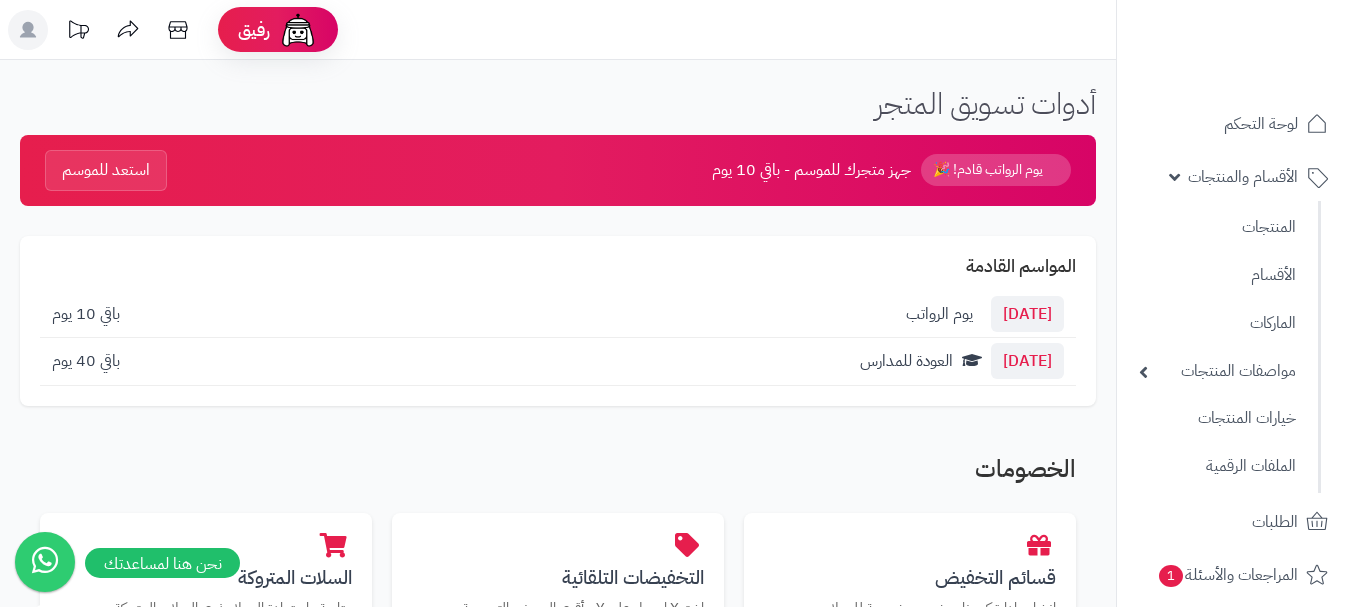 scroll, scrollTop: 0, scrollLeft: 0, axis: both 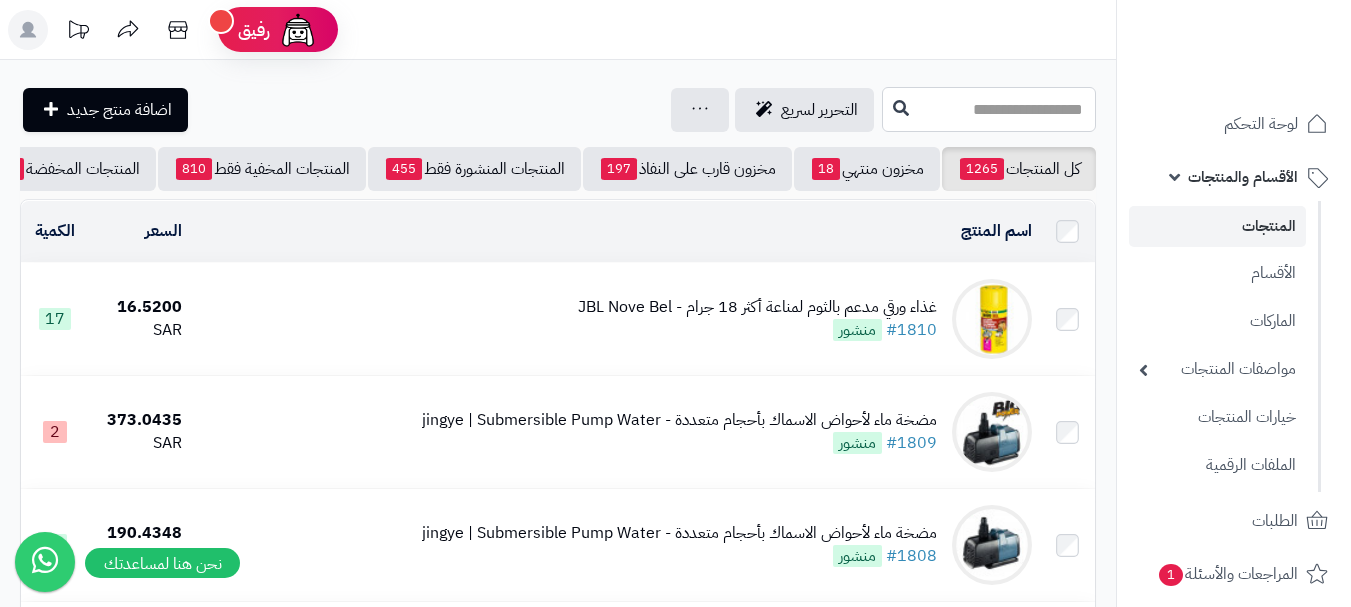click at bounding box center [989, 109] 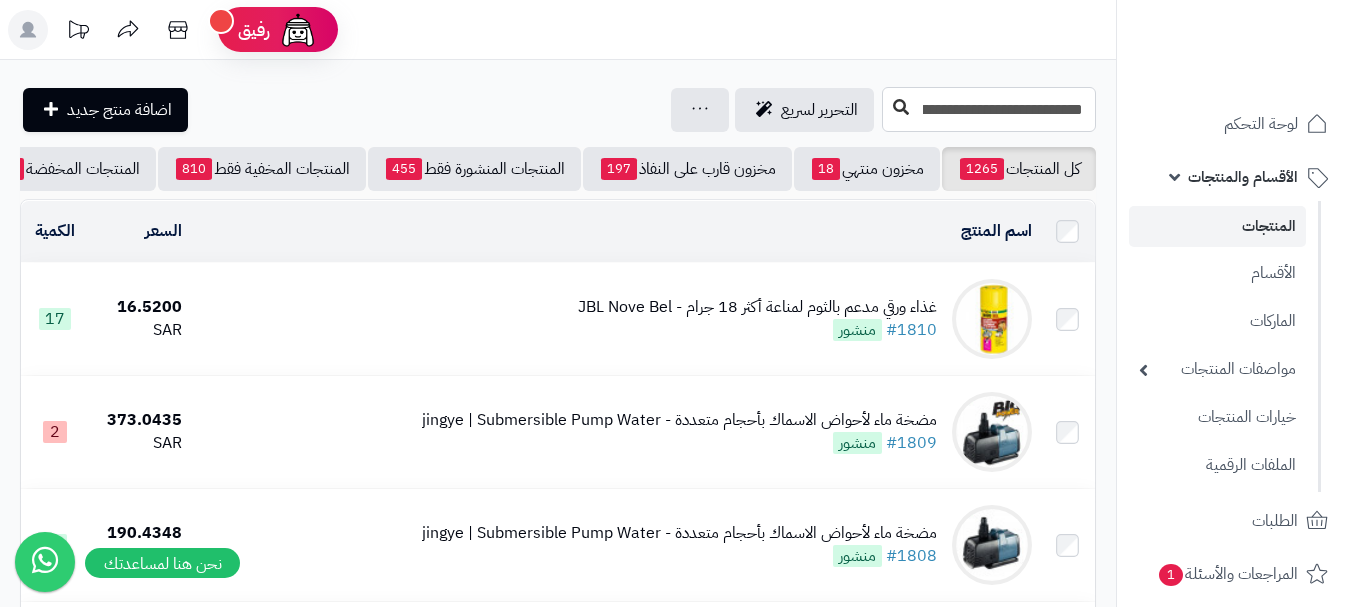 scroll, scrollTop: 0, scrollLeft: -280, axis: horizontal 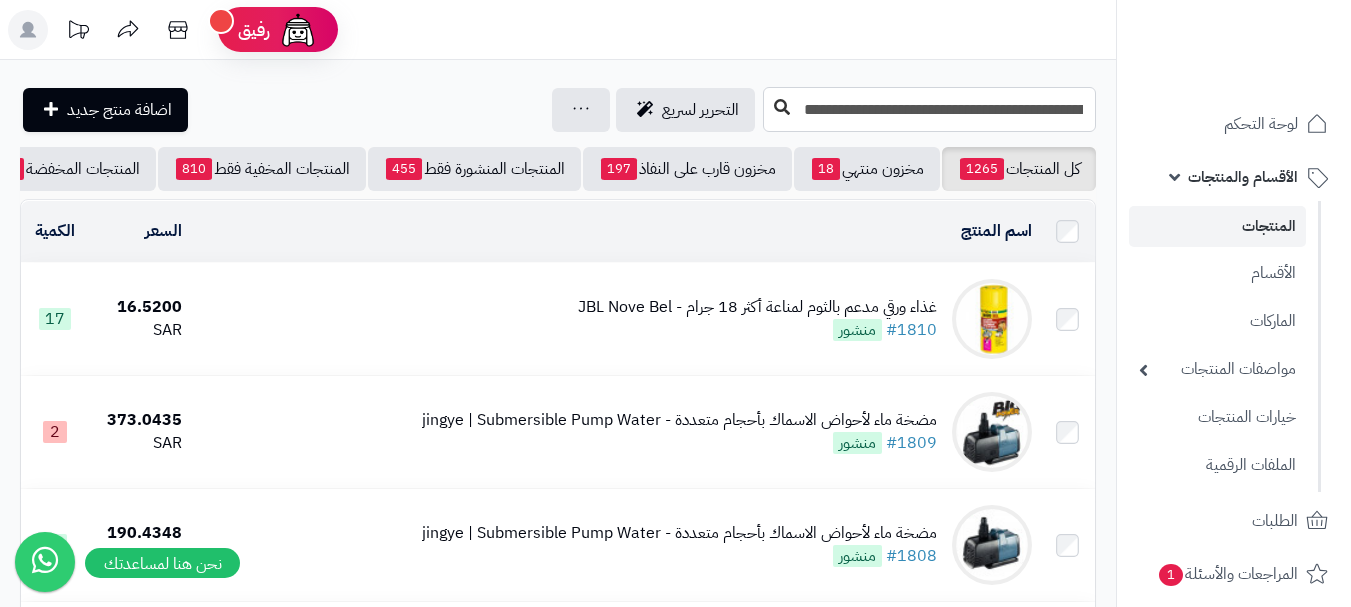 type on "**********" 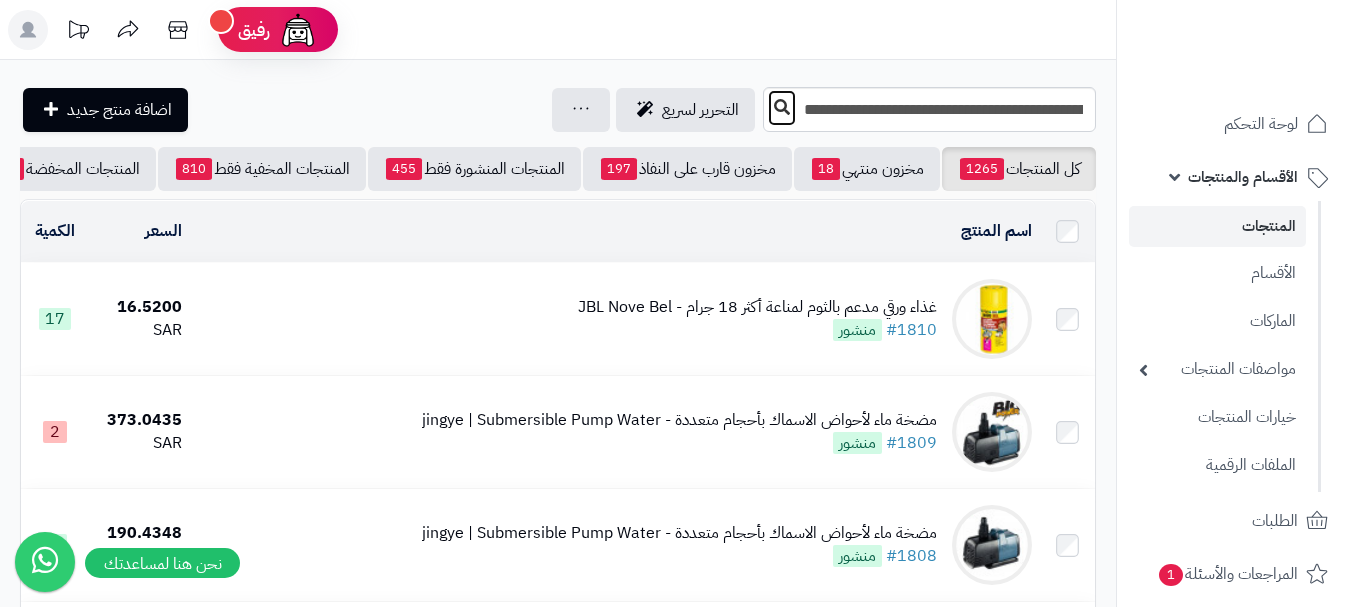 click at bounding box center [782, 107] 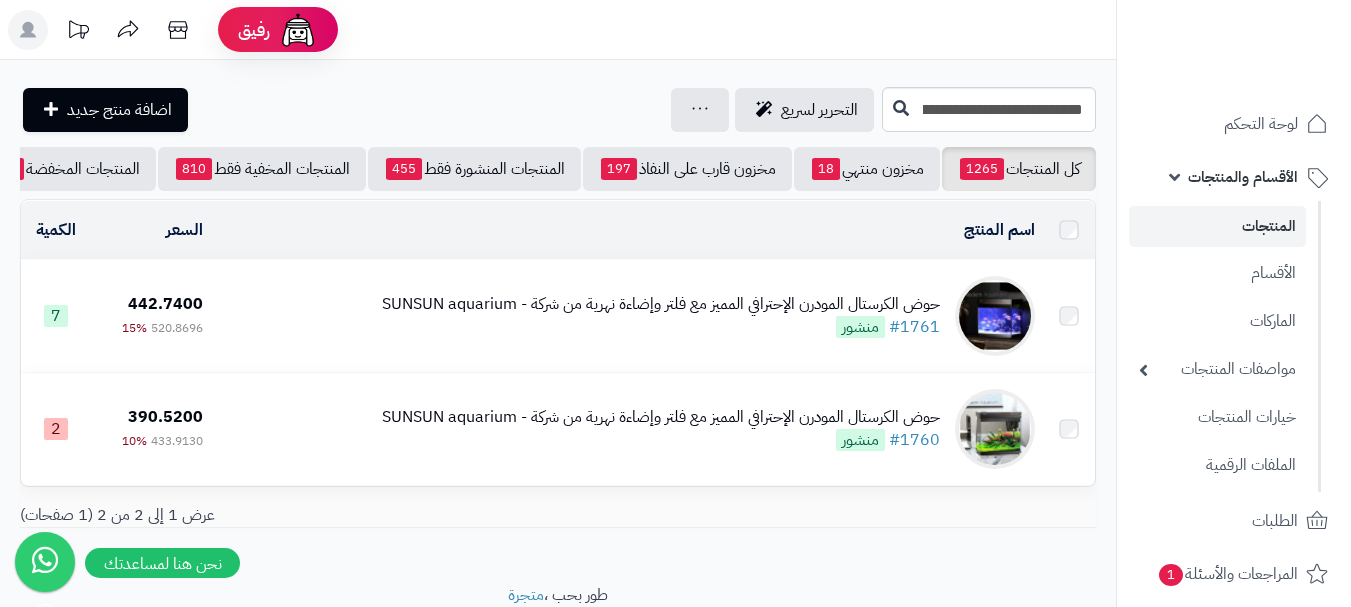 scroll, scrollTop: 0, scrollLeft: 0, axis: both 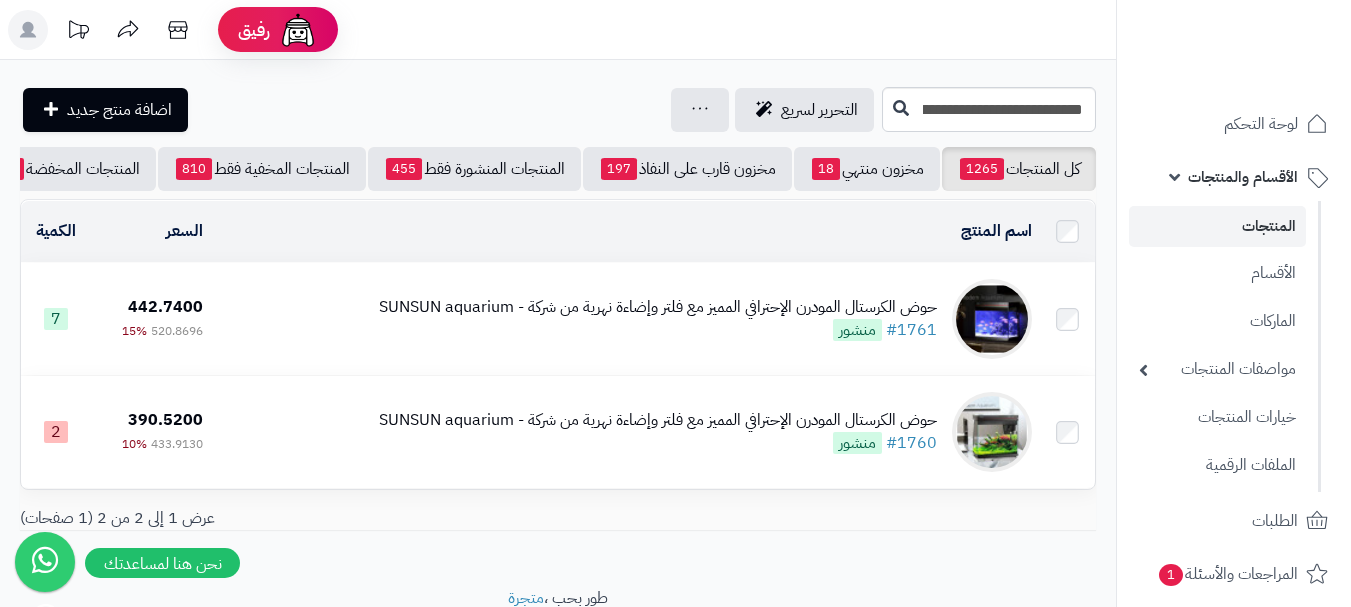 click on "حوض الكرستال المودرن الإحترافي المميز مع فلتر وإضاءة نهرية من شركة - SUNSUN aquarium" at bounding box center [658, 307] 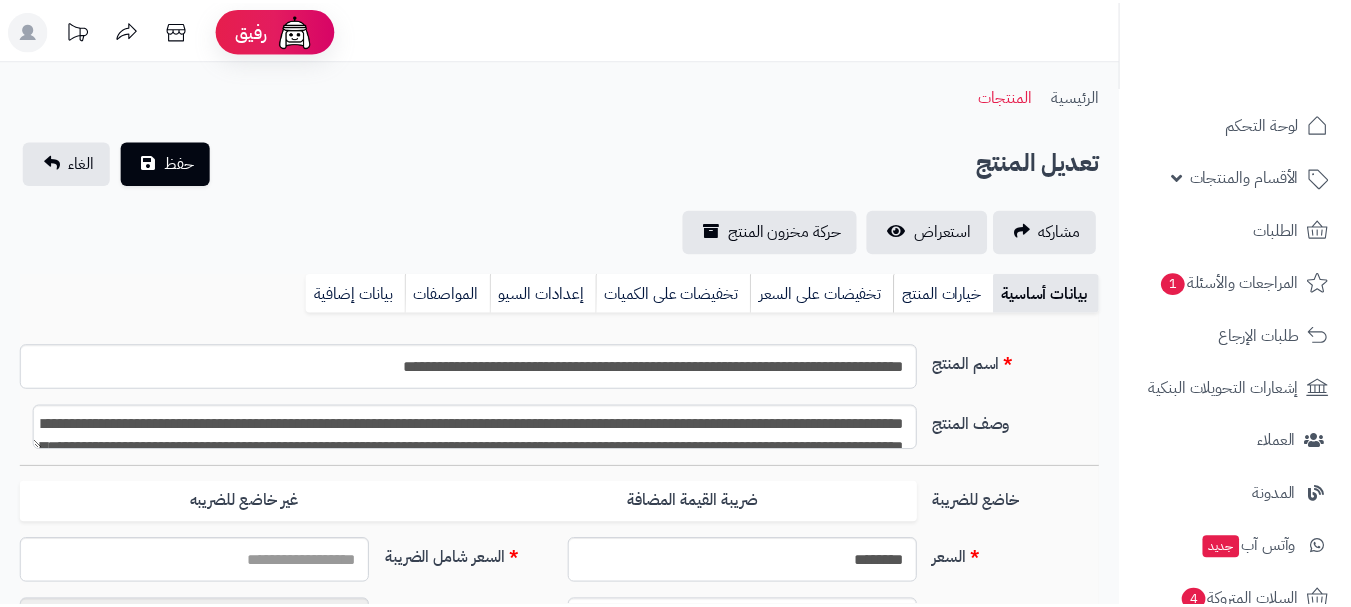 scroll, scrollTop: 0, scrollLeft: 0, axis: both 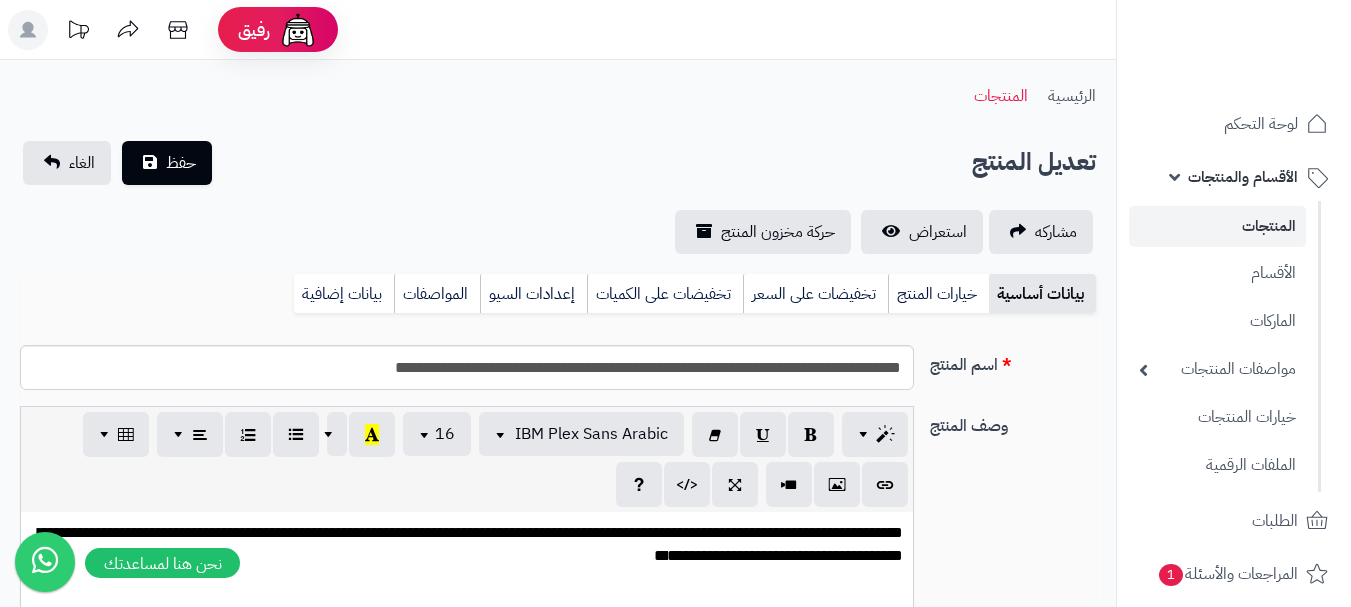 type on "******" 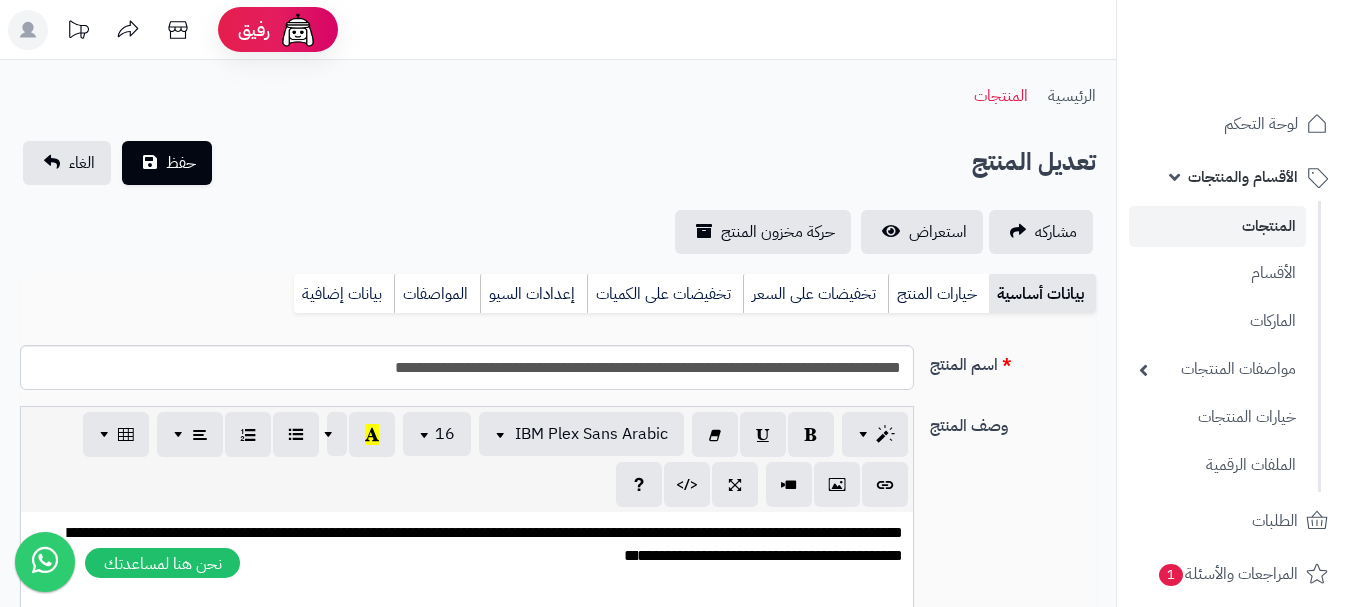 scroll, scrollTop: 0, scrollLeft: 15, axis: horizontal 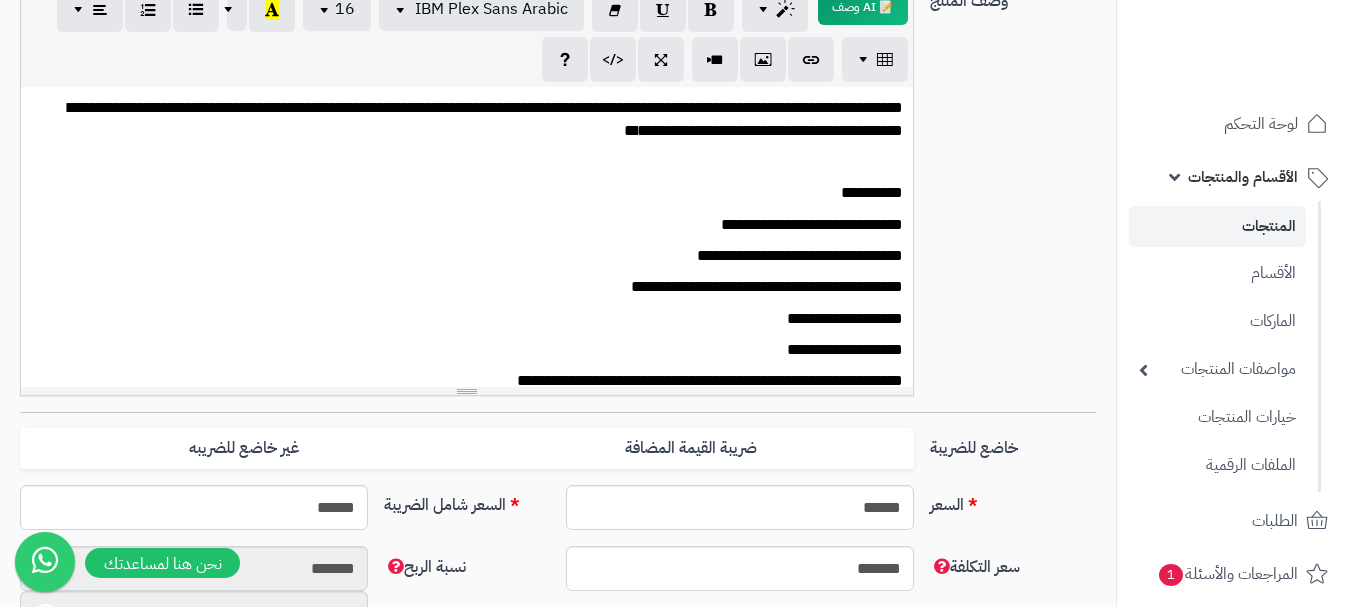 click on "**********" at bounding box center [474, 287] 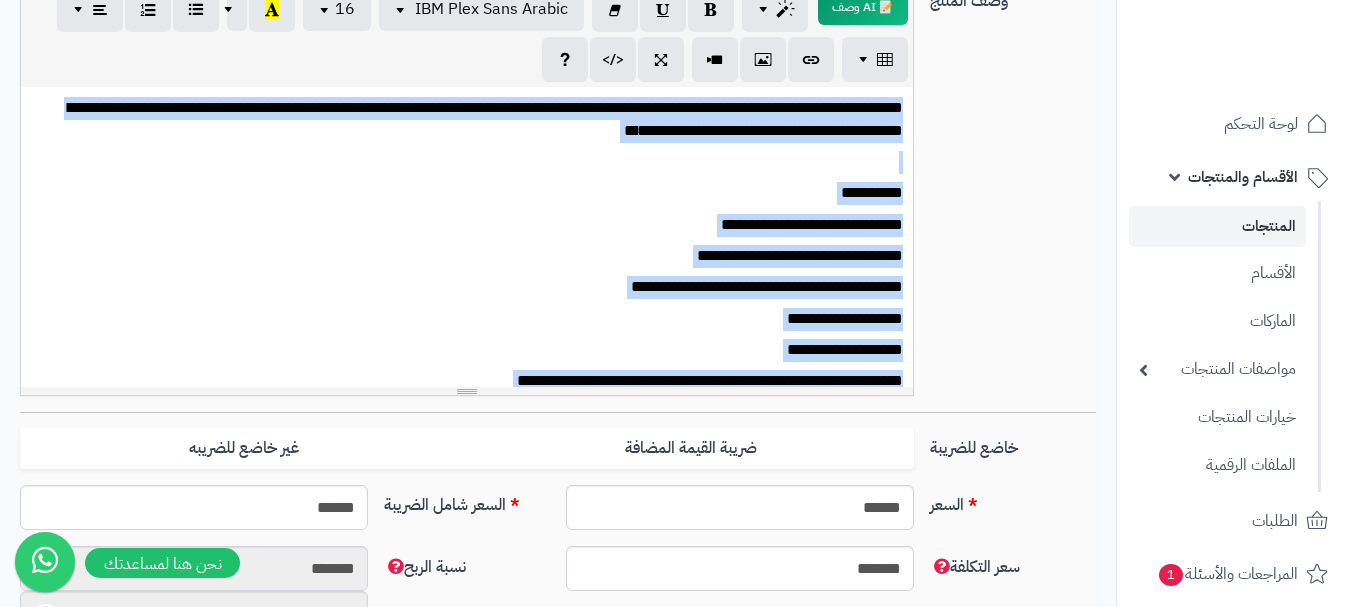 type 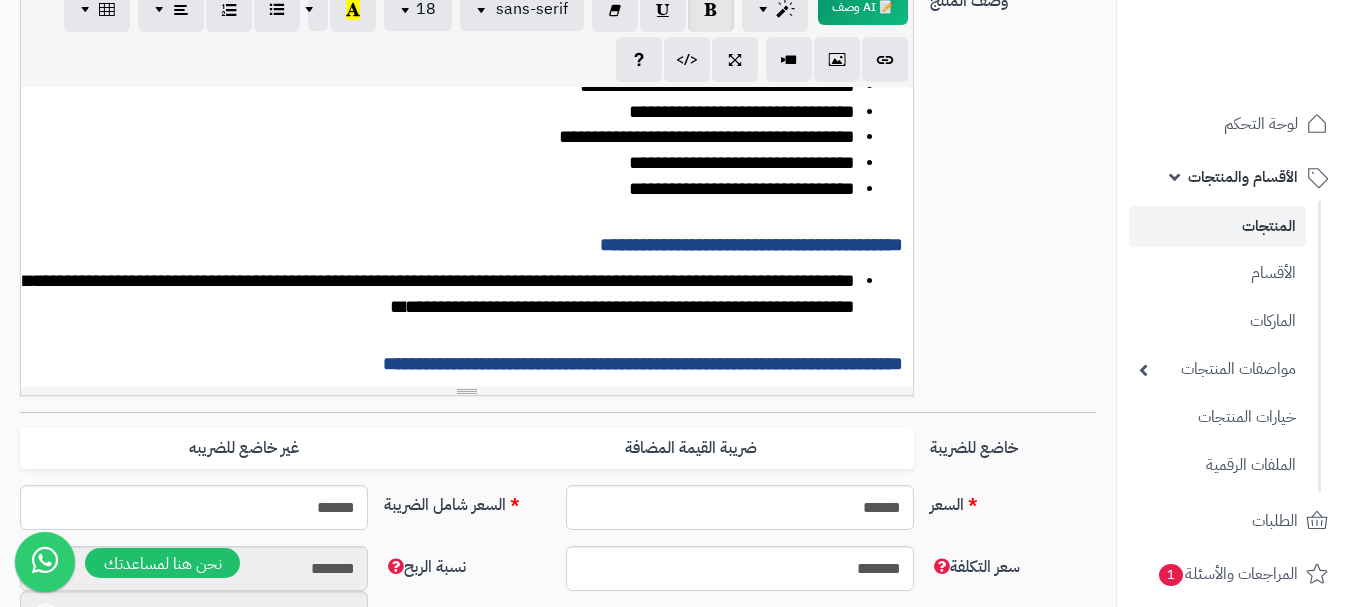 scroll, scrollTop: 482, scrollLeft: 0, axis: vertical 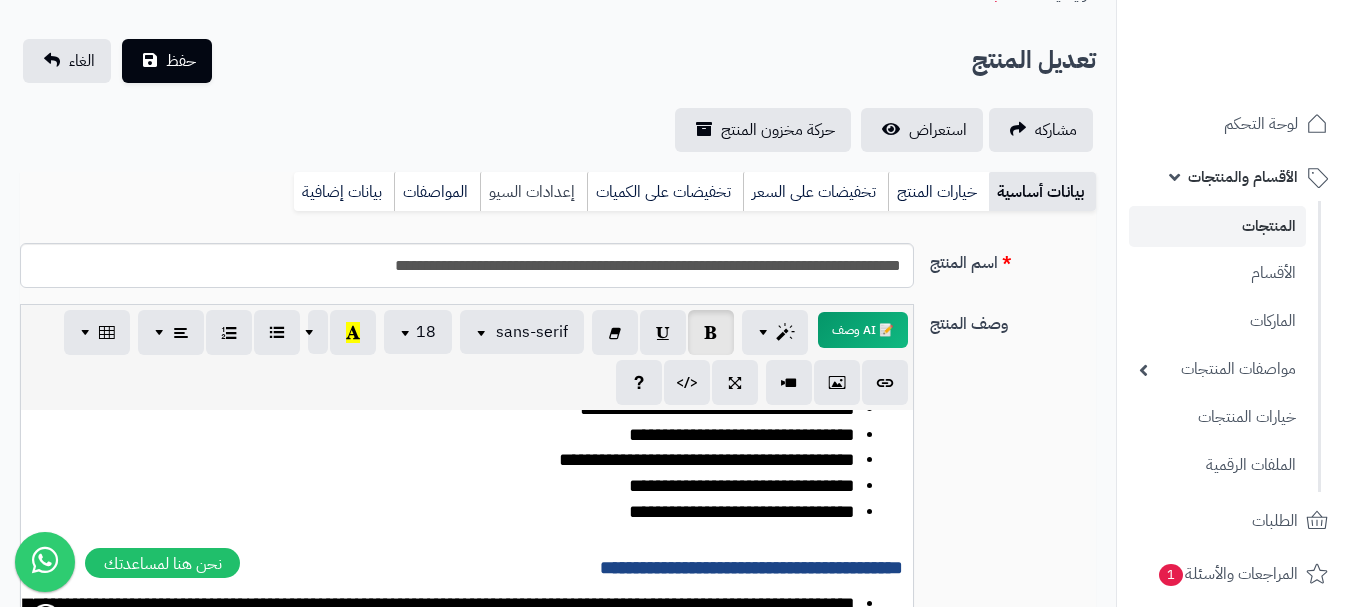 click on "إعدادات السيو" at bounding box center (533, 192) 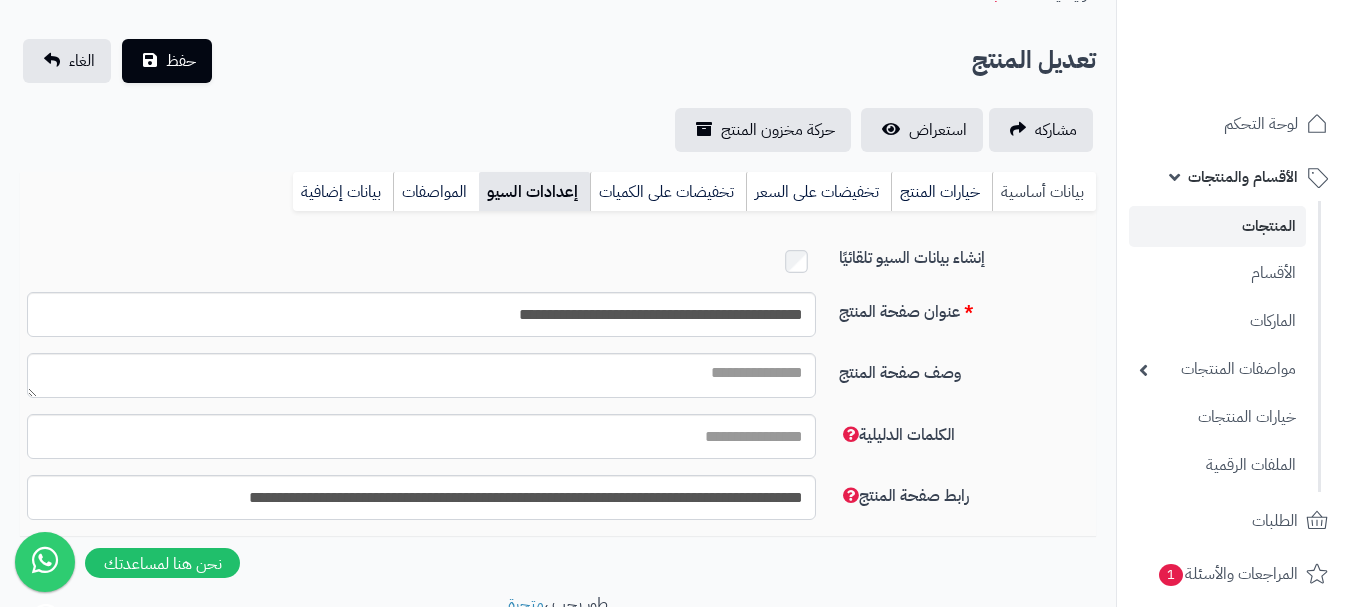 click on "بيانات أساسية" at bounding box center [1044, 192] 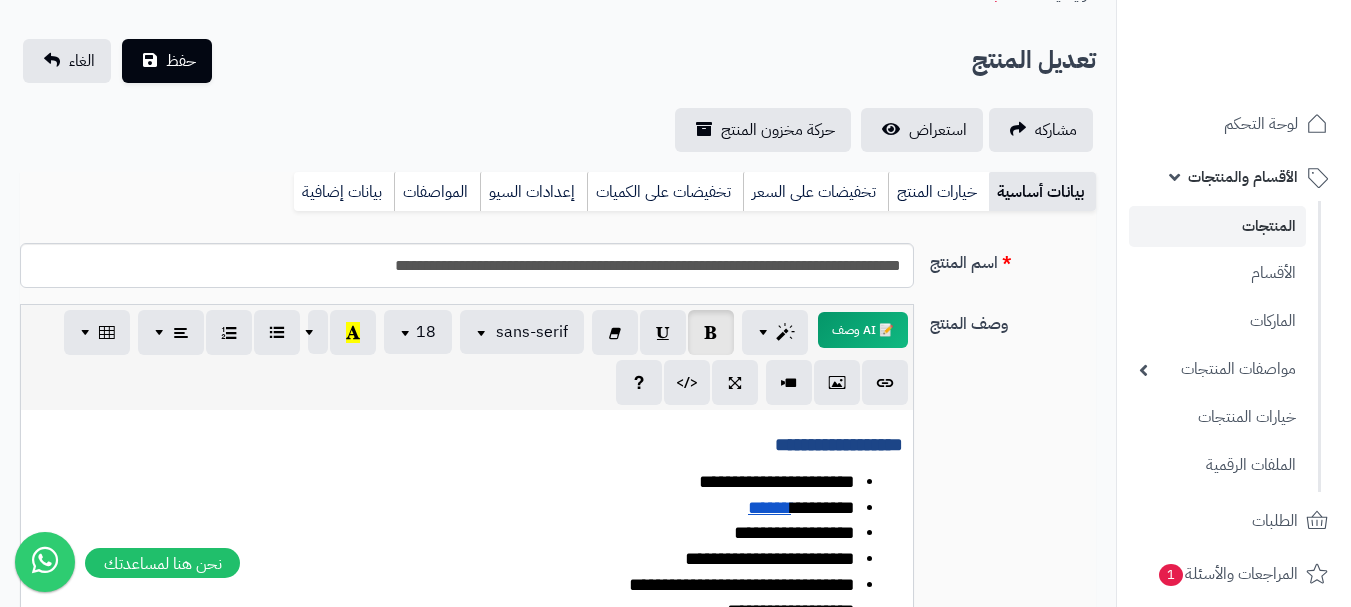 scroll, scrollTop: 0, scrollLeft: 0, axis: both 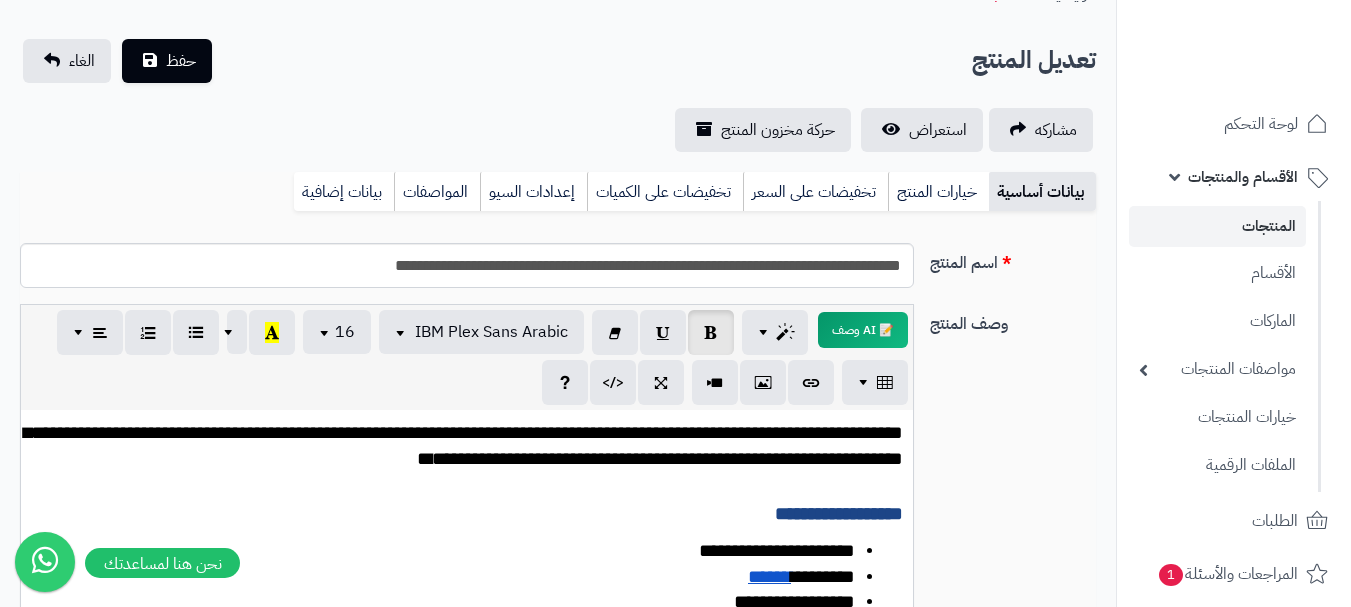 click on "**********" at bounding box center (463, 445) 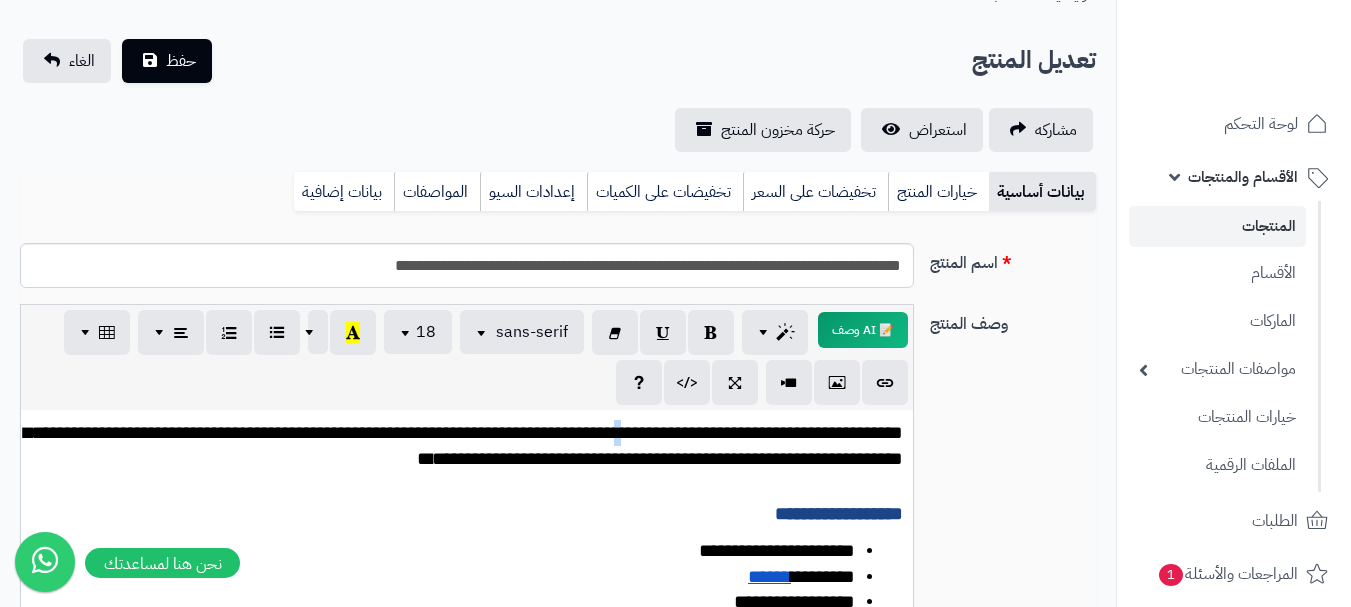 click on "**********" at bounding box center (463, 445) 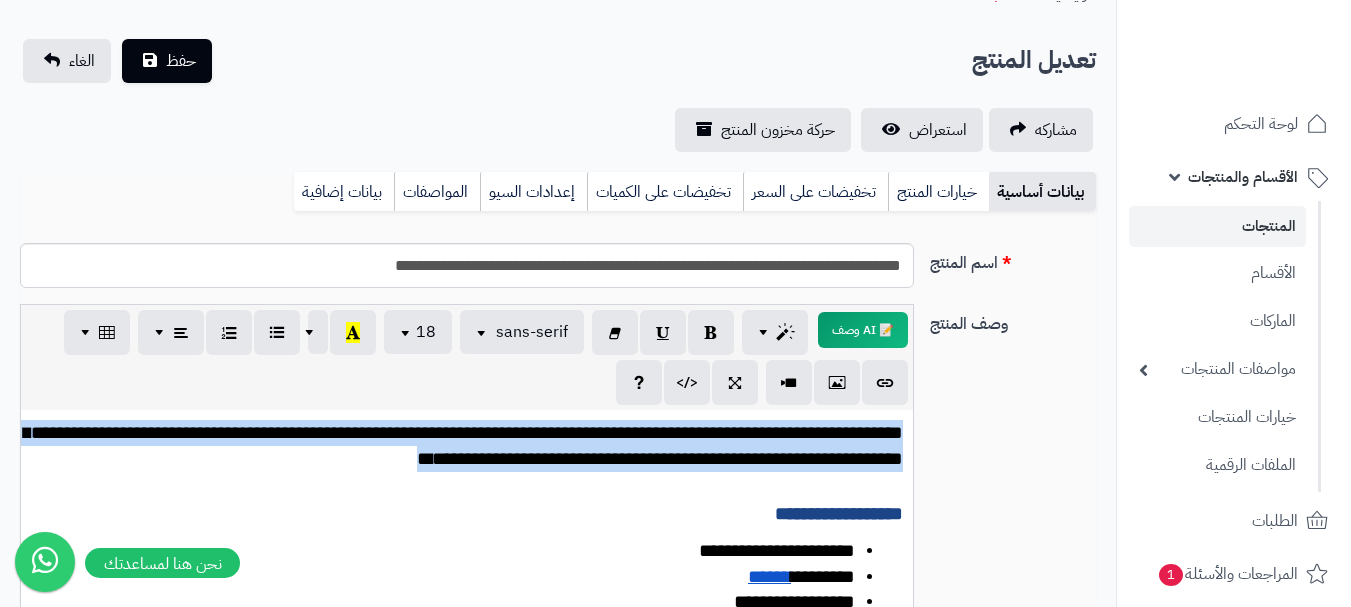 click on "**********" at bounding box center [463, 445] 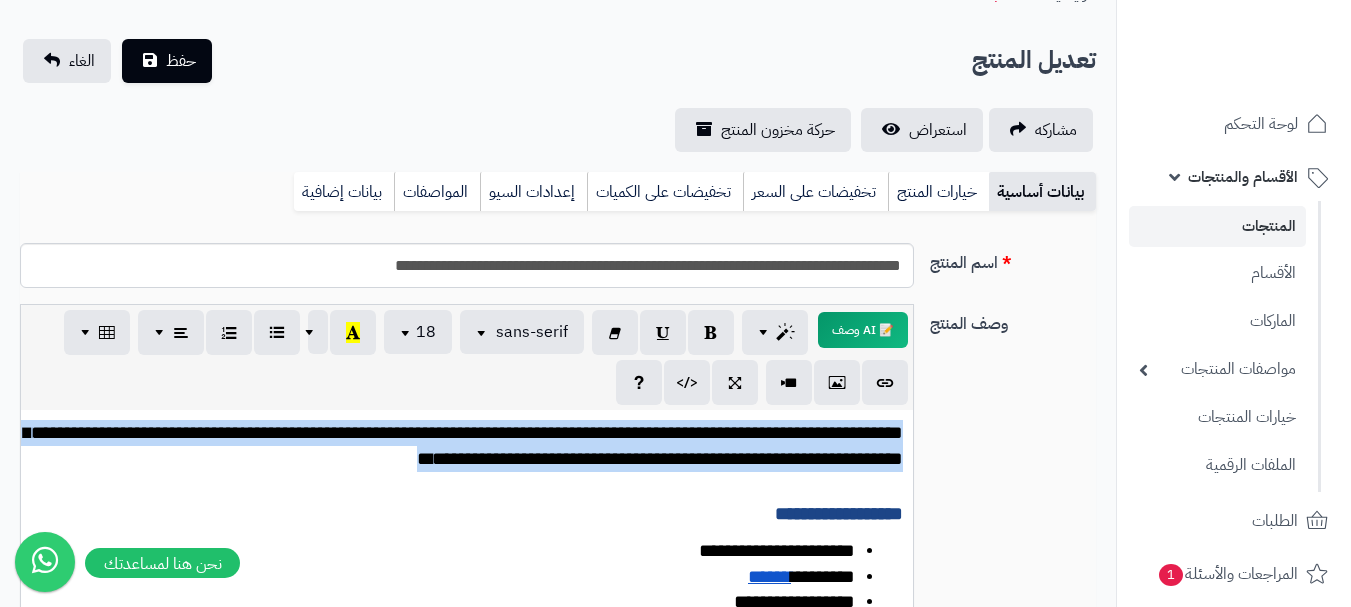 copy on "**********" 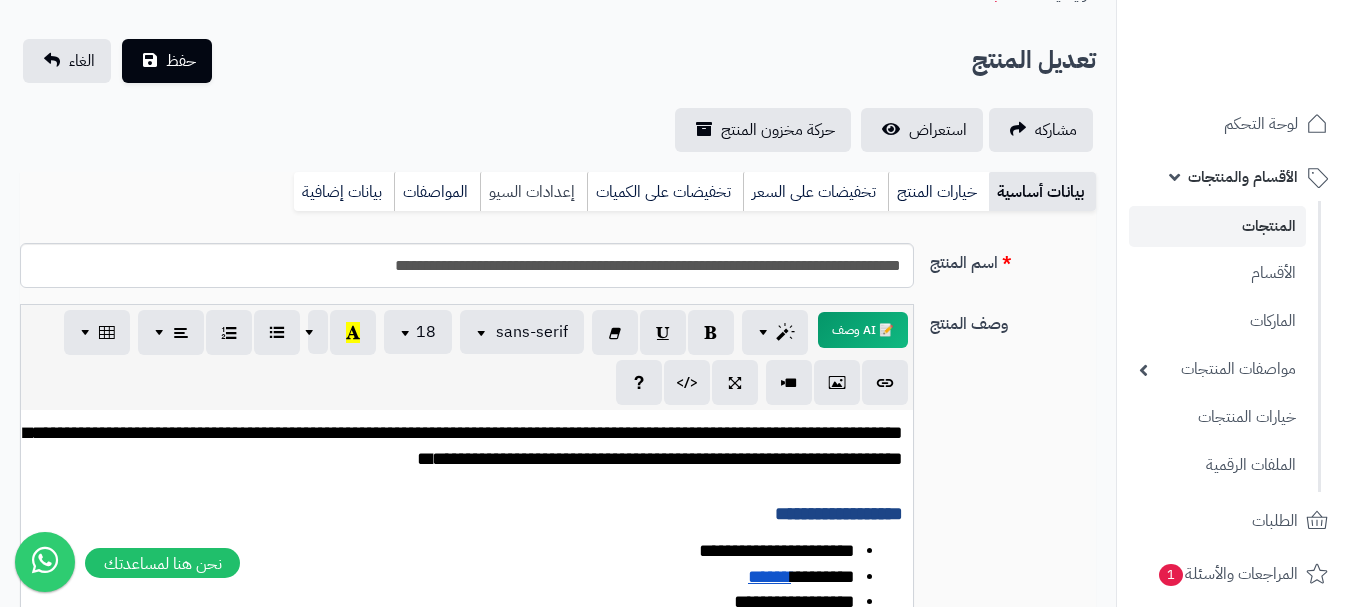 click on "إعدادات السيو" at bounding box center [533, 192] 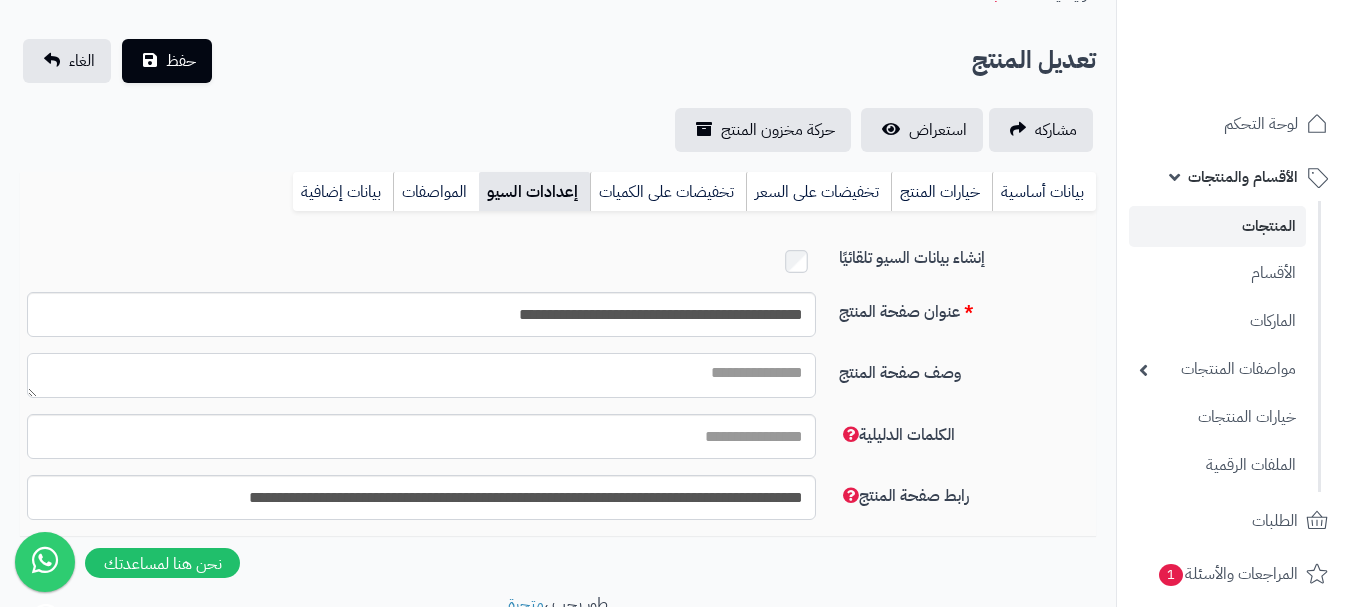 click on "وصف صفحة المنتج" at bounding box center (421, 375) 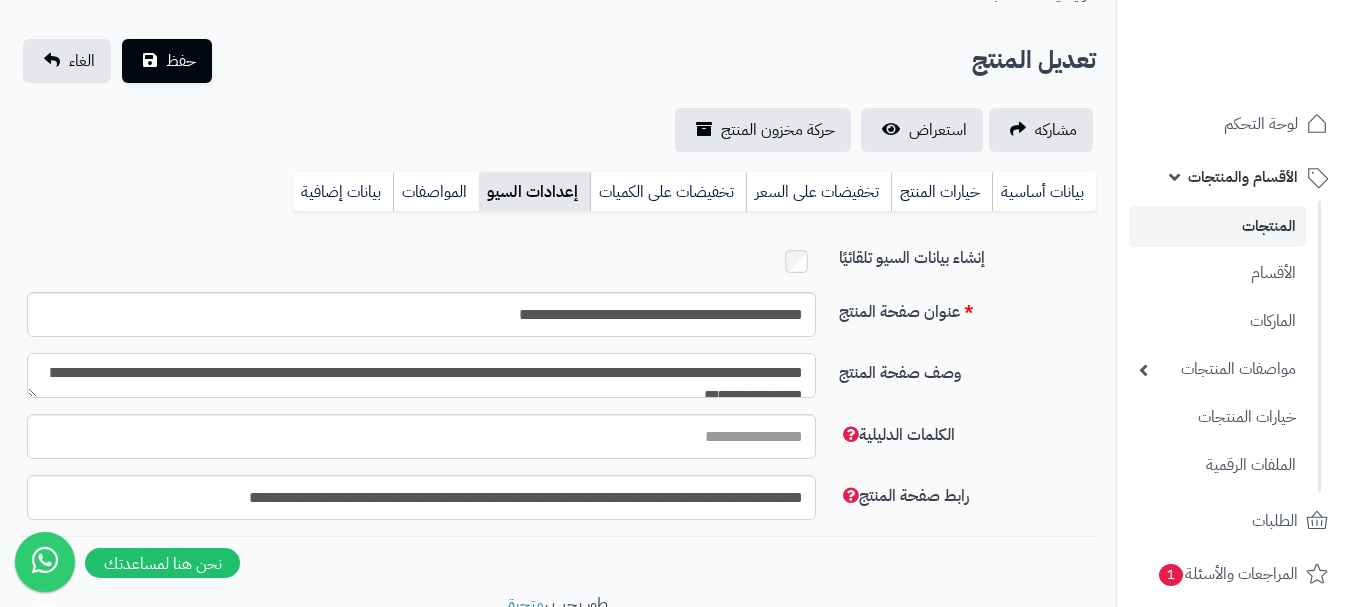 scroll, scrollTop: 11, scrollLeft: 0, axis: vertical 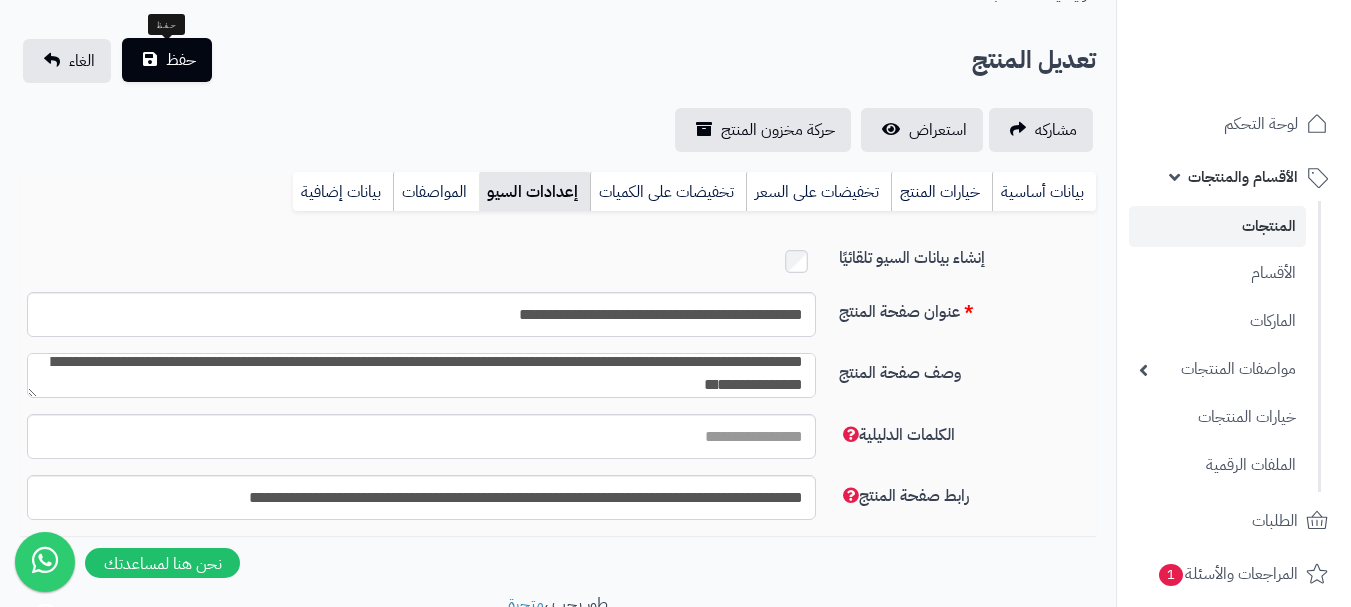 type on "**********" 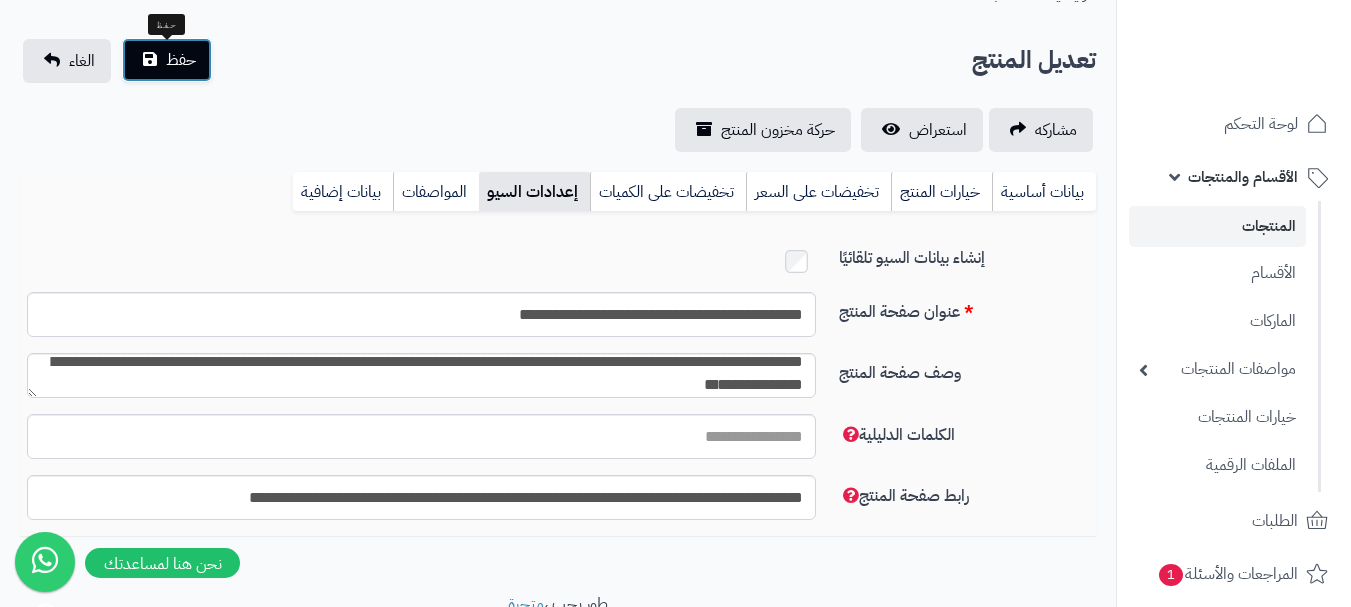 click on "حفظ" at bounding box center (167, 60) 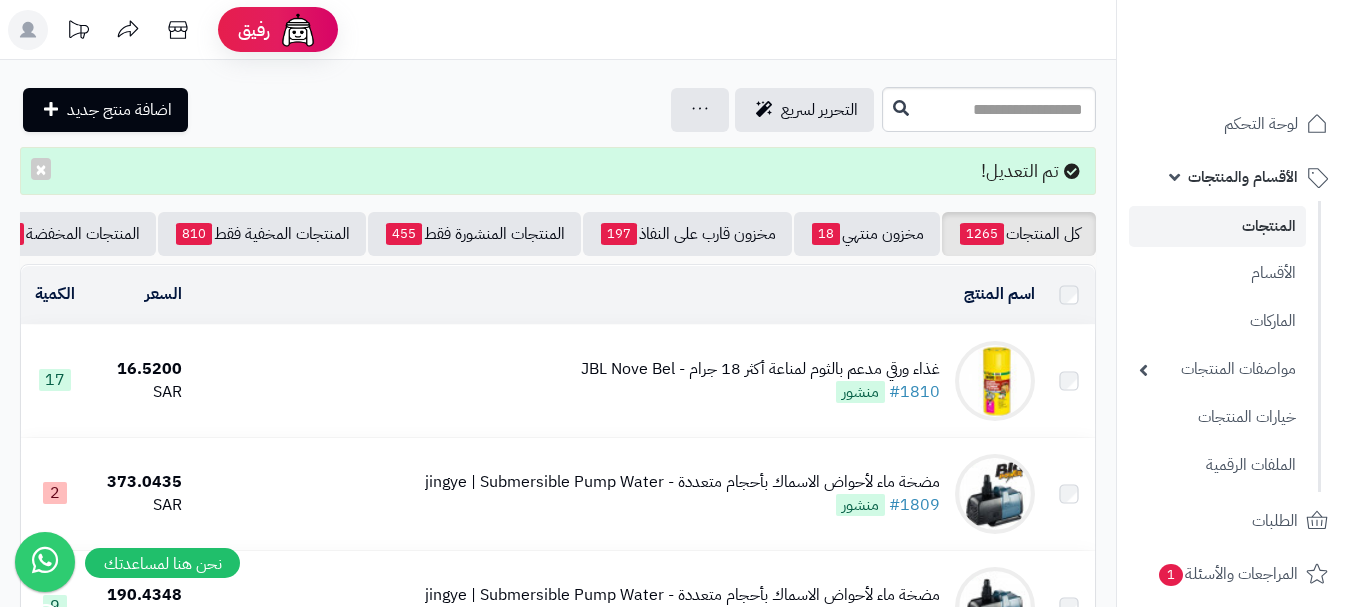 scroll, scrollTop: 0, scrollLeft: 0, axis: both 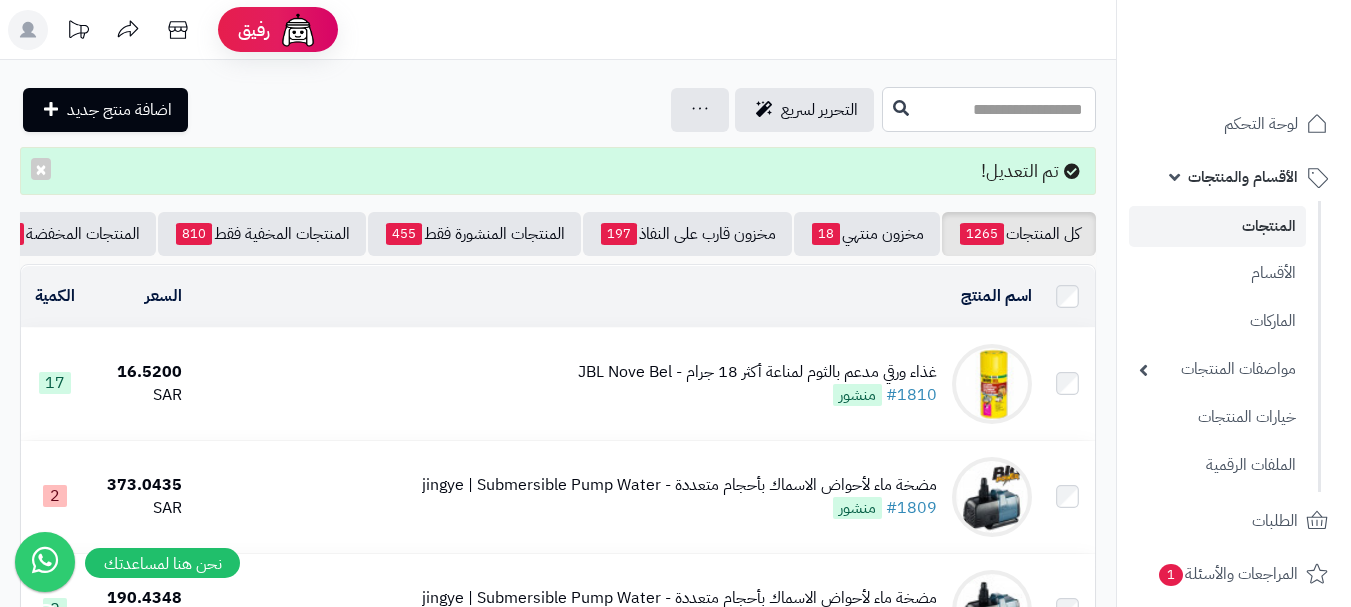click at bounding box center [989, 109] 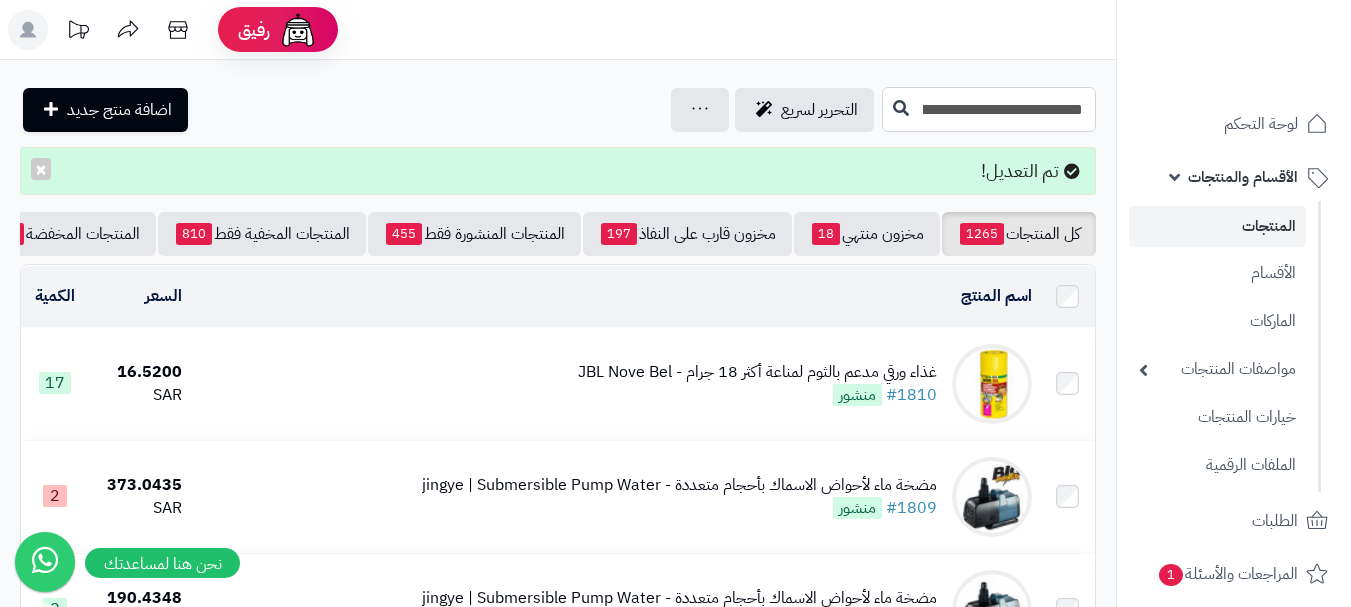 scroll, scrollTop: 0, scrollLeft: -280, axis: horizontal 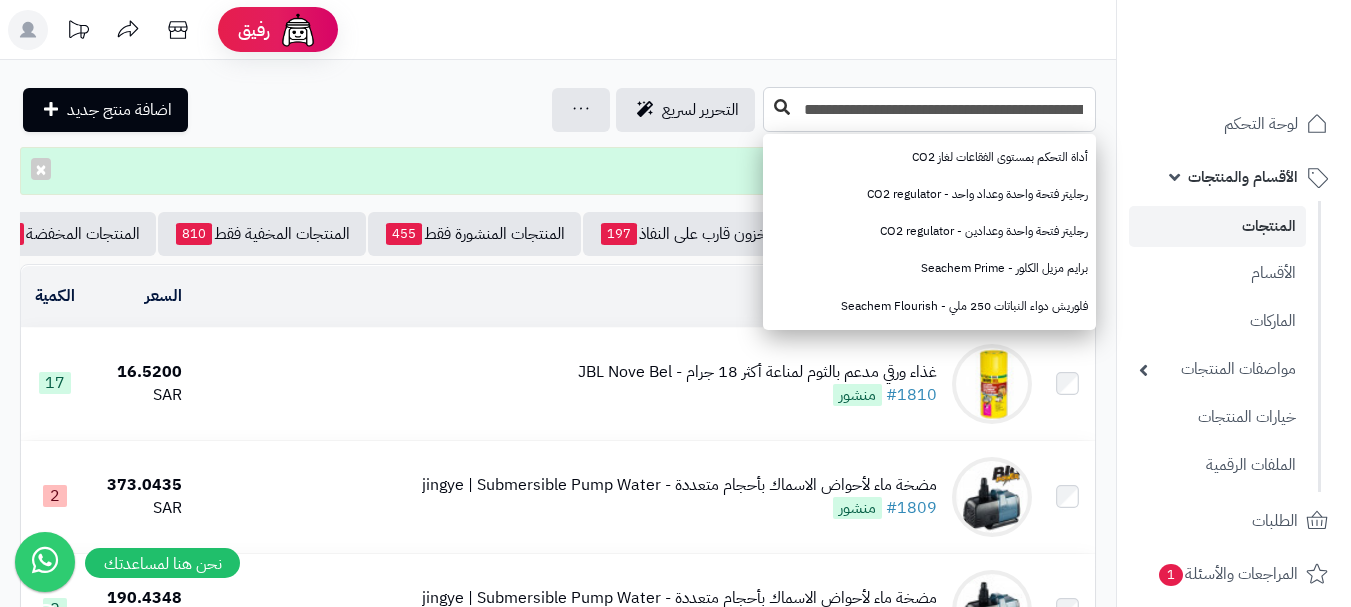 type on "**********" 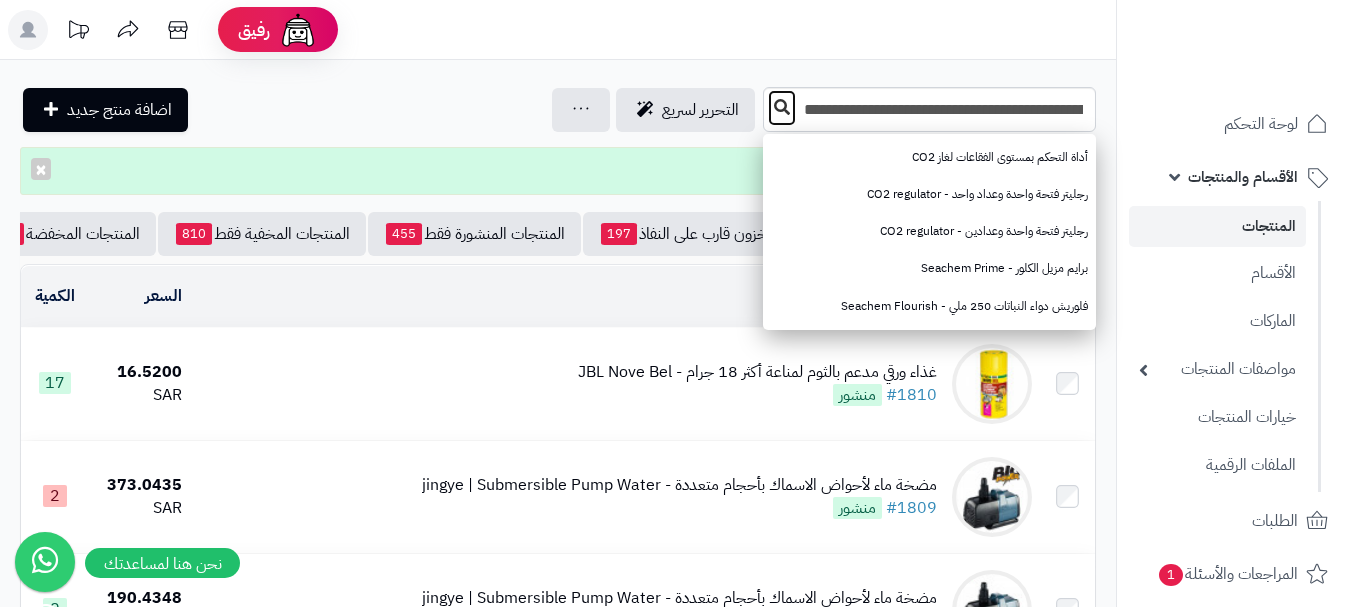 click at bounding box center [782, 108] 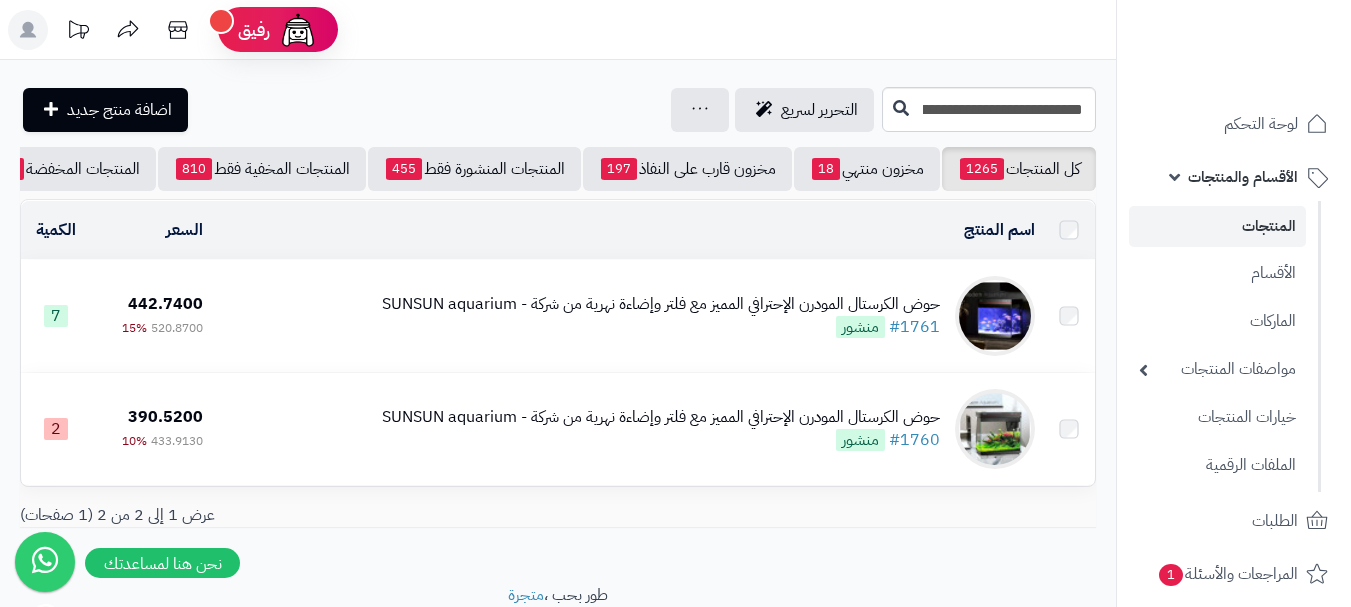 scroll, scrollTop: 0, scrollLeft: 0, axis: both 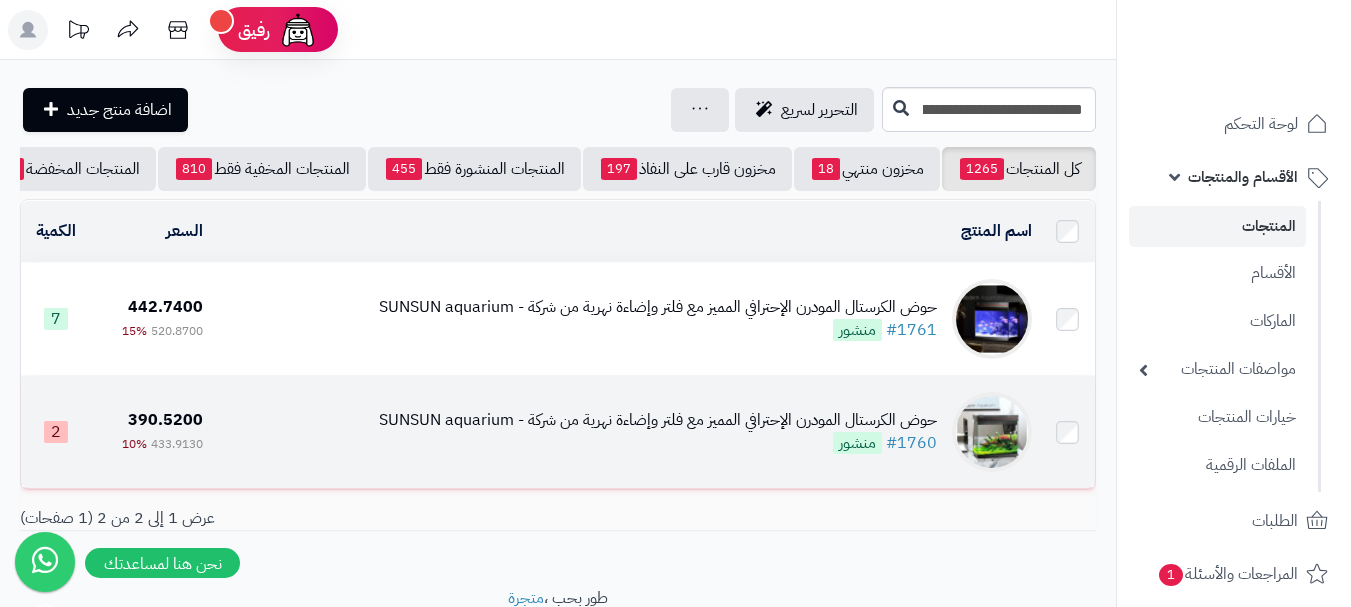 click on "حوض الكرستال المودرن الإحترافي المميز مع فلتر وإضاءة نهرية من شركة - SUNSUN aquarium" at bounding box center [658, 420] 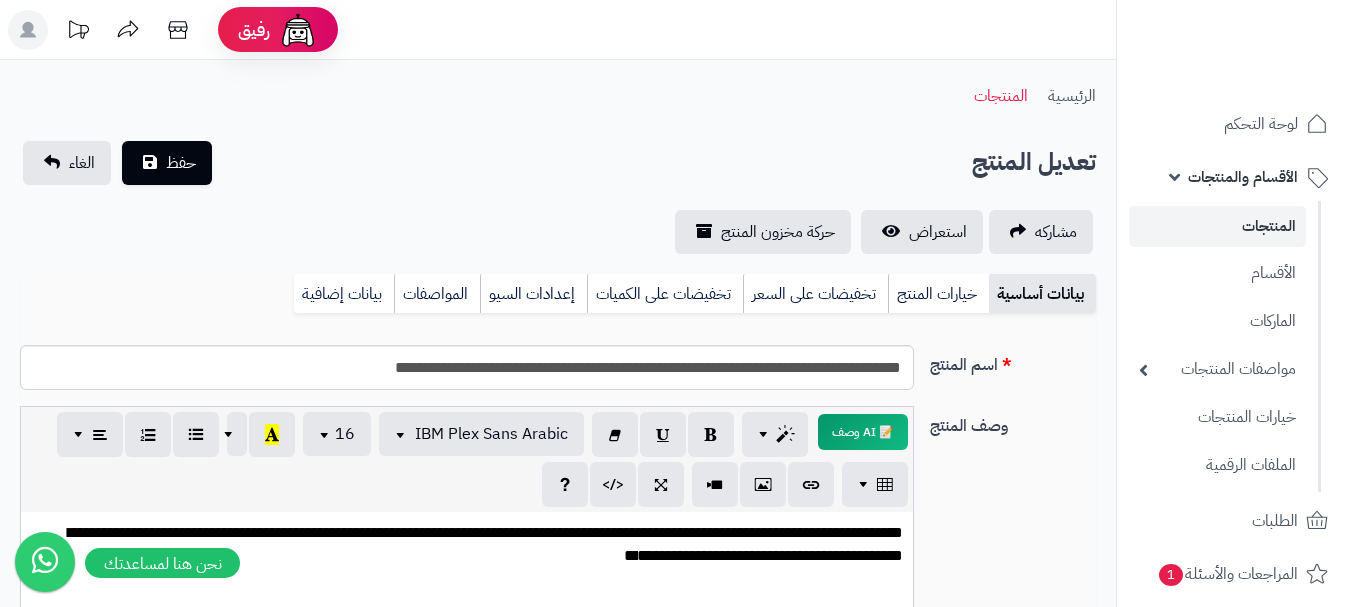 scroll, scrollTop: 0, scrollLeft: 0, axis: both 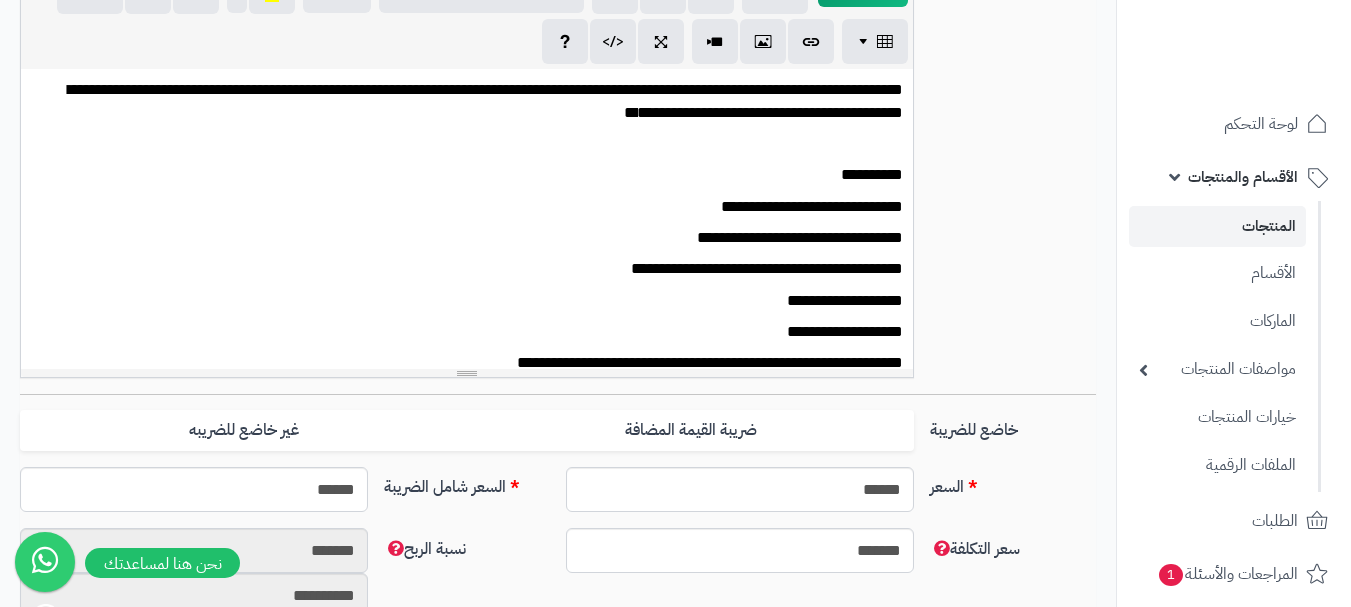 click on "**********" at bounding box center (474, 207) 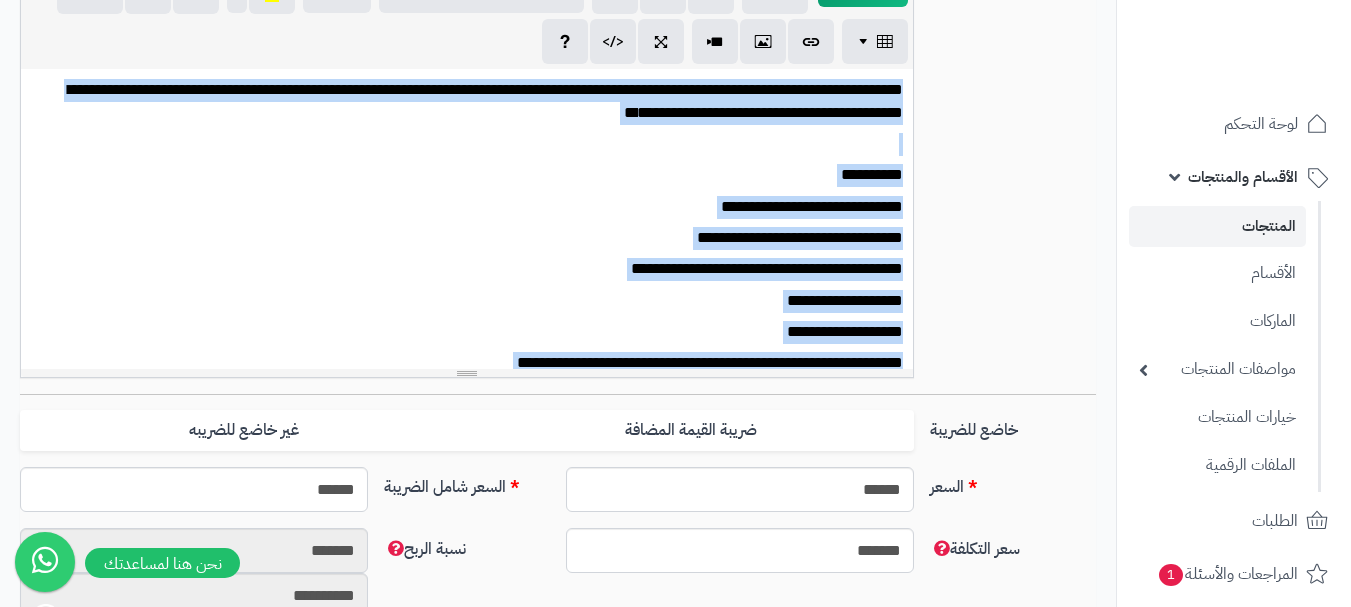 type 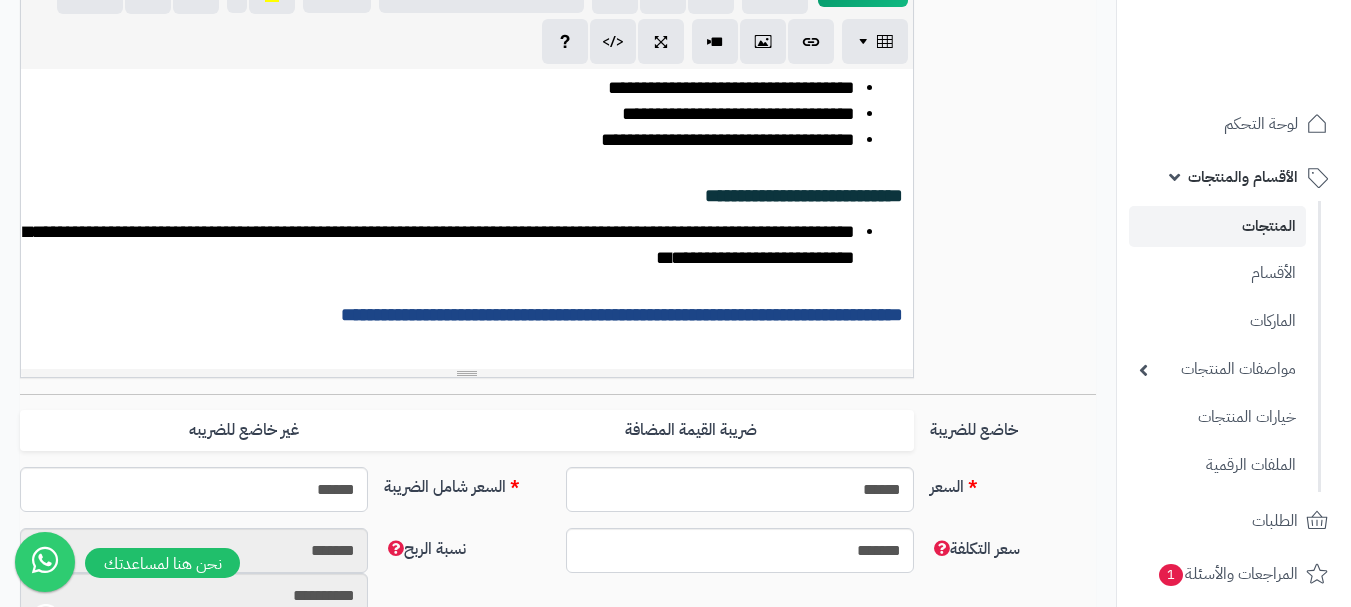 scroll, scrollTop: 482, scrollLeft: 0, axis: vertical 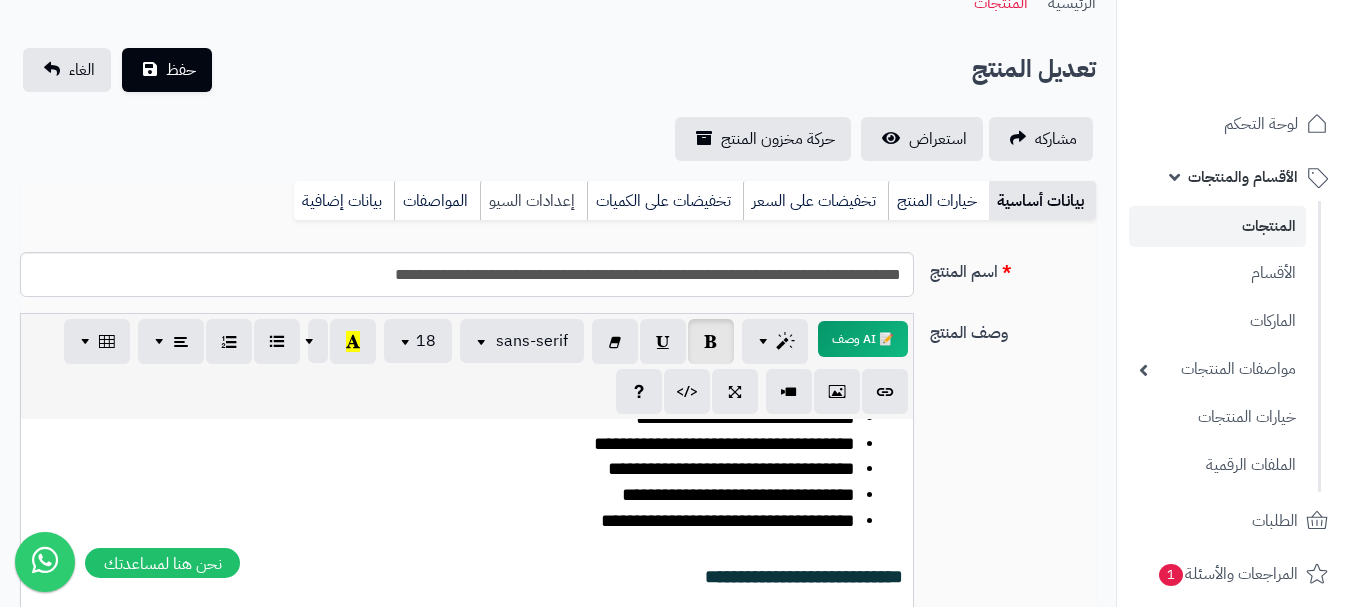 click on "إعدادات السيو" at bounding box center (533, 201) 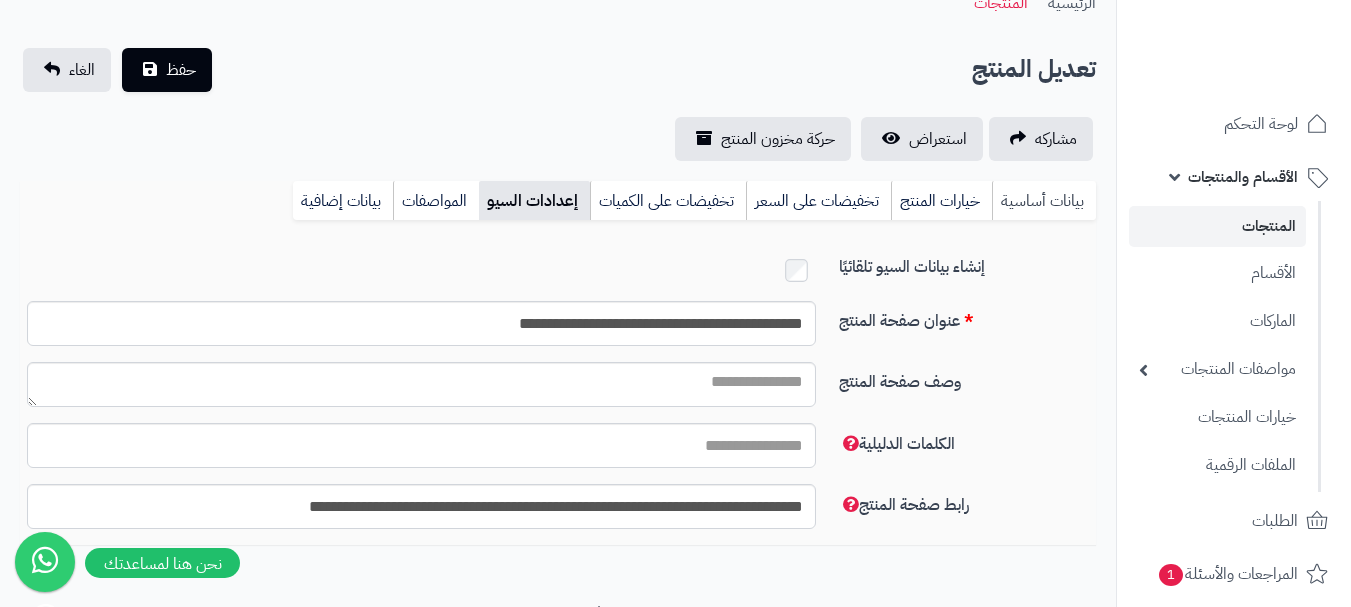 click on "بيانات أساسية" at bounding box center [1044, 201] 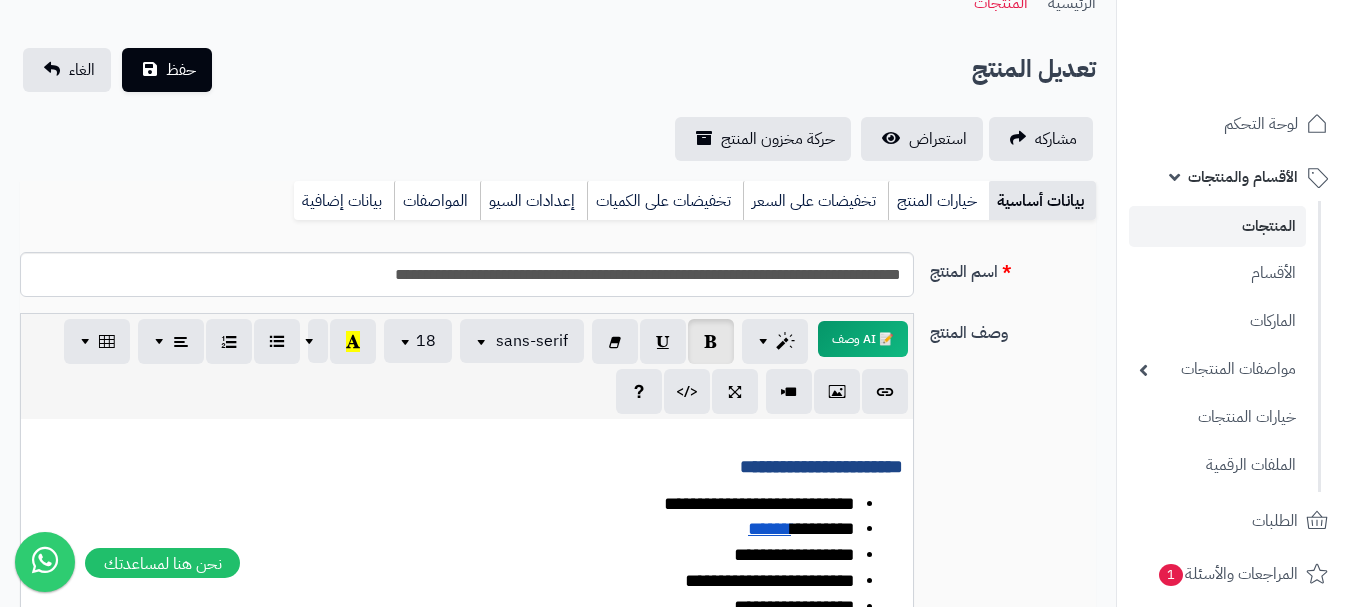 scroll, scrollTop: 0, scrollLeft: 0, axis: both 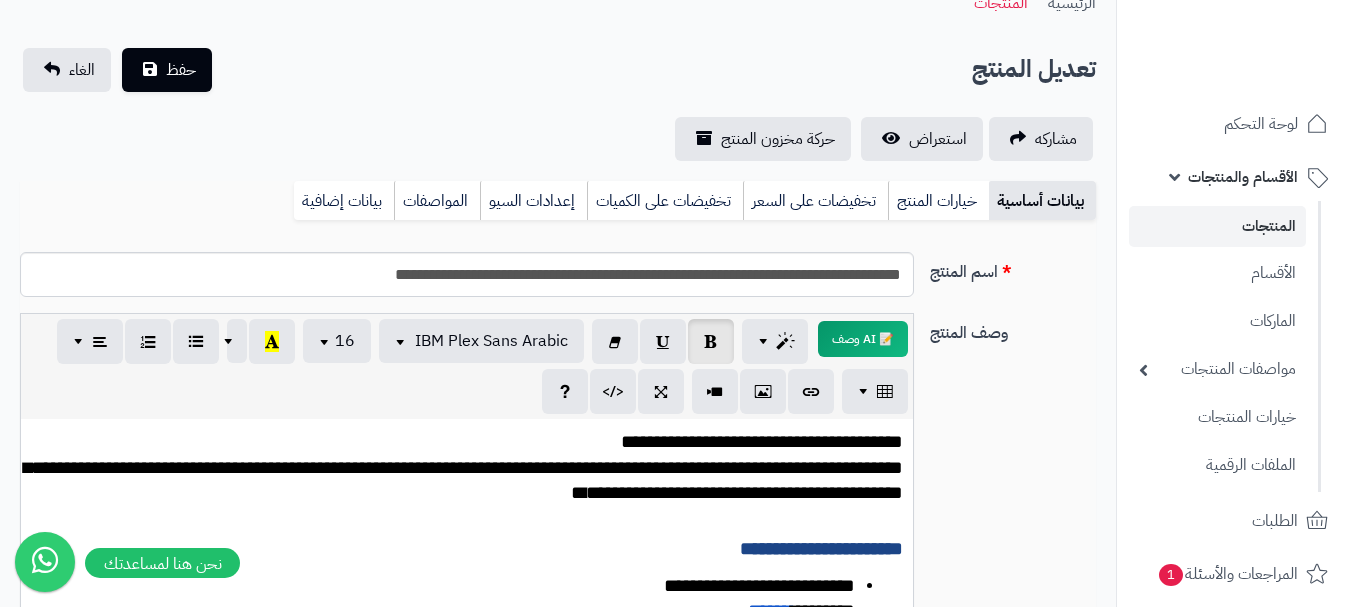 click on "**********" at bounding box center [463, 480] 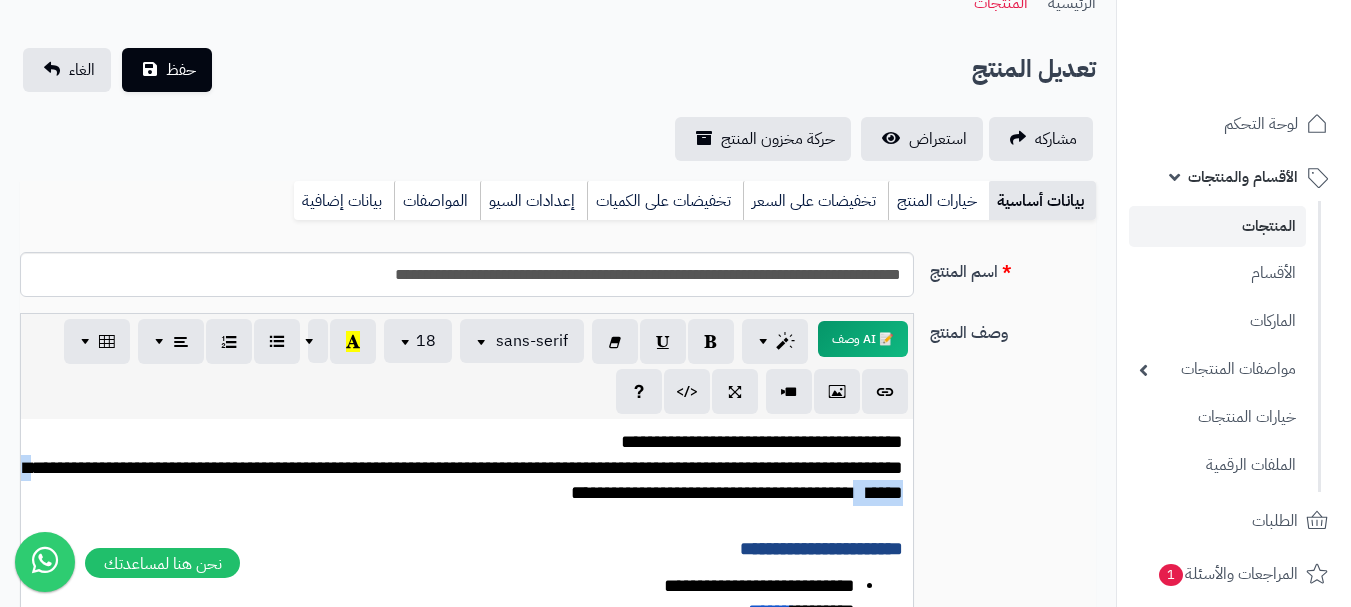 click on "**********" at bounding box center (463, 480) 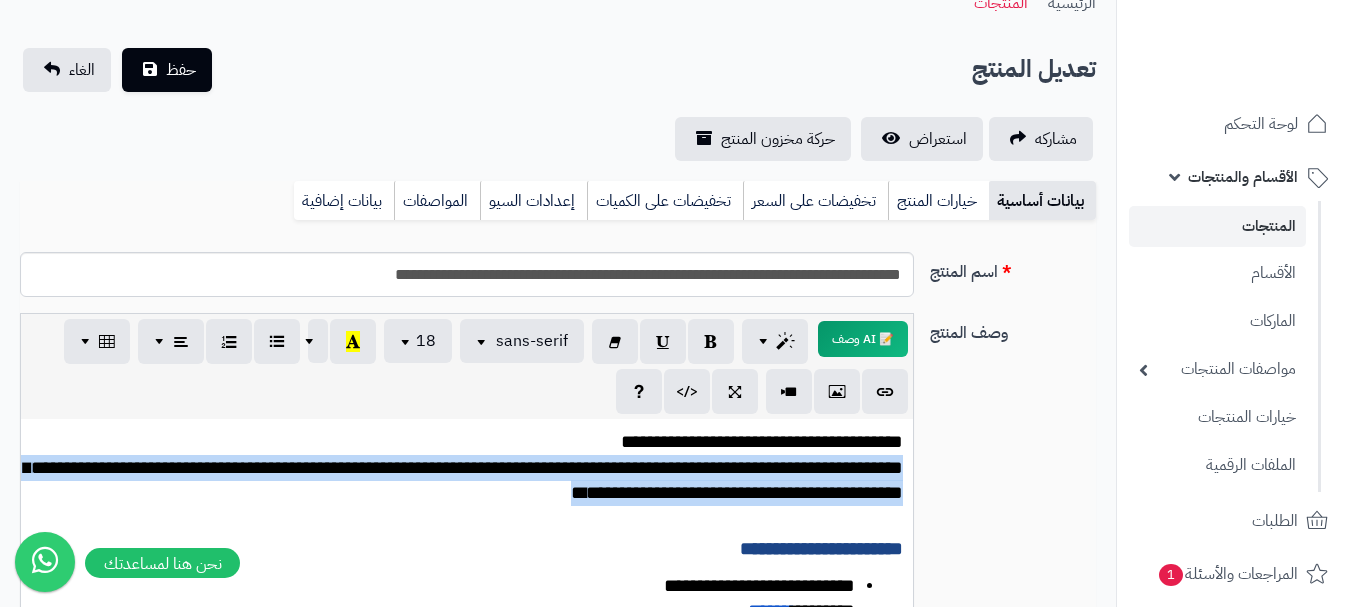 click on "**********" at bounding box center (463, 480) 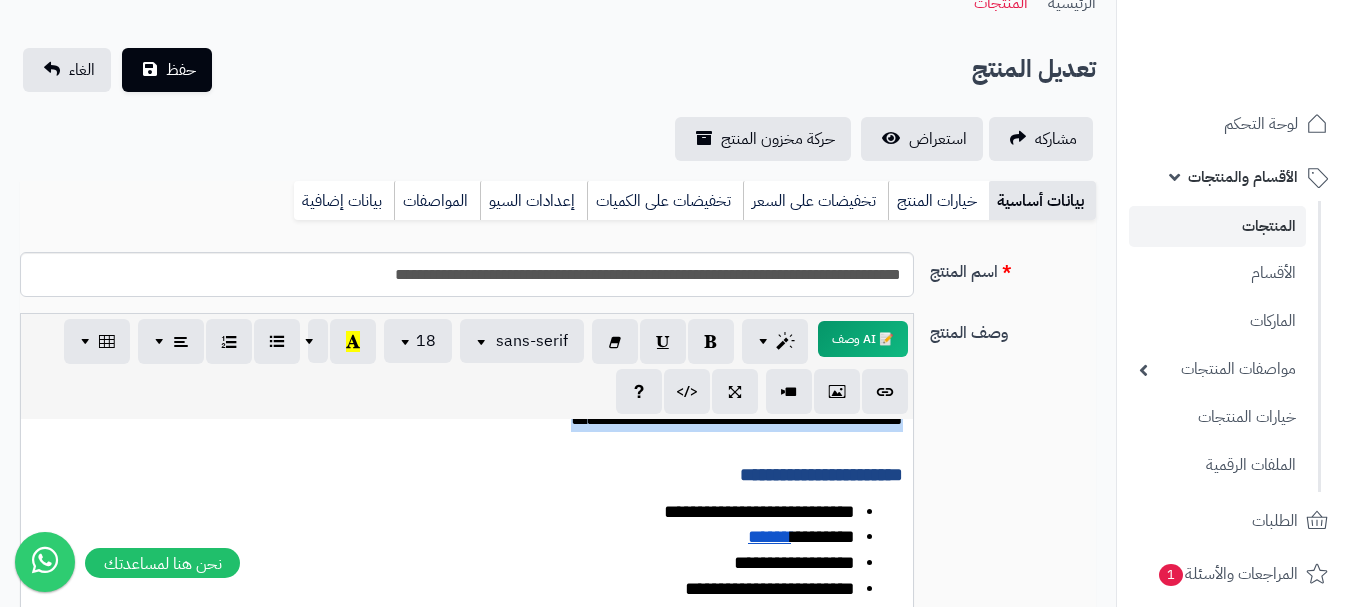 scroll, scrollTop: 83, scrollLeft: 0, axis: vertical 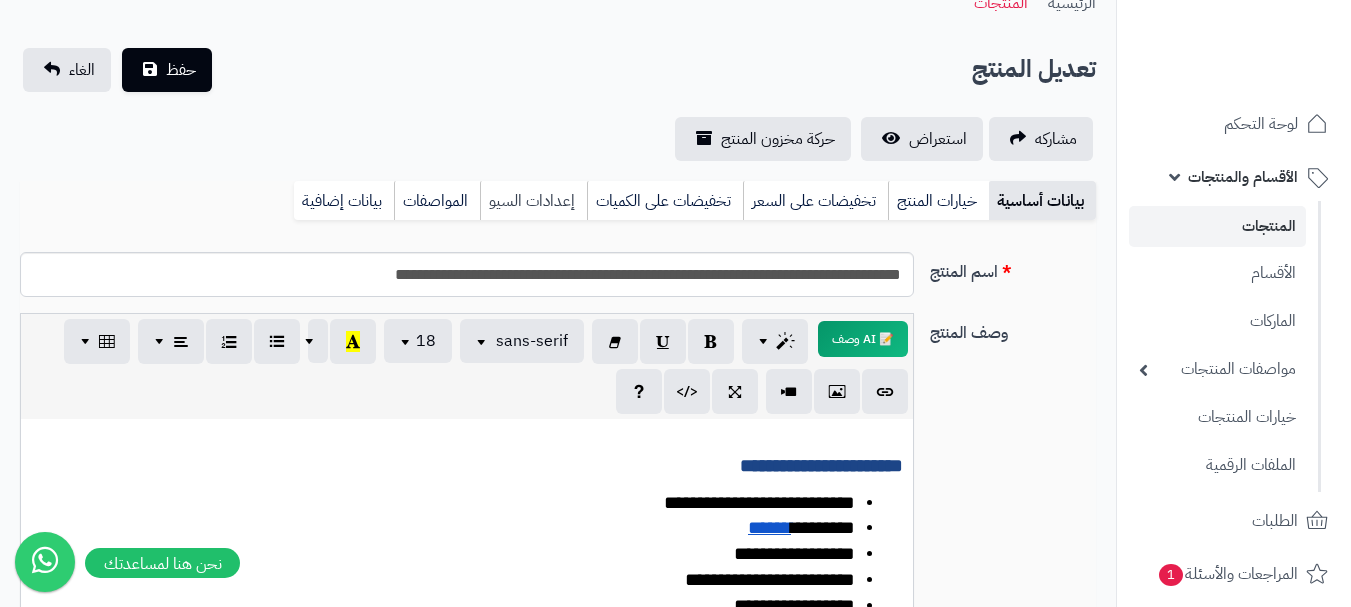 click on "إعدادات السيو" at bounding box center (533, 201) 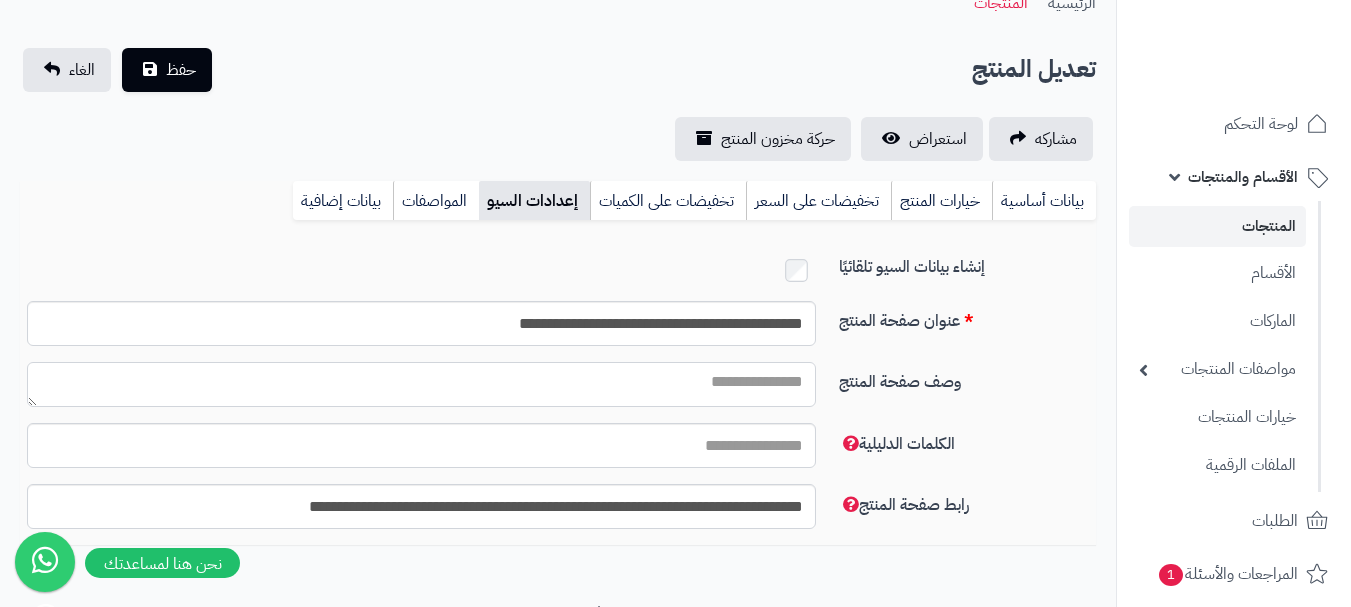 click on "وصف صفحة المنتج" at bounding box center (421, 384) 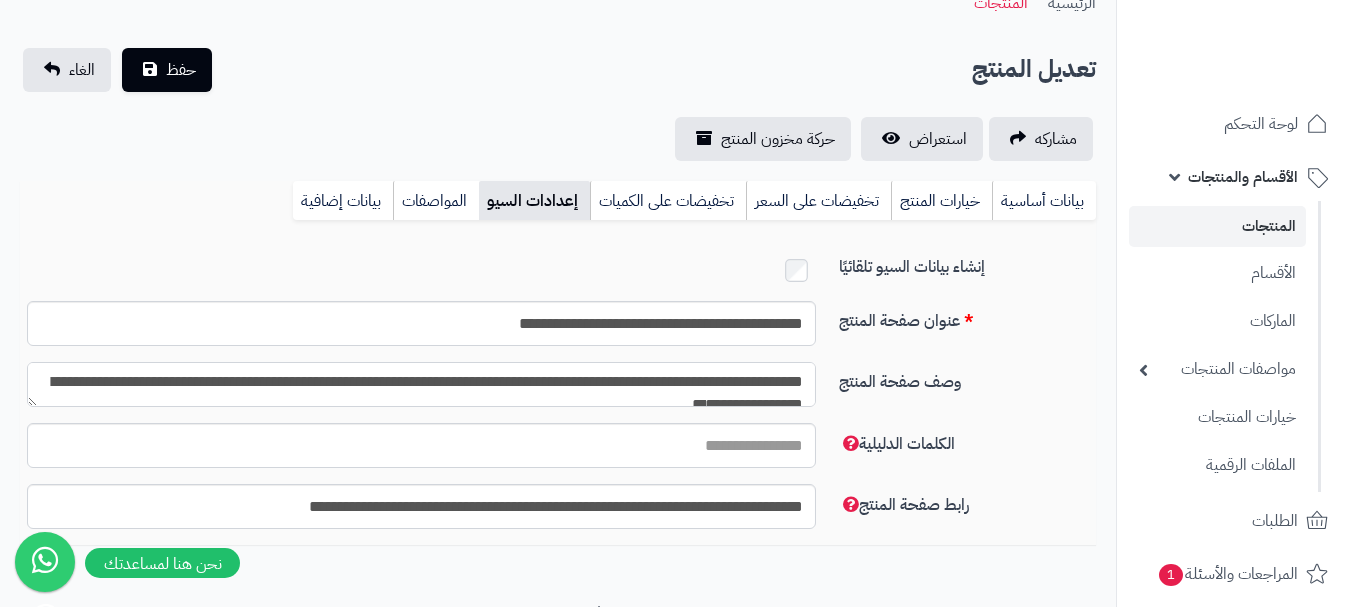 scroll, scrollTop: 11, scrollLeft: 0, axis: vertical 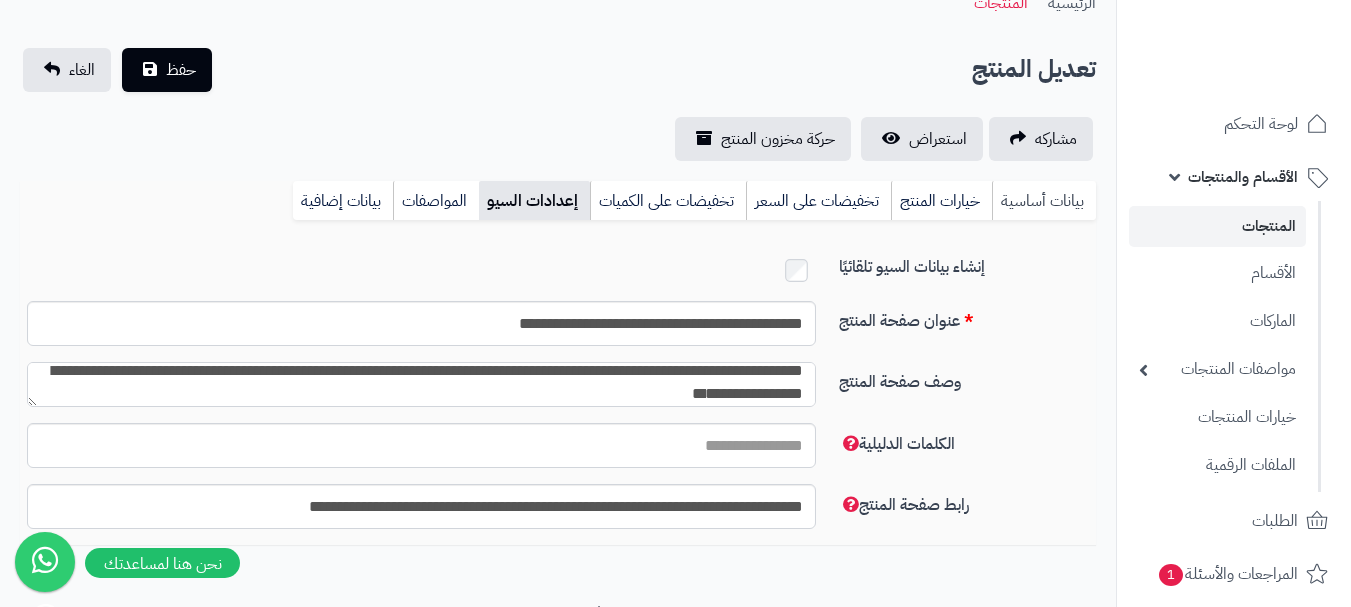 type on "**********" 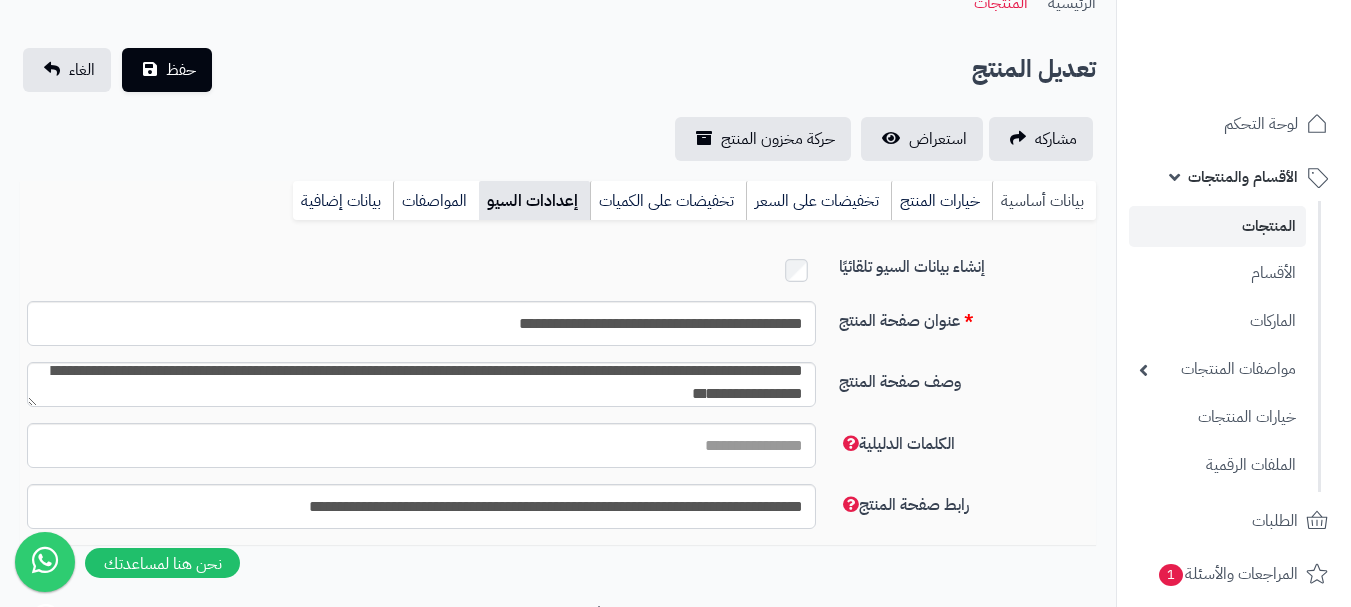 click on "بيانات أساسية" at bounding box center (1044, 201) 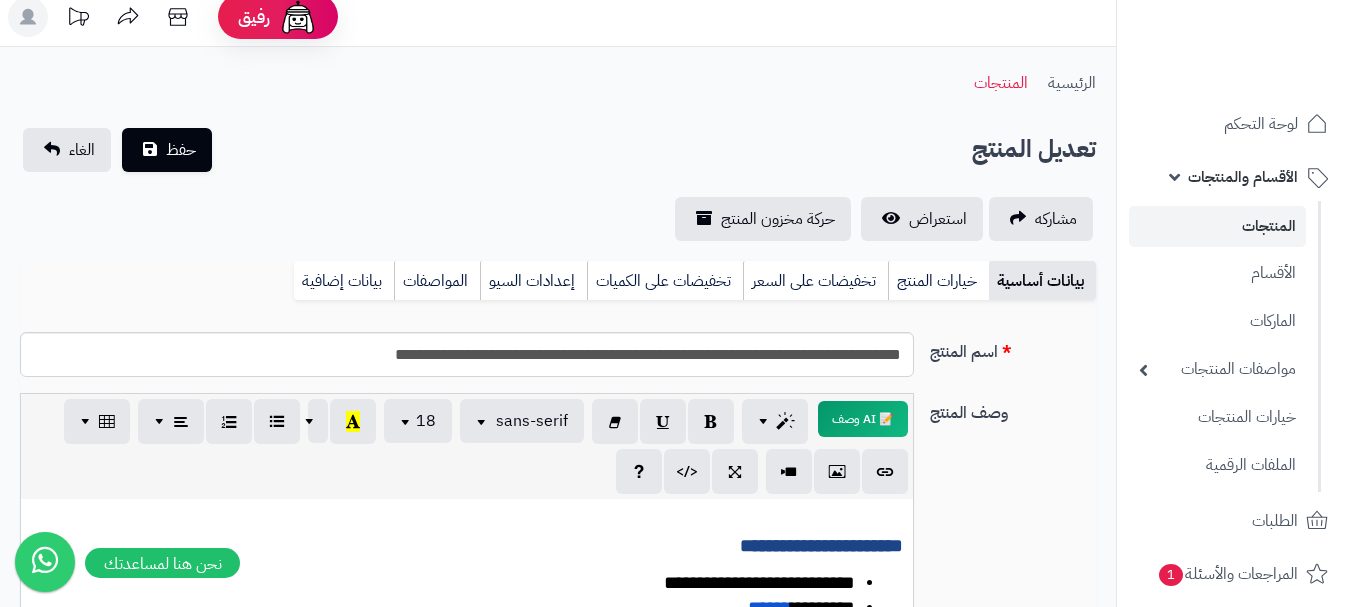scroll, scrollTop: 0, scrollLeft: 0, axis: both 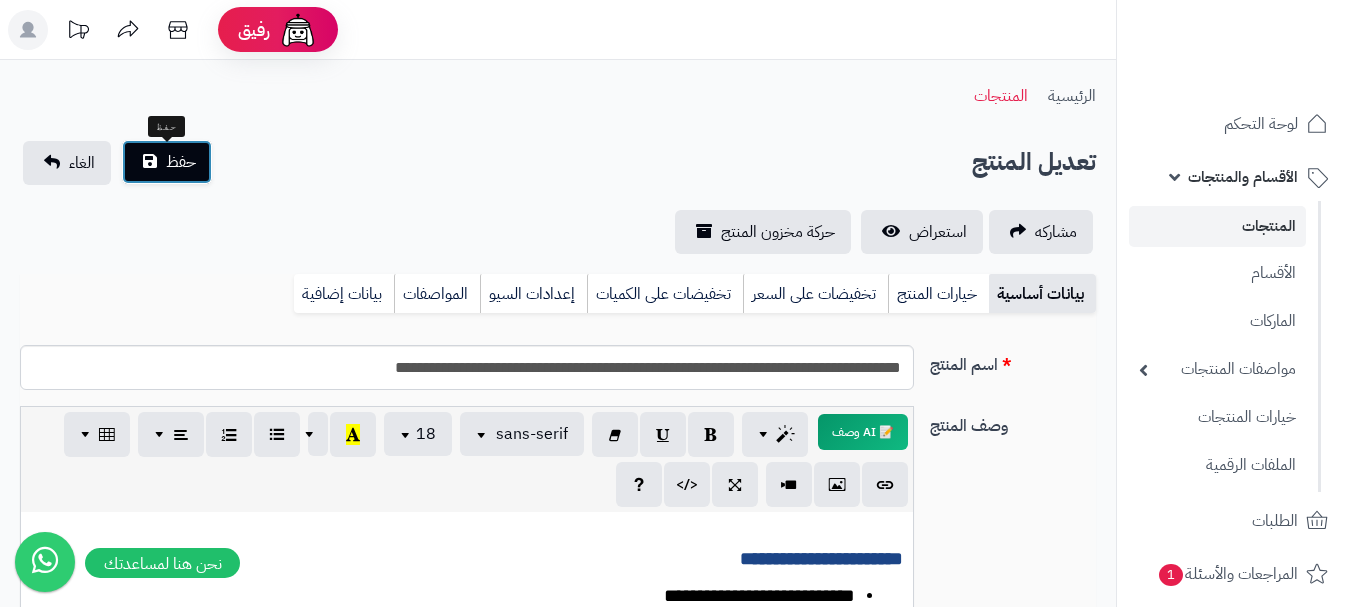 click on "حفظ" at bounding box center (167, 162) 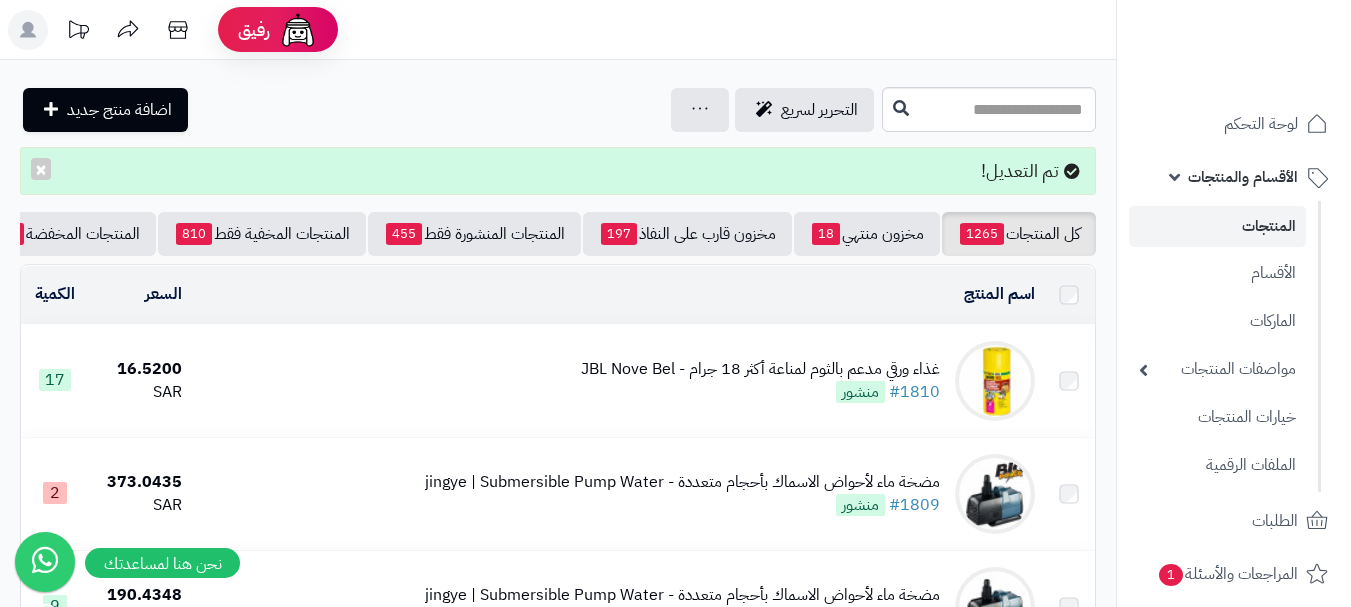 scroll, scrollTop: 0, scrollLeft: 0, axis: both 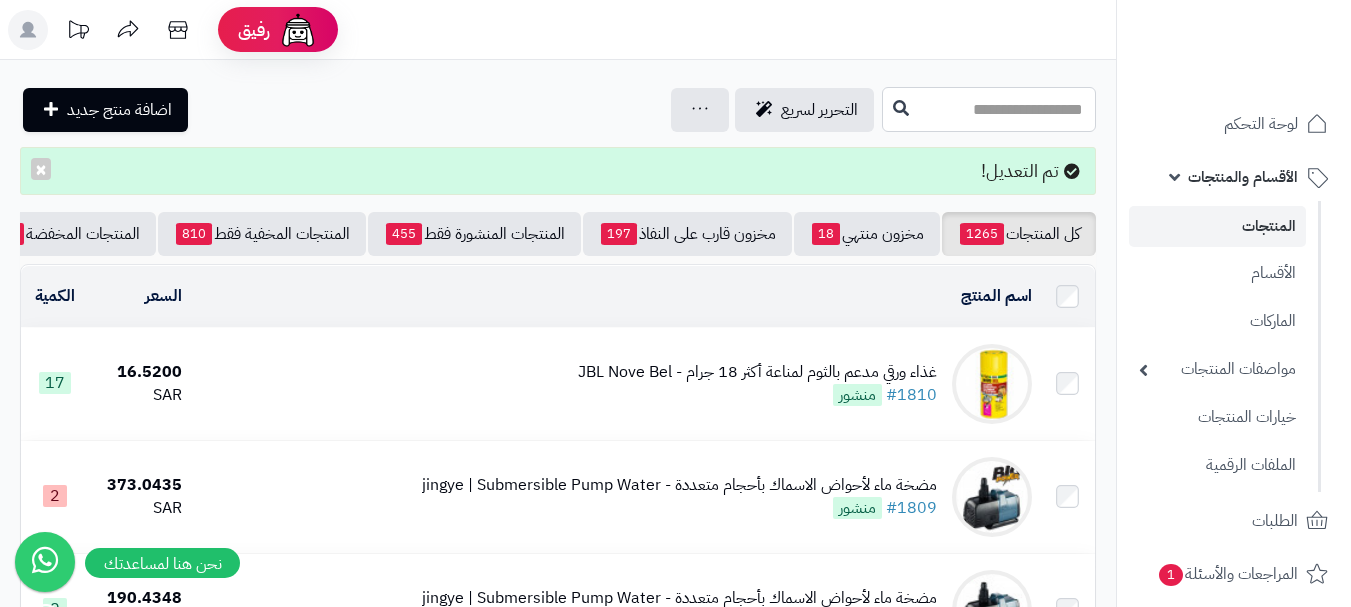 click at bounding box center [989, 109] 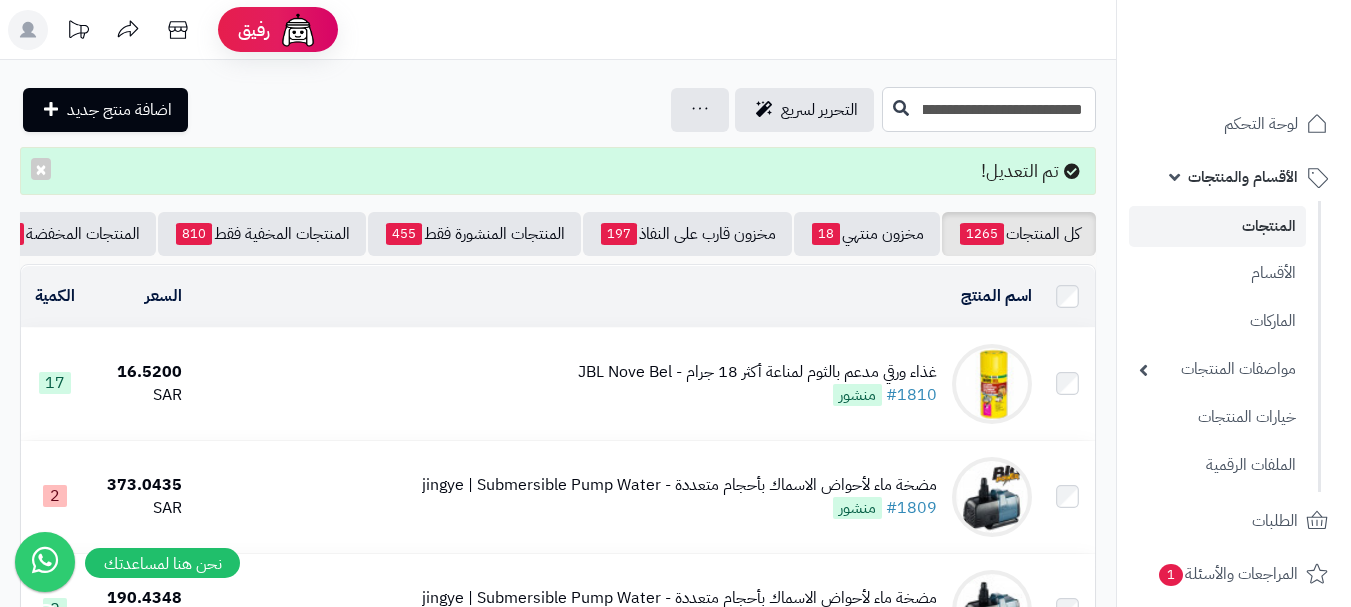 scroll, scrollTop: 0, scrollLeft: -176, axis: horizontal 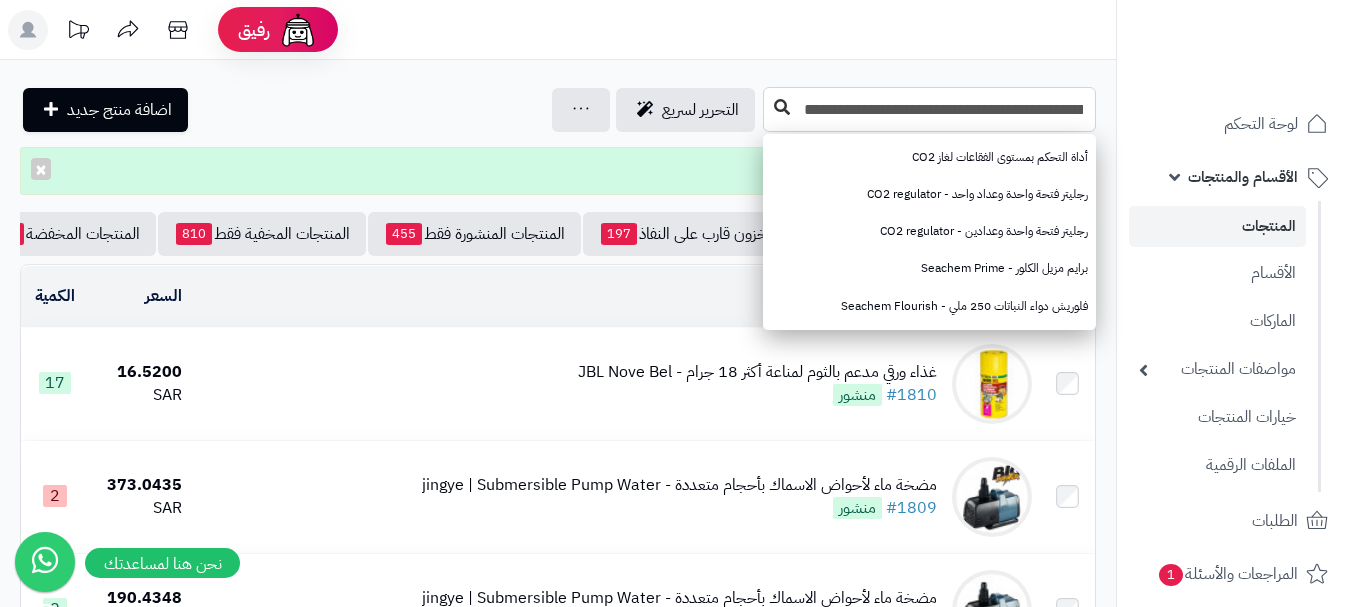type on "**********" 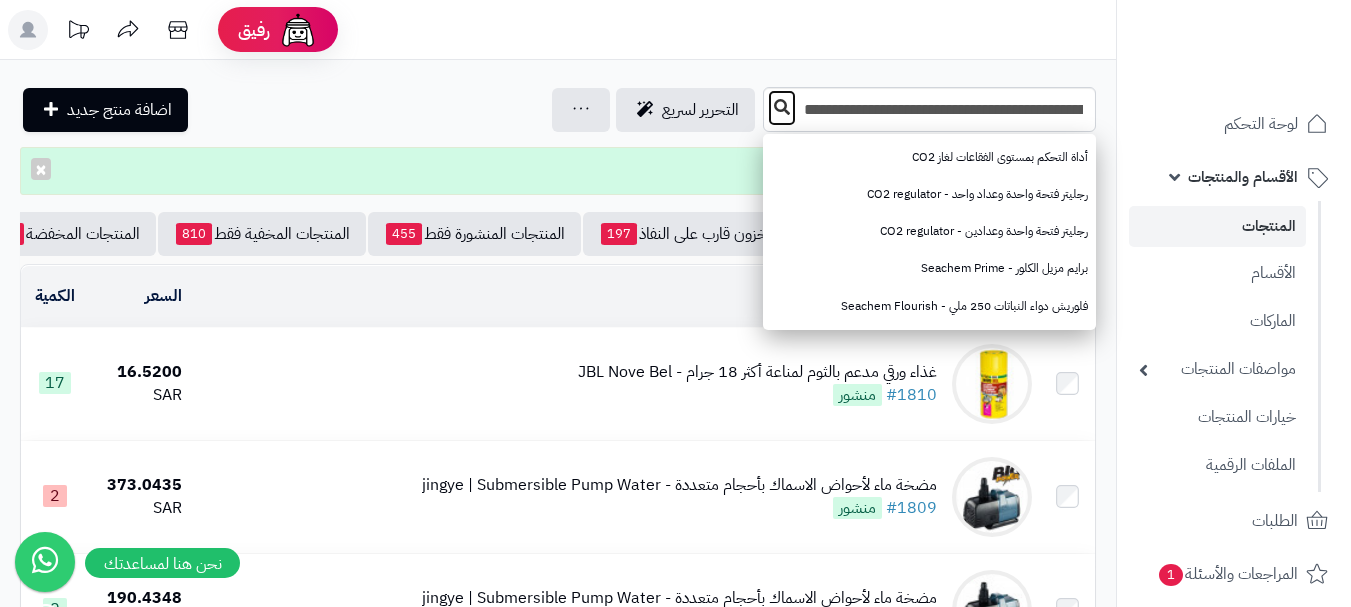 click at bounding box center [782, 107] 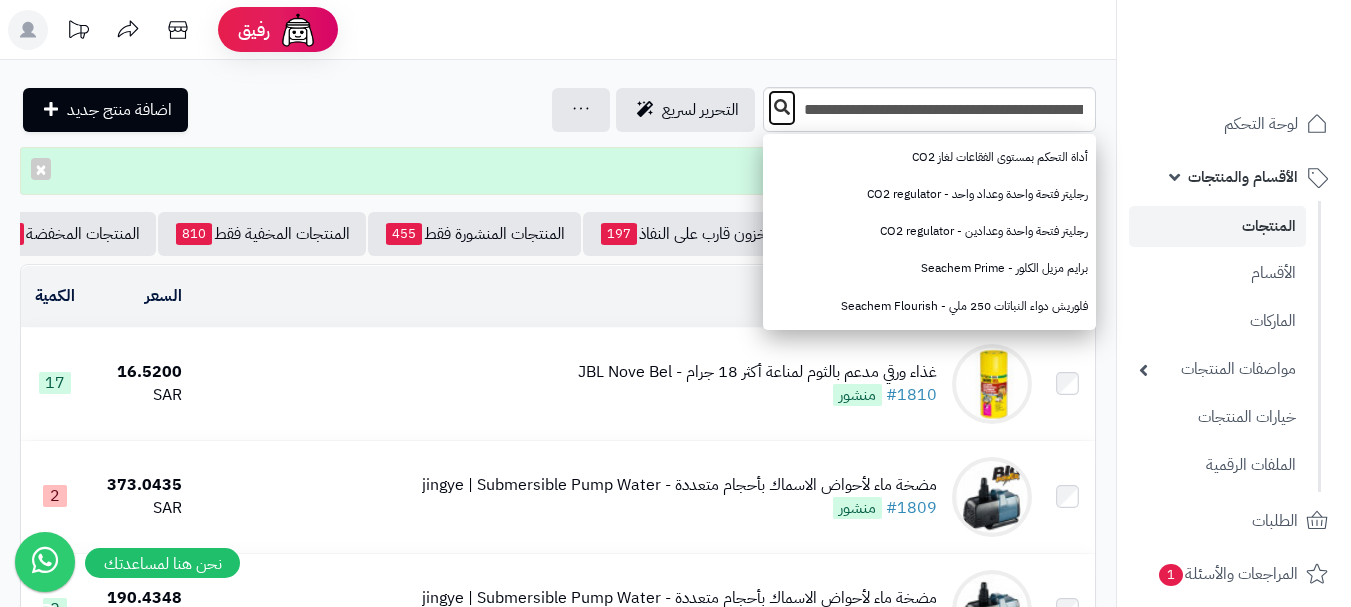 scroll, scrollTop: 0, scrollLeft: 0, axis: both 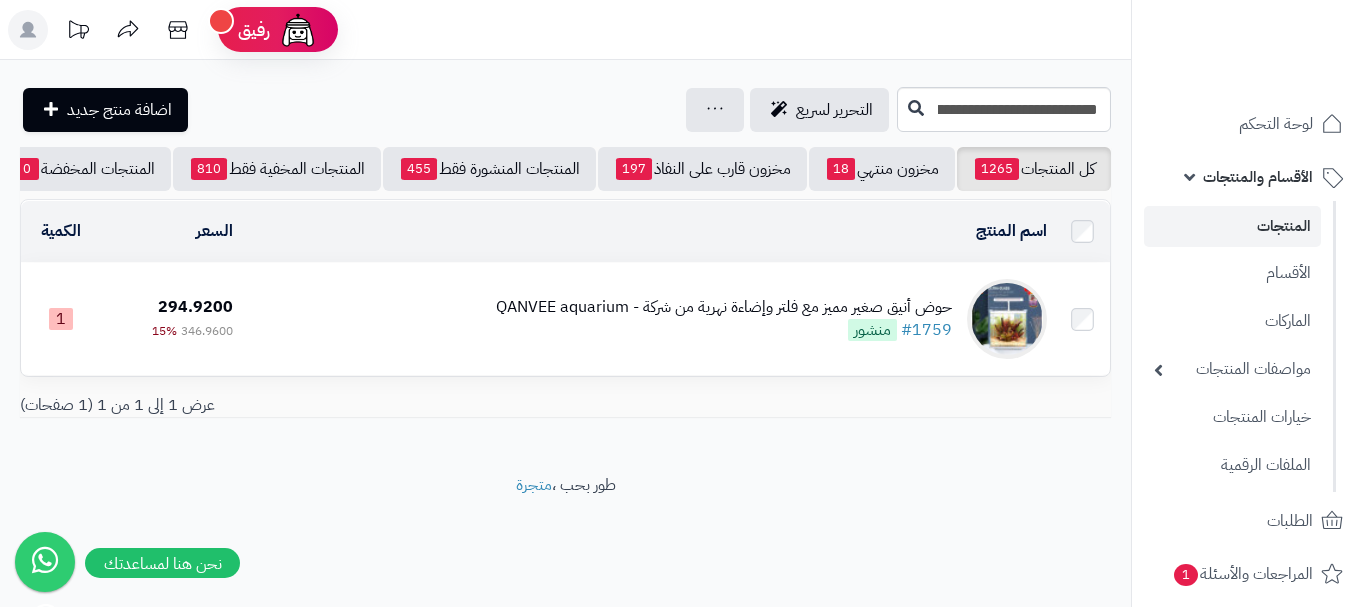 click on "حوض أنيق صغير مميز مع فلتر وإضاءة نهرية من شركة - QANVEE aquarium" at bounding box center (724, 307) 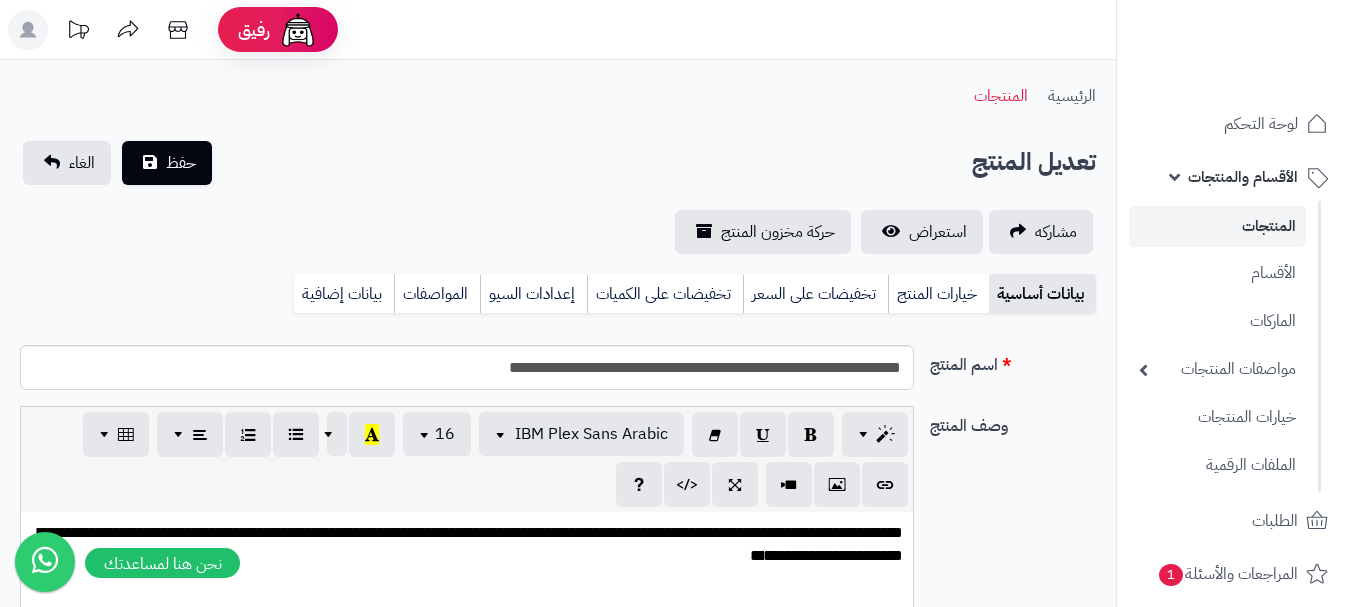 type on "******" 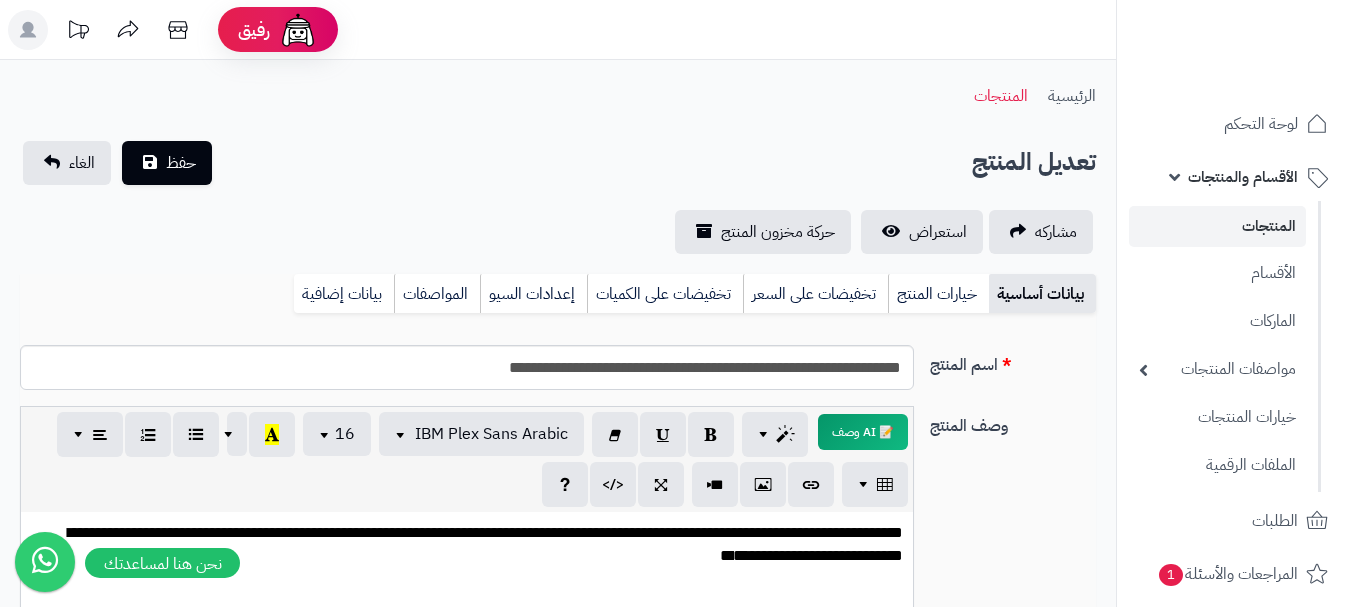 scroll, scrollTop: 0, scrollLeft: 0, axis: both 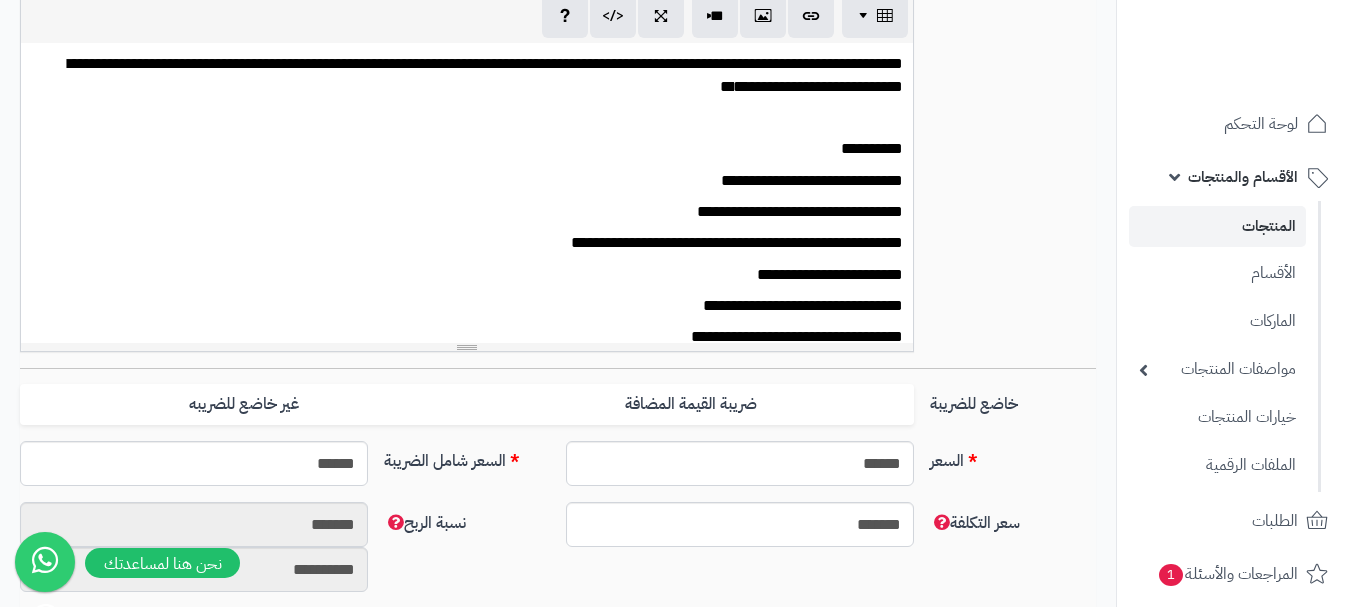 click on "**********" at bounding box center [474, 243] 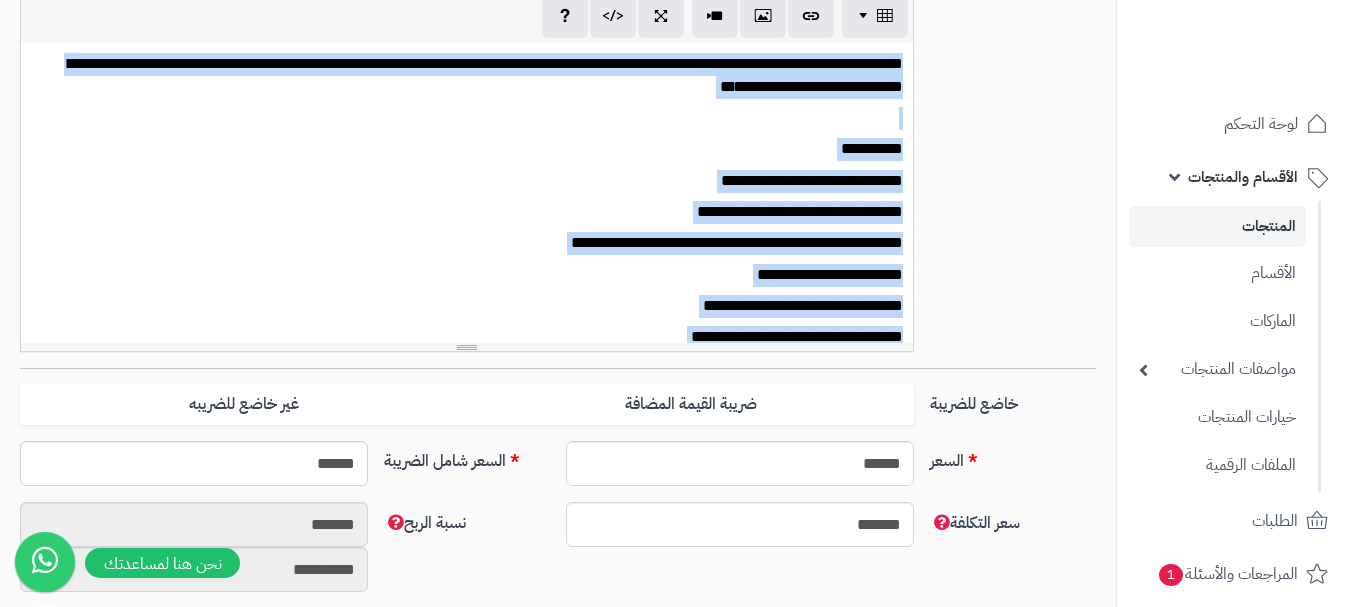 type 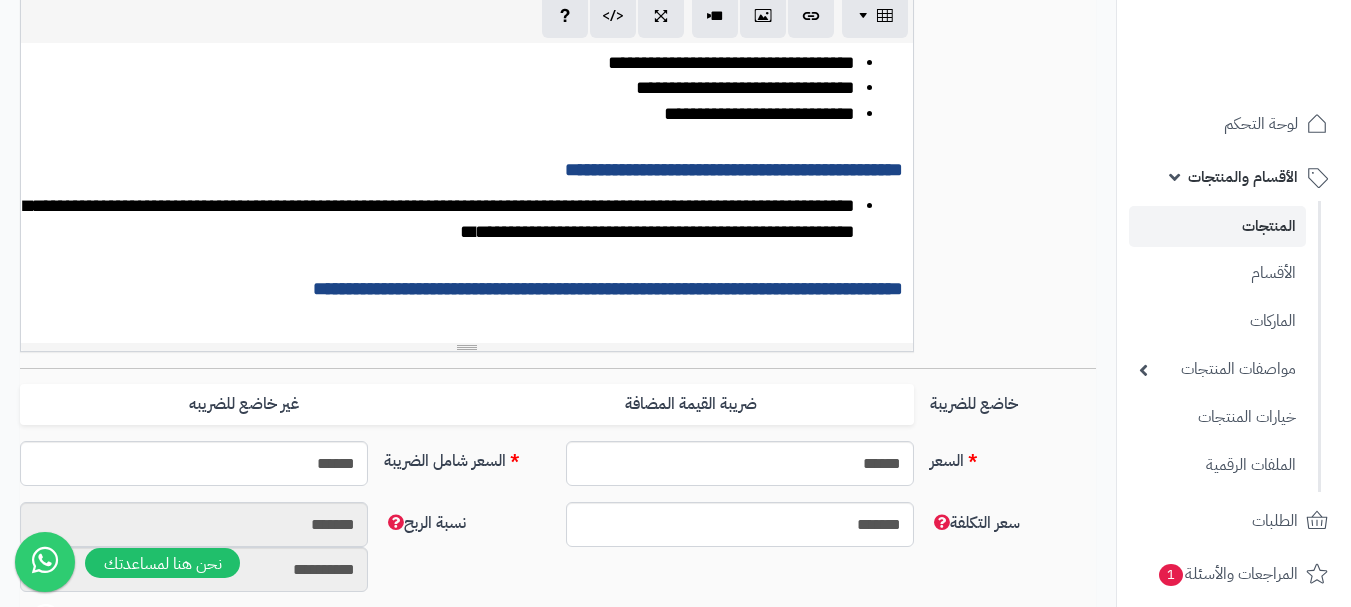 scroll, scrollTop: 611, scrollLeft: 0, axis: vertical 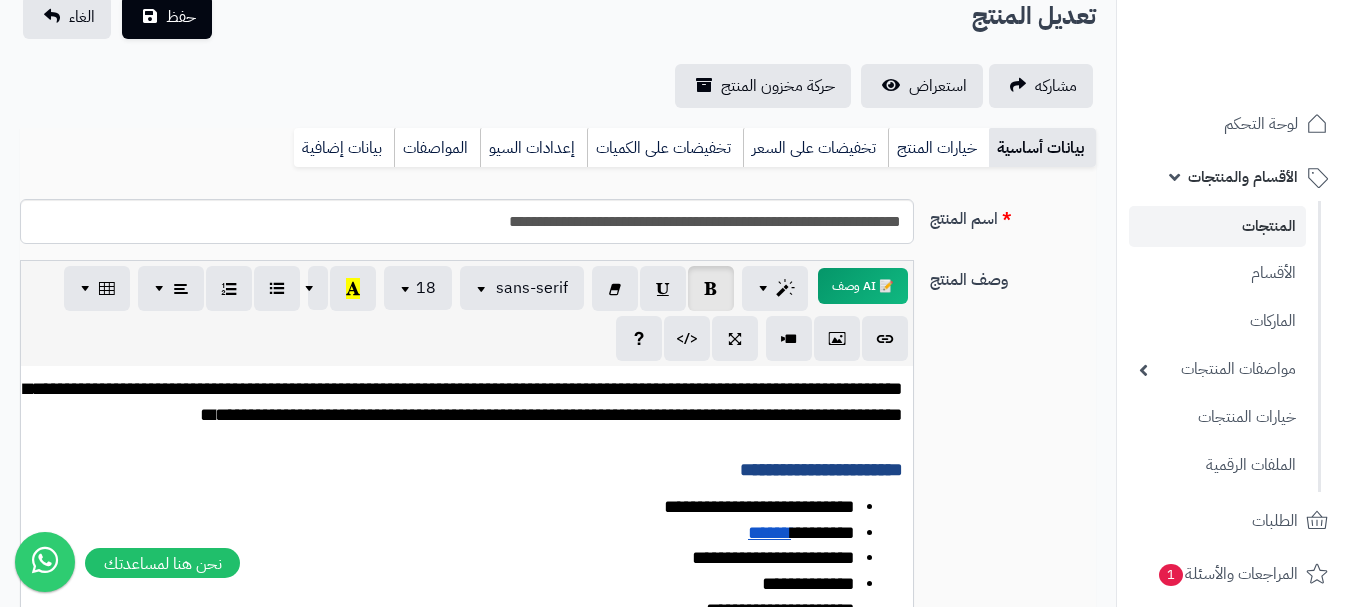 click on "**********" at bounding box center [463, 401] 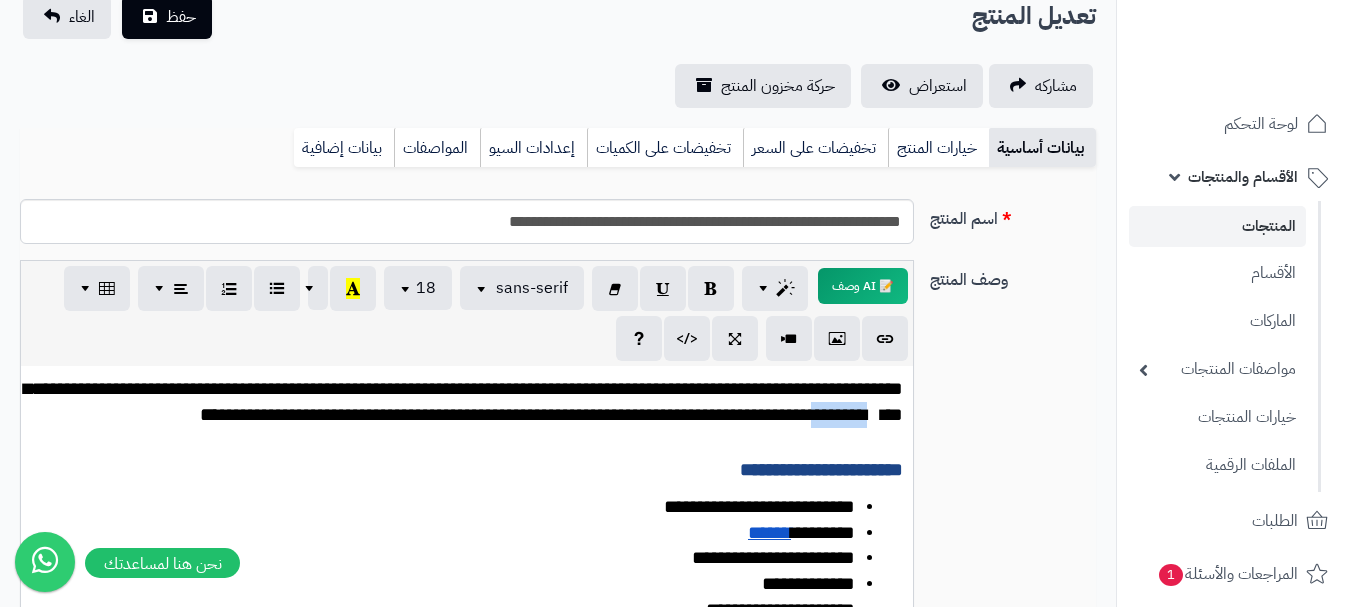 click on "**********" at bounding box center [463, 401] 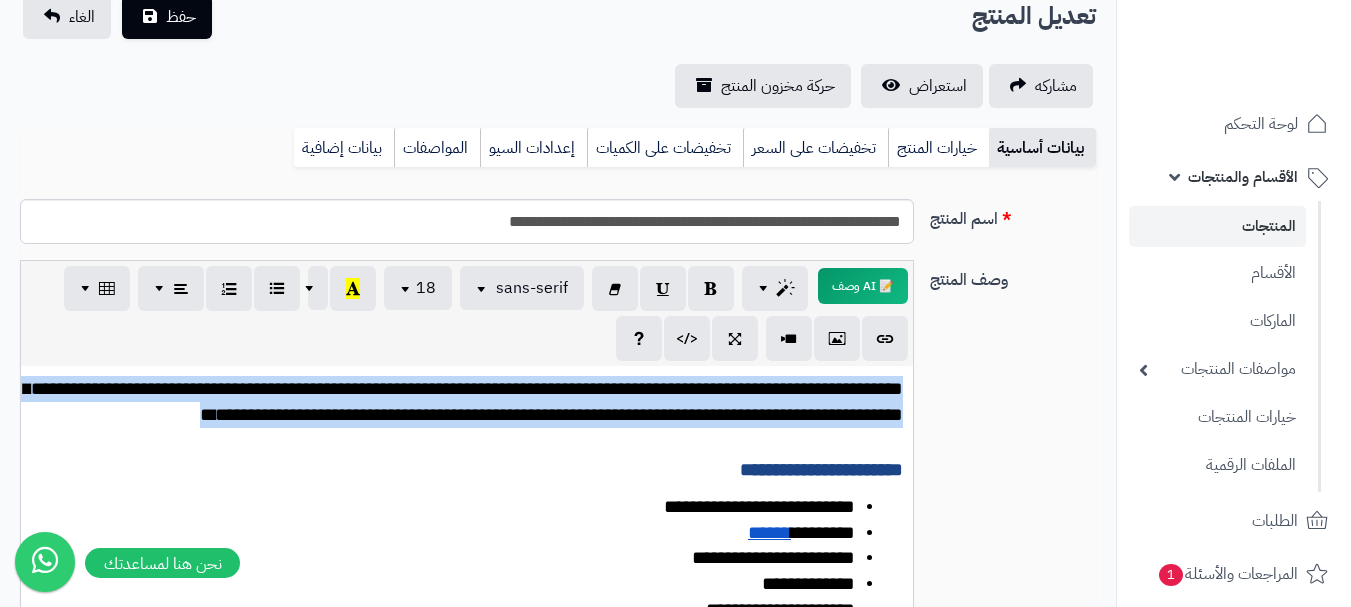 click on "**********" at bounding box center (463, 401) 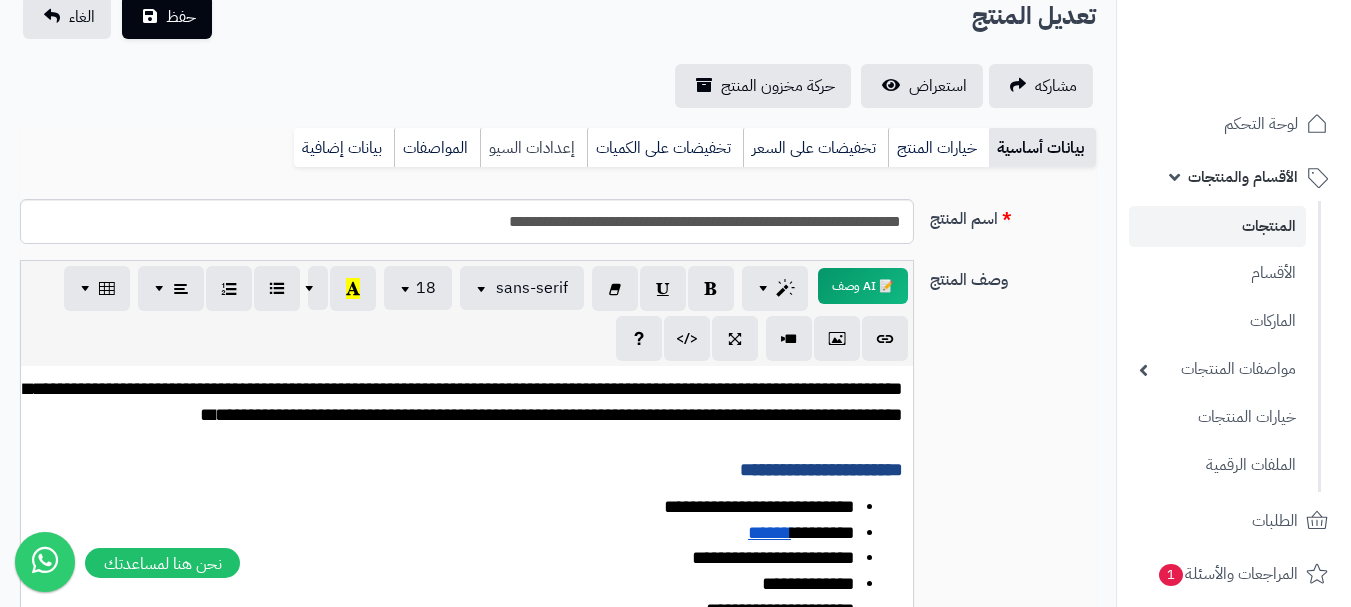 click on "إعدادات السيو" at bounding box center (533, 148) 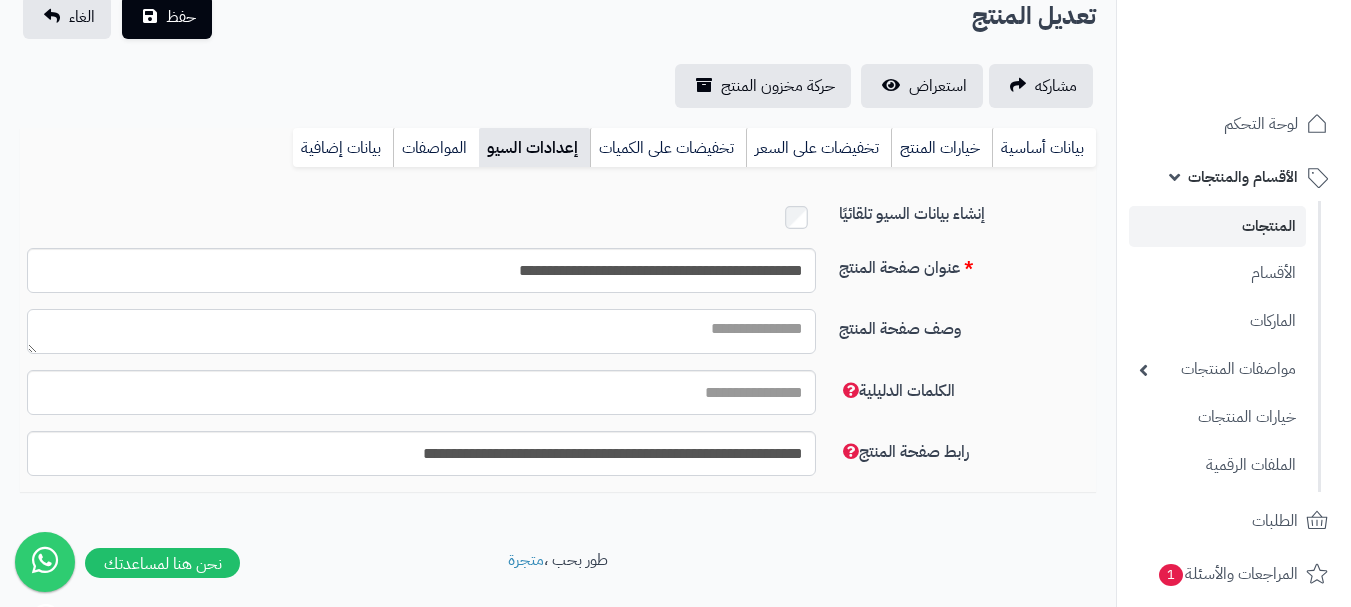 click on "وصف صفحة المنتج" at bounding box center [421, 331] 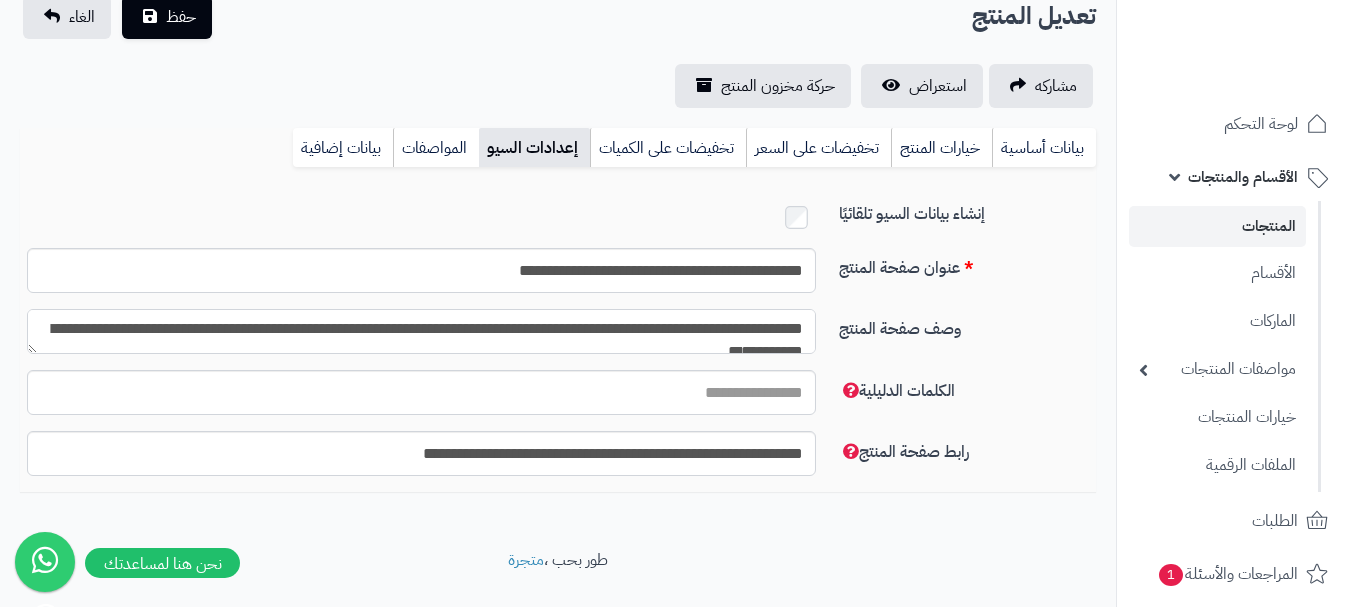 scroll, scrollTop: 11, scrollLeft: 0, axis: vertical 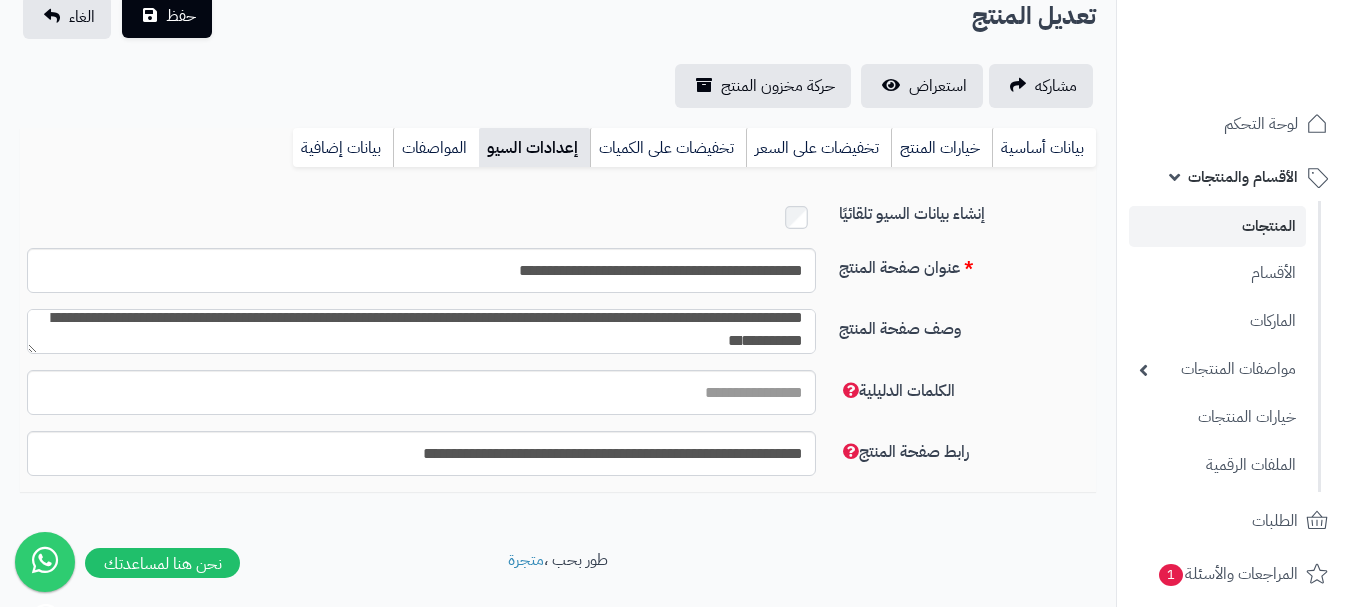 type on "**********" 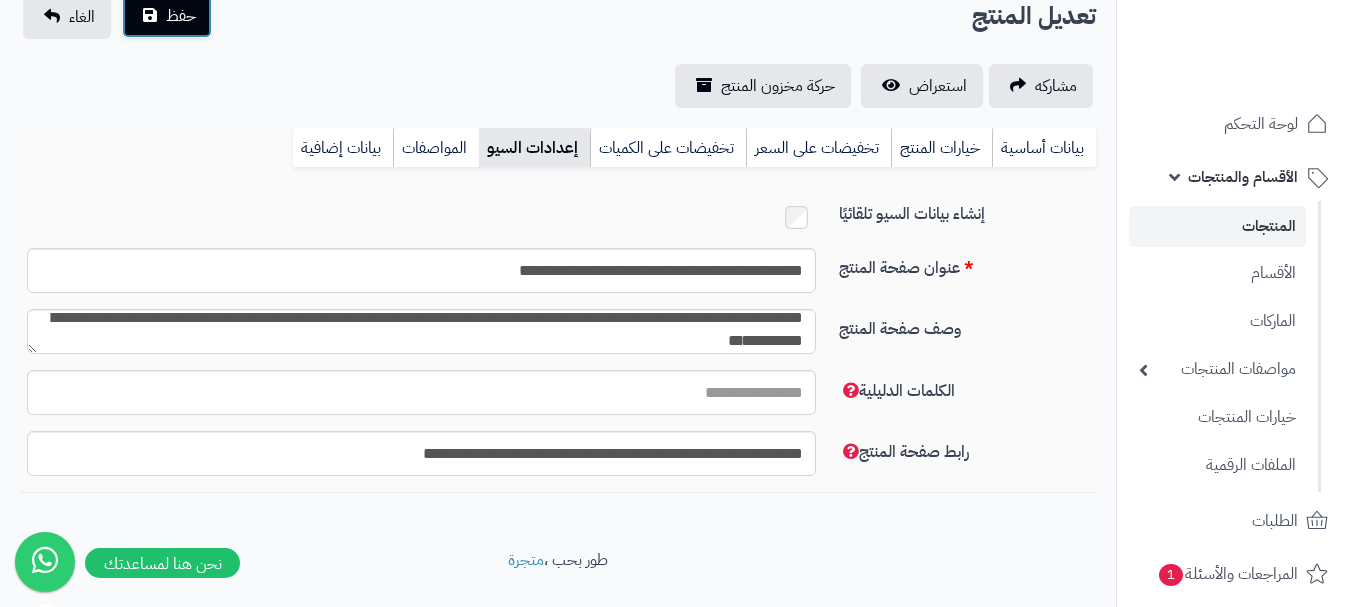 click on "حفظ" at bounding box center (167, 16) 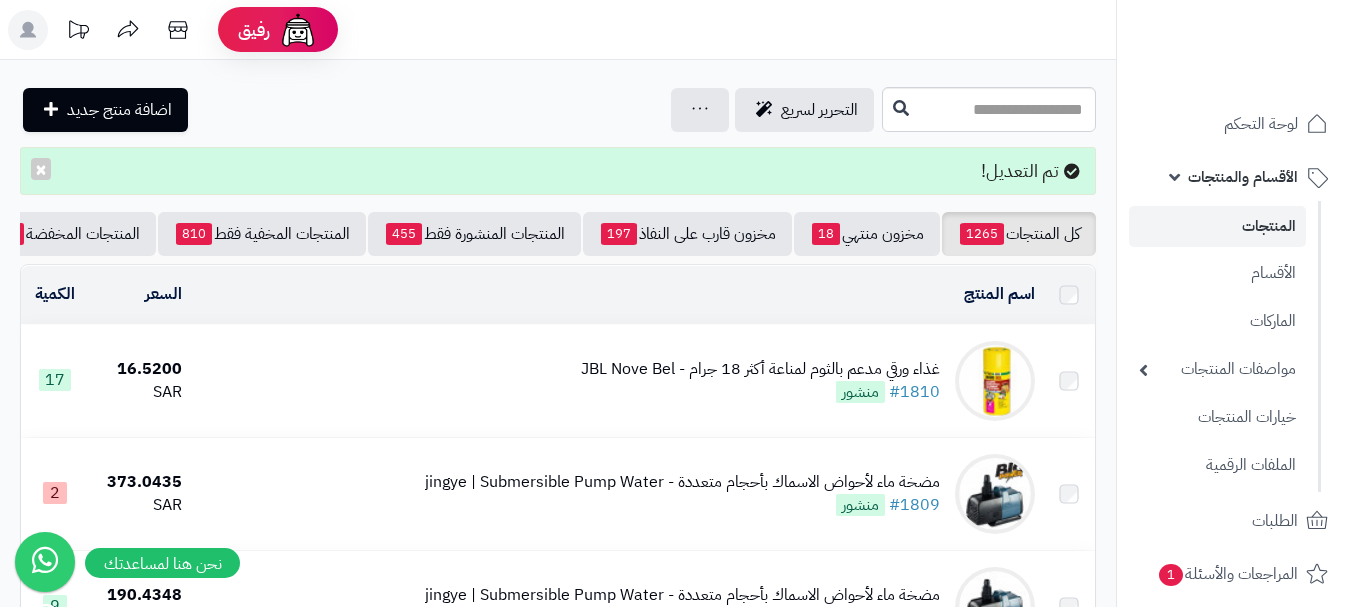 click at bounding box center [989, 109] 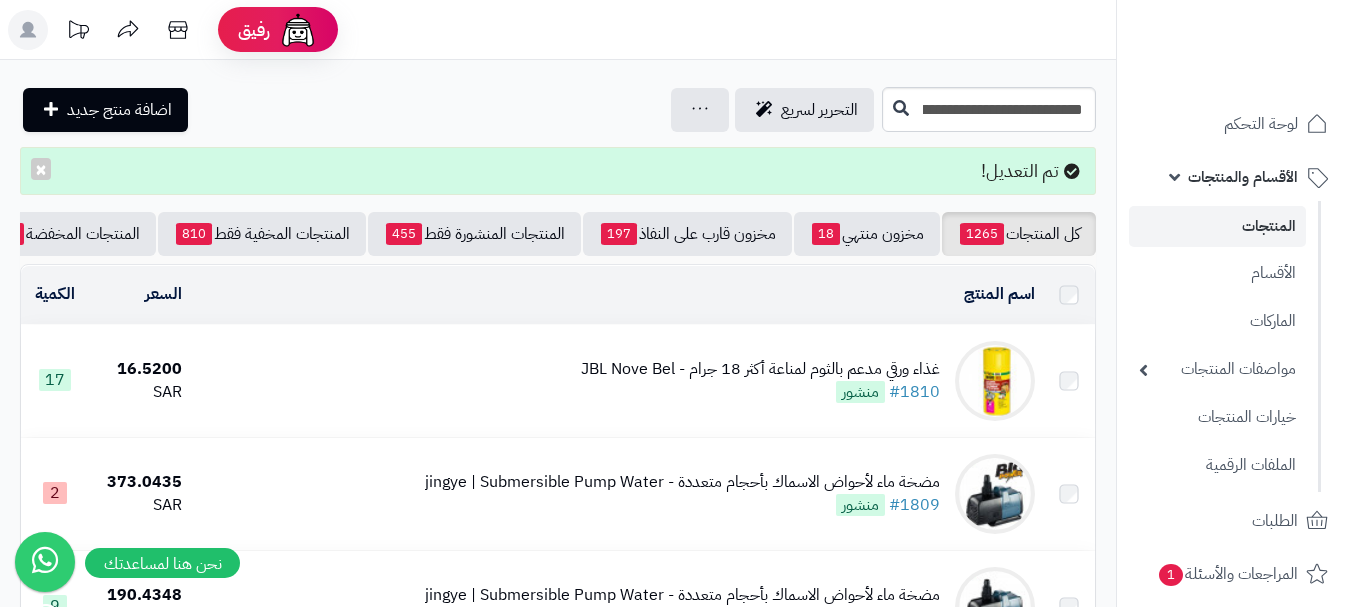 scroll, scrollTop: 0, scrollLeft: 0, axis: both 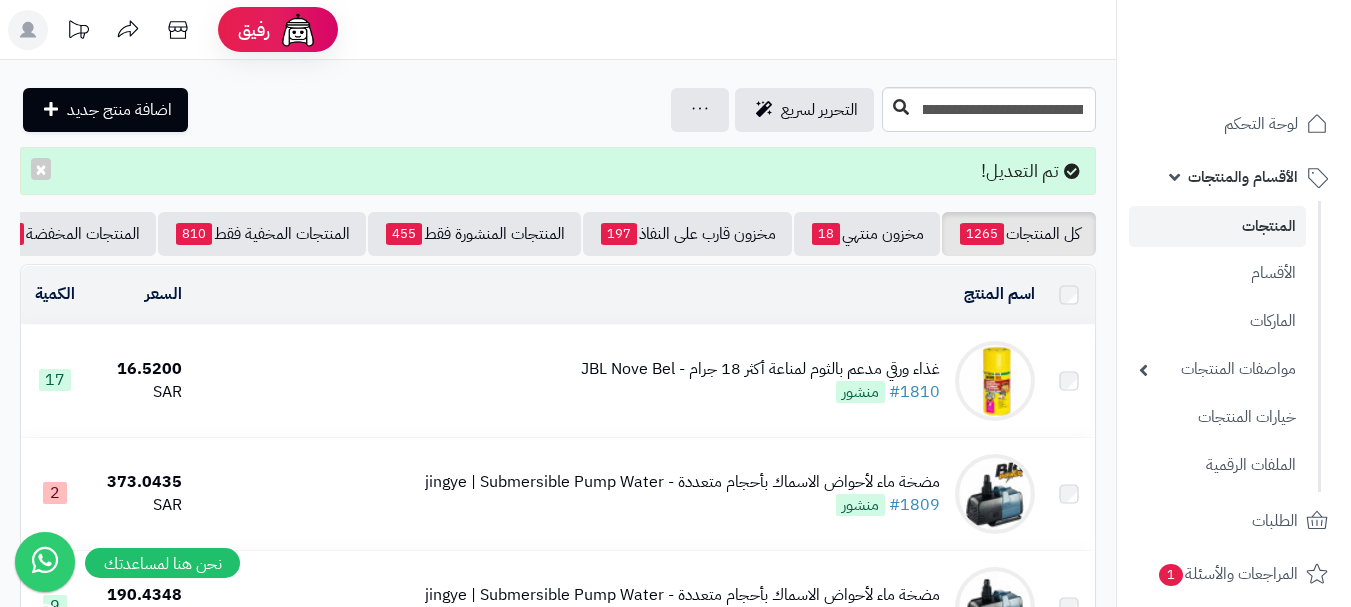 type on "**********" 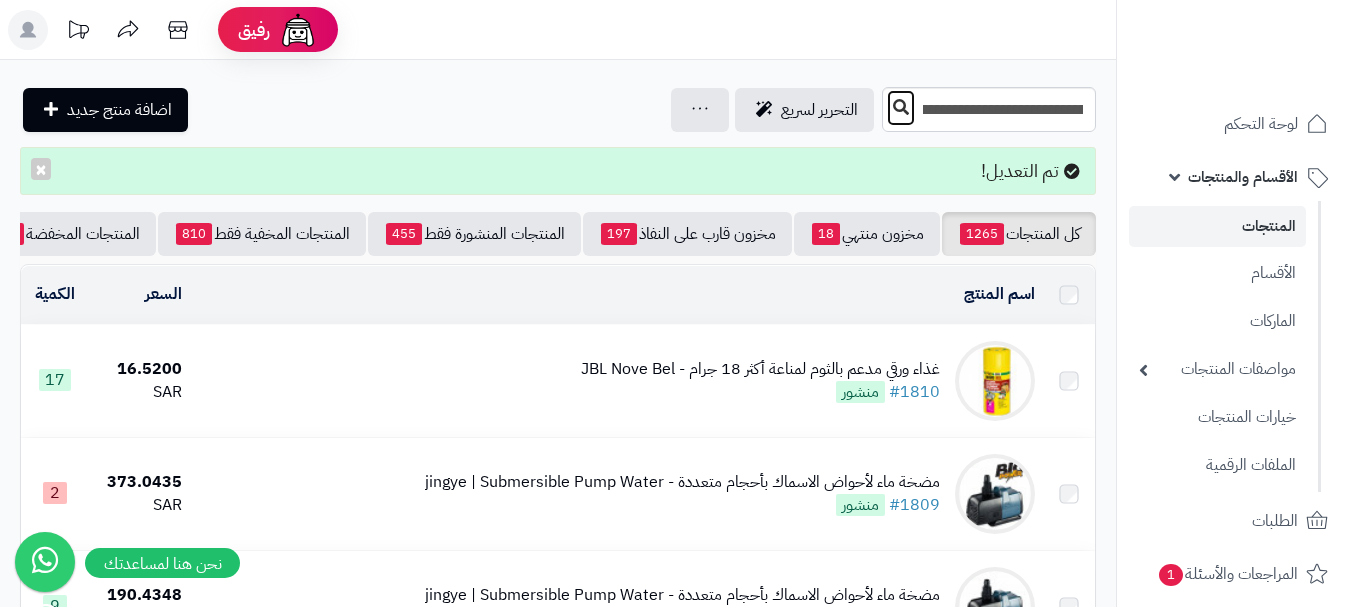 click at bounding box center [901, 107] 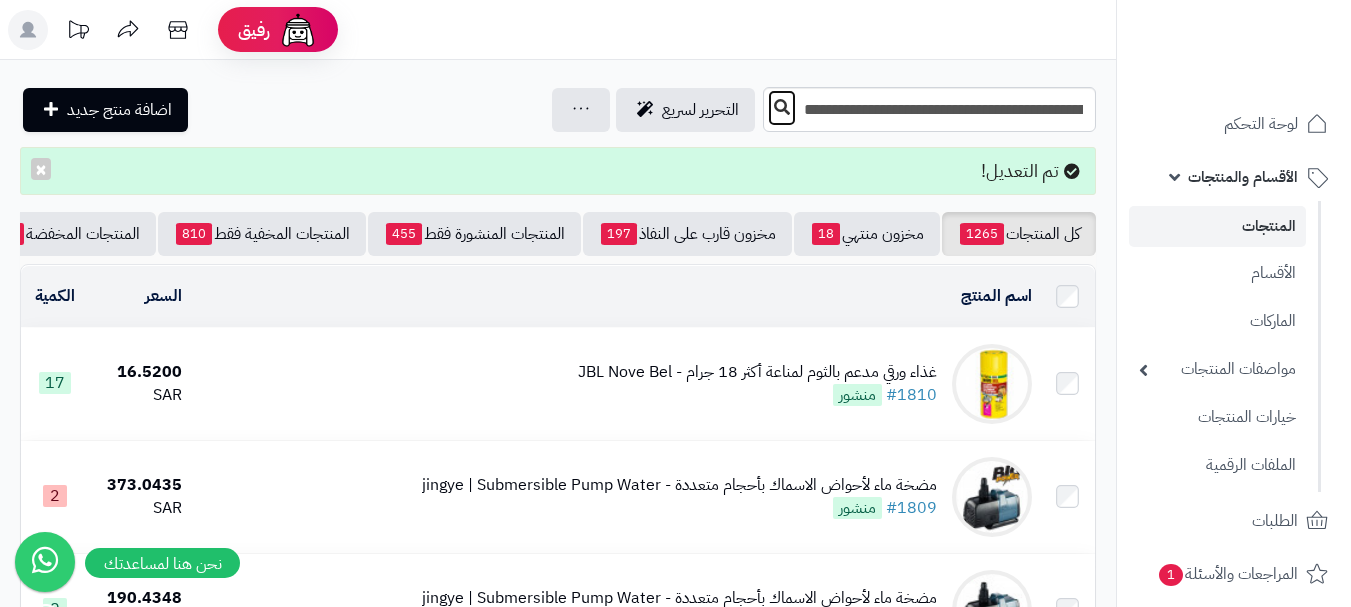scroll, scrollTop: 0, scrollLeft: 0, axis: both 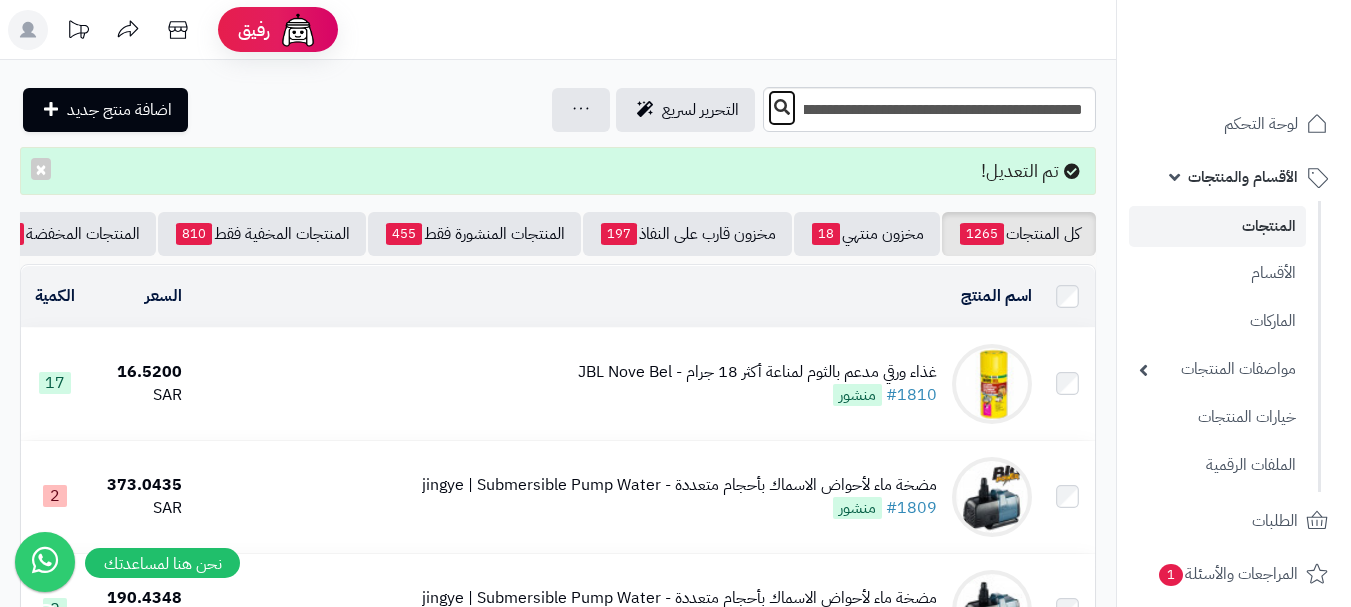 click at bounding box center [782, 107] 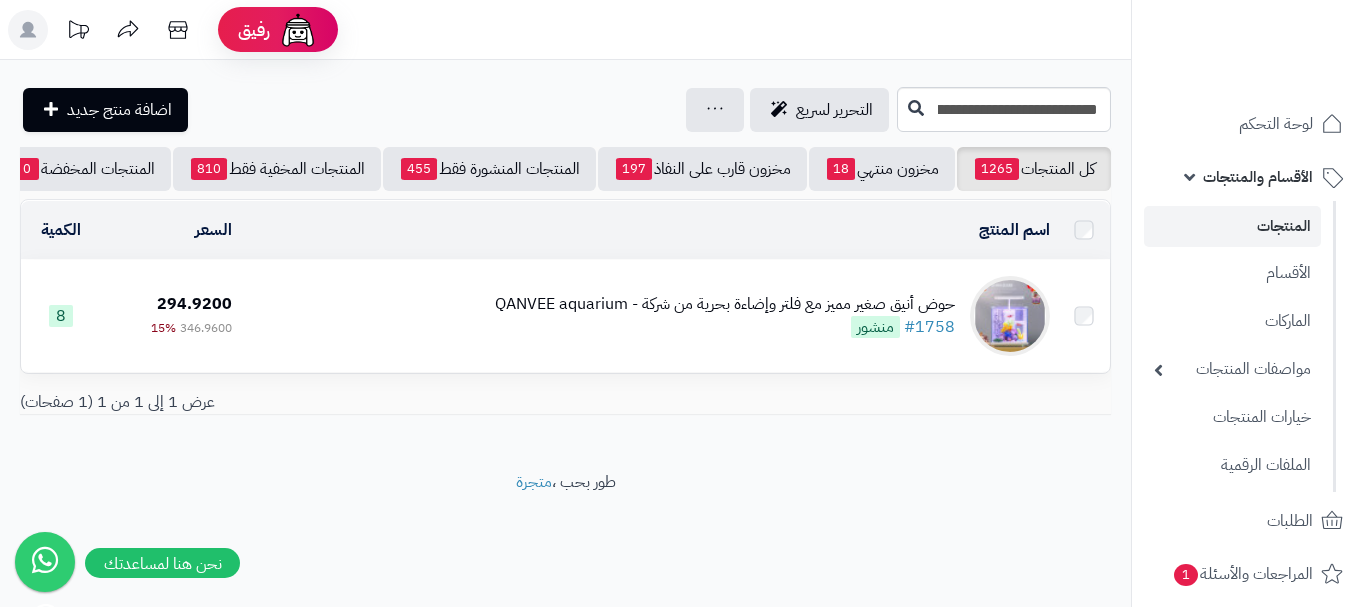 scroll, scrollTop: 0, scrollLeft: 0, axis: both 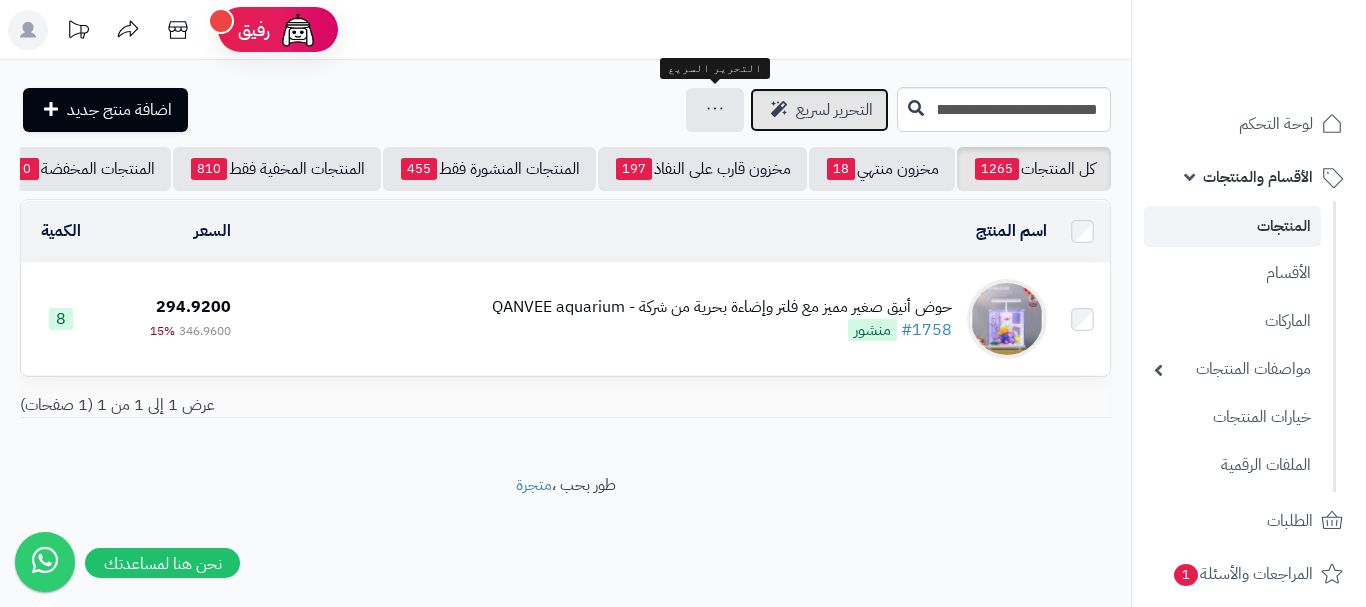 click on "التحرير لسريع" at bounding box center (834, 110) 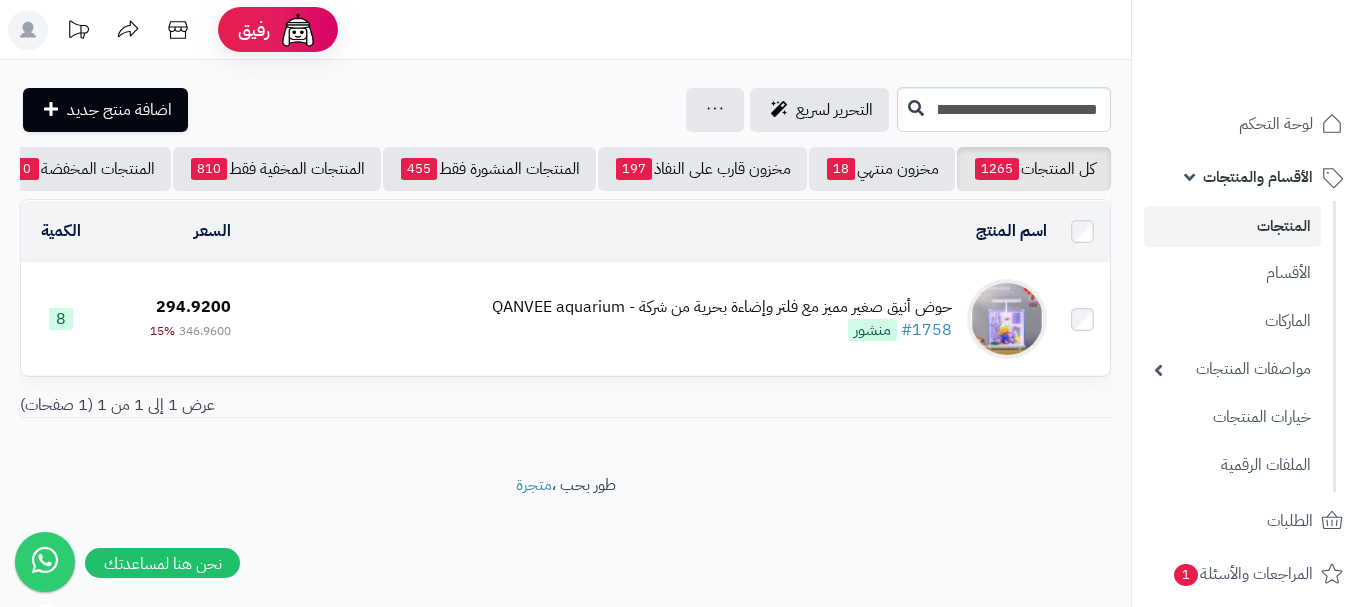 click on "حوض أنيق صغير مميز مع فلتر وإضاءة بحرية من شركة - QANVEE aquarium
#1758
منشور" at bounding box center [722, 319] 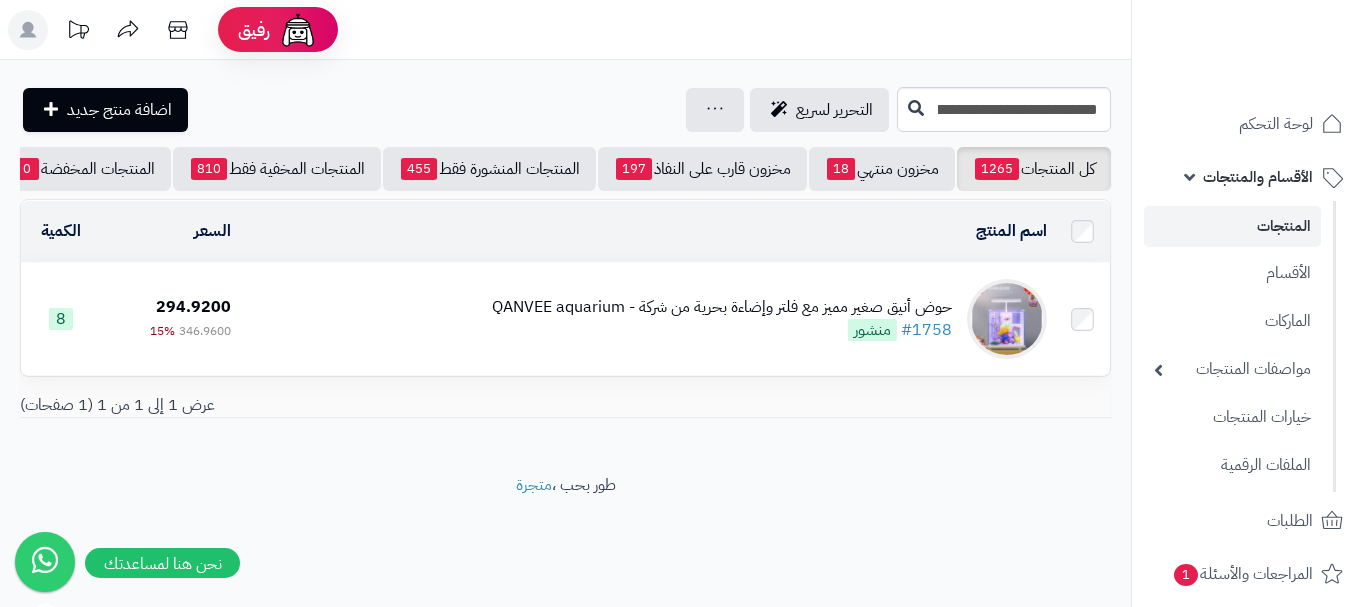 click on "حوض أنيق صغير مميز مع فلتر وإضاءة بحرية من شركة - QANVEE aquarium" at bounding box center (722, 307) 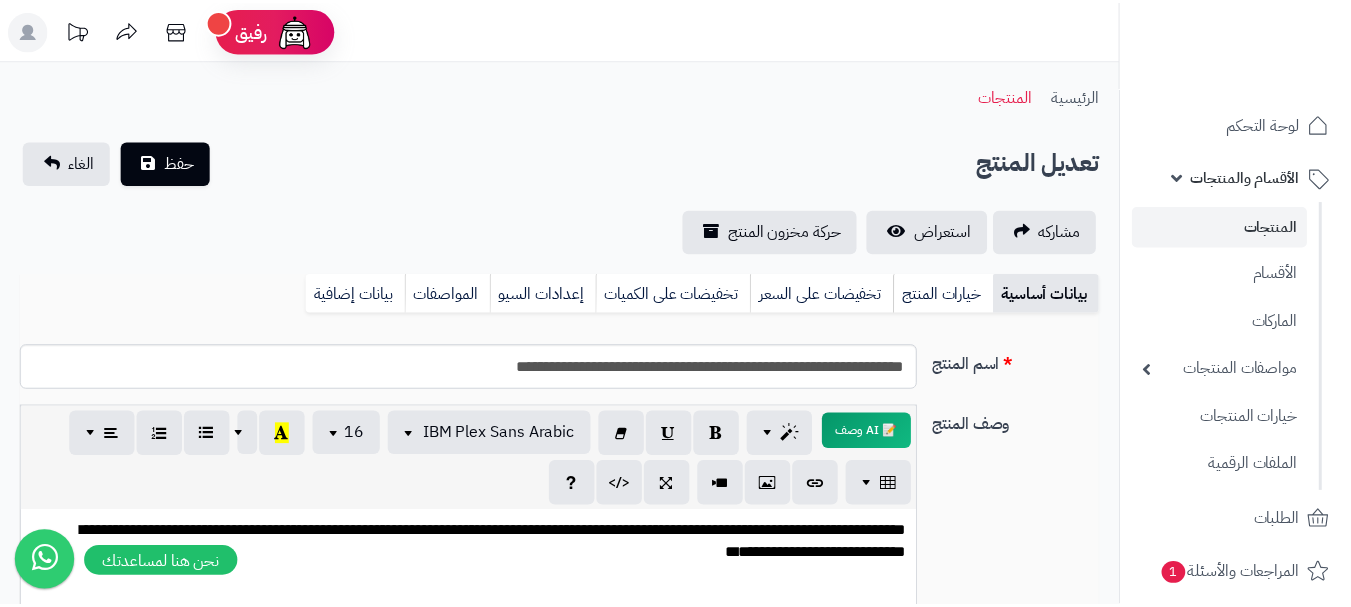 scroll, scrollTop: 0, scrollLeft: 0, axis: both 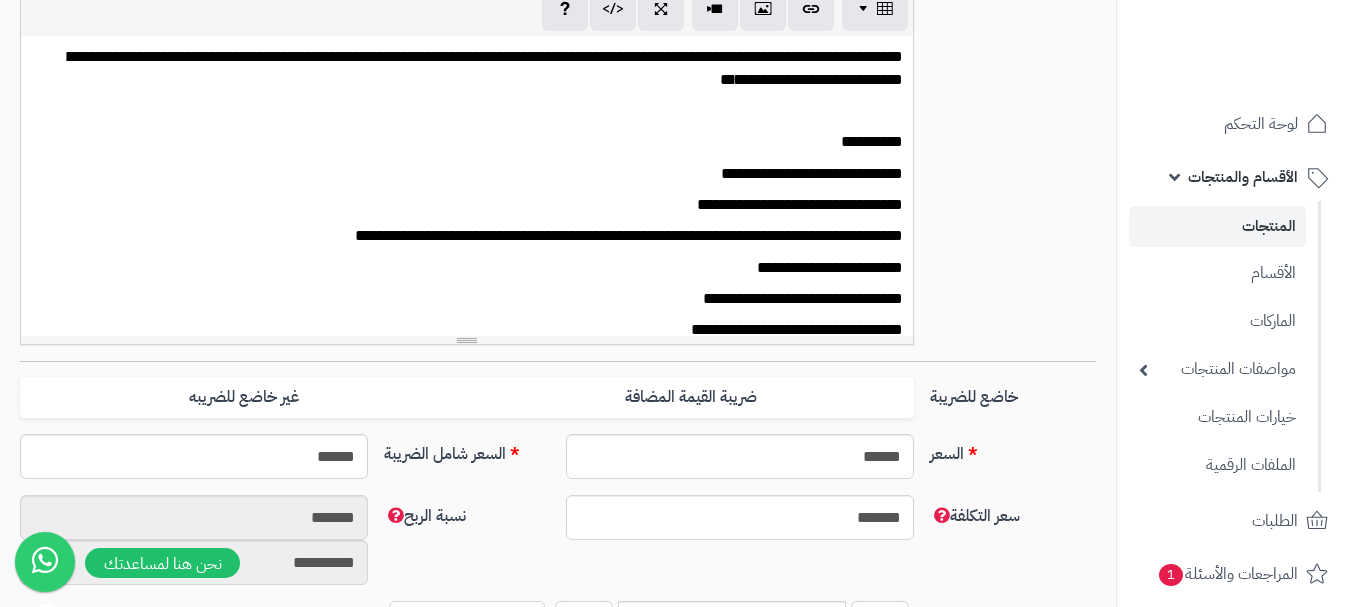 click on "**********" at bounding box center (474, 236) 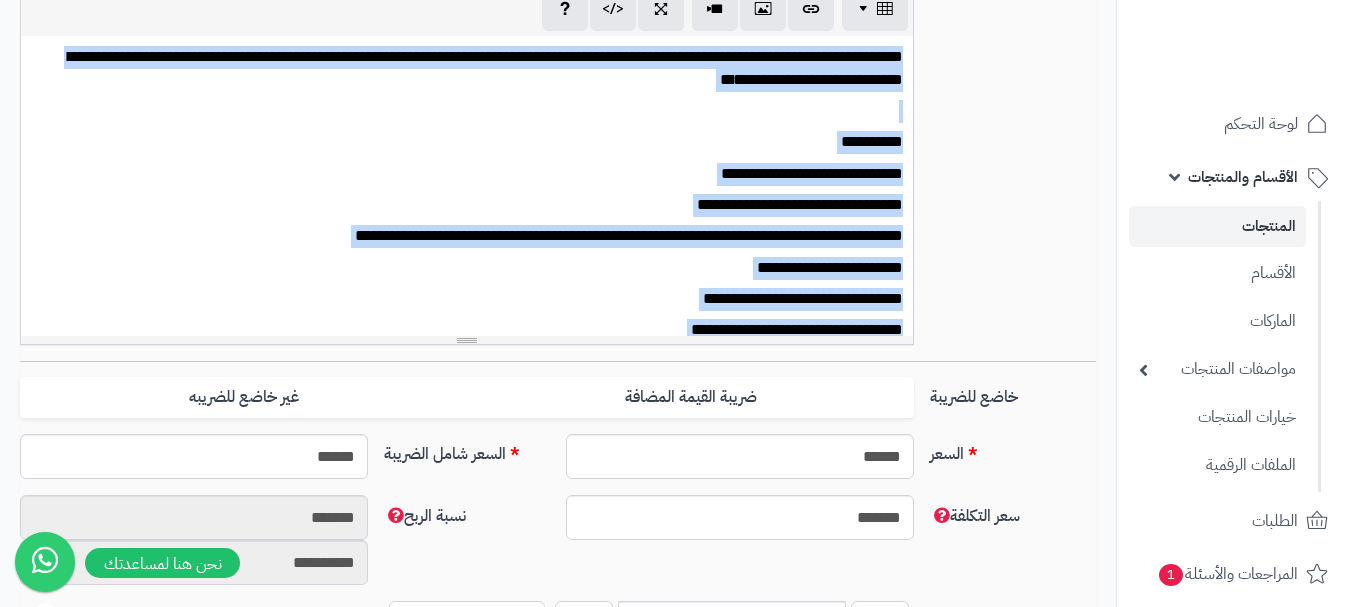 type 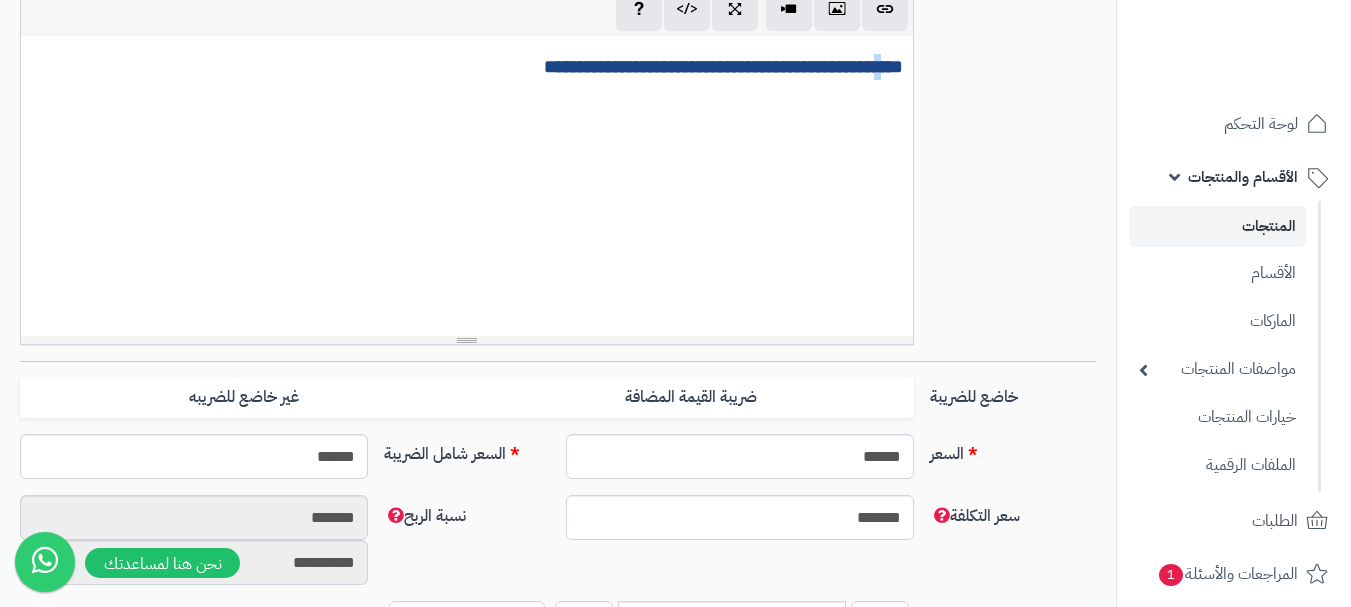 drag, startPoint x: 872, startPoint y: 116, endPoint x: 843, endPoint y: 238, distance: 125.39936 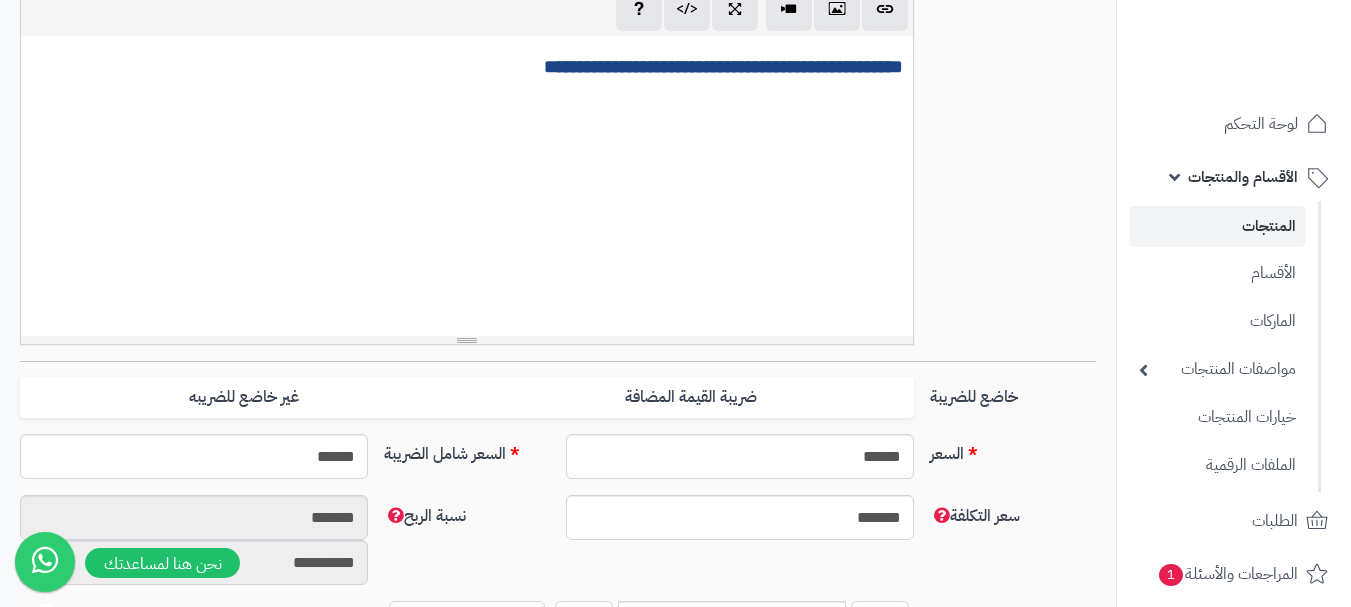 click on "**********" at bounding box center (467, 186) 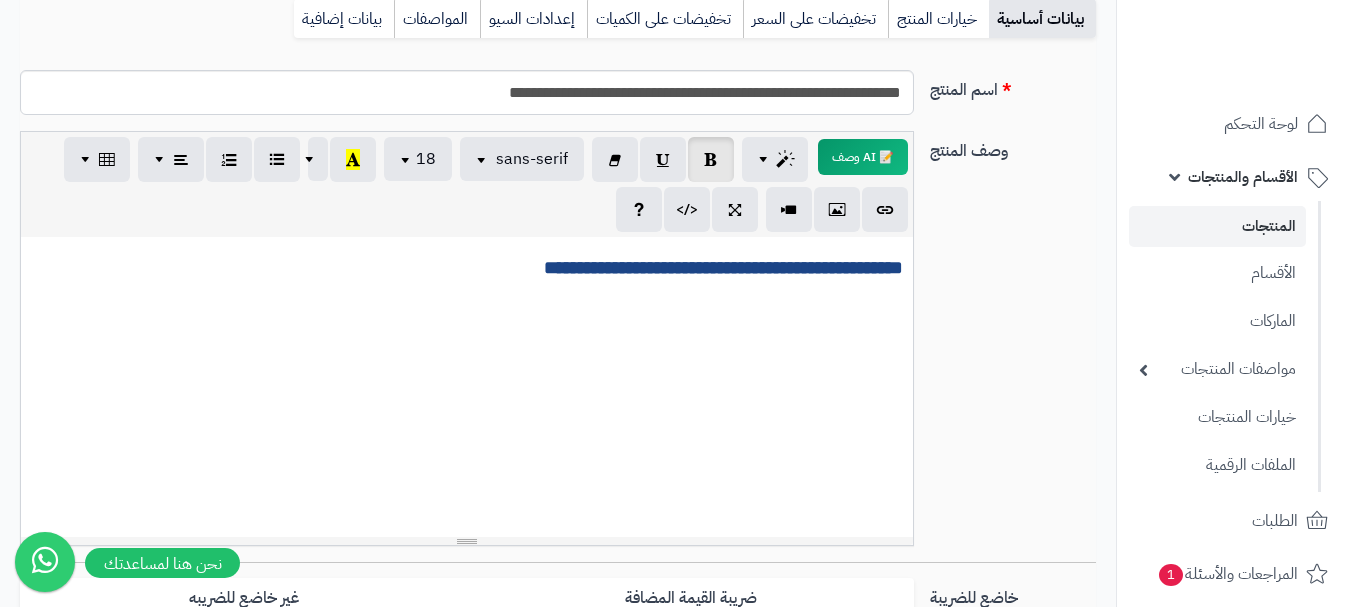 scroll, scrollTop: 234, scrollLeft: 0, axis: vertical 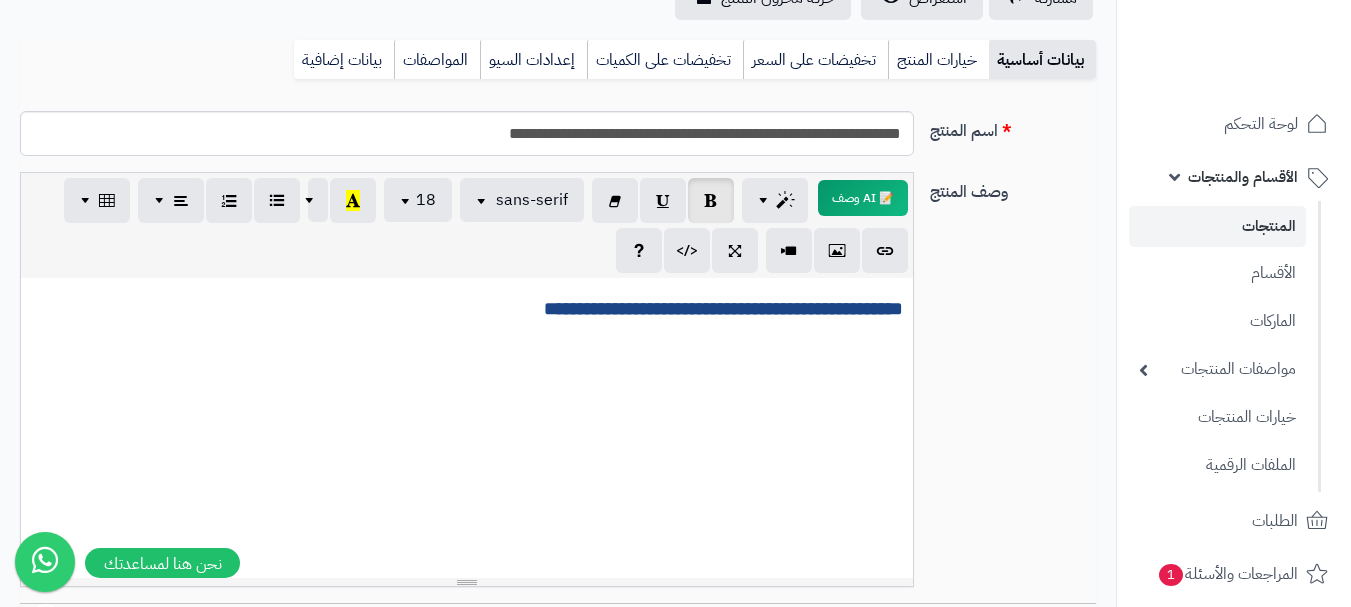 click on "**********" at bounding box center [723, 308] 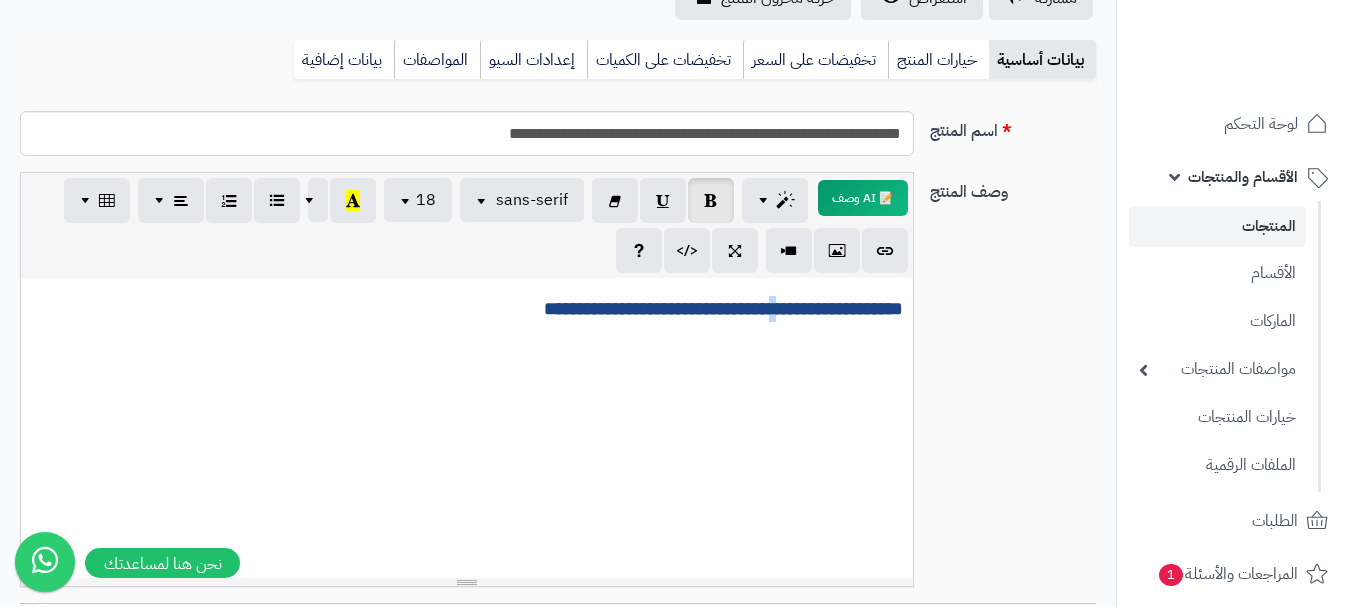 click on "**********" at bounding box center (723, 308) 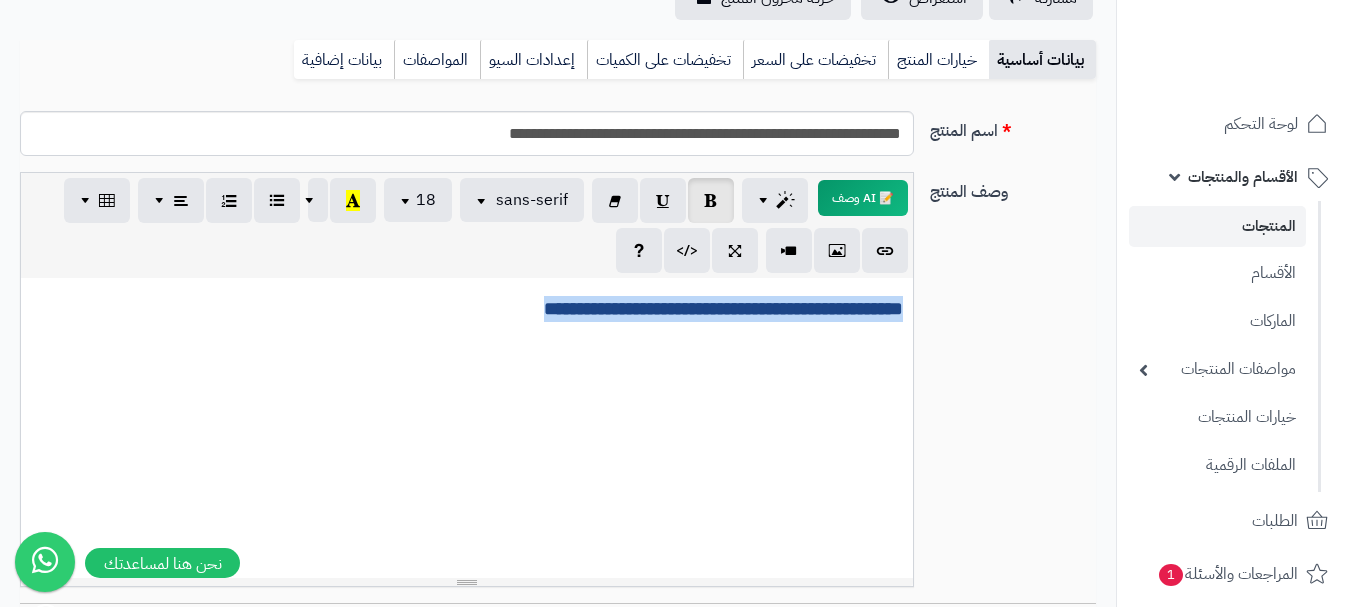 click on "**********" at bounding box center (723, 308) 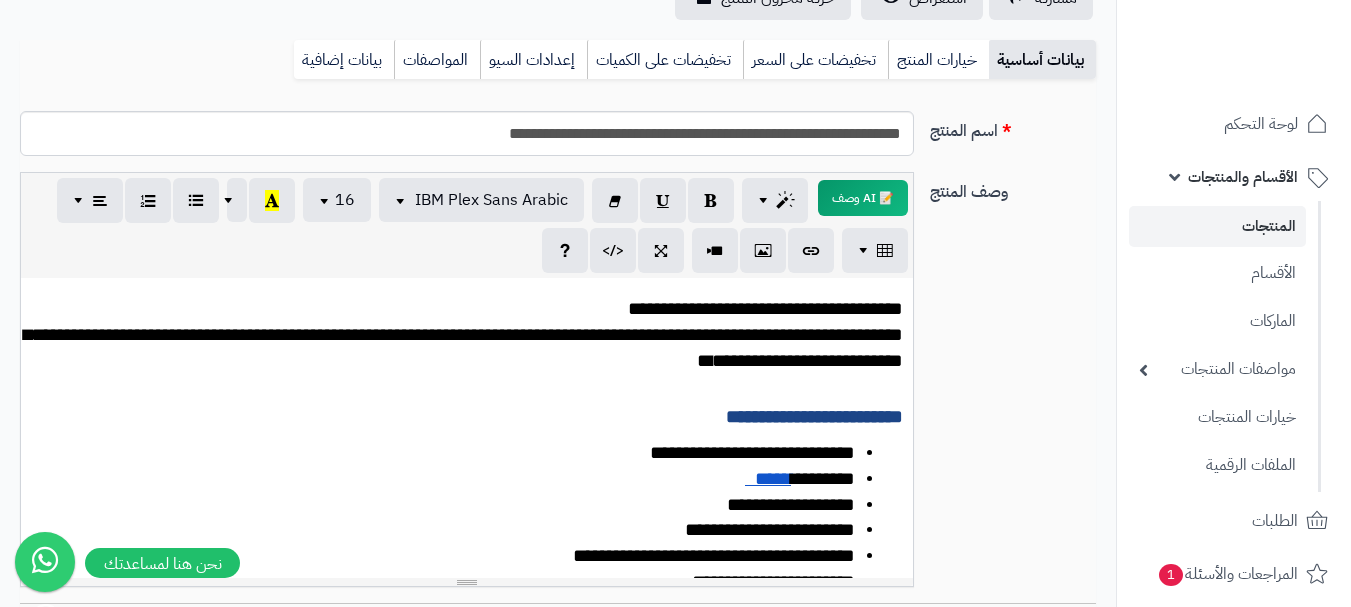 scroll, scrollTop: 446, scrollLeft: 0, axis: vertical 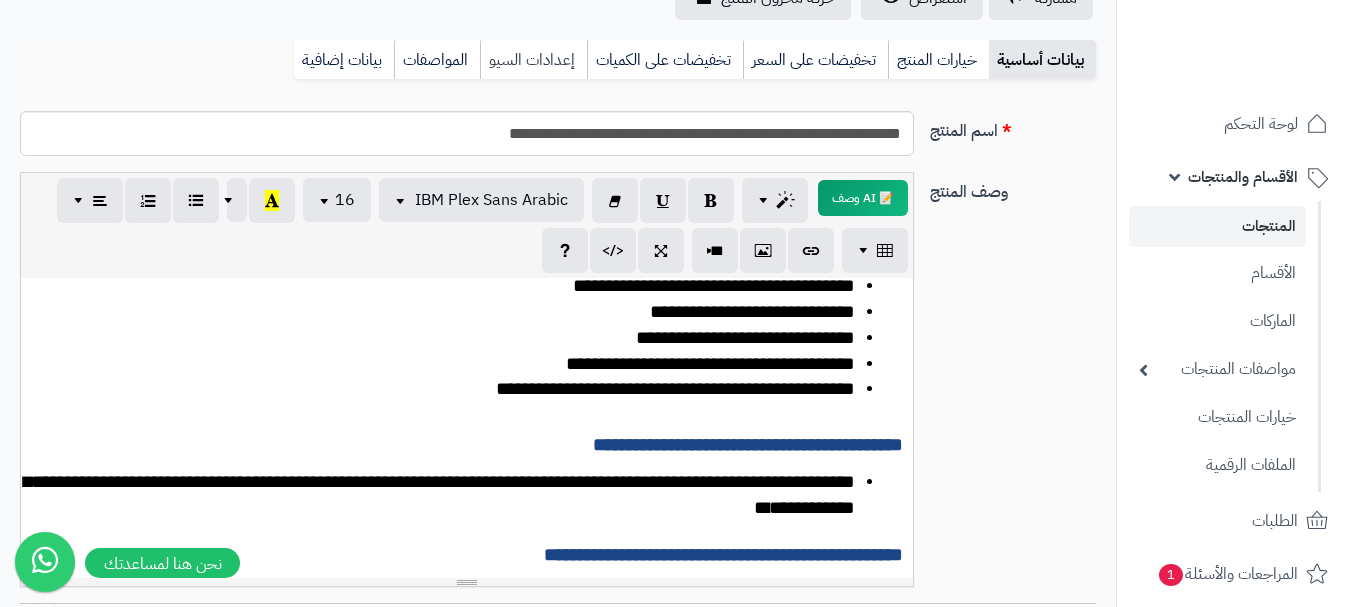 click on "إعدادات السيو" at bounding box center (533, 60) 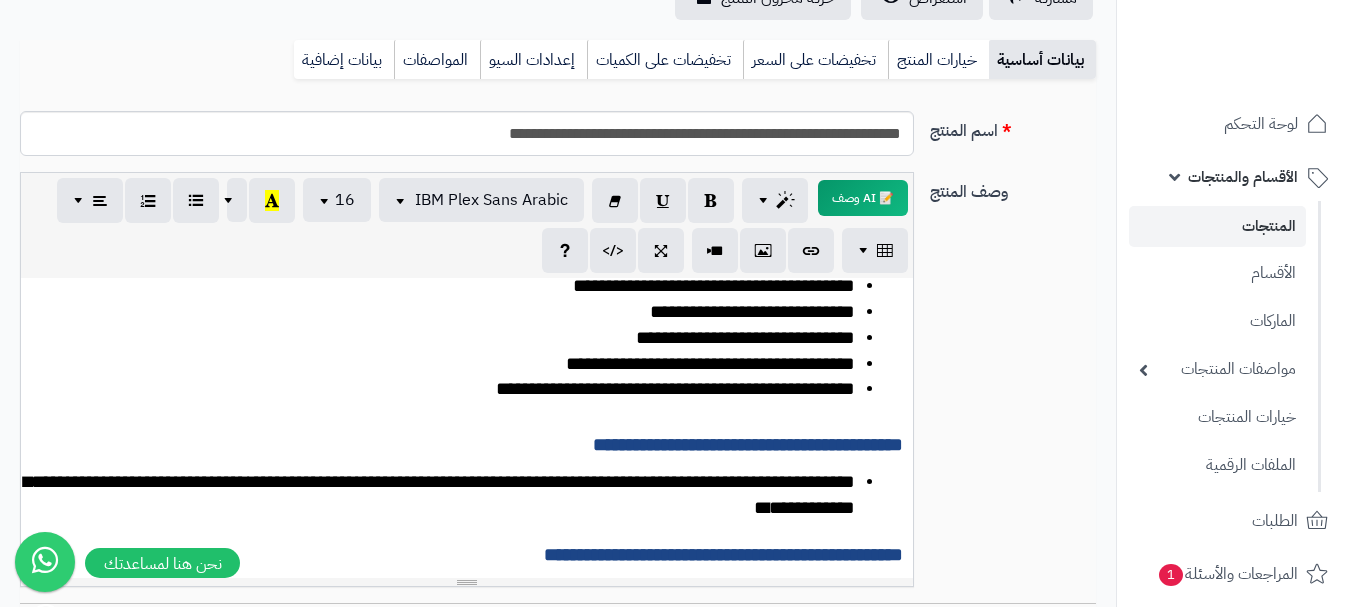 scroll, scrollTop: 191, scrollLeft: 0, axis: vertical 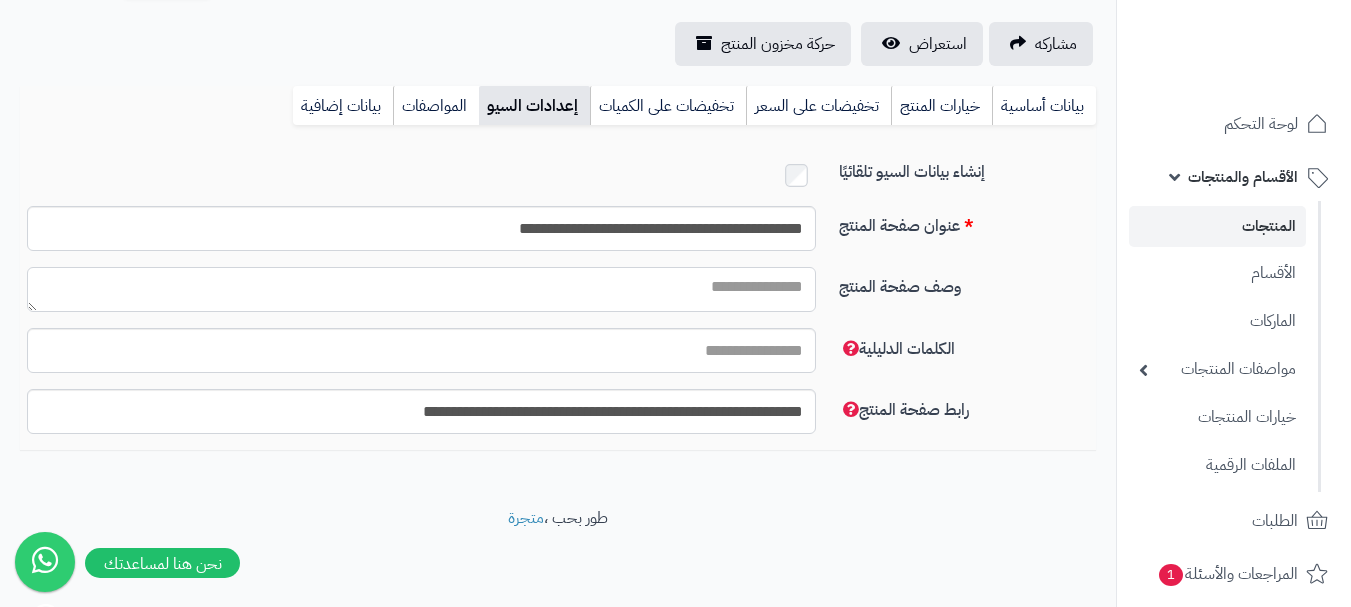 click on "وصف صفحة المنتج" at bounding box center [421, 289] 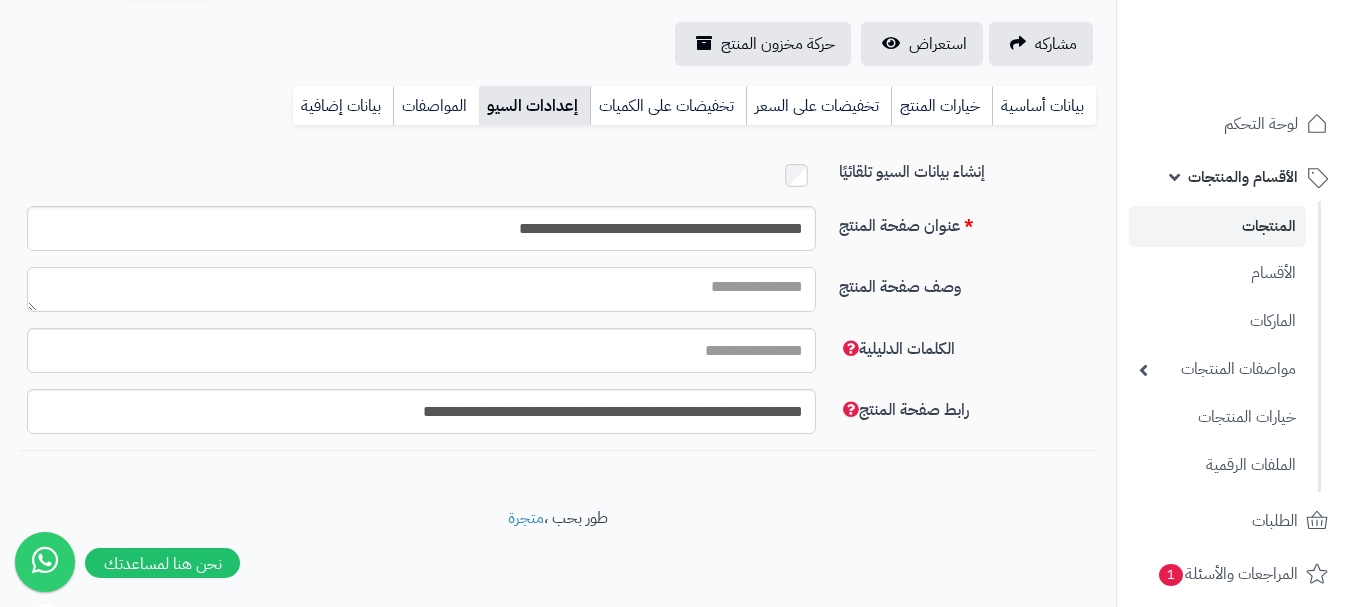 paste on "**********" 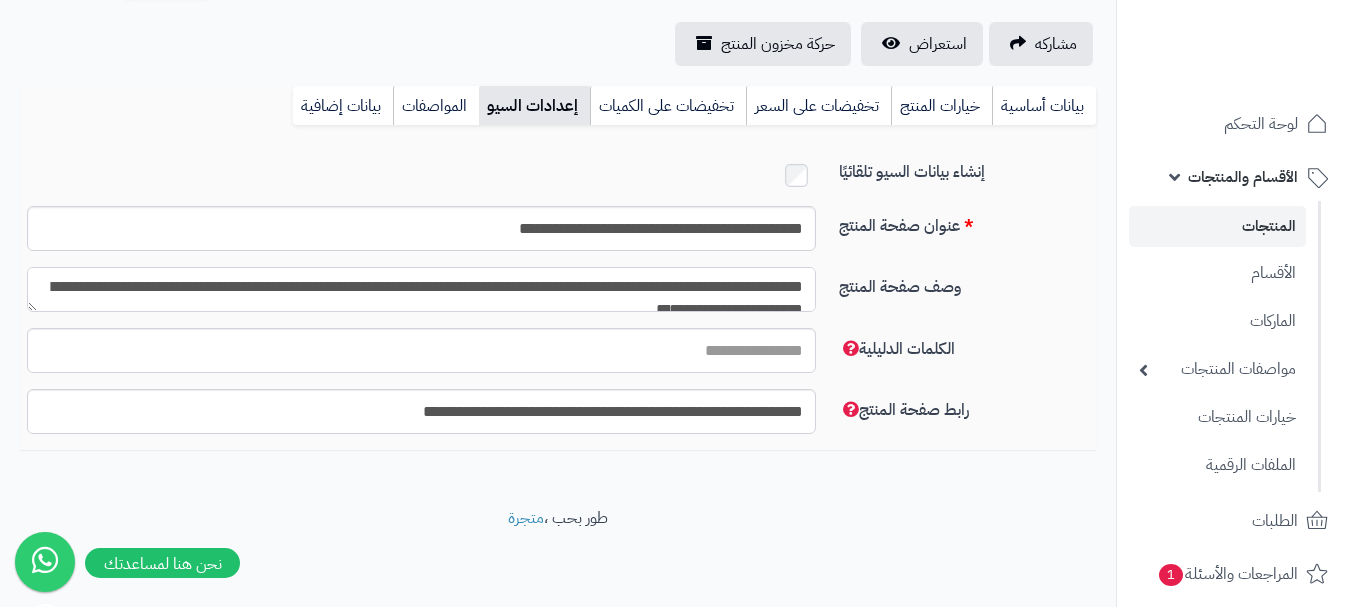 scroll, scrollTop: 11, scrollLeft: 0, axis: vertical 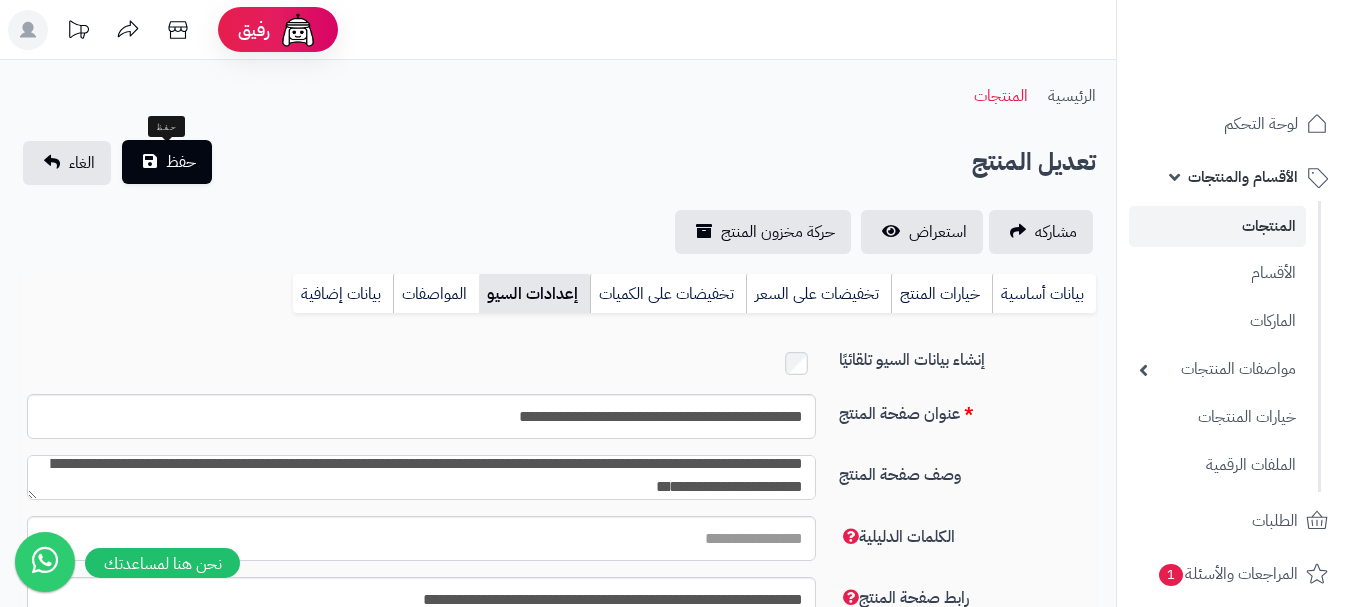 type on "**********" 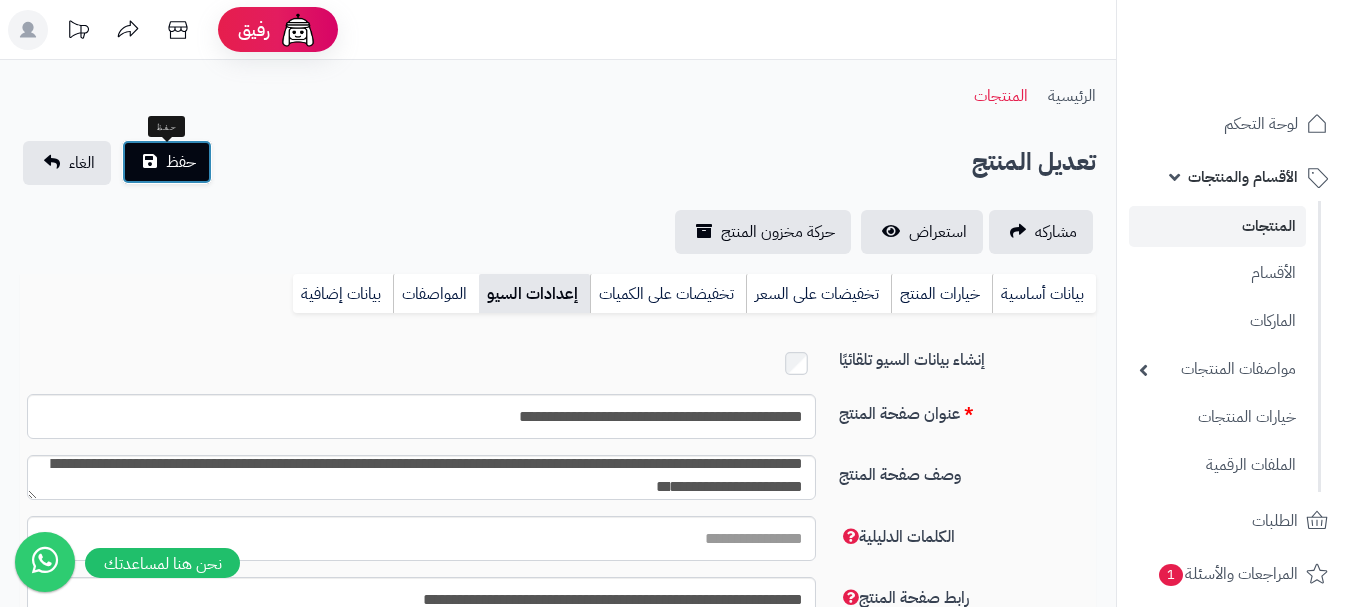 click on "حفظ" at bounding box center (181, 162) 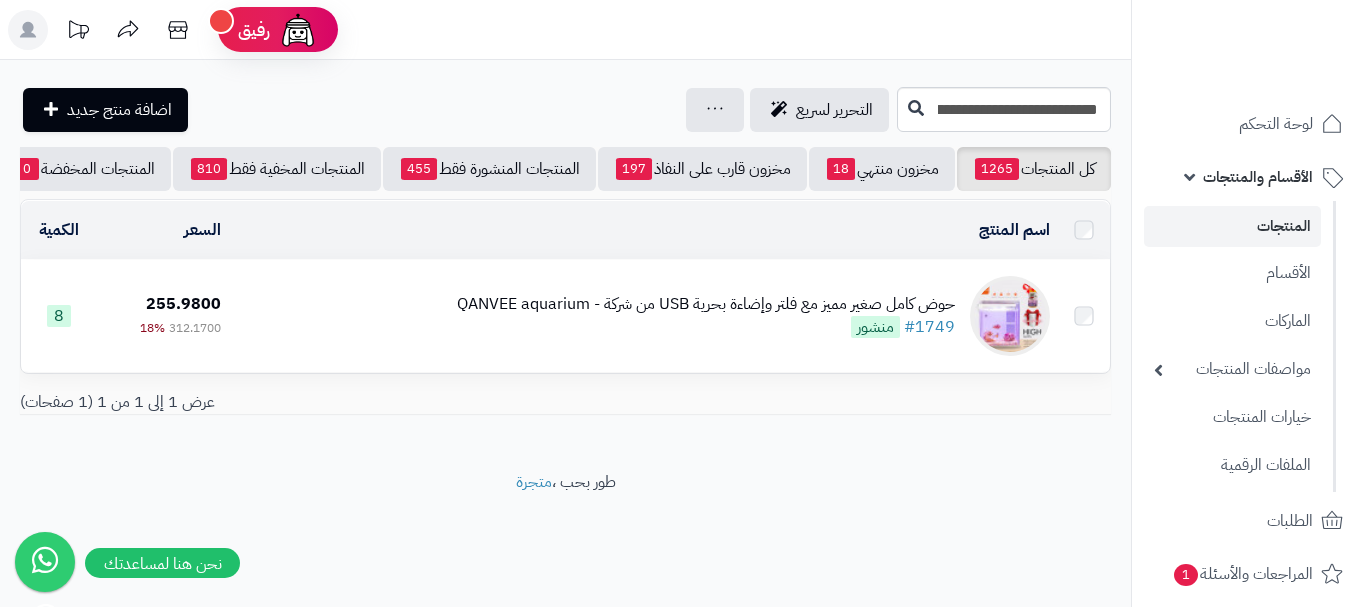 scroll, scrollTop: 0, scrollLeft: 0, axis: both 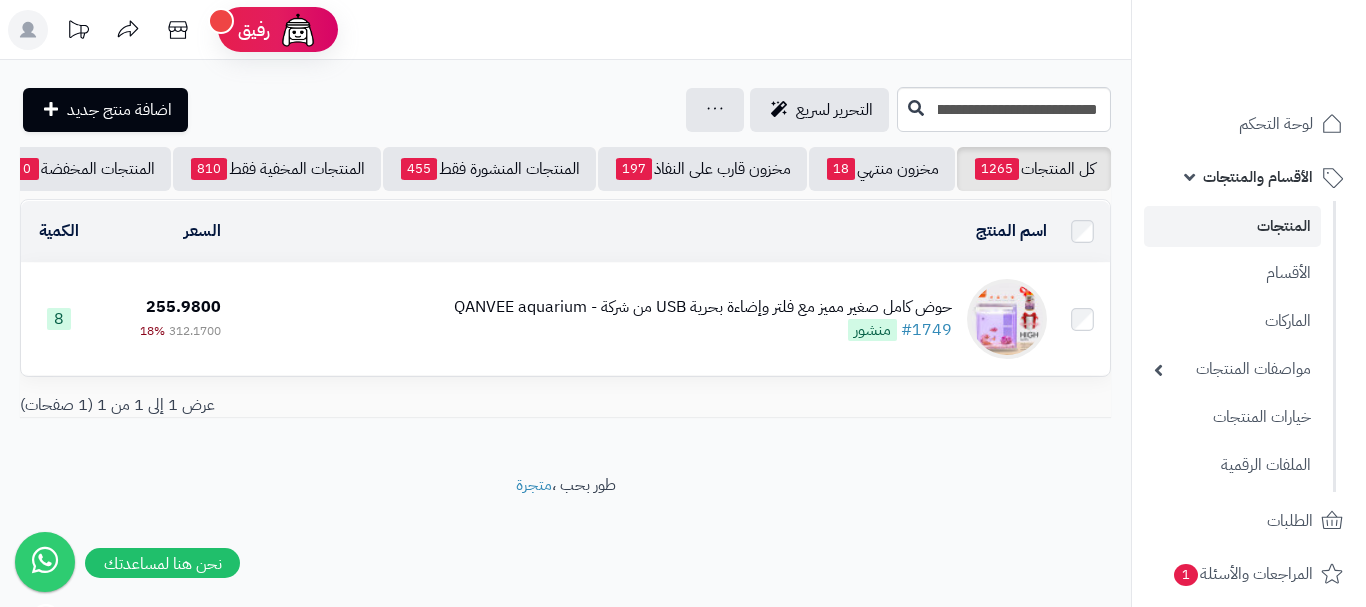 click on "حوض كامل صغير مميز مع فلتر وإضاءة بحرية USB من شركة - QANVEE aquarium" at bounding box center (703, 307) 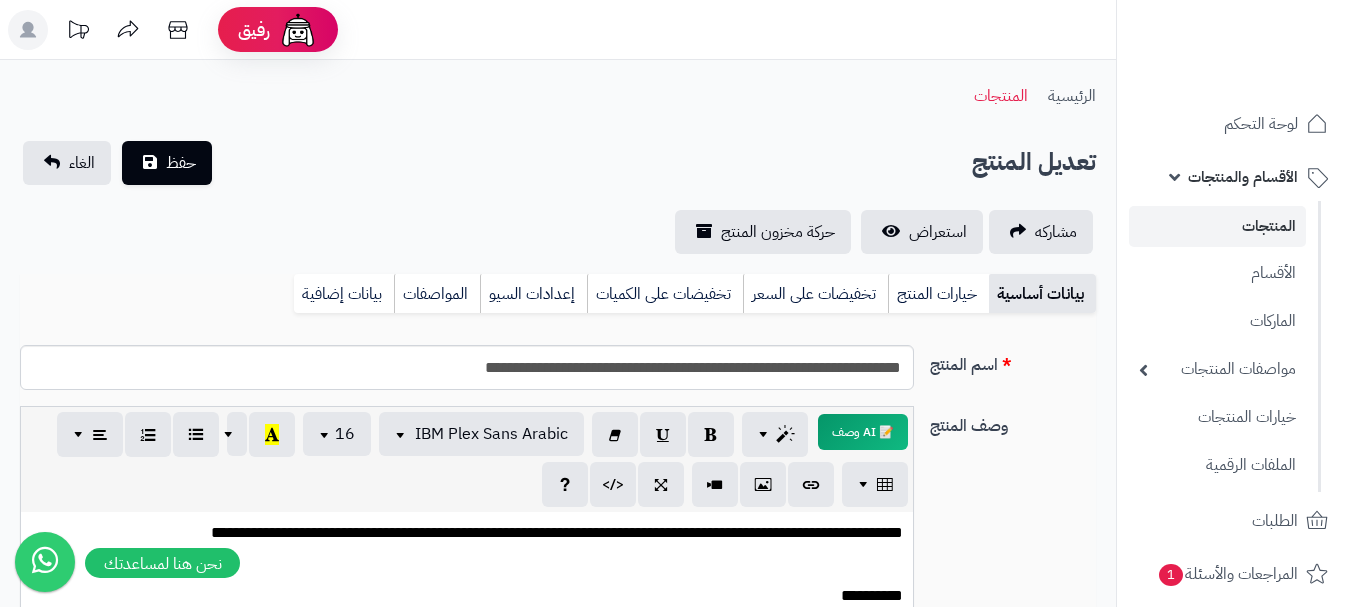 scroll, scrollTop: 0, scrollLeft: 0, axis: both 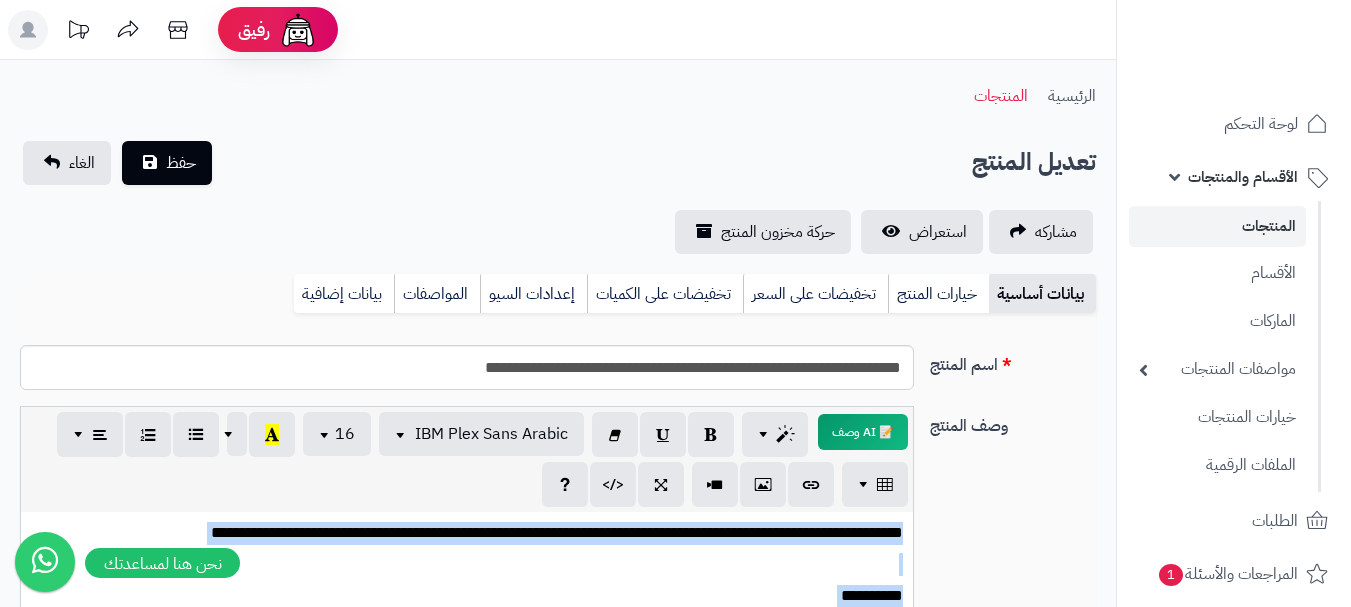 type 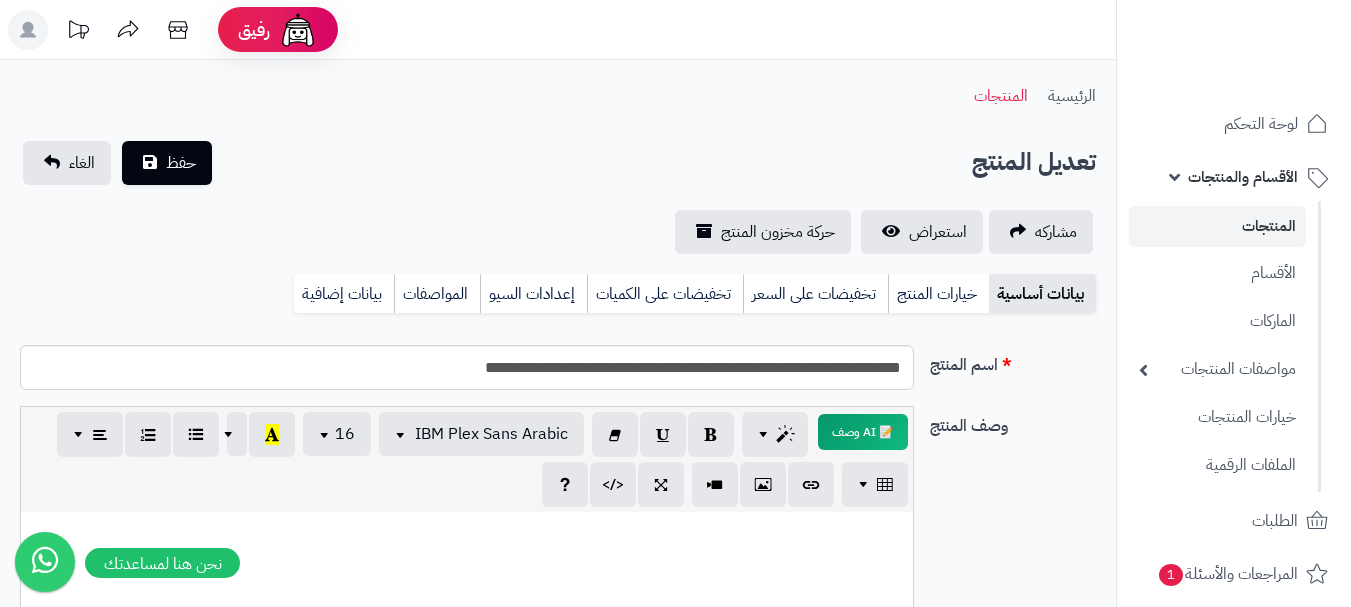 scroll, scrollTop: 438, scrollLeft: 0, axis: vertical 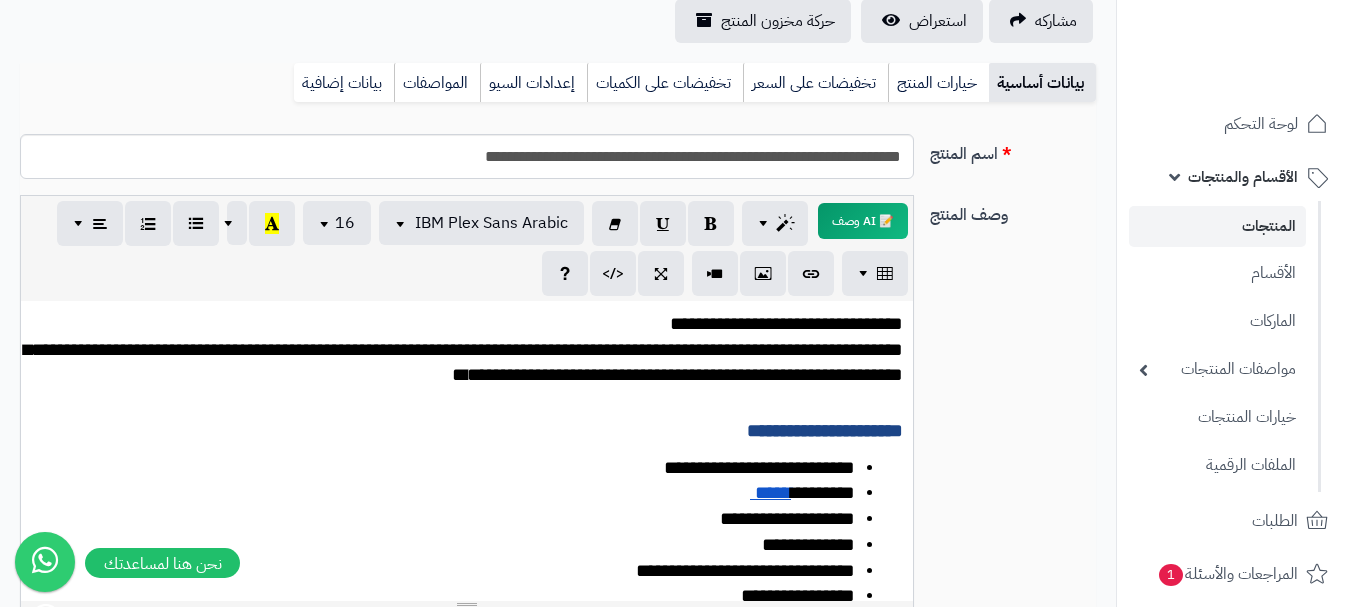 click on "**********" at bounding box center (463, 362) 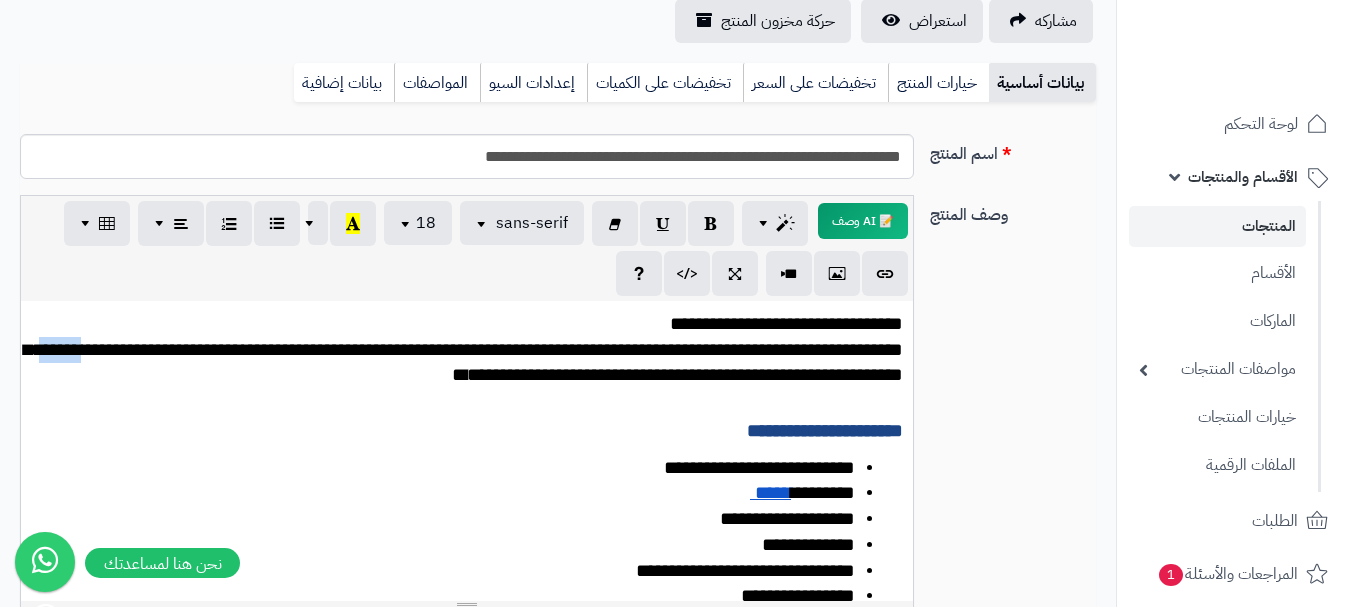 click on "**********" at bounding box center (463, 362) 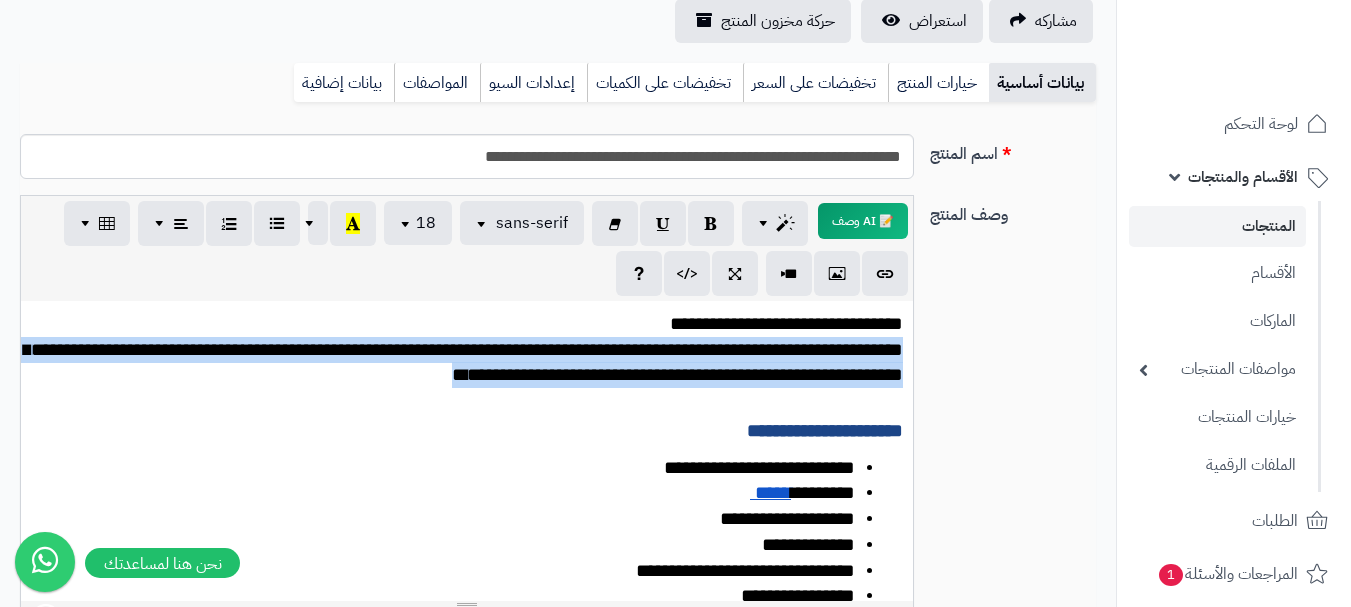 click on "**********" at bounding box center (463, 362) 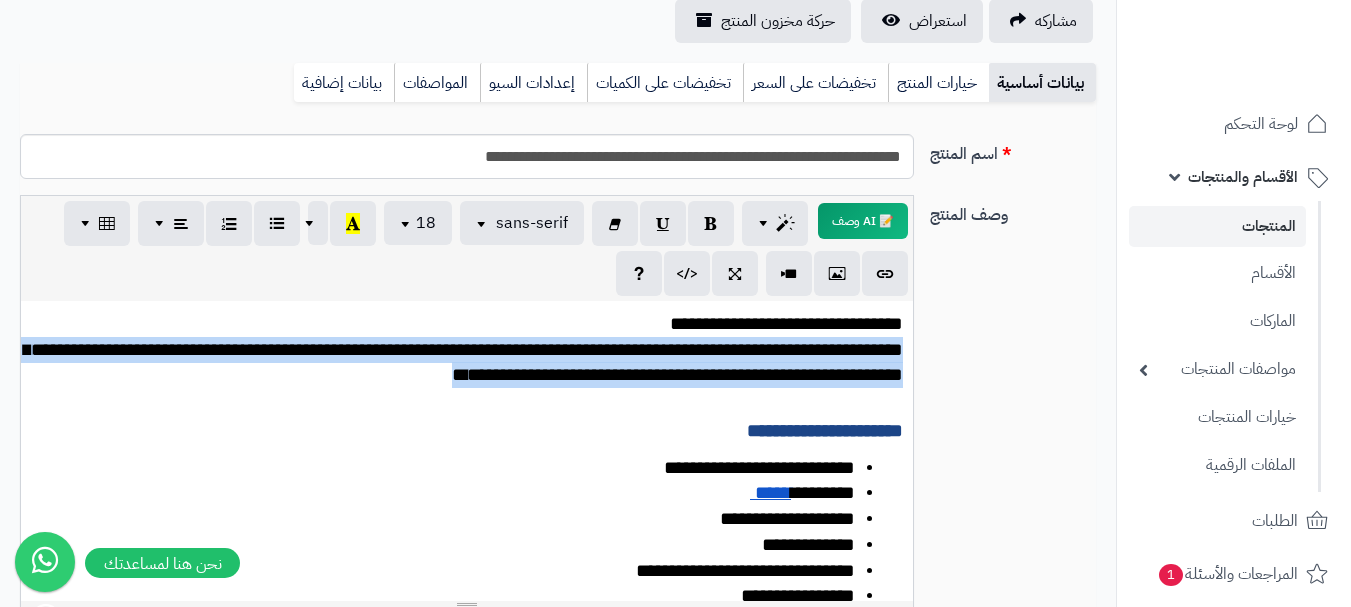 copy on "**********" 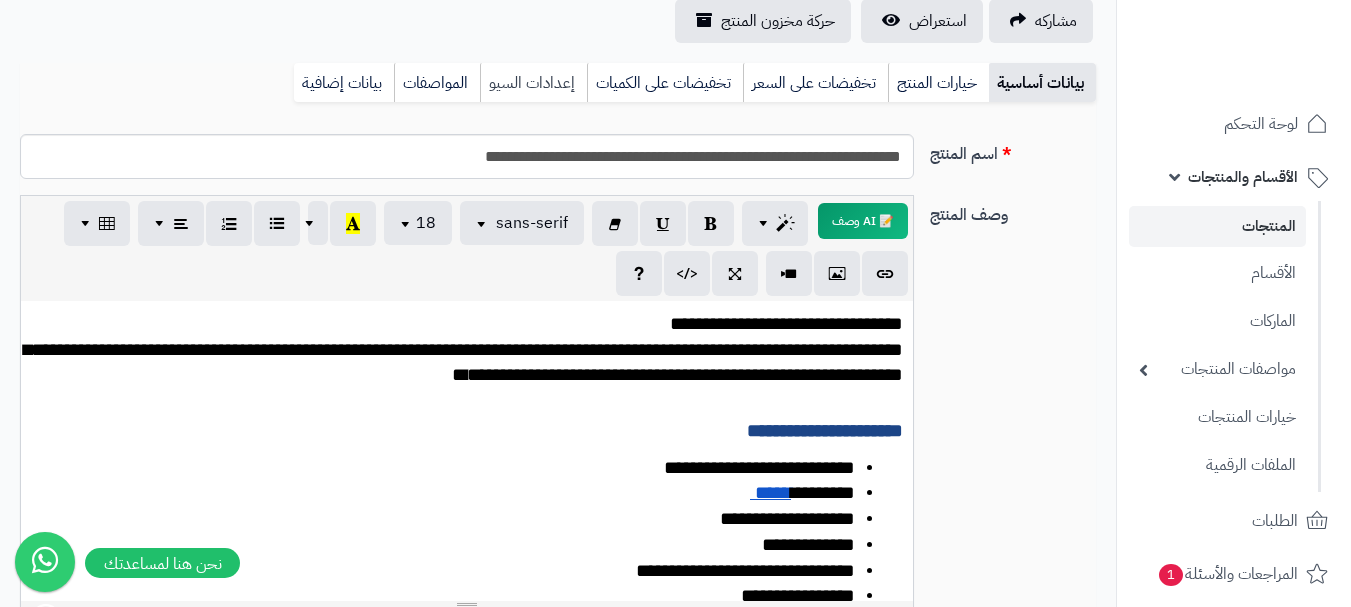 click on "إعدادات السيو" at bounding box center [533, 83] 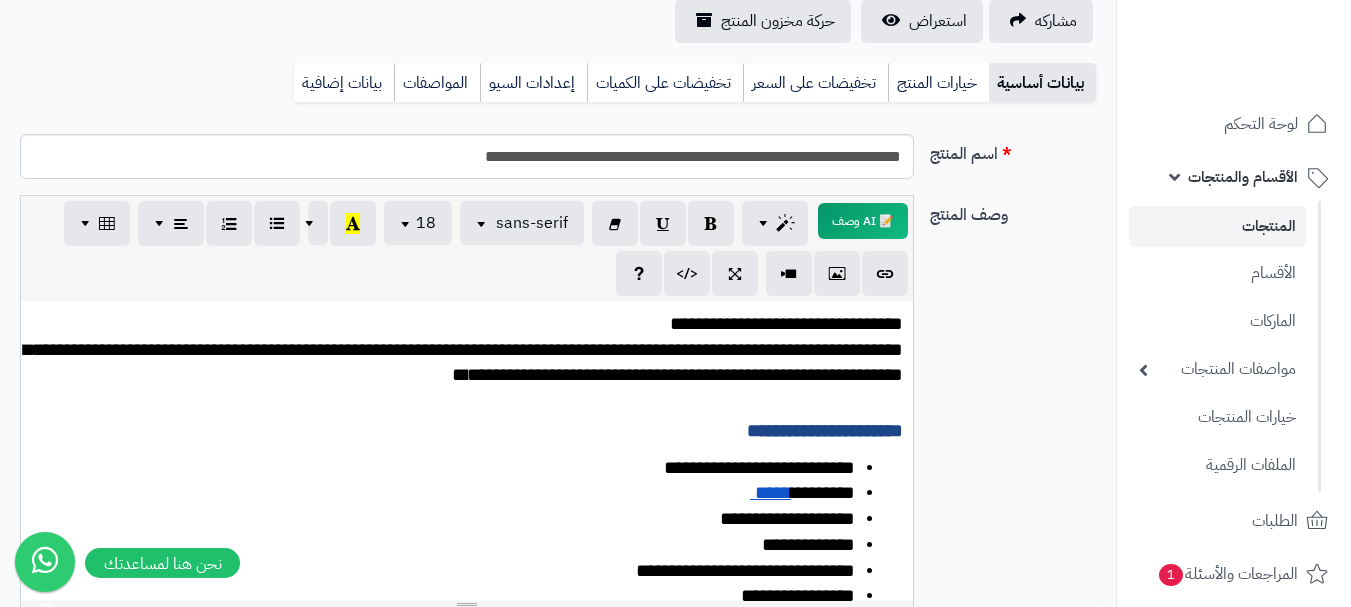 scroll, scrollTop: 191, scrollLeft: 0, axis: vertical 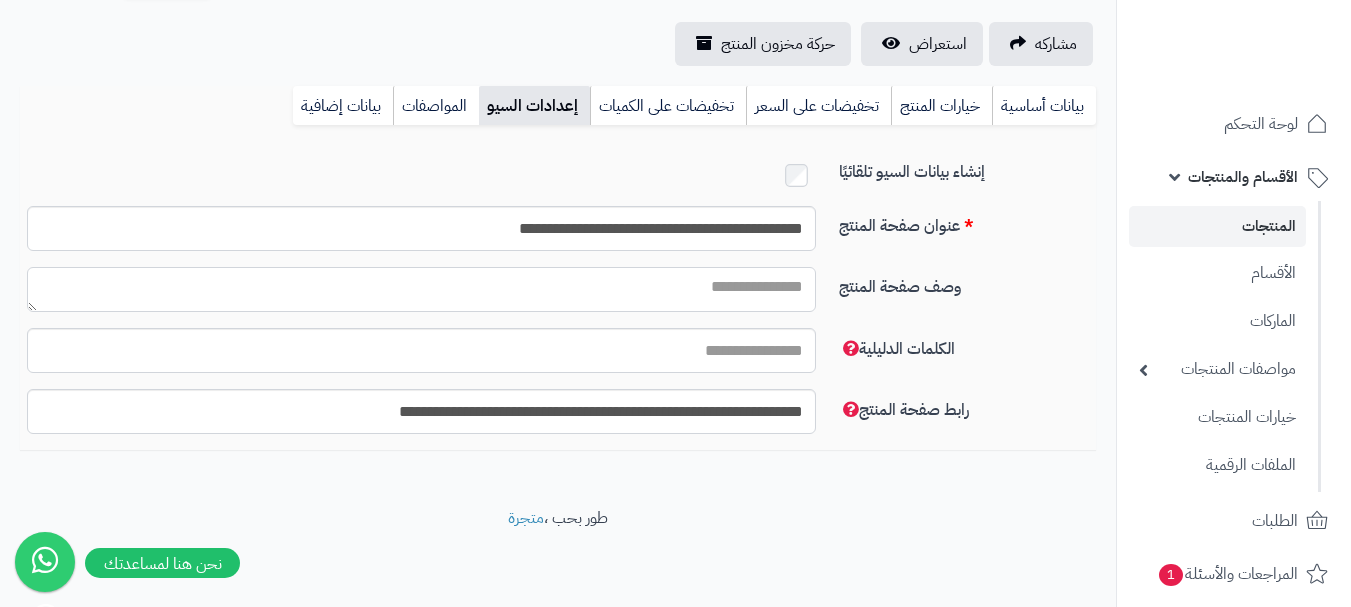 click on "وصف صفحة المنتج" at bounding box center [421, 289] 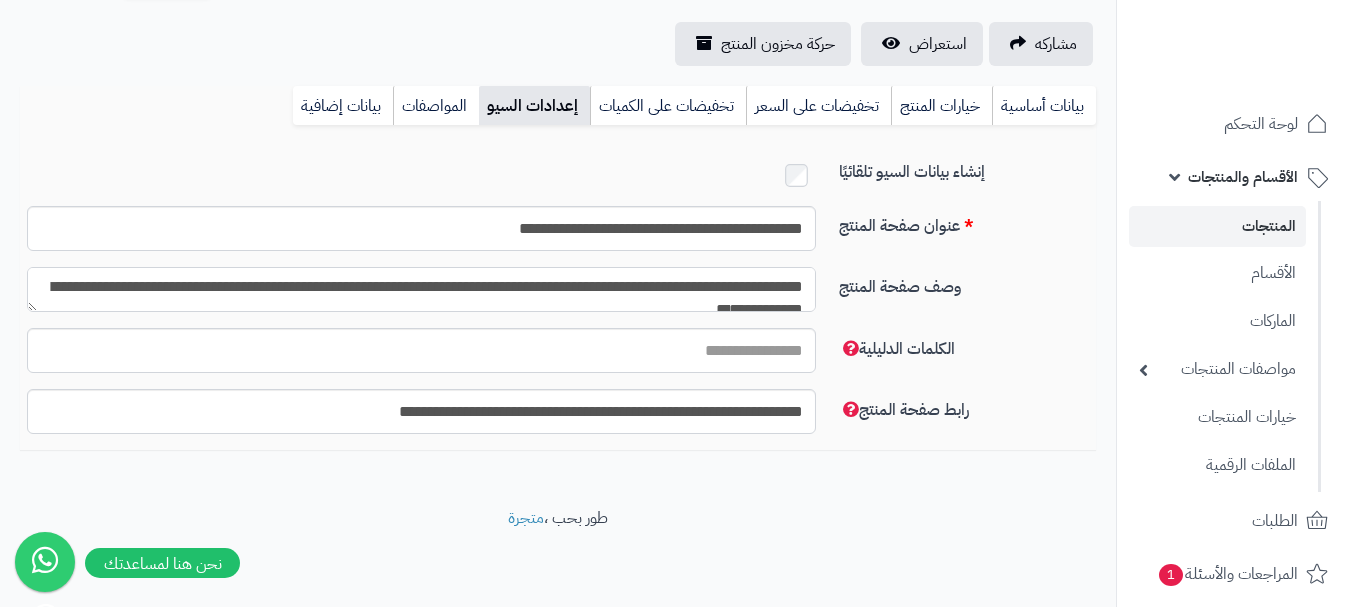 scroll, scrollTop: 11, scrollLeft: 0, axis: vertical 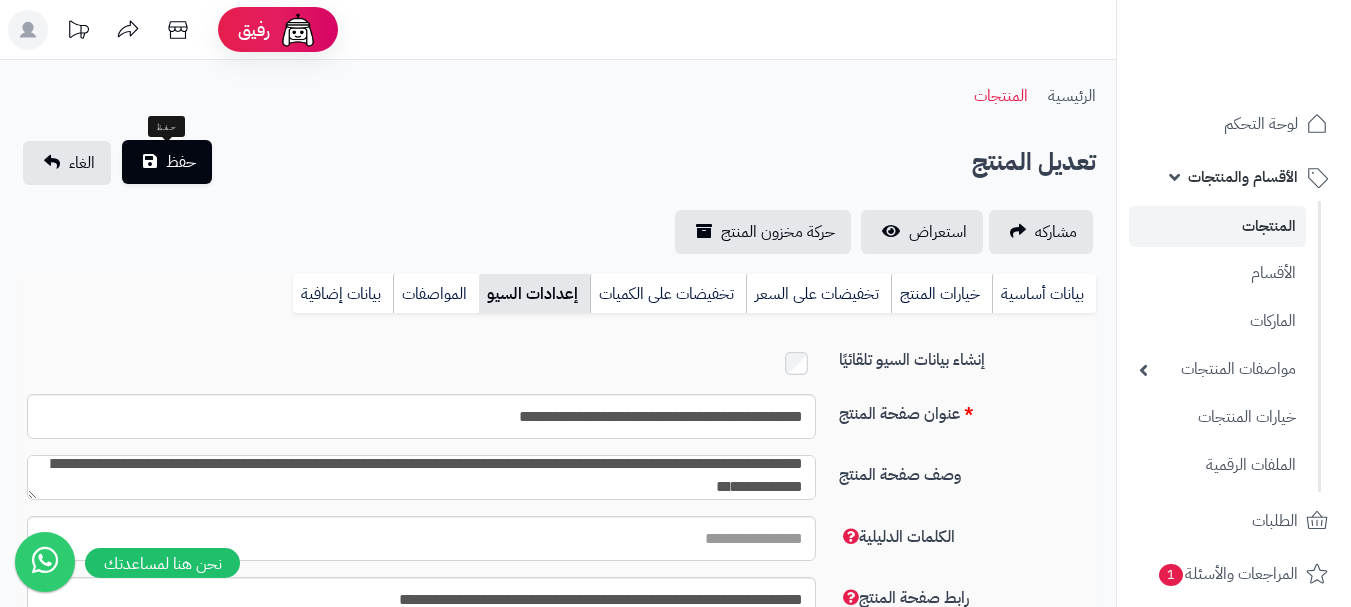 type on "**********" 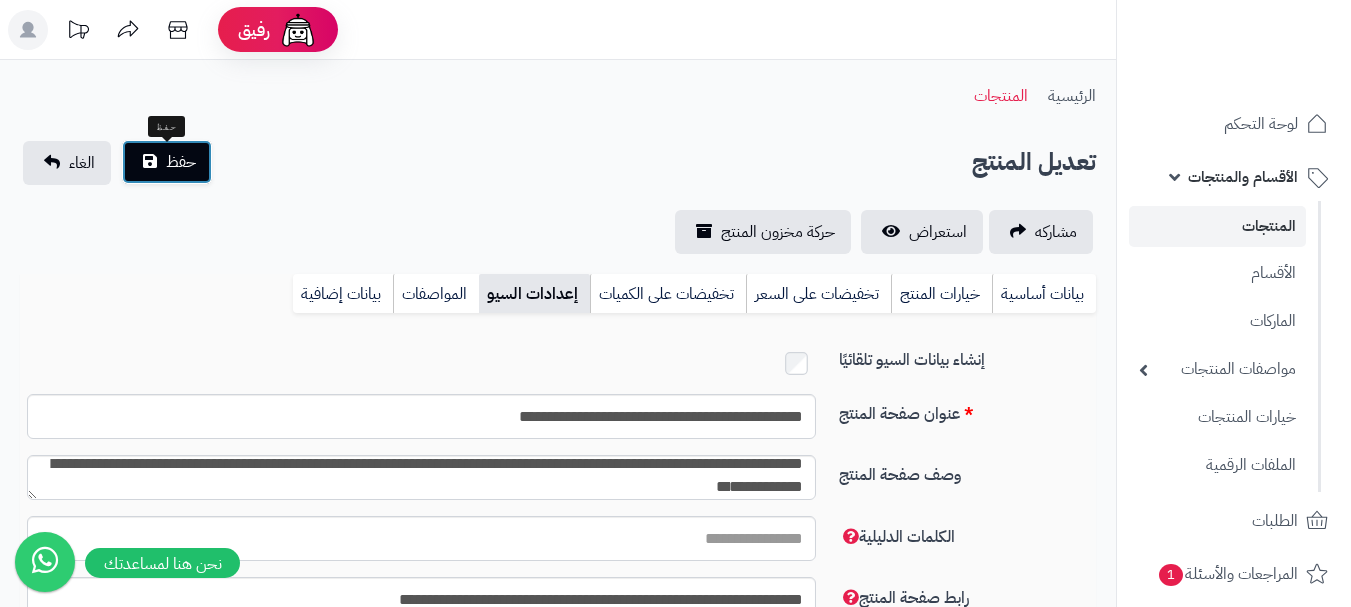 click on "حفظ" at bounding box center (181, 162) 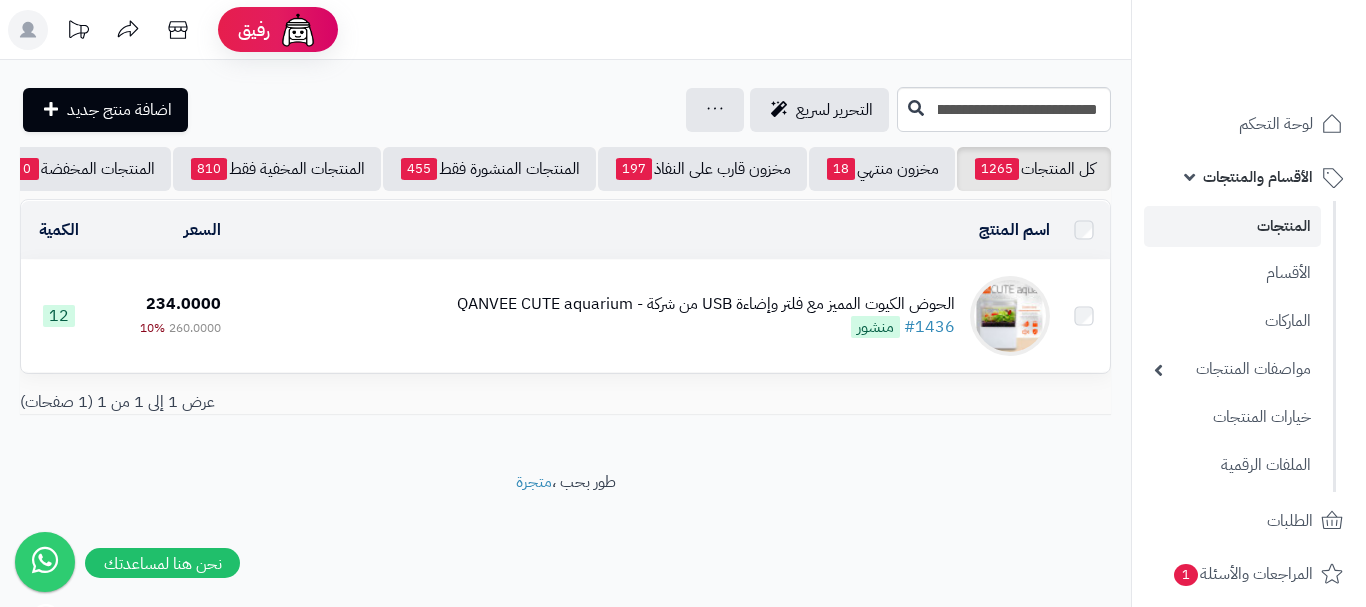scroll, scrollTop: 0, scrollLeft: 0, axis: both 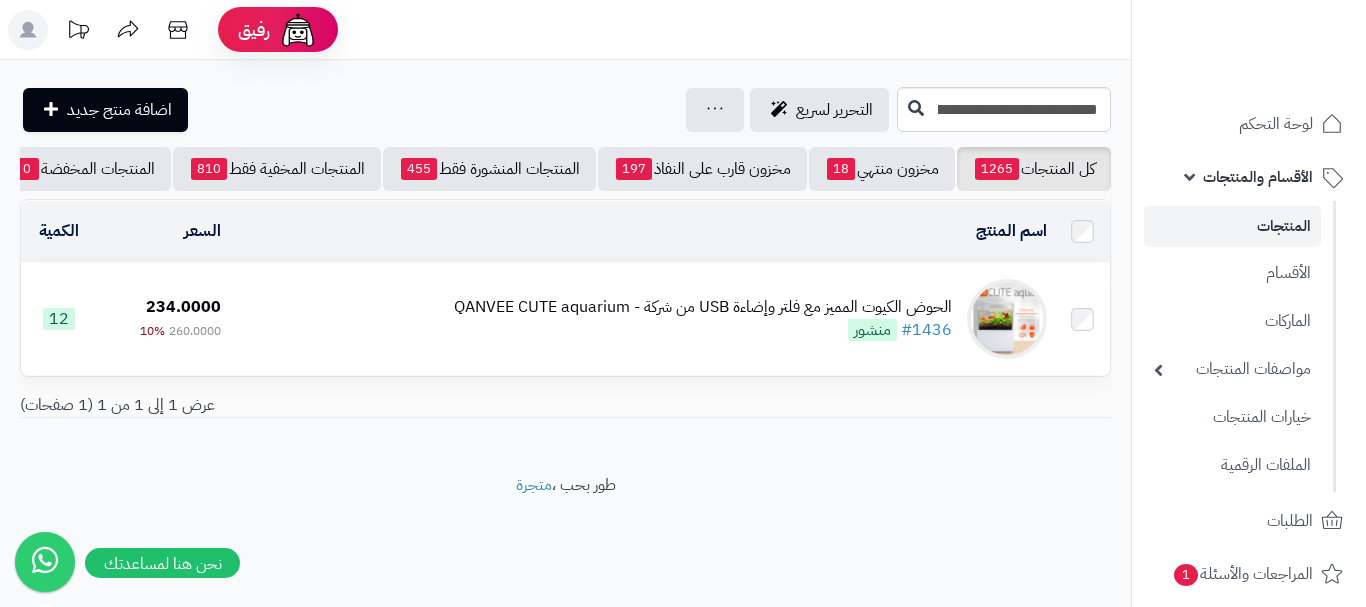 click on "الحوض الكيوت المميز مع فلتر وإضاءة USB من شركة - QANVEE CUTE aquarium" at bounding box center (703, 307) 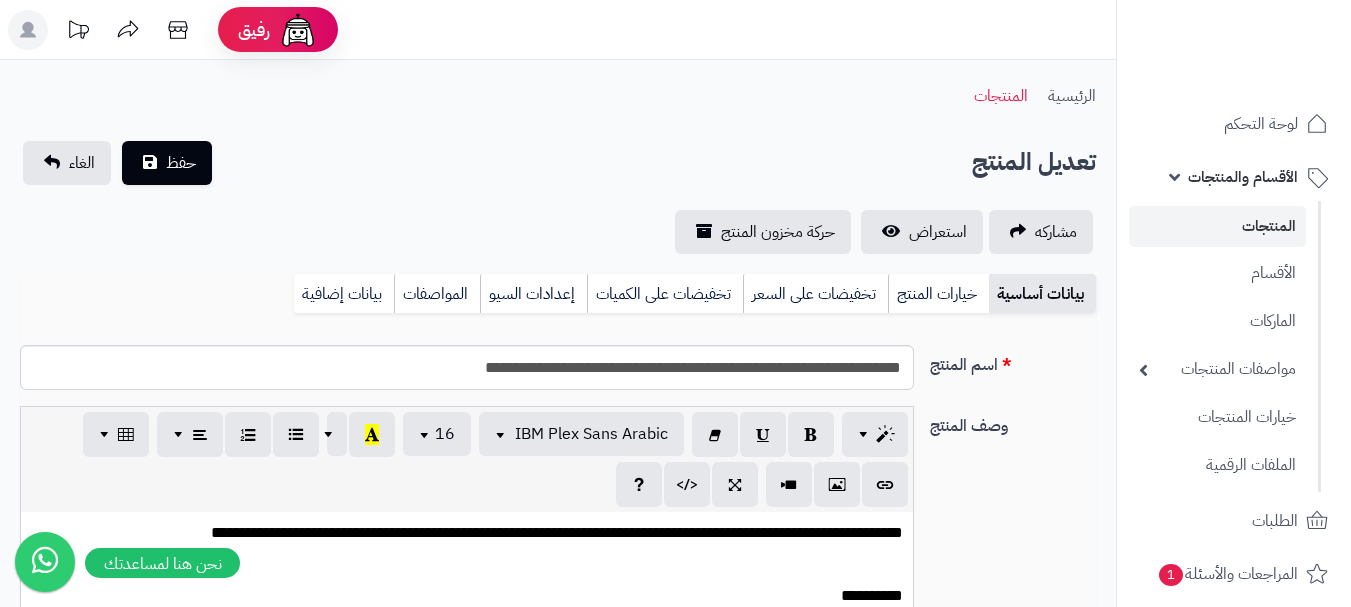scroll, scrollTop: 328, scrollLeft: 0, axis: vertical 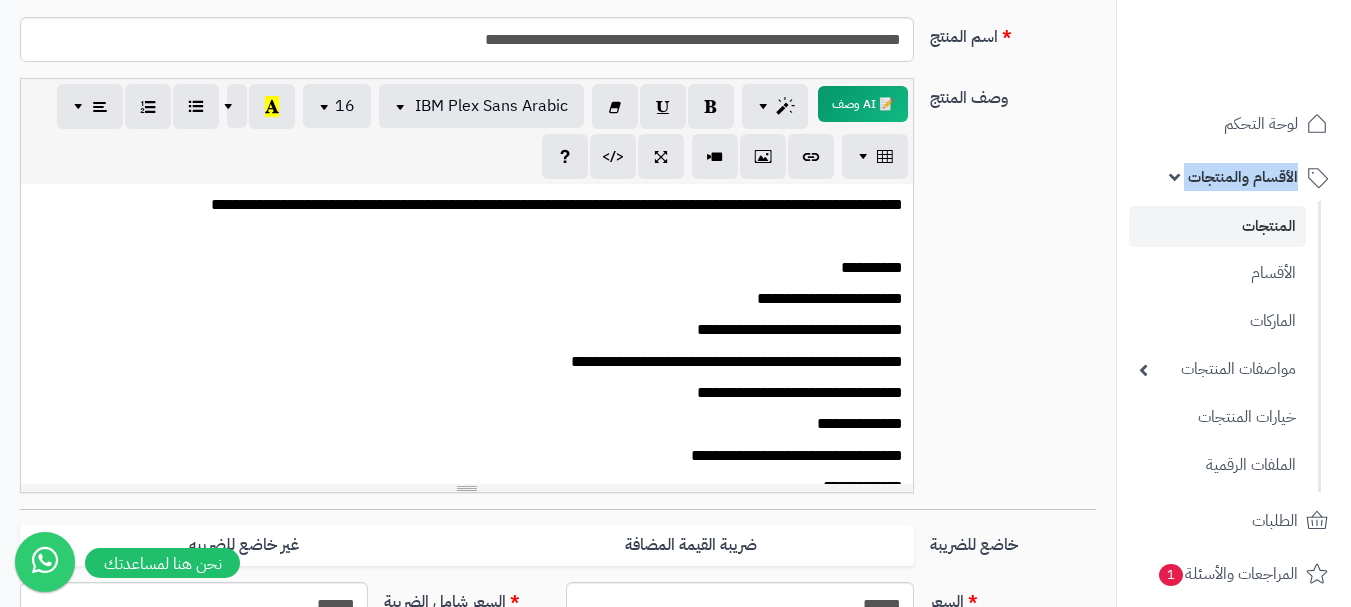 drag, startPoint x: 1348, startPoint y: 224, endPoint x: 1339, endPoint y: 166, distance: 58.694122 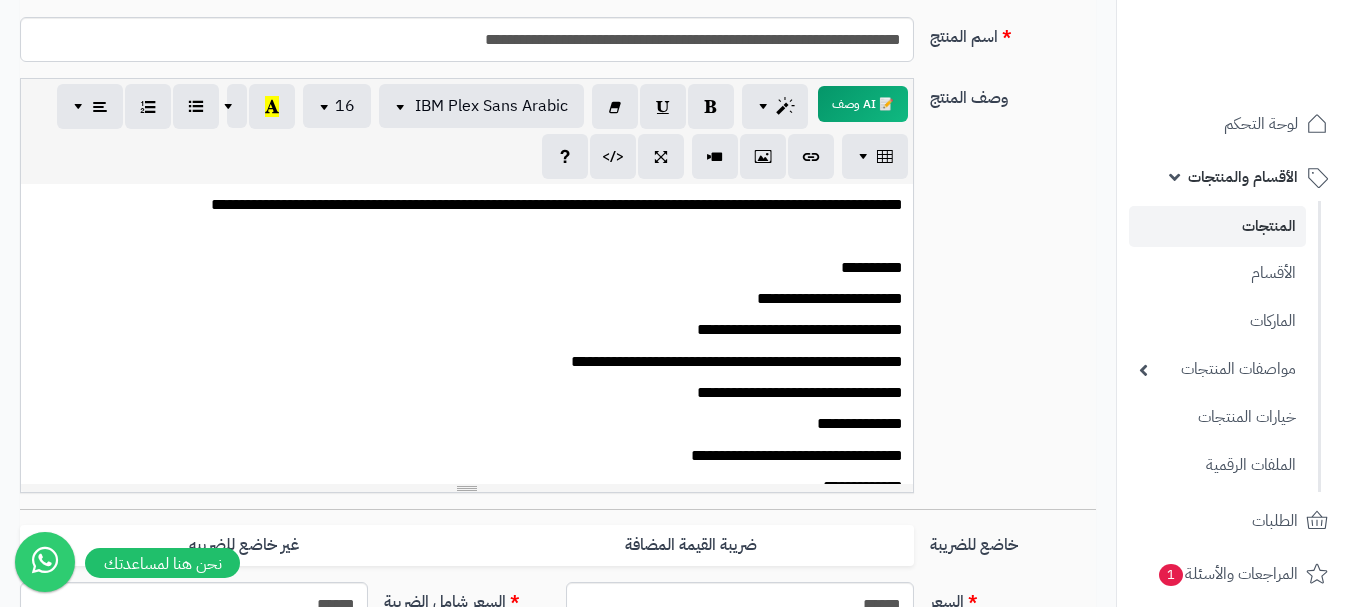 click on "**********" at bounding box center [467, 334] 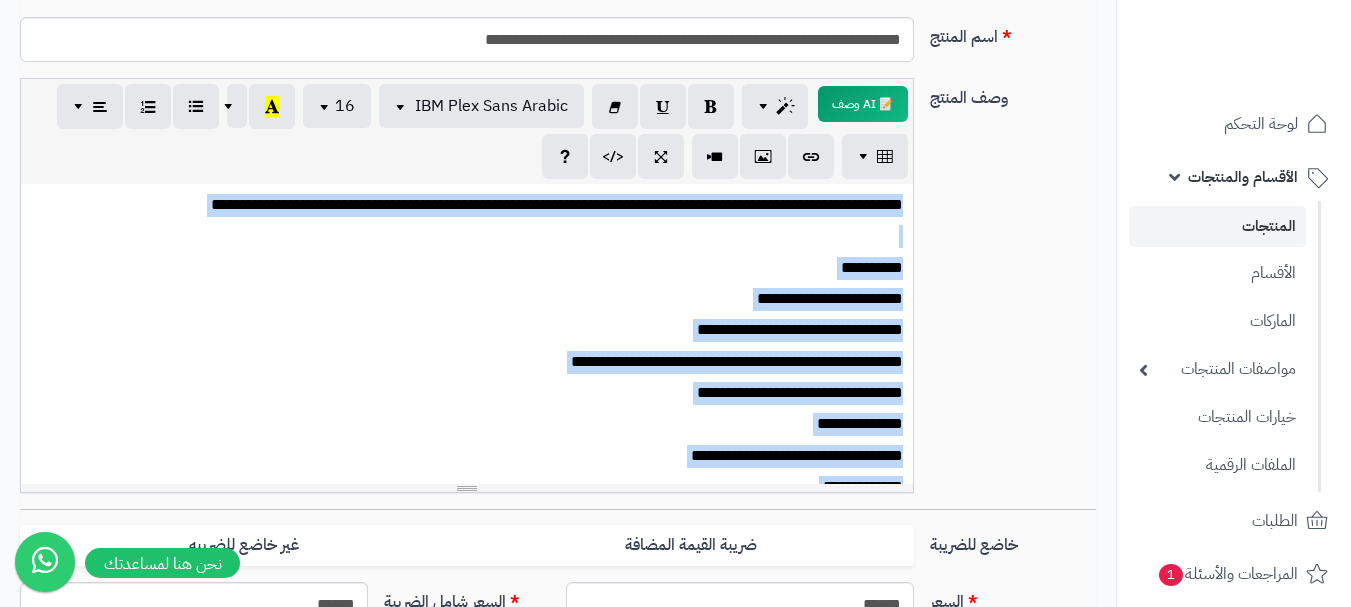 type 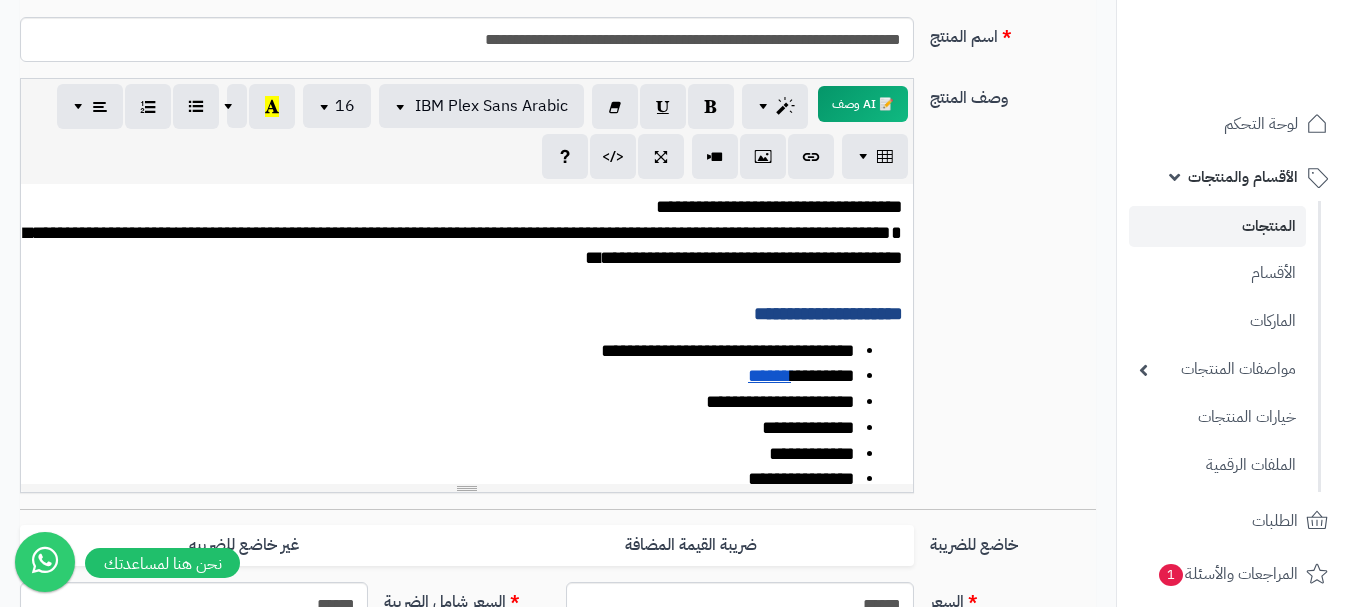 scroll, scrollTop: 815, scrollLeft: 0, axis: vertical 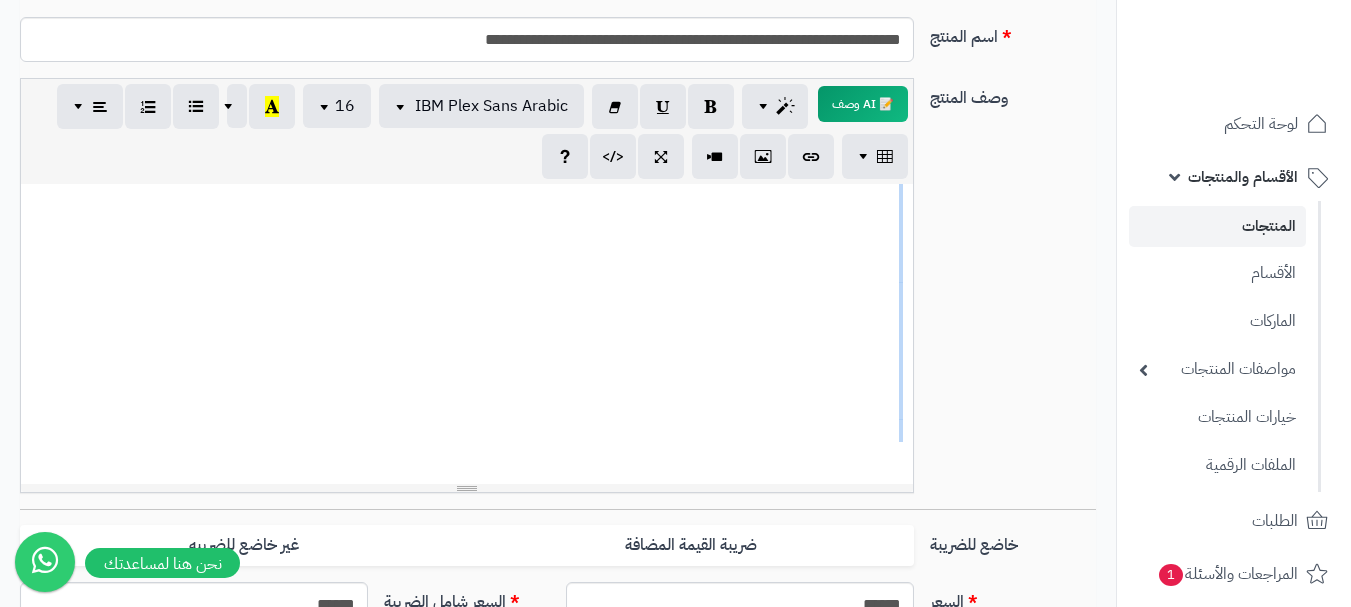 drag, startPoint x: 840, startPoint y: 400, endPoint x: 846, endPoint y: 485, distance: 85.2115 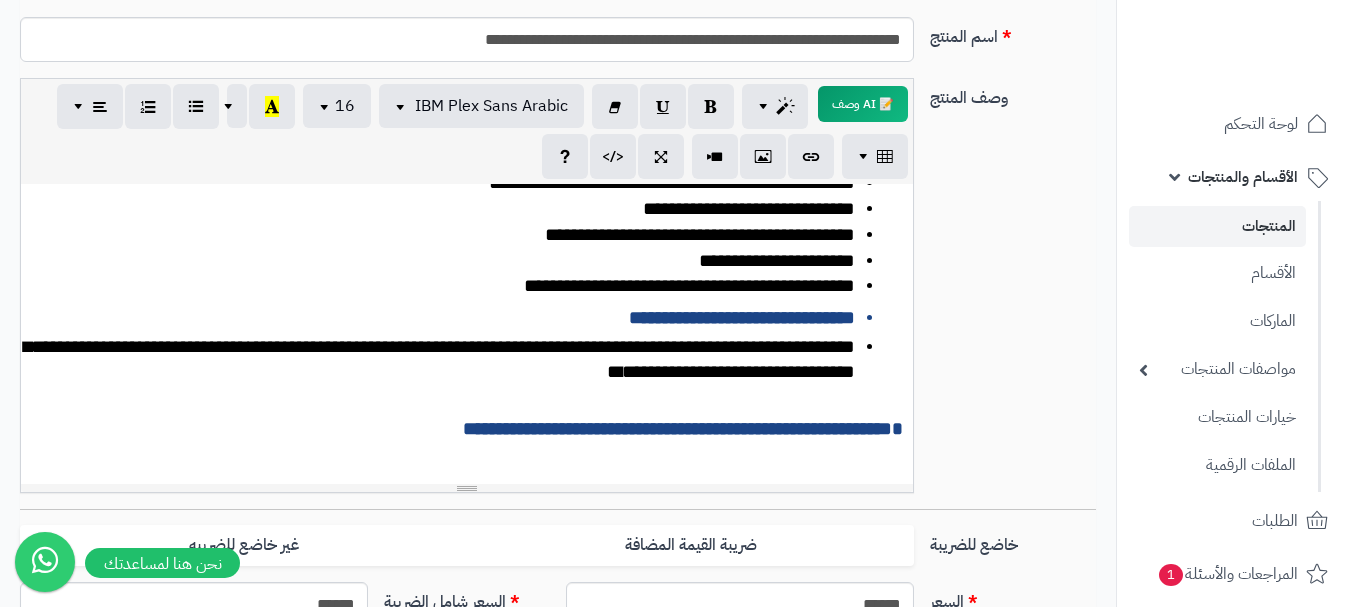 scroll, scrollTop: 559, scrollLeft: 0, axis: vertical 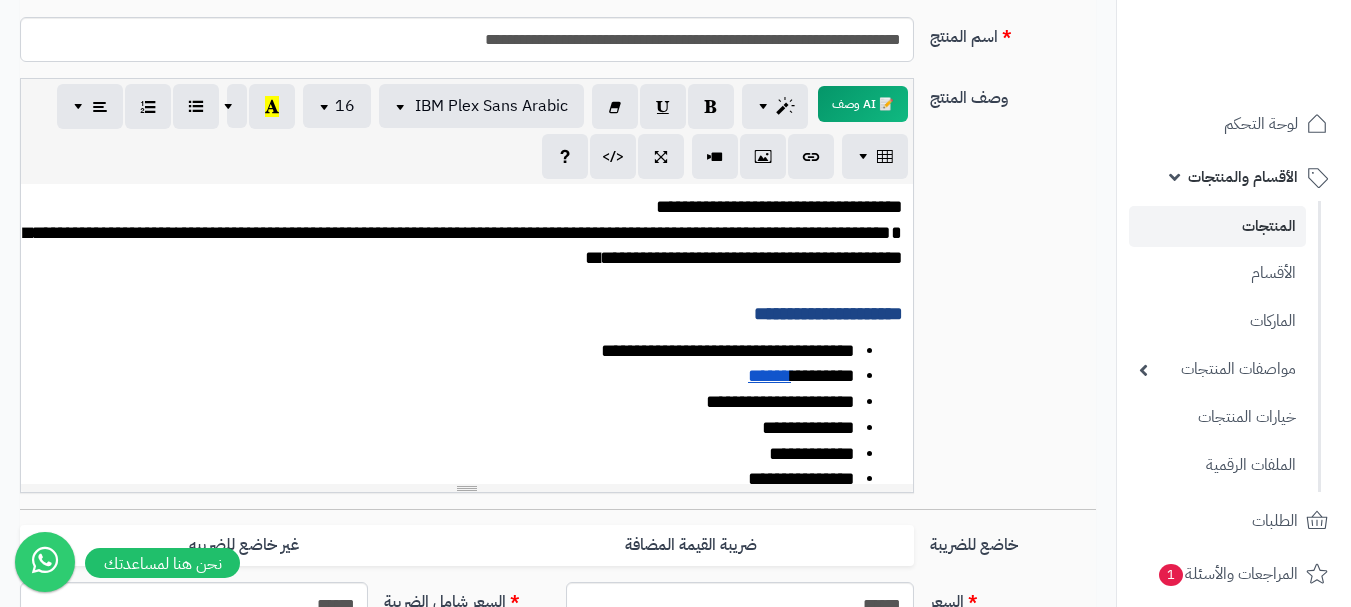 click on "**********" at bounding box center (463, 245) 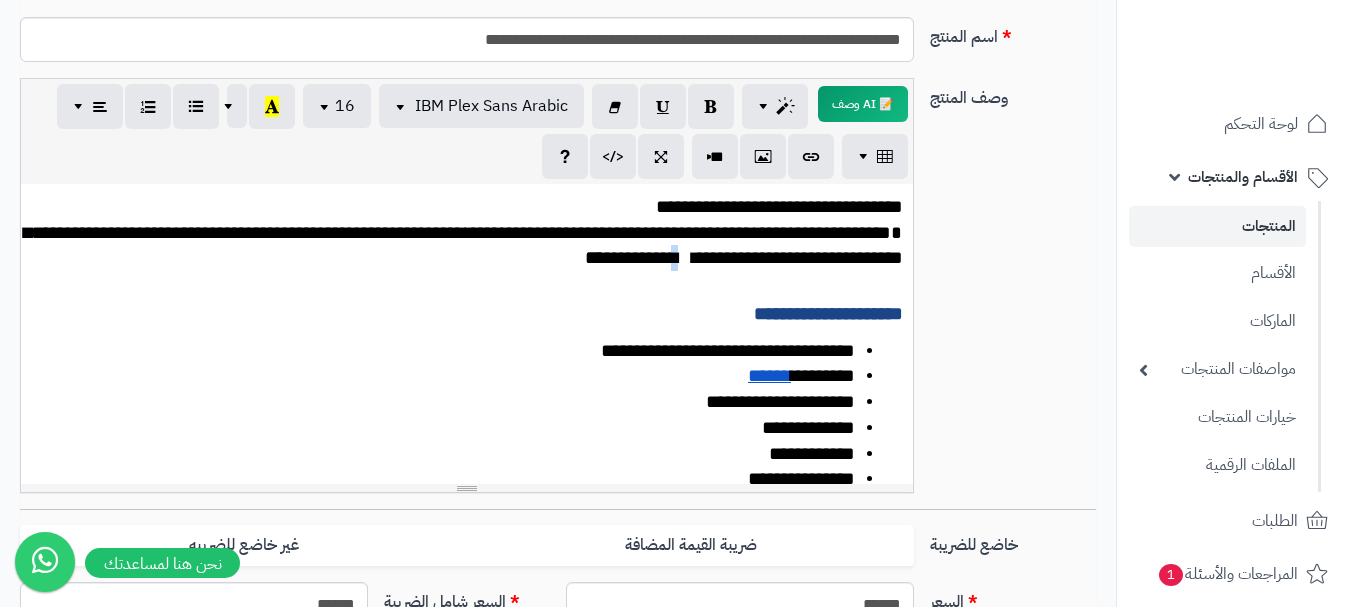 click on "**********" at bounding box center [463, 245] 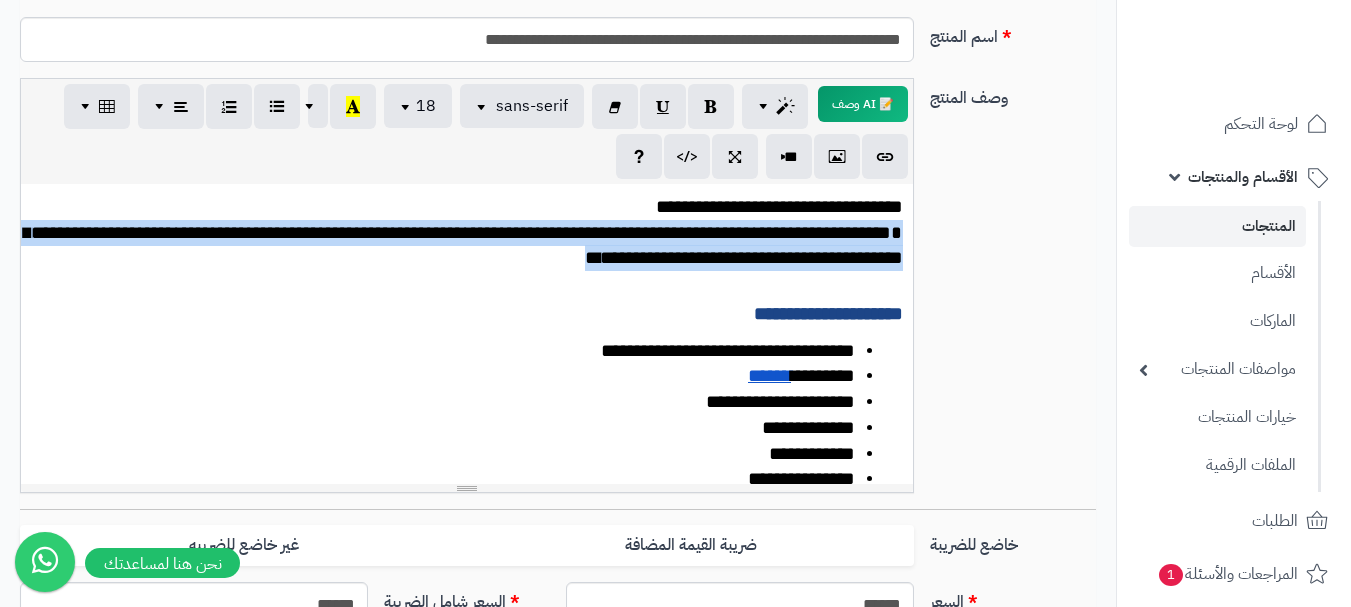 click on "**********" at bounding box center (463, 245) 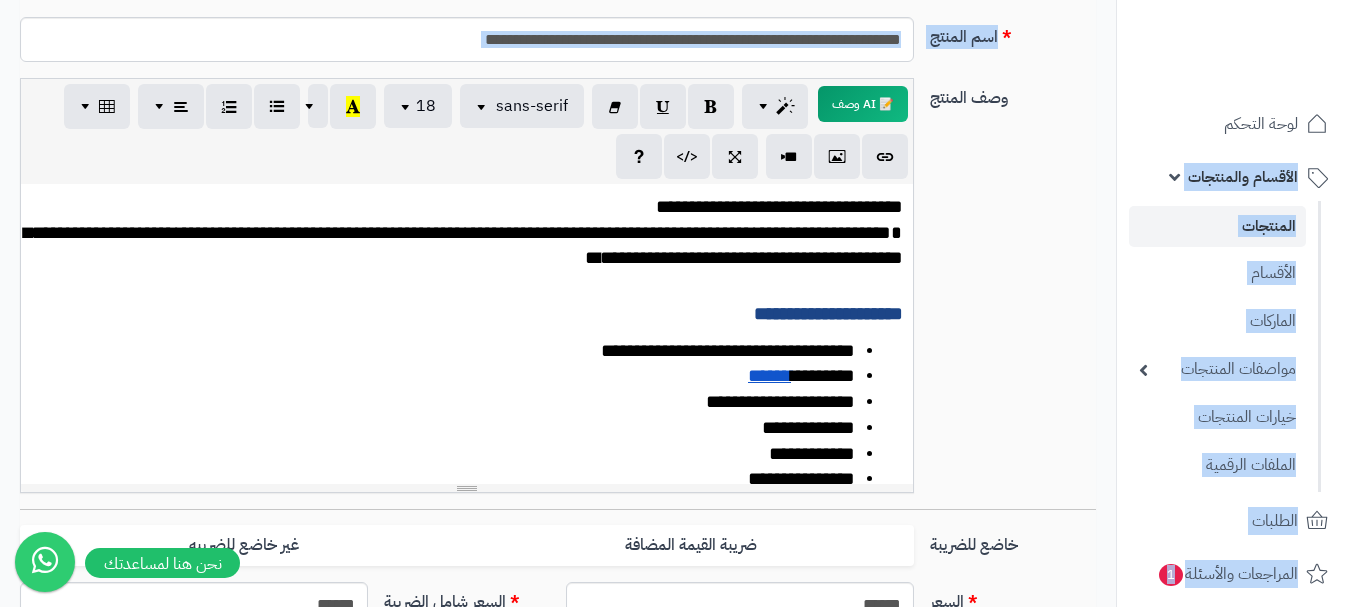 drag, startPoint x: 1349, startPoint y: 168, endPoint x: 1365, endPoint y: 154, distance: 21.260292 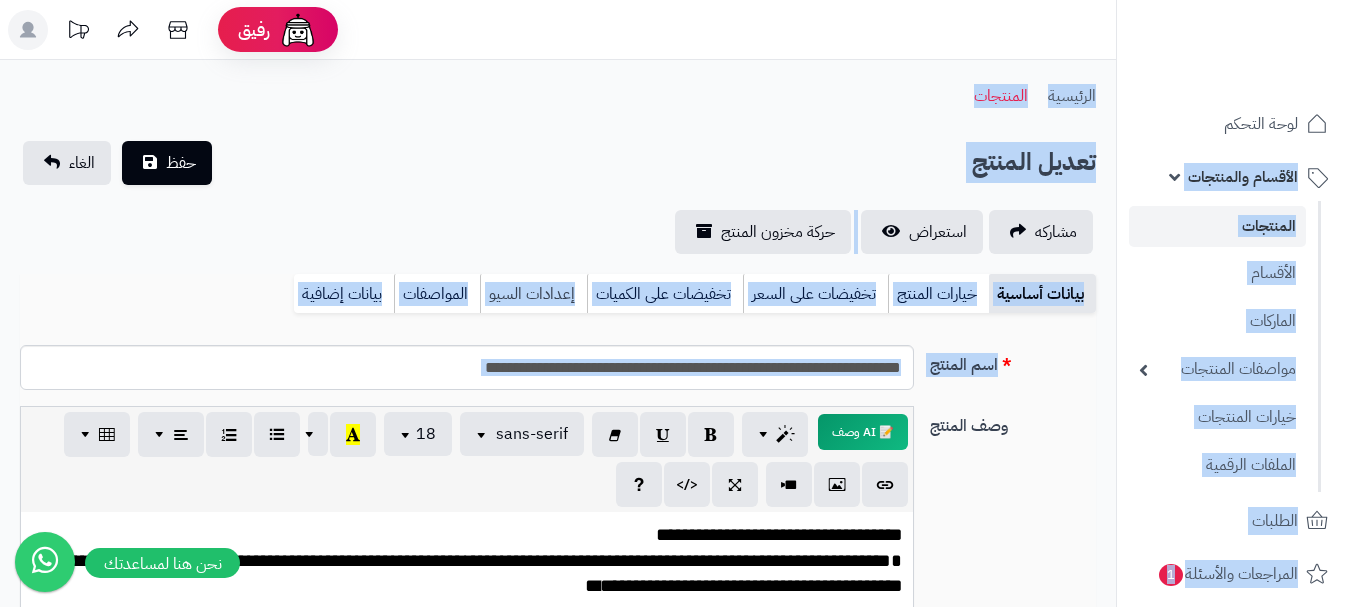 click on "إعدادات السيو" at bounding box center [533, 294] 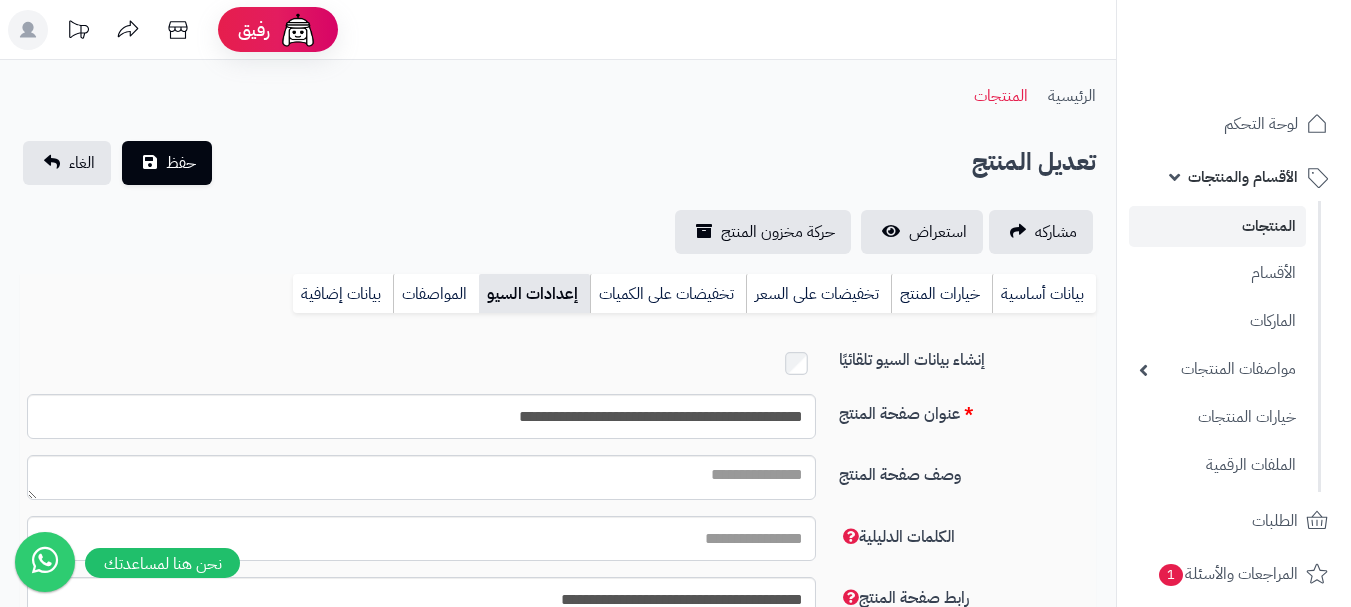 click on "إعدادات السيو" at bounding box center (534, 294) 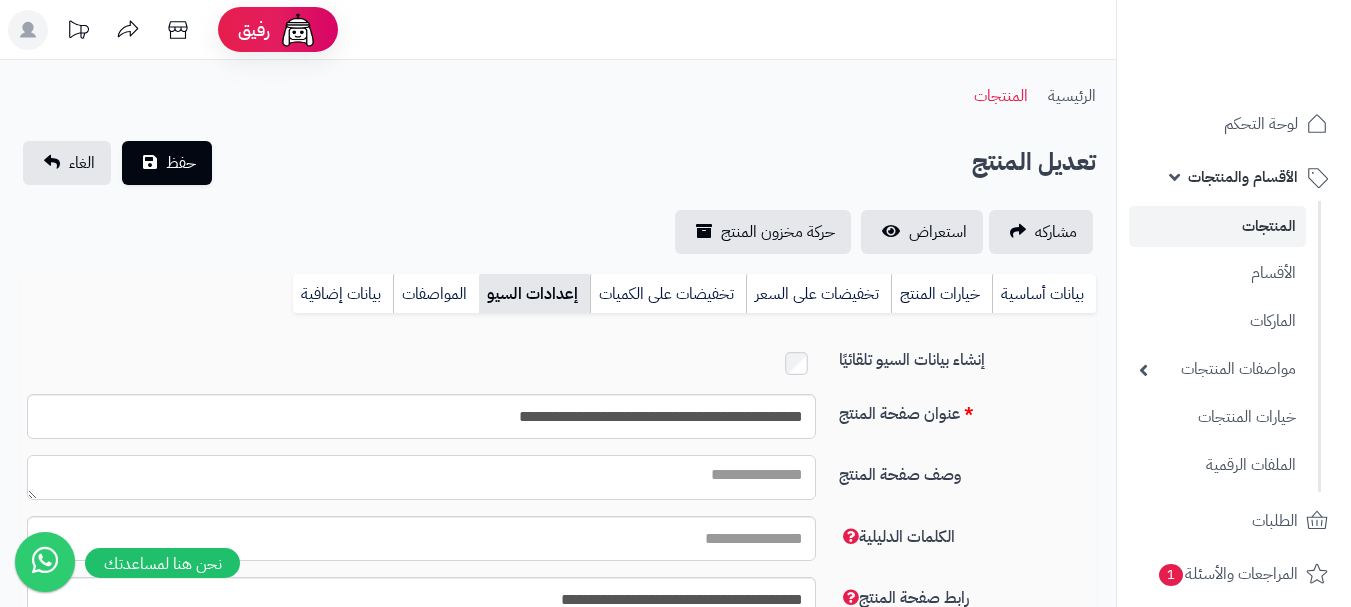 click on "وصف صفحة المنتج" at bounding box center [421, 477] 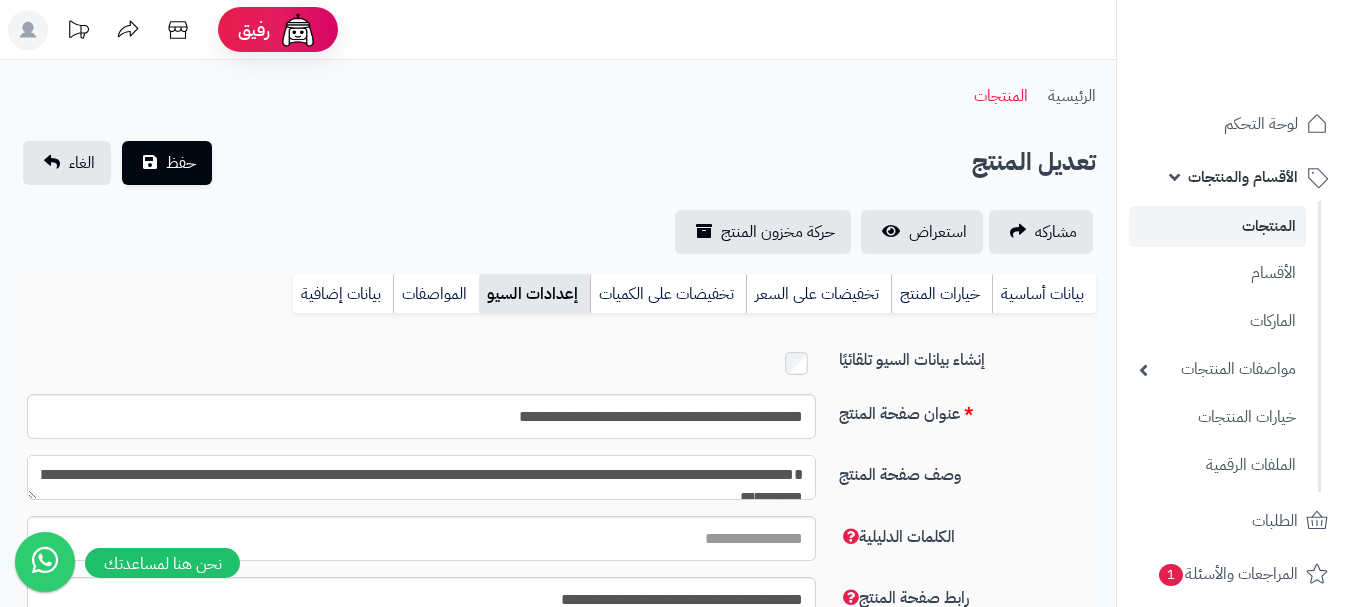 scroll, scrollTop: 34, scrollLeft: 0, axis: vertical 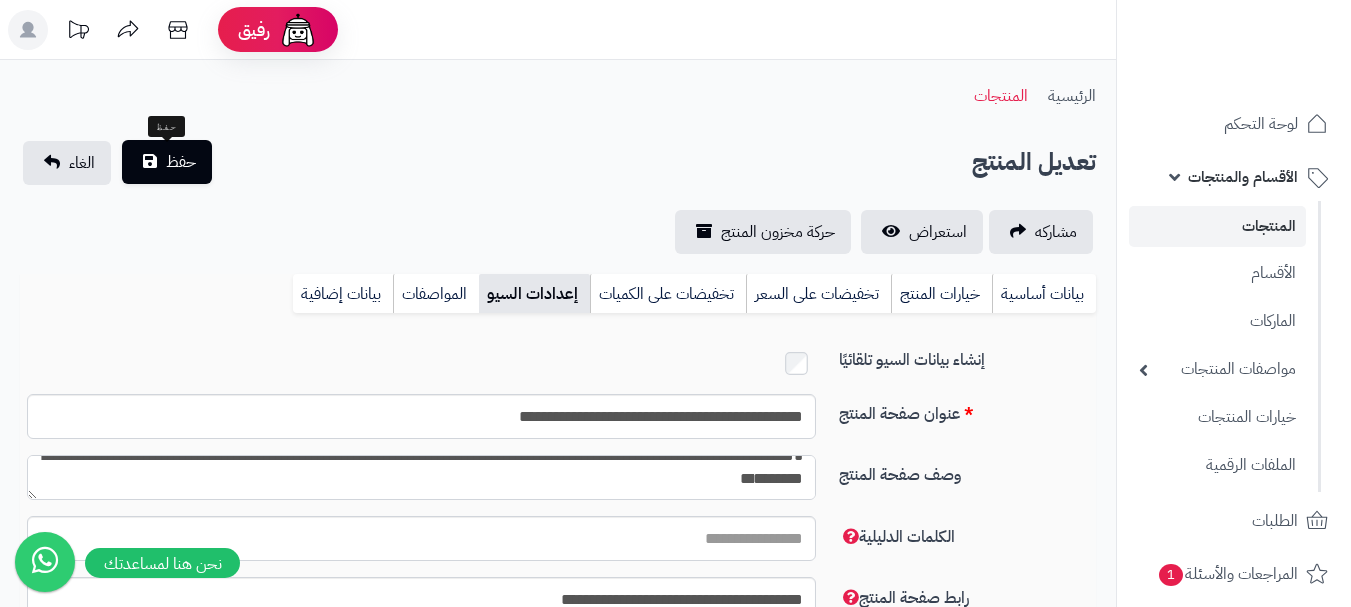 type on "**********" 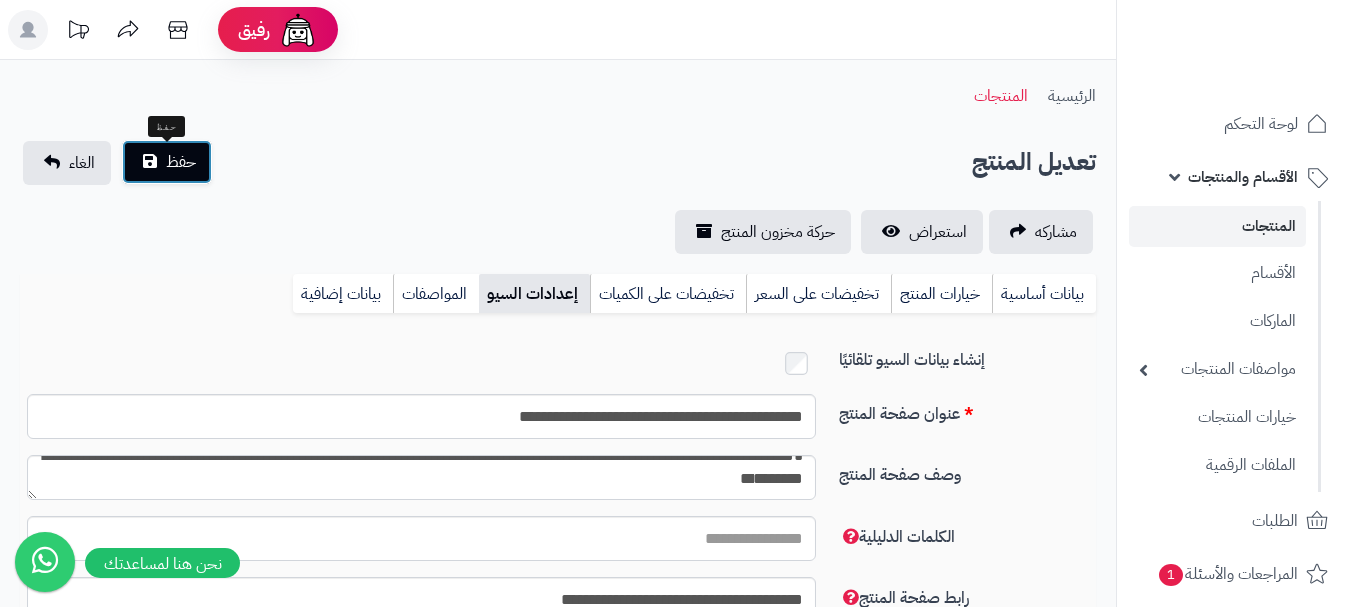 click on "حفظ" at bounding box center [181, 162] 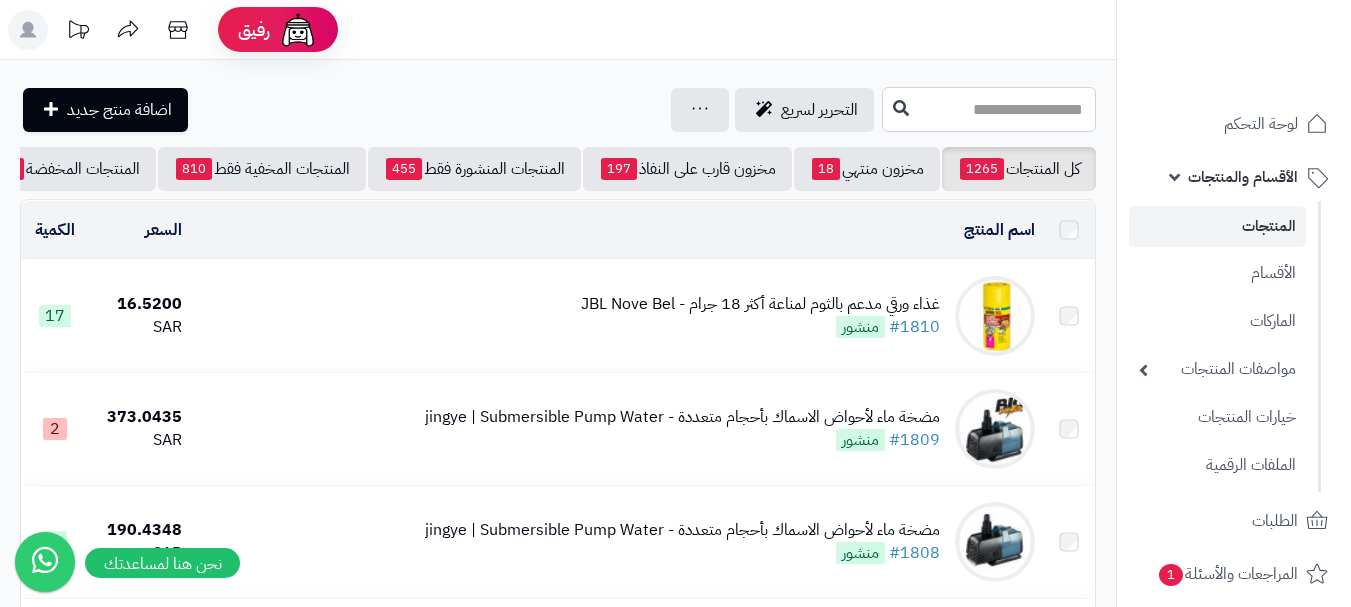 click at bounding box center (989, 109) 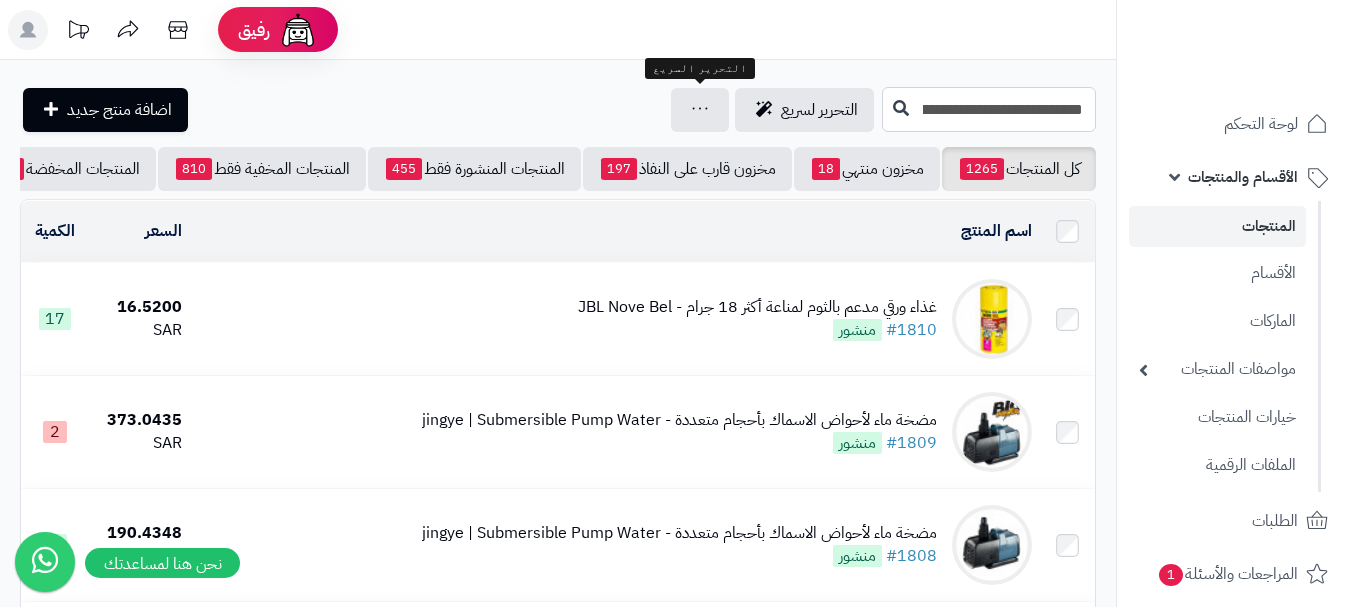 scroll, scrollTop: 0, scrollLeft: -36, axis: horizontal 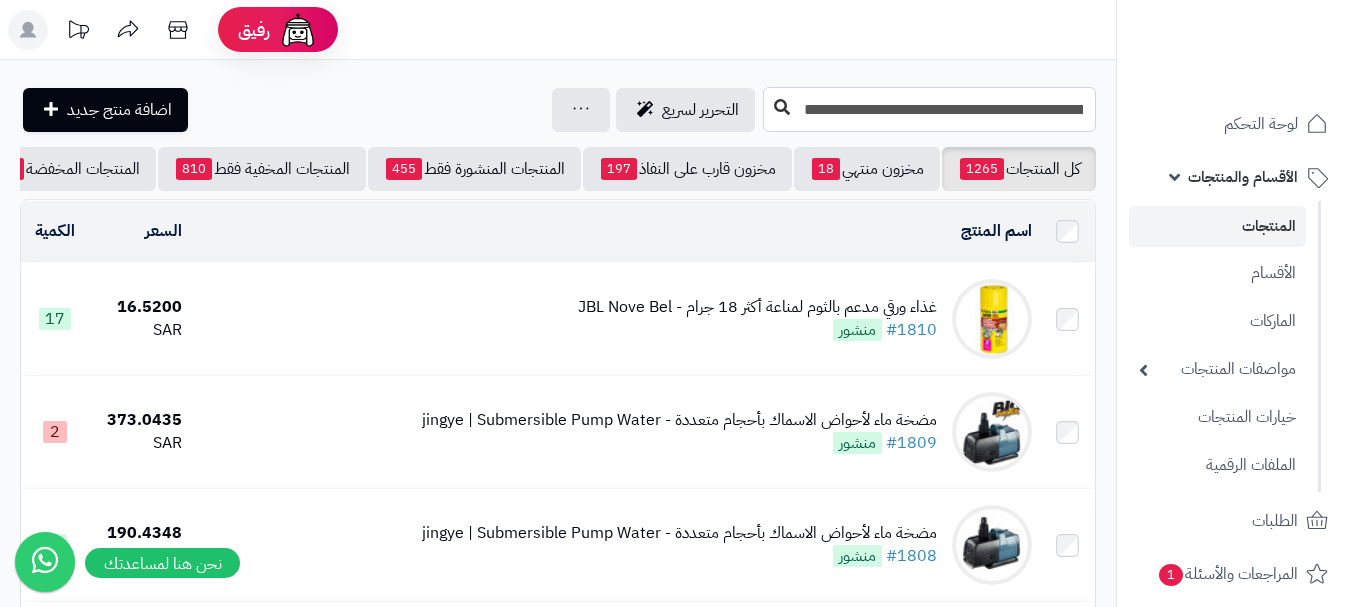 type on "**********" 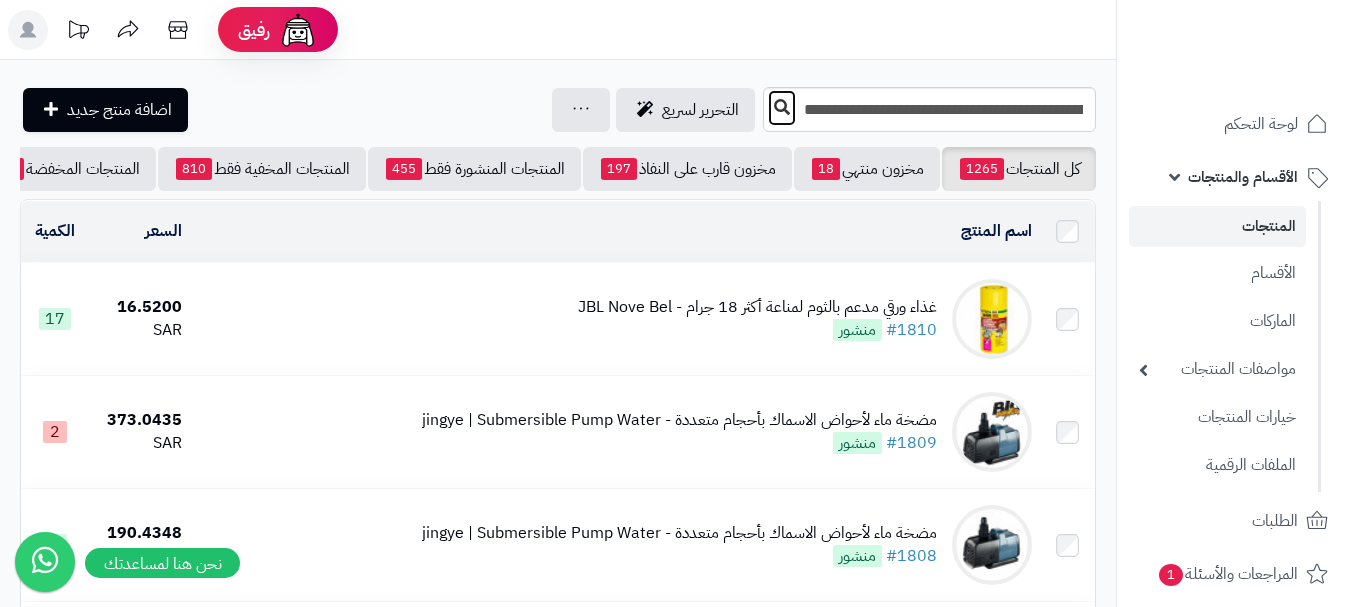 click at bounding box center [782, 108] 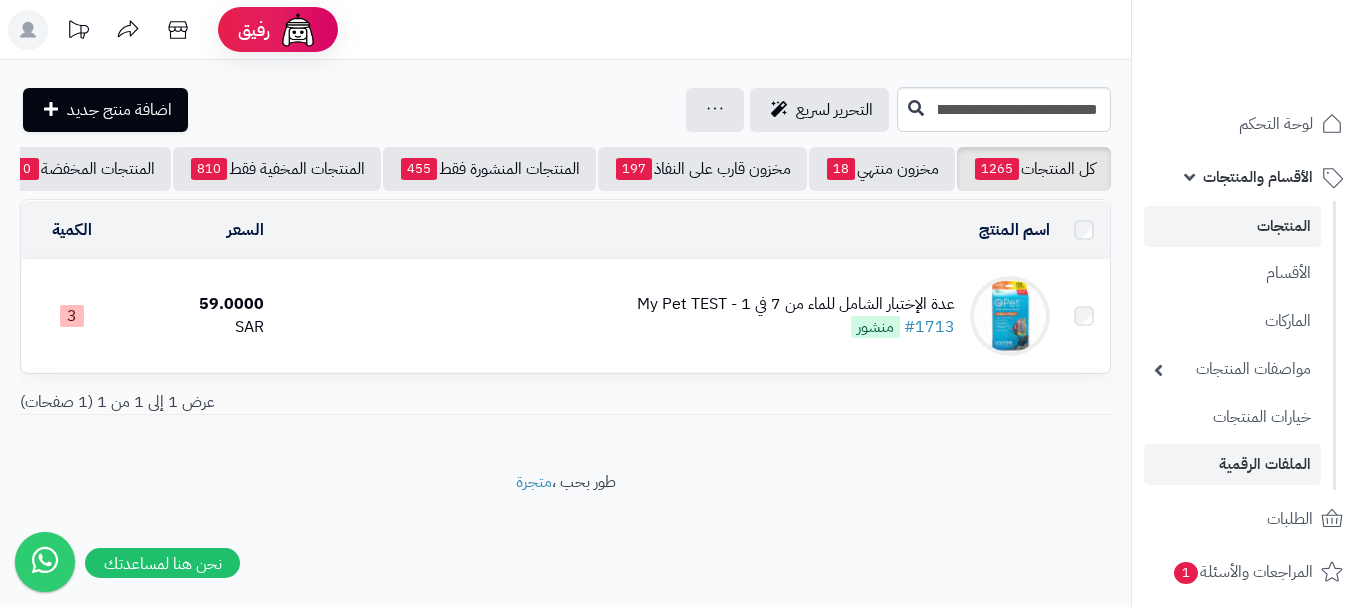 scroll, scrollTop: 0, scrollLeft: 0, axis: both 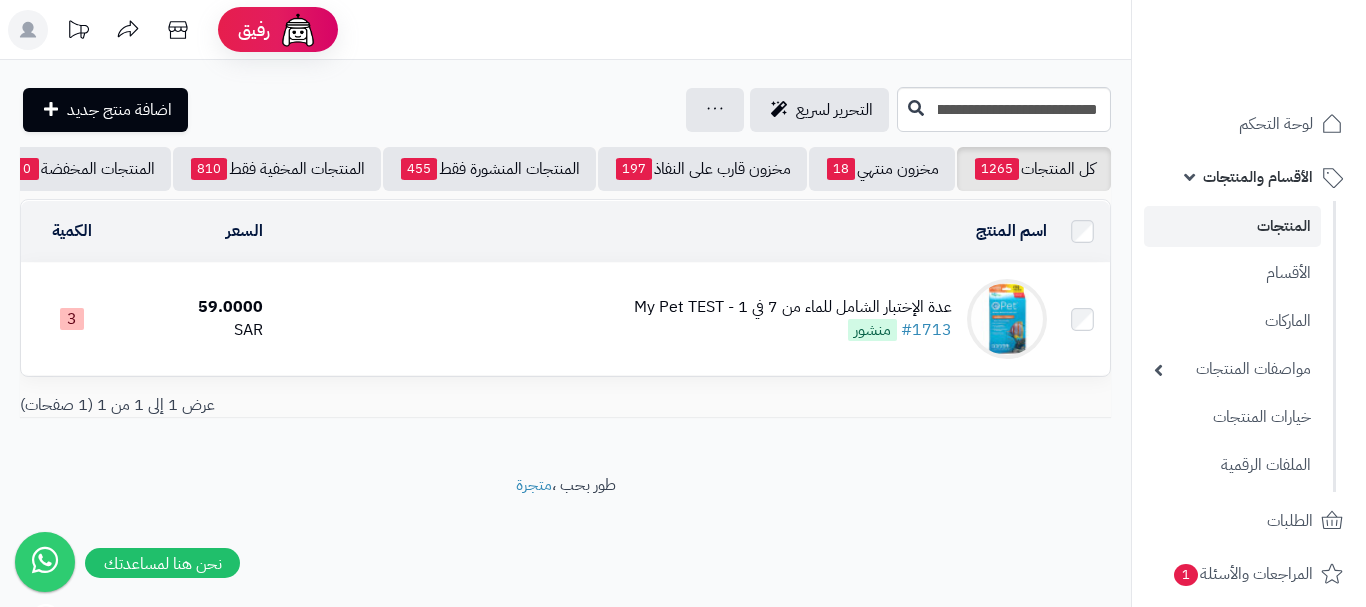 click on "عدة الإختبار الشامل للماء من 7 في 1 - My Pet TEST" at bounding box center (793, 307) 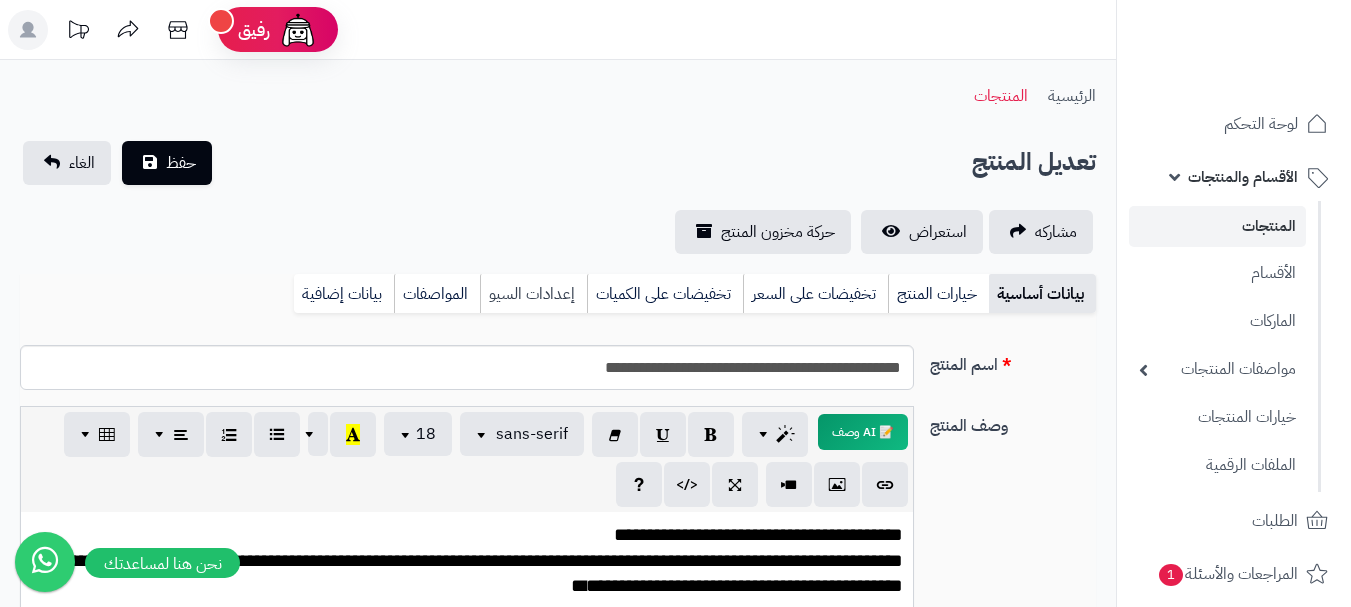 scroll, scrollTop: 211, scrollLeft: 0, axis: vertical 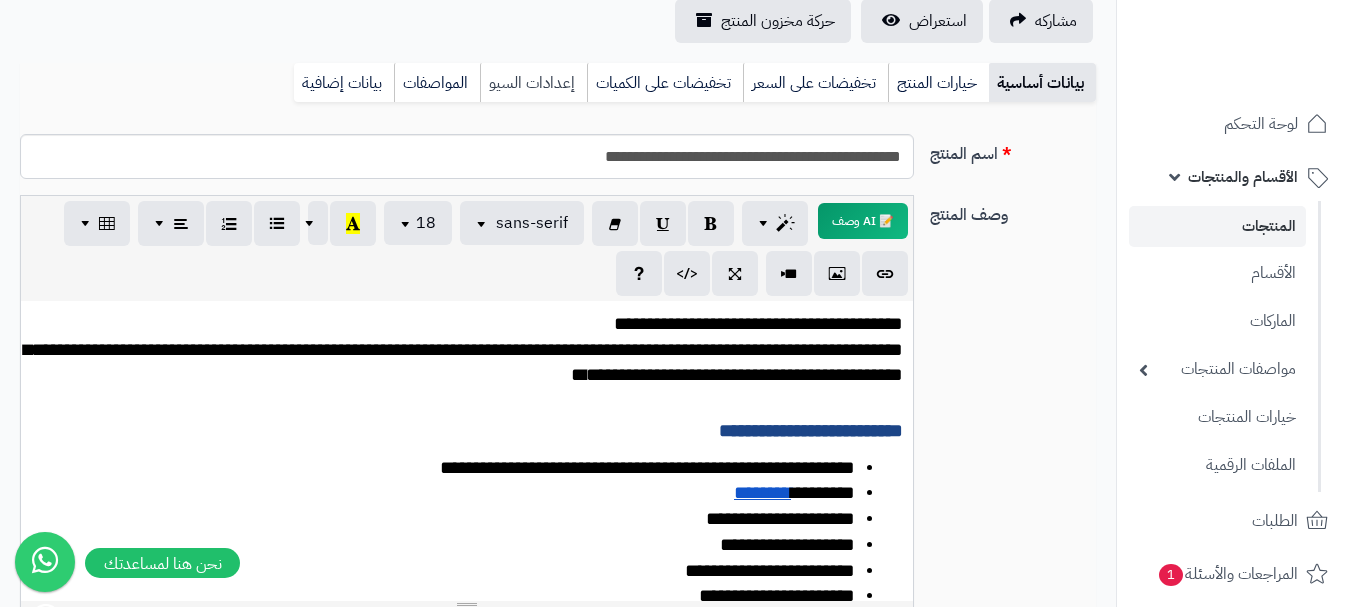 click on "إعدادات السيو" at bounding box center (533, 83) 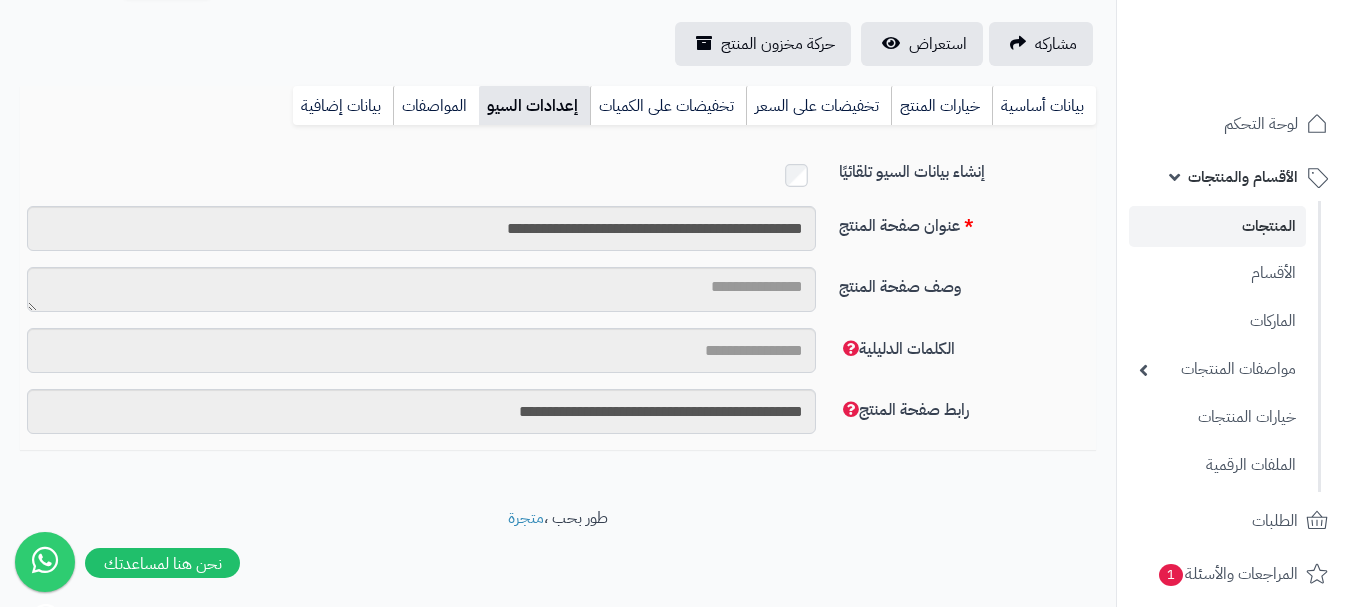 scroll, scrollTop: 191, scrollLeft: 0, axis: vertical 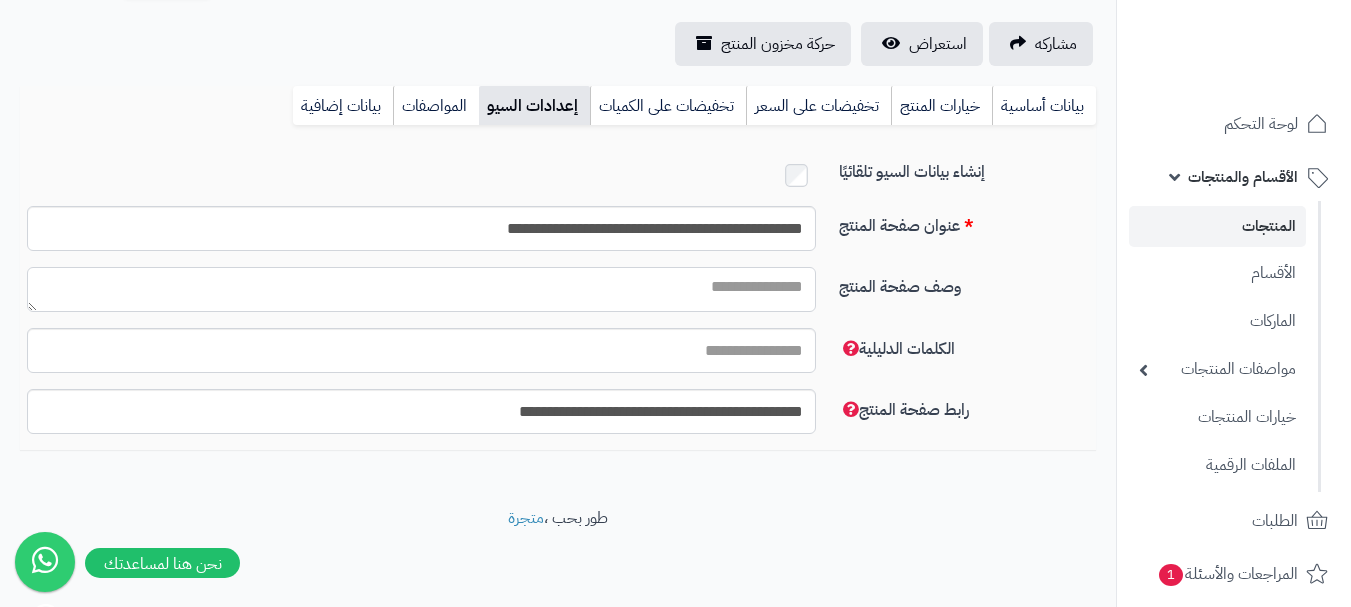 click on "وصف صفحة المنتج" at bounding box center [421, 289] 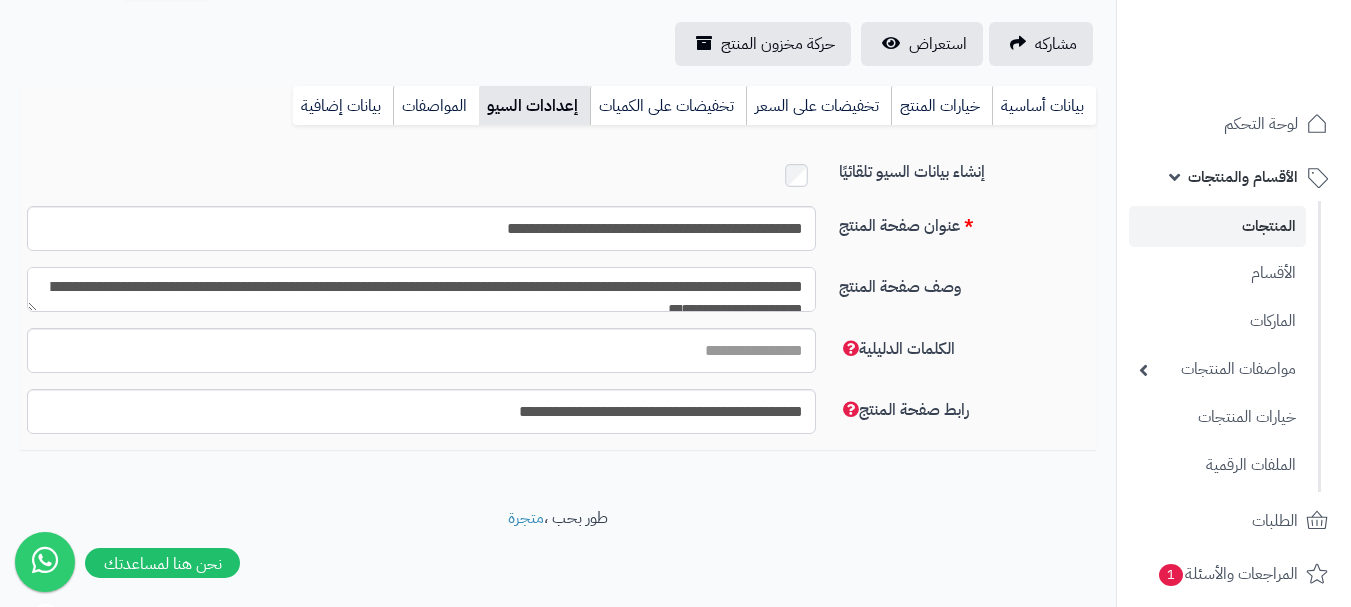 scroll, scrollTop: 11, scrollLeft: 0, axis: vertical 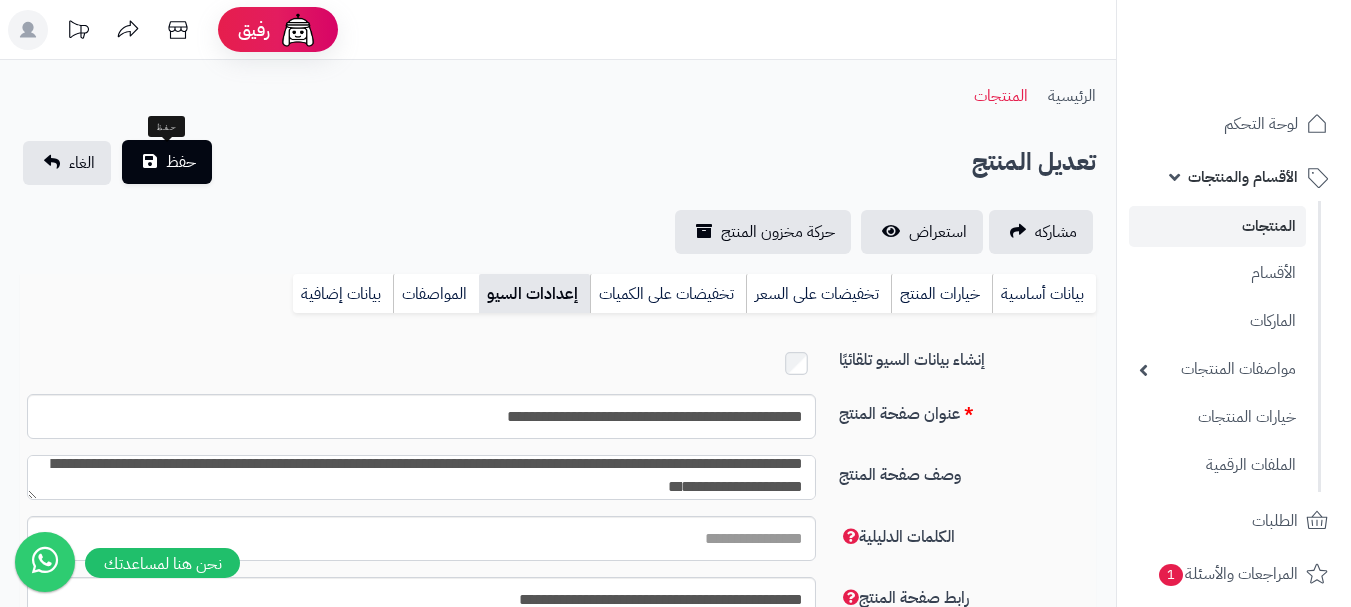 type on "**********" 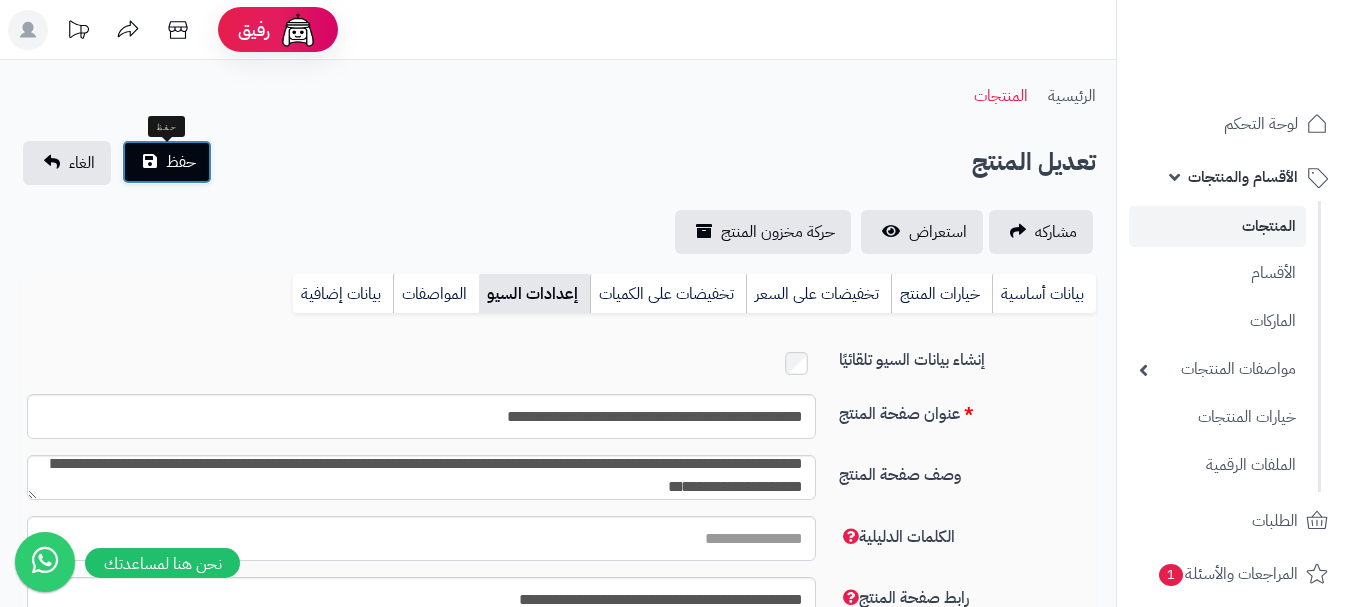 click on "حفظ" at bounding box center (181, 162) 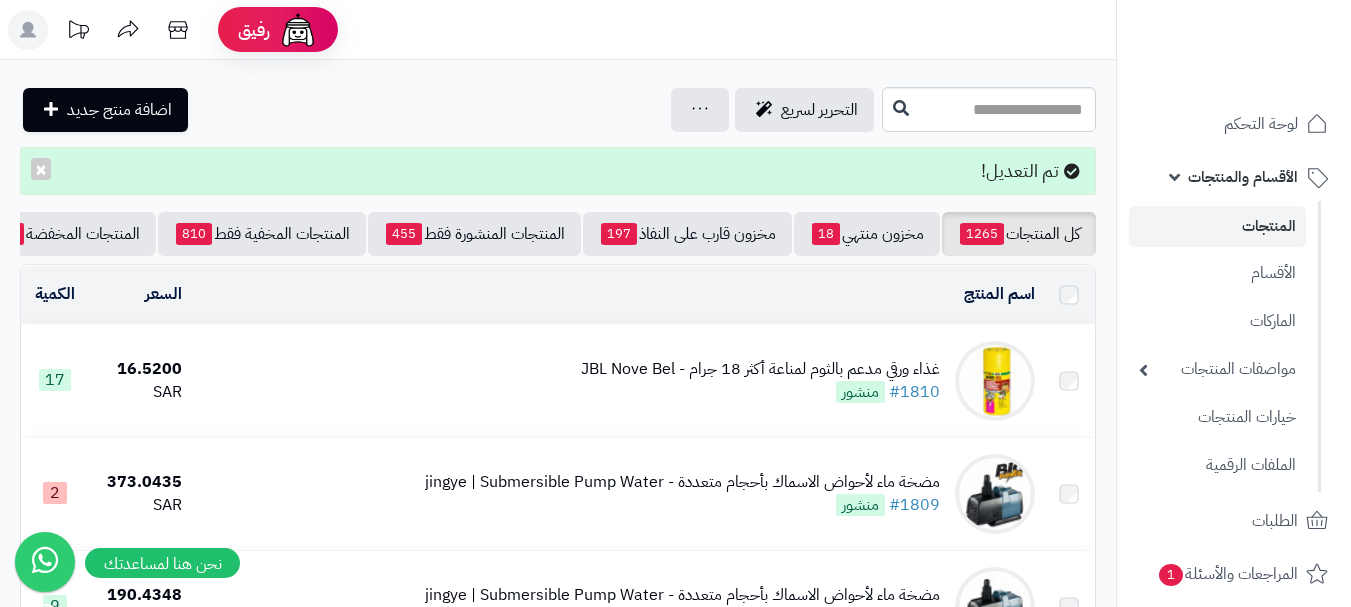 scroll, scrollTop: 0, scrollLeft: 0, axis: both 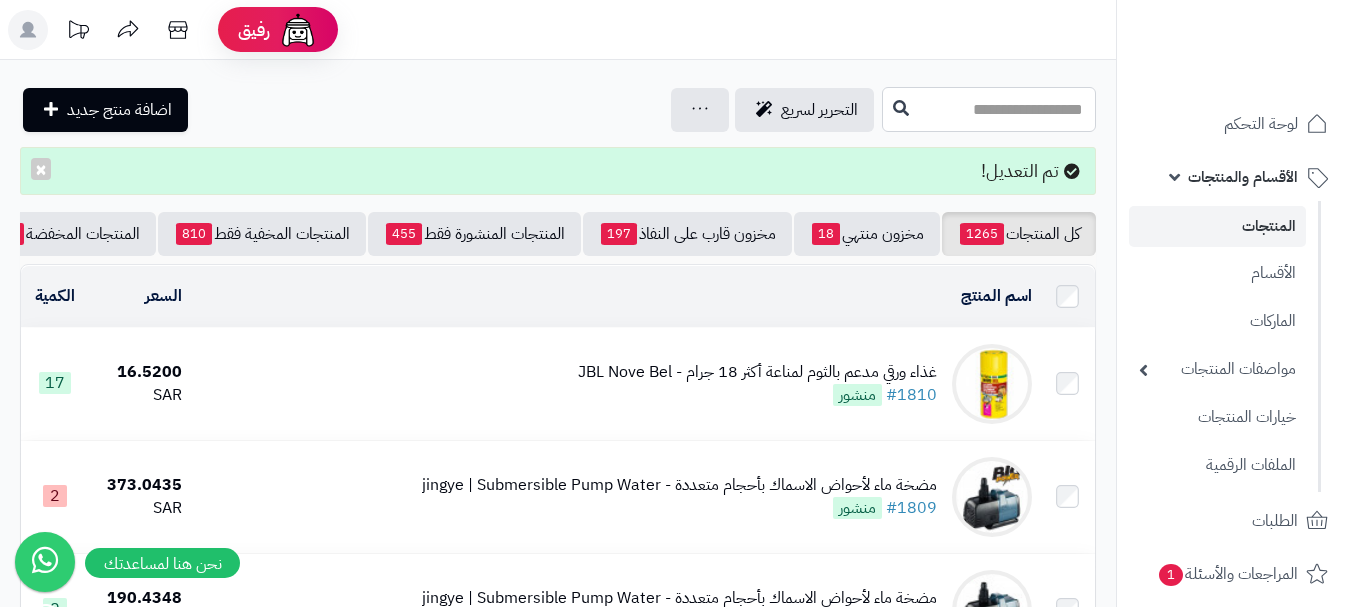 click at bounding box center (989, 109) 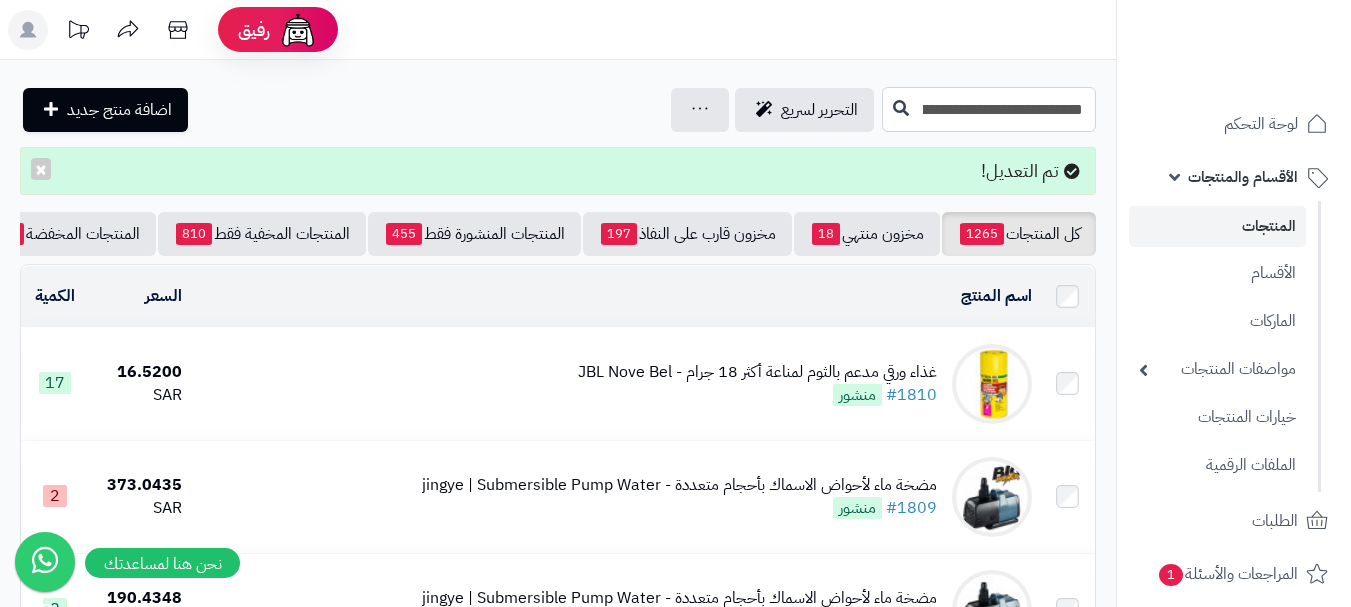 scroll, scrollTop: 0, scrollLeft: -217, axis: horizontal 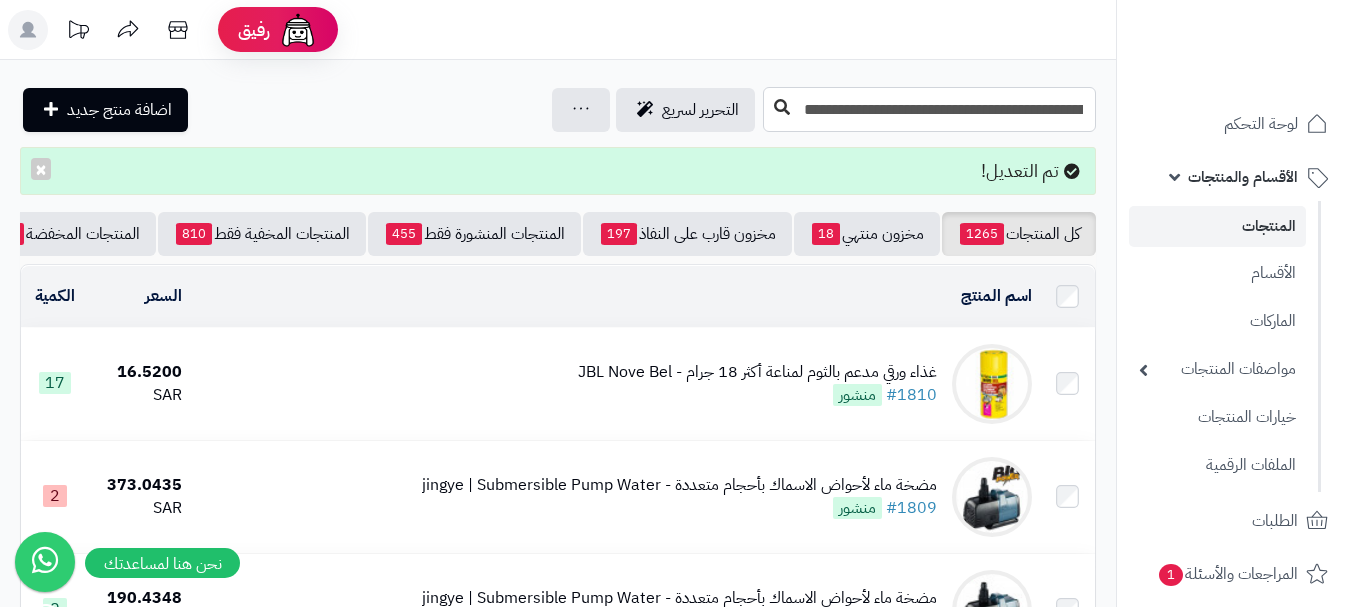 type on "**********" 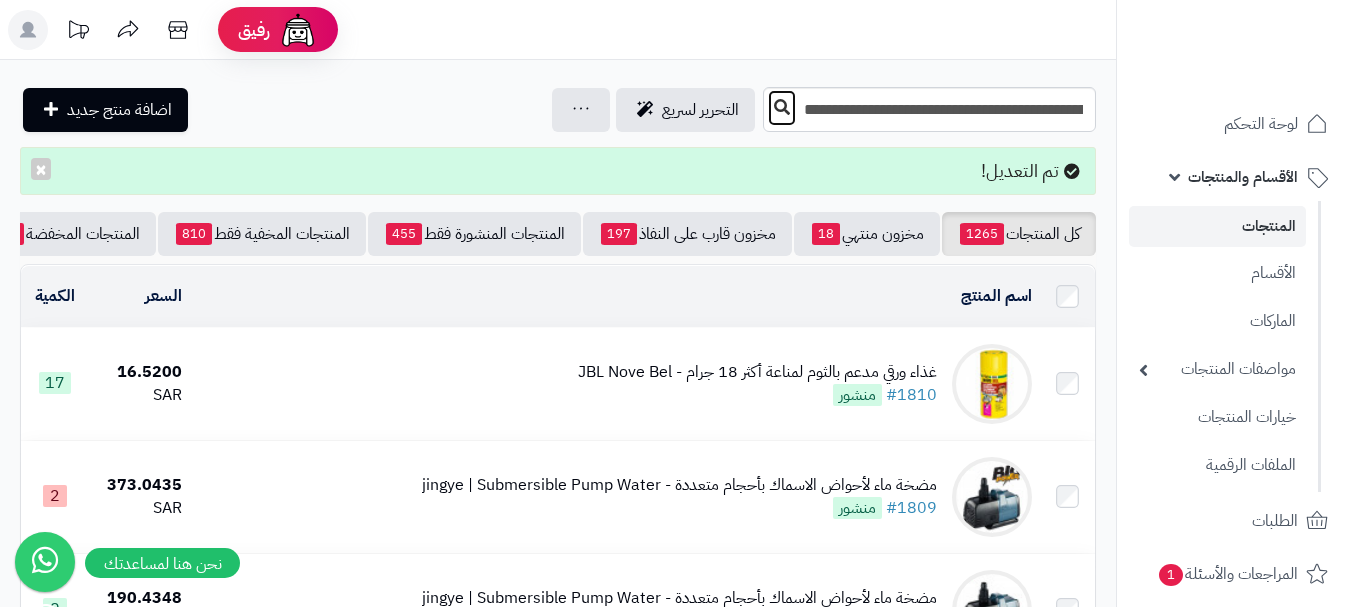 click at bounding box center [782, 108] 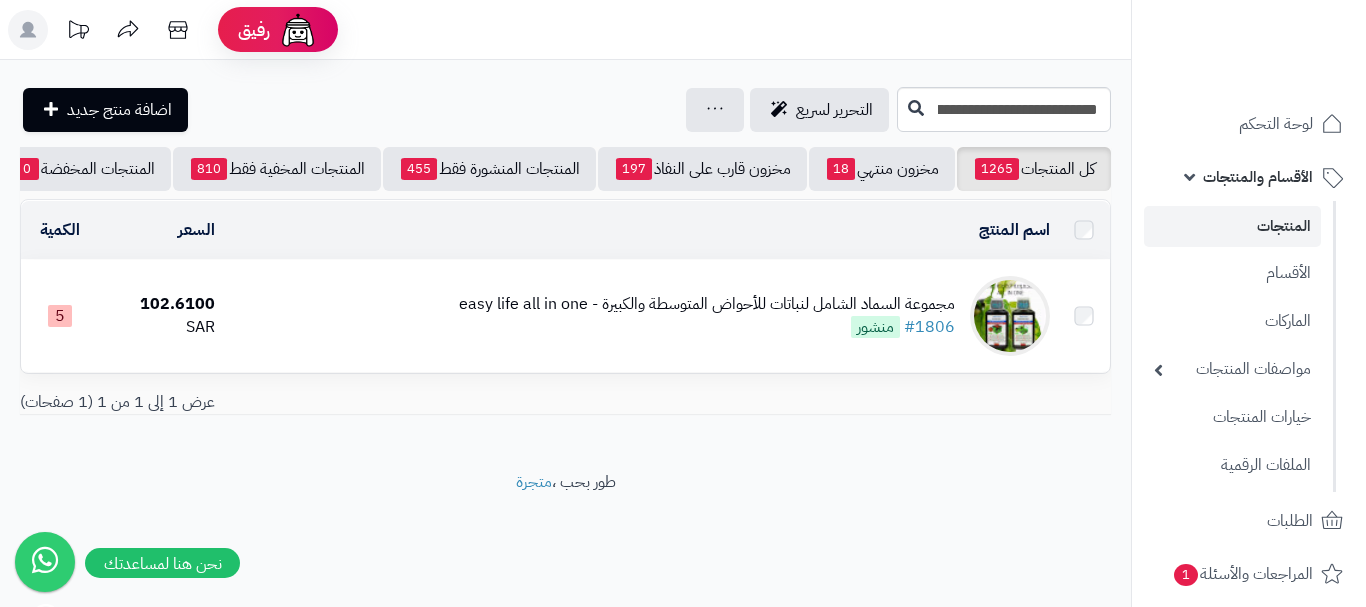 scroll, scrollTop: 0, scrollLeft: 0, axis: both 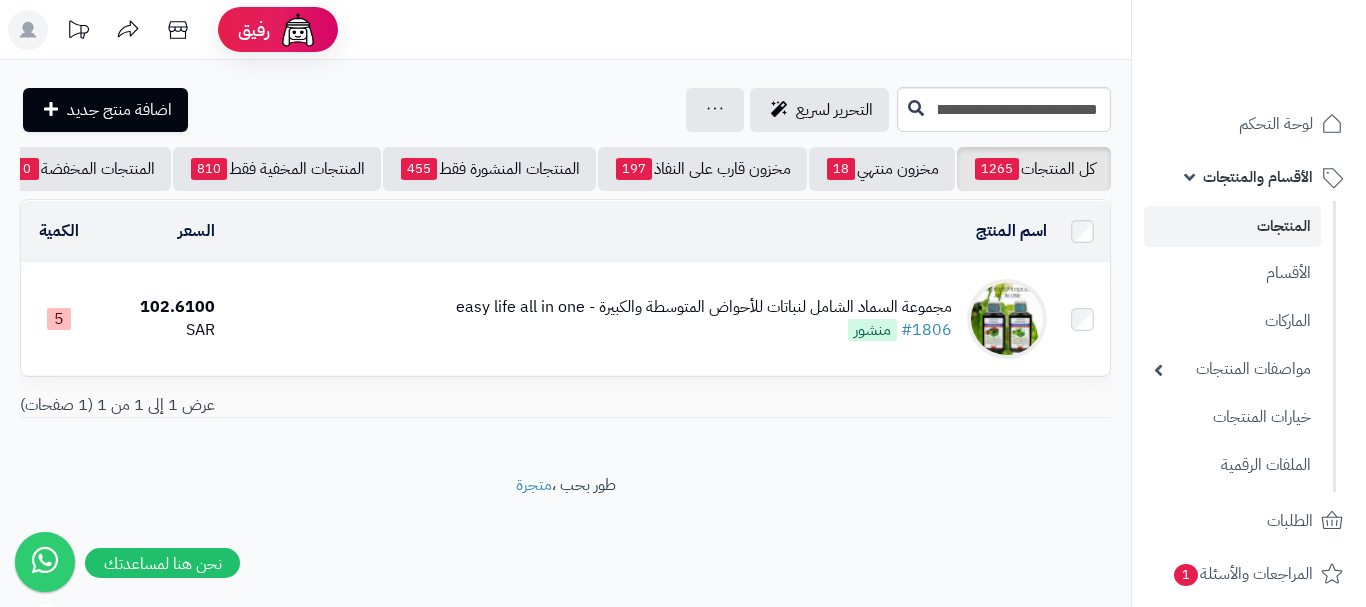 click on "مجموعة السماد الشامل لنباتات للأحواض المتوسطة والكبيرة - easy life all in one" at bounding box center [704, 307] 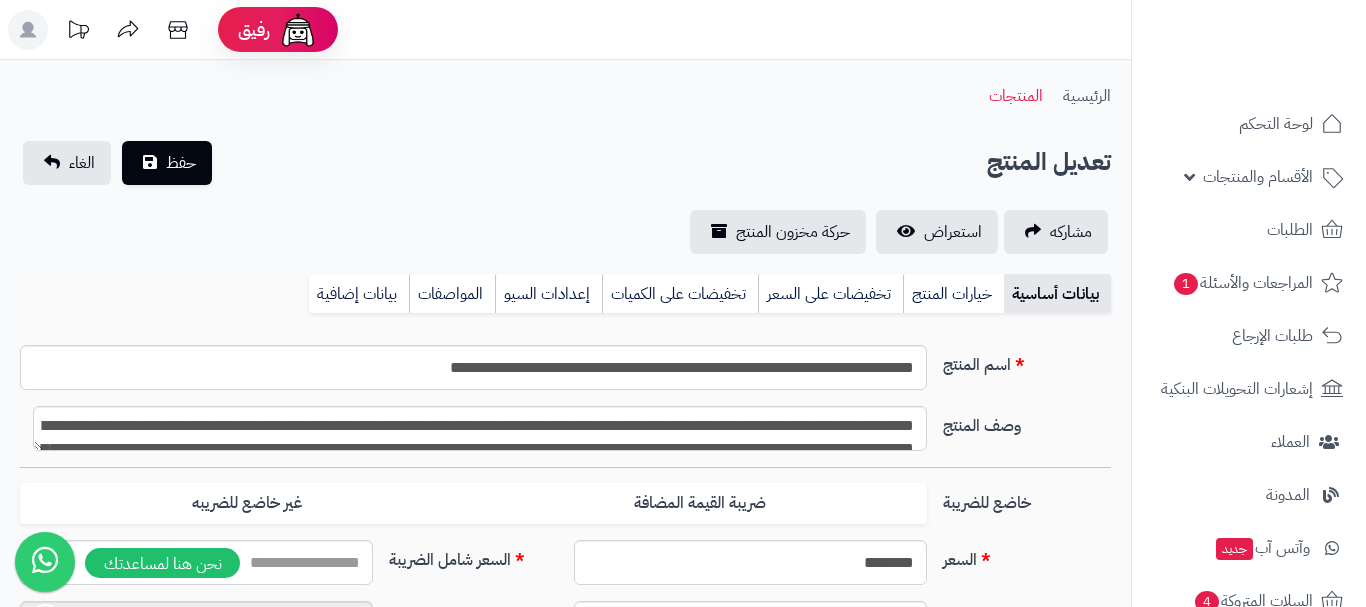 type on "******" 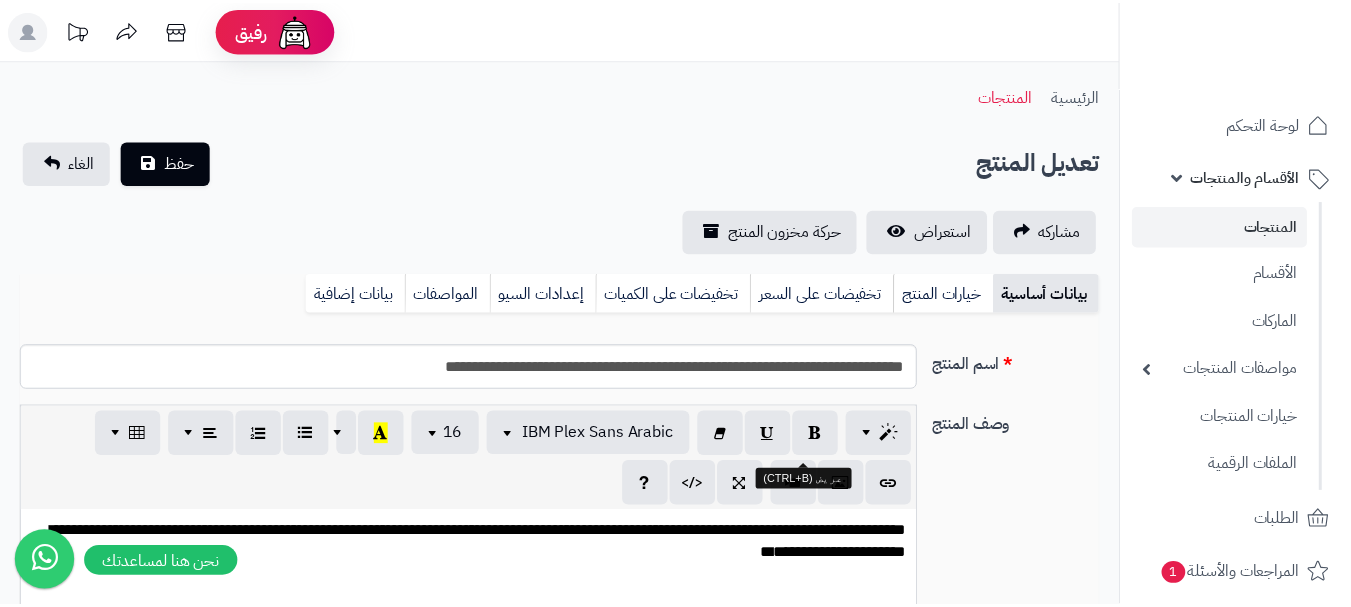 scroll, scrollTop: 0, scrollLeft: 0, axis: both 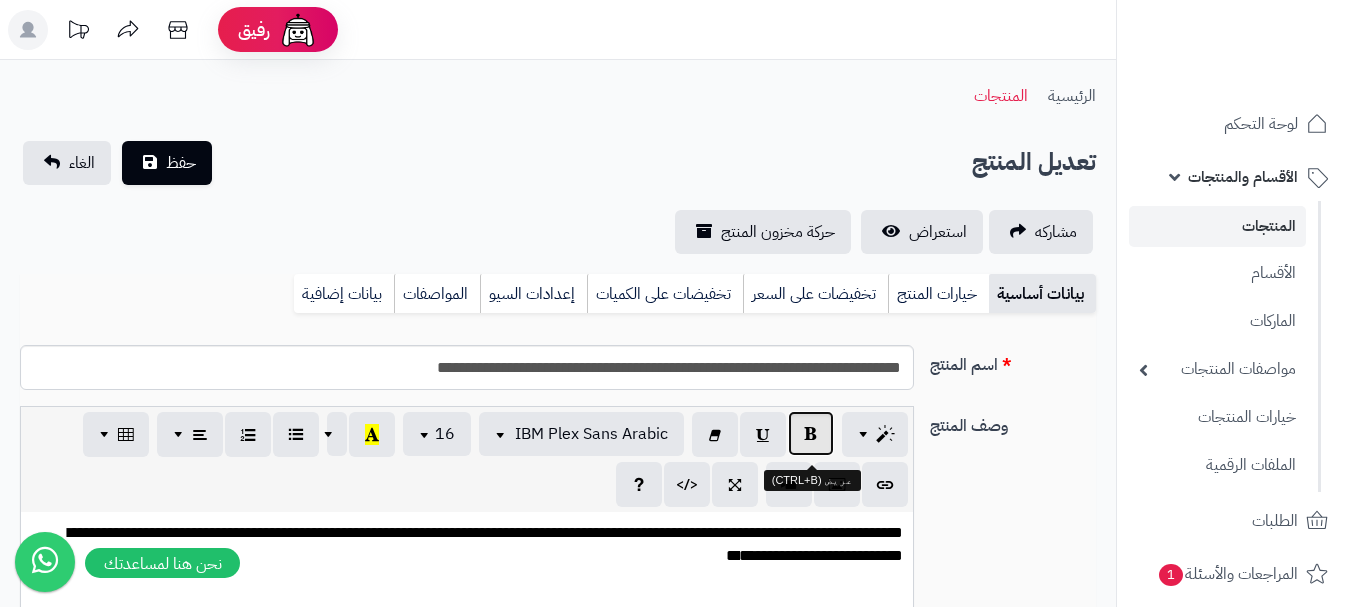 click at bounding box center [811, 433] 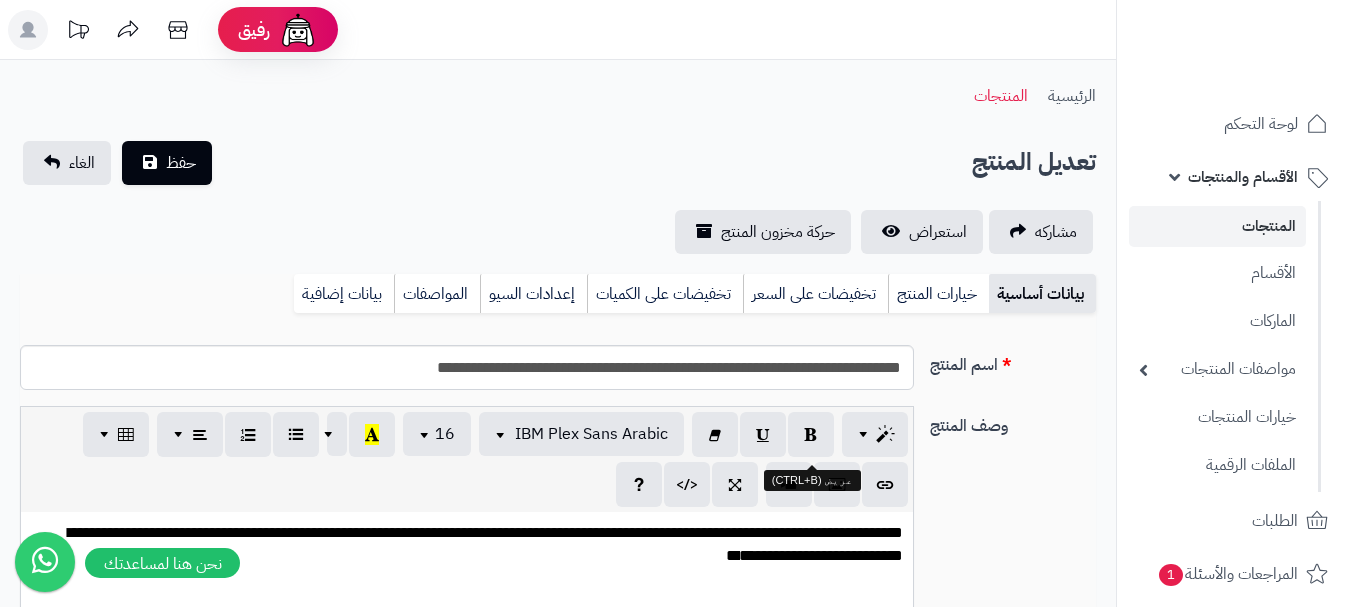 type on "******" 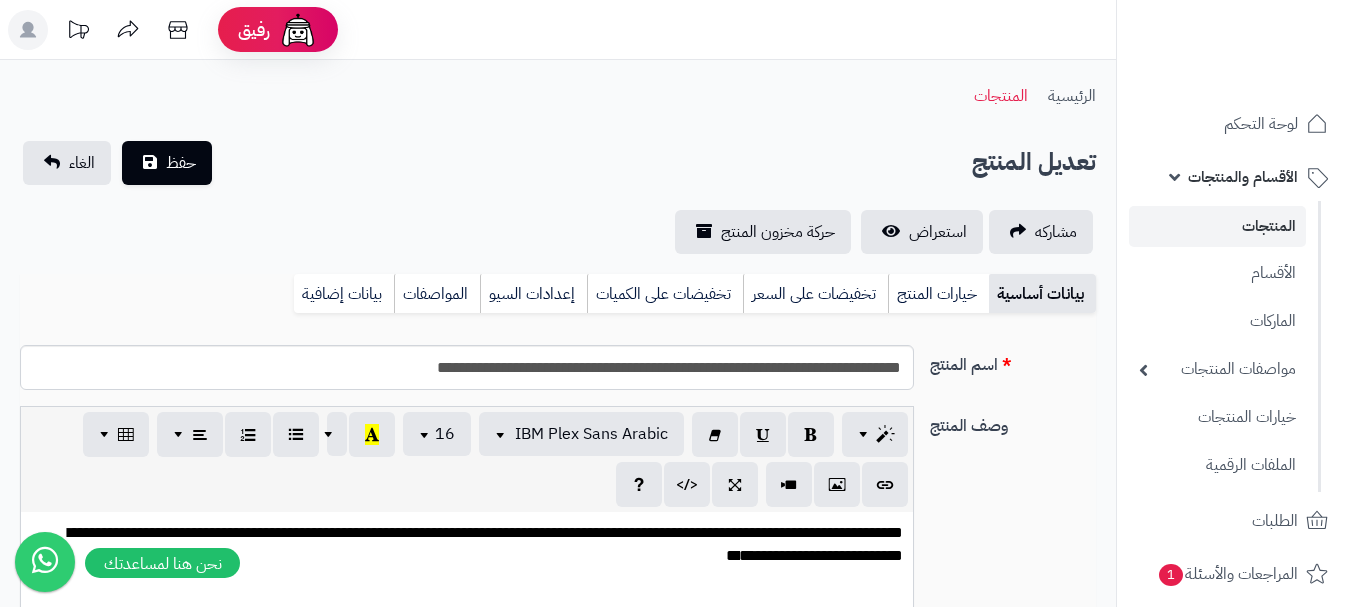 click on "**********" at bounding box center (474, 545) 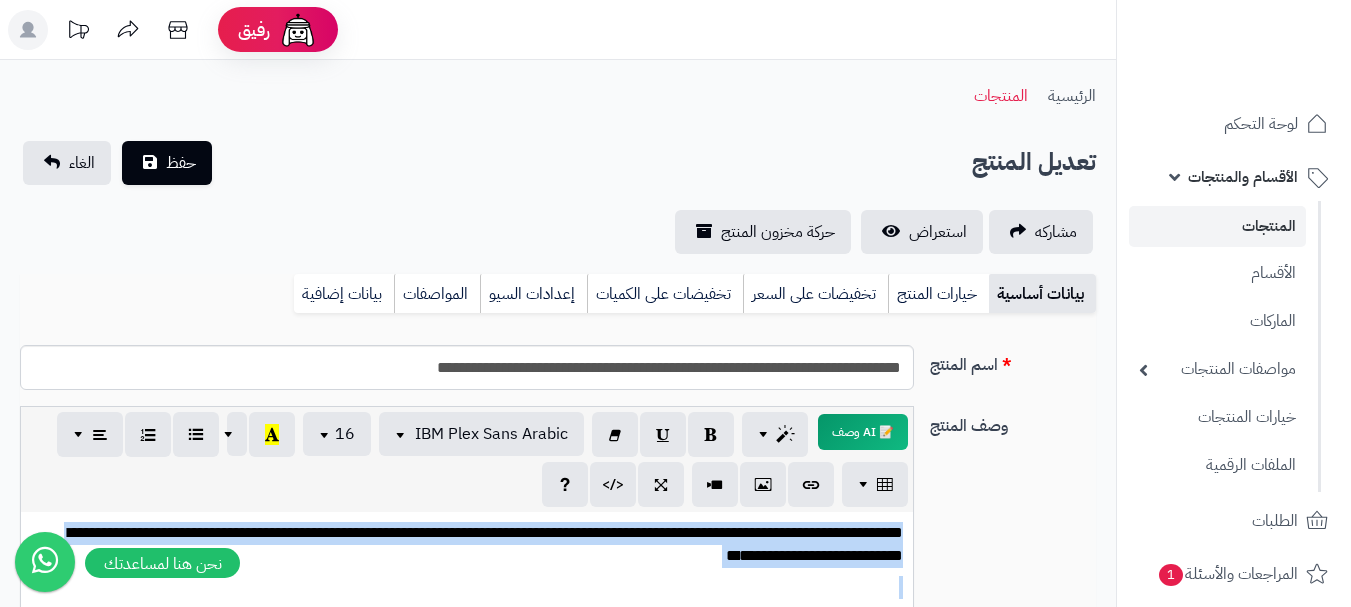 type 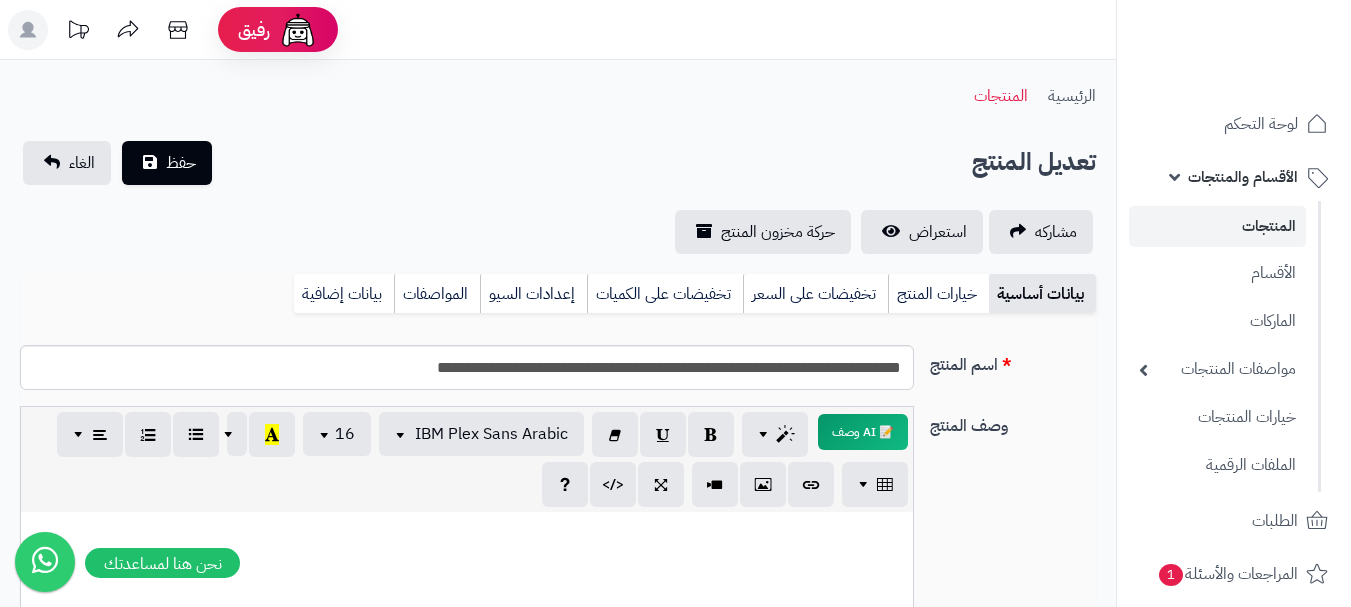 scroll, scrollTop: 211, scrollLeft: 0, axis: vertical 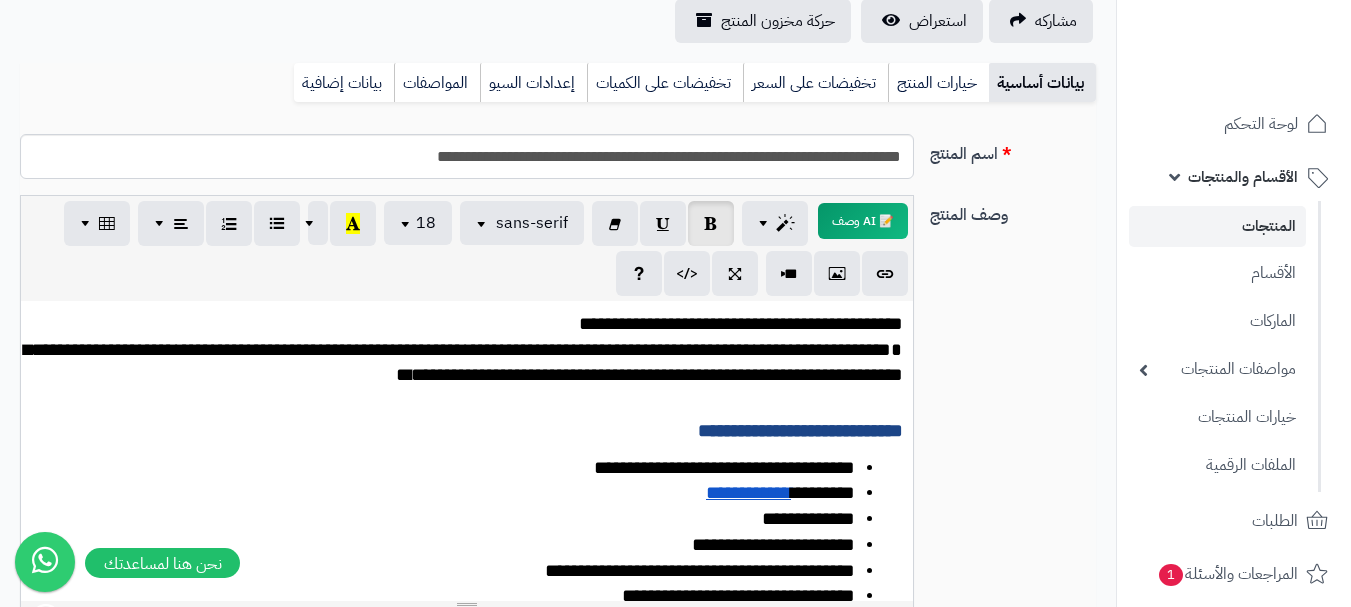 click on "**********" at bounding box center (463, 362) 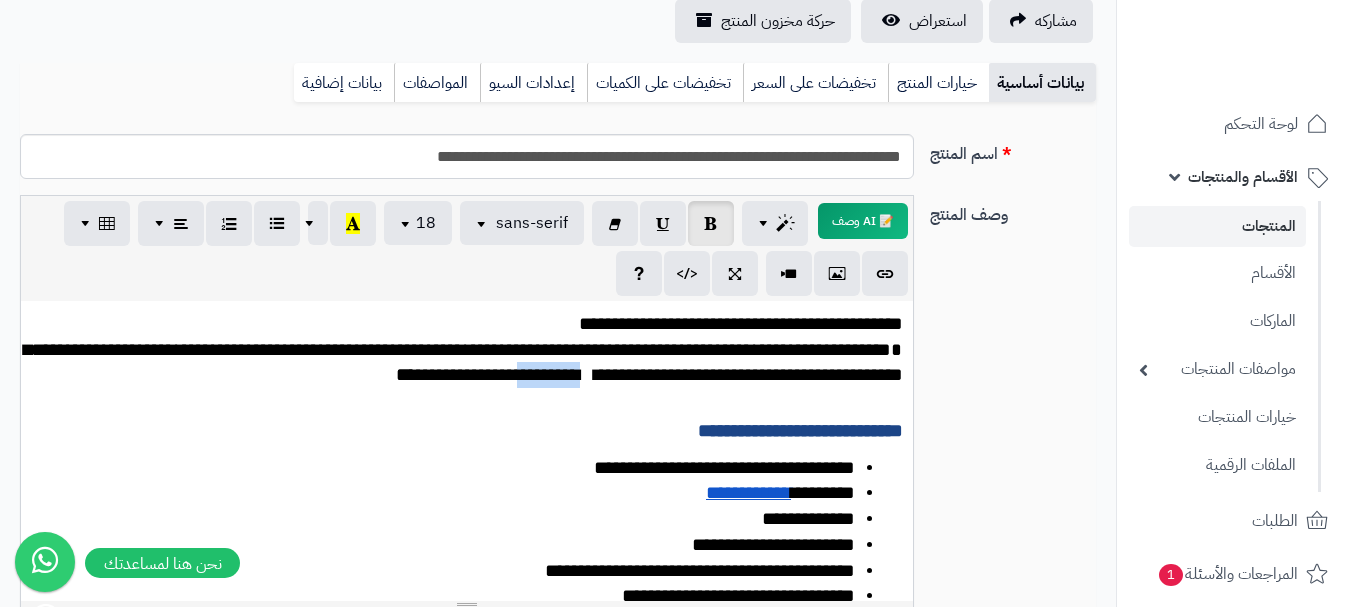 click on "**********" at bounding box center (463, 362) 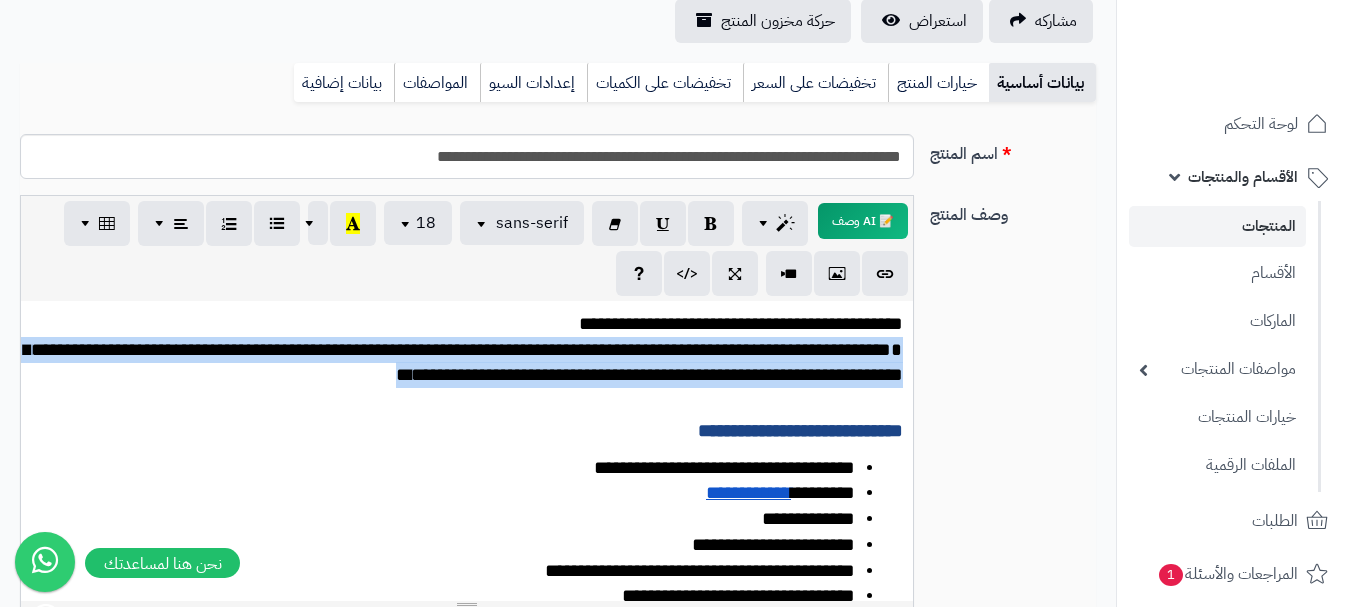 click on "**********" at bounding box center (463, 362) 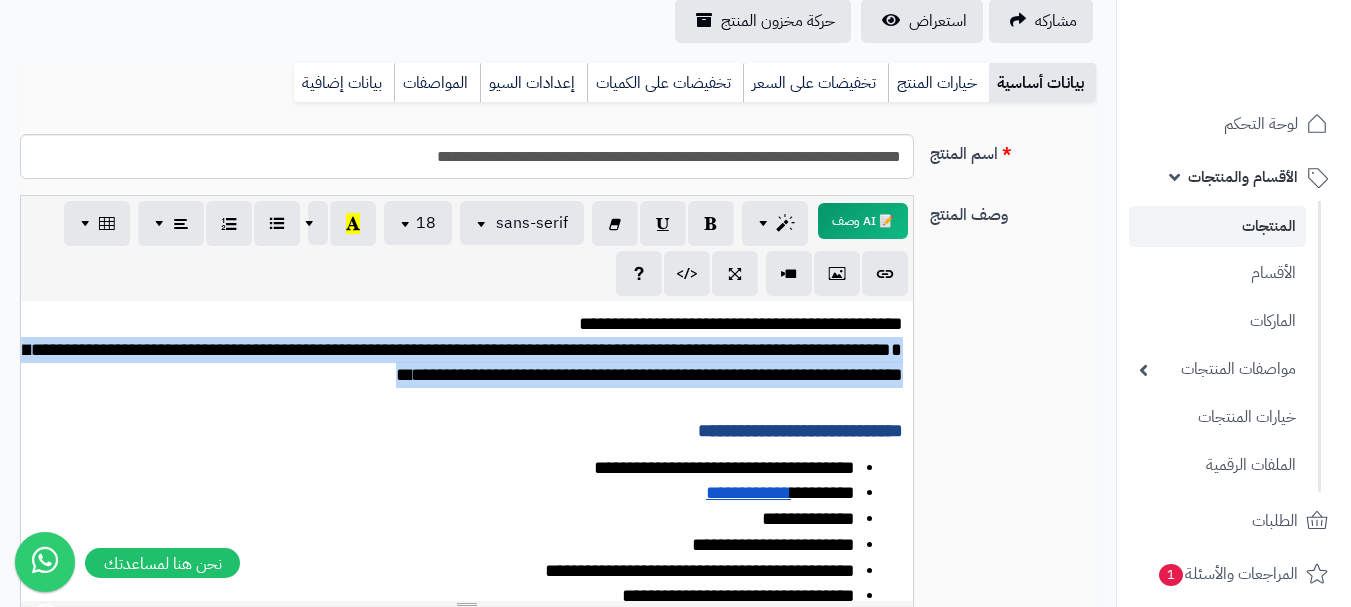 copy on "**********" 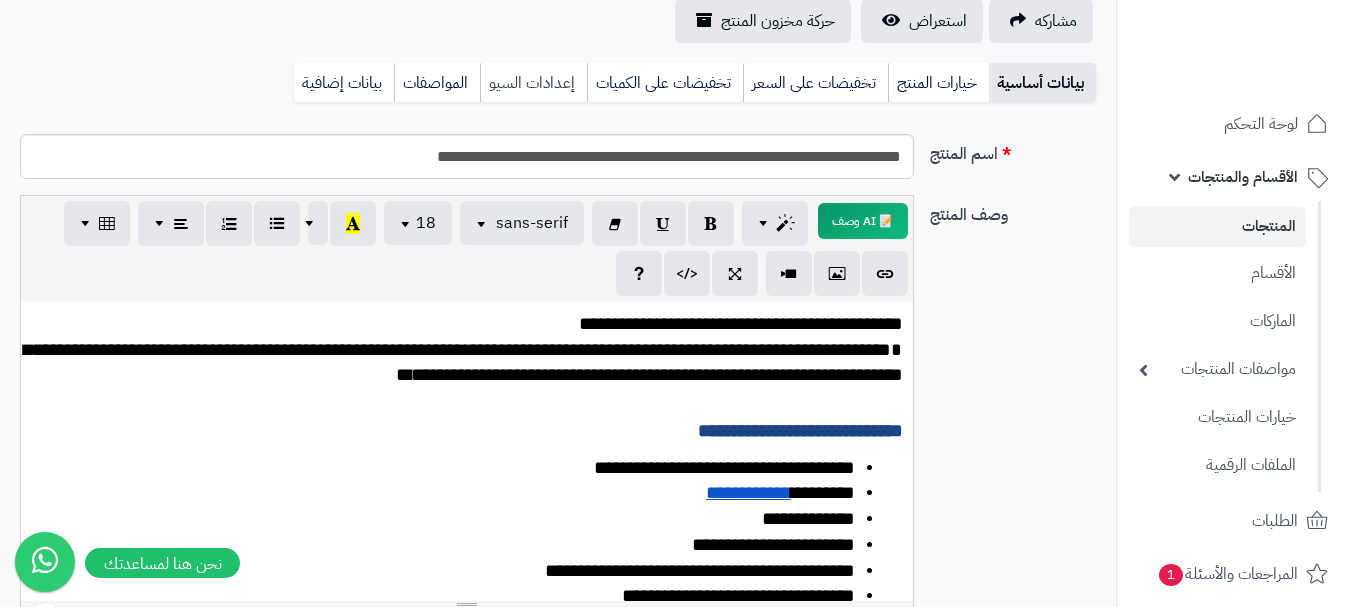 click on "إعدادات السيو" at bounding box center [533, 83] 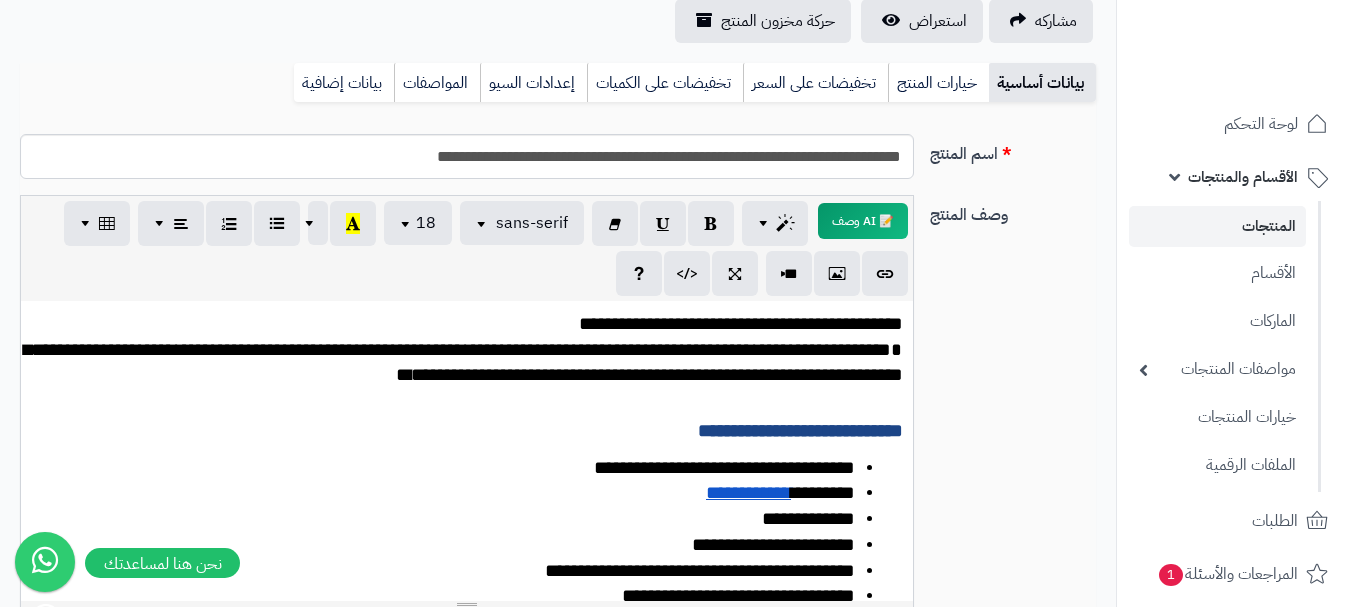 scroll, scrollTop: 191, scrollLeft: 0, axis: vertical 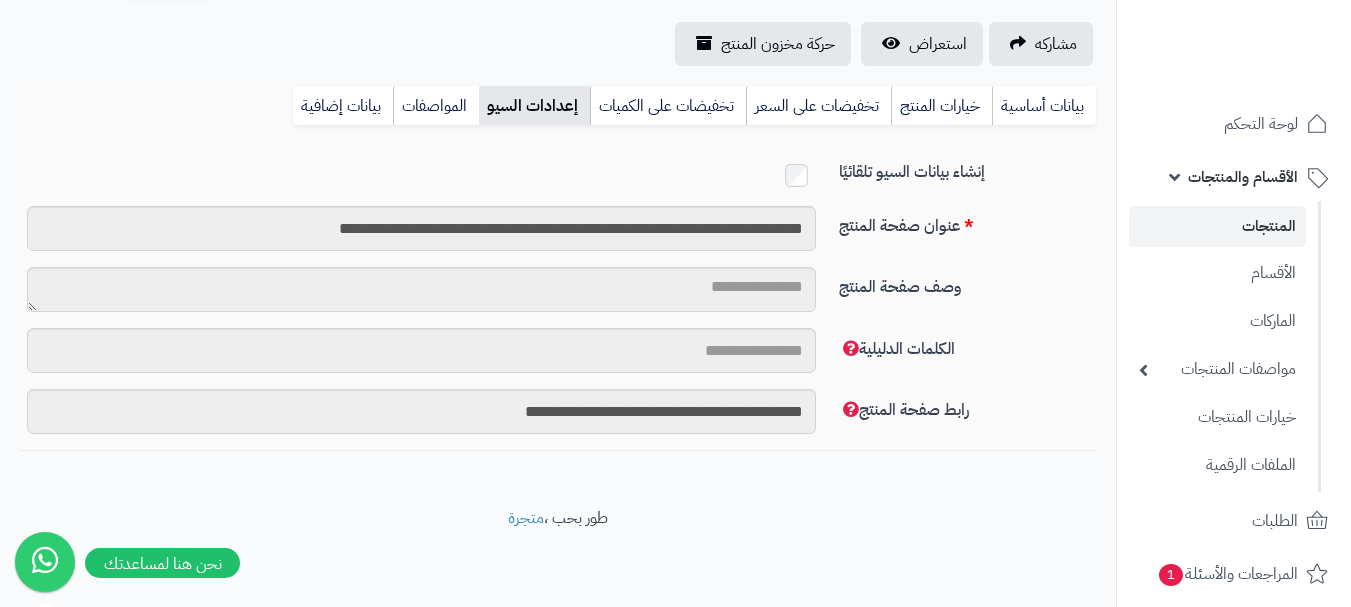 click on "إنشاء بيانات السيو تلقائيًا" at bounding box center (558, 183) 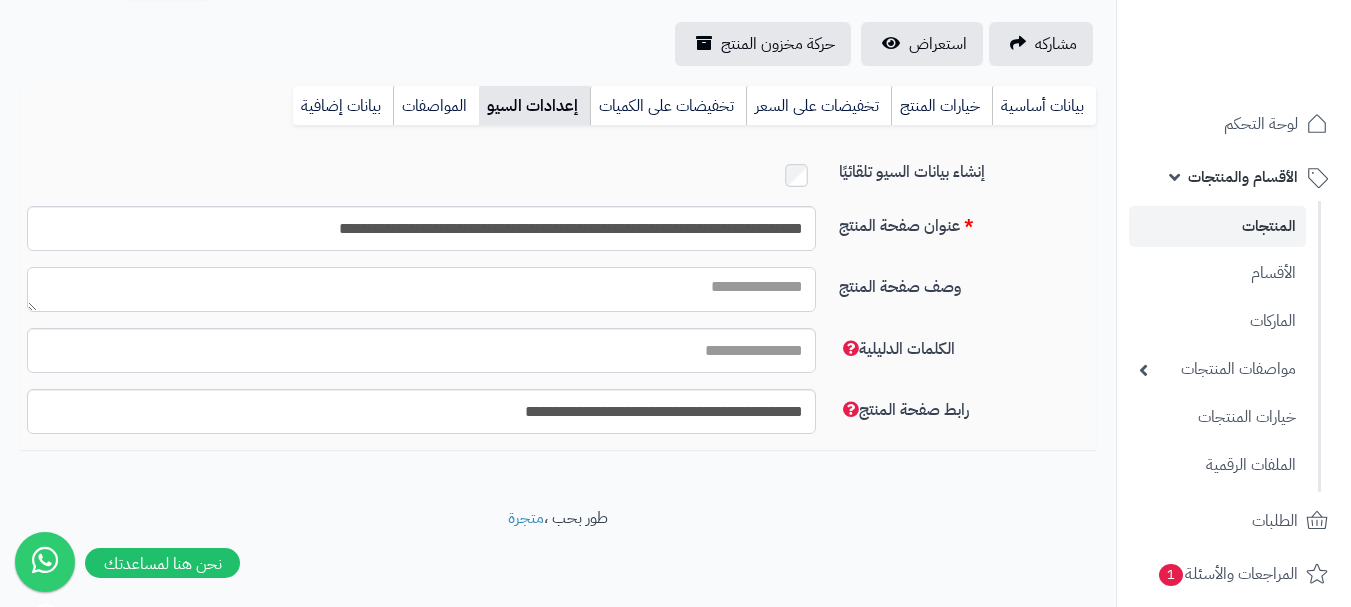 click on "وصف صفحة المنتج" at bounding box center [421, 289] 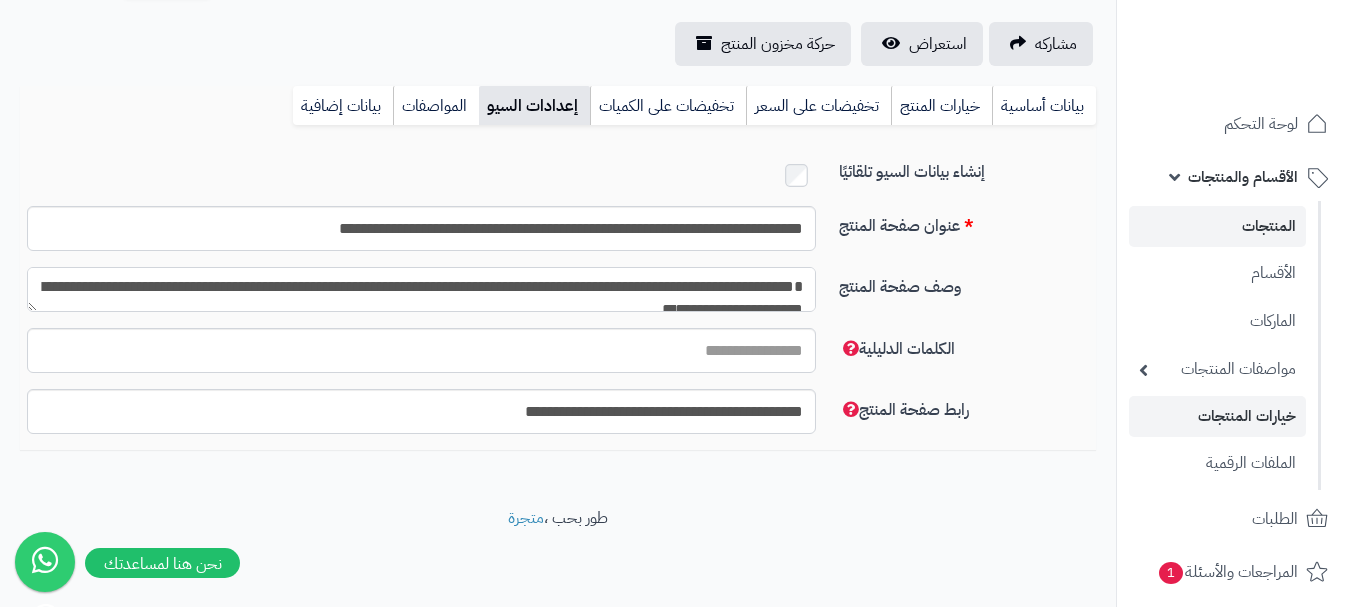 scroll, scrollTop: 11, scrollLeft: 0, axis: vertical 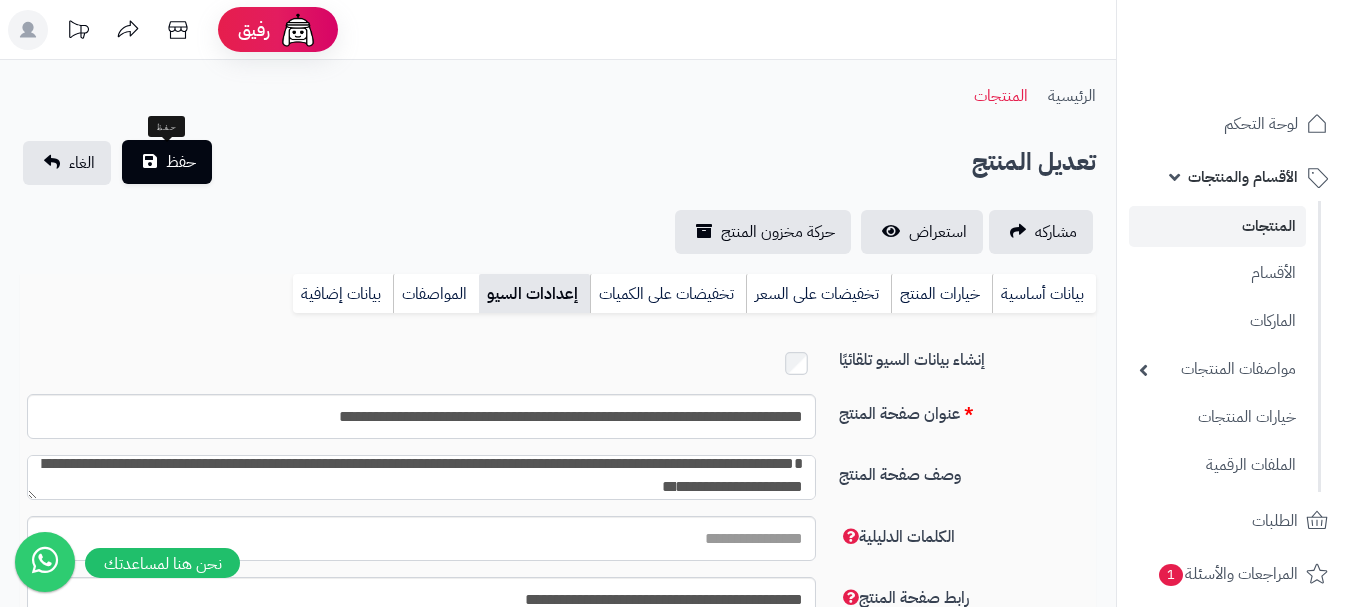 type on "**********" 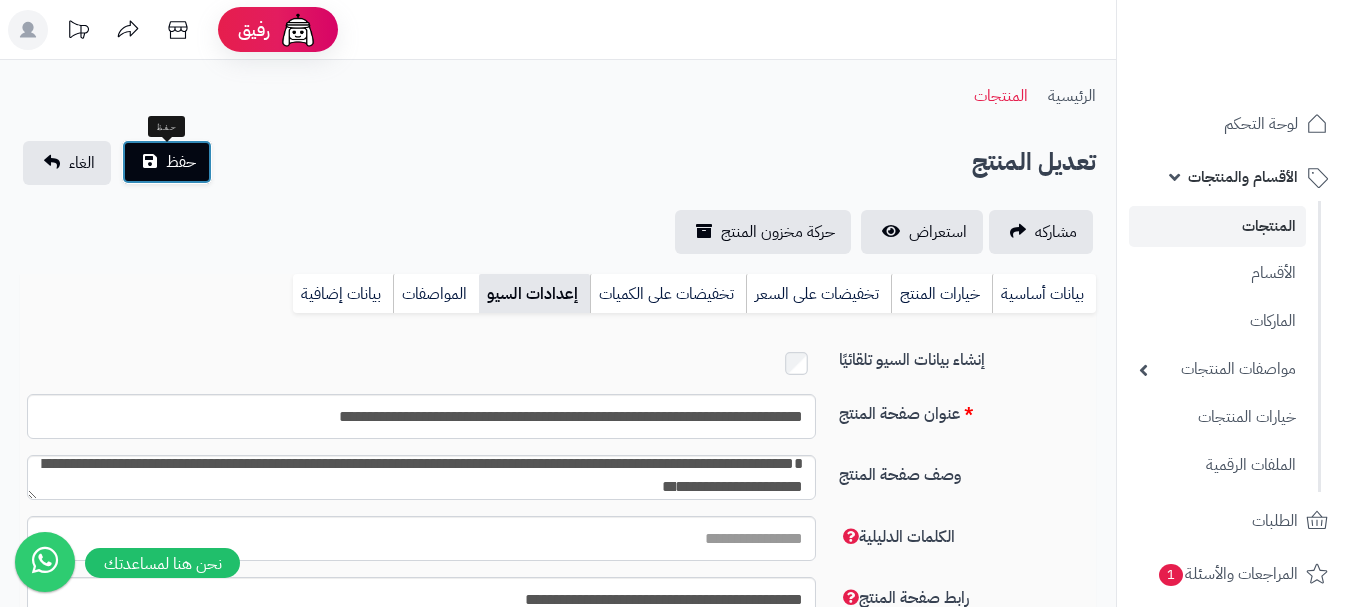 click on "حفظ" at bounding box center (181, 162) 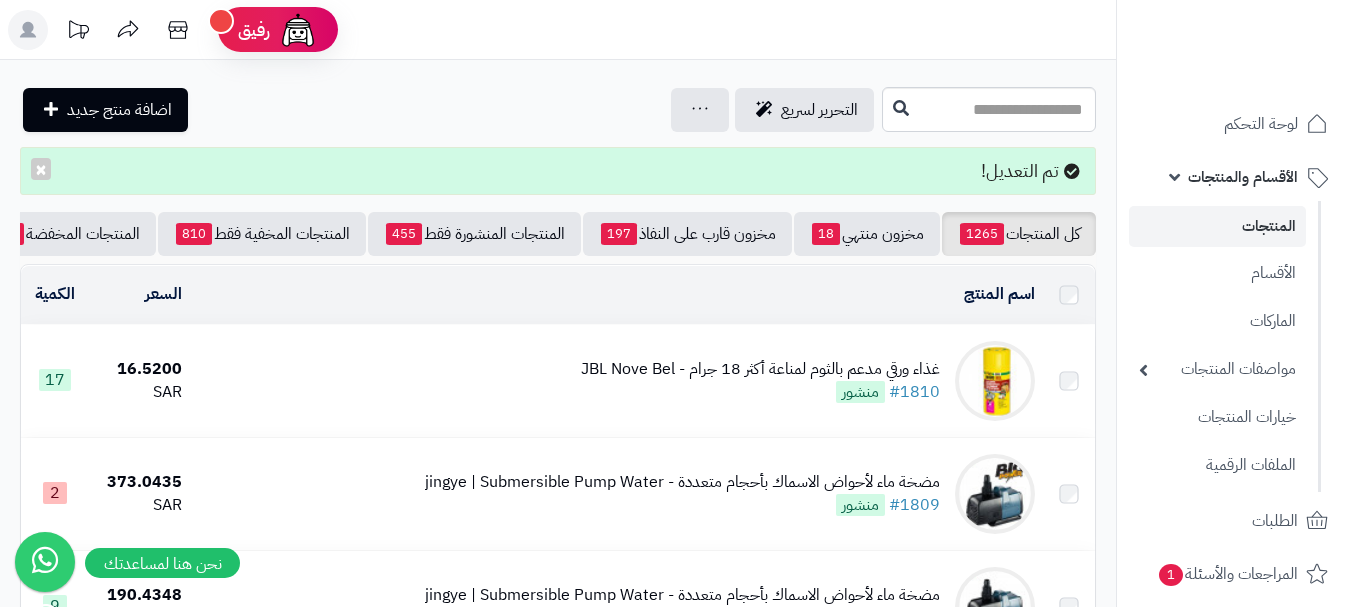 scroll, scrollTop: 0, scrollLeft: 0, axis: both 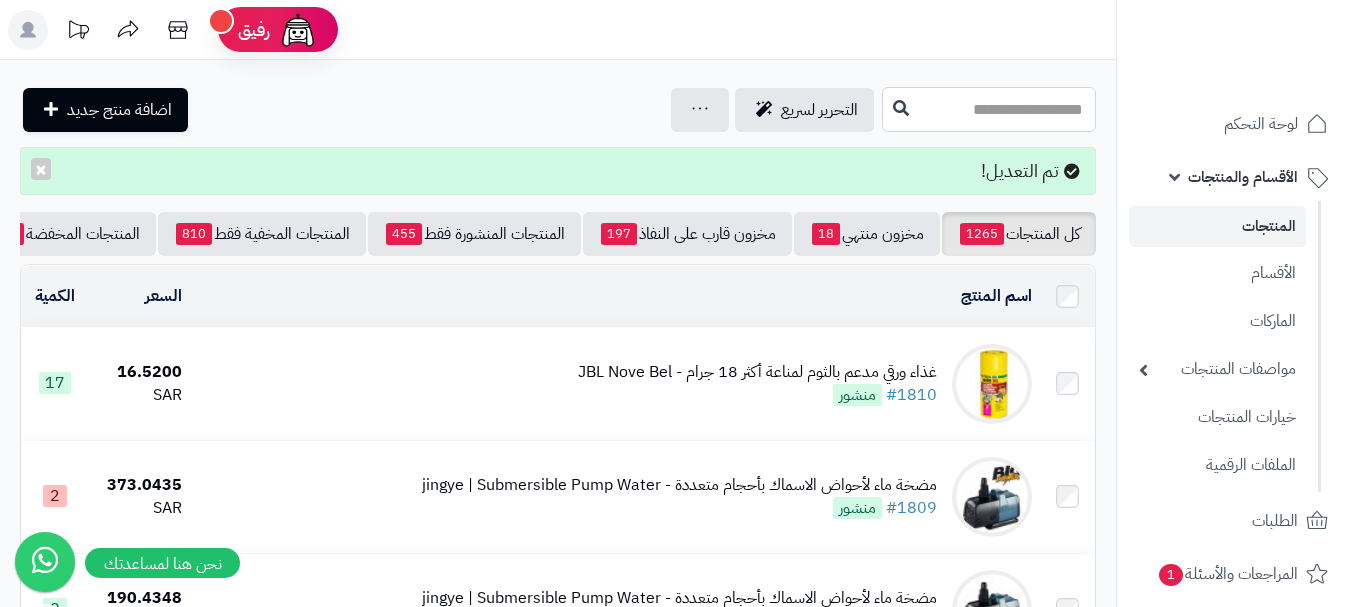 click at bounding box center (989, 109) 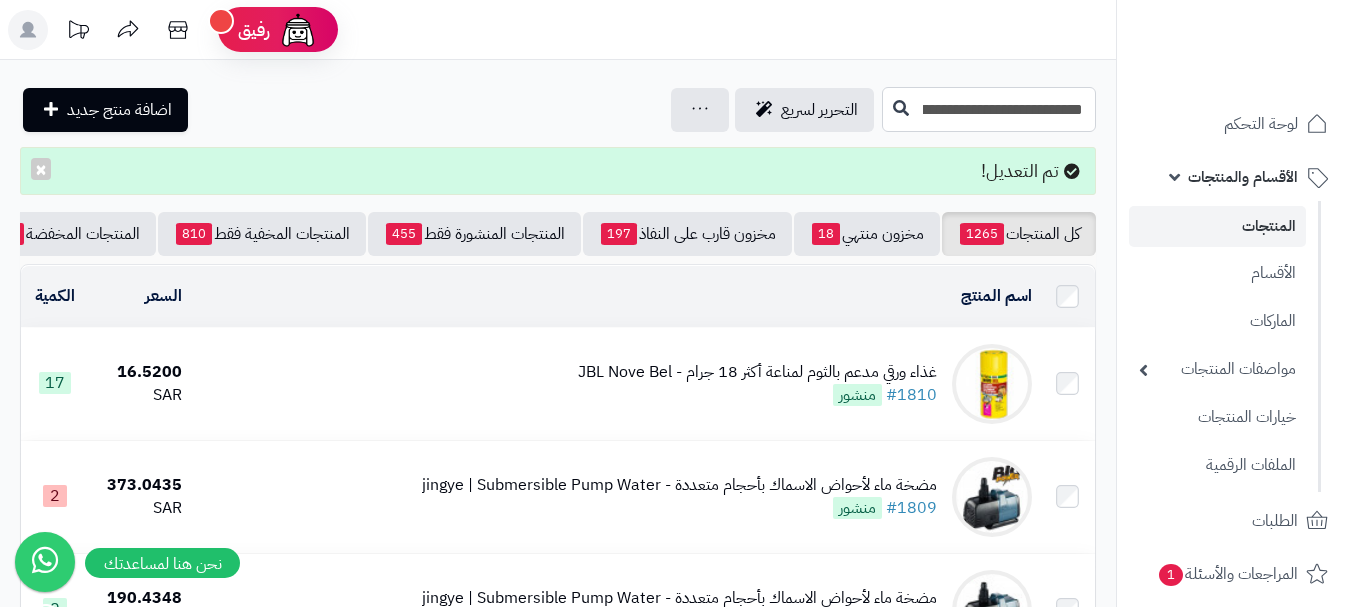 scroll, scrollTop: 0, scrollLeft: -156, axis: horizontal 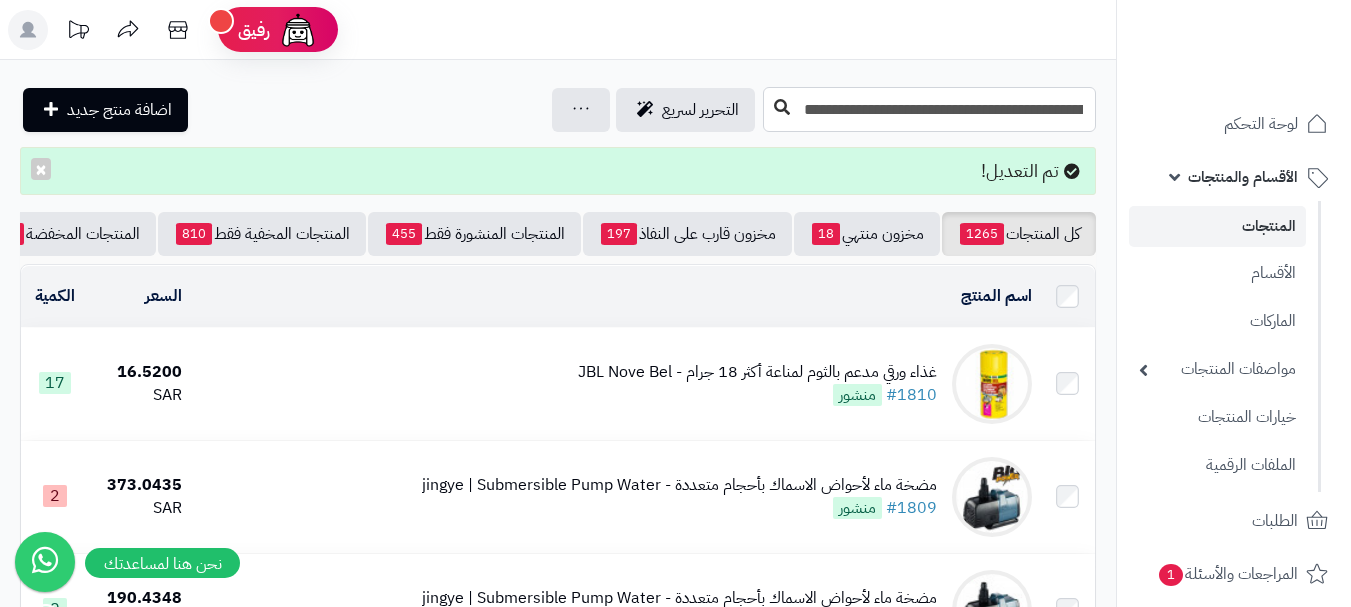 type on "**********" 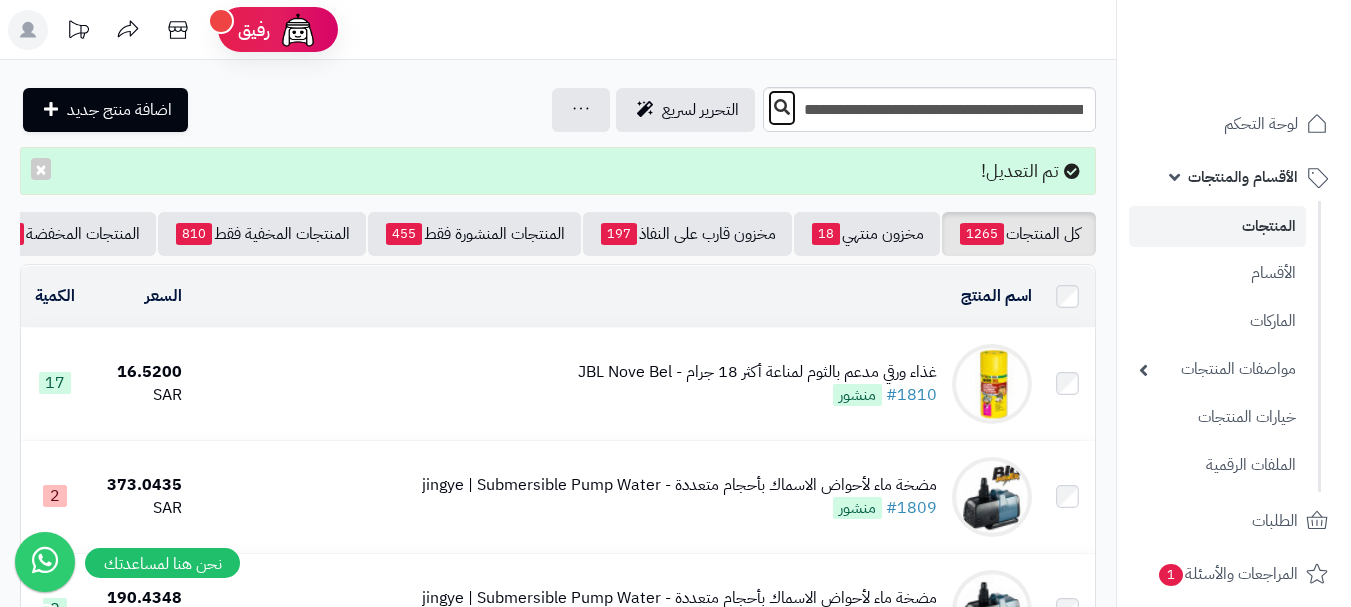 scroll, scrollTop: 0, scrollLeft: 0, axis: both 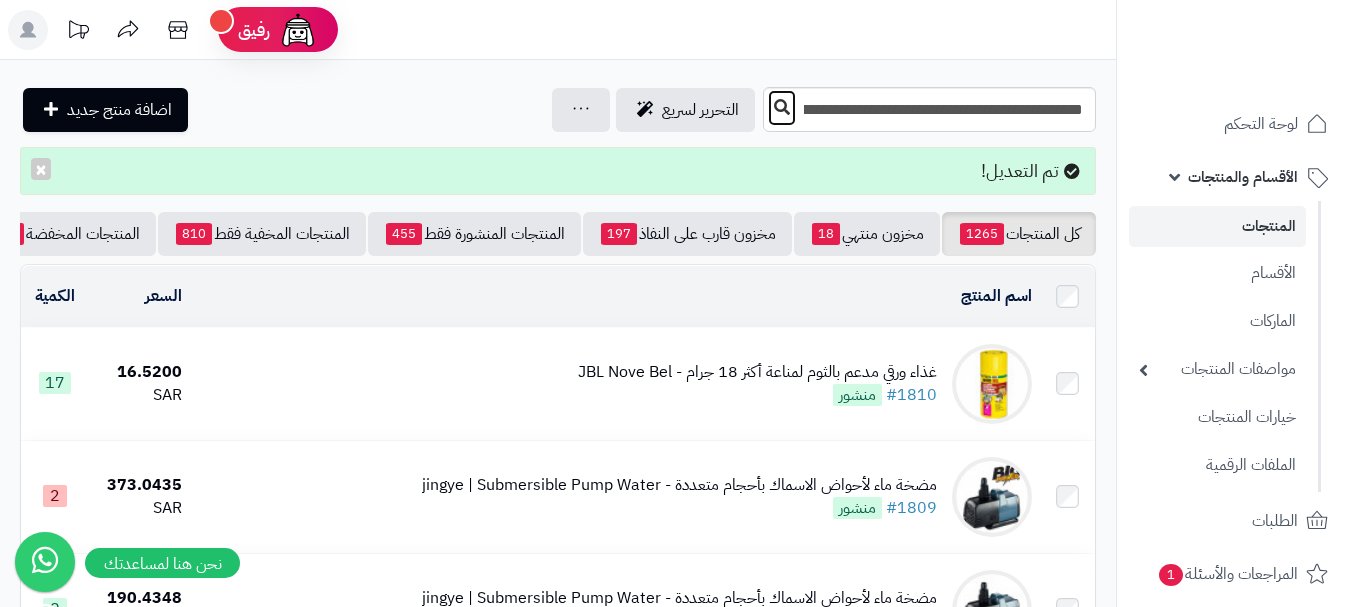 click at bounding box center [782, 107] 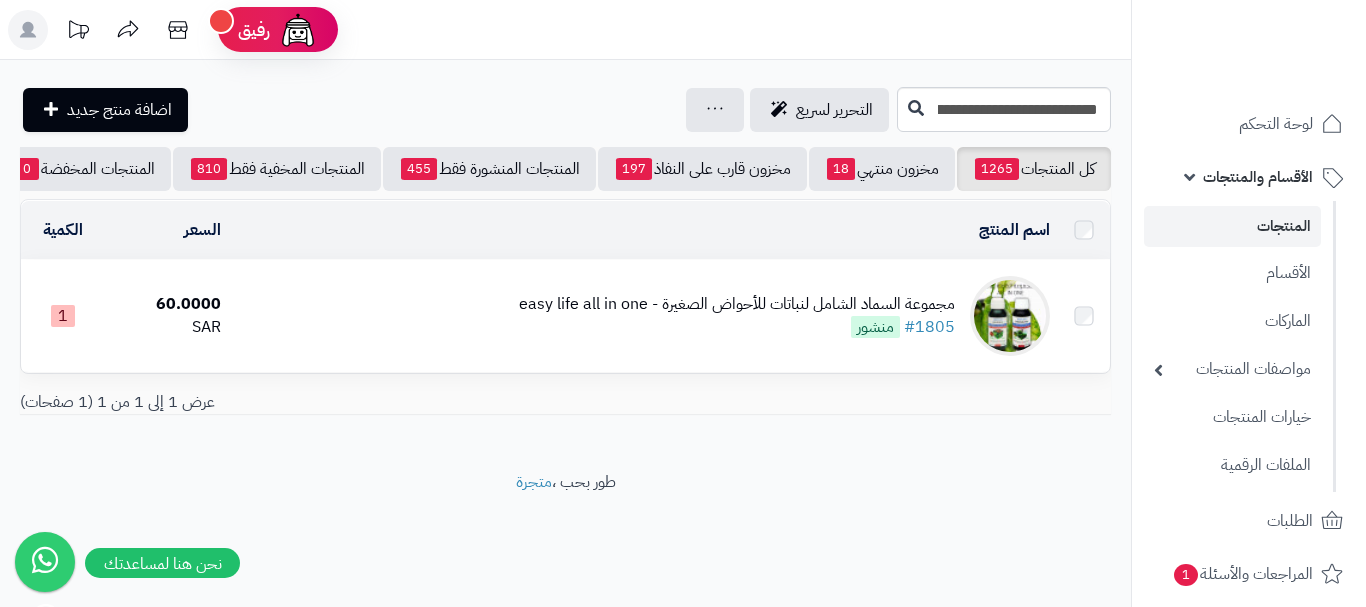 scroll, scrollTop: 0, scrollLeft: 0, axis: both 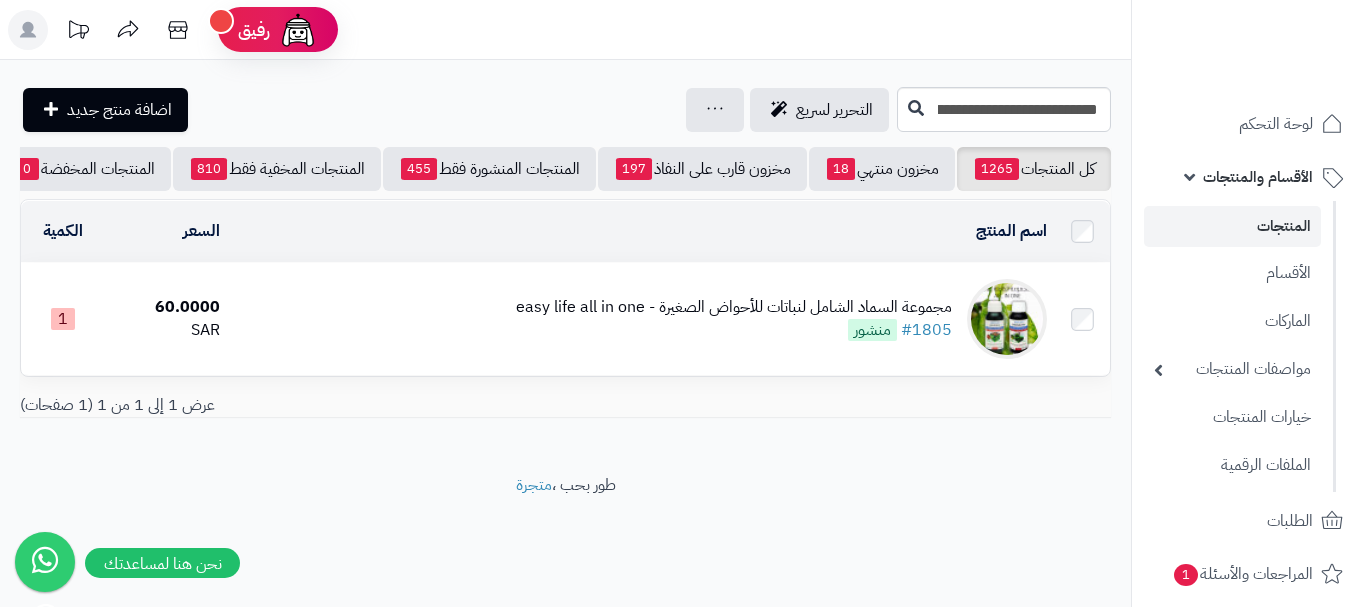 click on "مجموعة السماد الشامل لنباتات للأحواض الصغيرة - easy life all in one" at bounding box center (734, 307) 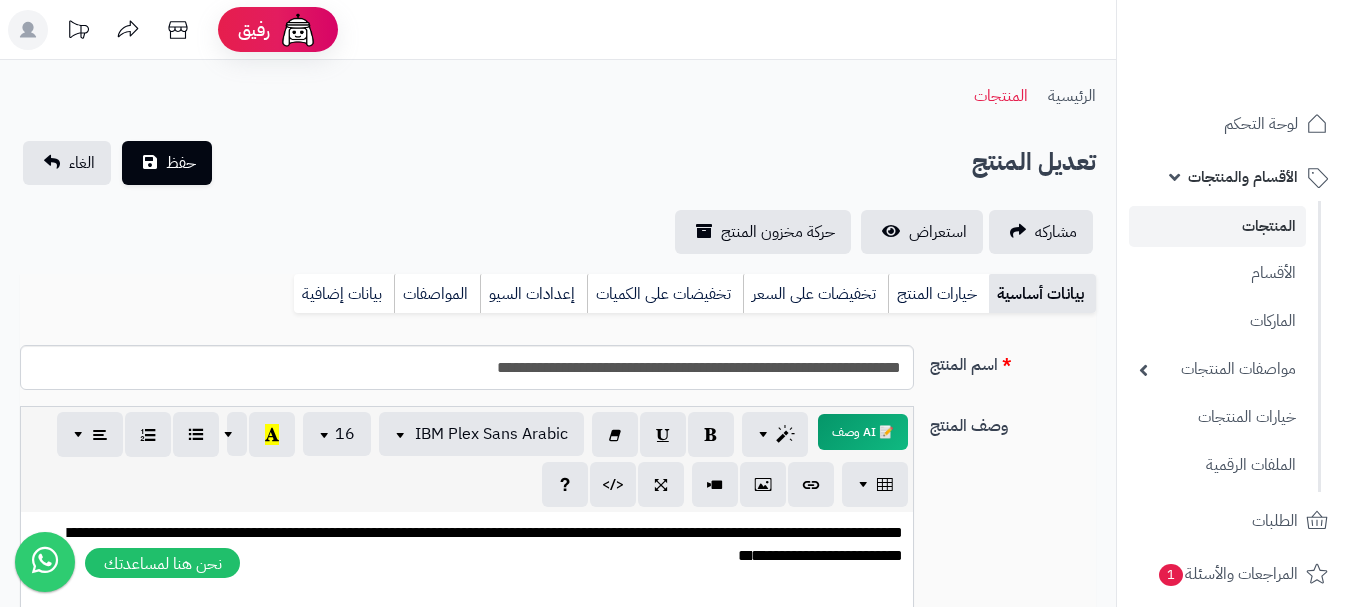 scroll, scrollTop: 0, scrollLeft: 0, axis: both 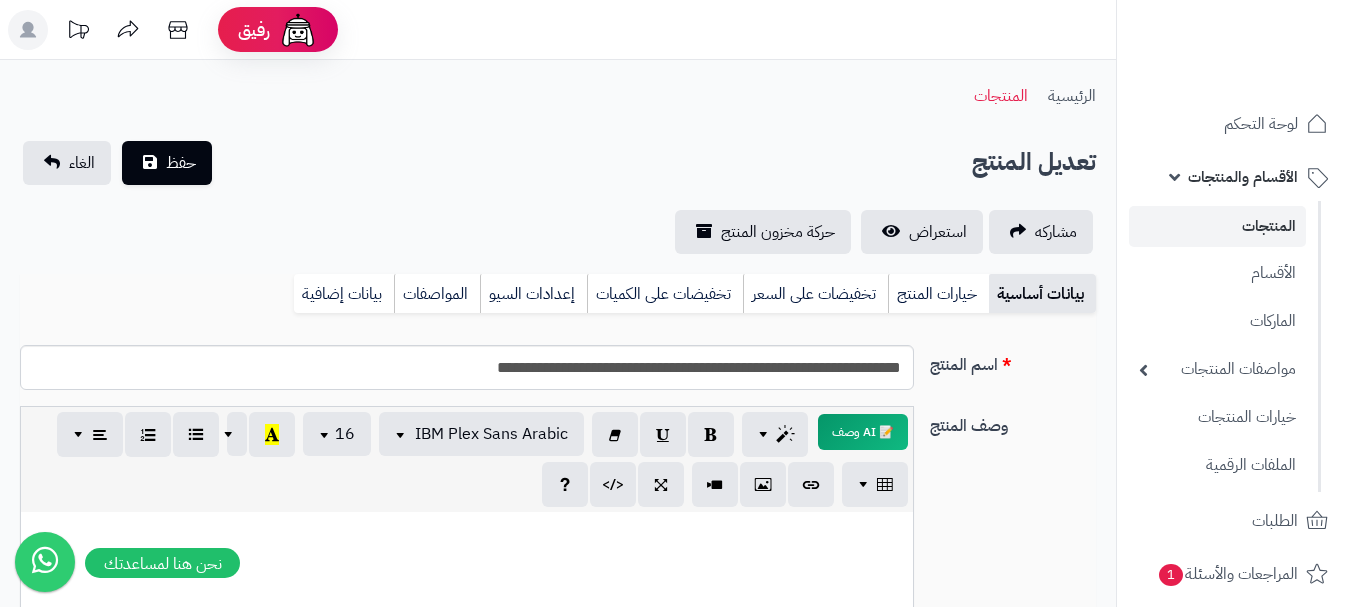 type 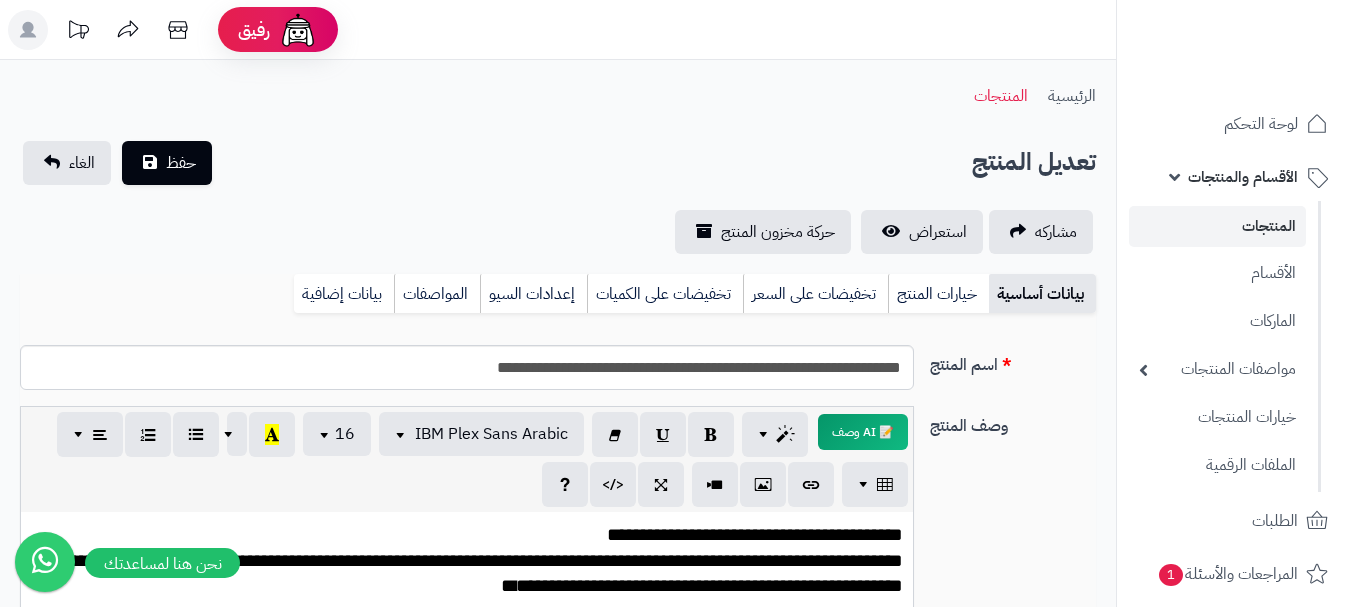 scroll, scrollTop: 211, scrollLeft: 0, axis: vertical 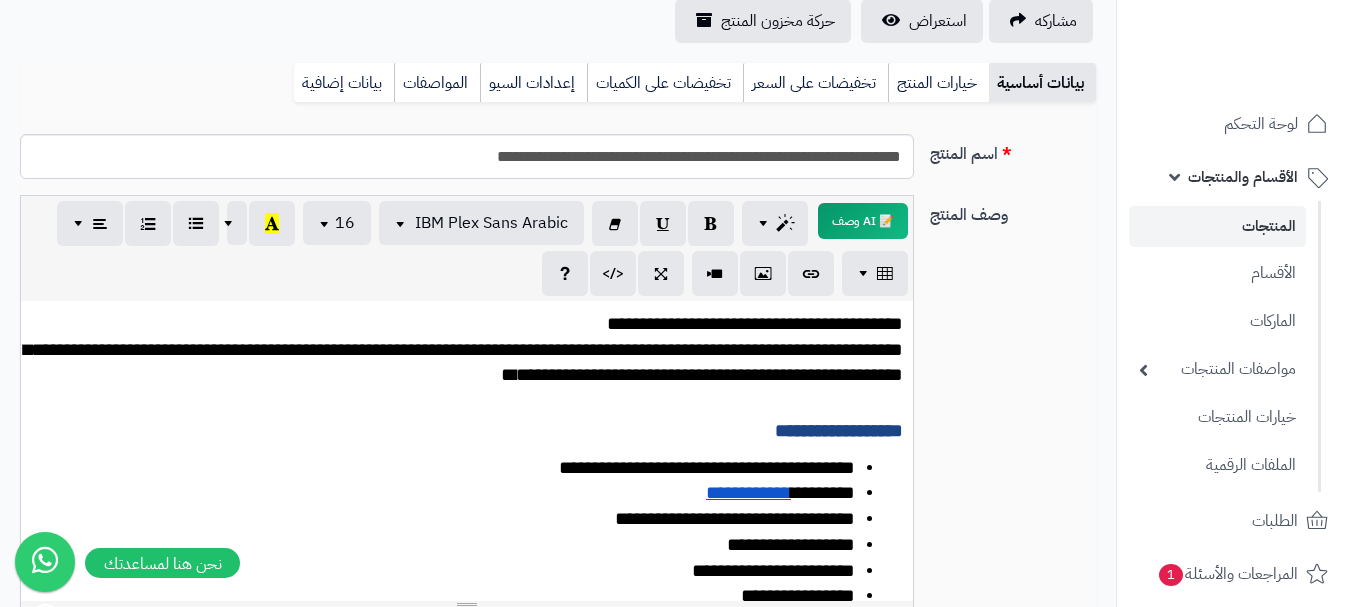 click on "**********" at bounding box center [463, 362] 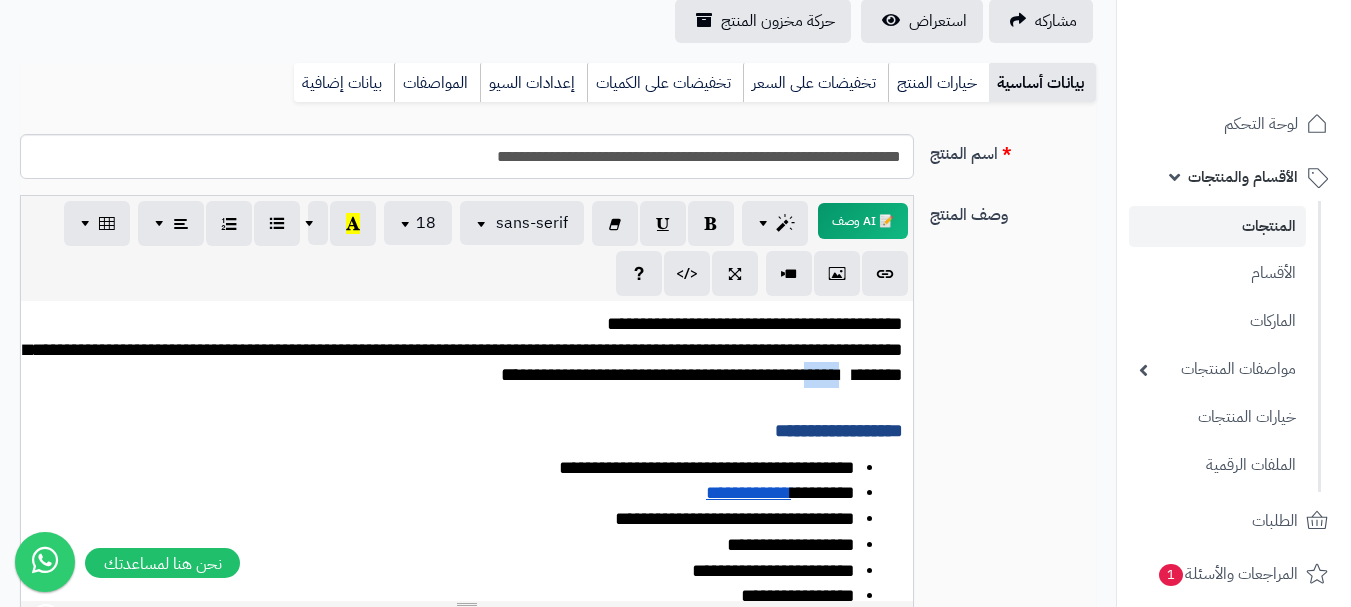 click on "**********" at bounding box center (463, 362) 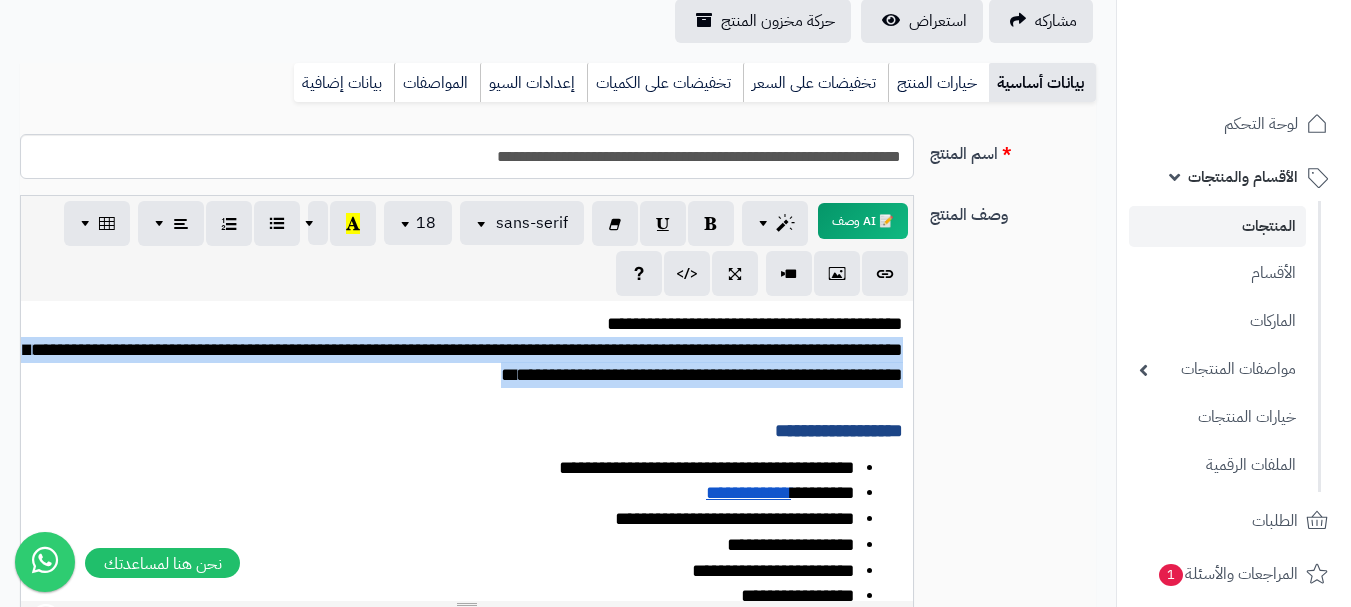 click on "**********" at bounding box center [463, 362] 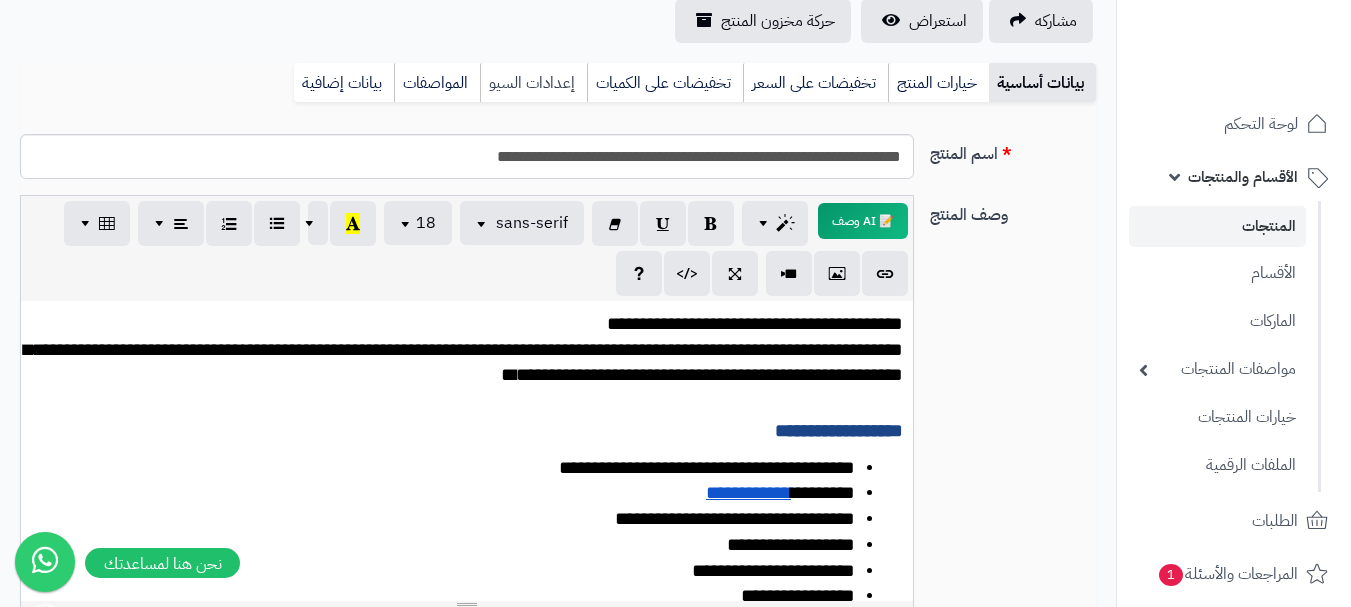 click on "إعدادات السيو" at bounding box center (533, 83) 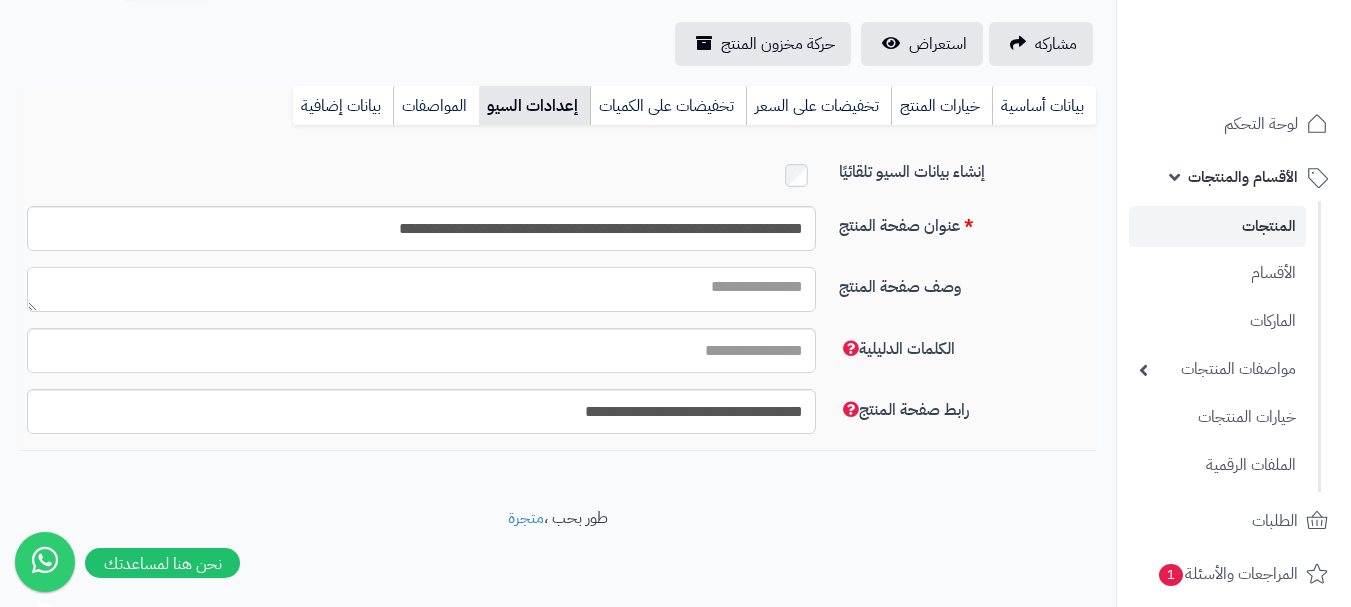 click on "وصف صفحة المنتج" at bounding box center [421, 289] 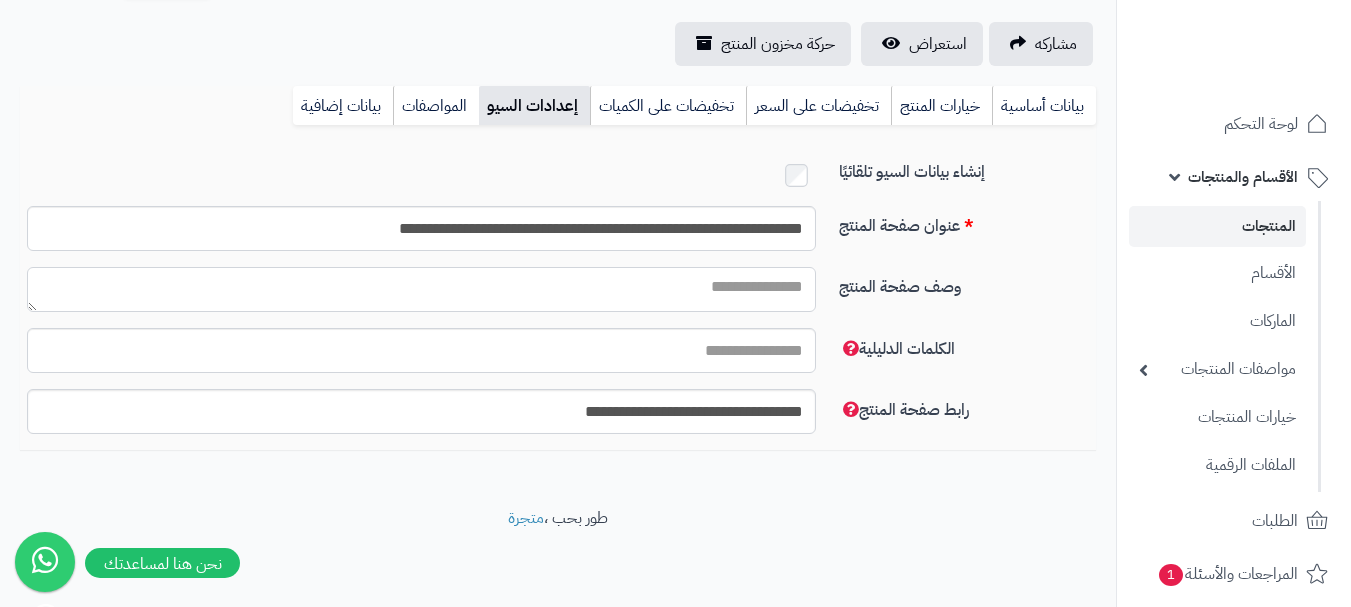paste on "**********" 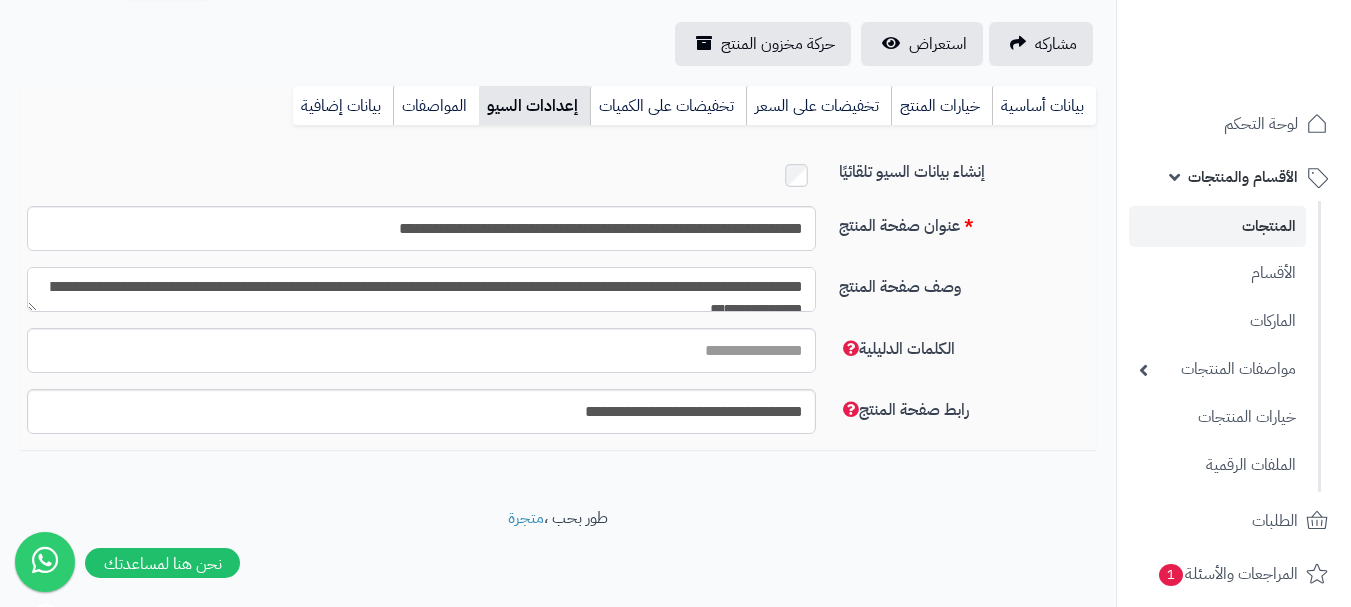 scroll, scrollTop: 11, scrollLeft: 0, axis: vertical 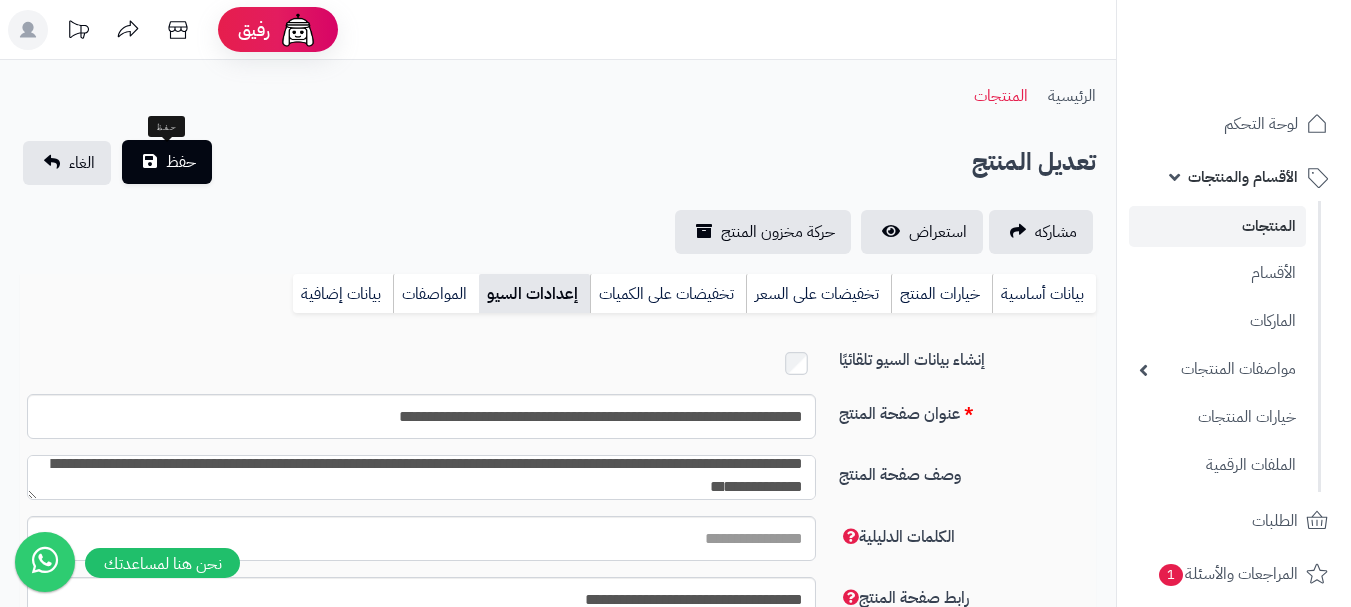 type on "**********" 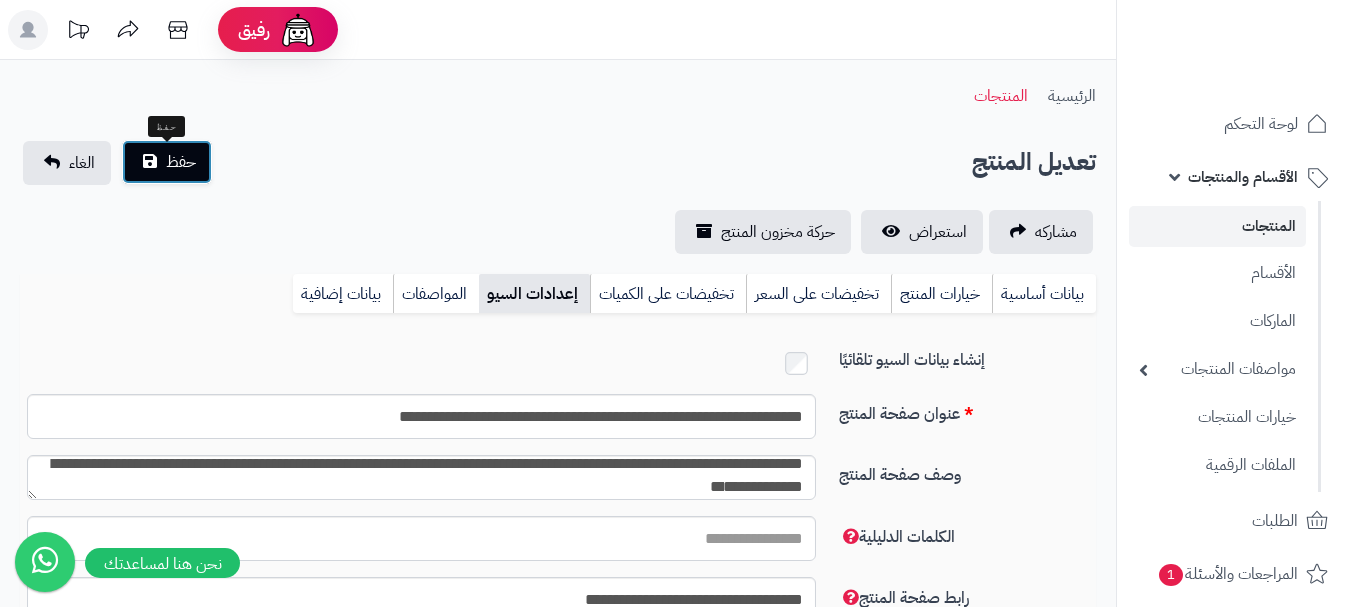 click on "حفظ" at bounding box center (181, 162) 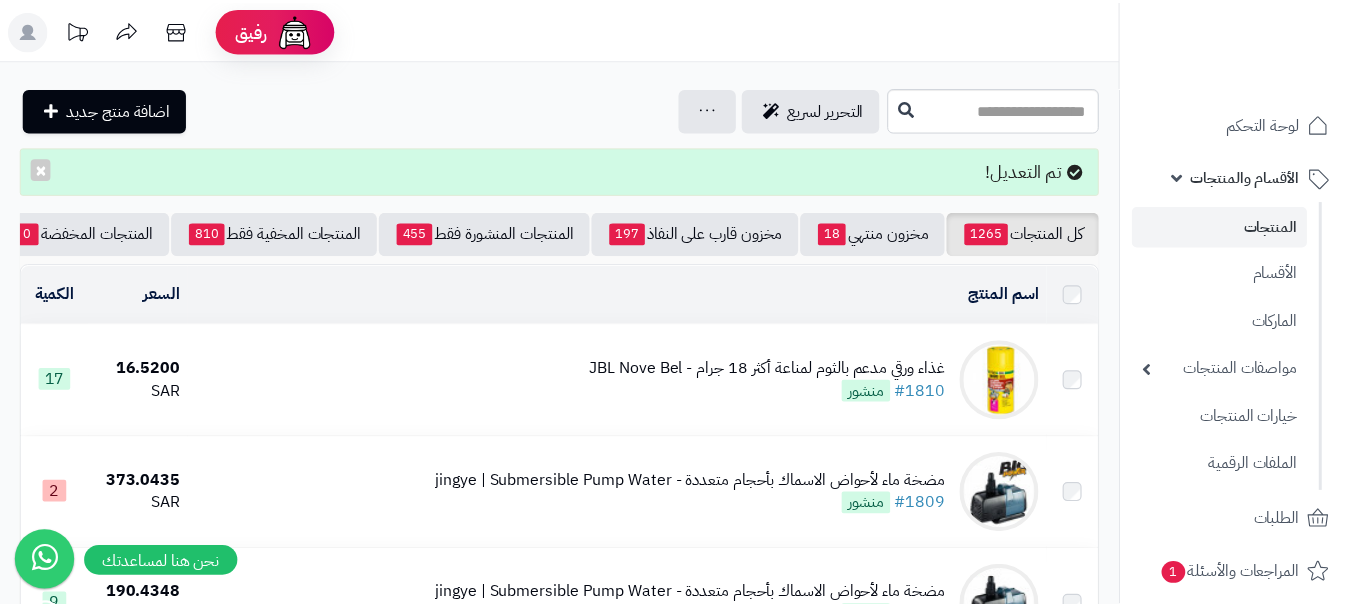scroll, scrollTop: 0, scrollLeft: 0, axis: both 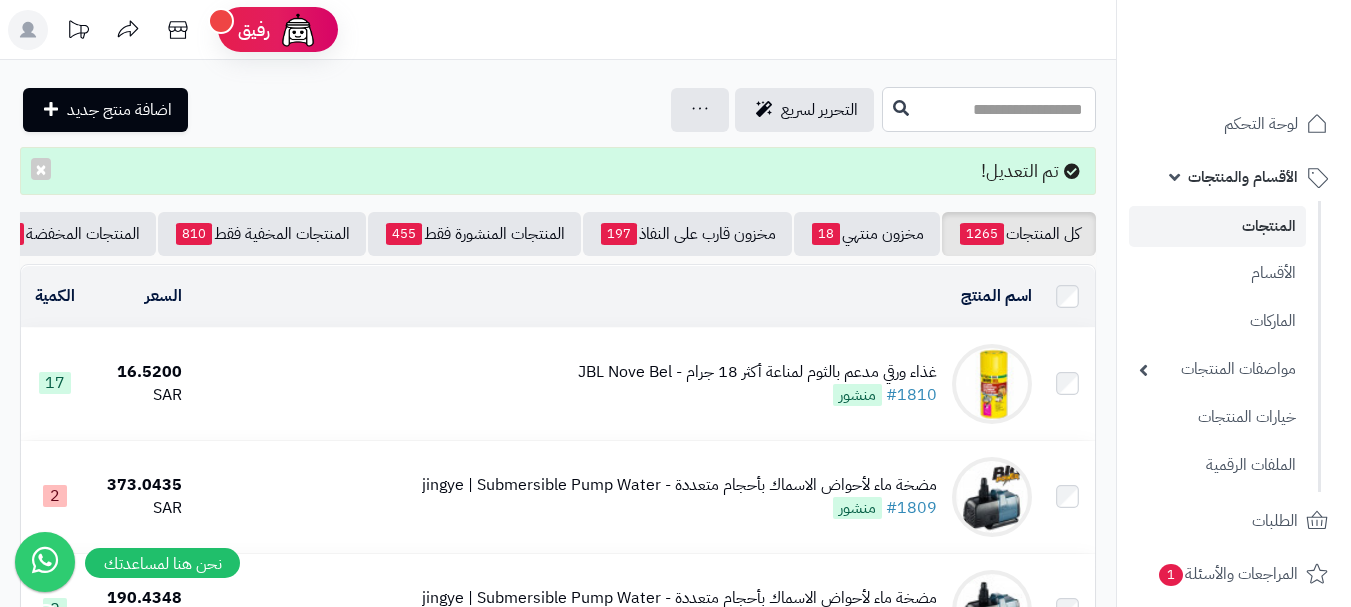 click at bounding box center [989, 109] 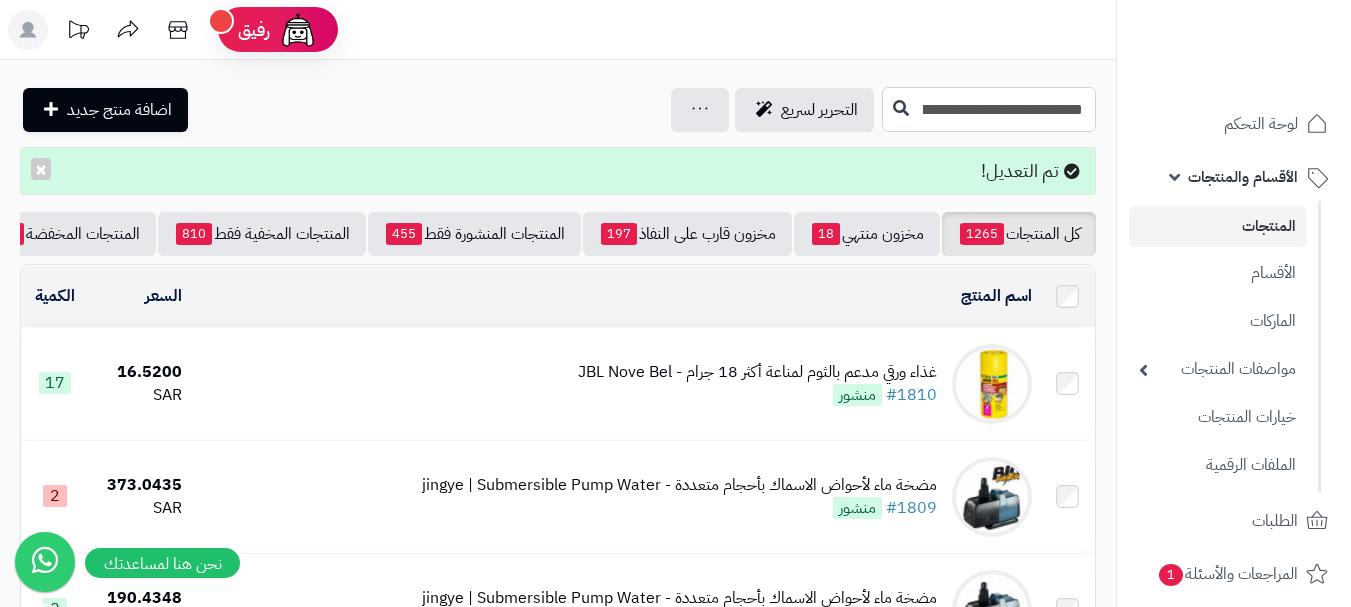 scroll, scrollTop: 0, scrollLeft: -199, axis: horizontal 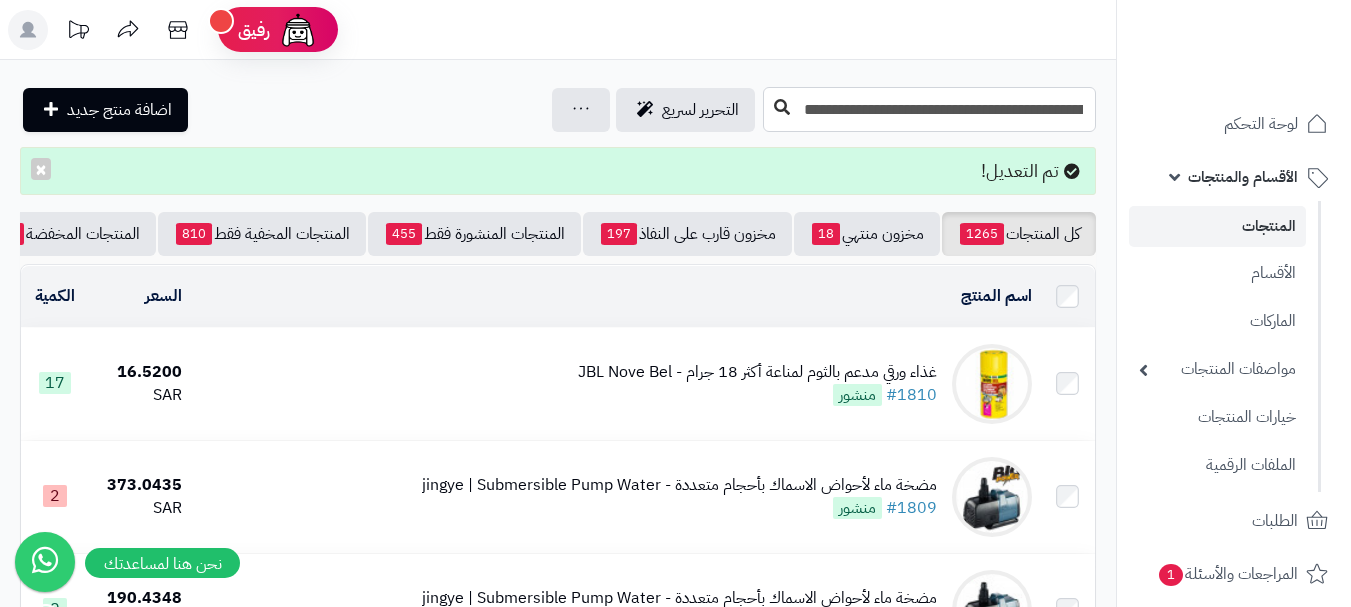 type on "**********" 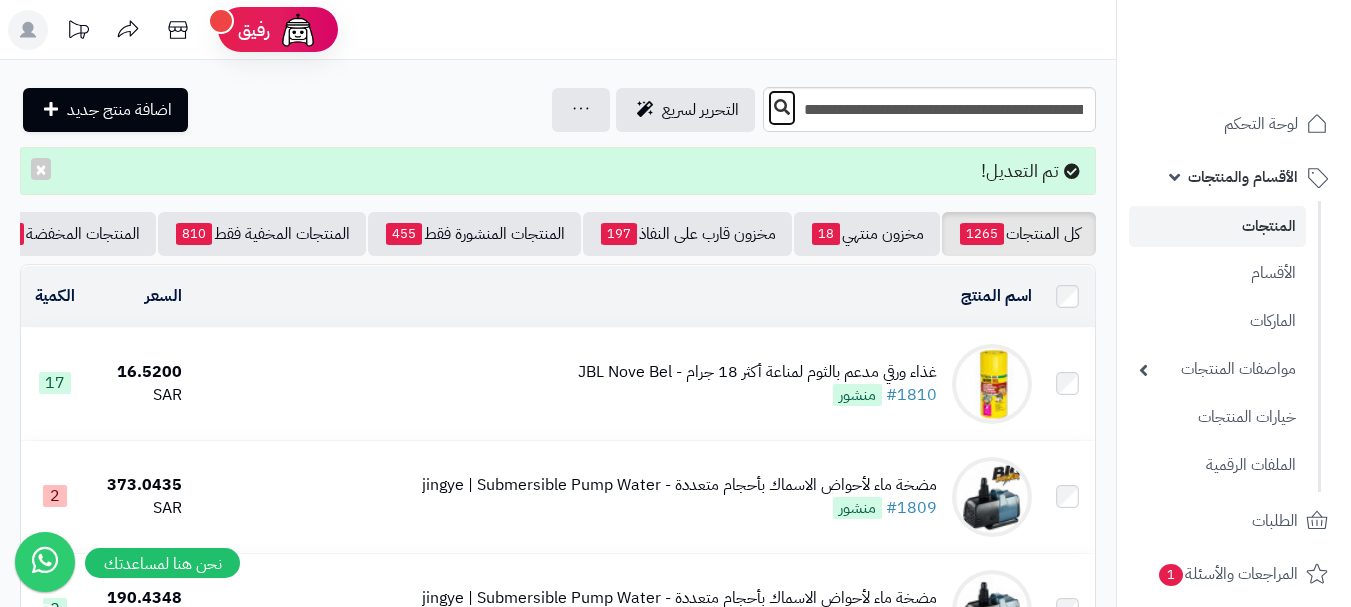 click at bounding box center [782, 107] 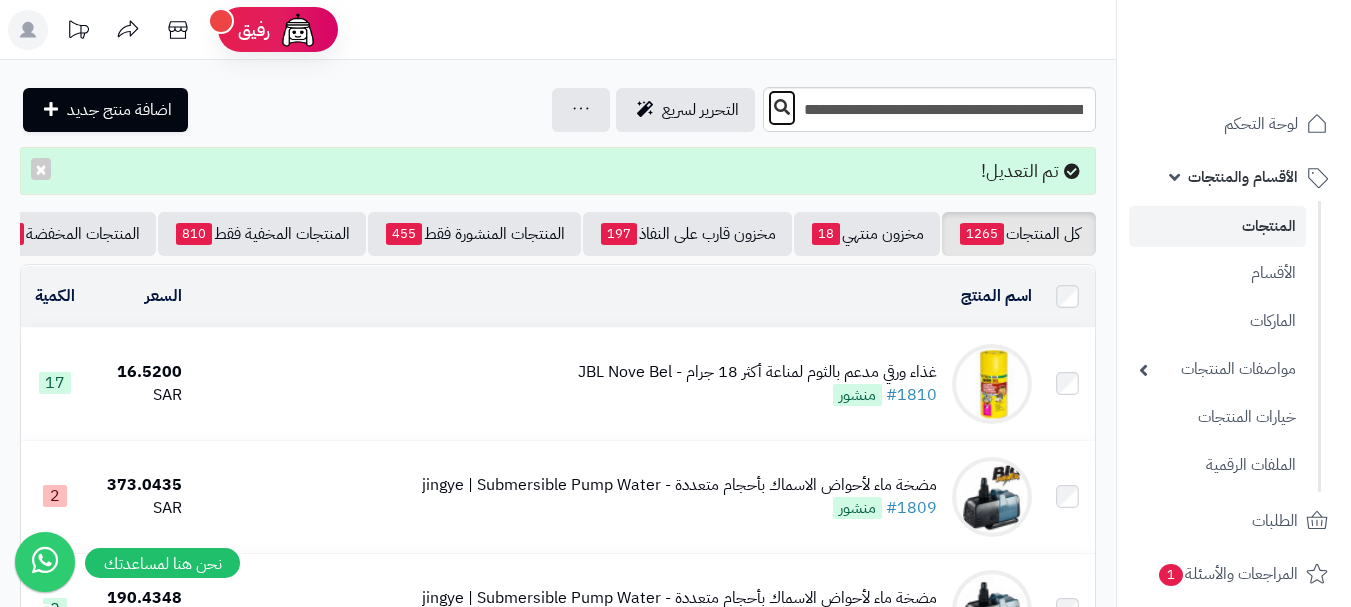 scroll, scrollTop: 0, scrollLeft: 0, axis: both 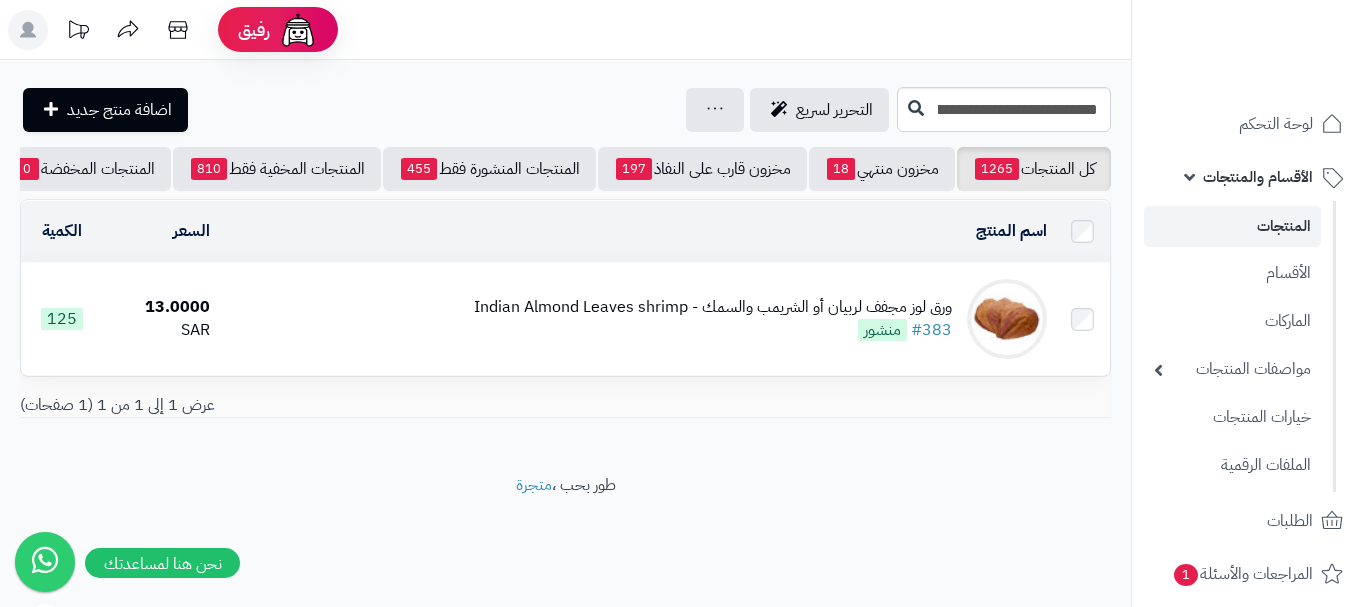 click on "ورق لوز مجفف لربيان أو الشريمب والسمك - Indian Almond Leaves shrimp" at bounding box center (713, 307) 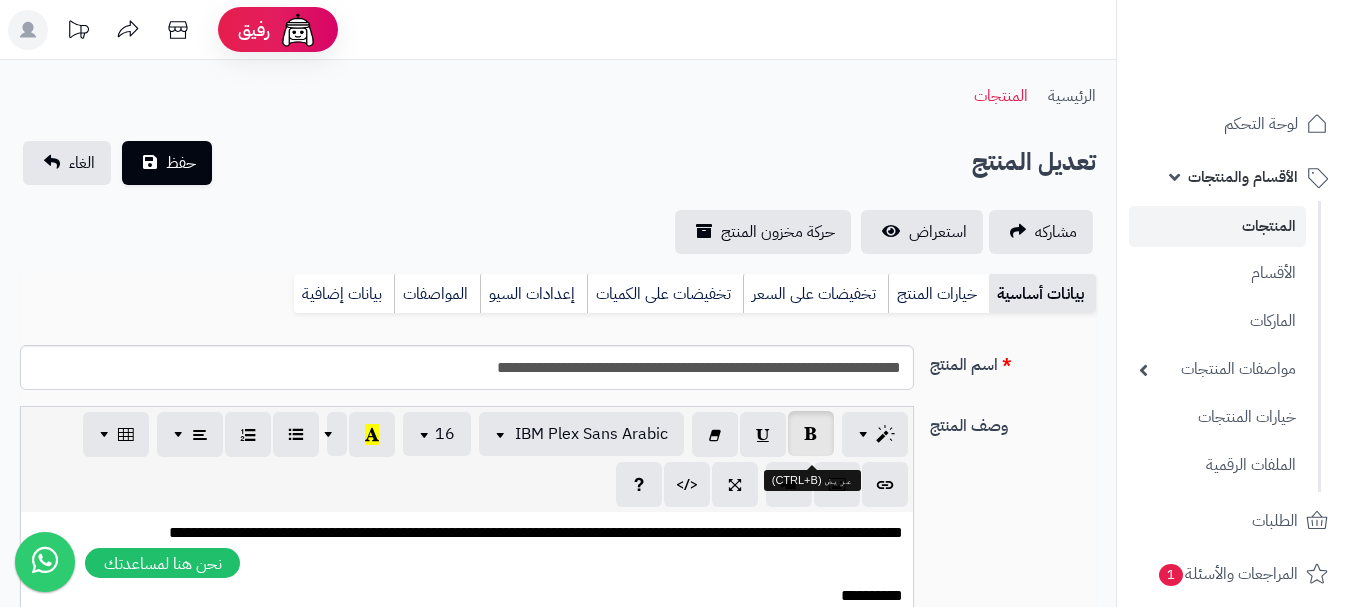 scroll, scrollTop: 0, scrollLeft: 0, axis: both 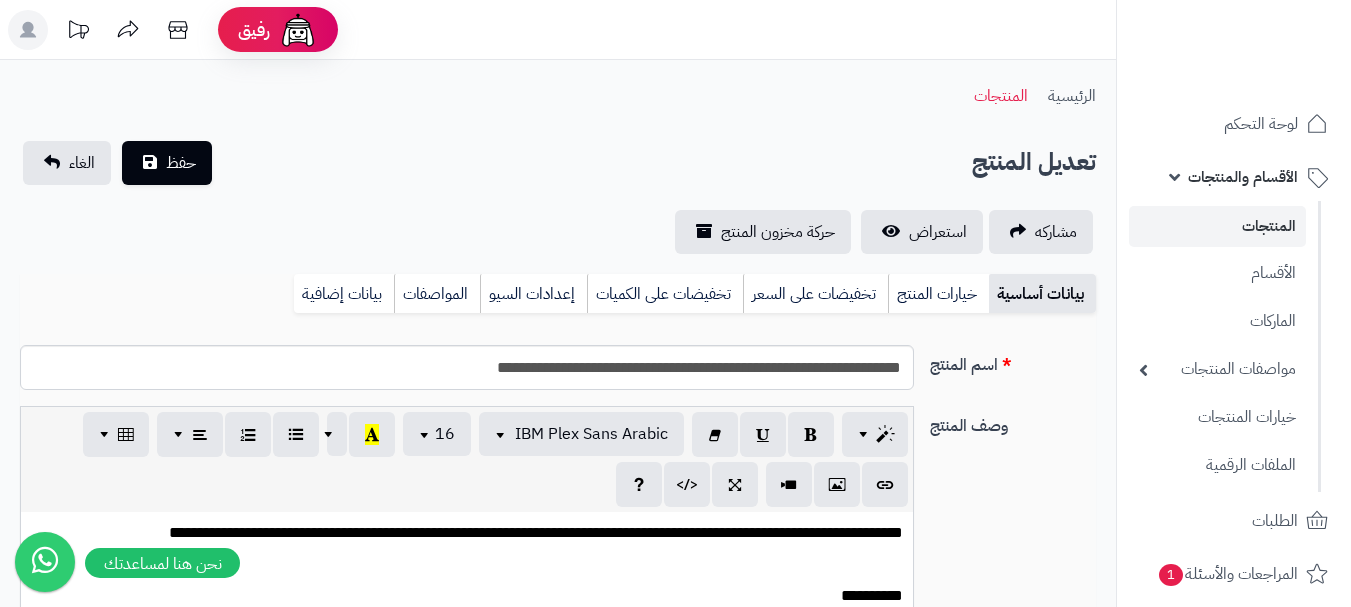 click at bounding box center (467, 564) 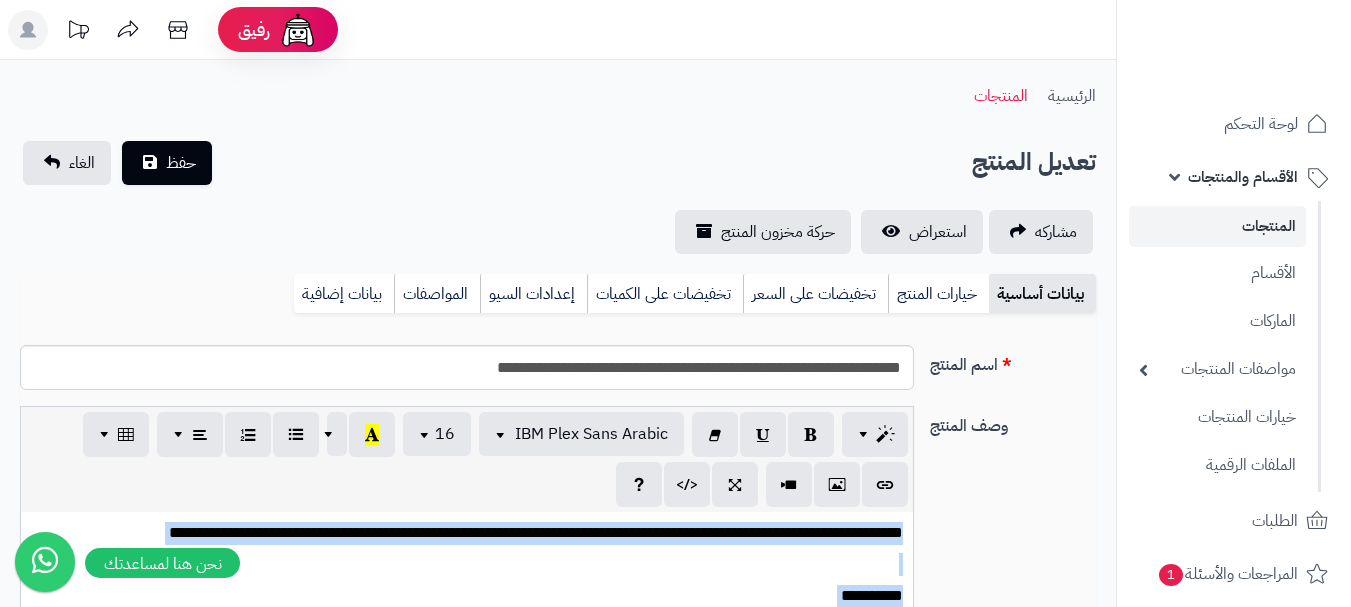 type 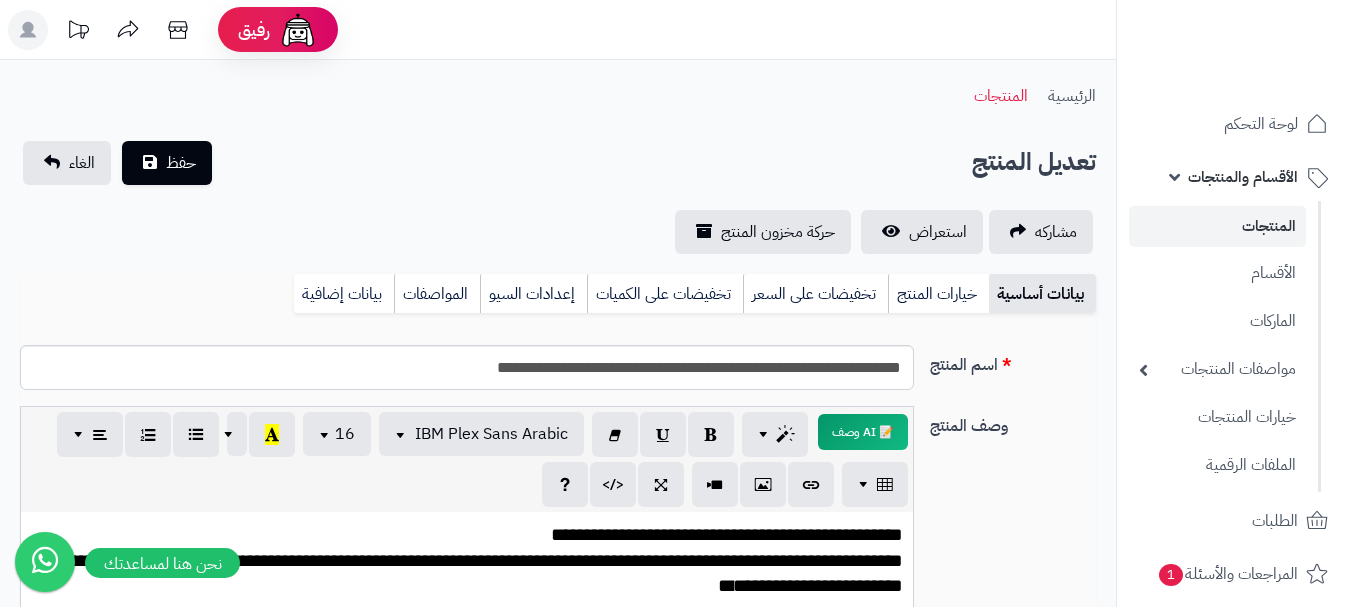 scroll, scrollTop: 211, scrollLeft: 0, axis: vertical 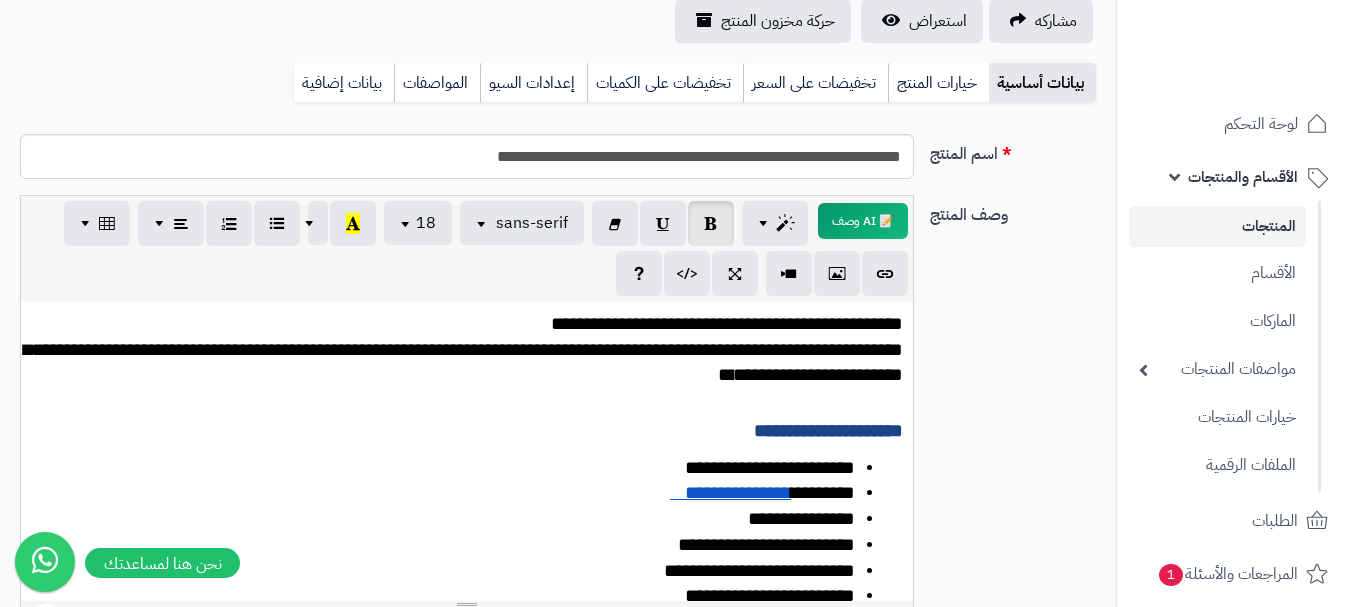 click on "**********" at bounding box center (463, 362) 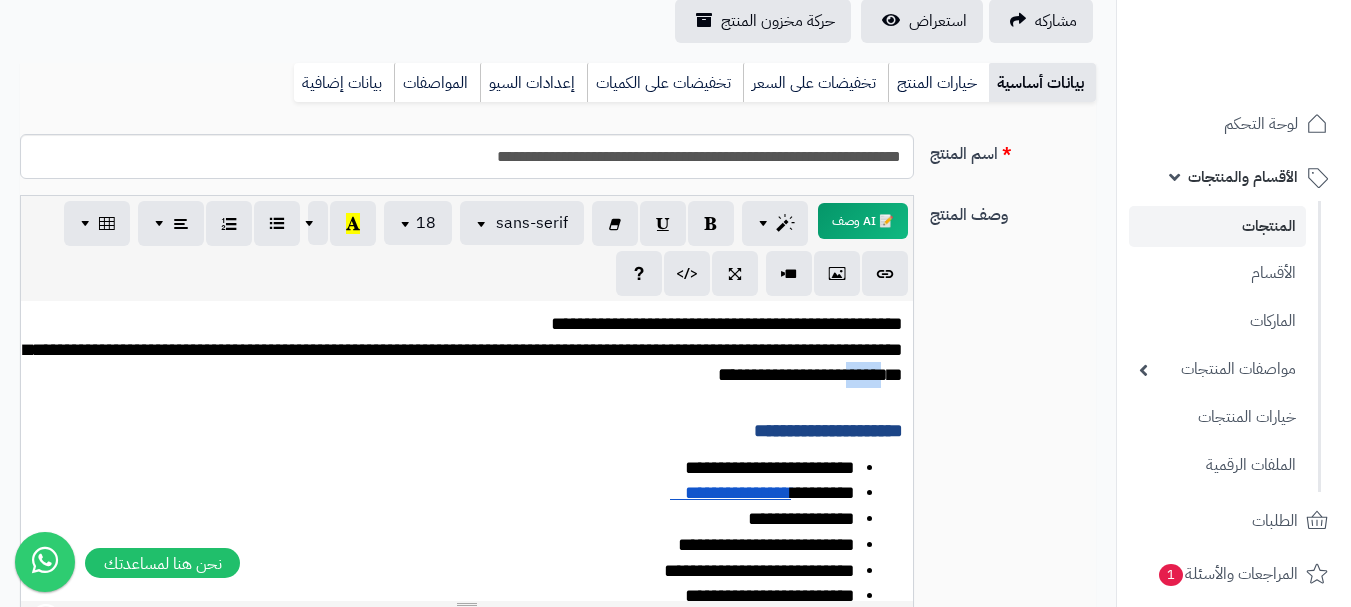 click on "**********" at bounding box center (463, 362) 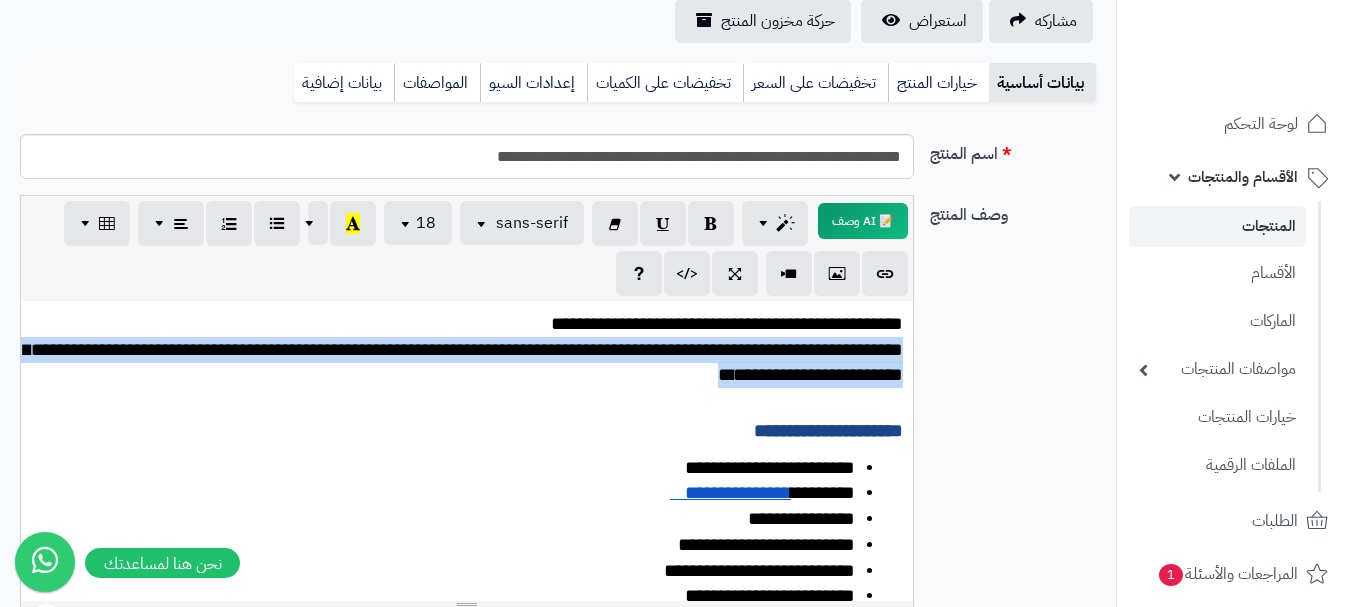 click on "**********" at bounding box center (463, 362) 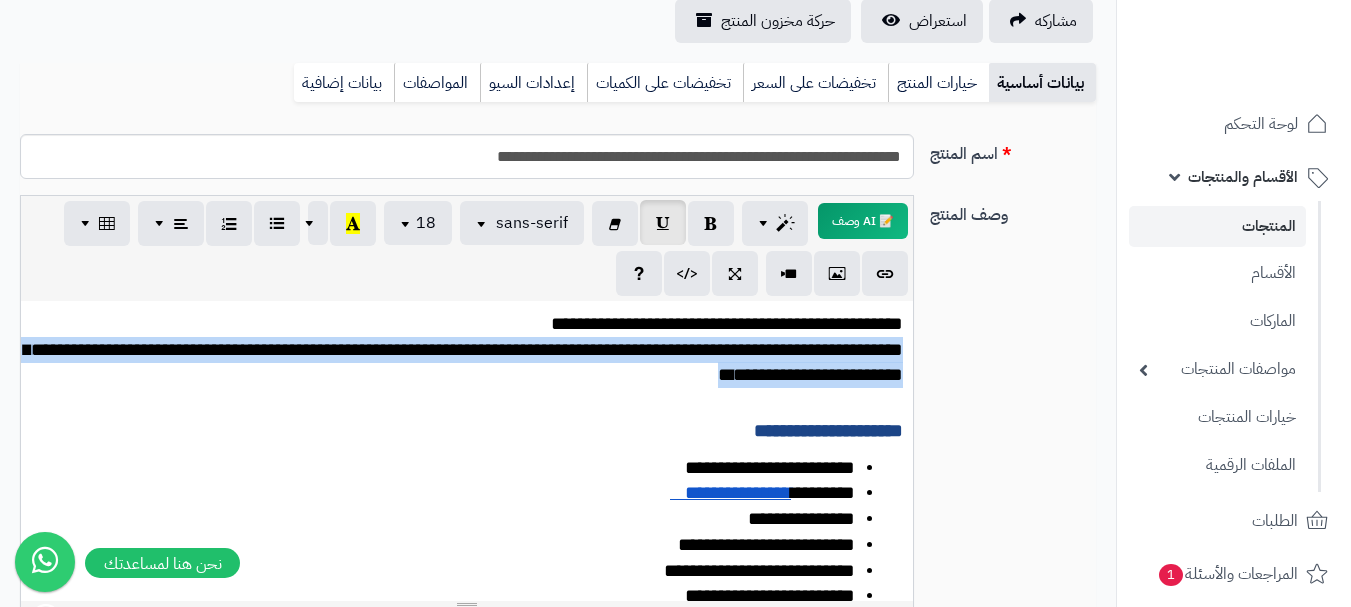 copy on "**********" 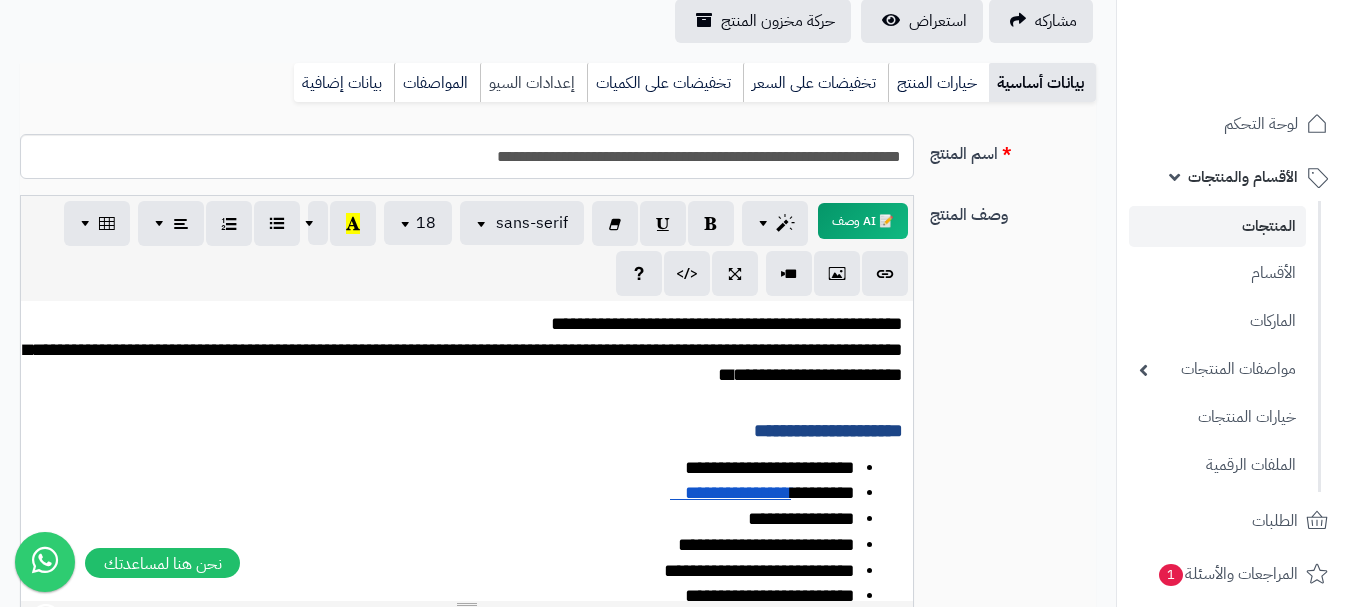 click on "إعدادات السيو" at bounding box center [533, 83] 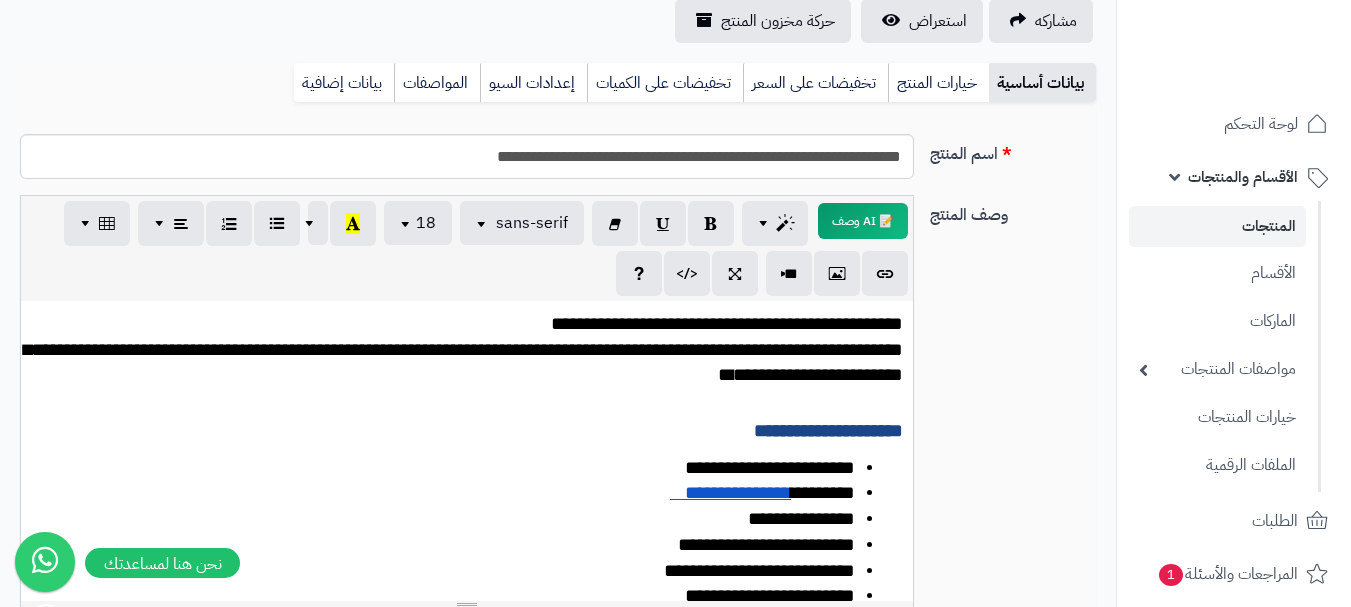 scroll, scrollTop: 191, scrollLeft: 0, axis: vertical 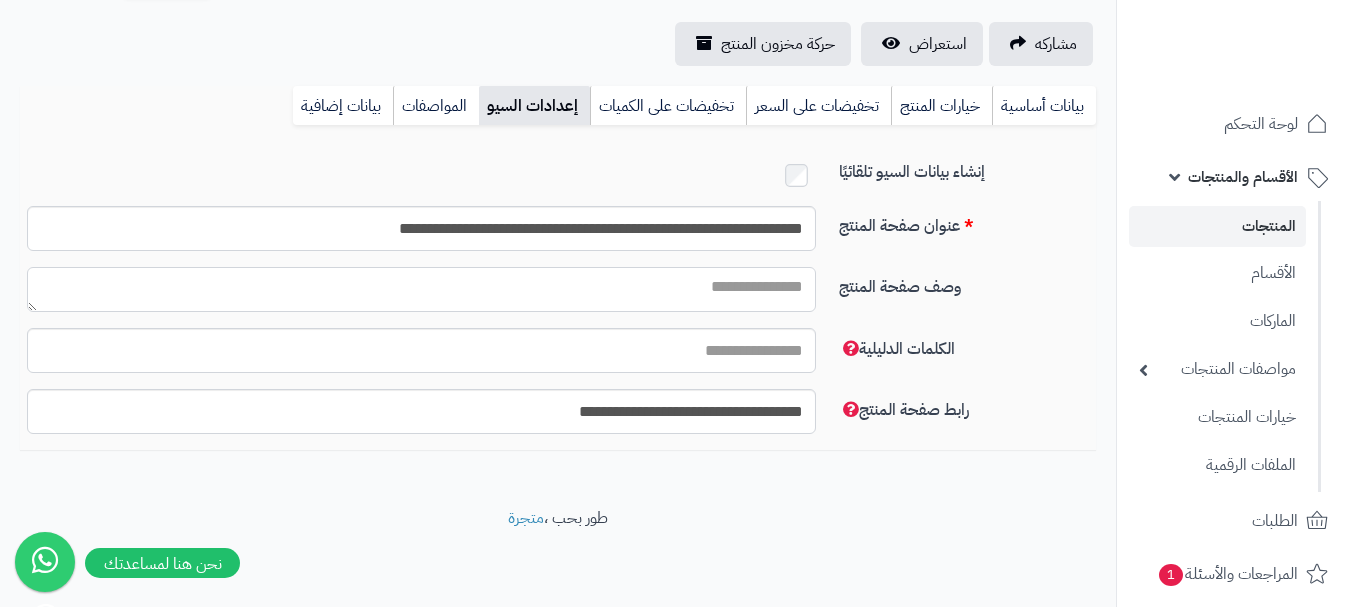 click on "وصف صفحة المنتج" at bounding box center (421, 289) 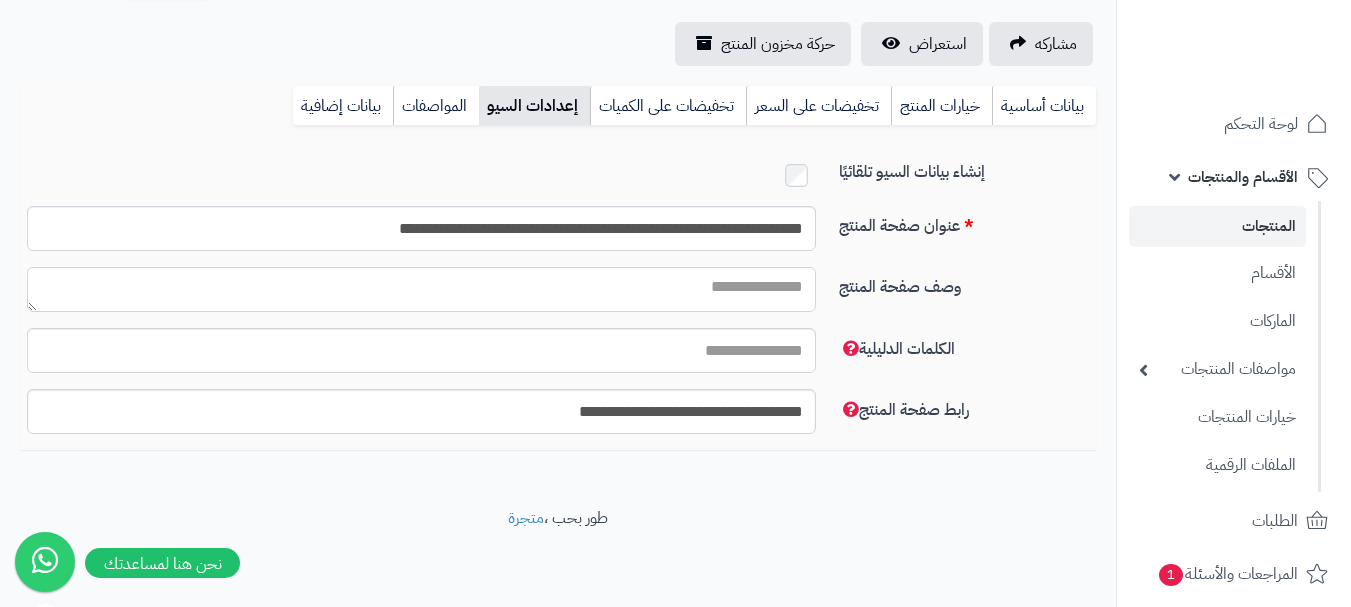 paste on "**********" 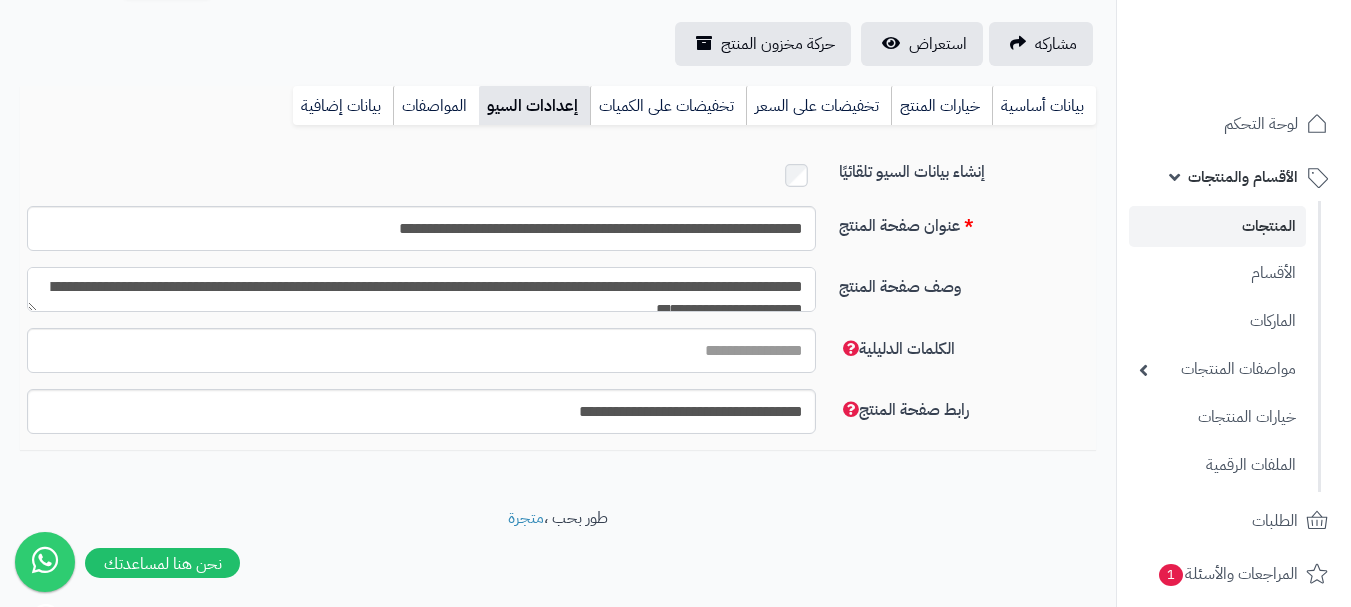 scroll, scrollTop: 11, scrollLeft: 0, axis: vertical 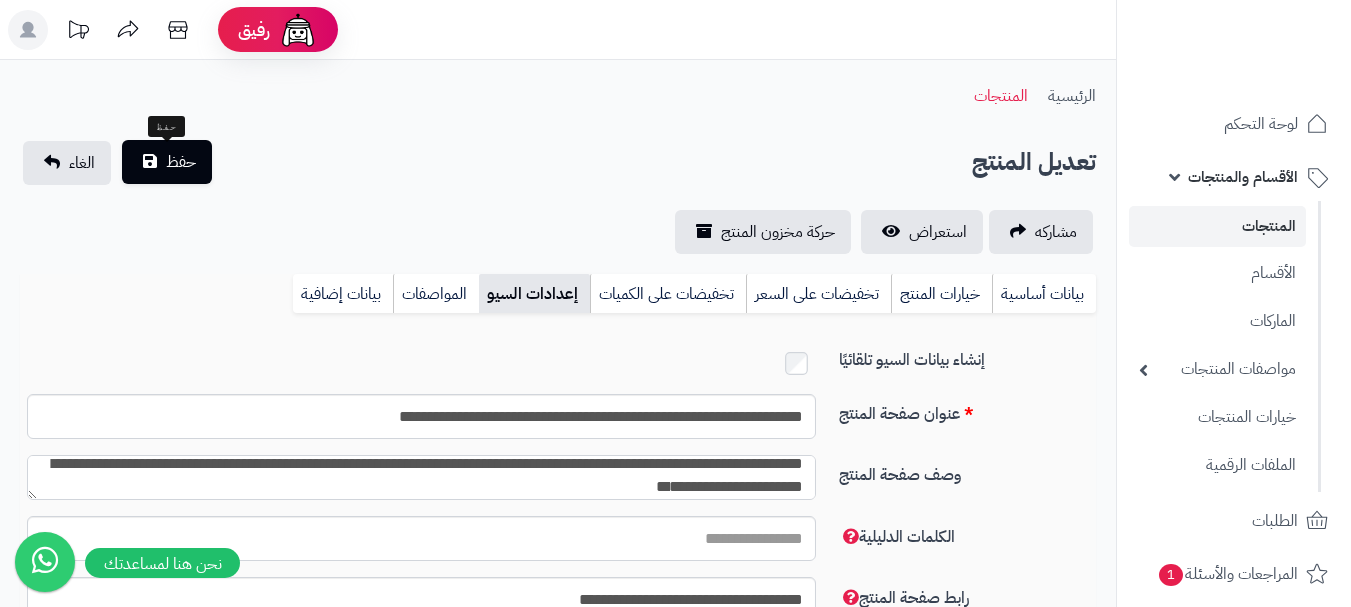 type on "**********" 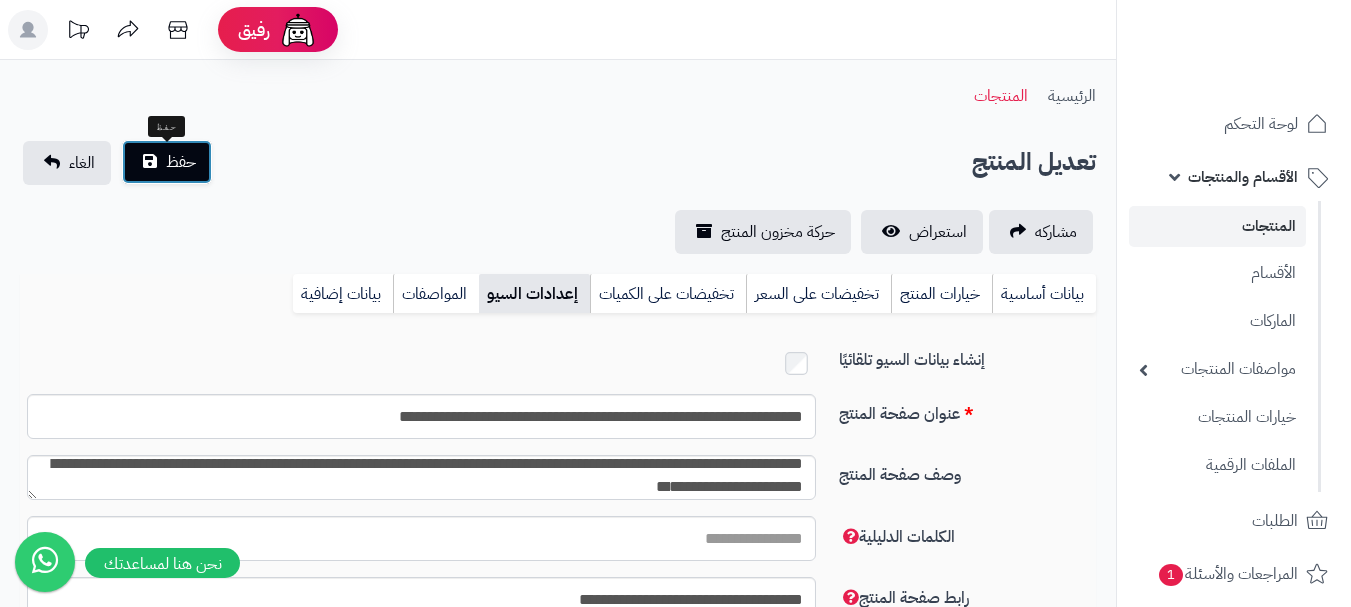 click on "حفظ" at bounding box center (167, 162) 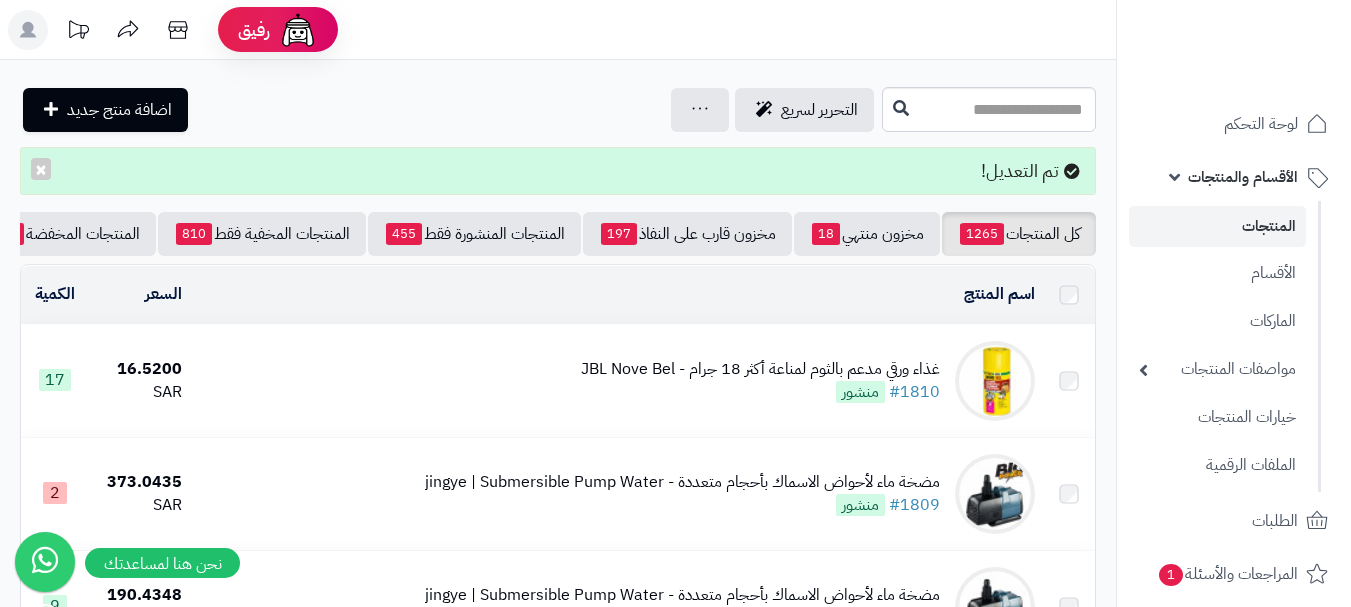 scroll, scrollTop: 0, scrollLeft: 0, axis: both 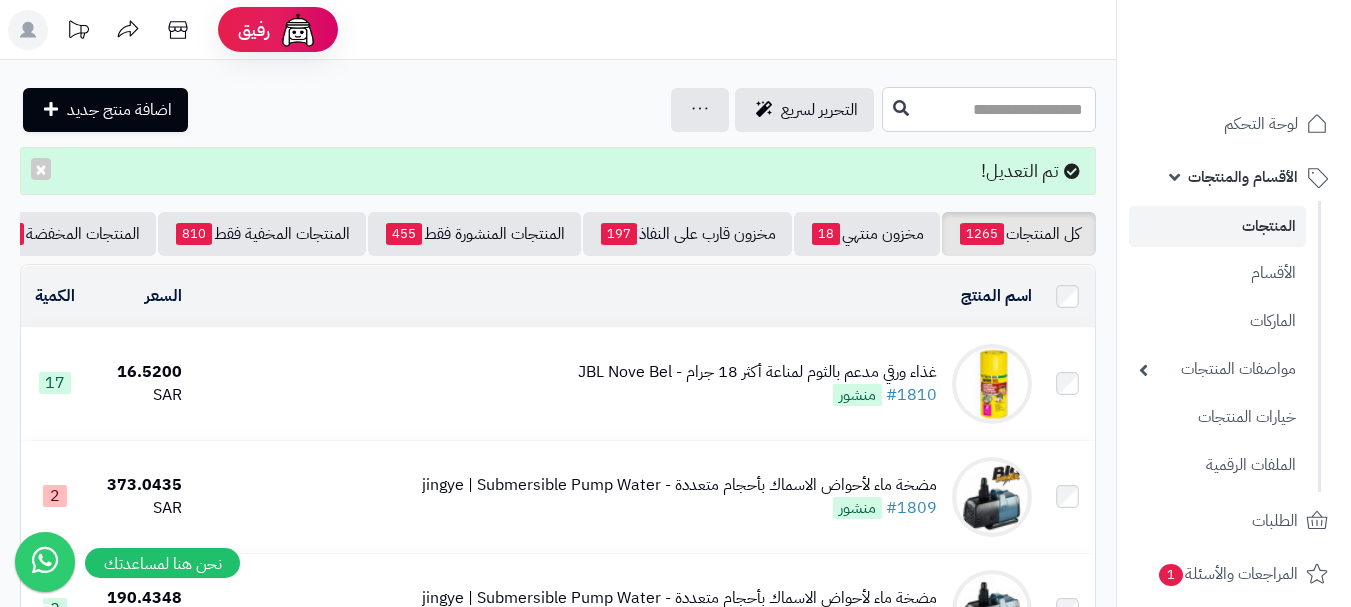 click at bounding box center [989, 109] 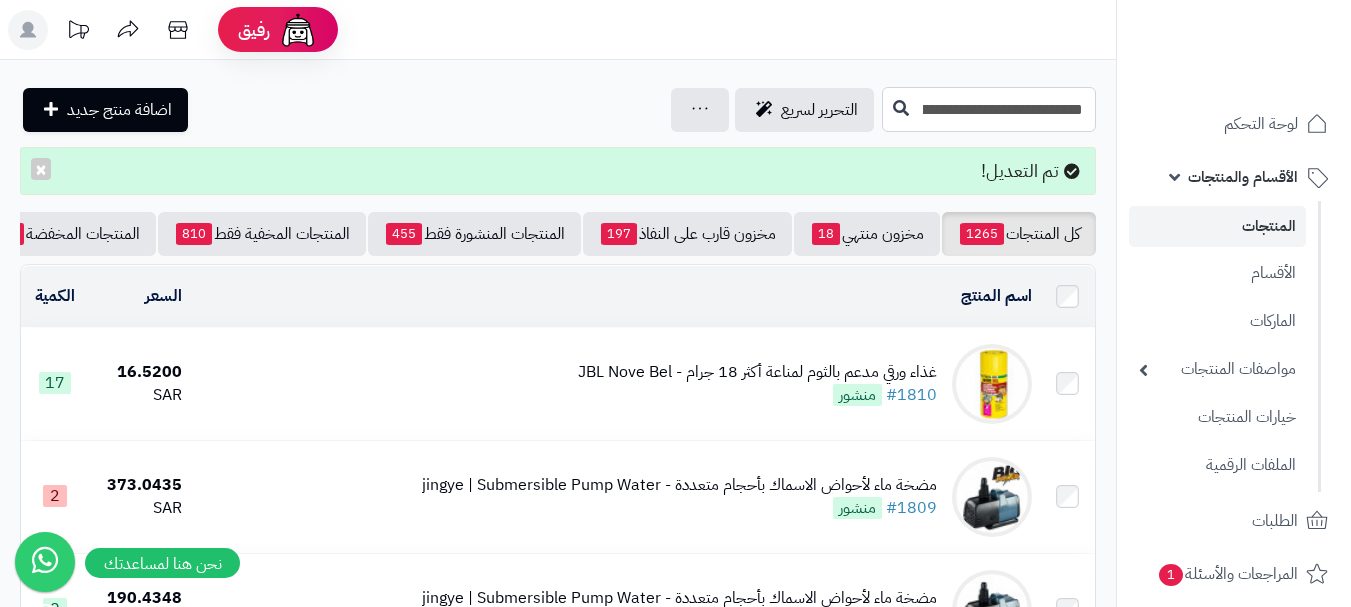scroll, scrollTop: 0, scrollLeft: -161, axis: horizontal 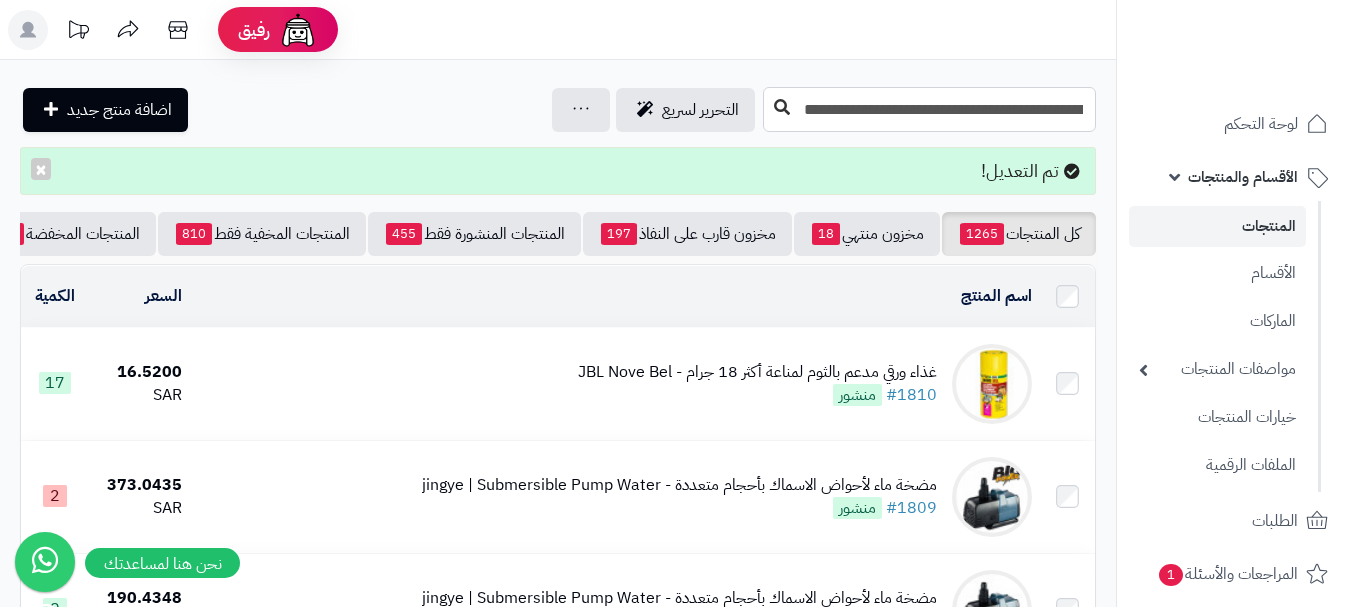 type on "**********" 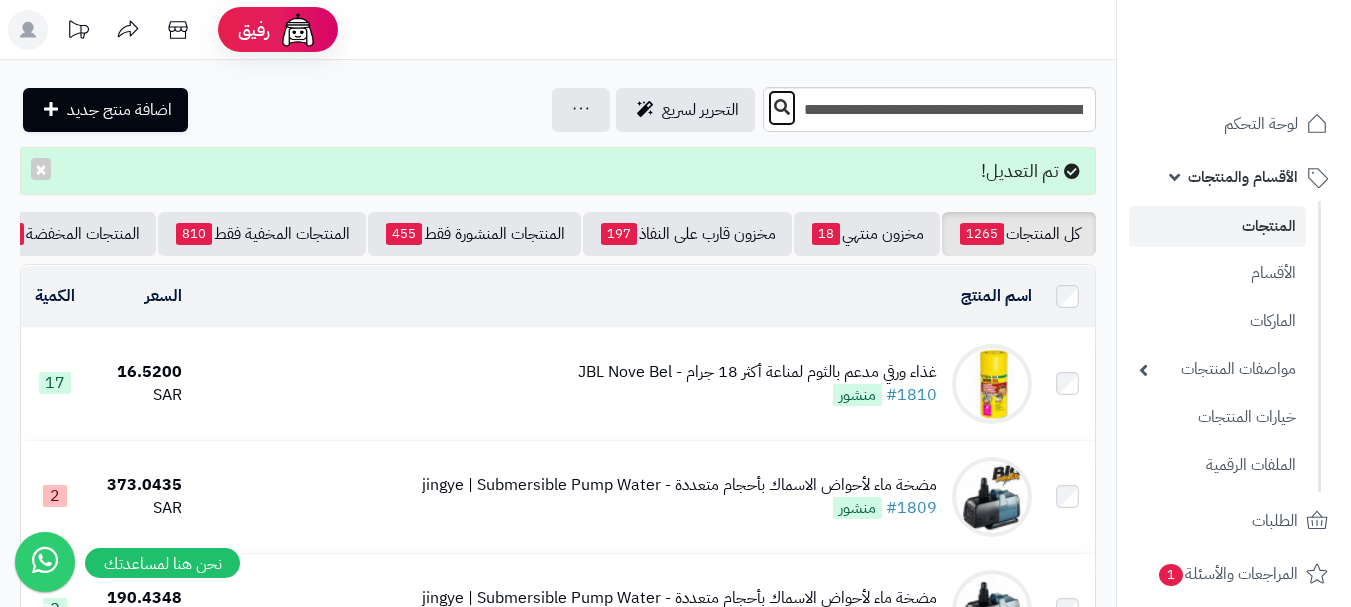scroll, scrollTop: 0, scrollLeft: 0, axis: both 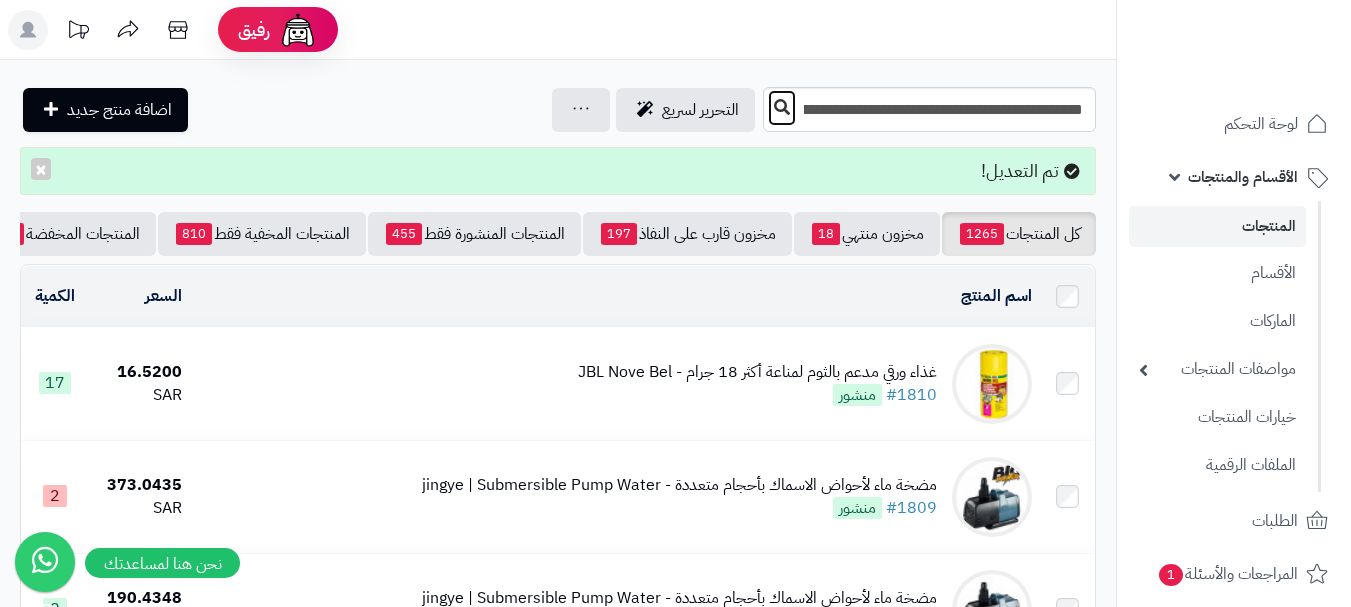 click at bounding box center (782, 107) 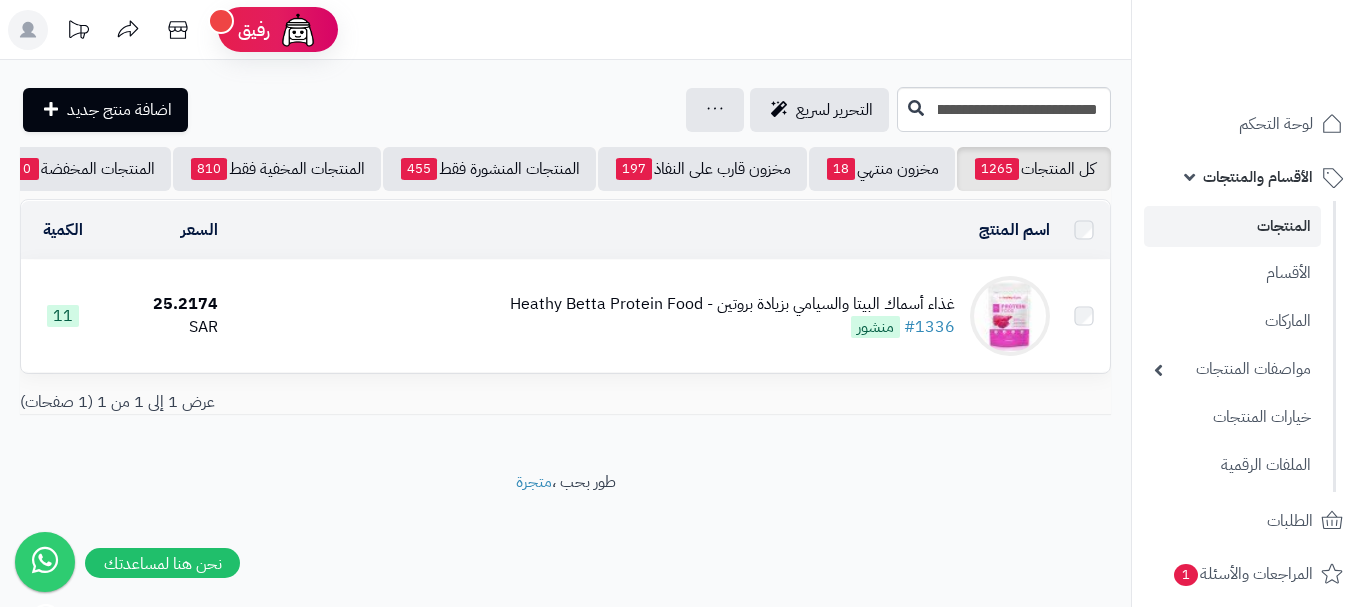 scroll, scrollTop: 0, scrollLeft: 0, axis: both 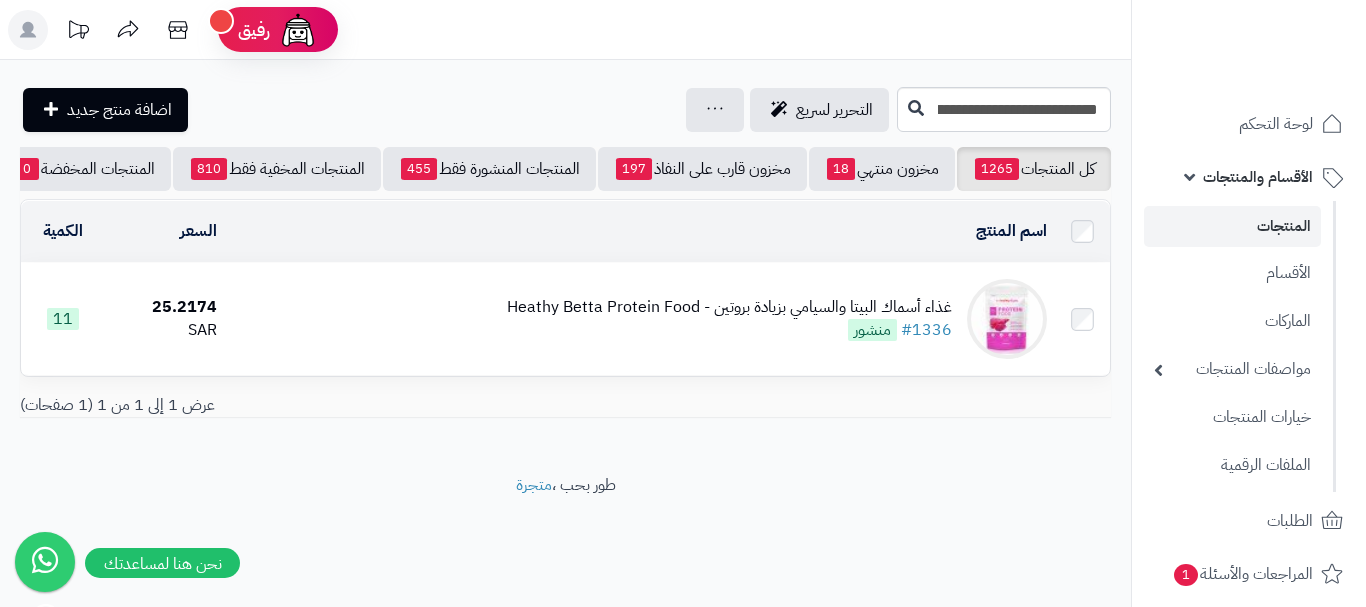 click on "غذاء أسماك البيتا والسيامي بزيادة بروتين - Heathy Betta Protein Food" at bounding box center [729, 307] 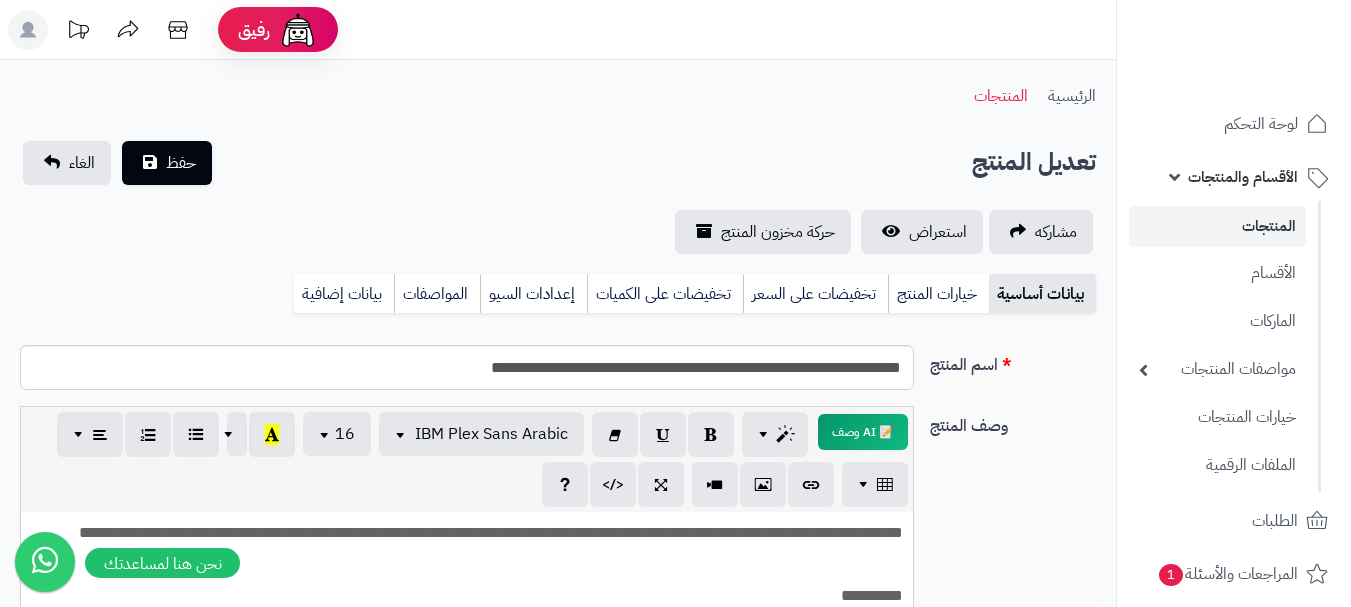scroll, scrollTop: 0, scrollLeft: 0, axis: both 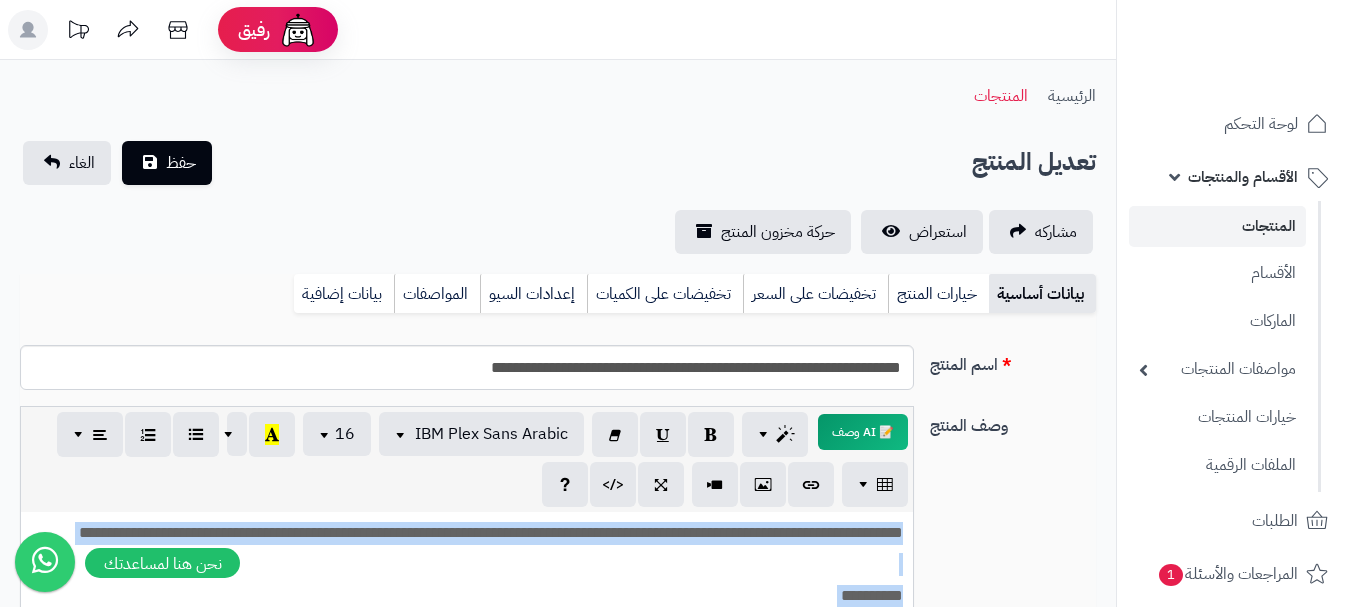 type 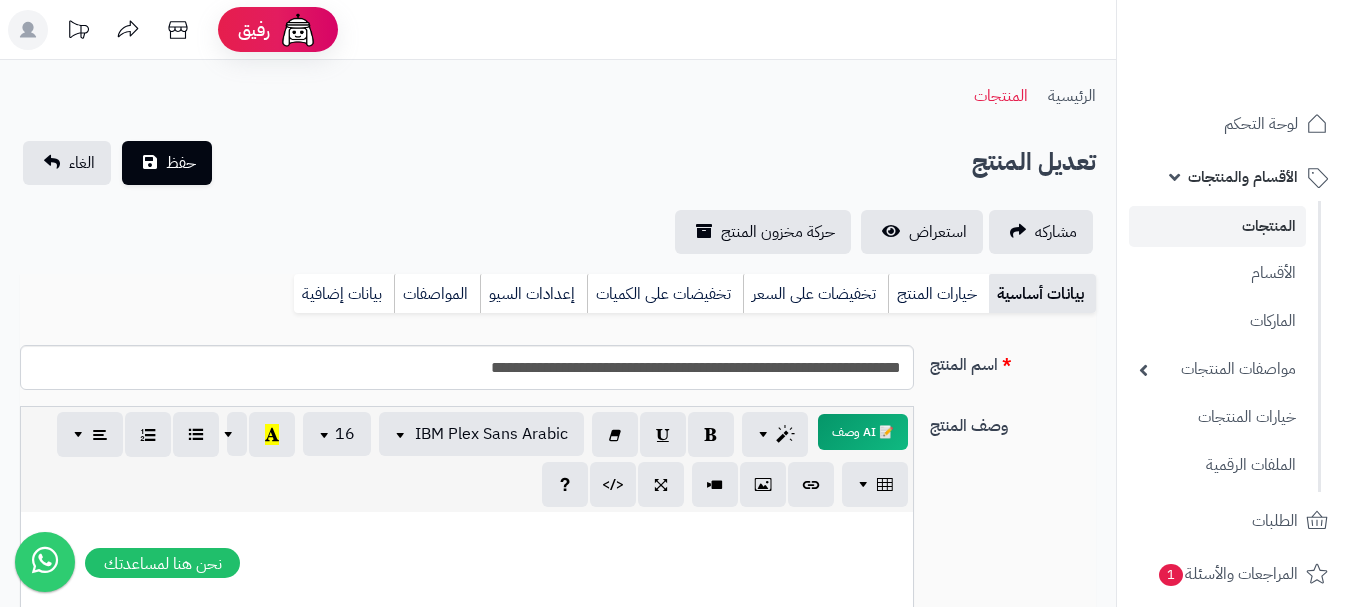 scroll, scrollTop: 211, scrollLeft: 0, axis: vertical 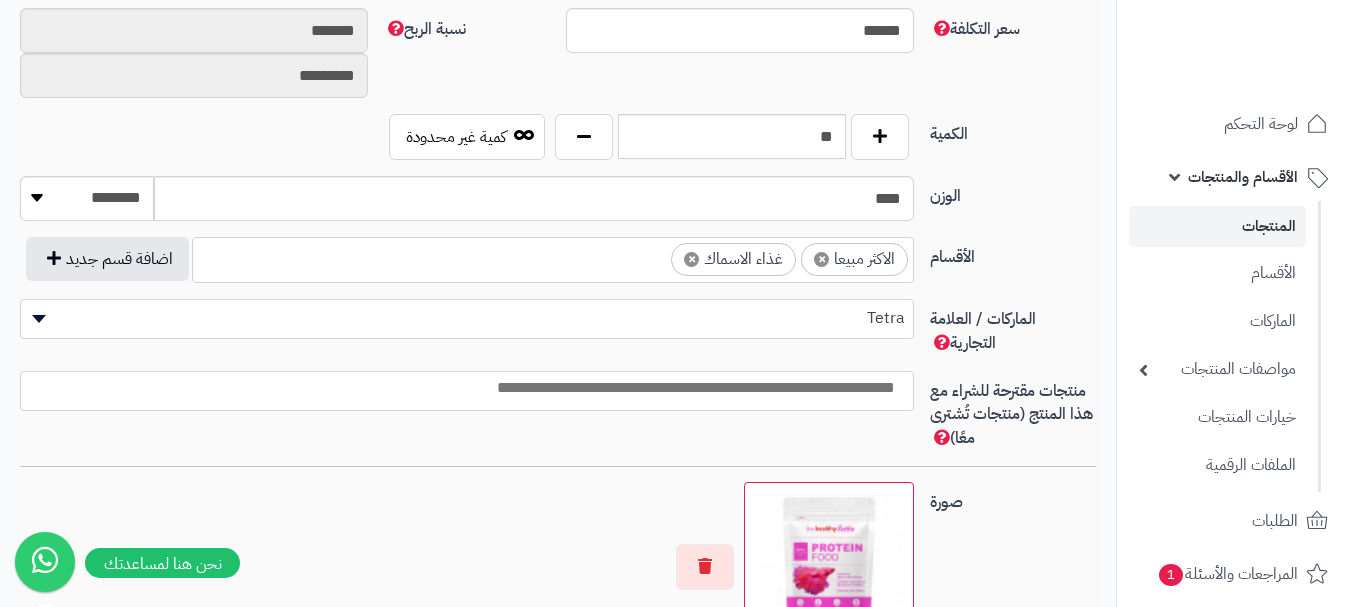 drag, startPoint x: 873, startPoint y: 341, endPoint x: 838, endPoint y: 646, distance: 307.00162 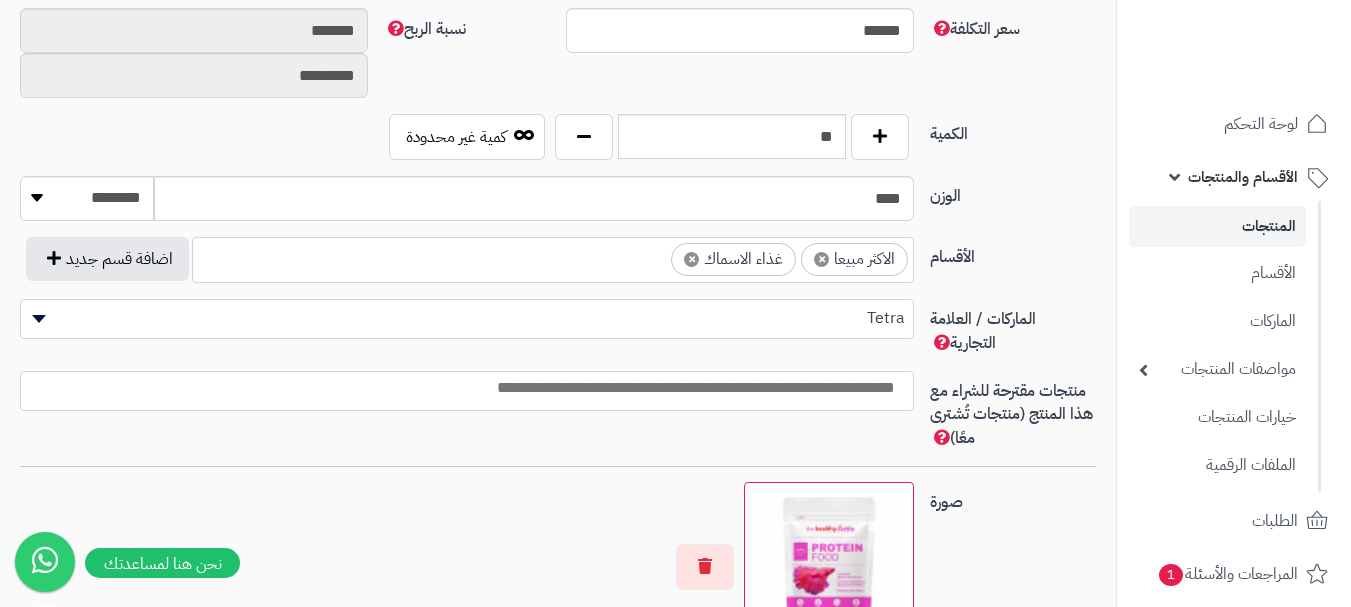 click on "رفيق !
0   الطلبات معالجة مكتمل إرجاع المنتجات العملاء المتواجدون الان 5786 عملاء منتظرين موافقة التسجيل المنتجات غير متوفر
إدارة  المتجر الإدارة برجاء تجديد الاشتراك
الباقة المتقدمة
تسجيل الخروج
ادع صديقك  إلى منصة متجرة
عميل متجرة العزيز
قم بدعوة صديقك للاشتراك في الباقات السنوية لمنصة متجرة
ليحصل  هو على 20% خصم وتحصل انت على 20% من قيمة الباقة كخصم عند تجديد اشتراكك
في حال قمت بدعوة أكثر من صديق يمكنك أن تحصل على خصم كامل رسوم التجديد وتجدد إشتراك القادم مجاناً
نسخ الرابط" at bounding box center [675, -660] 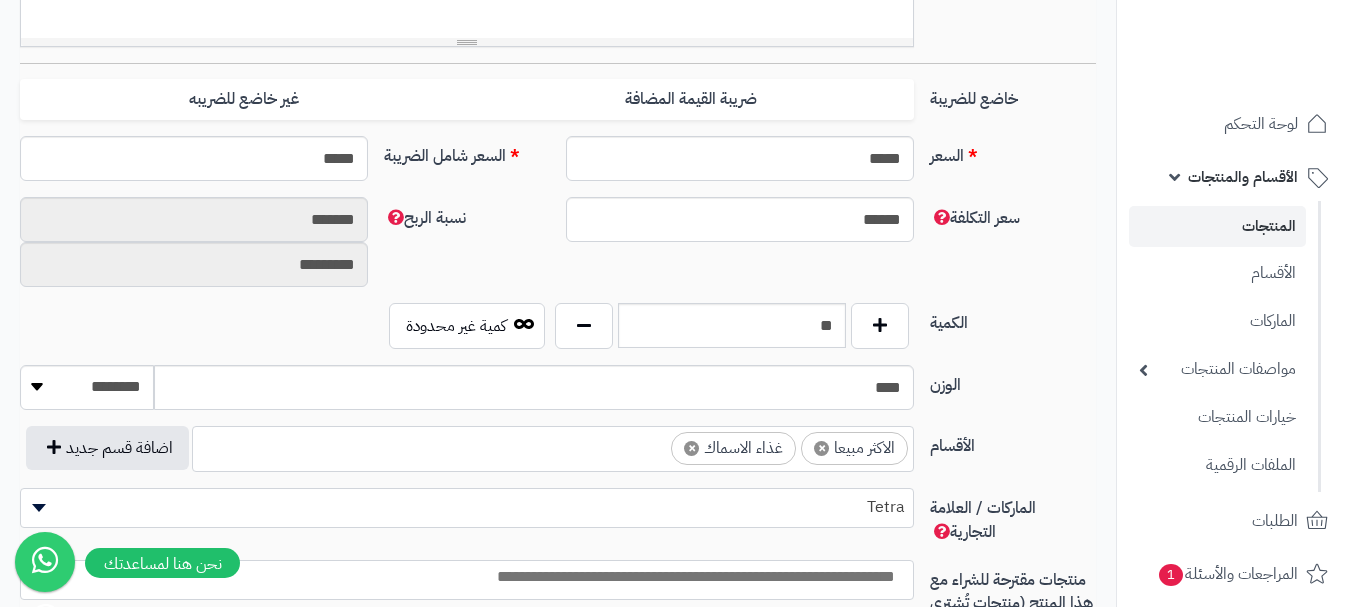 scroll, scrollTop: 534, scrollLeft: 0, axis: vertical 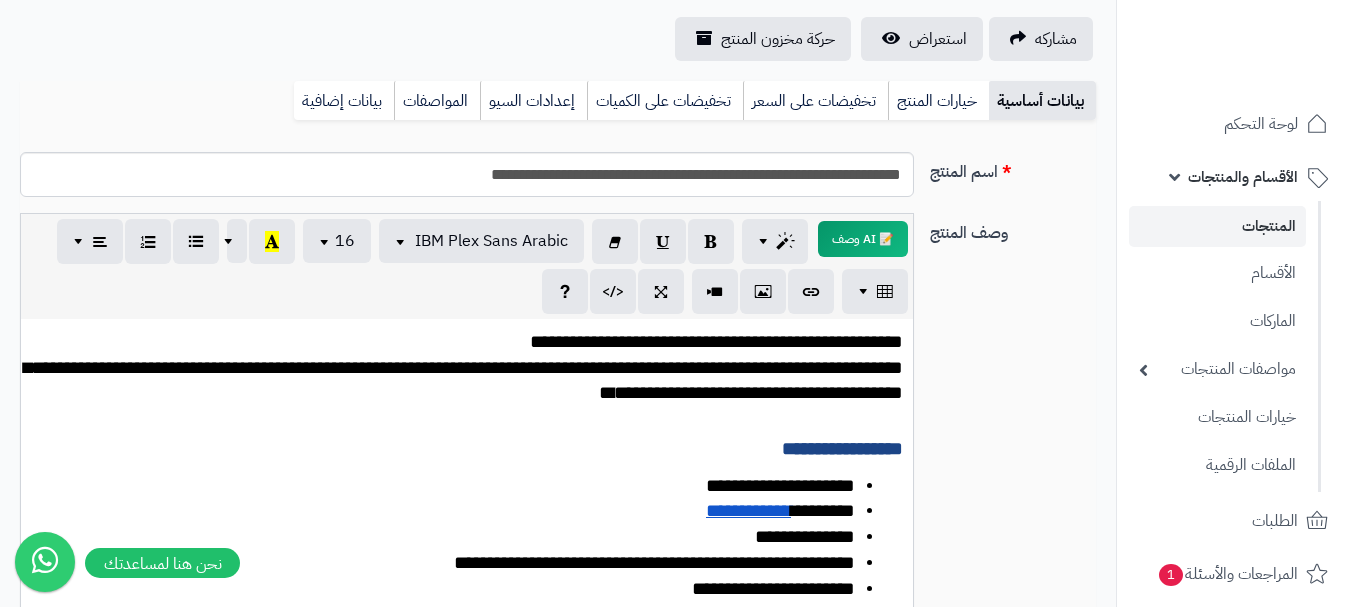 click on "**********" at bounding box center [463, 380] 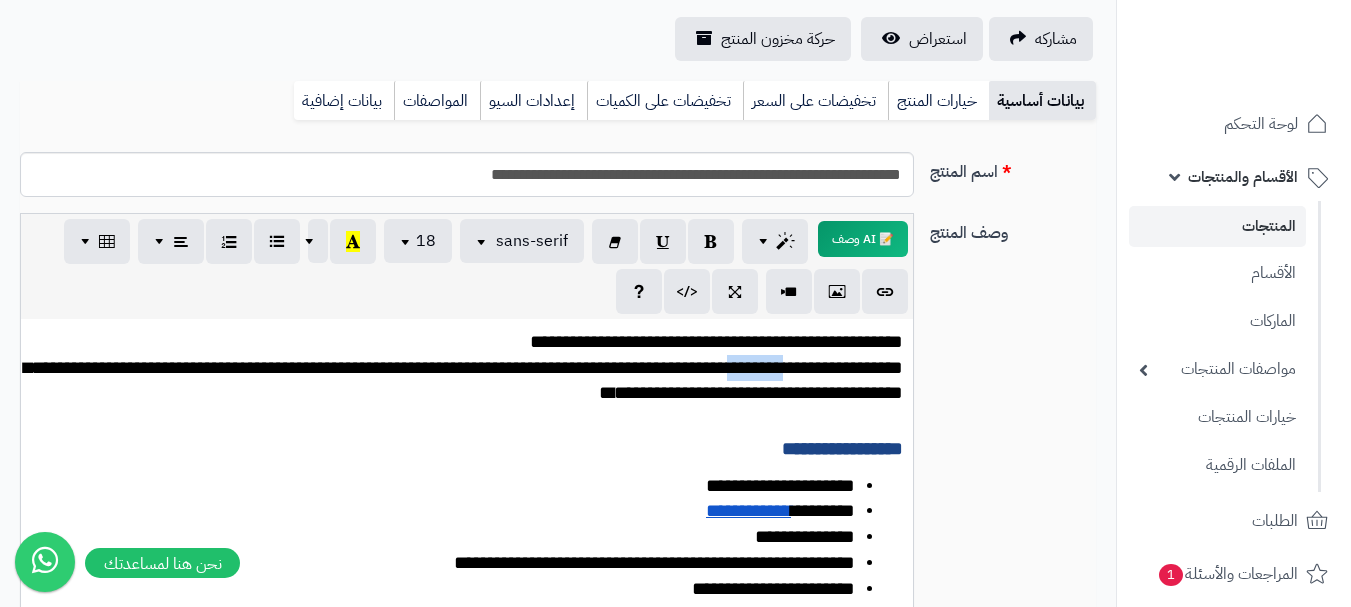 click on "**********" at bounding box center [463, 380] 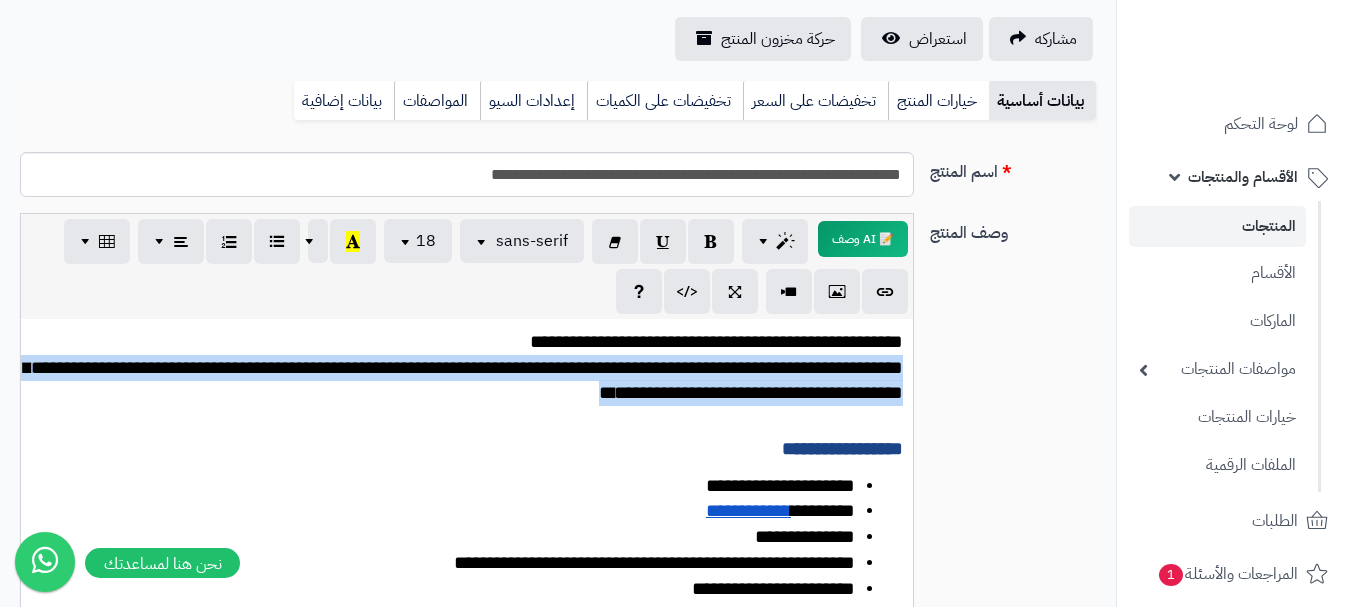 click on "**********" at bounding box center (463, 380) 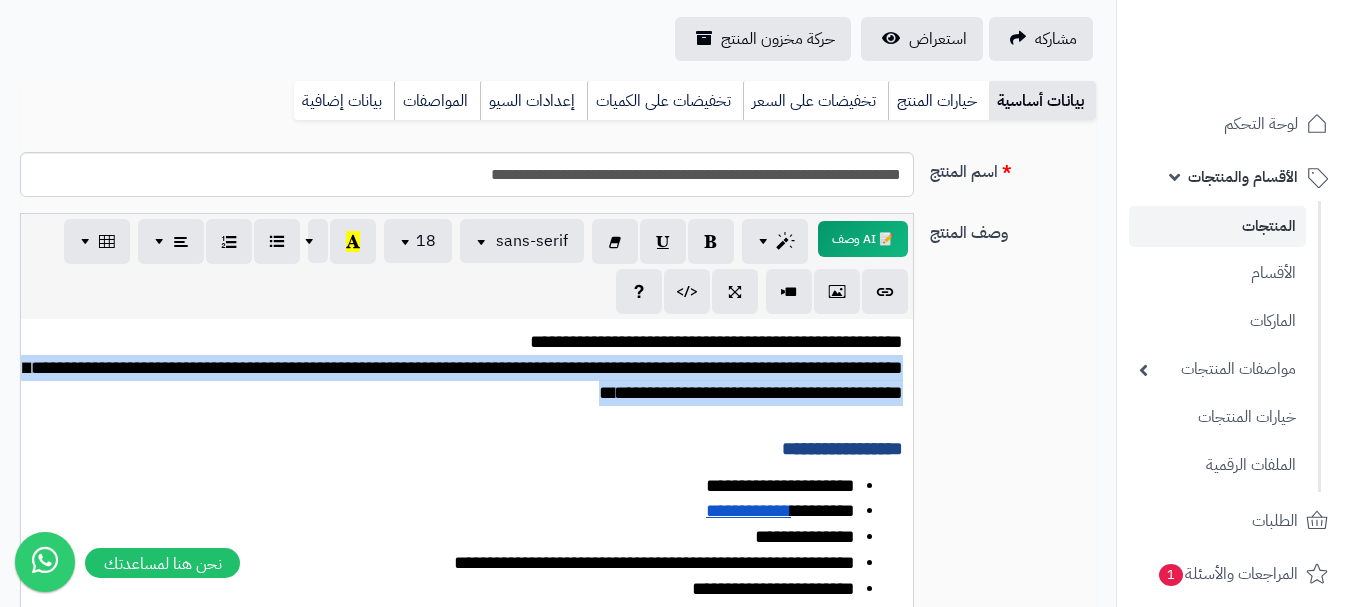 copy on "**********" 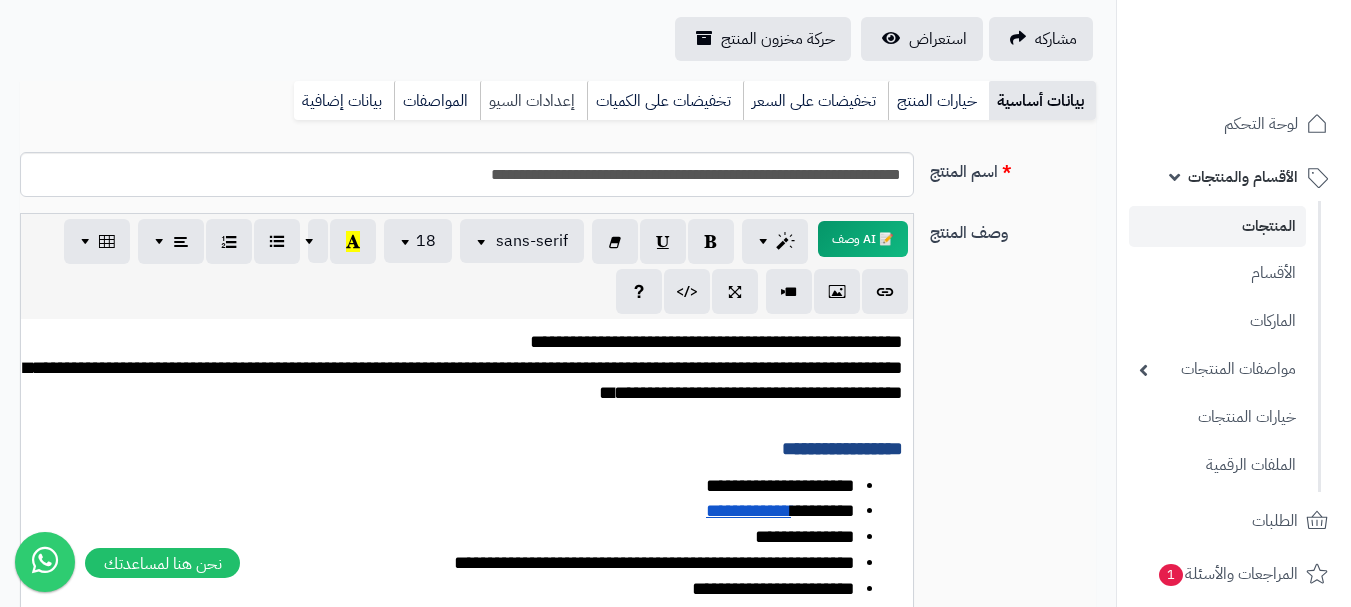 click on "إعدادات السيو" at bounding box center (533, 101) 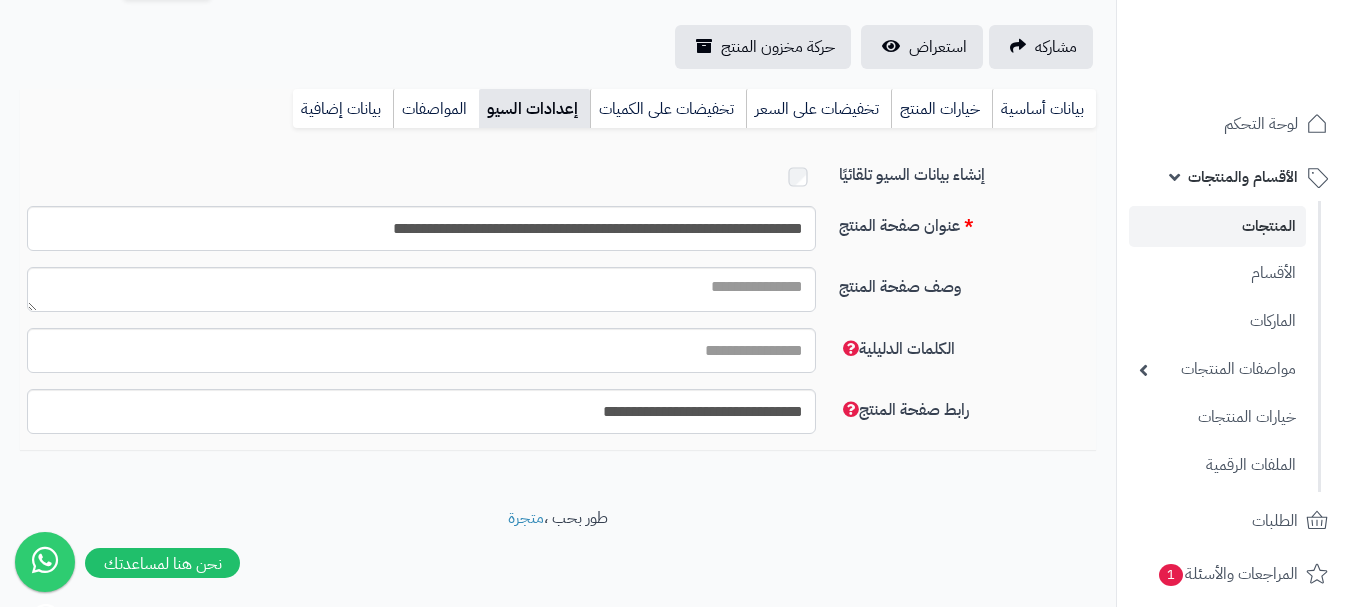scroll, scrollTop: 191, scrollLeft: 0, axis: vertical 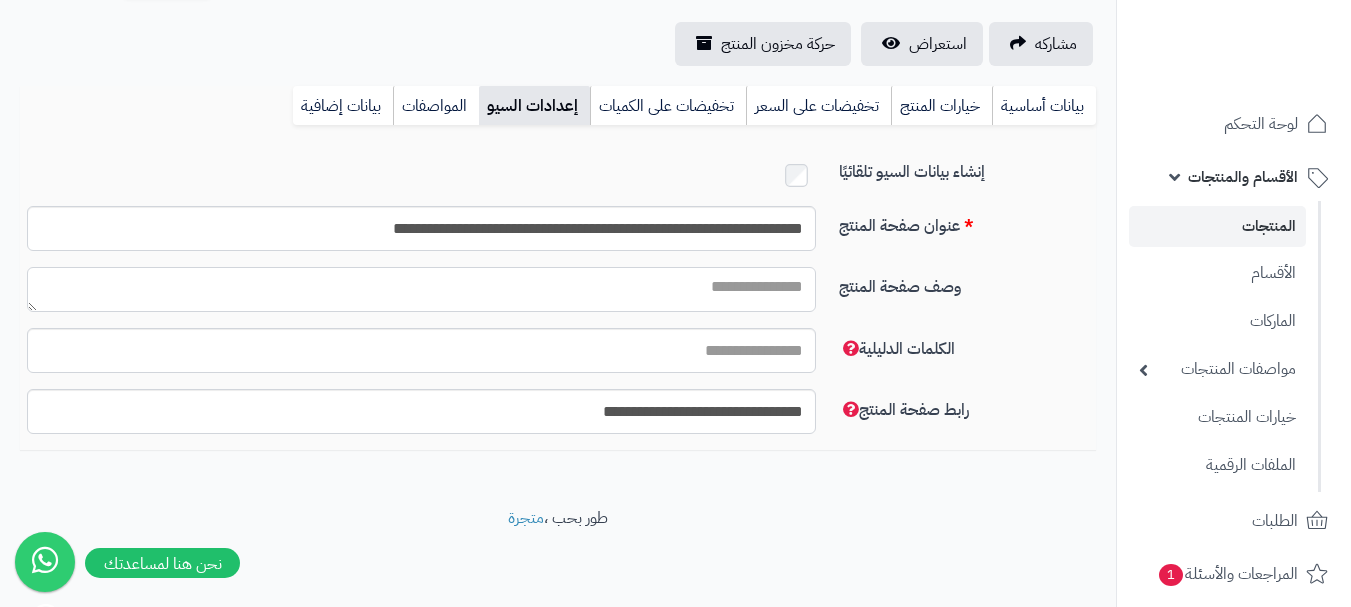 click on "وصف صفحة المنتج" at bounding box center (421, 289) 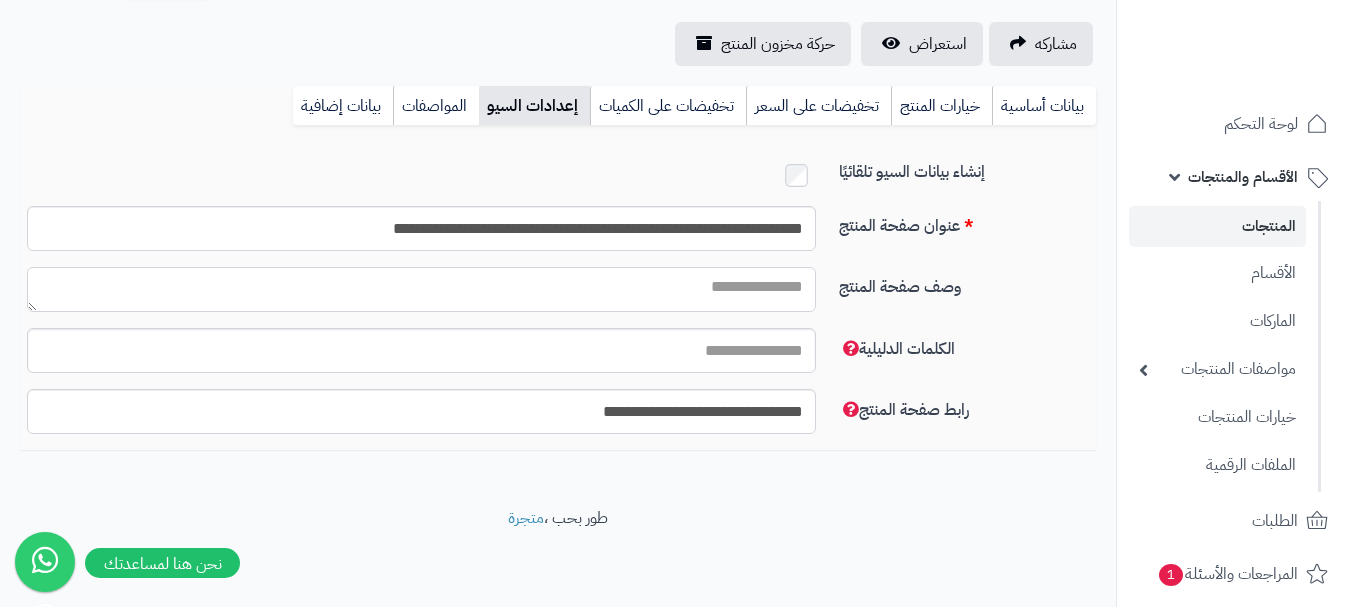 paste on "**********" 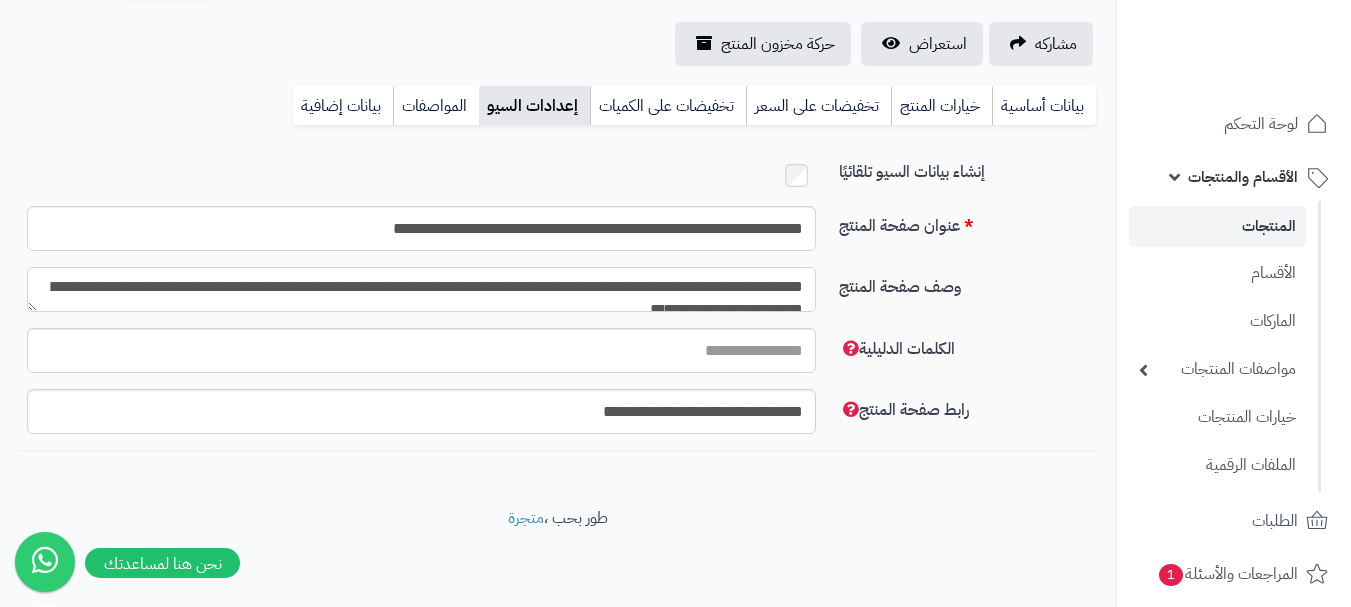 scroll, scrollTop: 11, scrollLeft: 0, axis: vertical 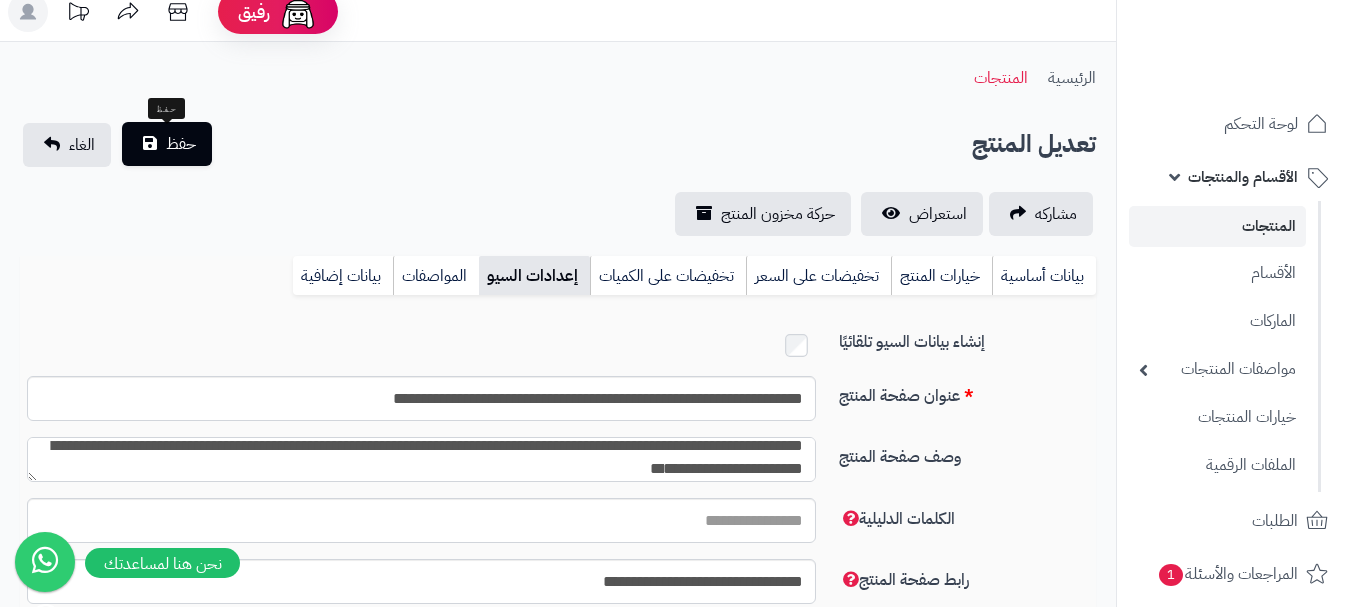 type on "**********" 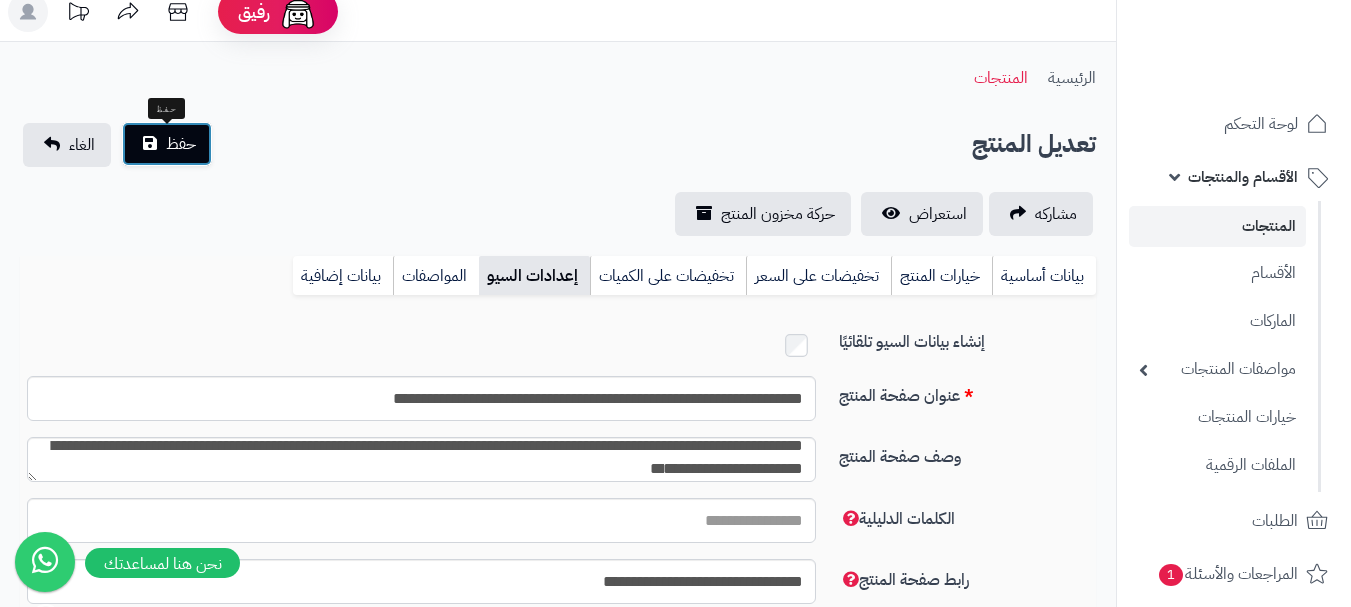 click on "حفظ" at bounding box center (167, 144) 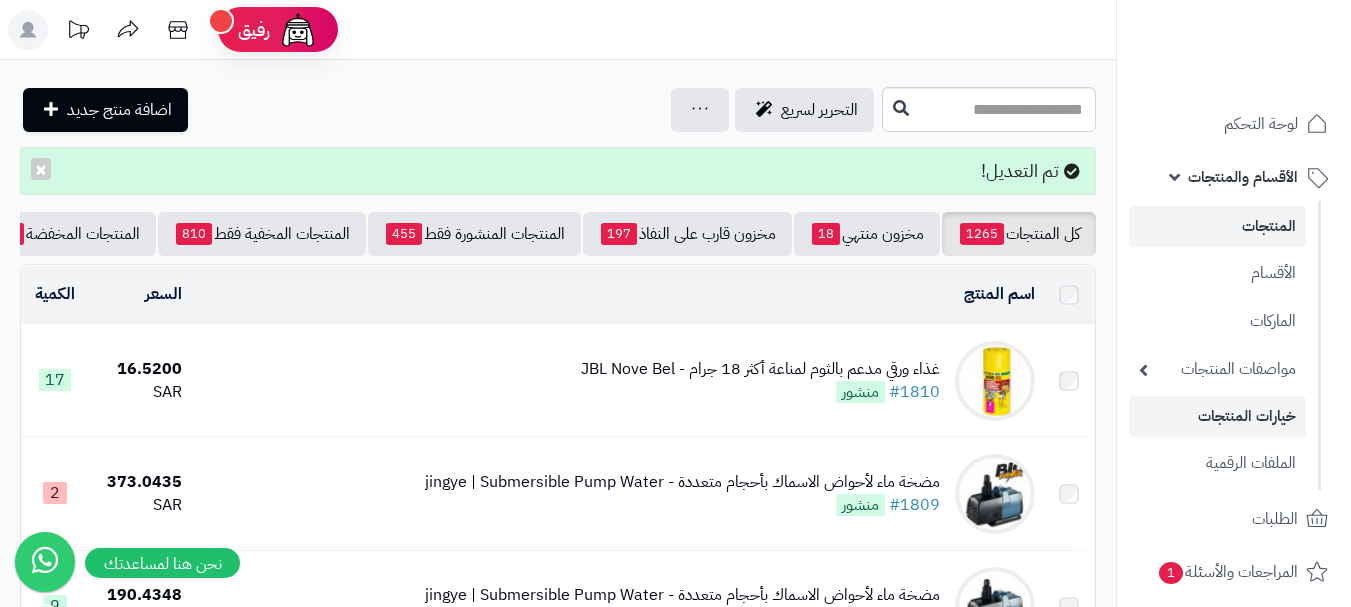 scroll, scrollTop: 0, scrollLeft: 0, axis: both 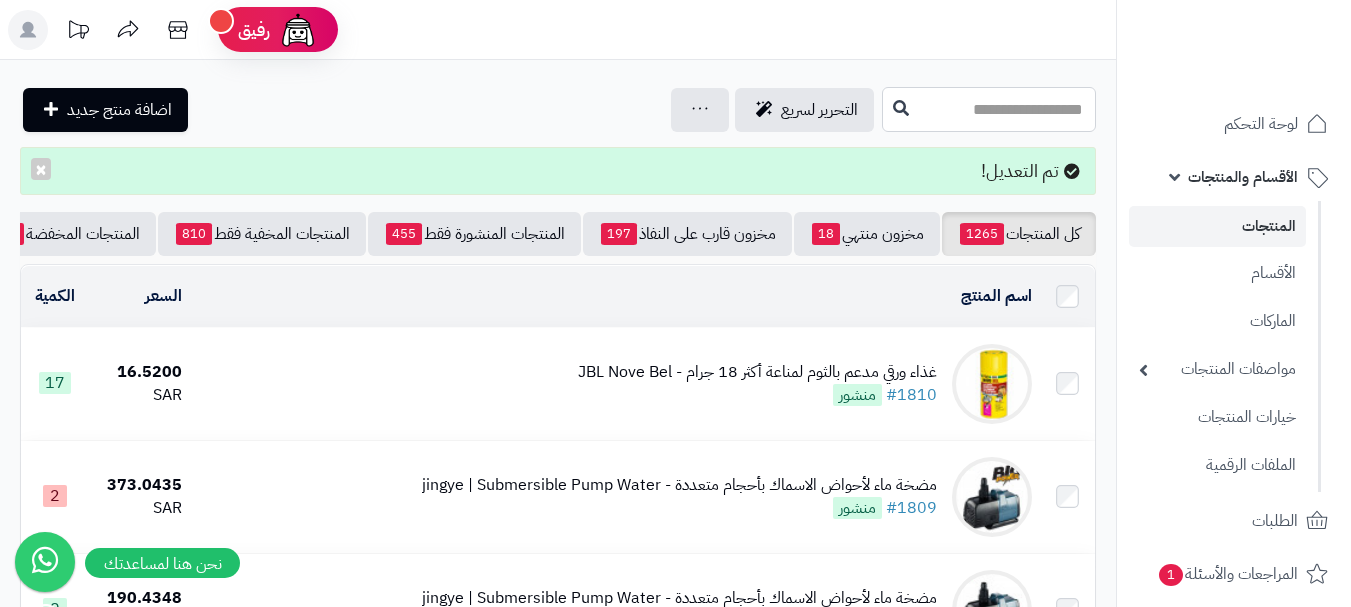 click at bounding box center [989, 109] 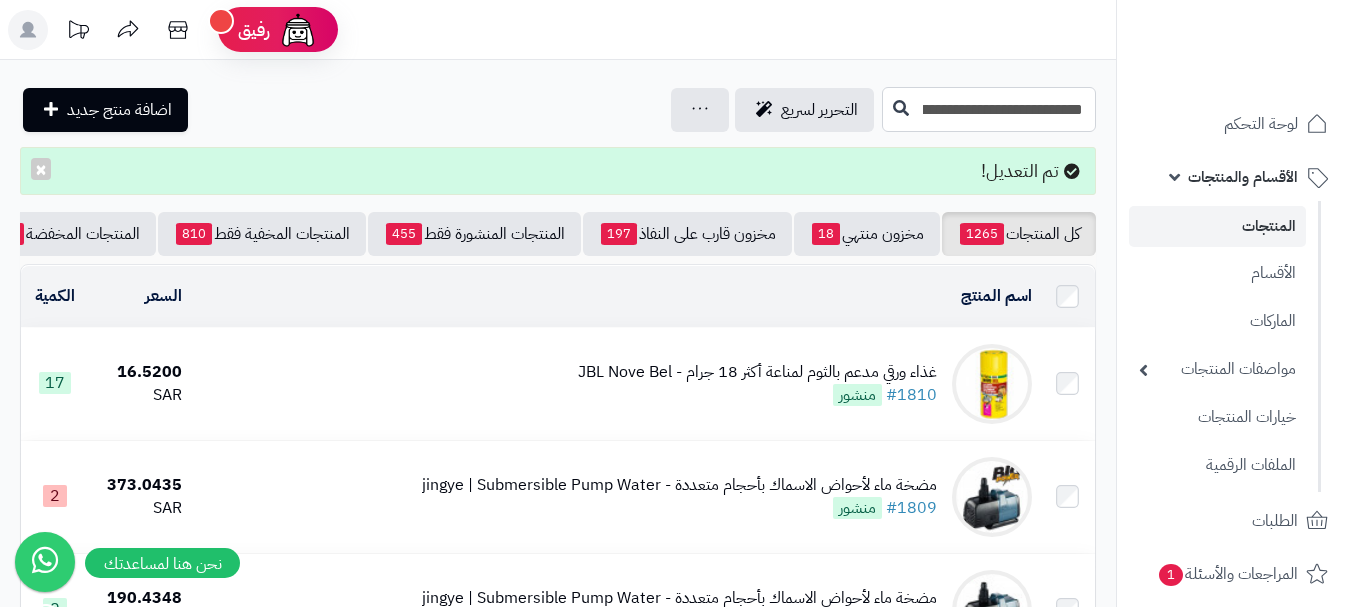 scroll, scrollTop: 0, scrollLeft: -185, axis: horizontal 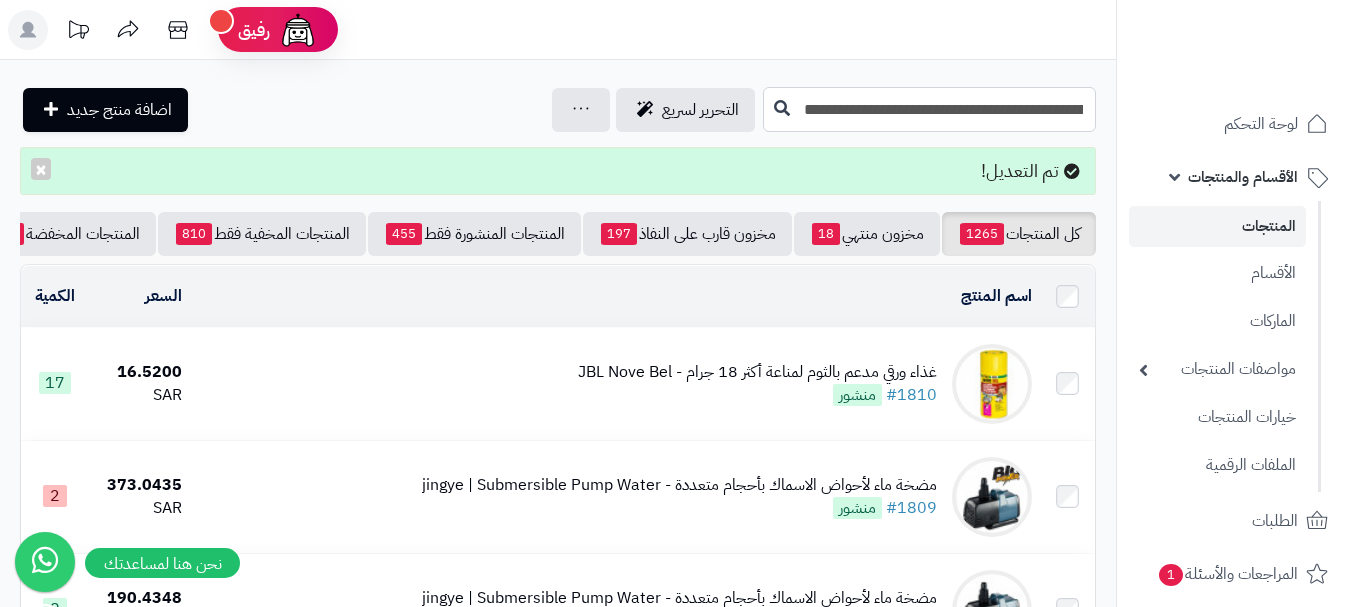 click on "**********" at bounding box center (929, 109) 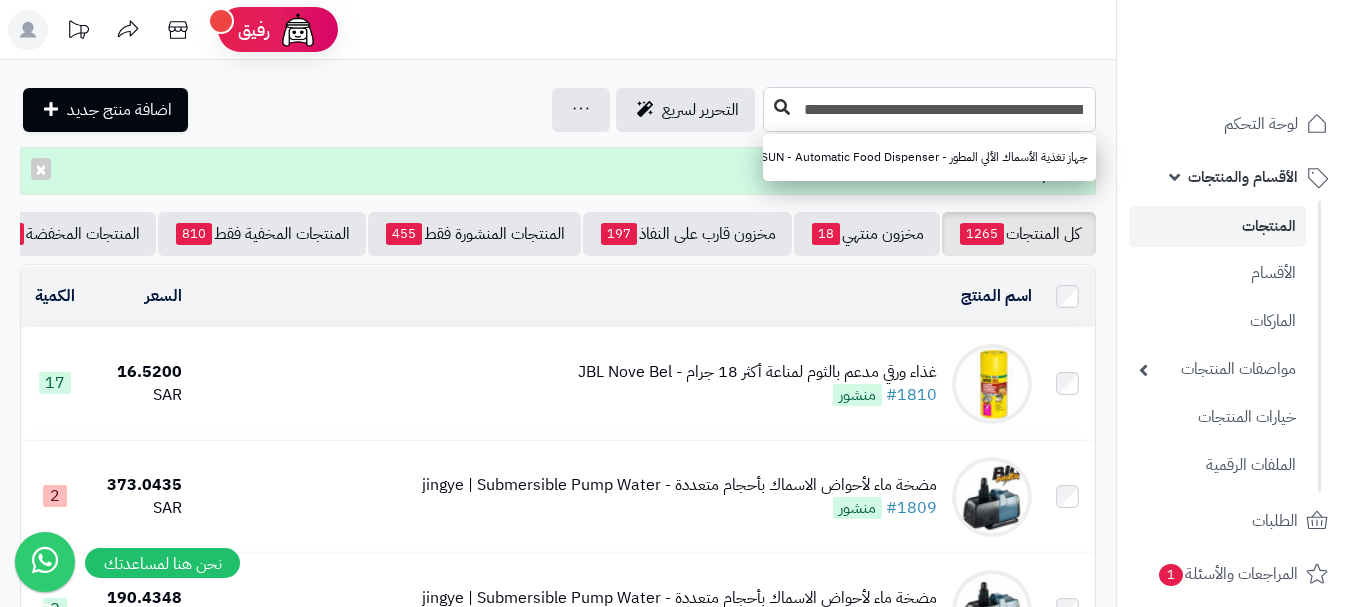 type on "**********" 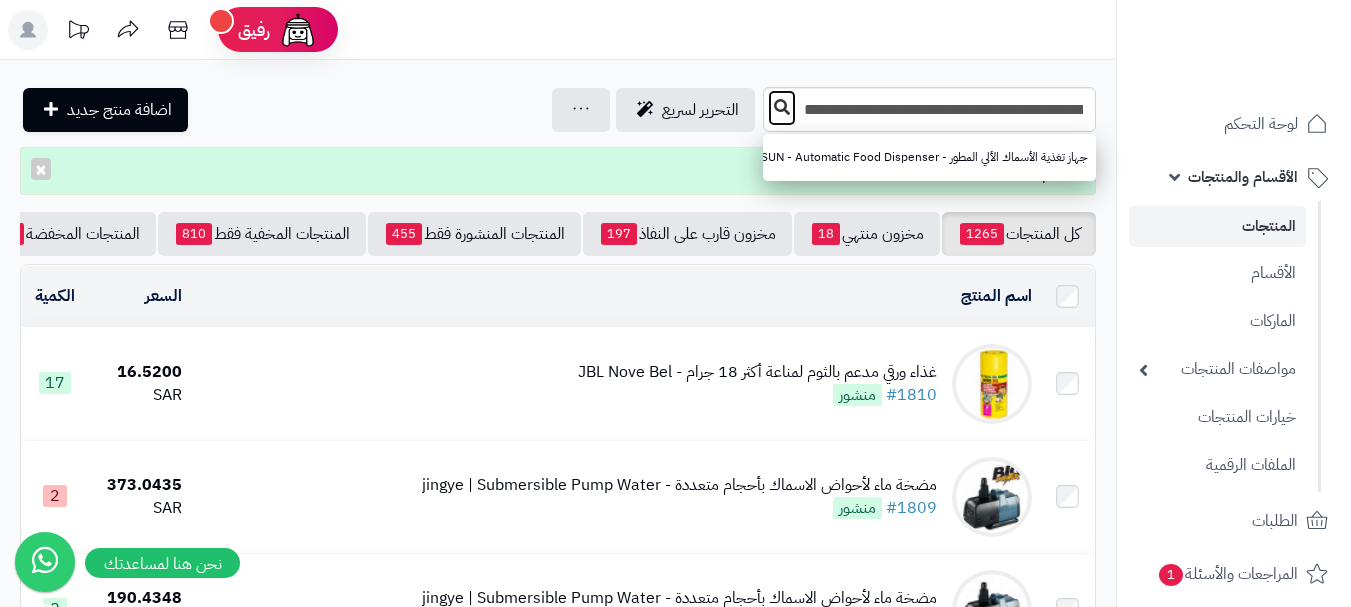 click at bounding box center [782, 107] 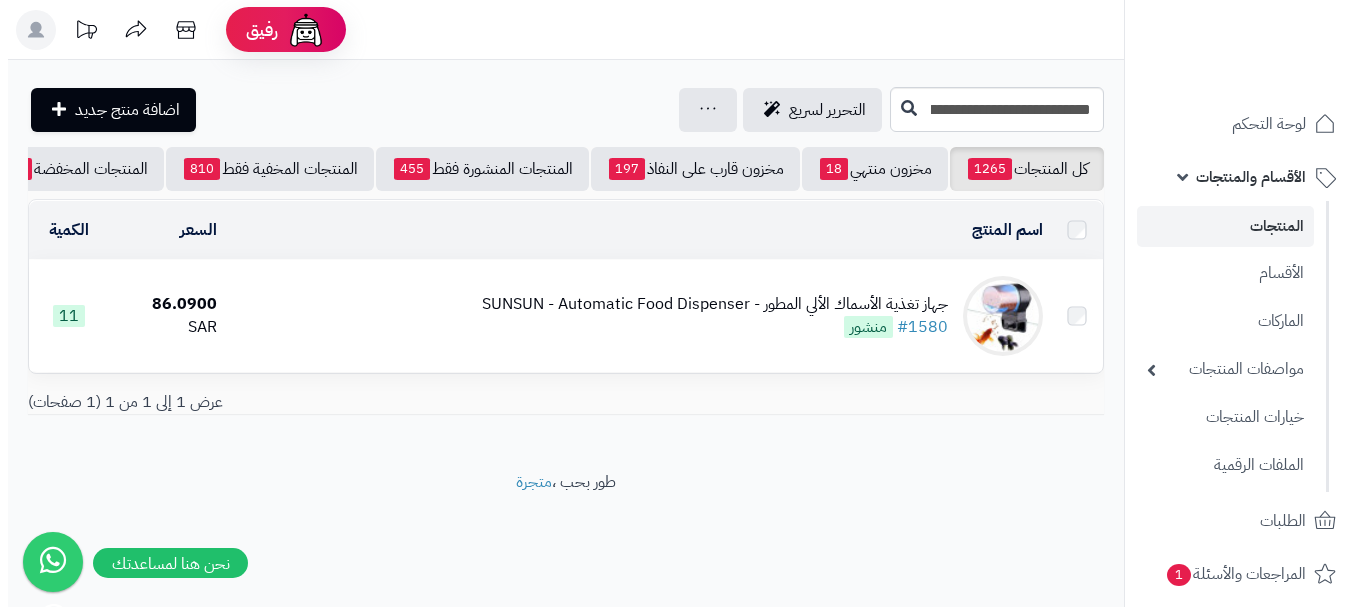 scroll, scrollTop: 0, scrollLeft: 0, axis: both 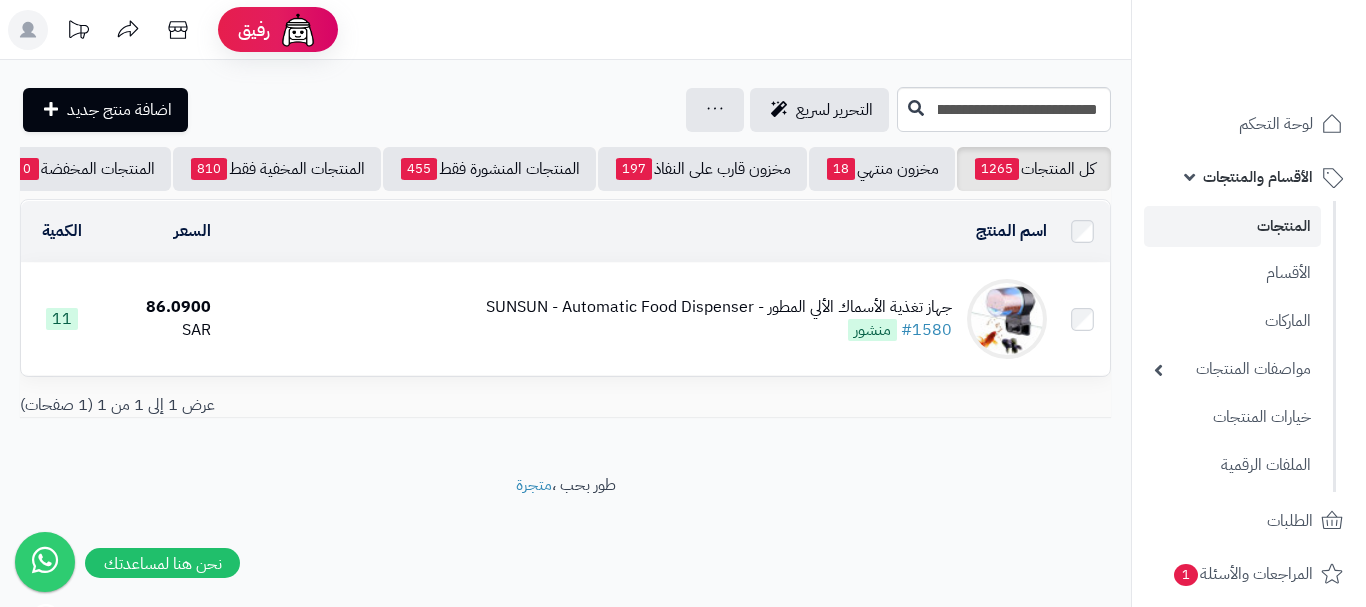 click on "جهاز تغذية الأسماك الألي المطور - SUNSUN - Automatic Food Dispenser" at bounding box center [719, 307] 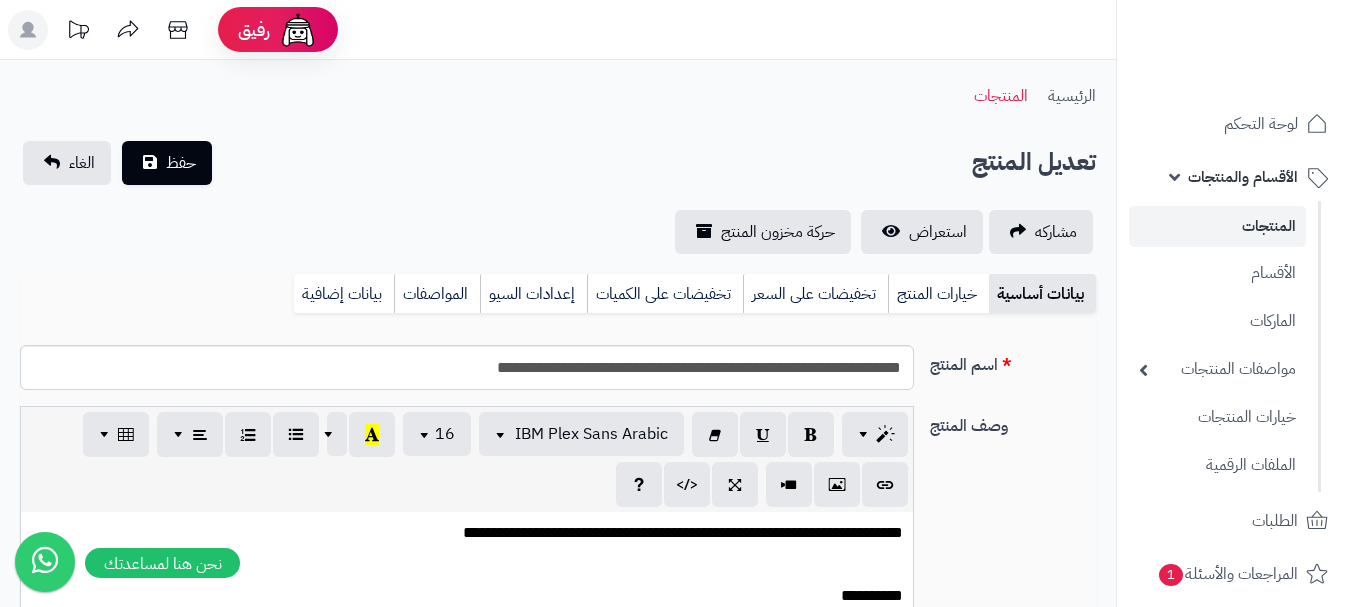 scroll, scrollTop: 0, scrollLeft: 0, axis: both 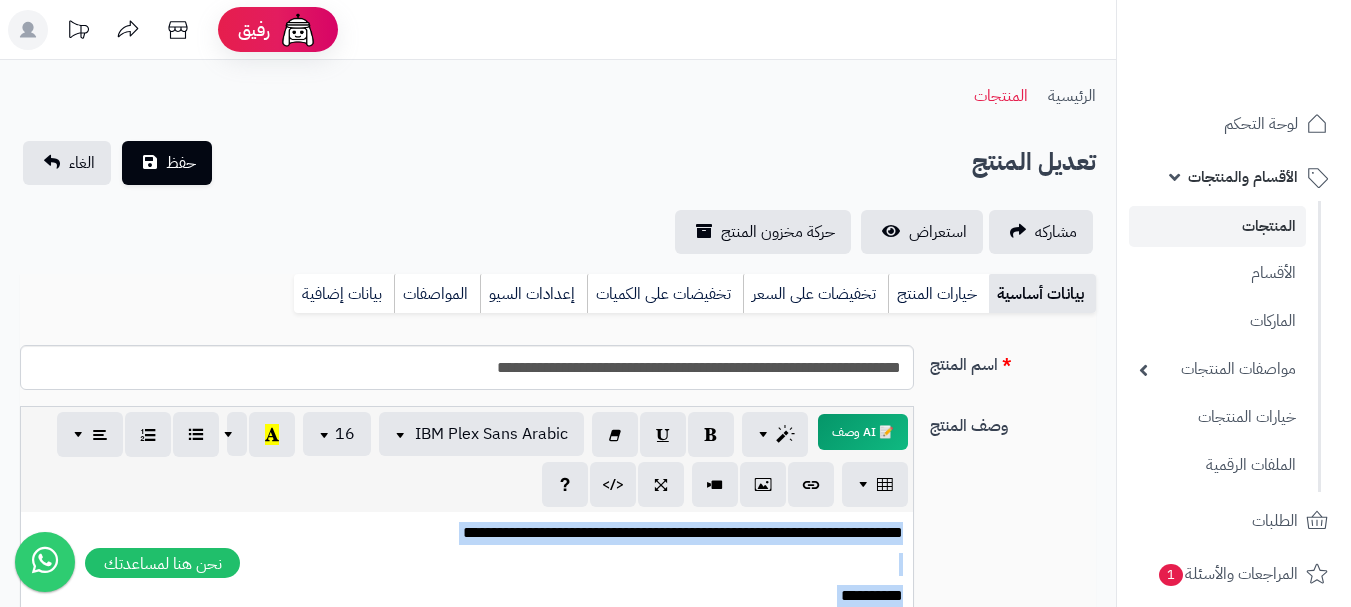 type 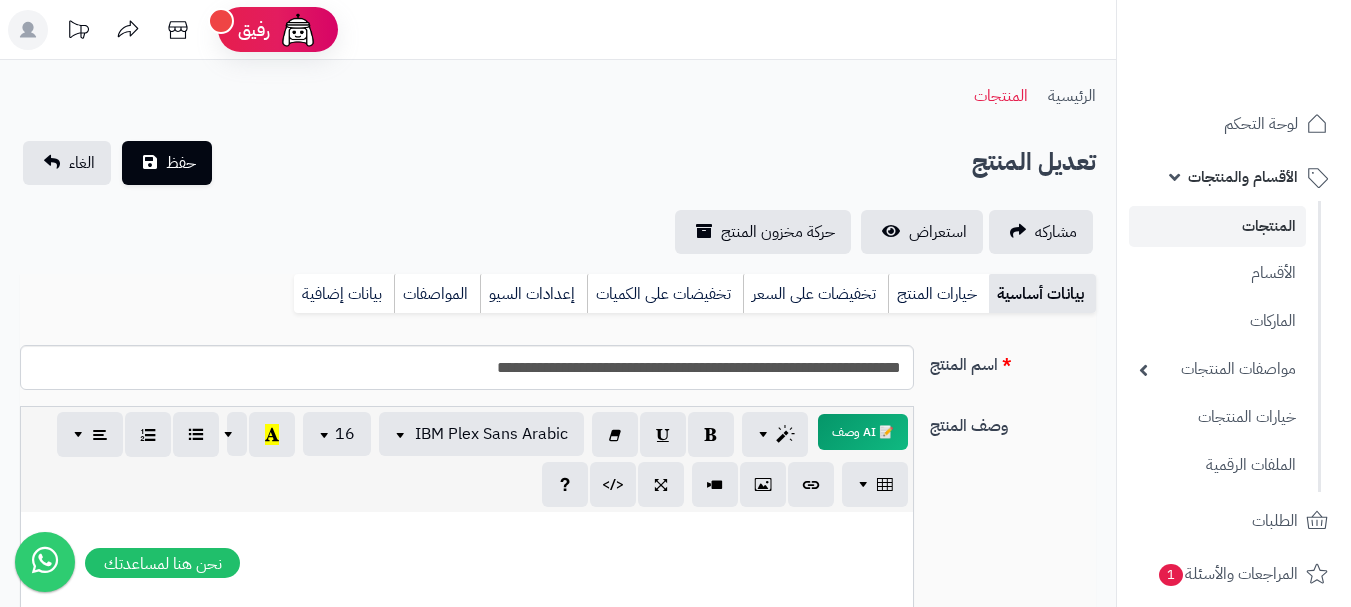 scroll, scrollTop: 632, scrollLeft: 0, axis: vertical 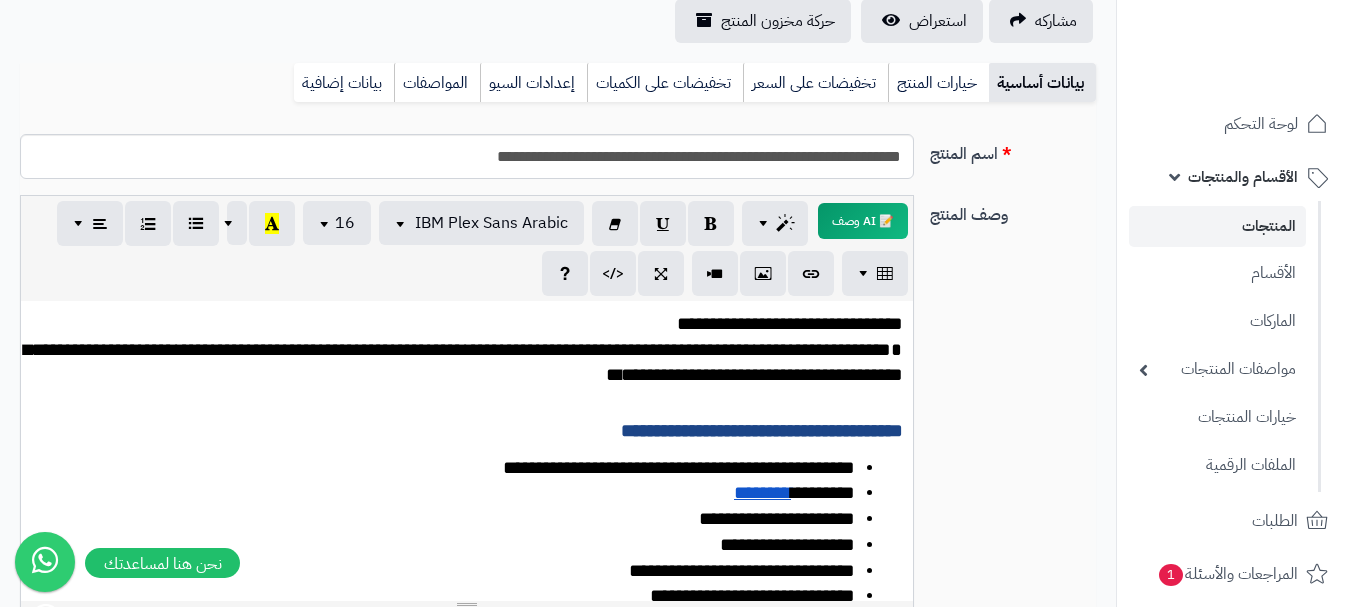 click on "**********" at bounding box center [463, 362] 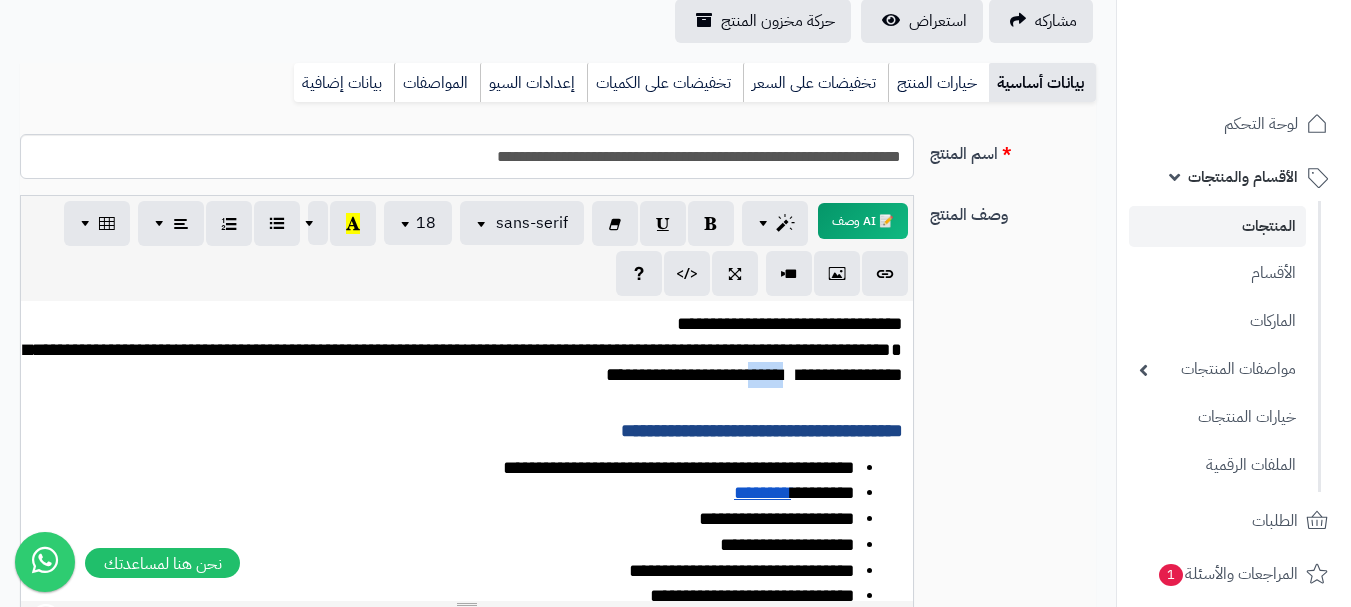 click on "**********" at bounding box center [463, 362] 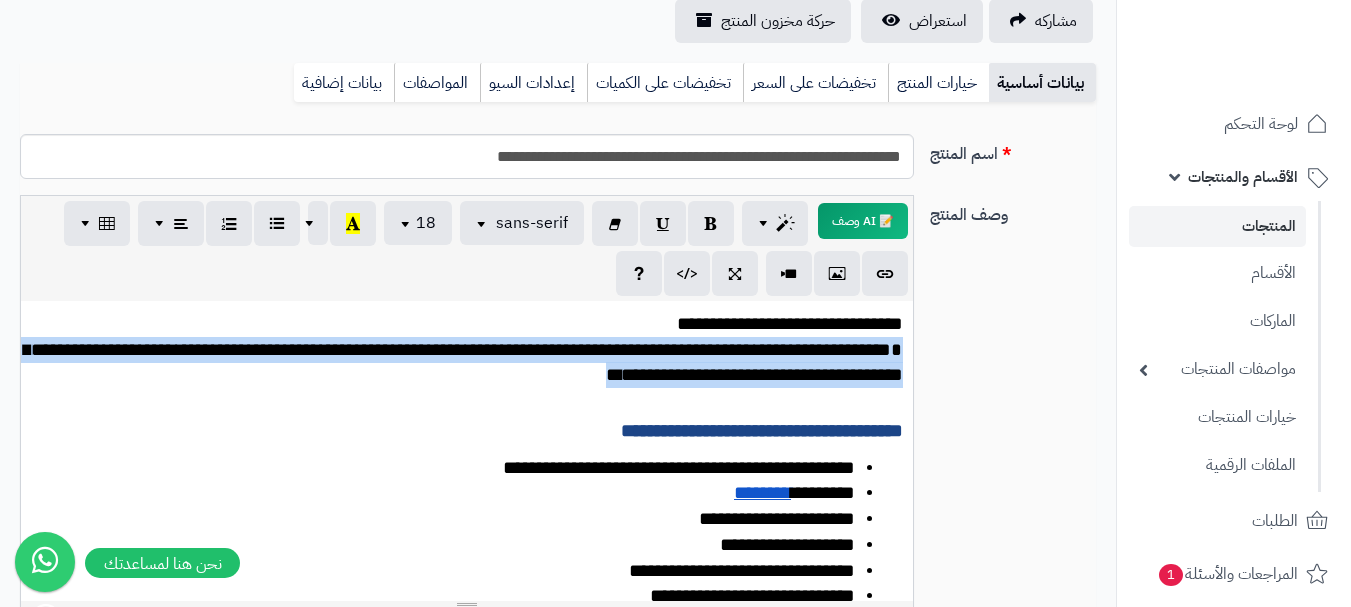 click on "**********" at bounding box center (463, 362) 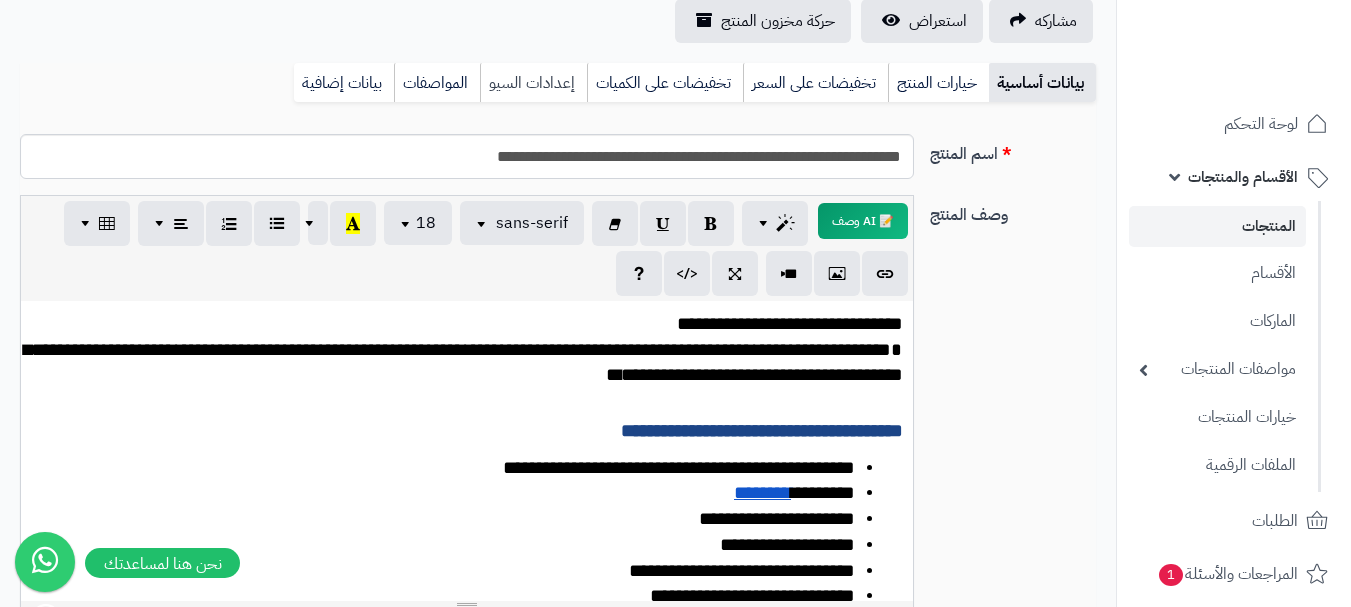 click on "إعدادات السيو" at bounding box center (533, 83) 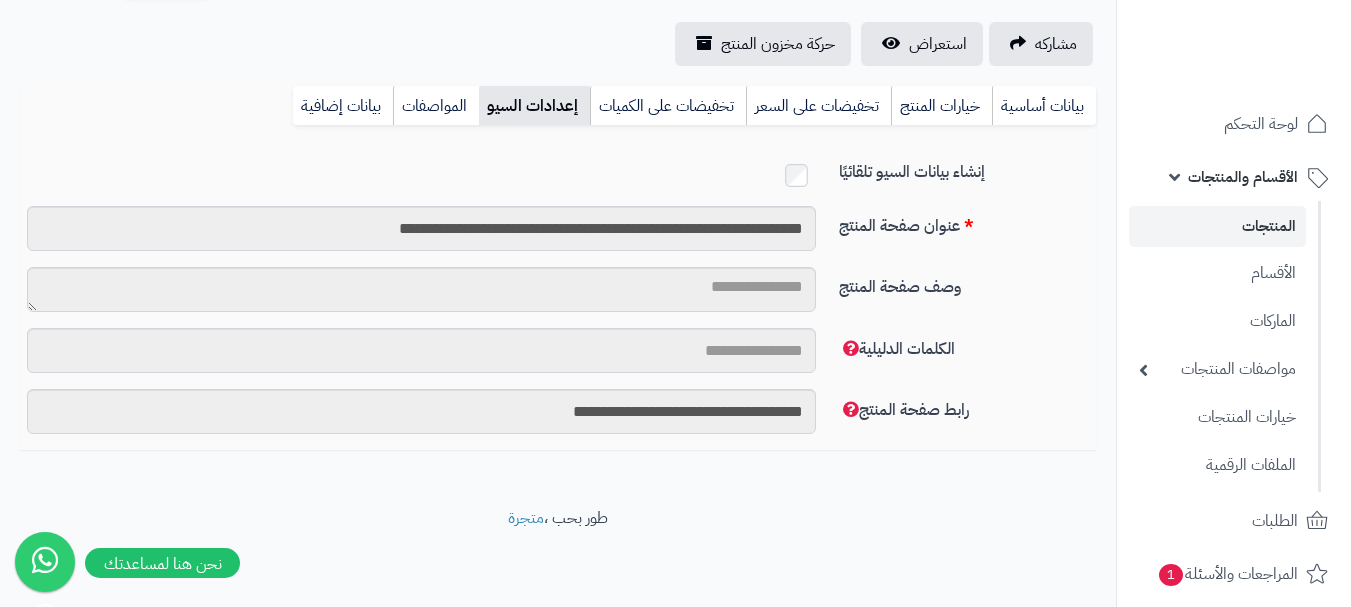 scroll, scrollTop: 191, scrollLeft: 0, axis: vertical 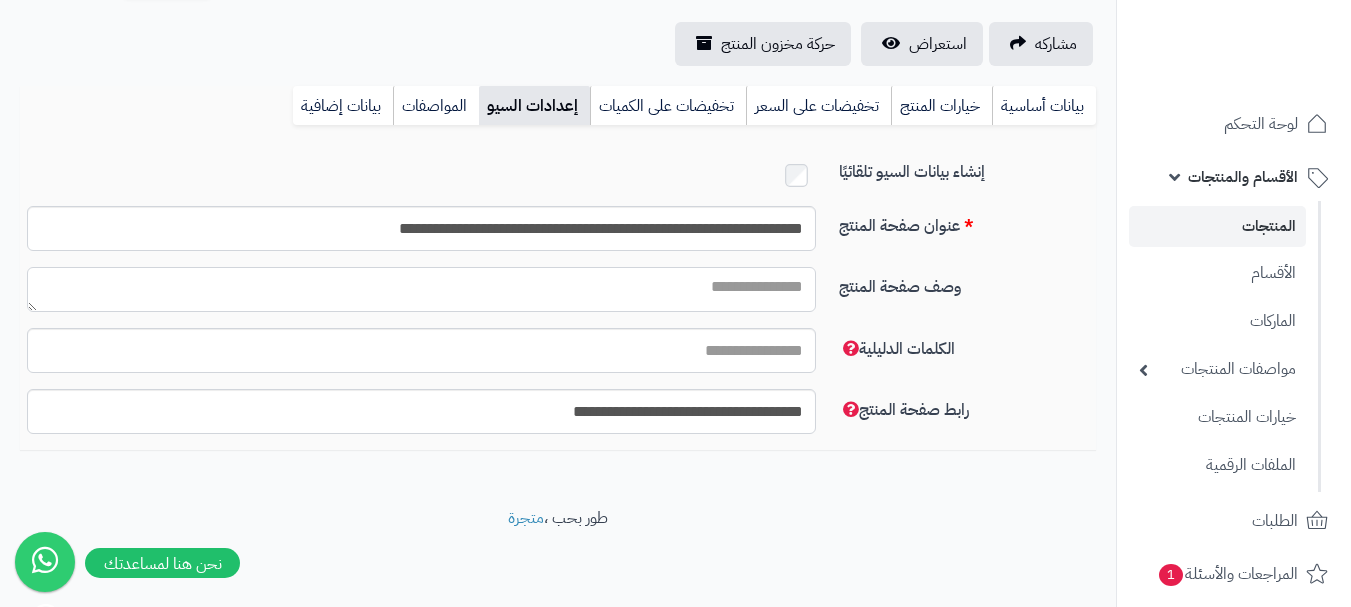 click on "وصف صفحة المنتج" at bounding box center (421, 289) 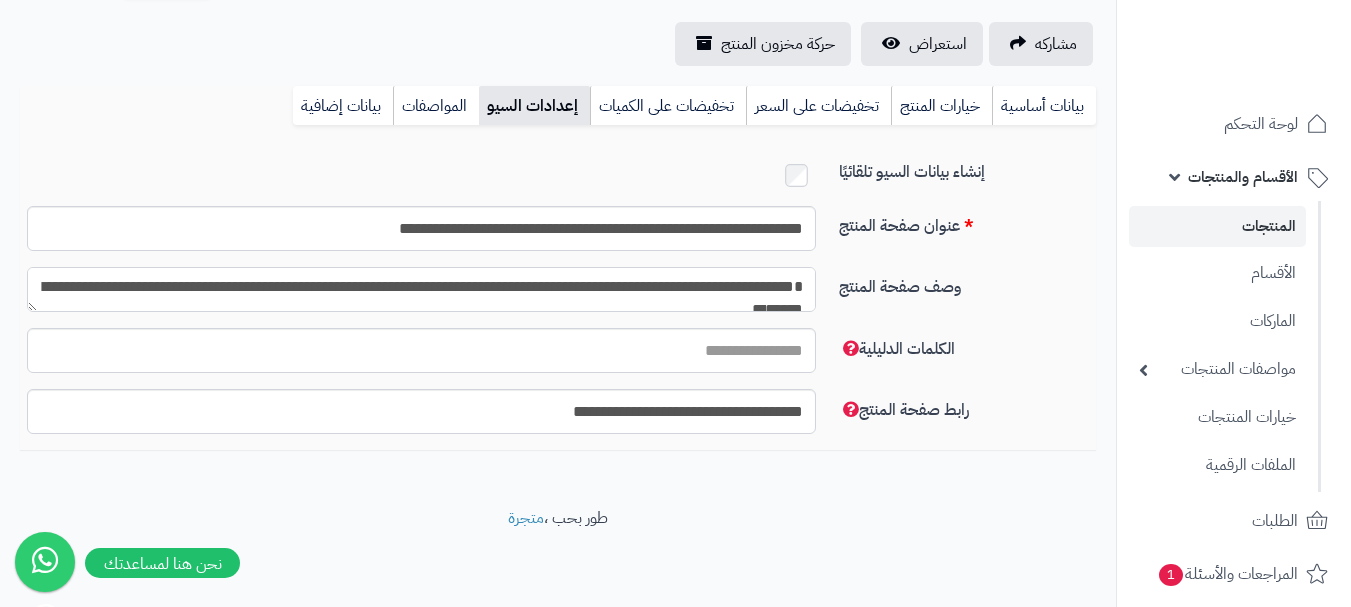 scroll, scrollTop: 11, scrollLeft: 0, axis: vertical 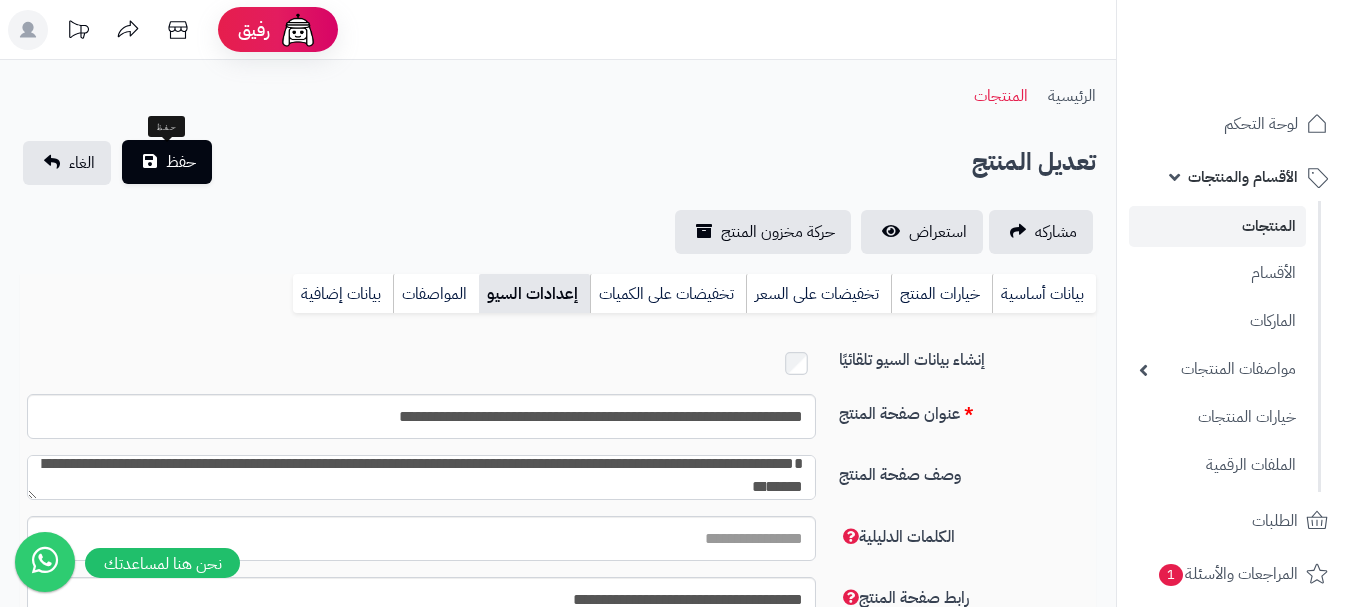 type on "**********" 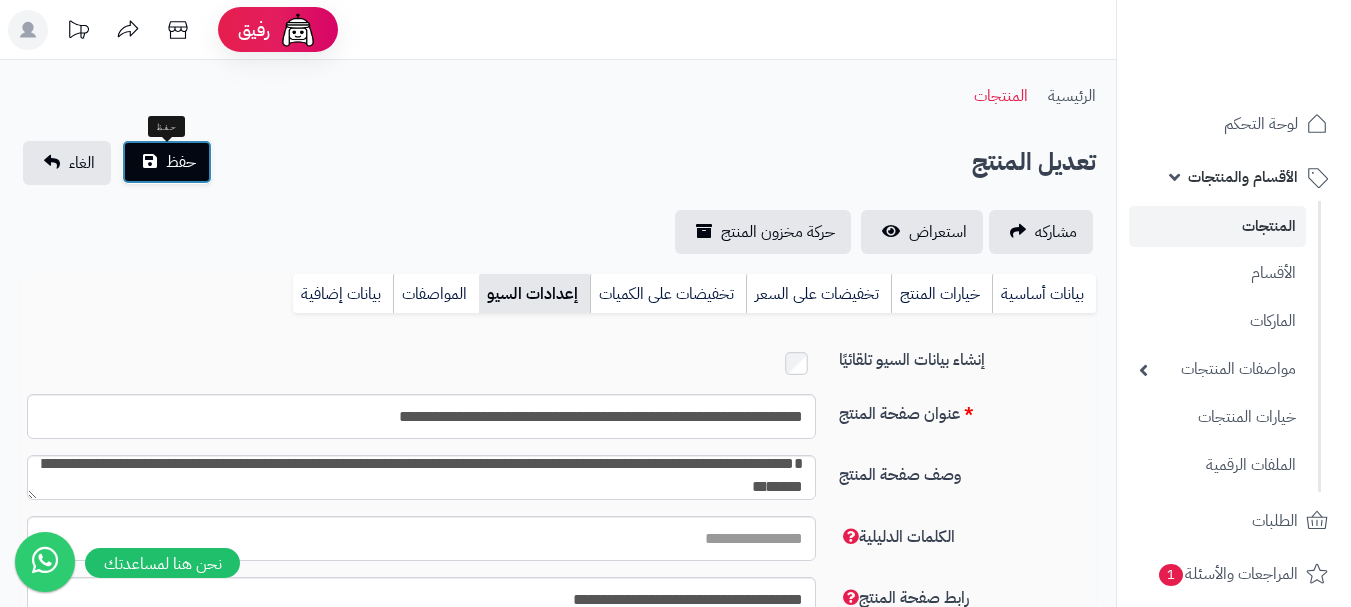 click on "حفظ" at bounding box center [181, 162] 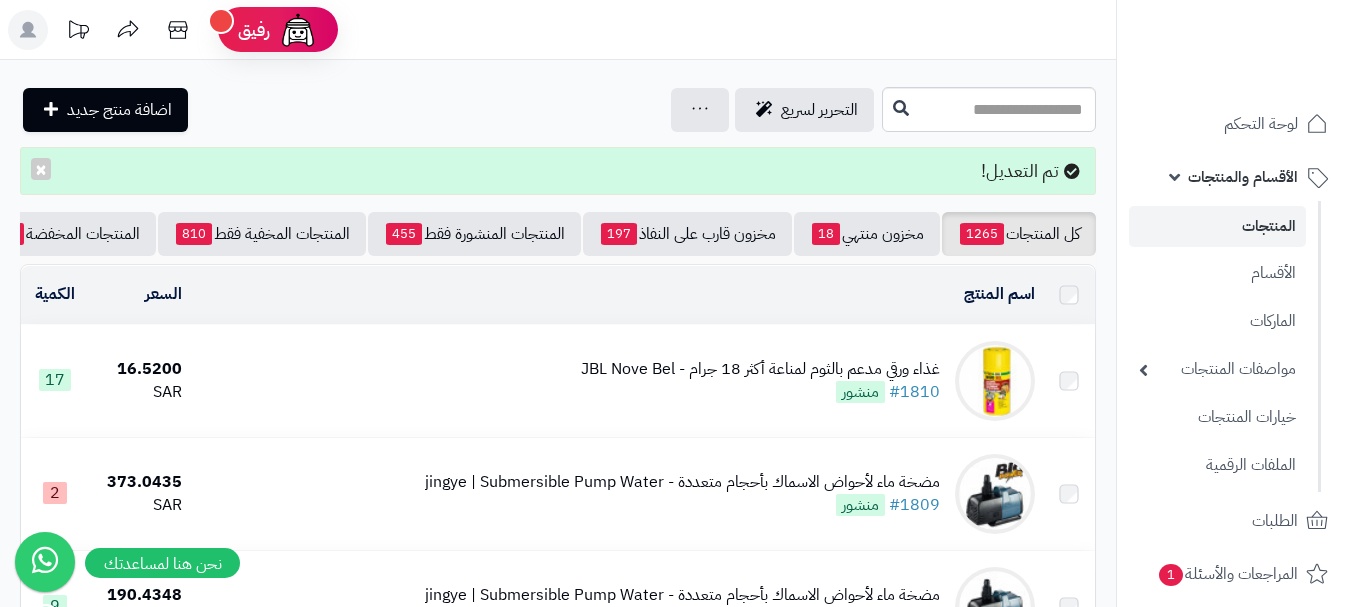 scroll, scrollTop: 0, scrollLeft: 0, axis: both 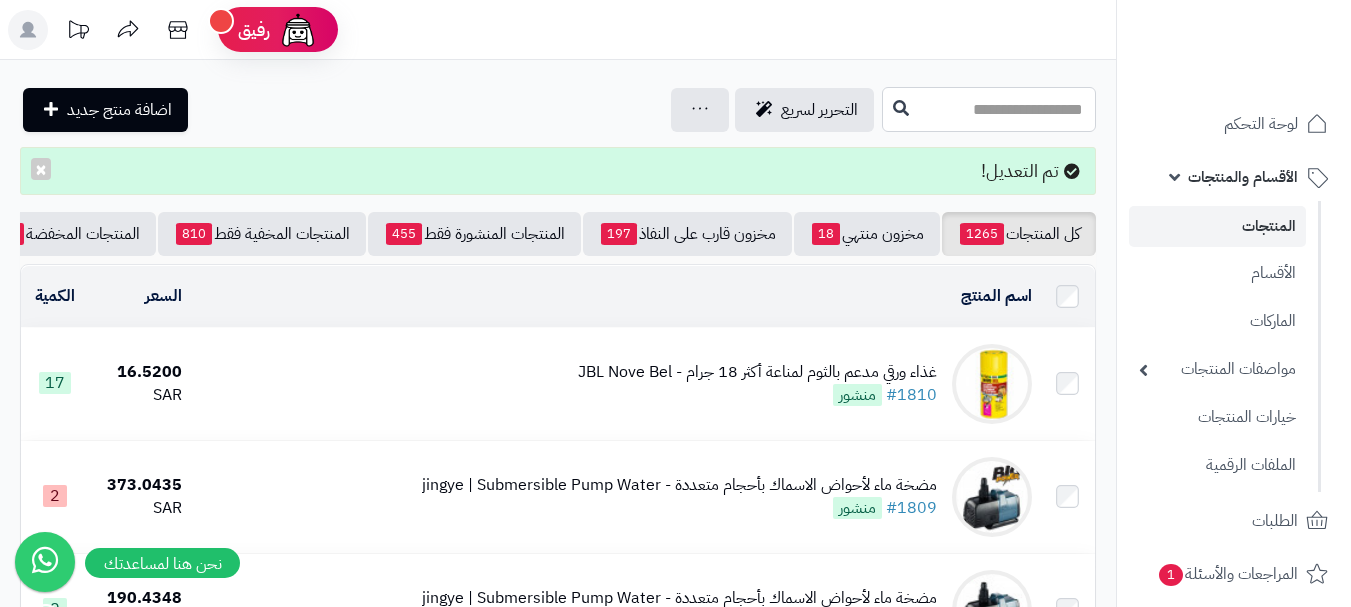 click at bounding box center [989, 109] 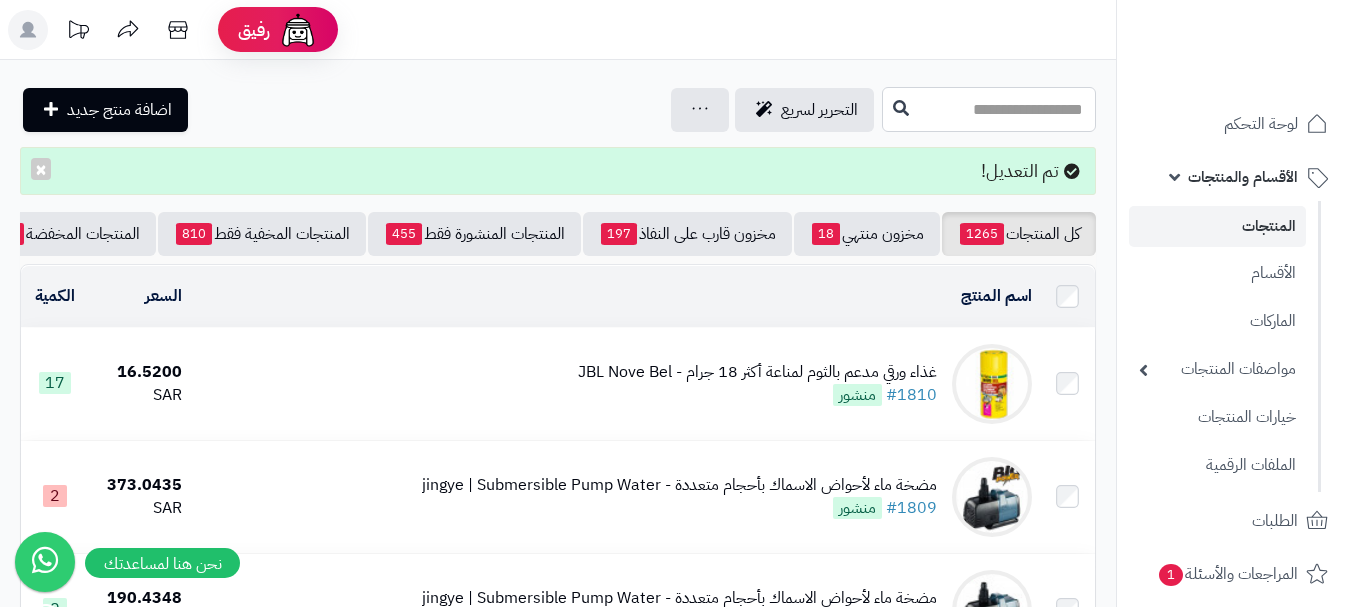 paste on "**********" 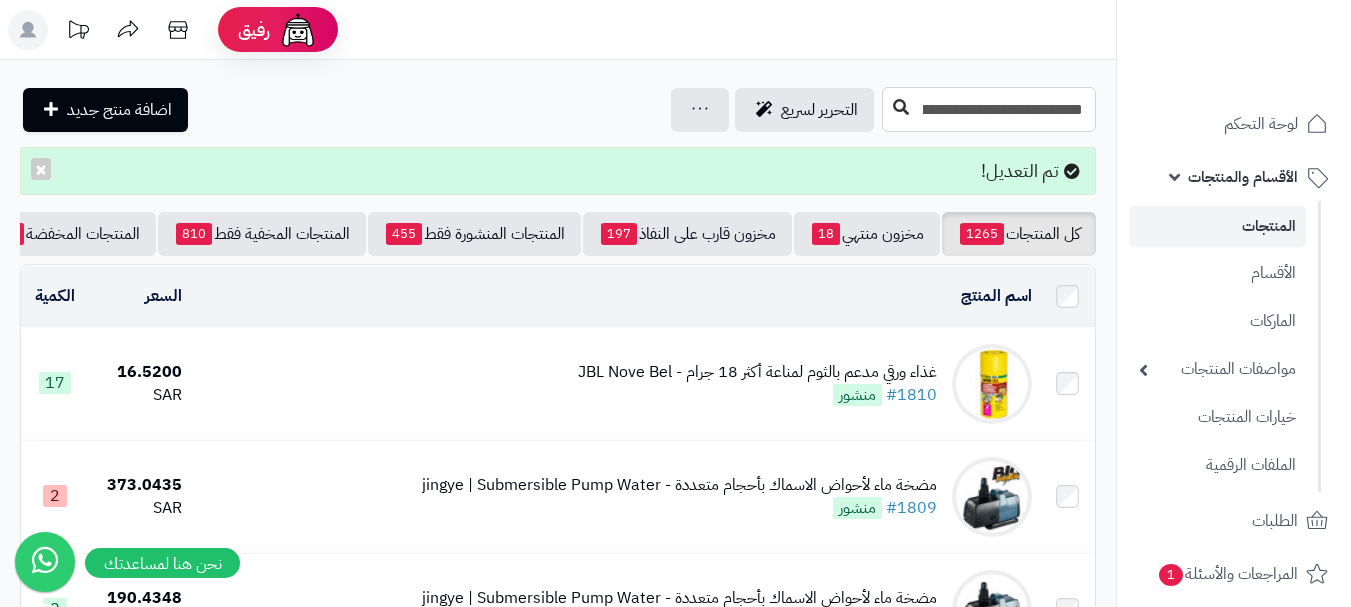 scroll, scrollTop: 0, scrollLeft: -122, axis: horizontal 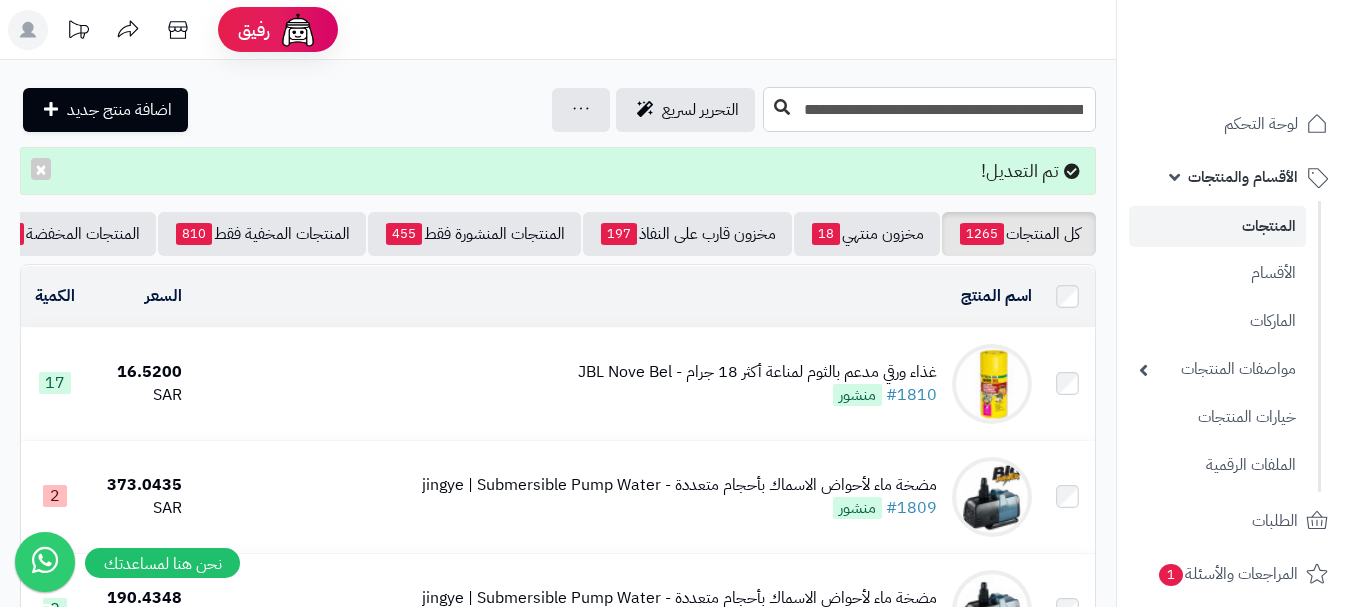 type on "**********" 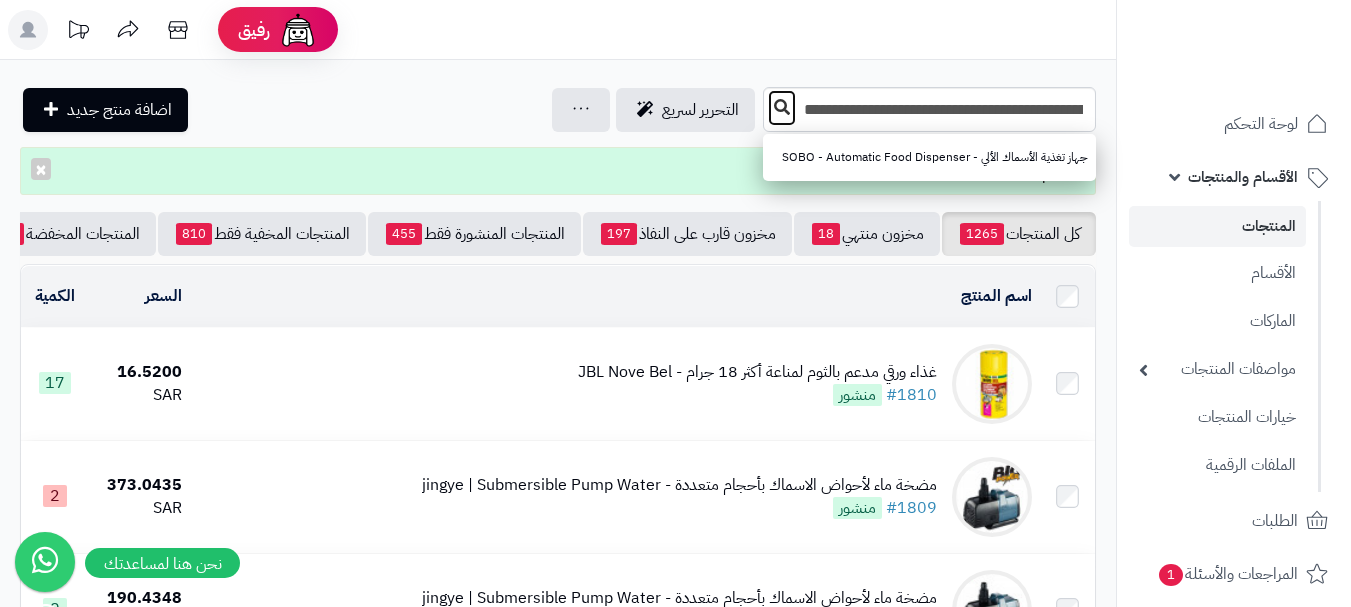 click at bounding box center [782, 107] 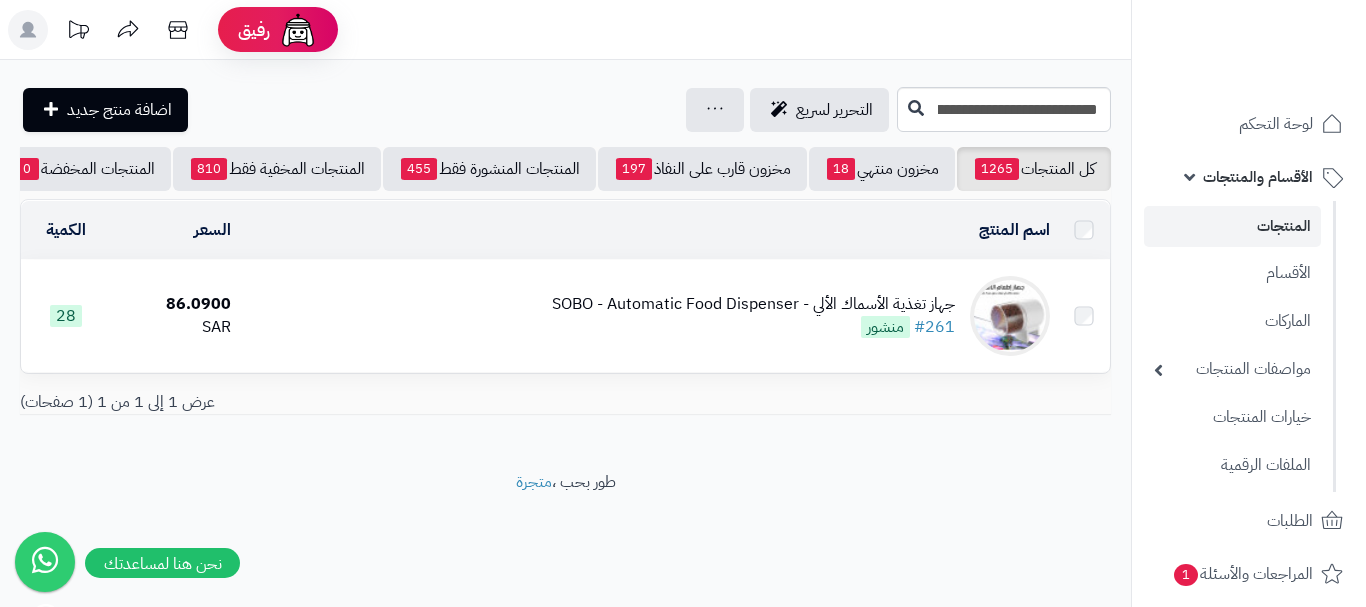 scroll, scrollTop: 0, scrollLeft: 0, axis: both 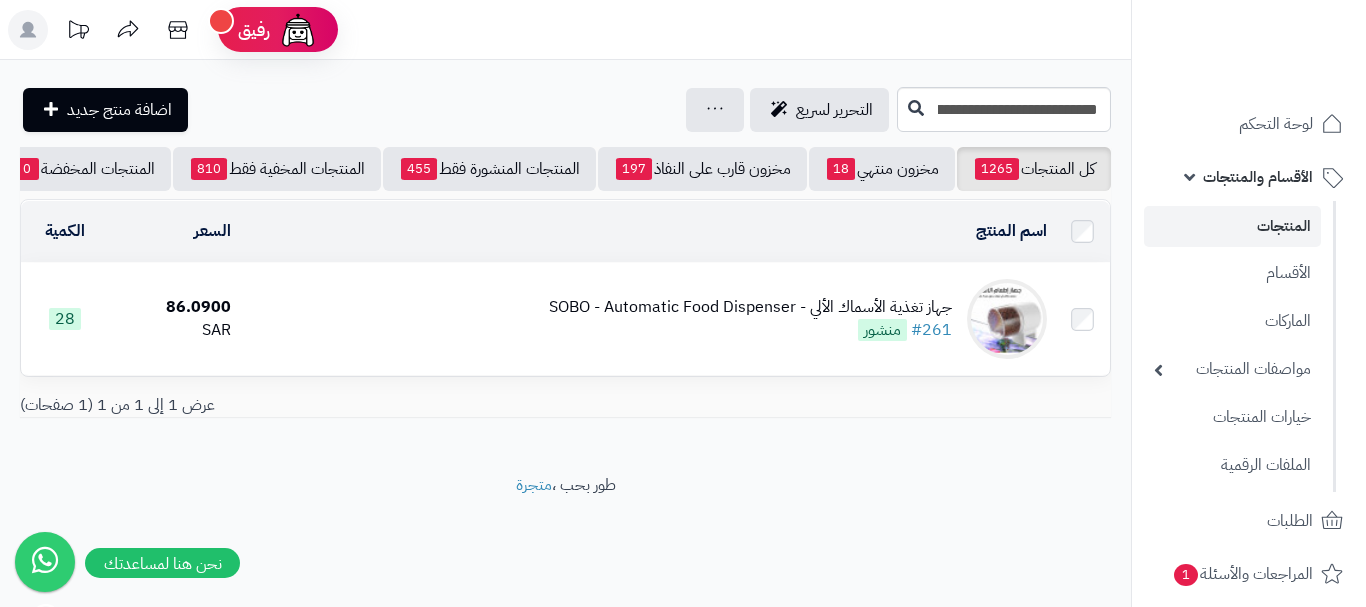 click on "جهاز تغذية الأسماك الألي - SOBO - Automatic Food Dispenser" at bounding box center (750, 307) 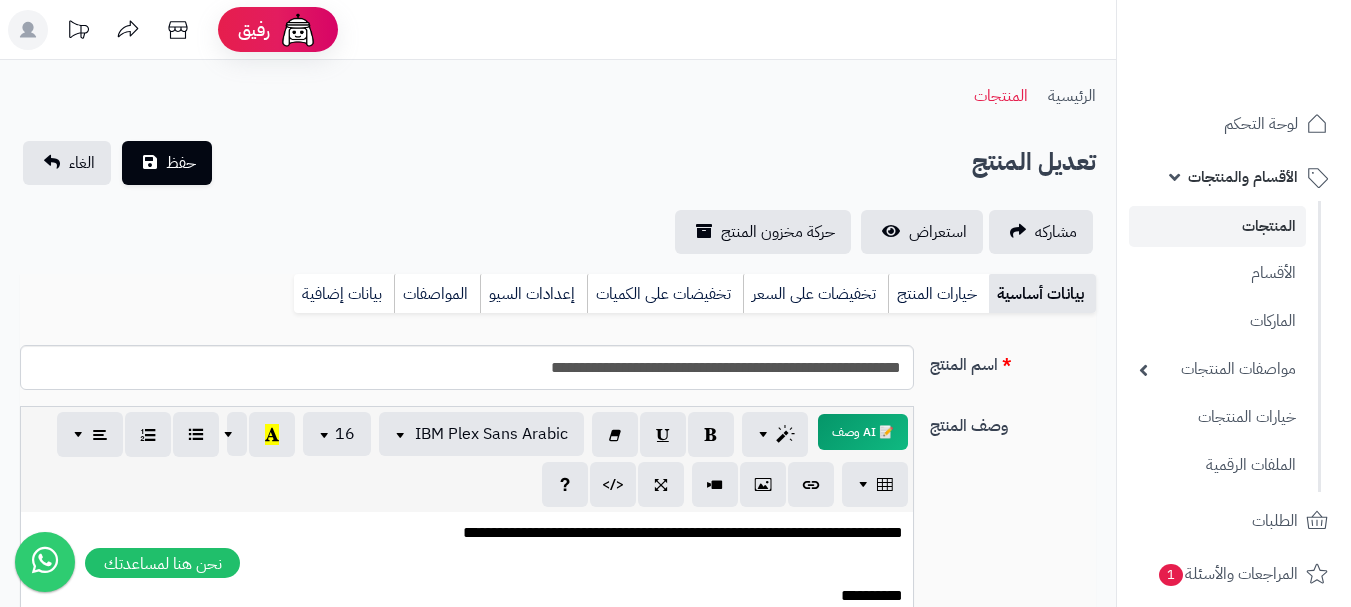 scroll, scrollTop: 0, scrollLeft: 0, axis: both 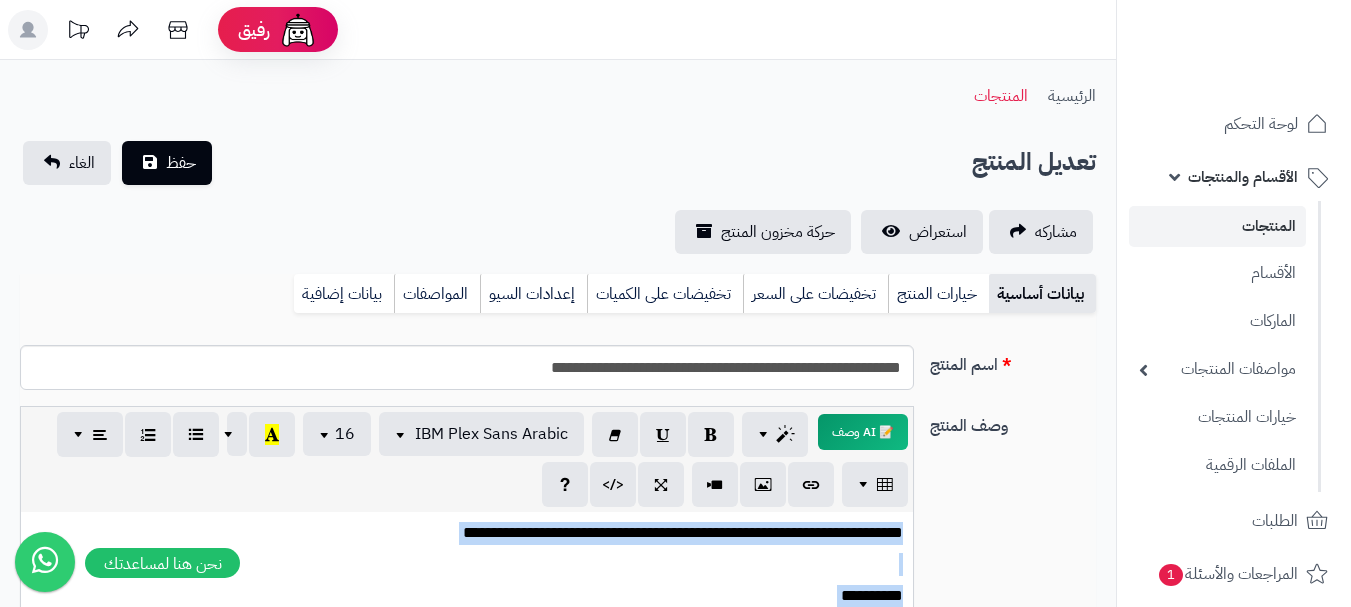 type 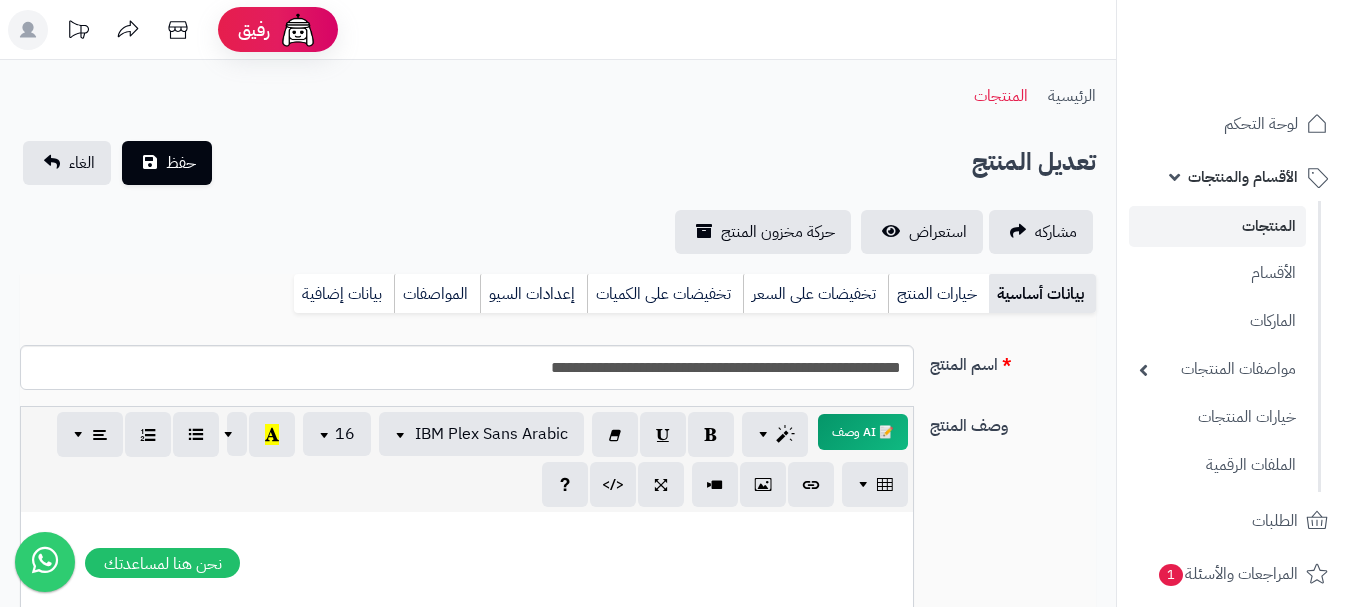 scroll, scrollTop: 610, scrollLeft: 0, axis: vertical 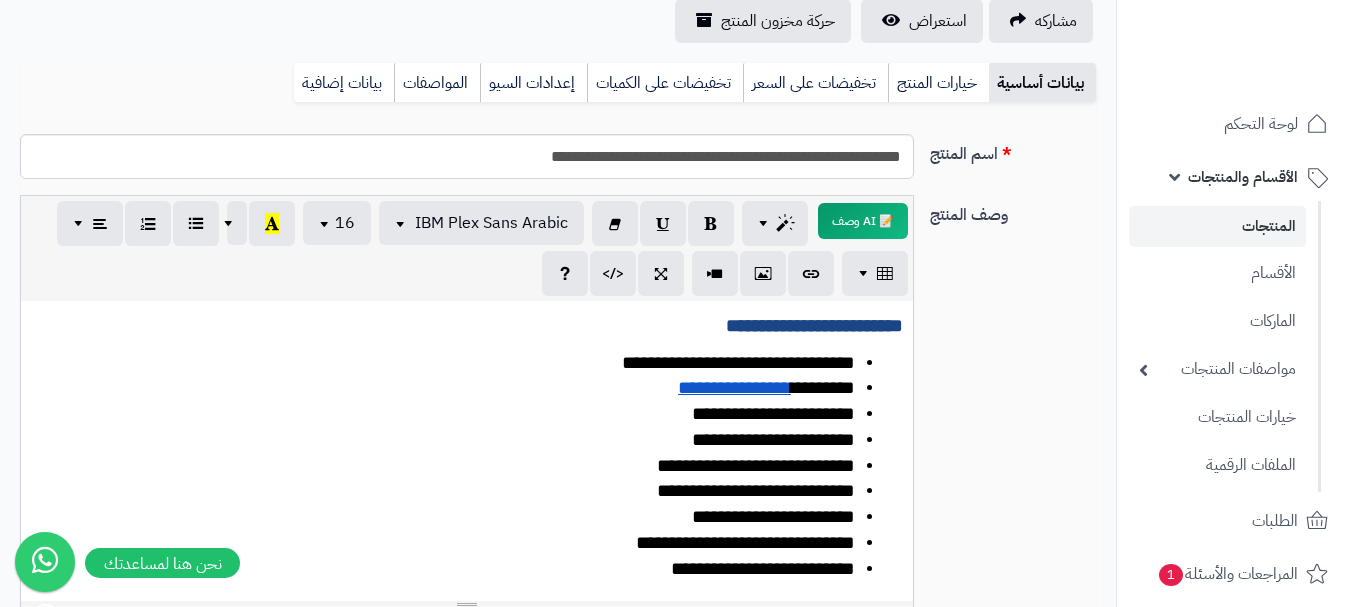 click on "**********" at bounding box center (558, 1015) 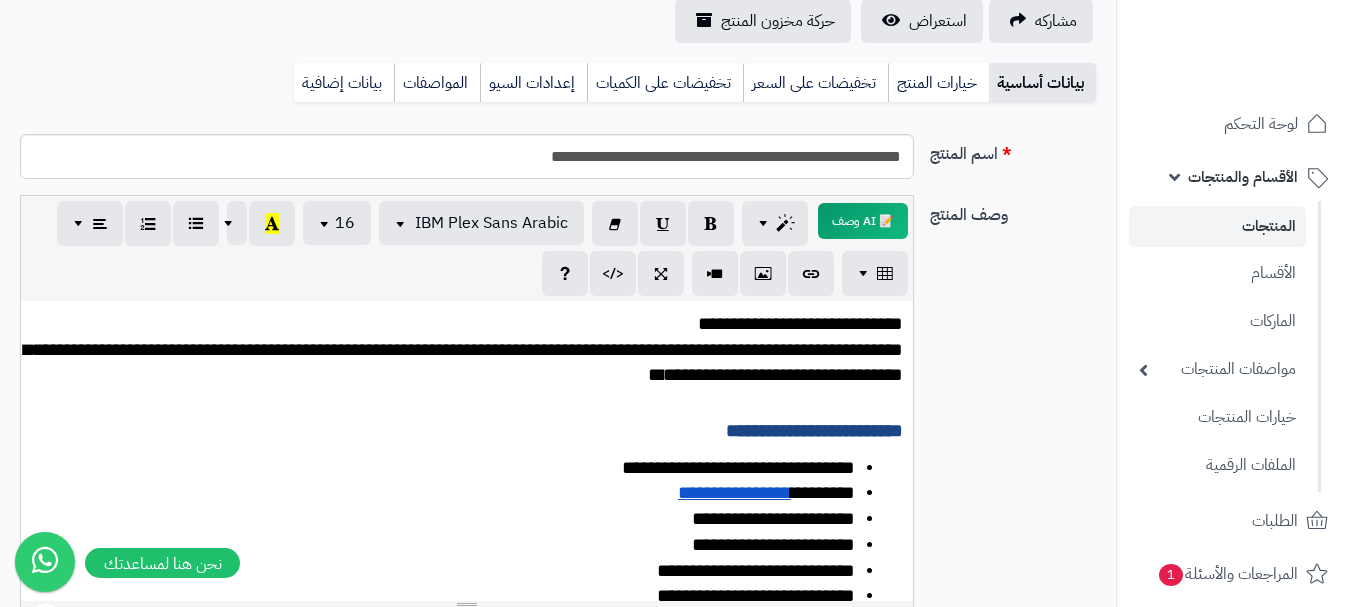 click on "**********" at bounding box center (463, 362) 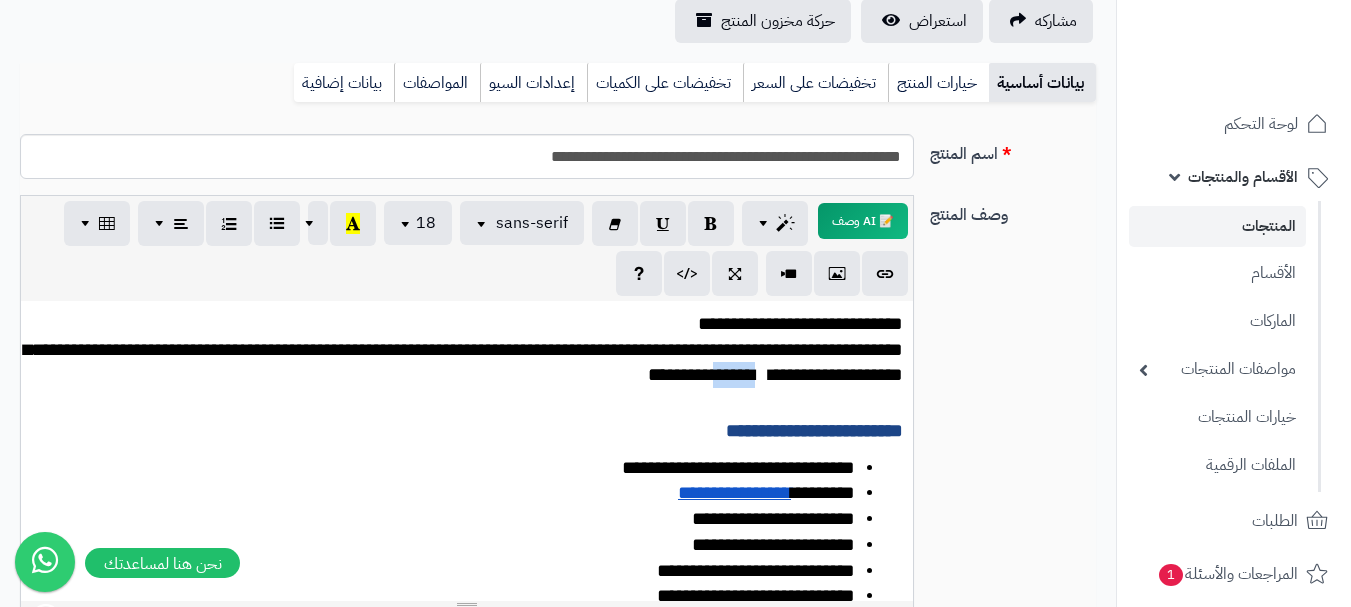 click on "**********" at bounding box center [463, 362] 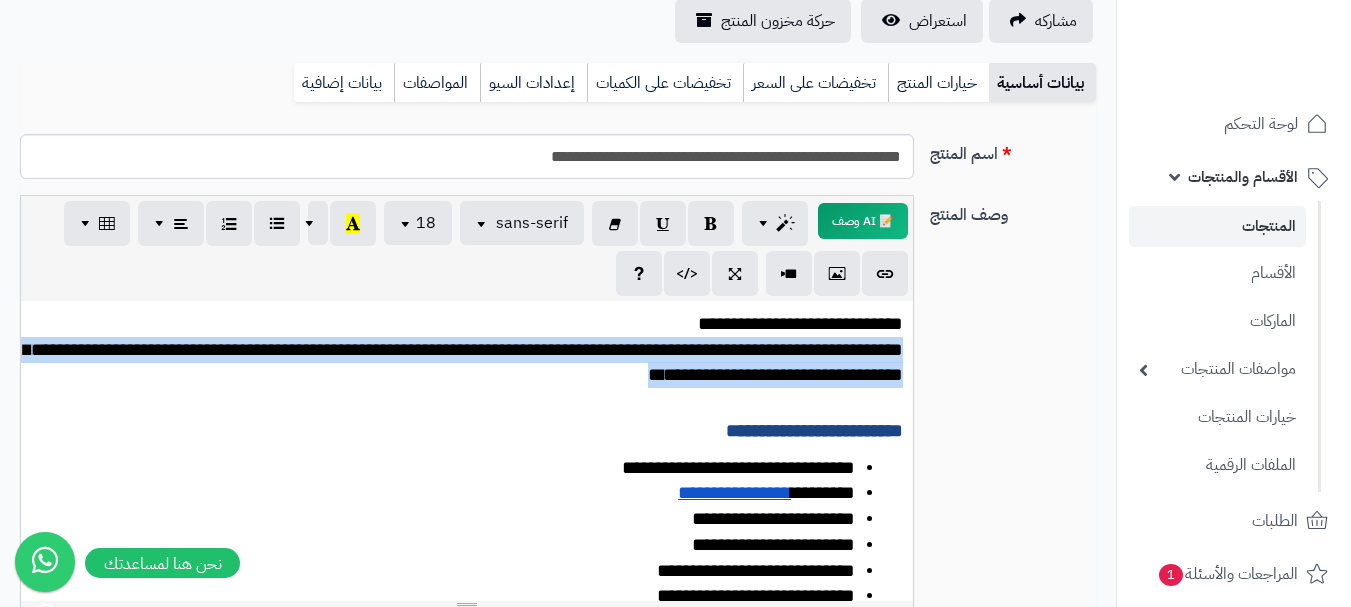 click on "**********" at bounding box center (463, 362) 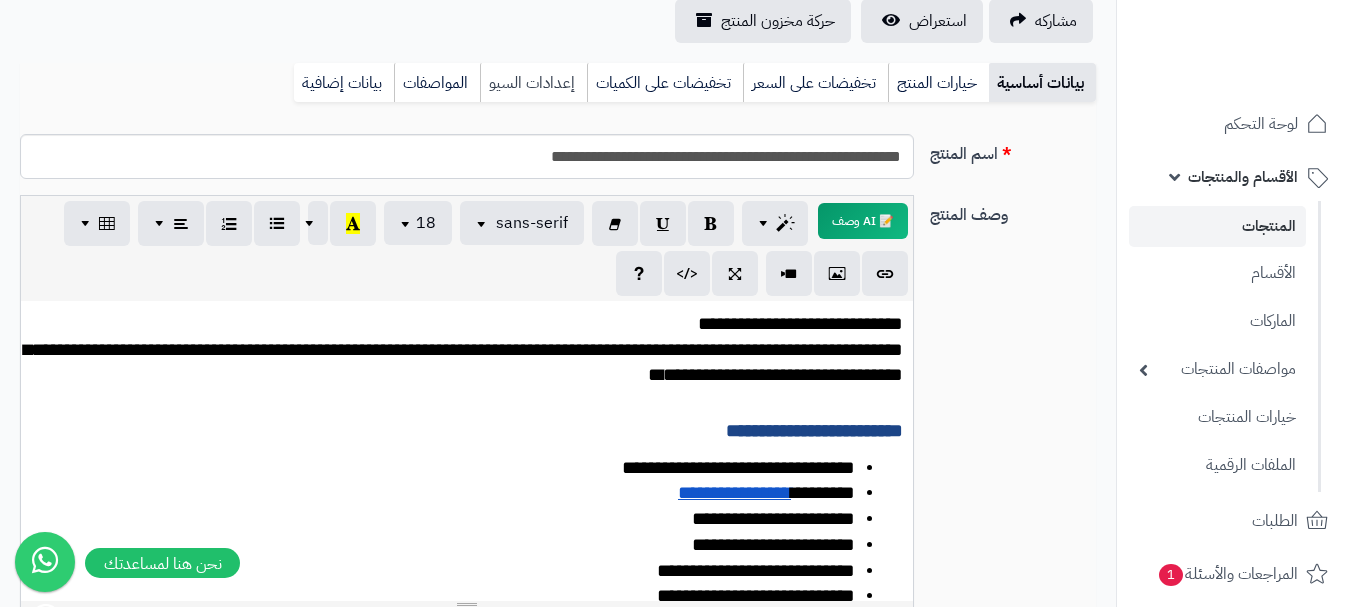 click on "إعدادات السيو" at bounding box center (533, 83) 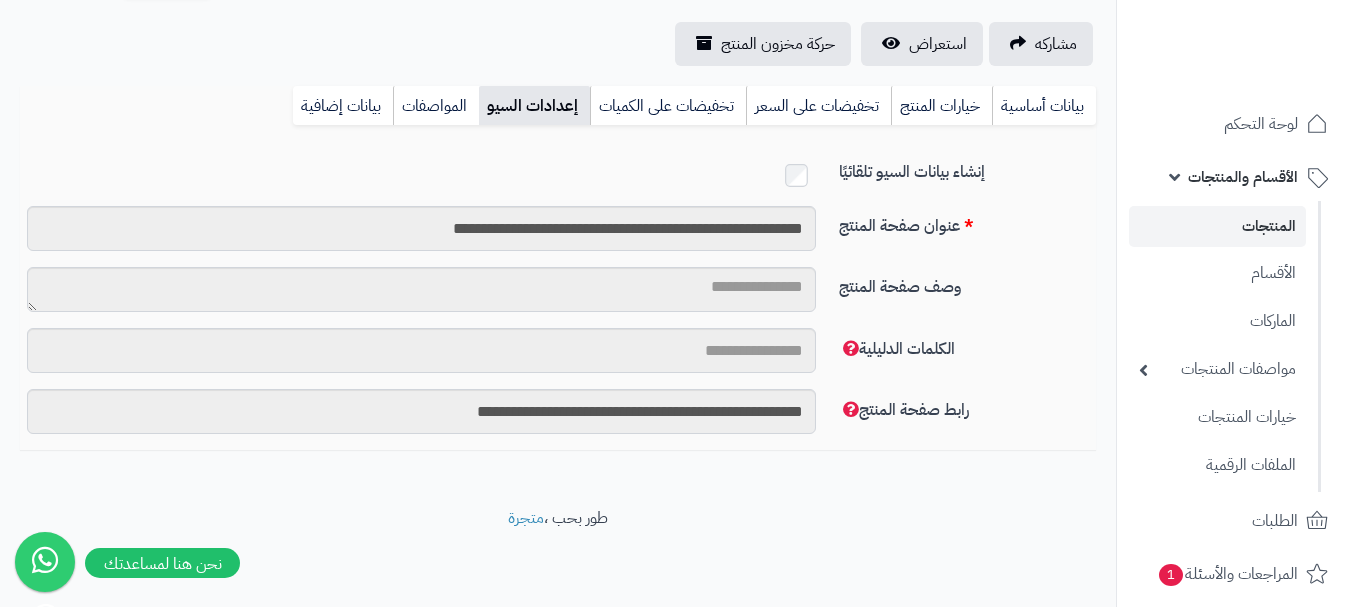 scroll, scrollTop: 191, scrollLeft: 0, axis: vertical 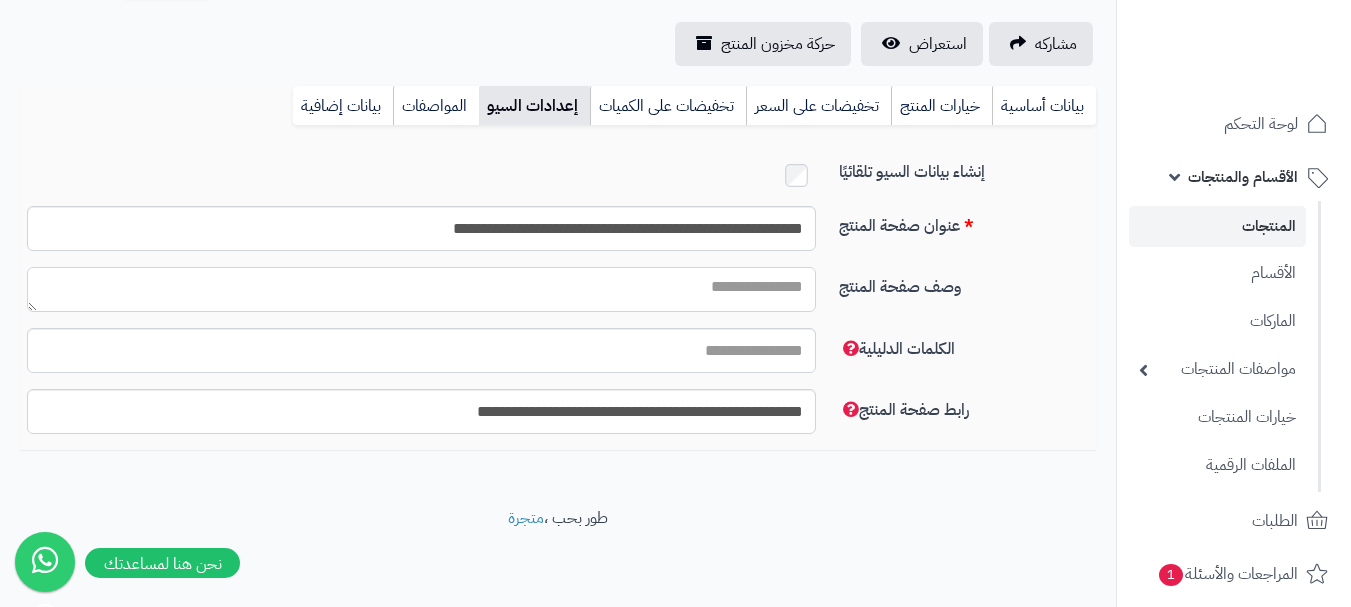 click on "وصف صفحة المنتج" at bounding box center [421, 289] 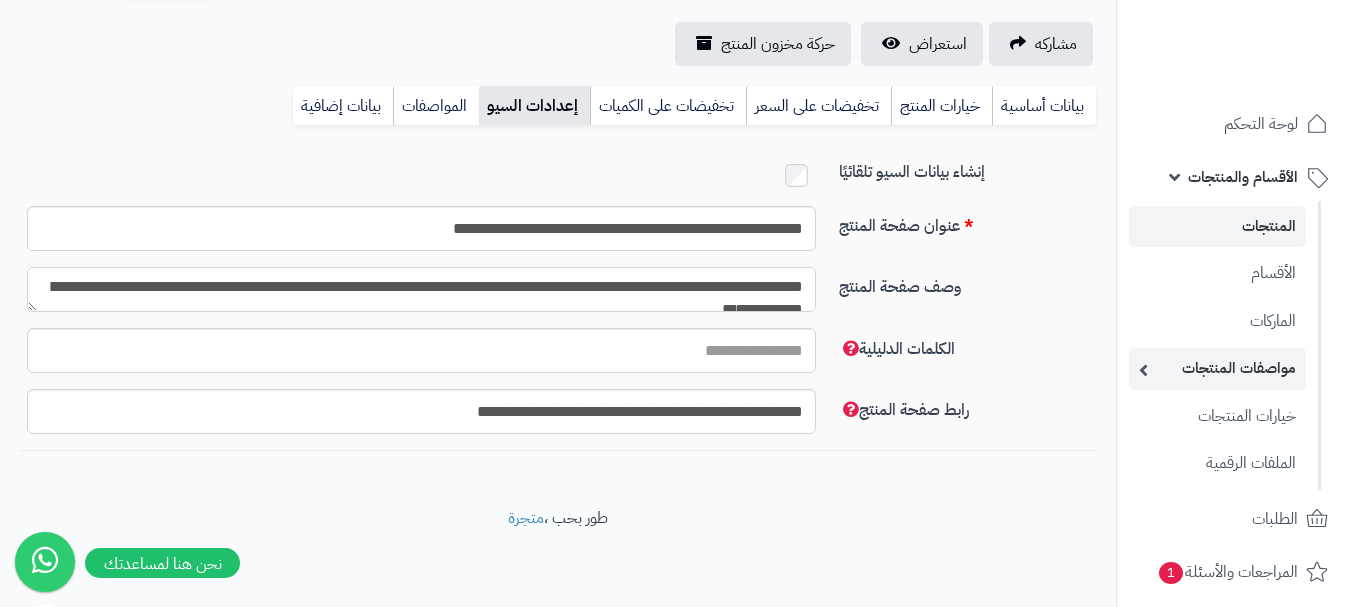 scroll, scrollTop: 11, scrollLeft: 0, axis: vertical 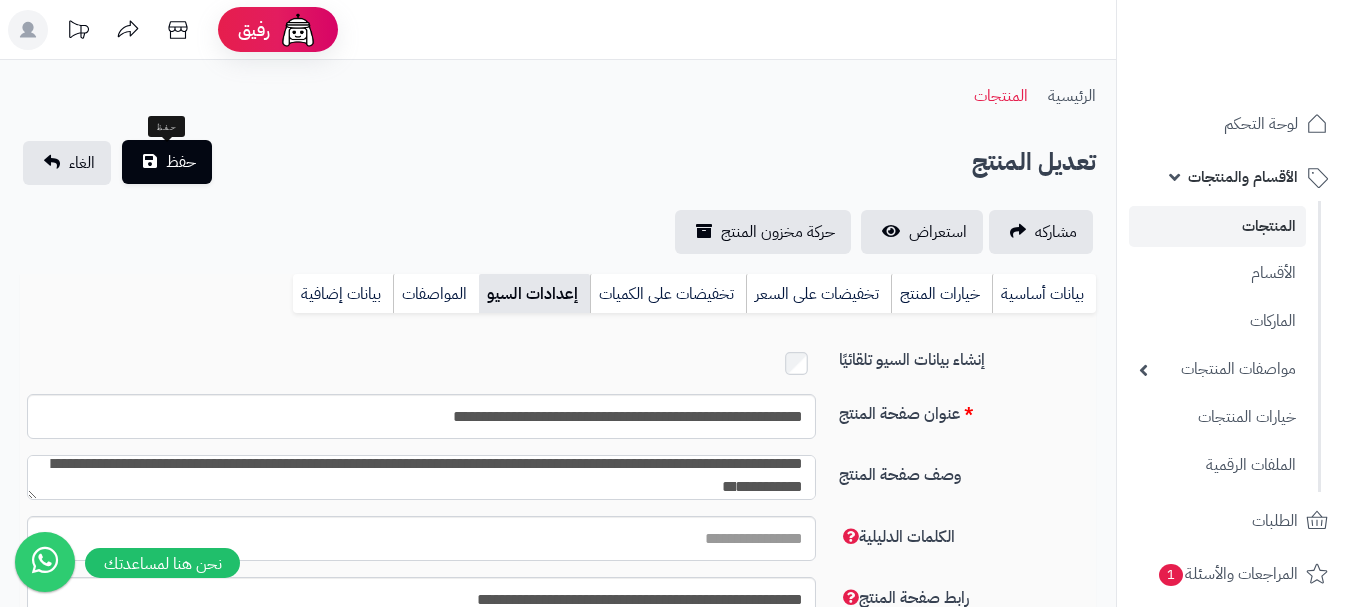 type on "**********" 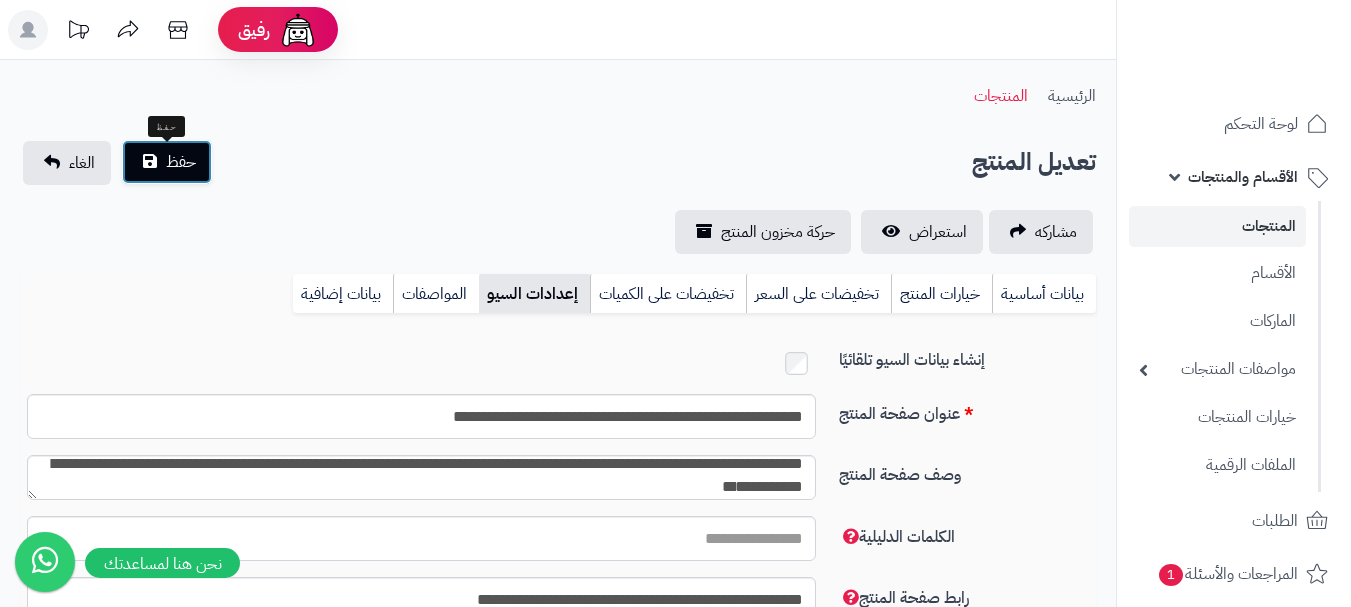 click on "حفظ" at bounding box center [181, 162] 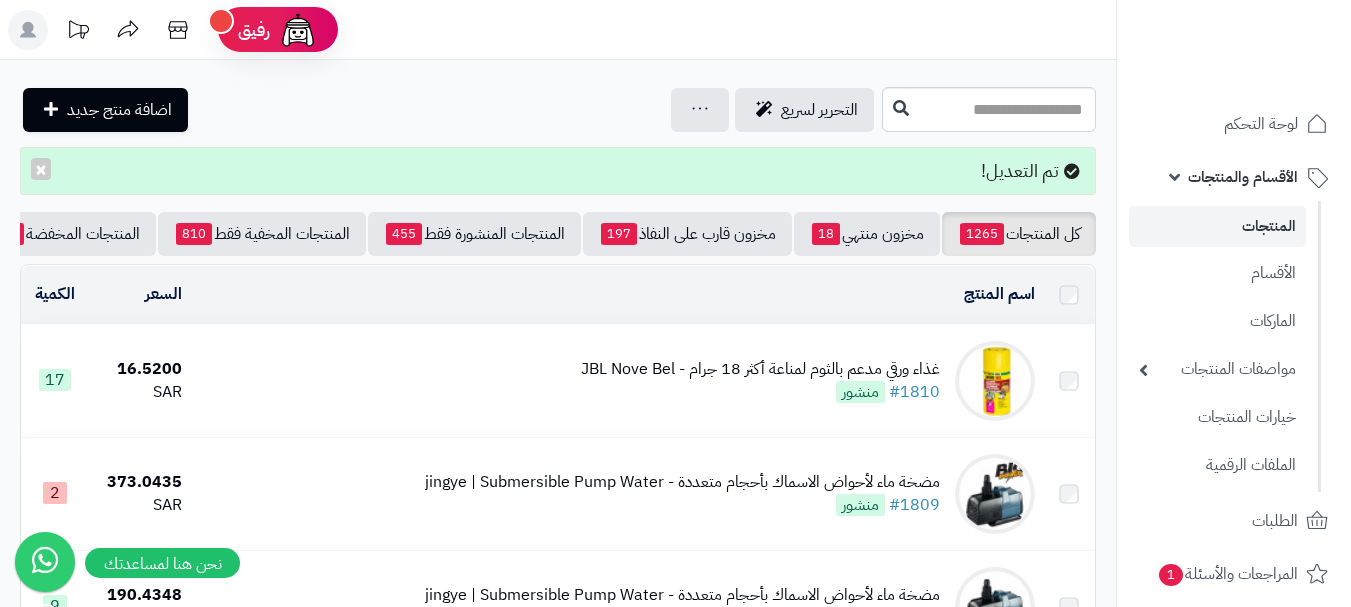 scroll, scrollTop: 0, scrollLeft: 0, axis: both 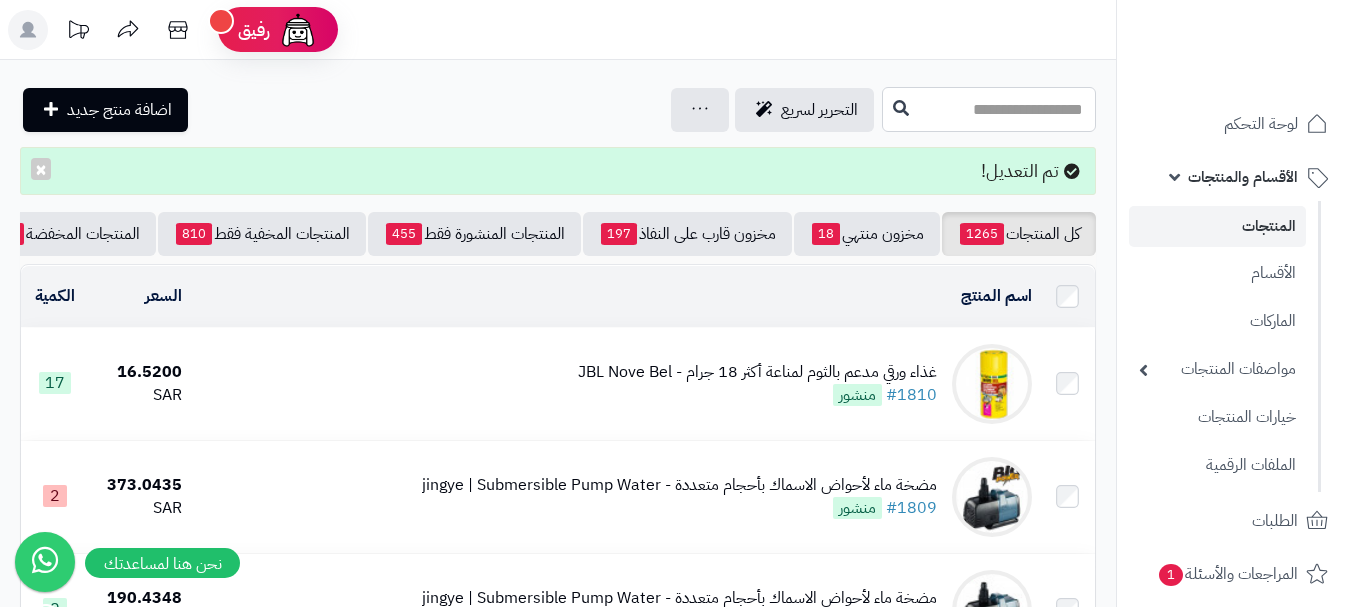 click at bounding box center (989, 109) 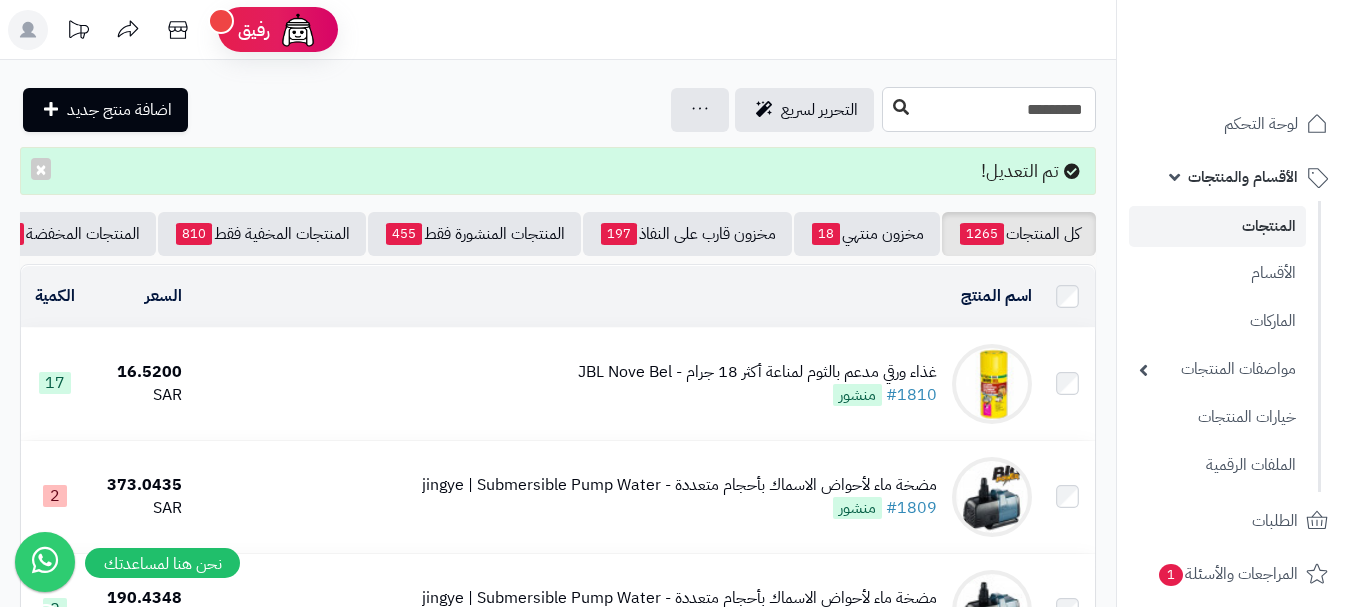 type on "*********" 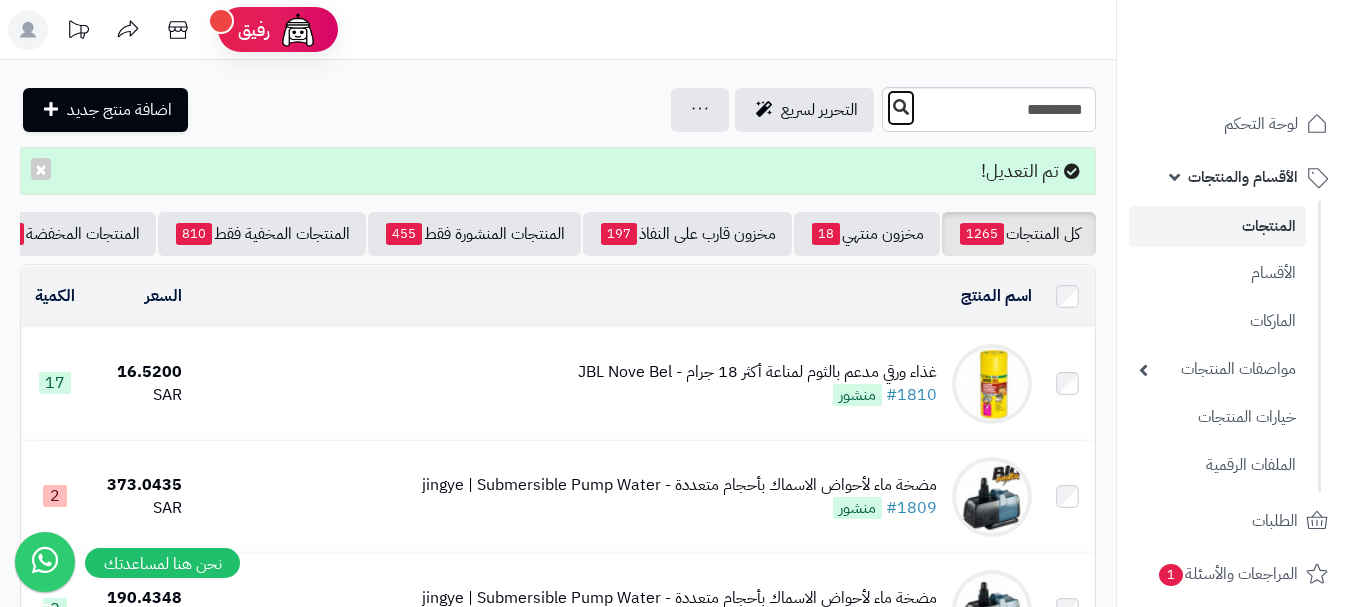 click at bounding box center [901, 108] 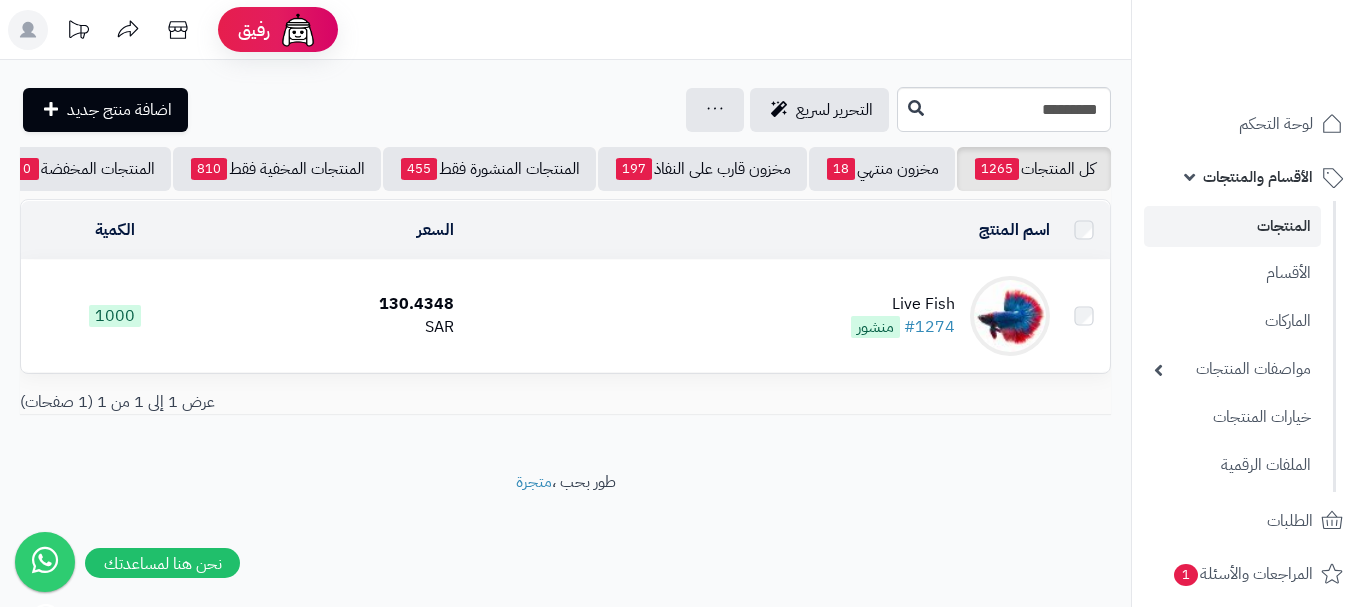 scroll, scrollTop: 0, scrollLeft: 0, axis: both 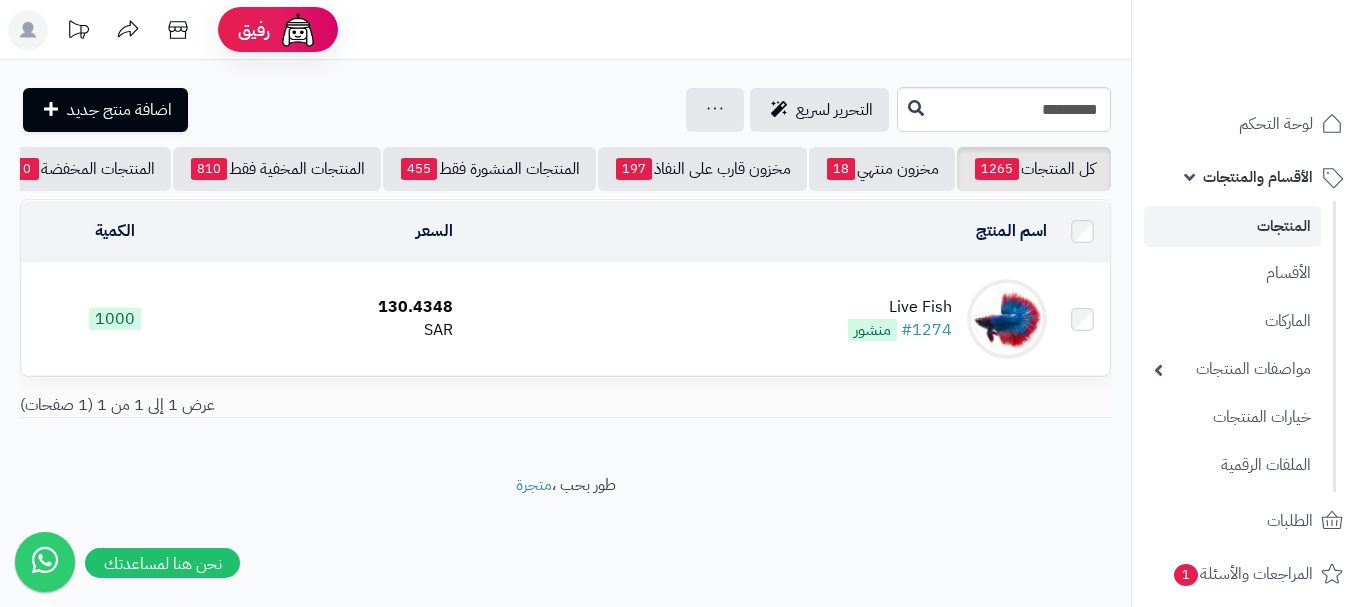 click on "Live Fish" at bounding box center [900, 307] 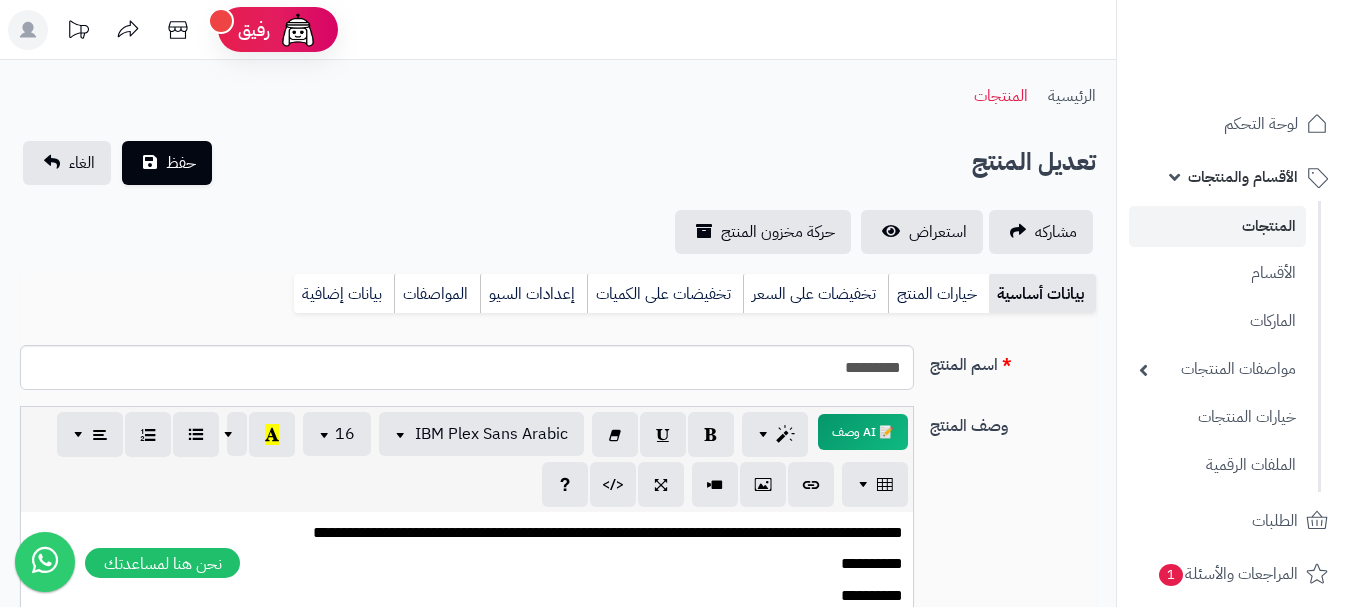 scroll, scrollTop: 0, scrollLeft: 0, axis: both 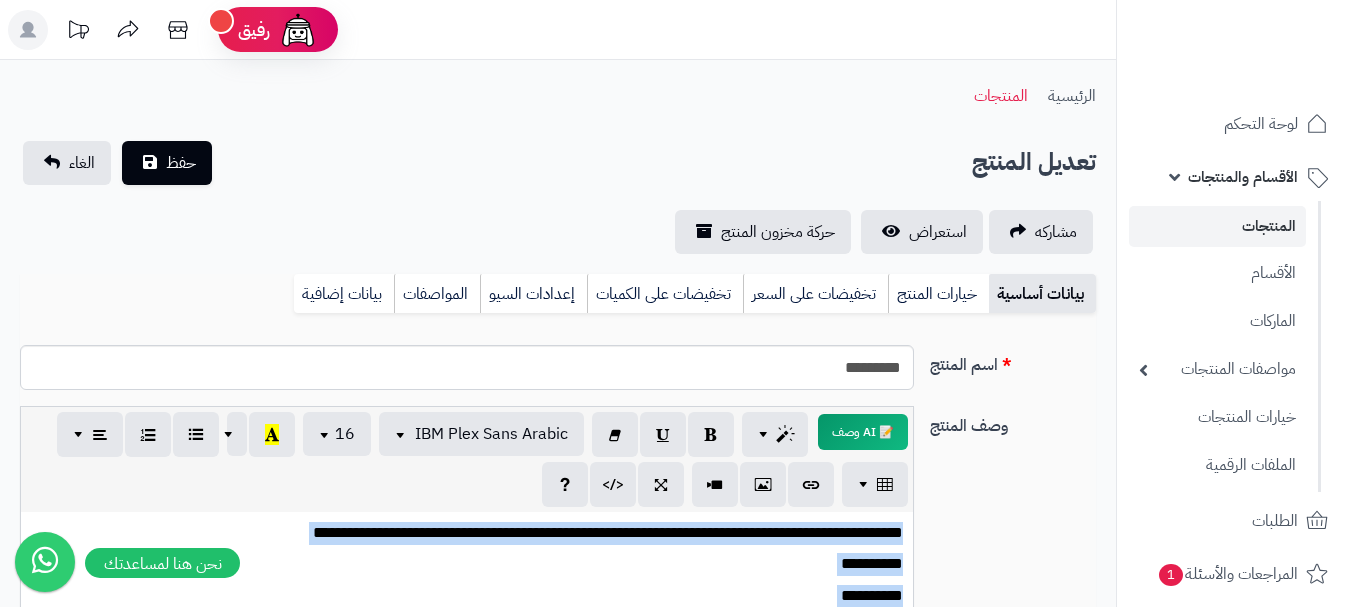 type 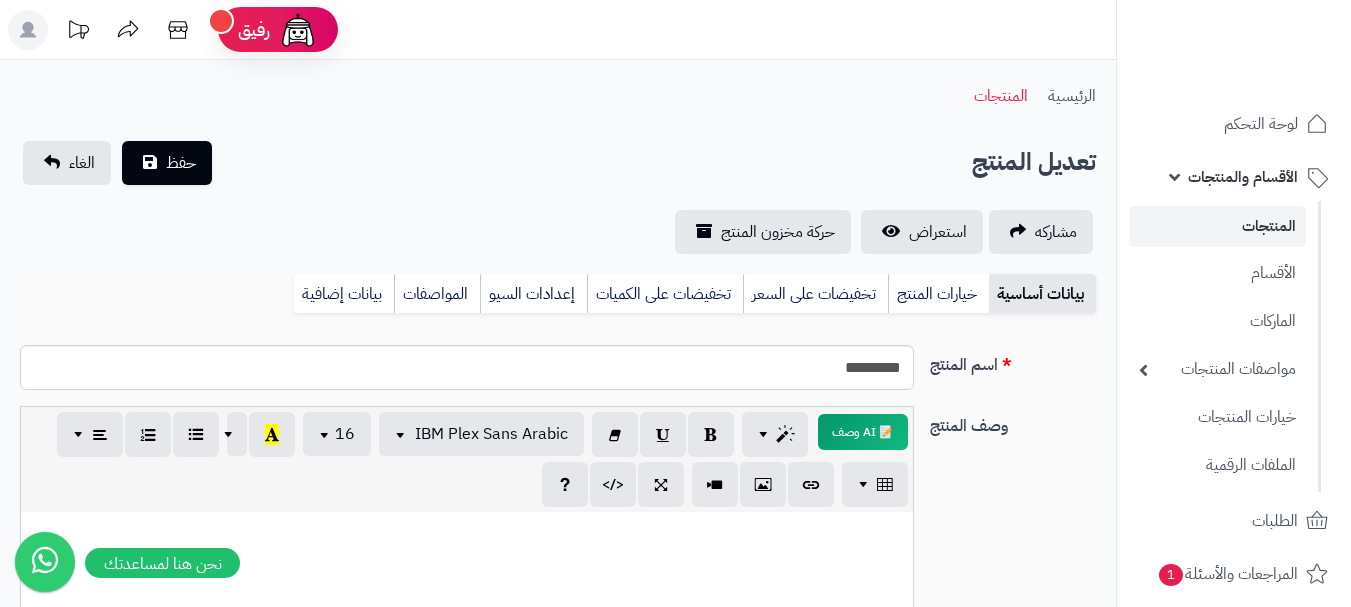 scroll, scrollTop: 666, scrollLeft: 0, axis: vertical 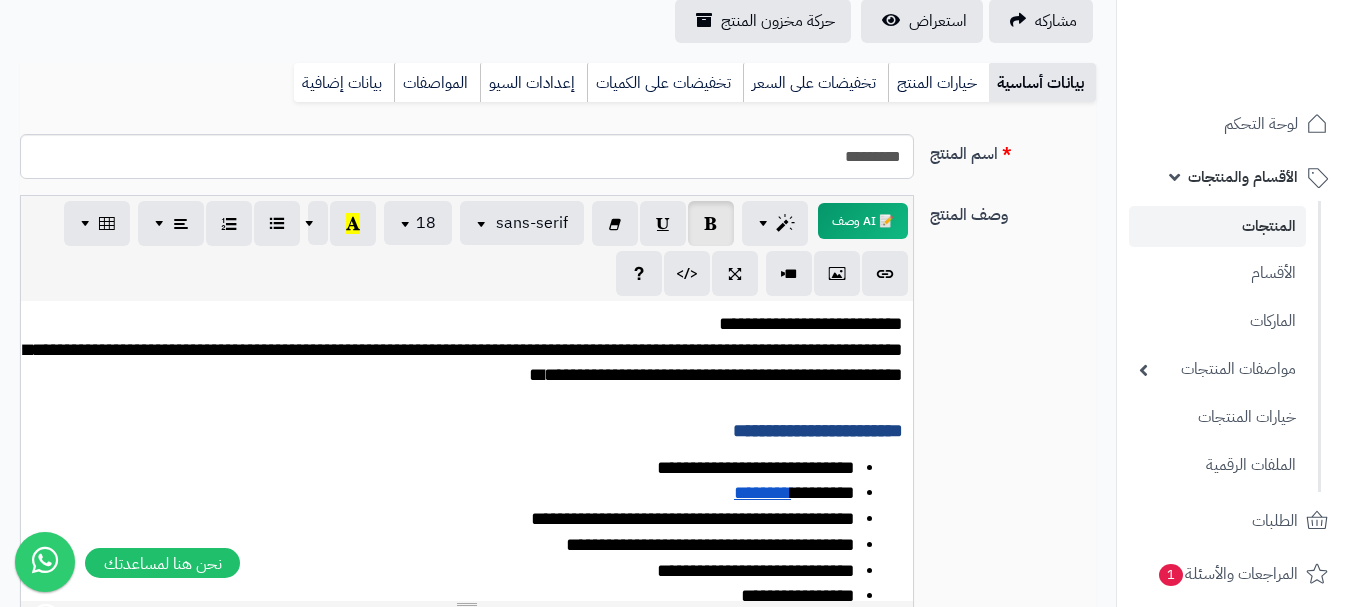 click on "**********" at bounding box center (463, 362) 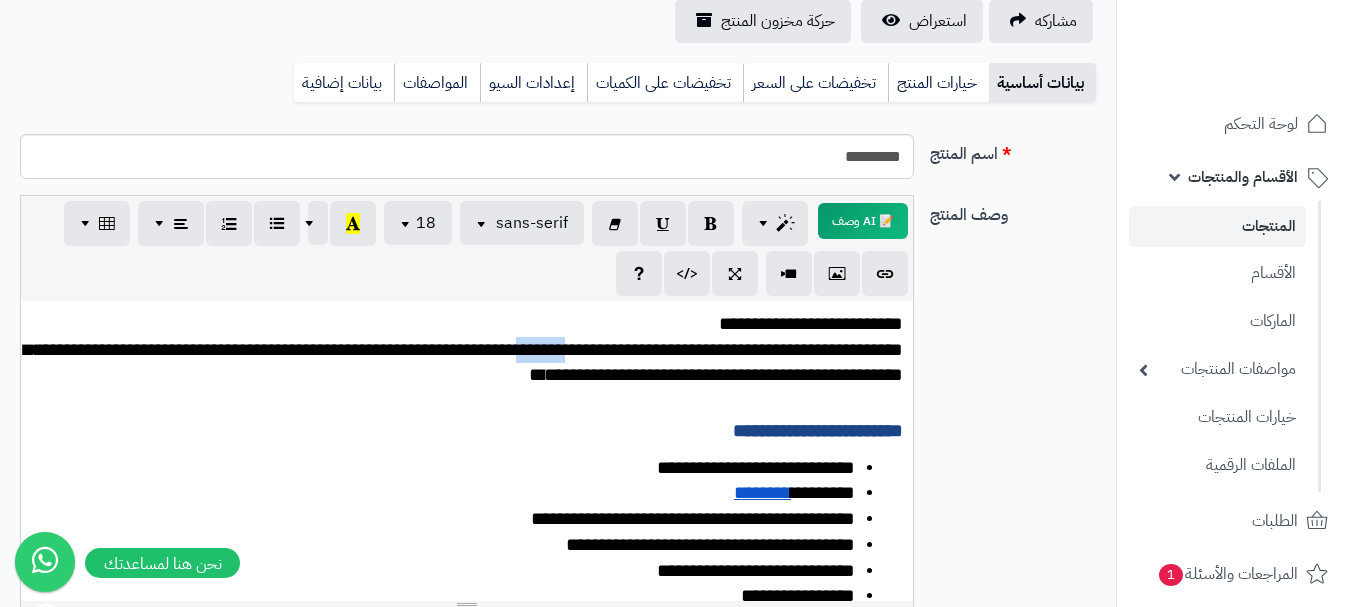 click on "**********" at bounding box center (463, 362) 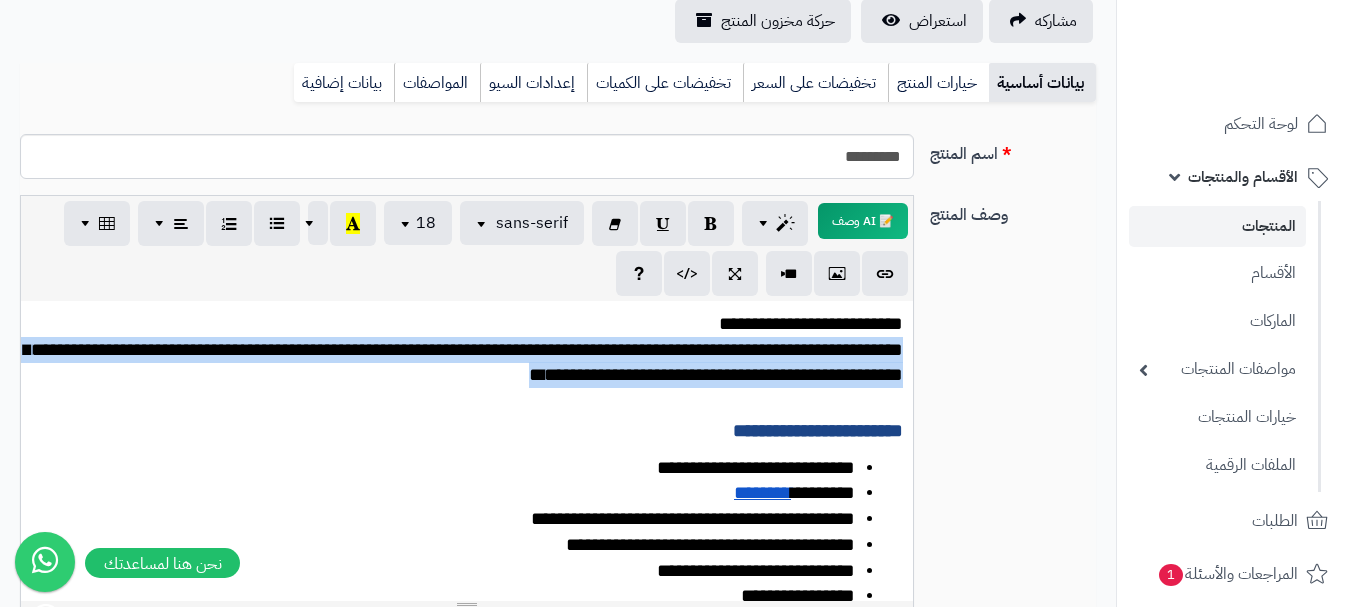 click on "**********" at bounding box center (463, 362) 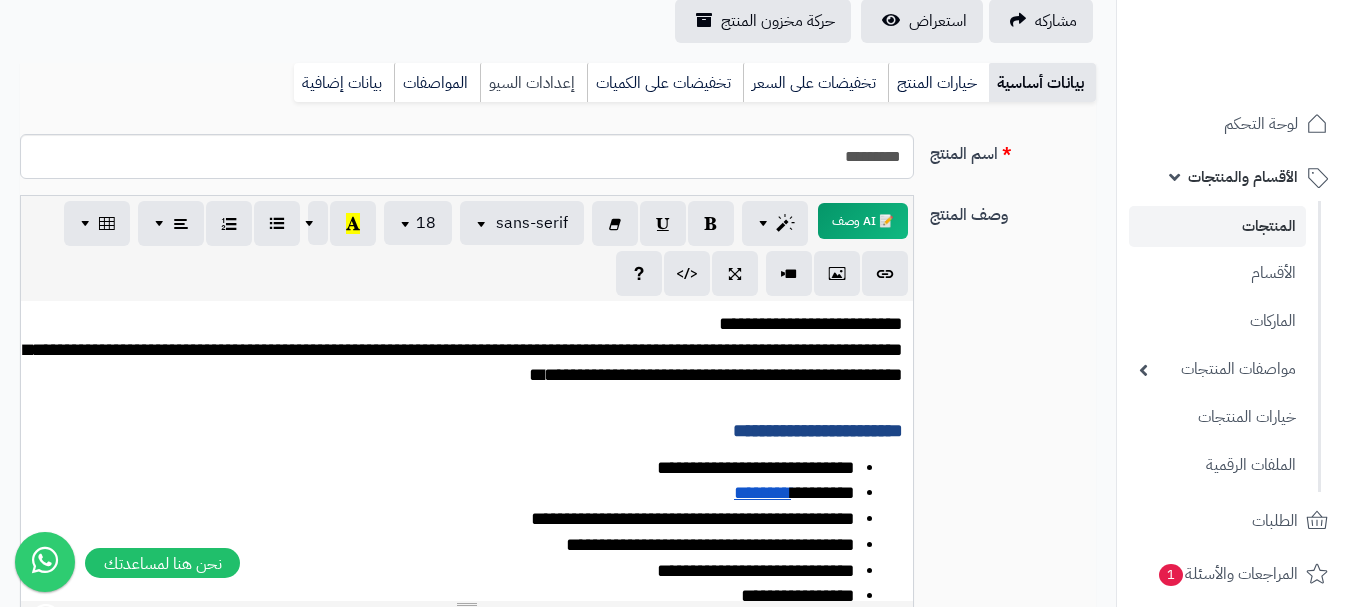 click on "إعدادات السيو" at bounding box center [533, 83] 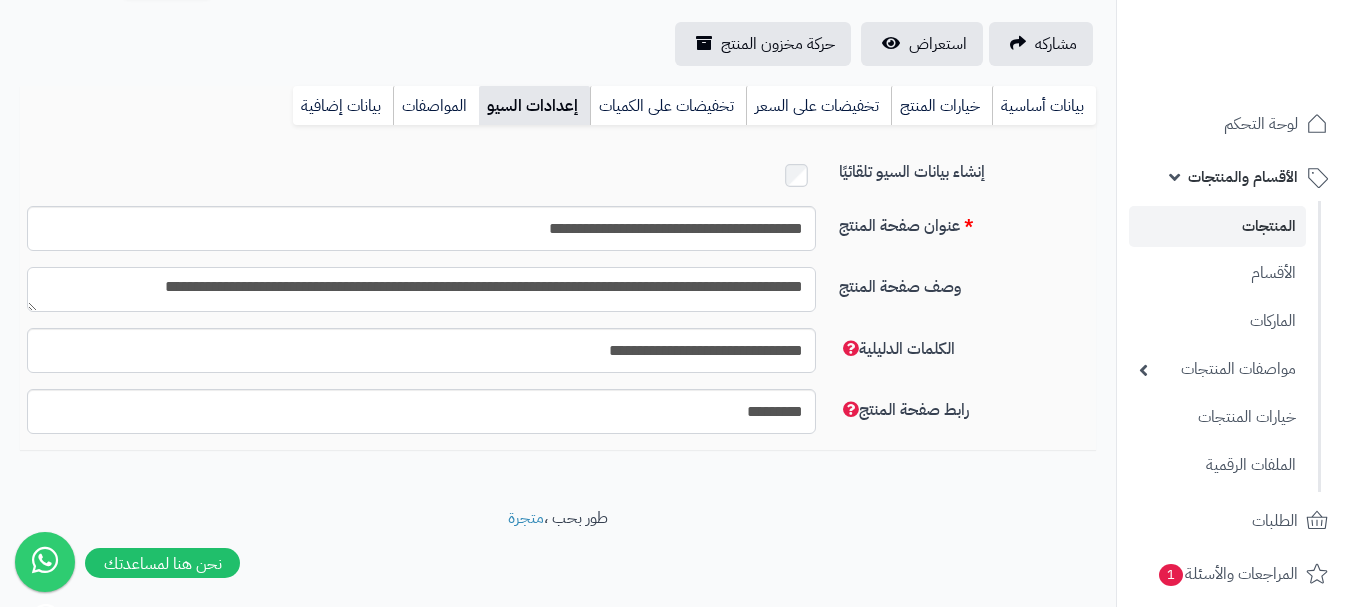 click on "**********" at bounding box center (421, 289) 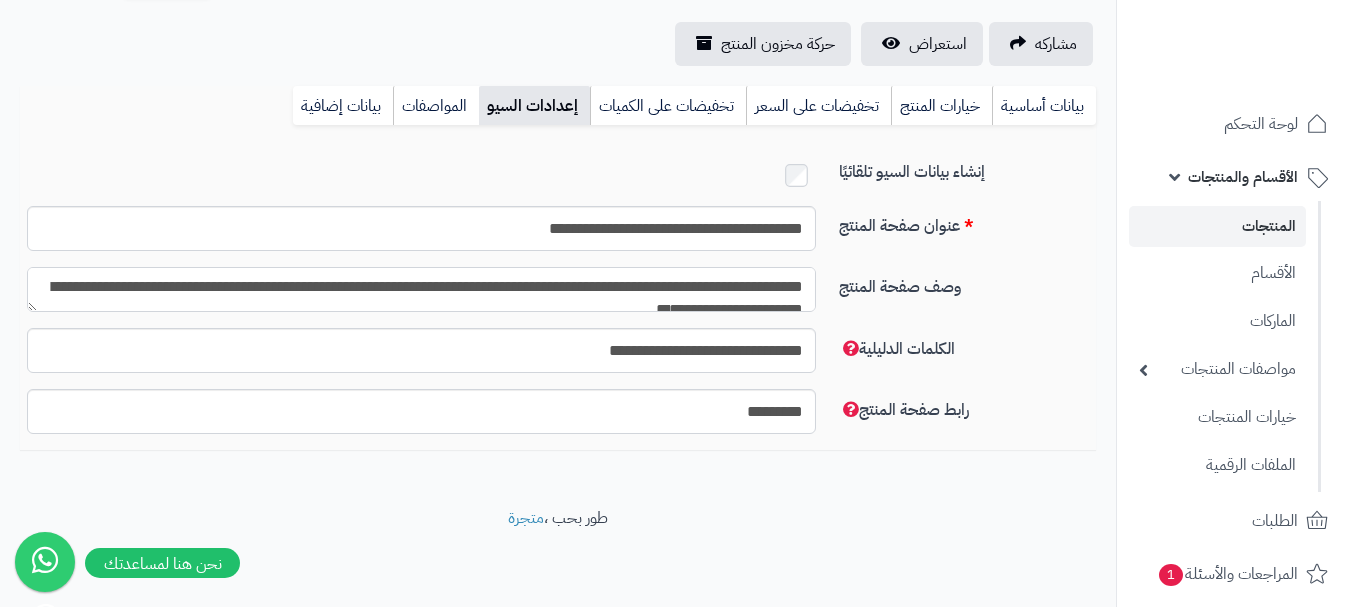 scroll, scrollTop: 11, scrollLeft: 0, axis: vertical 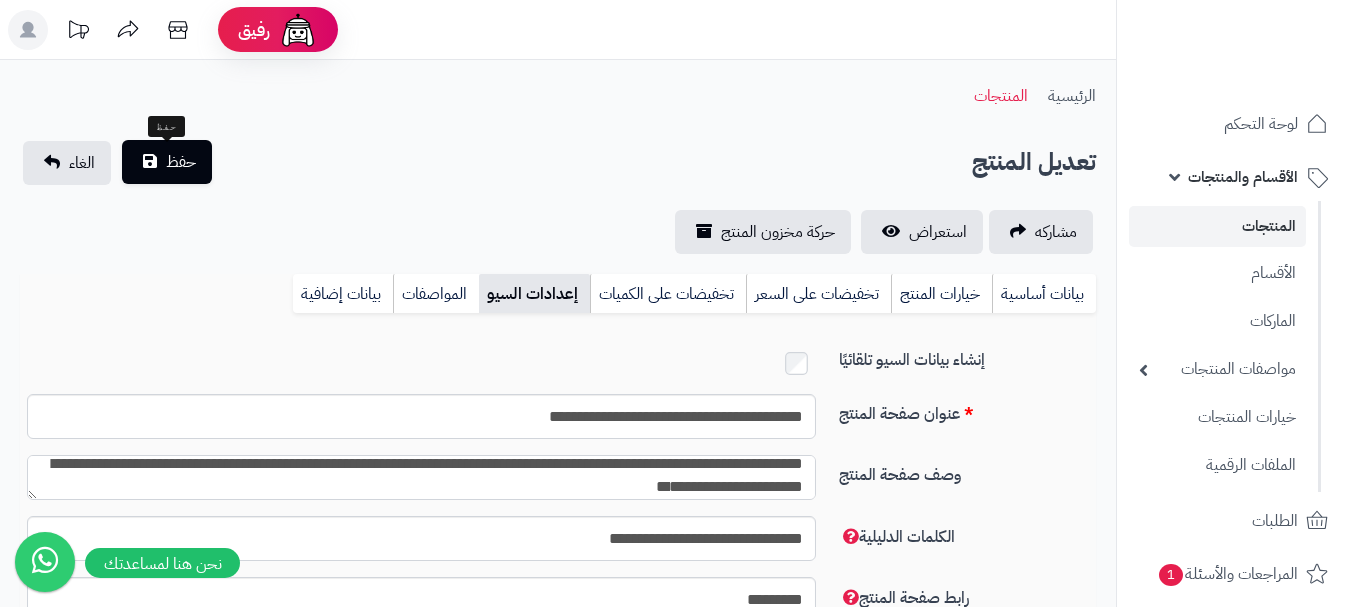 type on "**********" 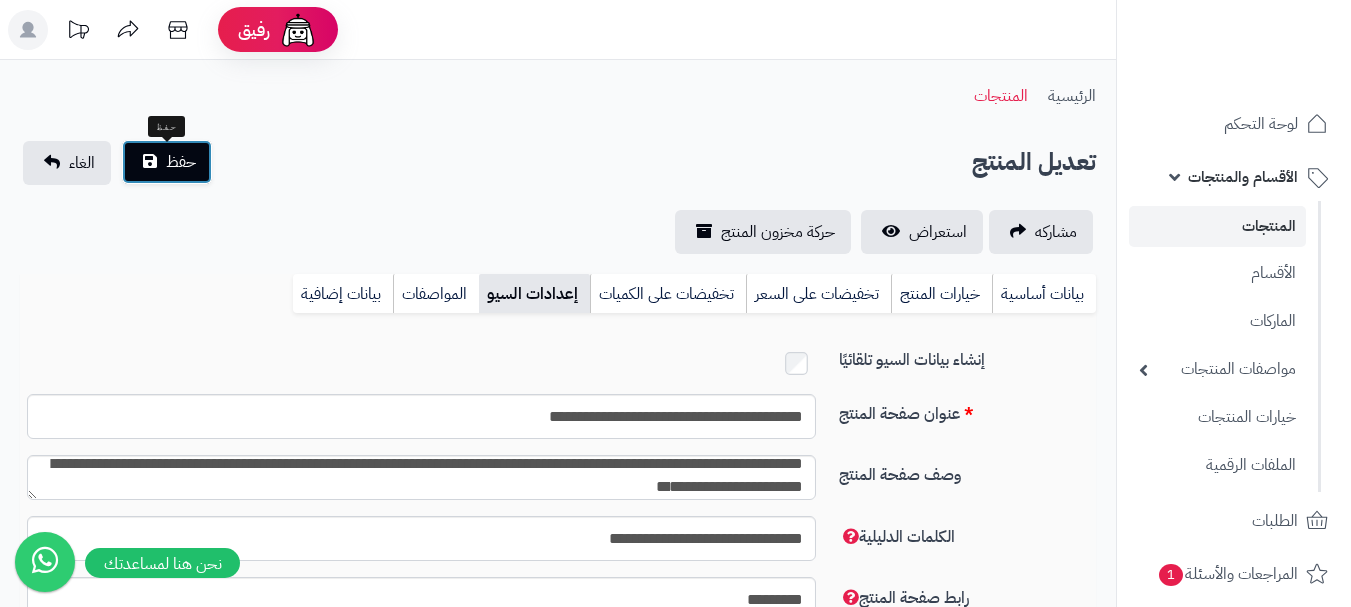click on "حفظ" at bounding box center (167, 162) 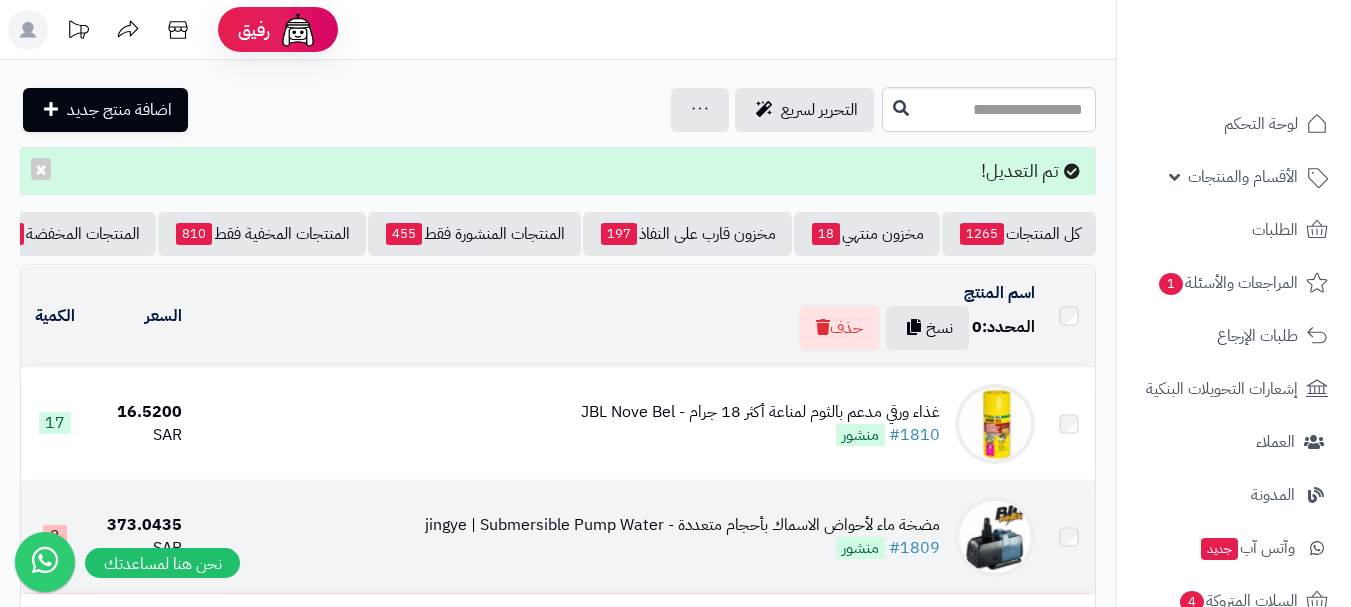 scroll, scrollTop: 0, scrollLeft: 0, axis: both 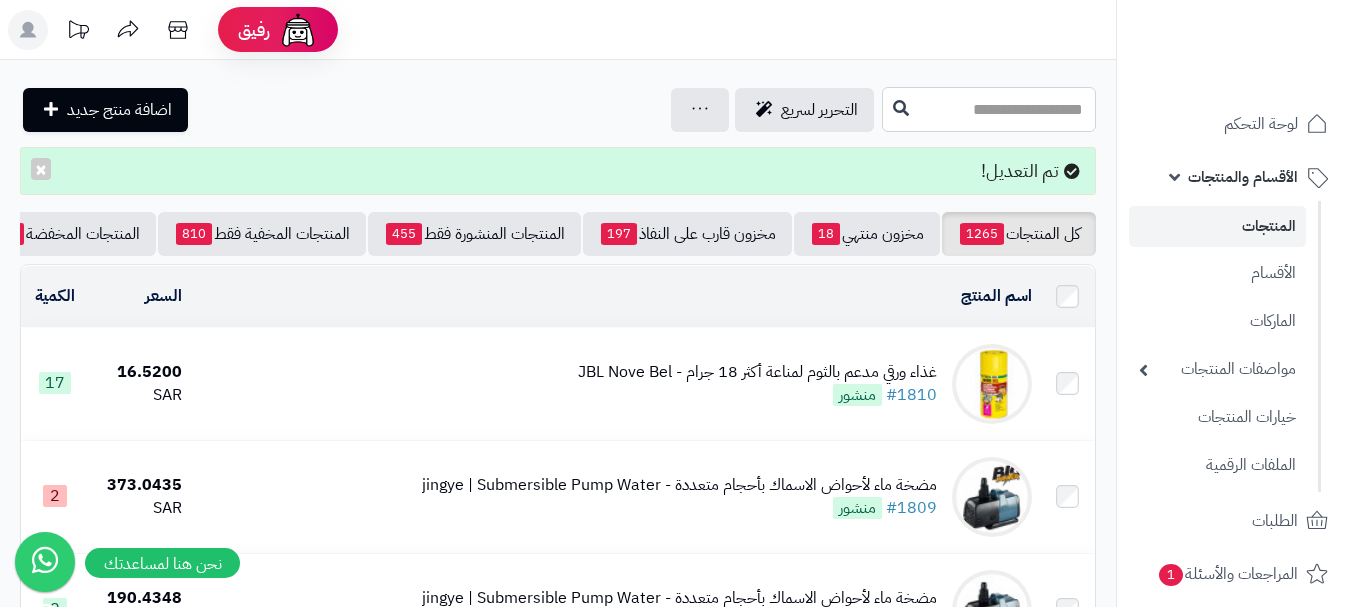 click at bounding box center (989, 109) 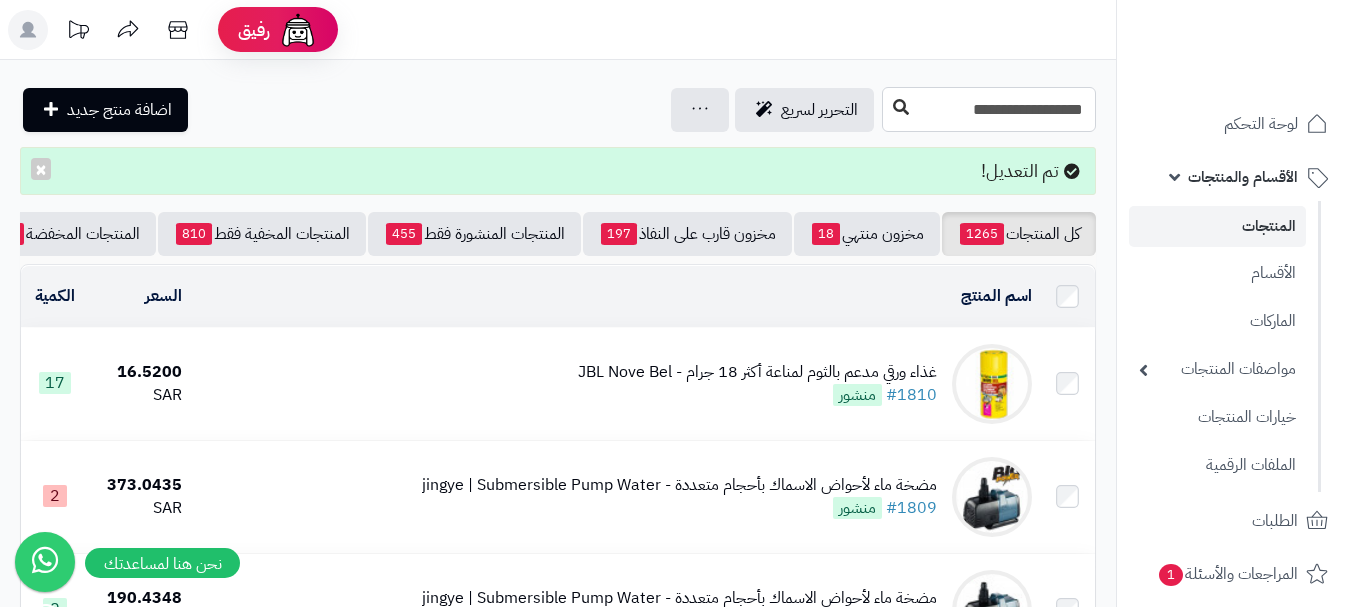 type on "**********" 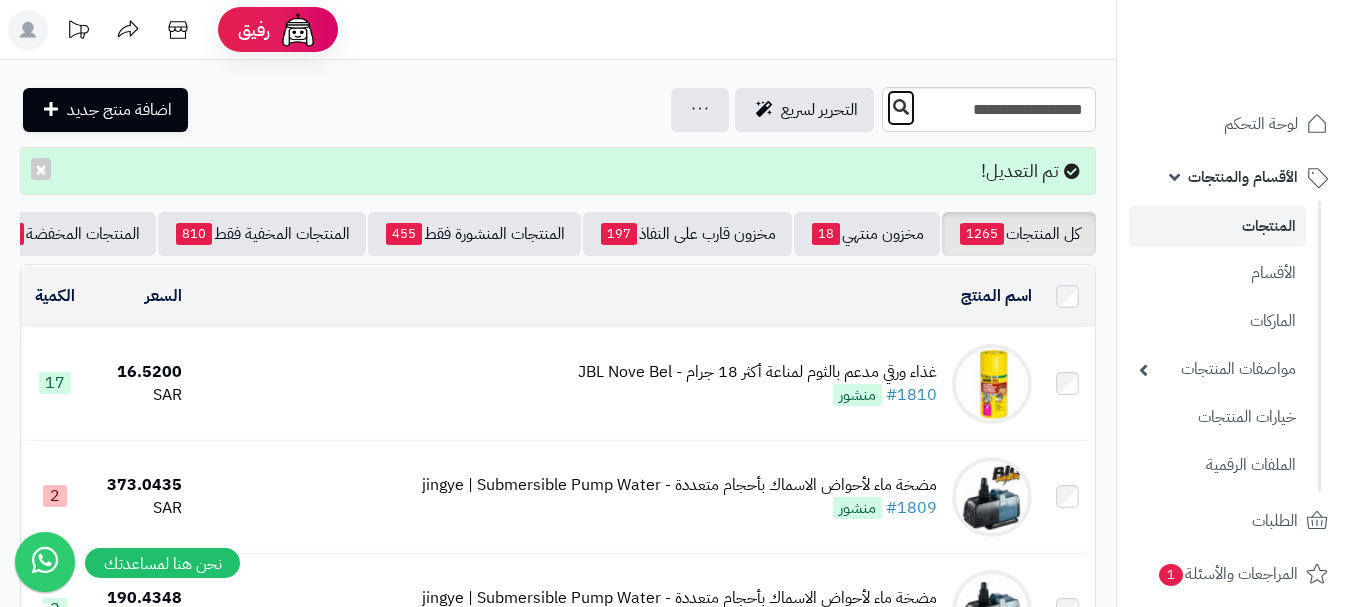 click at bounding box center [901, 107] 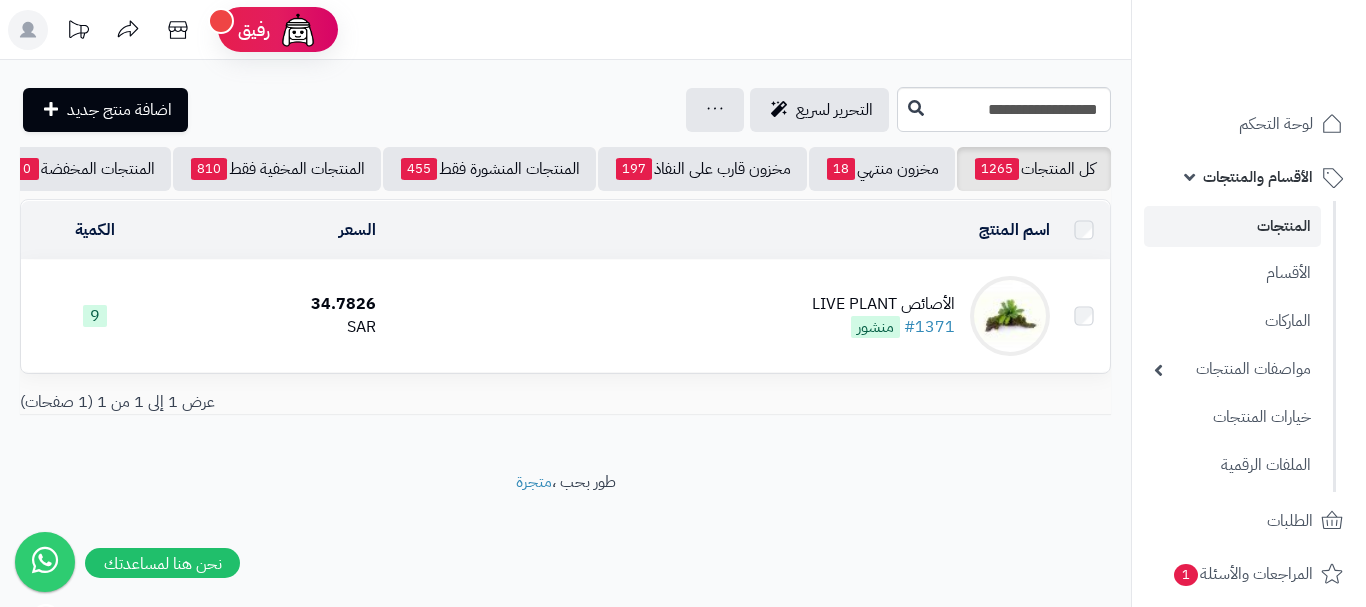 scroll, scrollTop: 0, scrollLeft: 0, axis: both 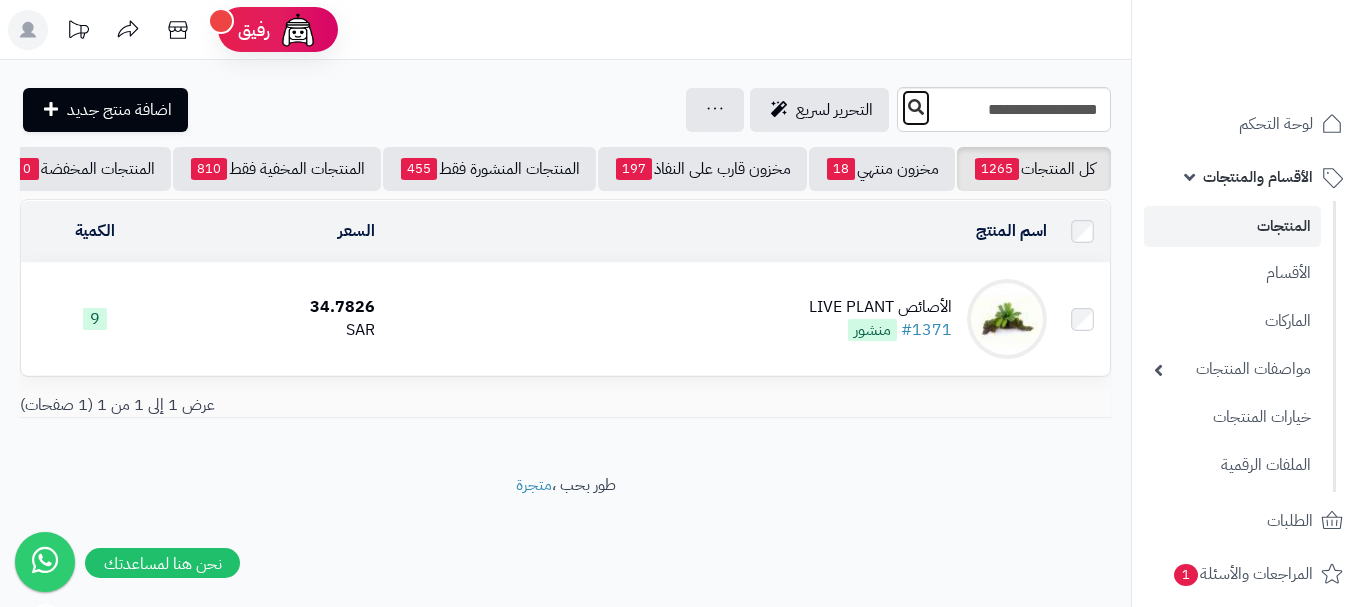 click at bounding box center (916, 107) 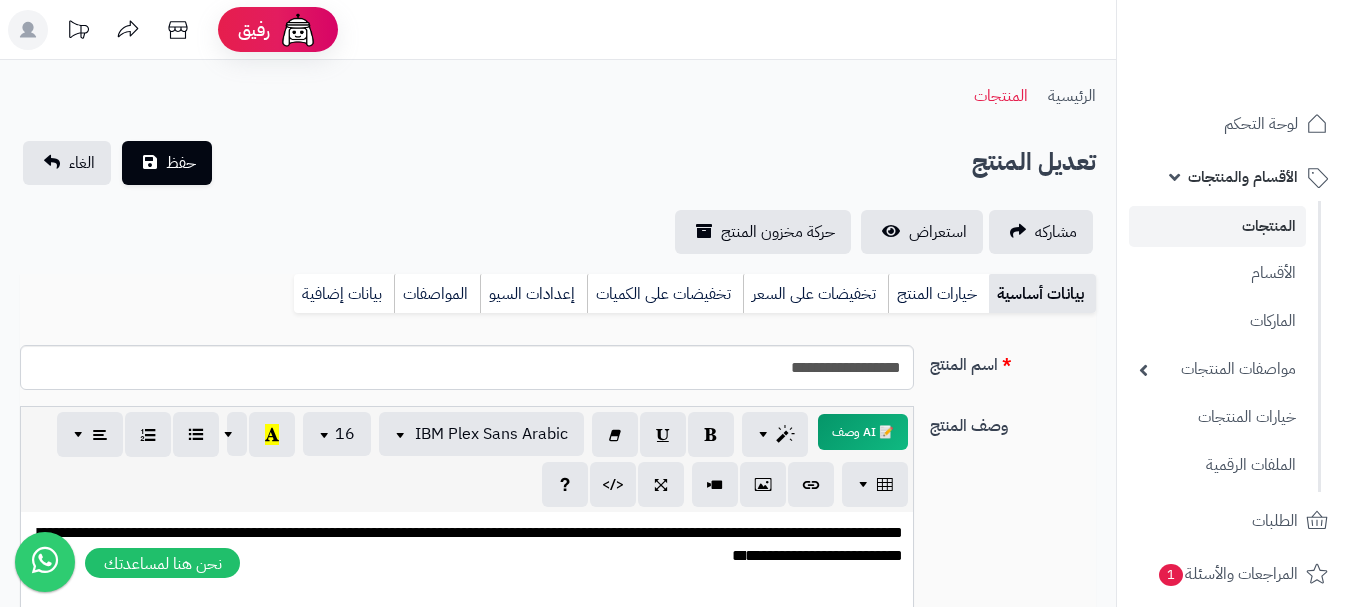 scroll, scrollTop: 0, scrollLeft: 0, axis: both 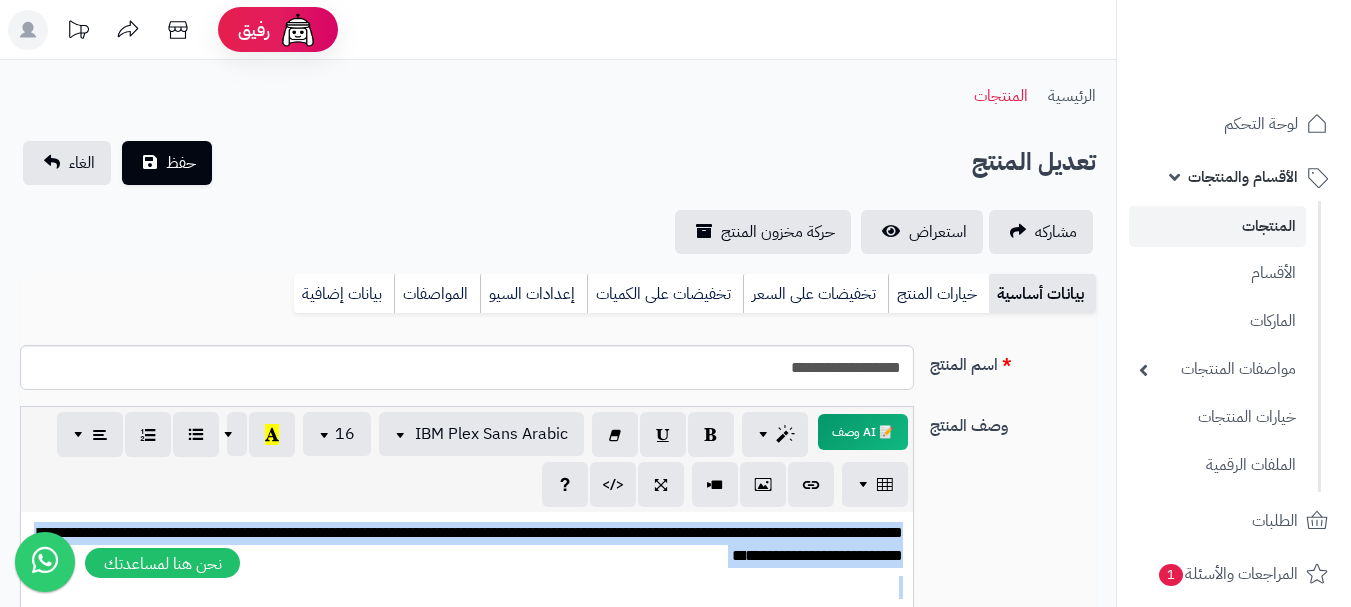 type 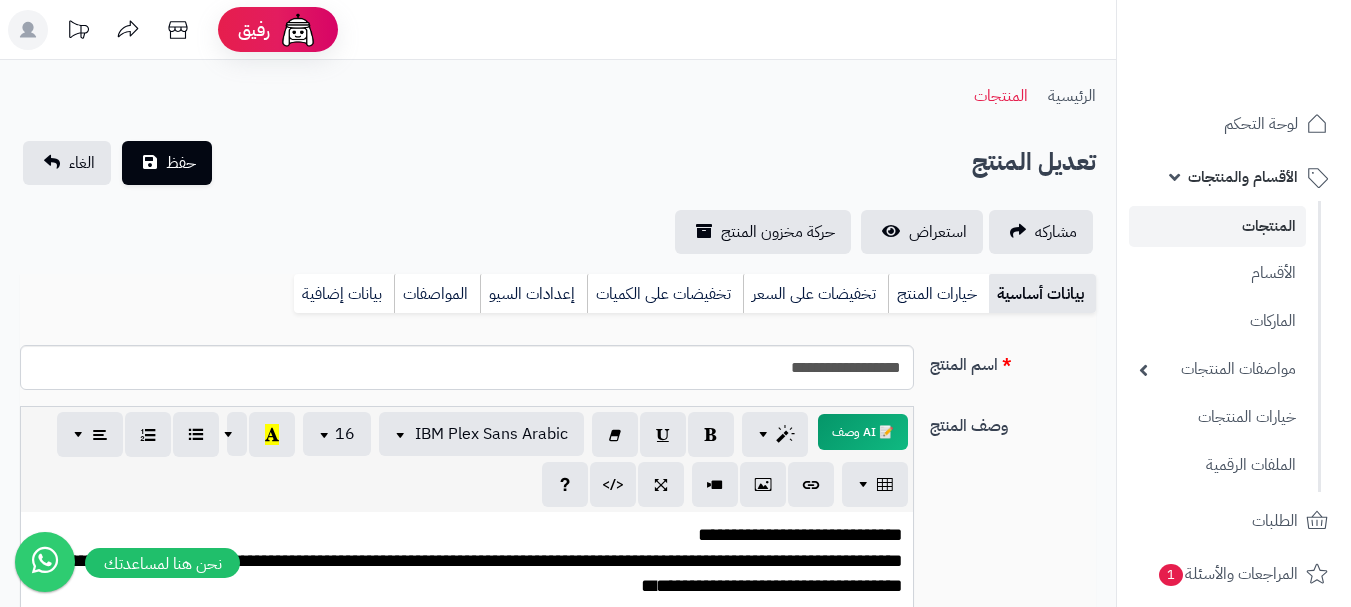 scroll, scrollTop: 335, scrollLeft: 0, axis: vertical 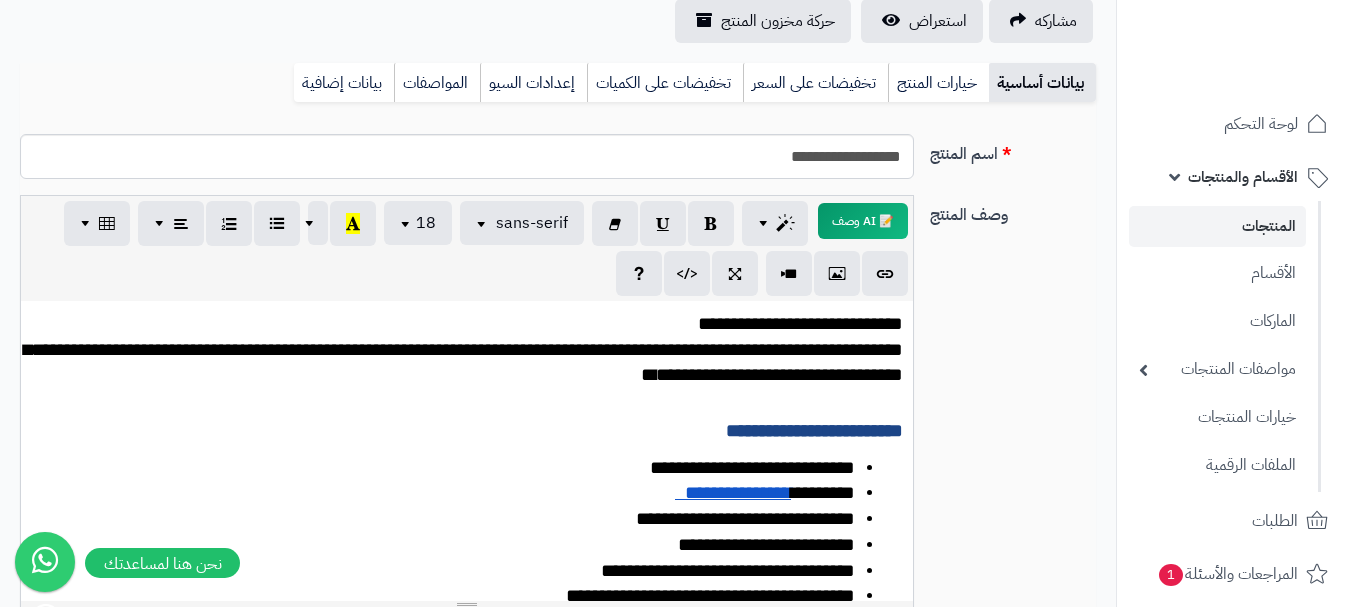 click on "**********" at bounding box center (463, 362) 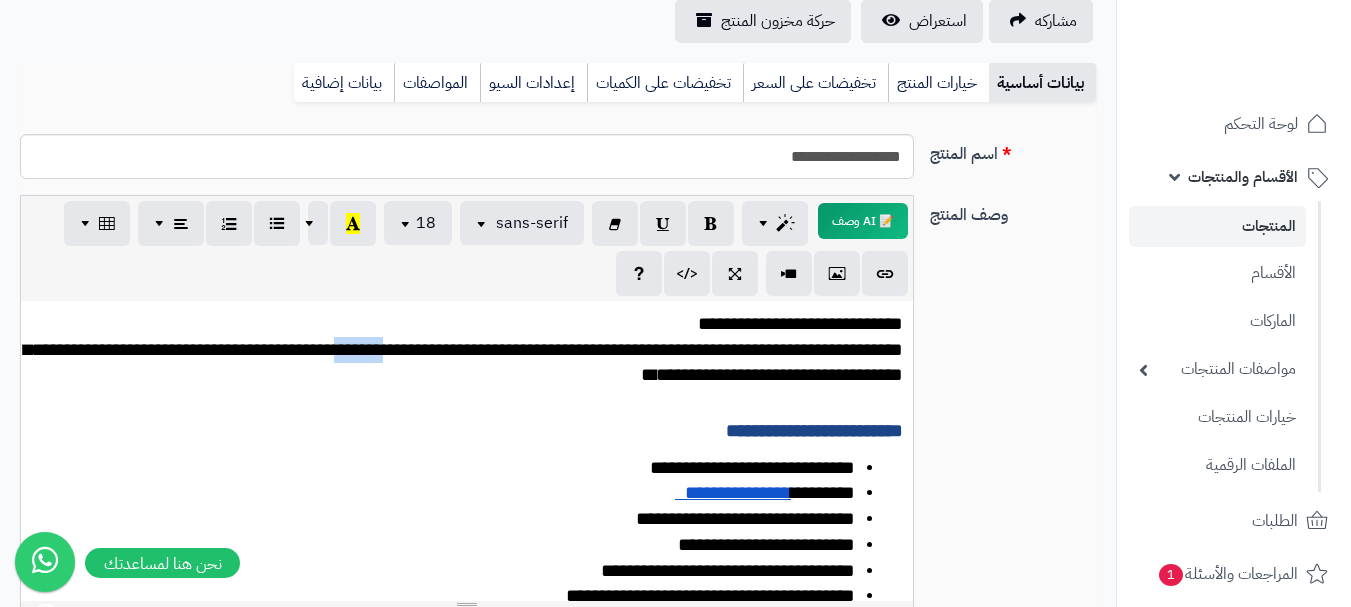 click on "**********" at bounding box center (463, 362) 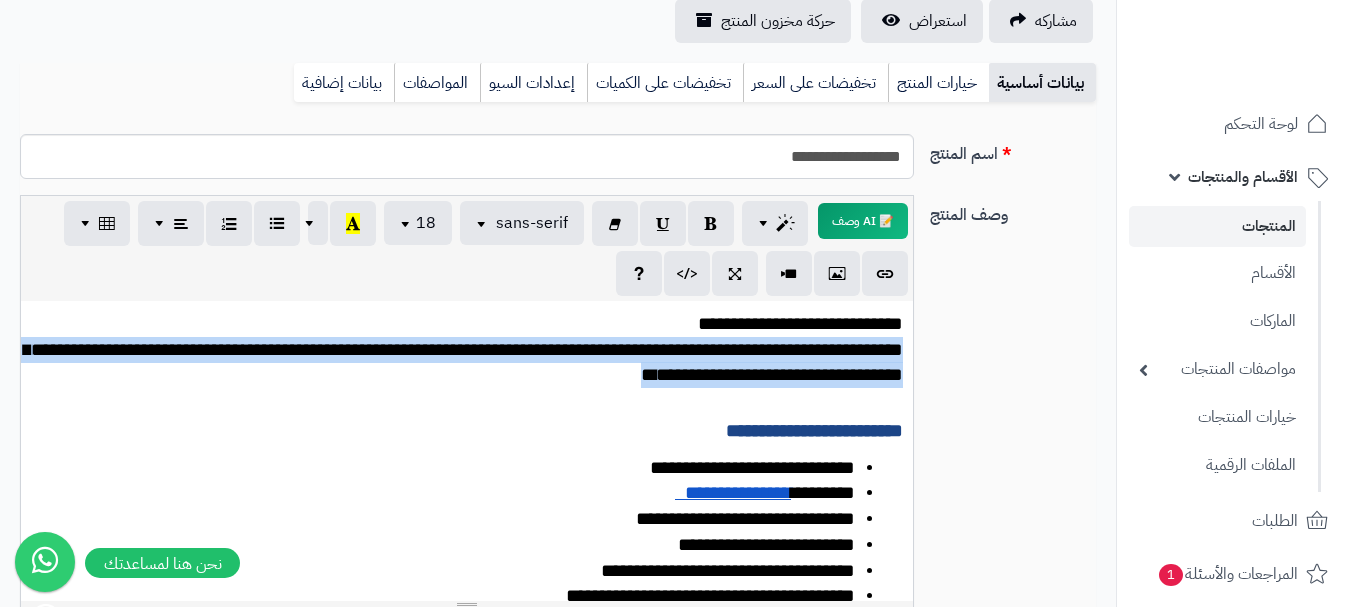 click on "**********" at bounding box center [463, 362] 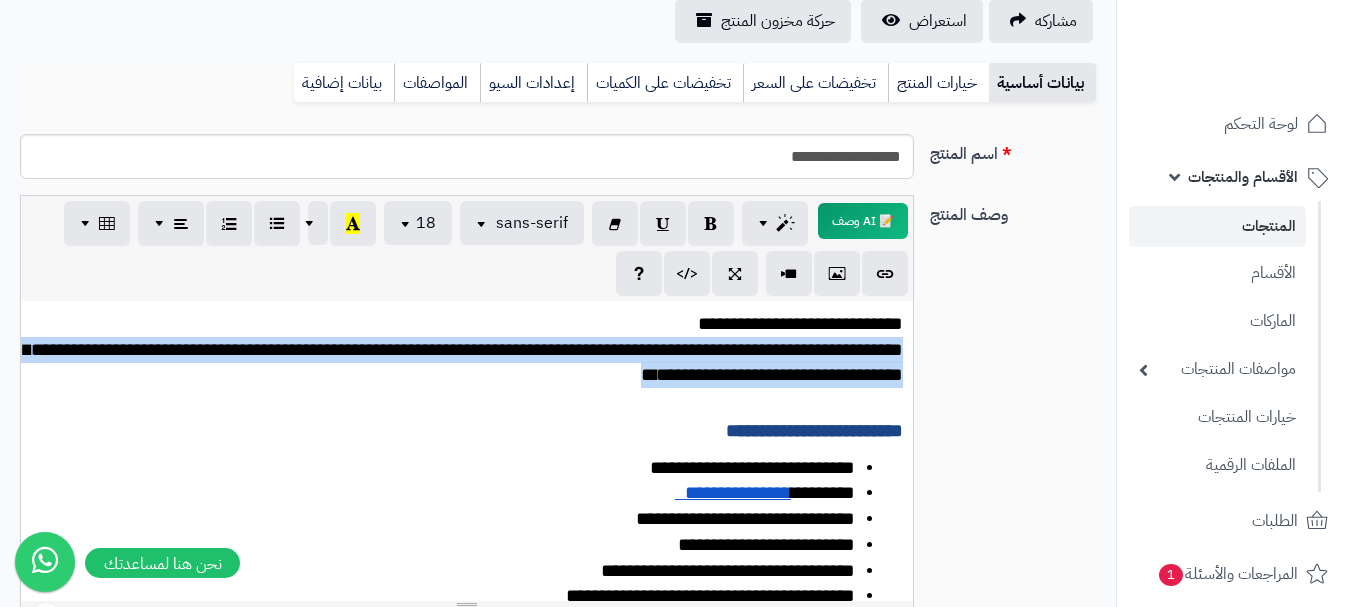 copy on "**********" 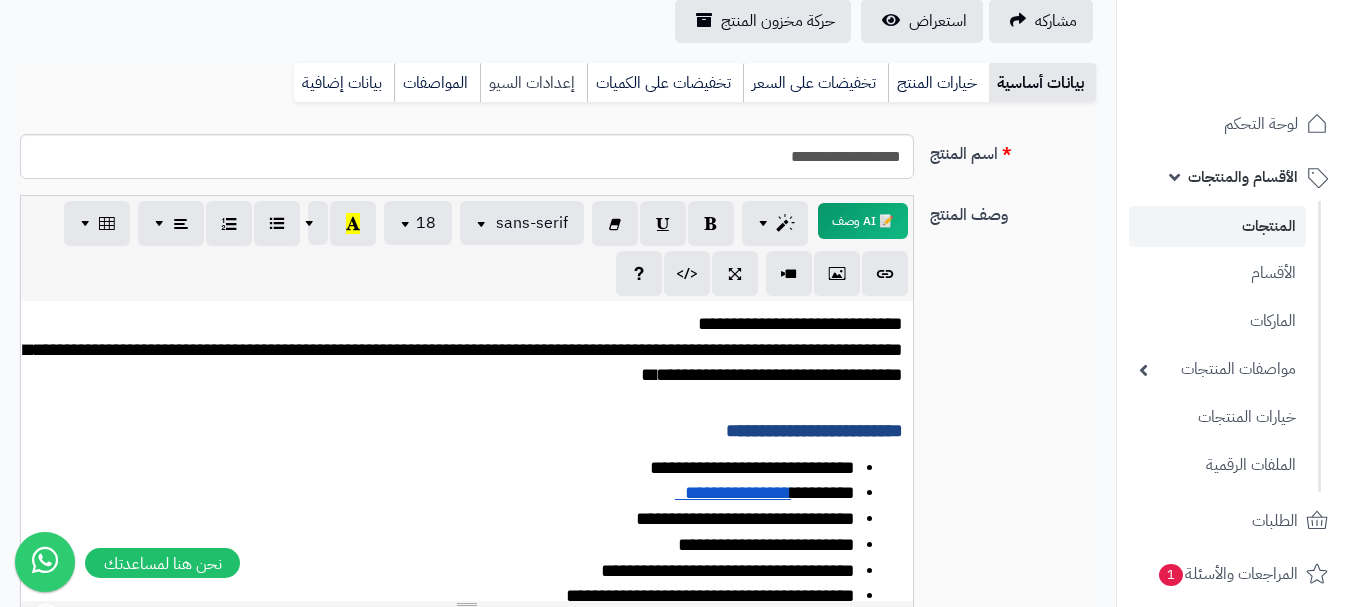 click on "إعدادات السيو" at bounding box center [533, 83] 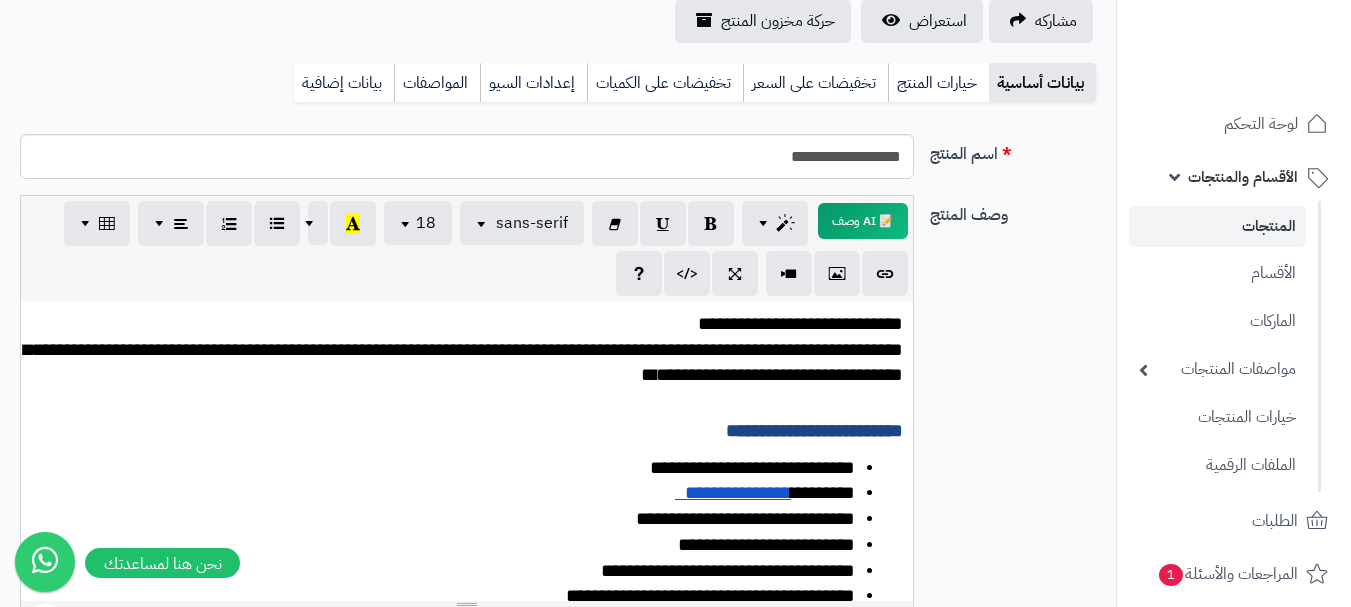 scroll, scrollTop: 191, scrollLeft: 0, axis: vertical 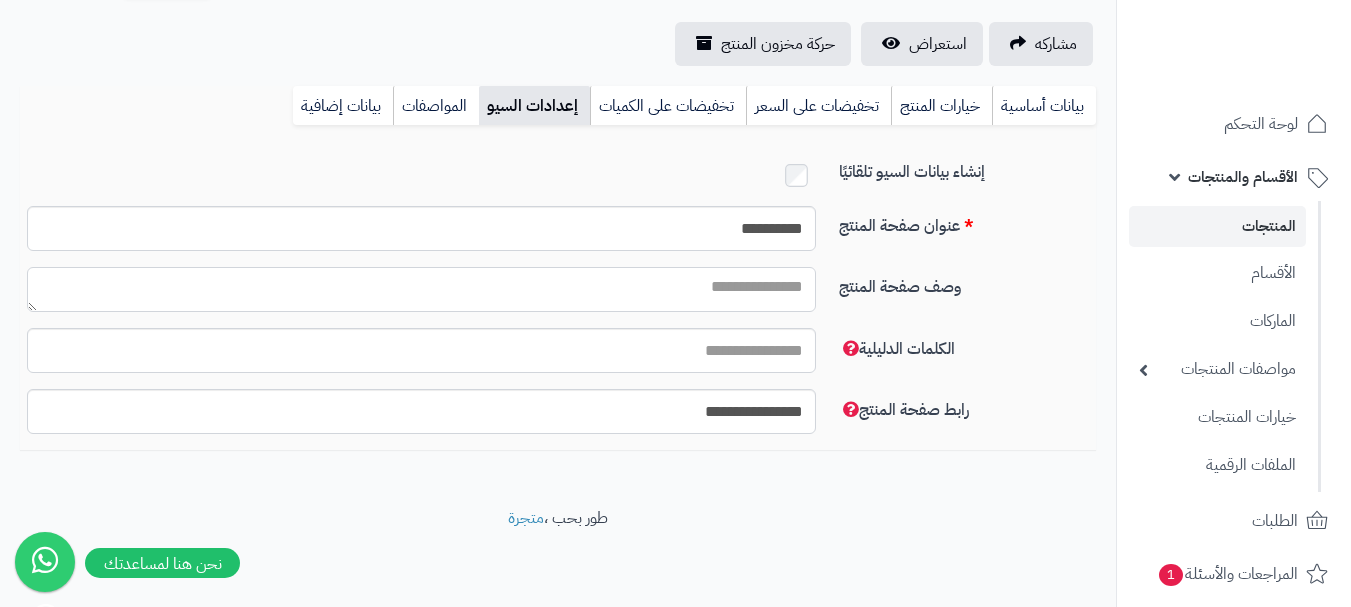click on "وصف صفحة المنتج" at bounding box center (421, 289) 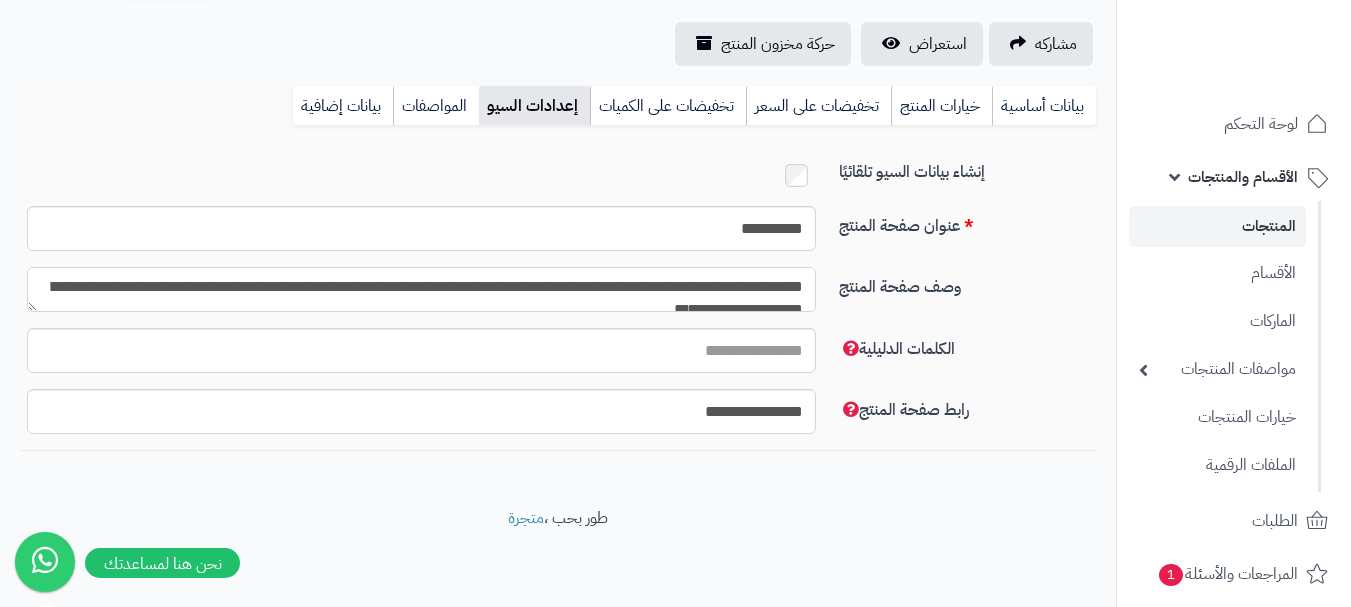 scroll, scrollTop: 11, scrollLeft: 0, axis: vertical 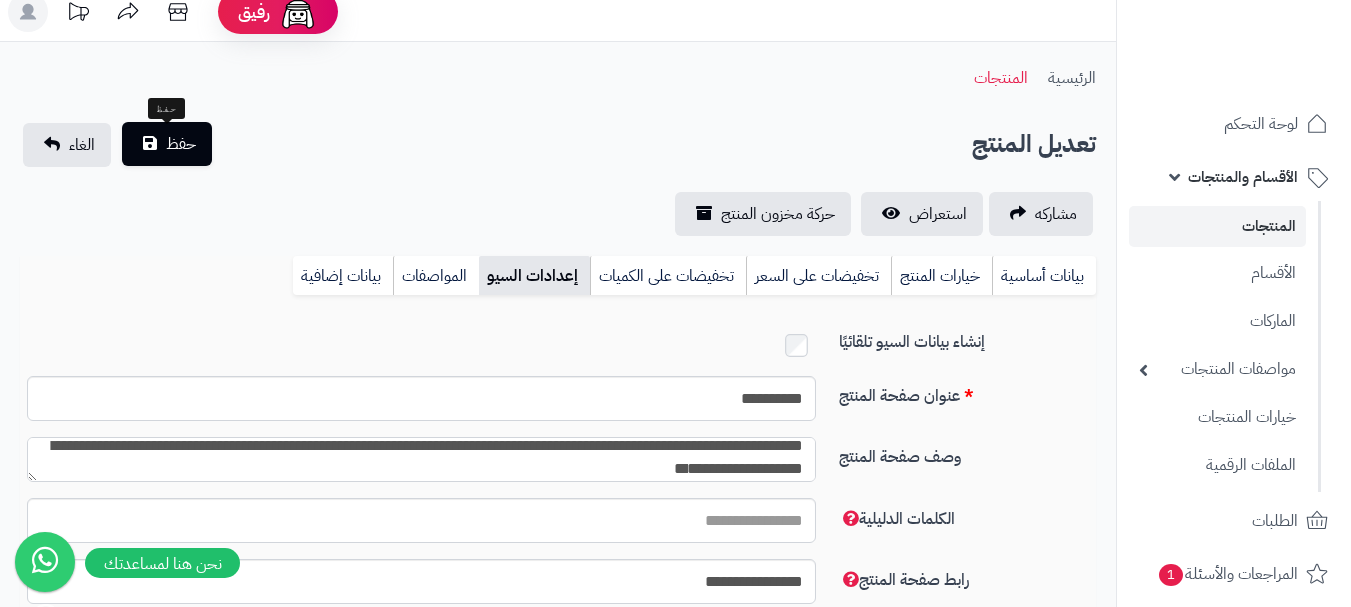 type on "**********" 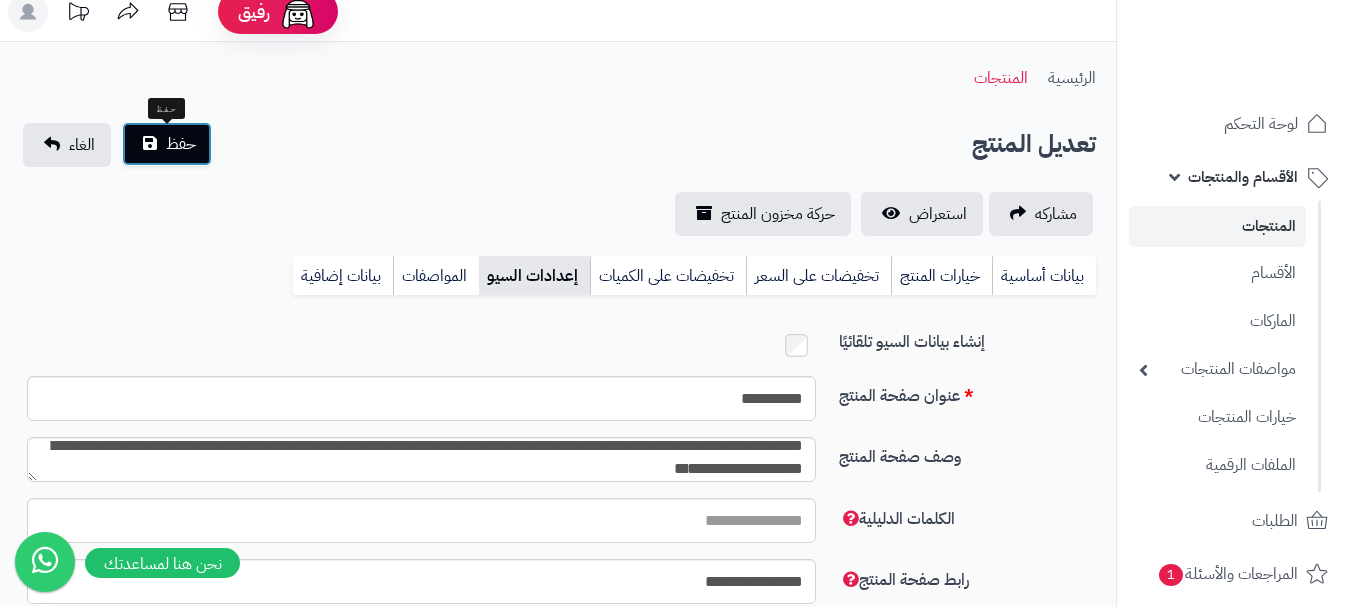 click on "حفظ" at bounding box center (181, 144) 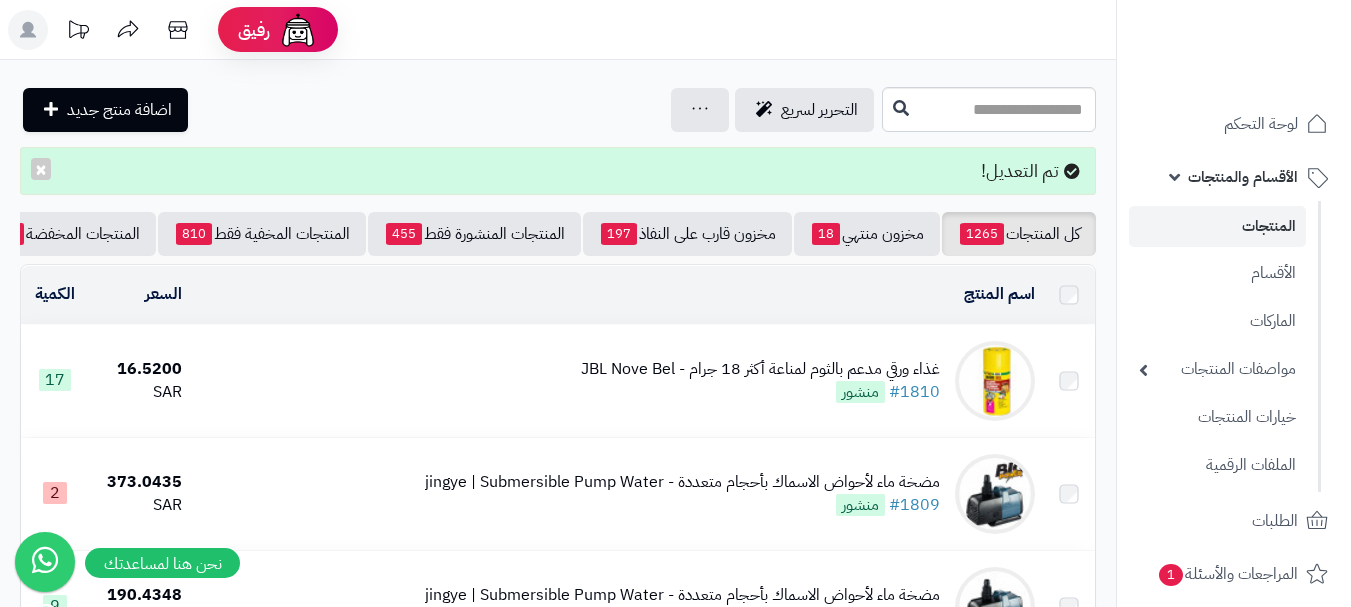 scroll, scrollTop: 0, scrollLeft: 0, axis: both 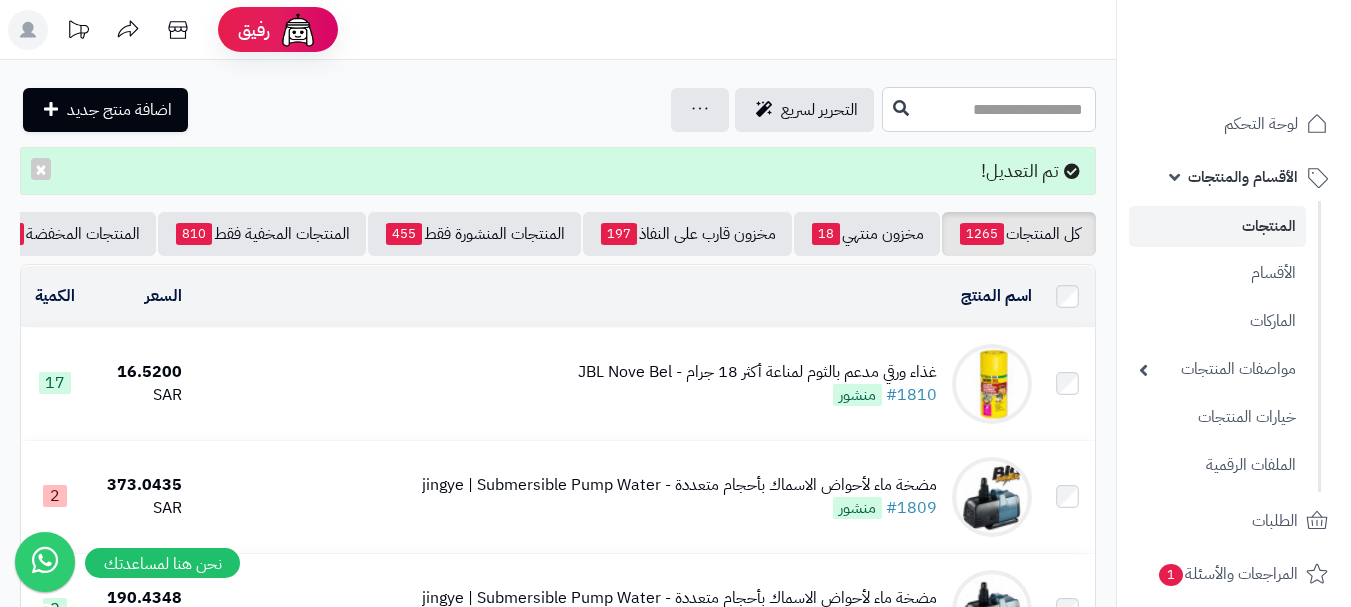 click at bounding box center (989, 109) 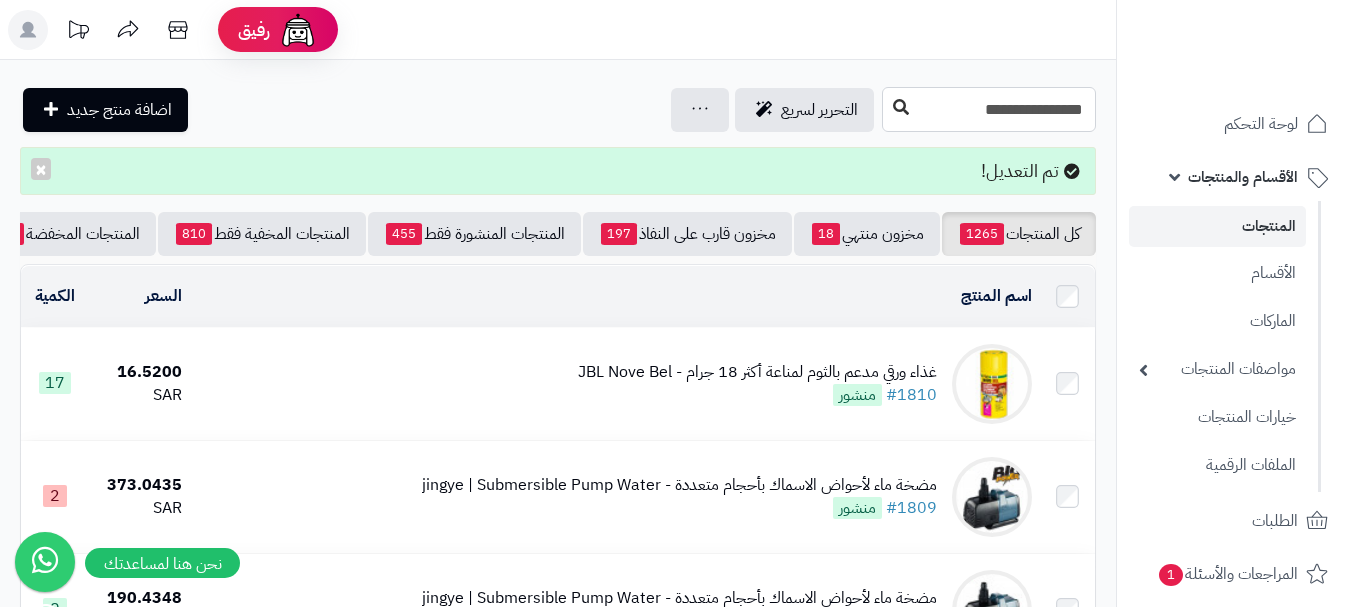 type on "**********" 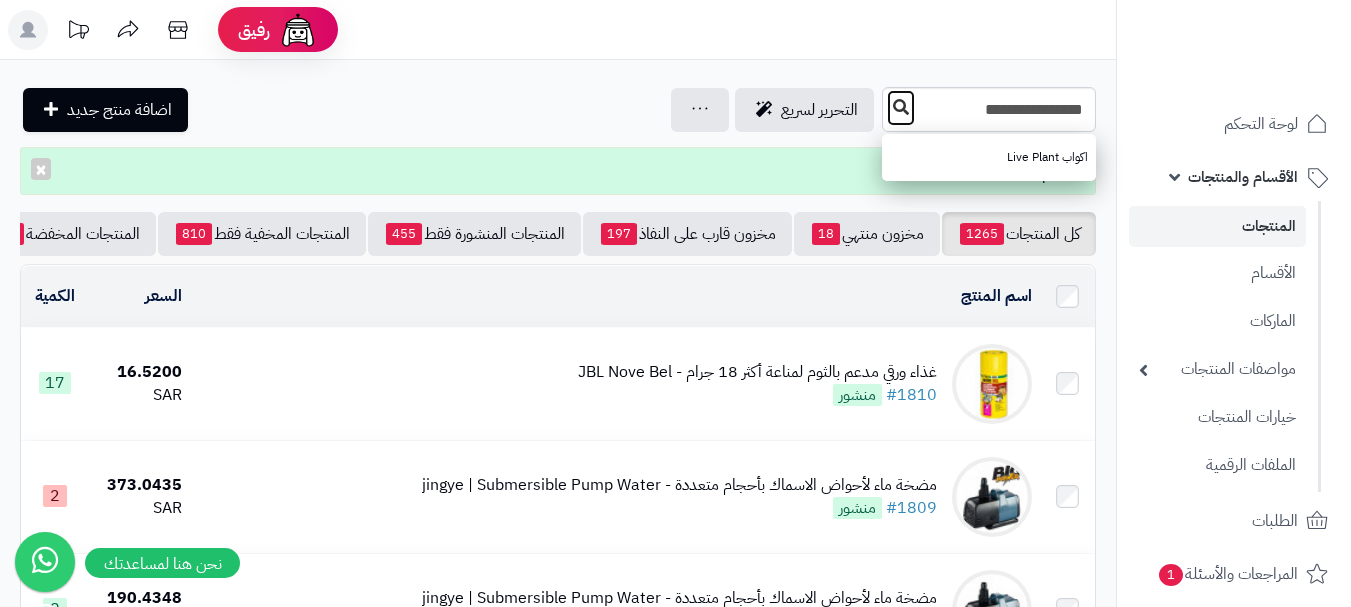 click at bounding box center [901, 107] 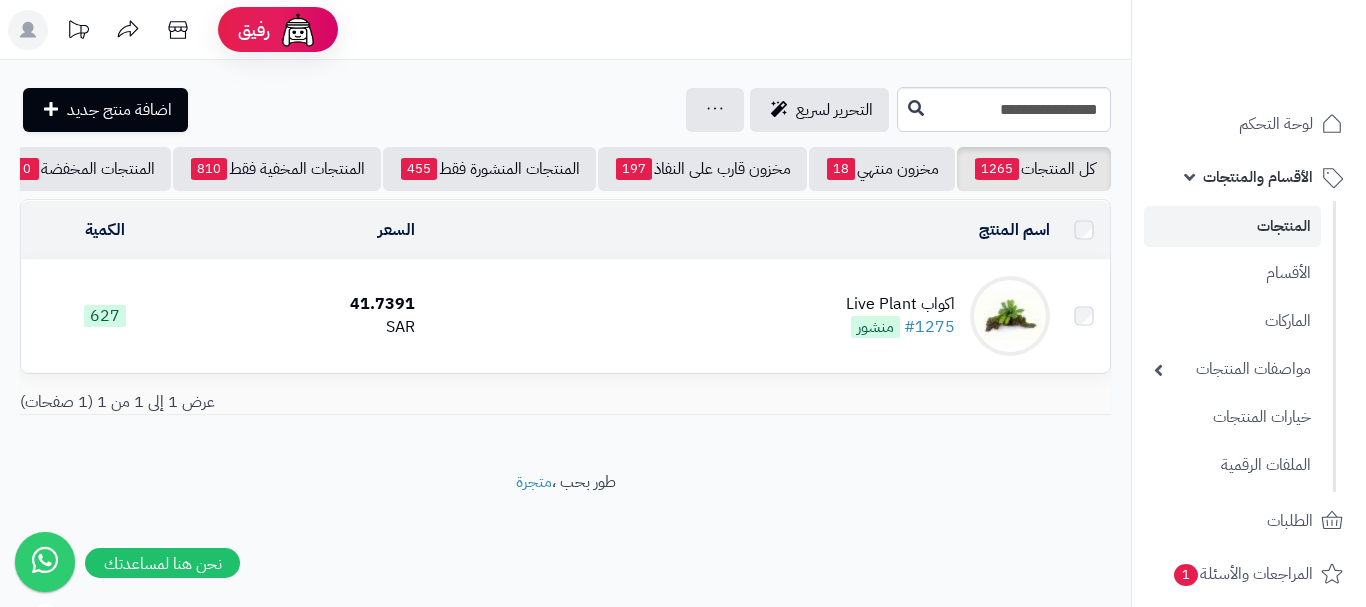 scroll, scrollTop: 0, scrollLeft: 0, axis: both 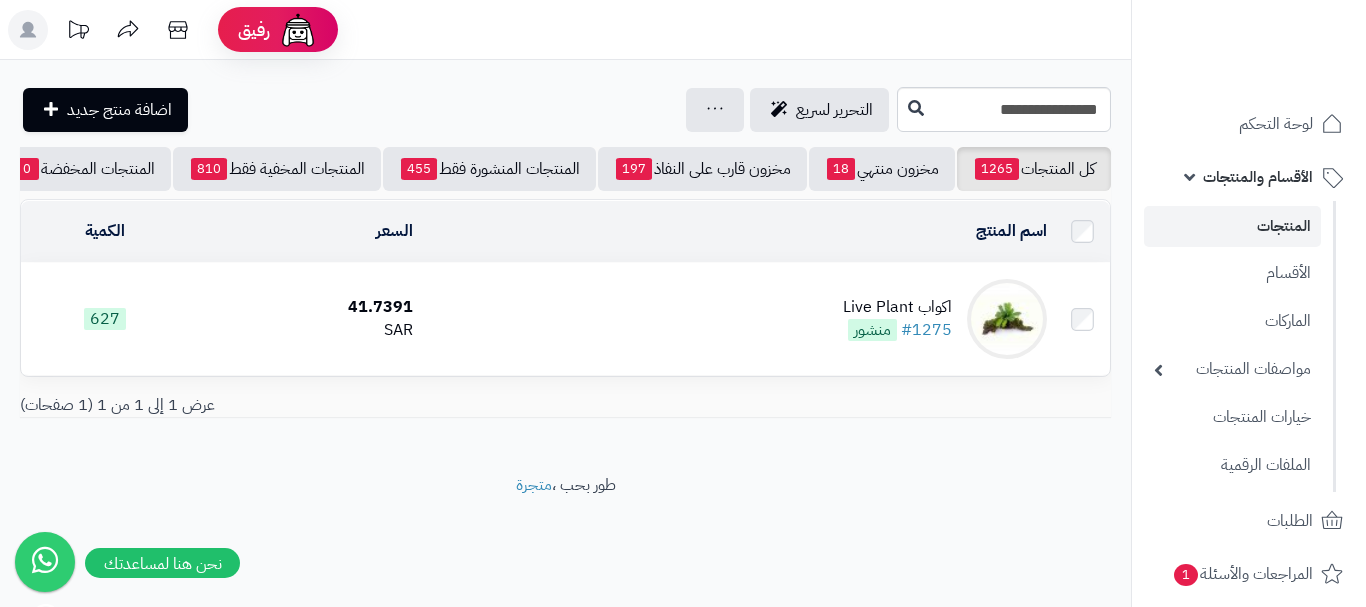 click on "اكواب Live Plant
#1275
منشور" at bounding box center [738, 319] 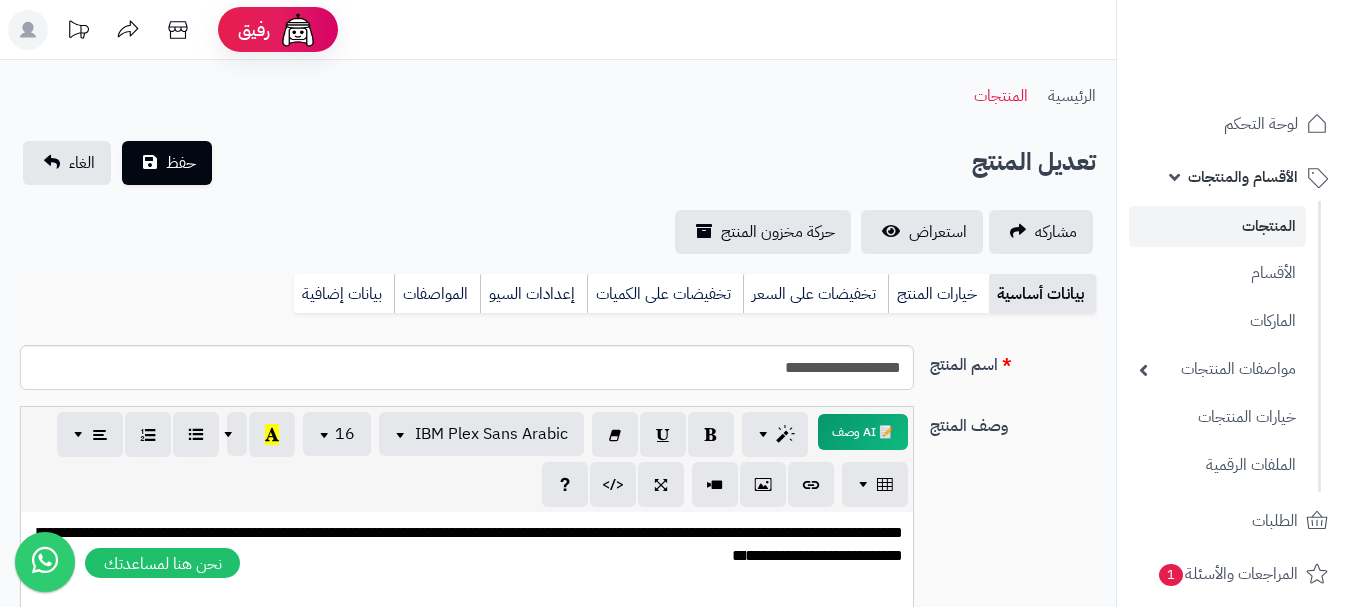 scroll, scrollTop: 0, scrollLeft: 0, axis: both 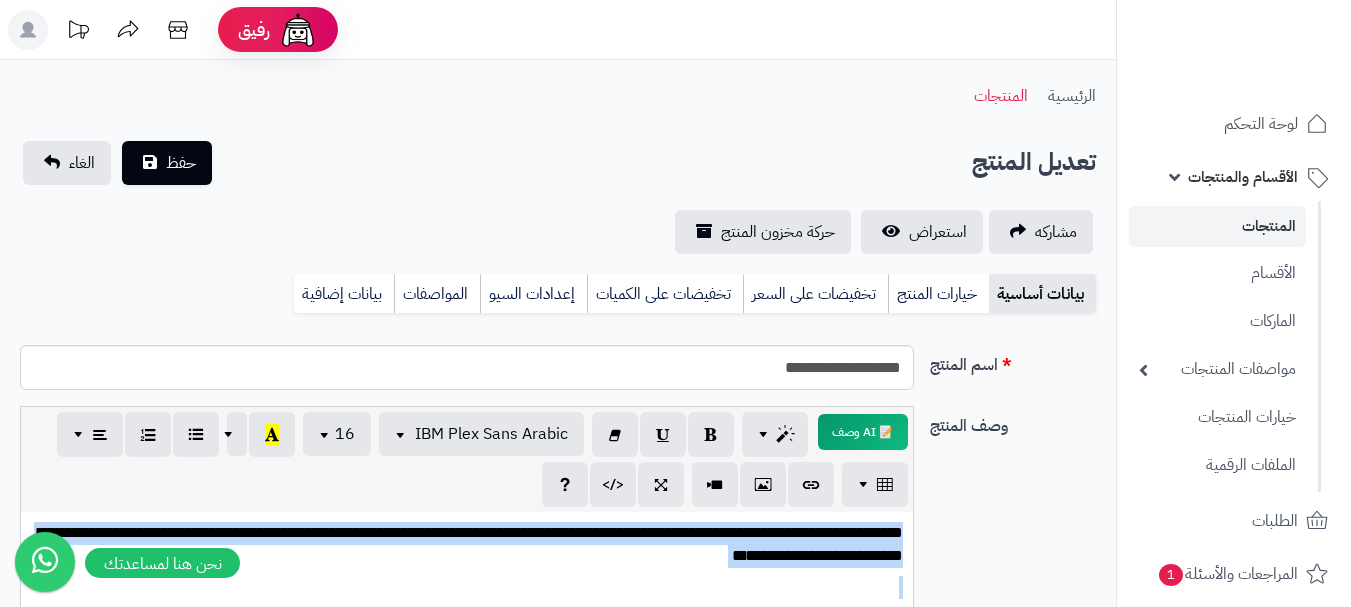 type 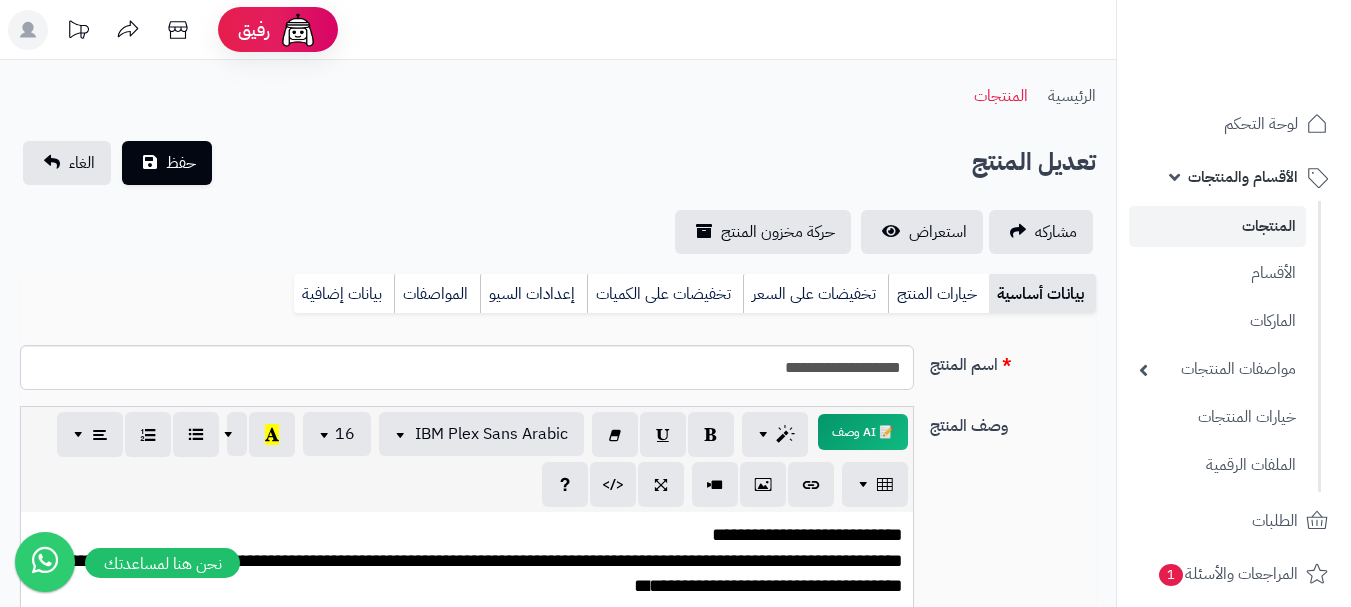scroll, scrollTop: 211, scrollLeft: 0, axis: vertical 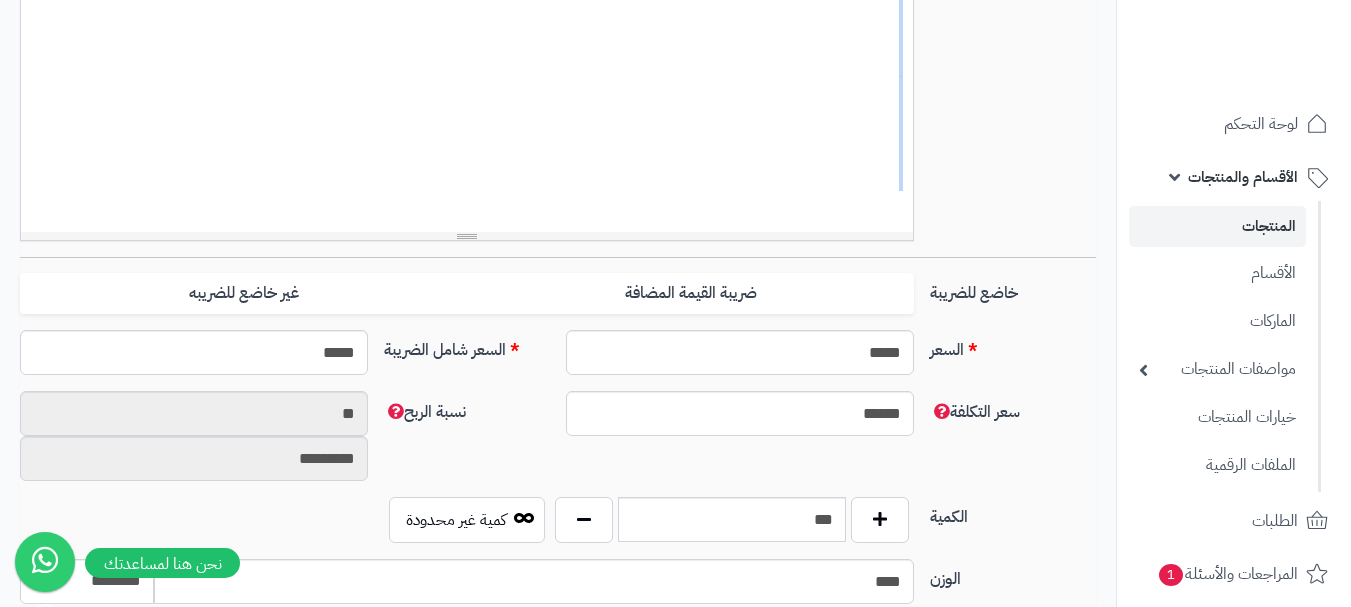 drag, startPoint x: 883, startPoint y: 332, endPoint x: 878, endPoint y: 631, distance: 299.0418 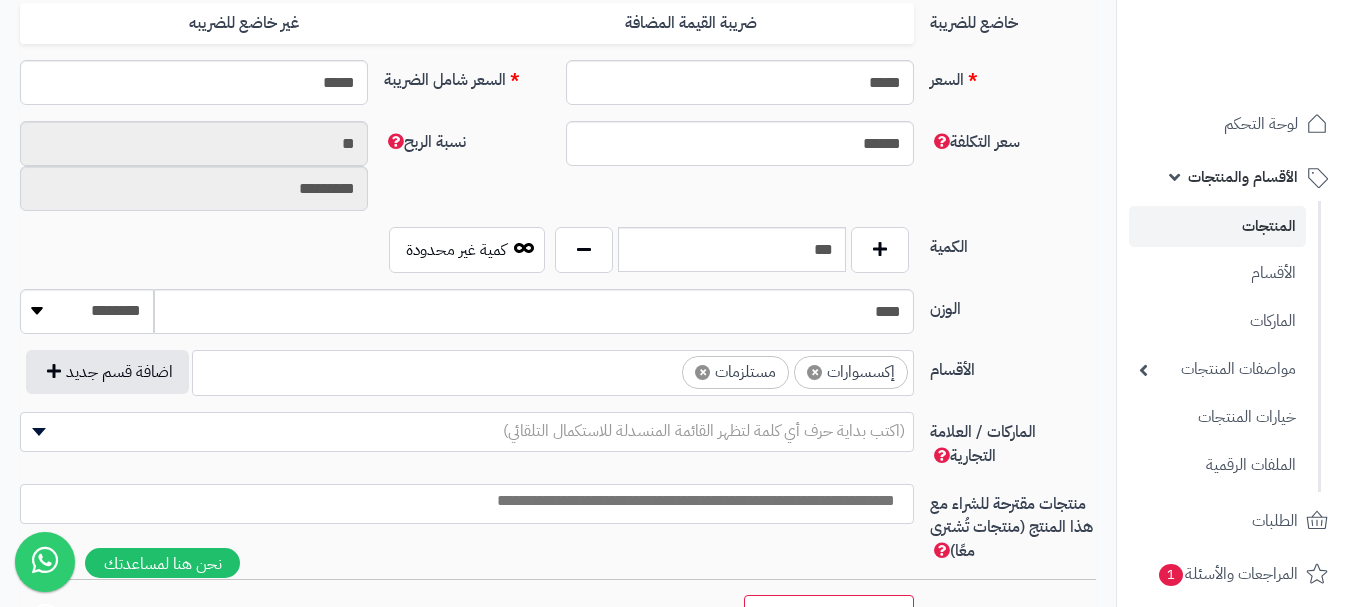 scroll, scrollTop: 775, scrollLeft: 0, axis: vertical 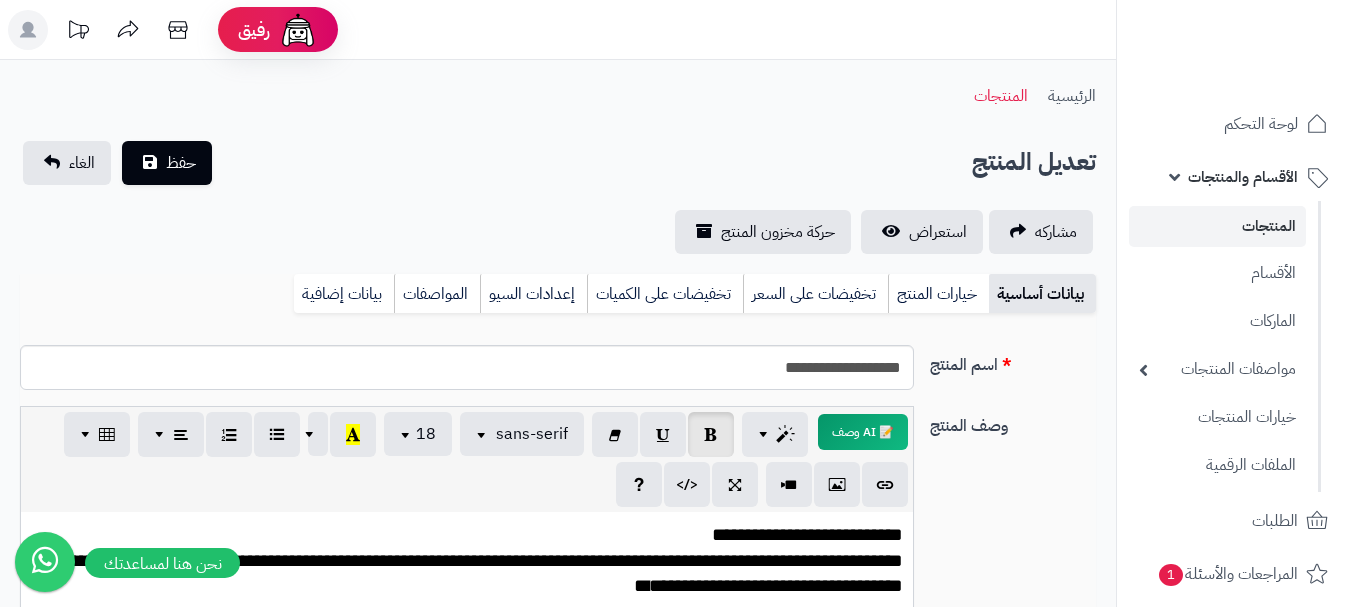 click on "**********" at bounding box center [463, 573] 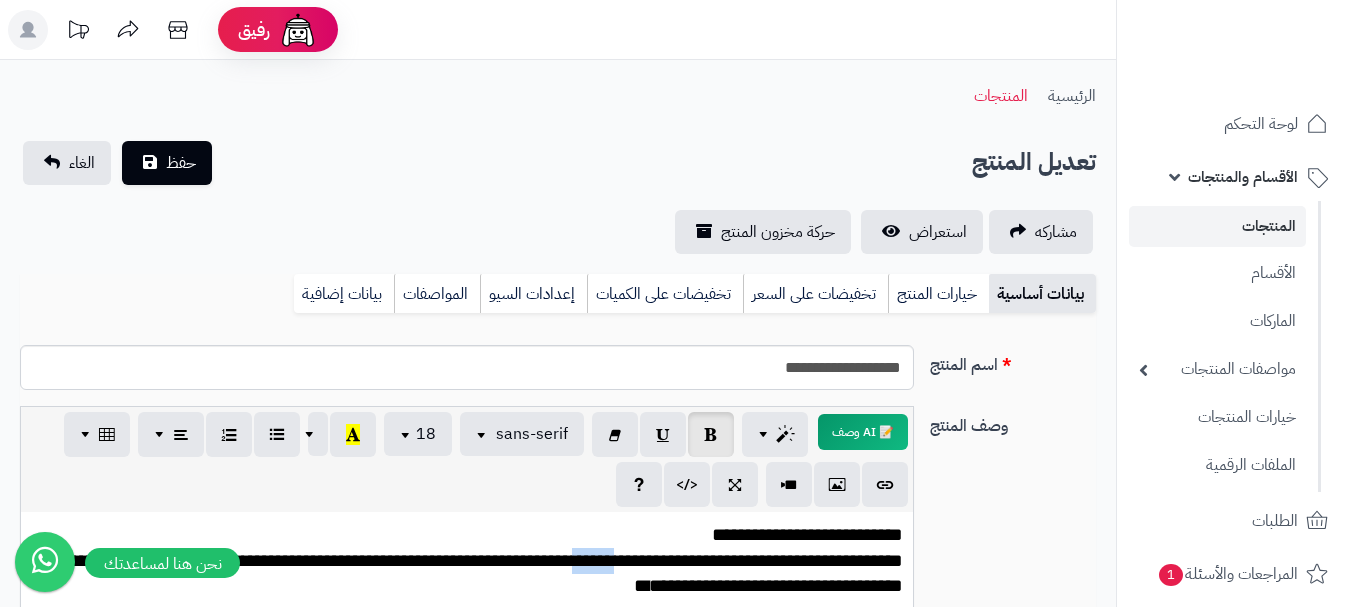 click on "**********" at bounding box center (463, 573) 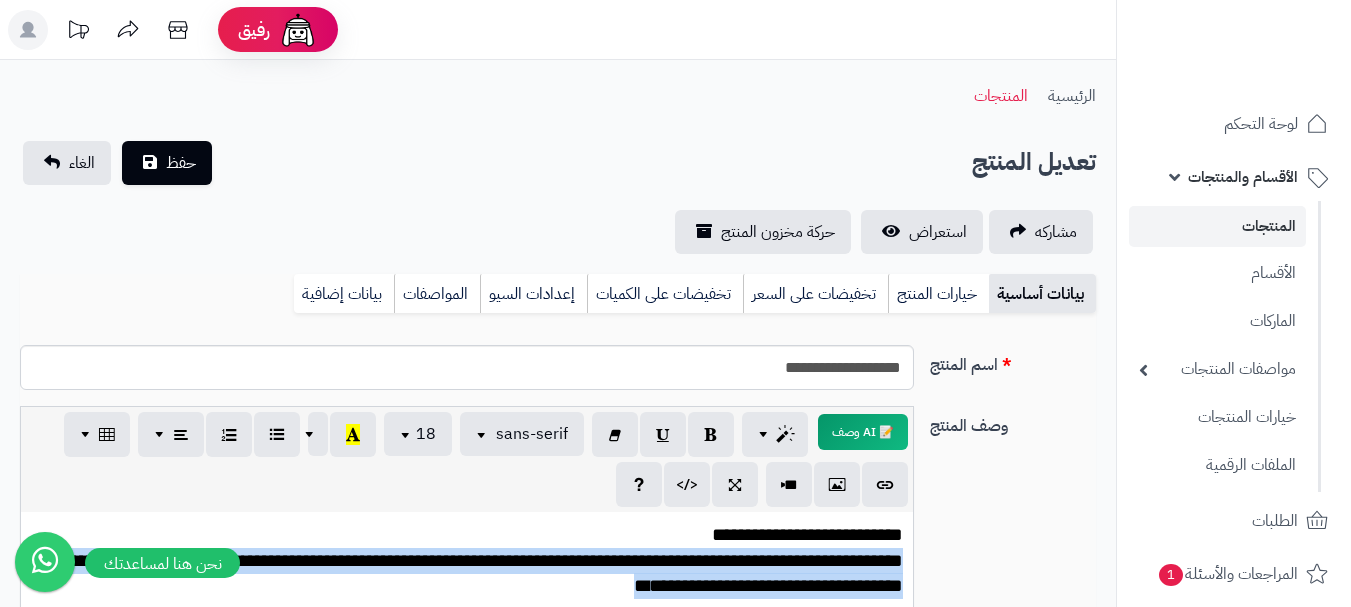 click on "**********" at bounding box center [463, 573] 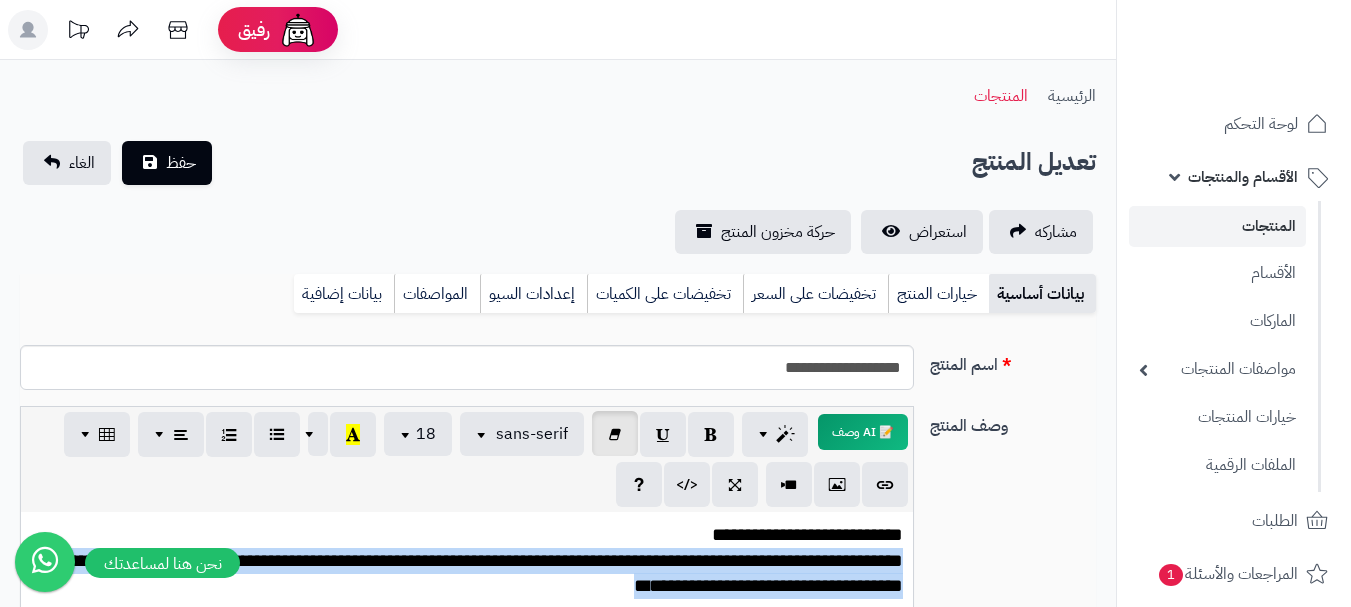 copy on "**********" 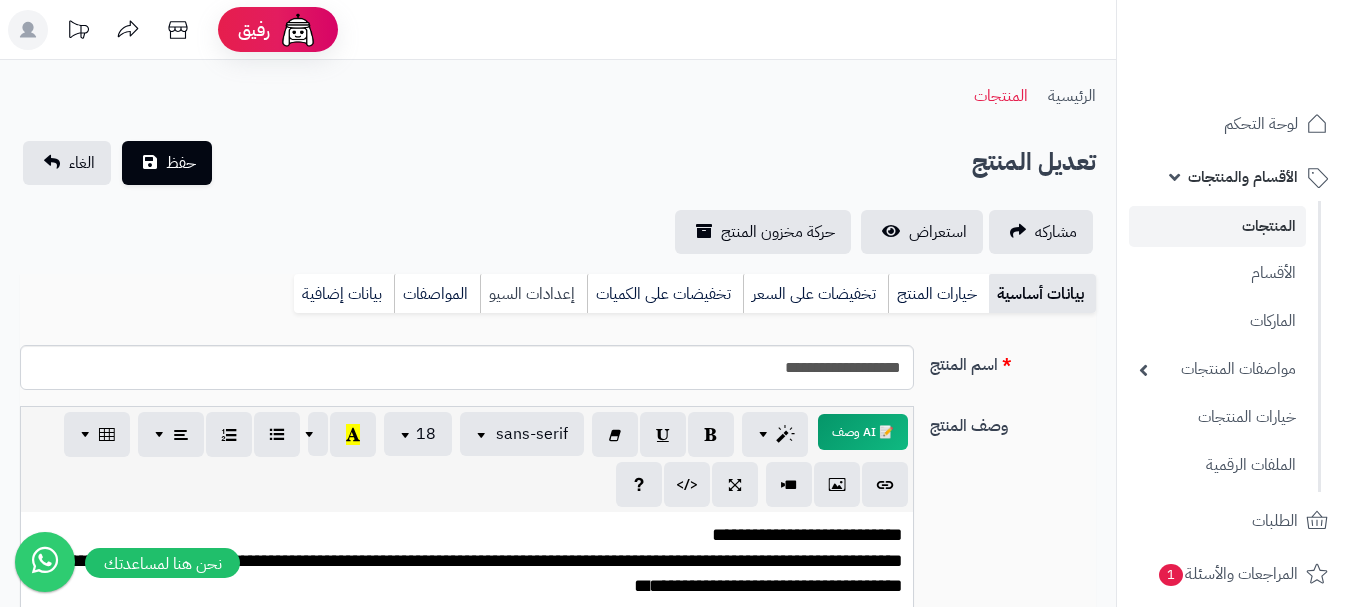 click on "إعدادات السيو" at bounding box center (533, 294) 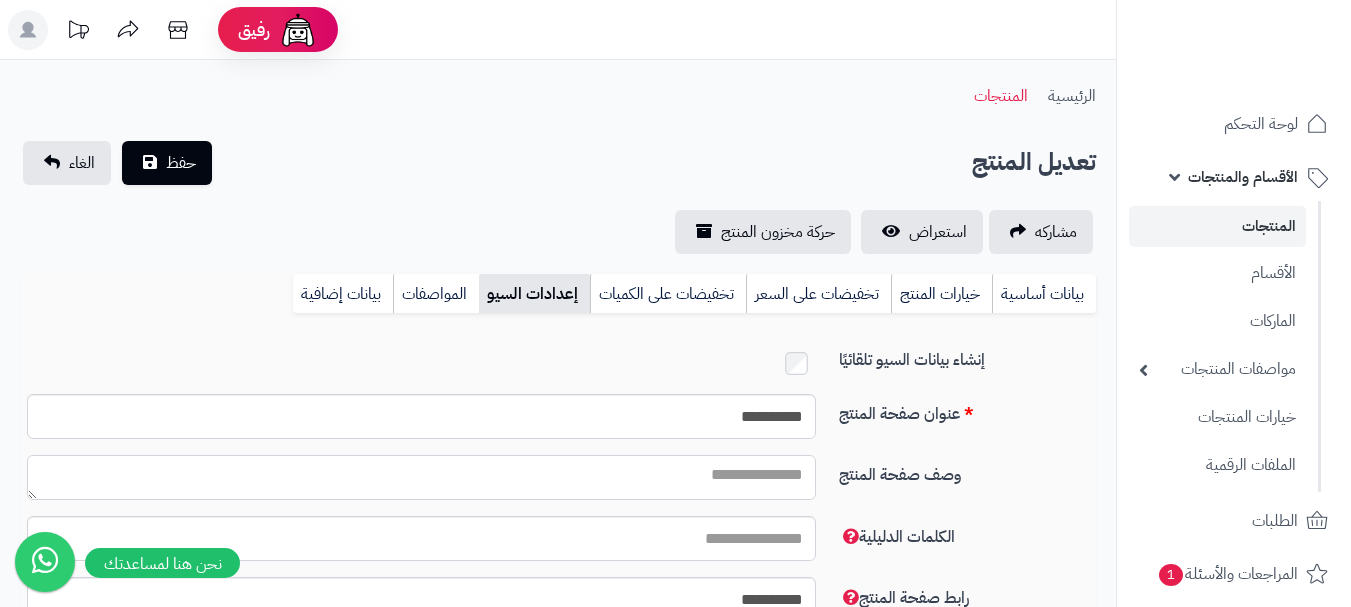 click on "وصف صفحة المنتج" at bounding box center (421, 477) 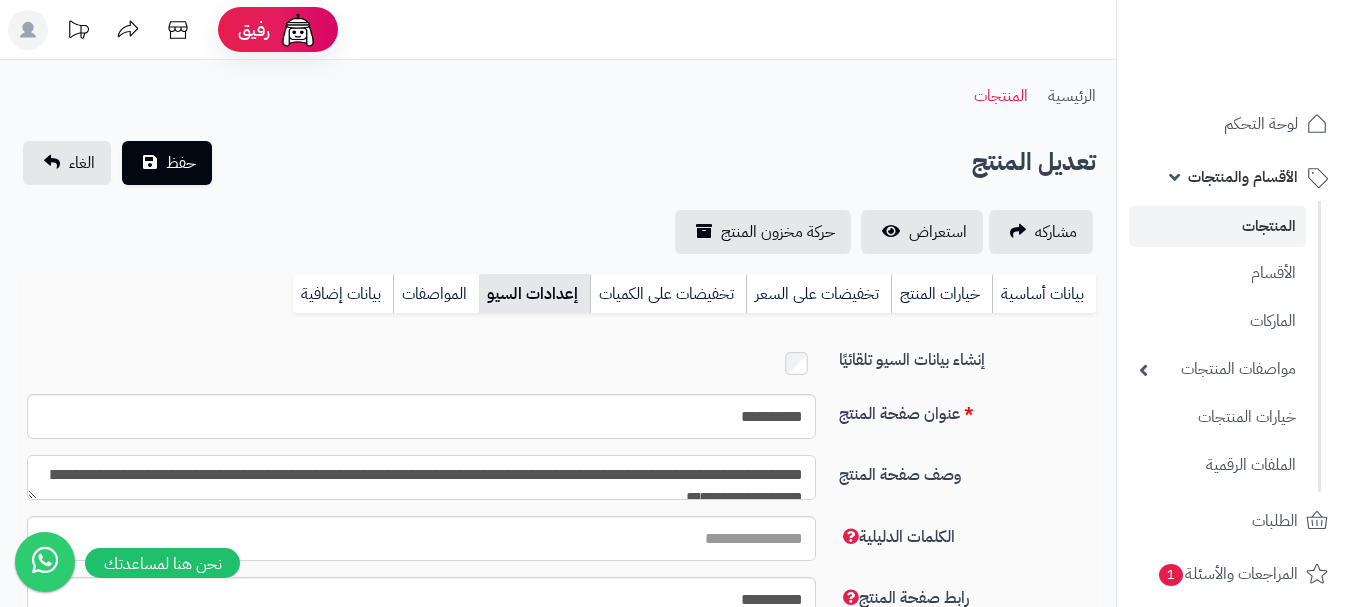 scroll, scrollTop: 11, scrollLeft: 0, axis: vertical 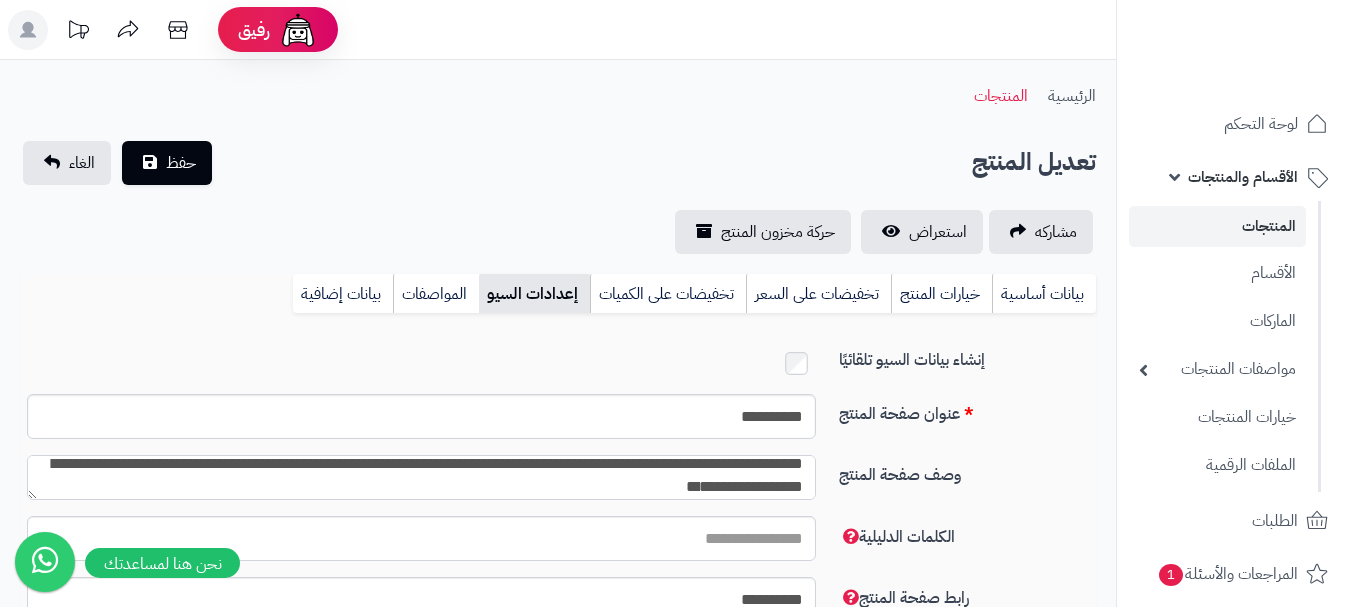 type on "**********" 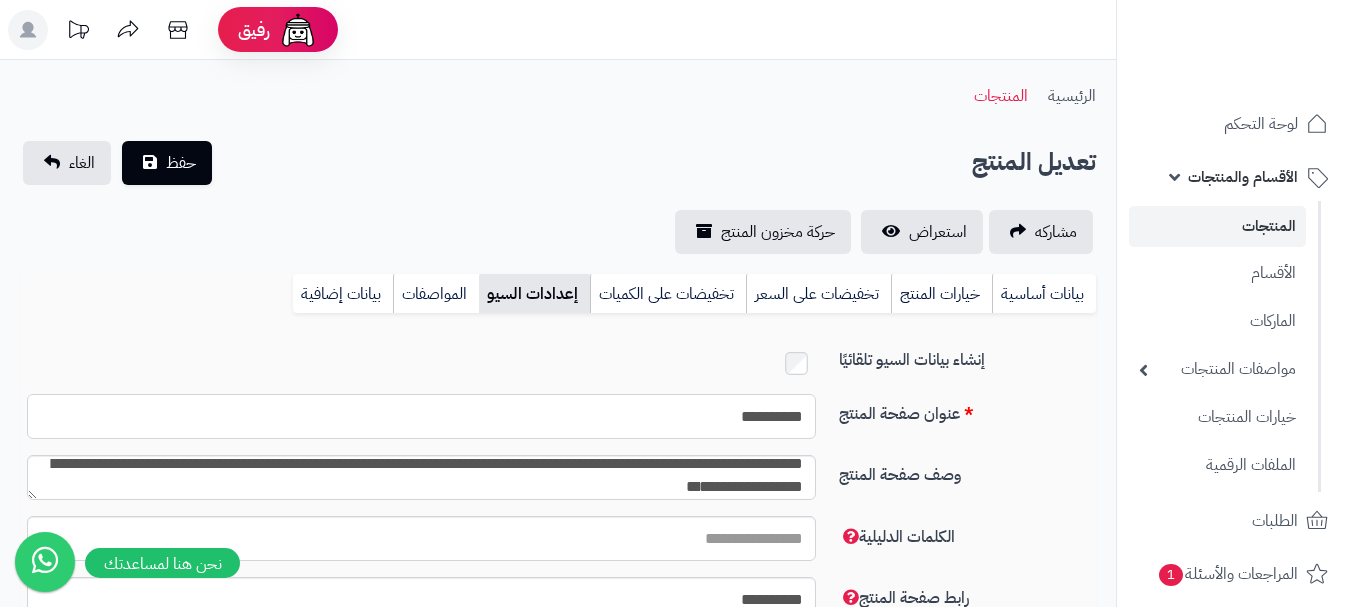 click on "**********" at bounding box center [421, 416] 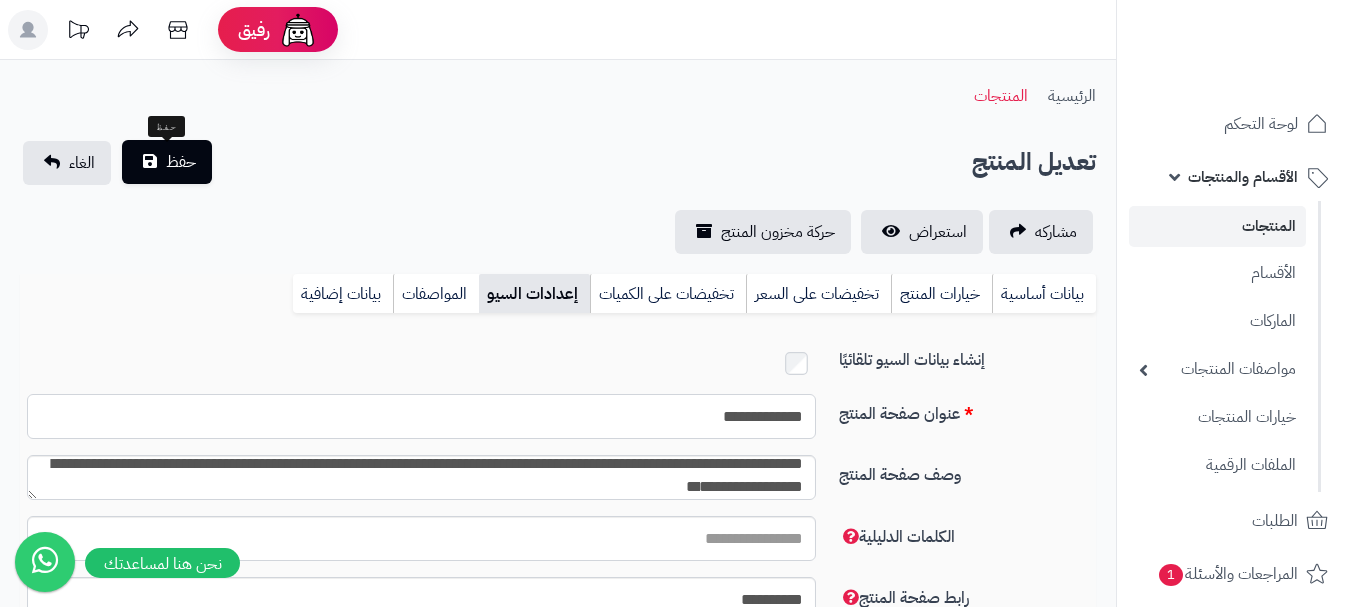 type on "**********" 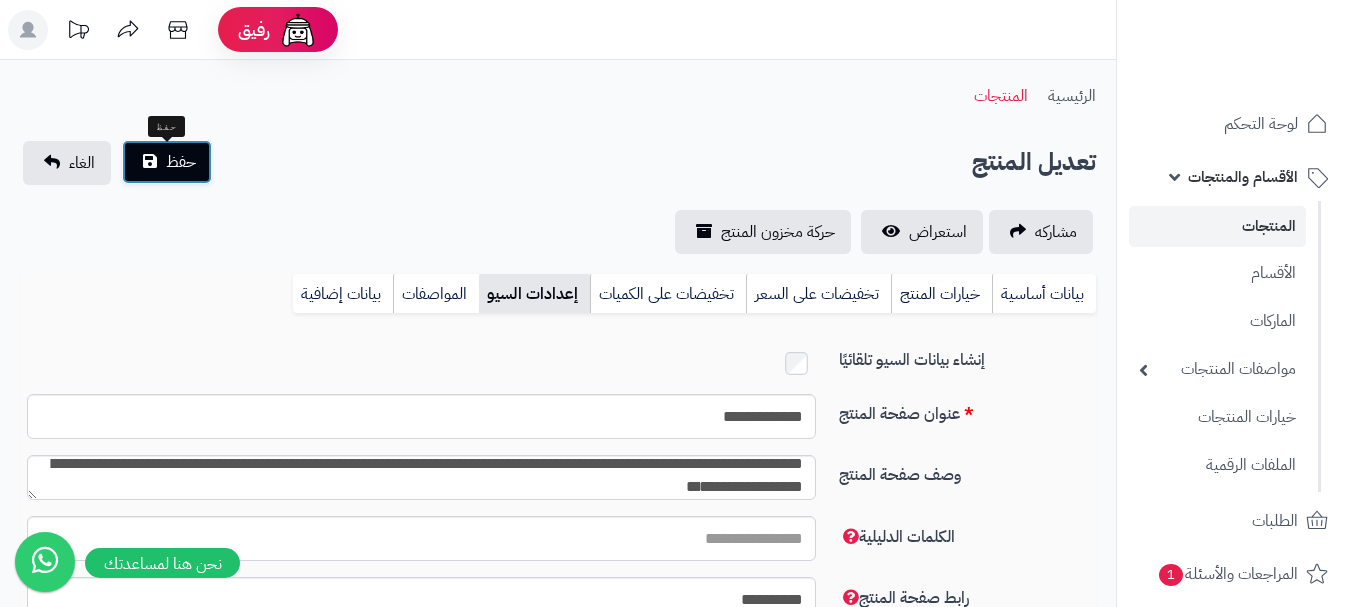 click on "حفظ" at bounding box center (181, 162) 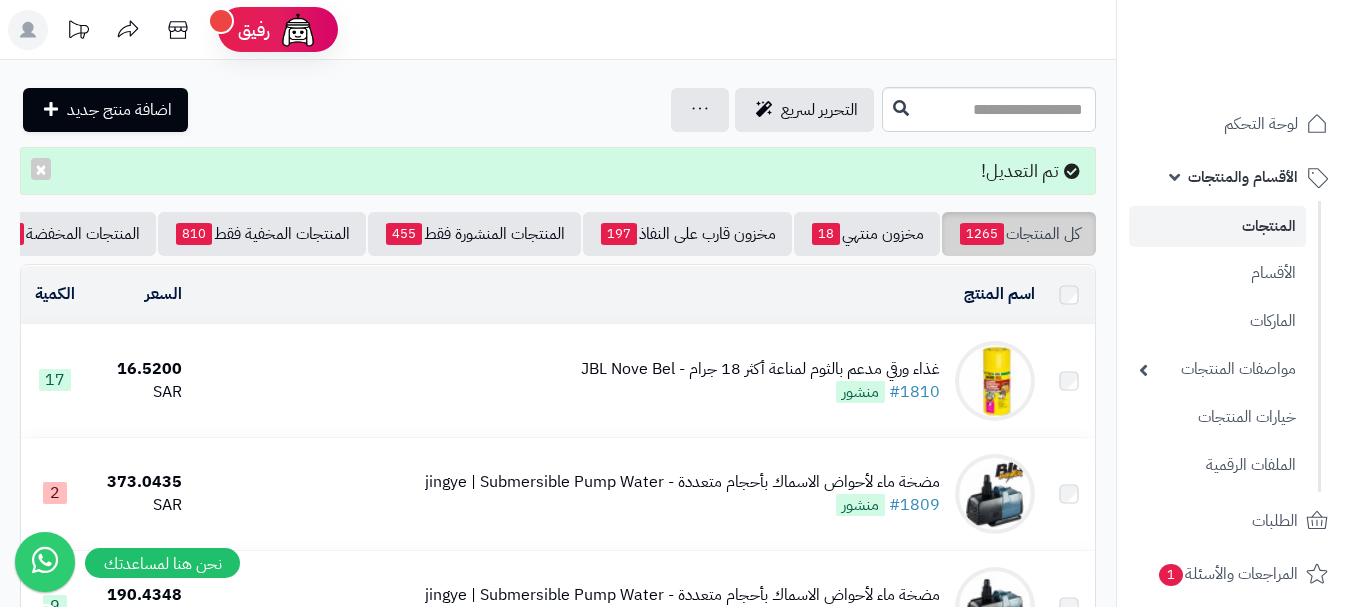 scroll, scrollTop: 0, scrollLeft: 0, axis: both 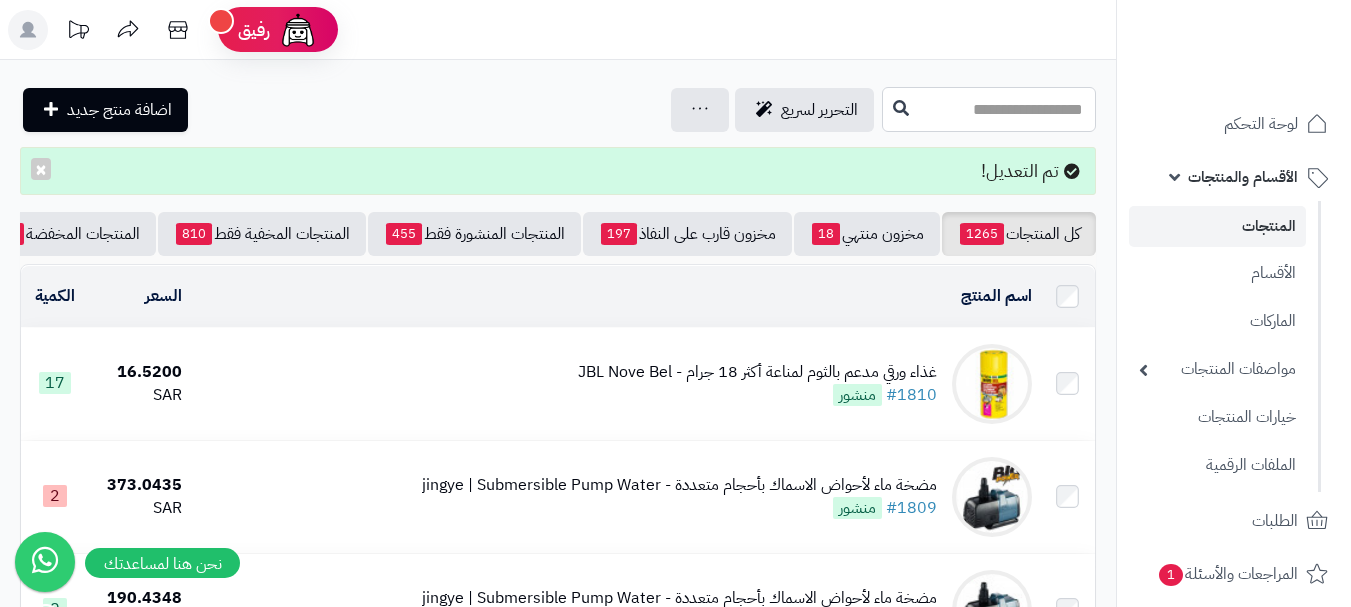 click at bounding box center (989, 109) 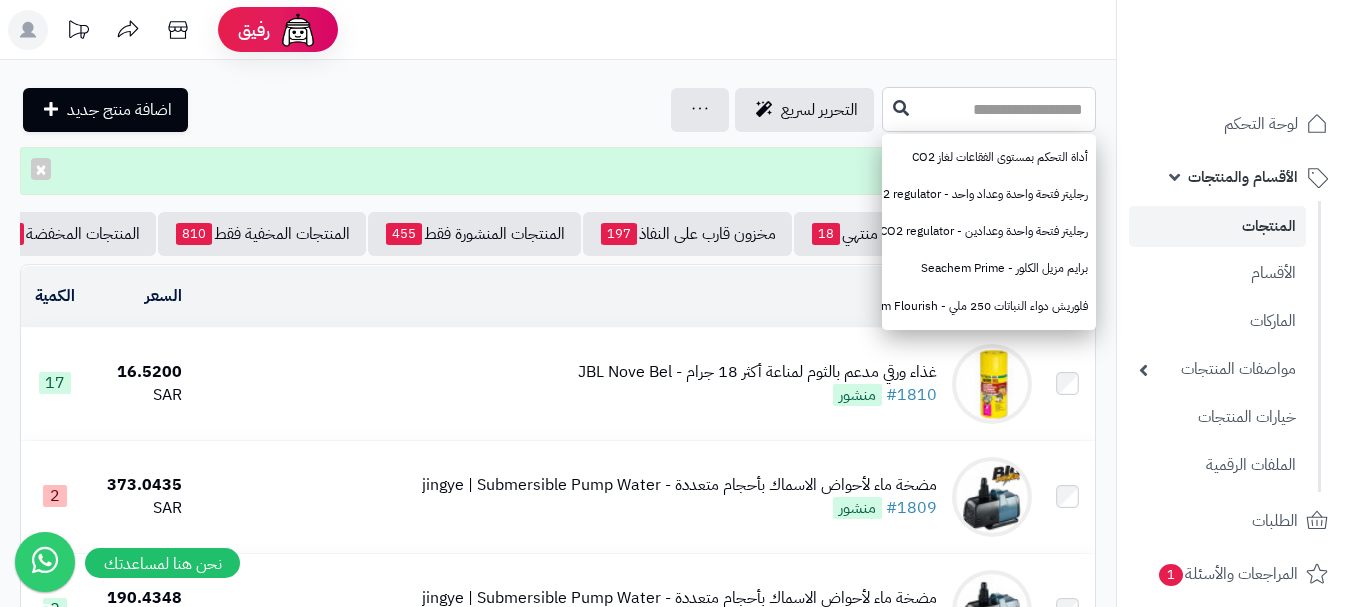 paste on "**********" 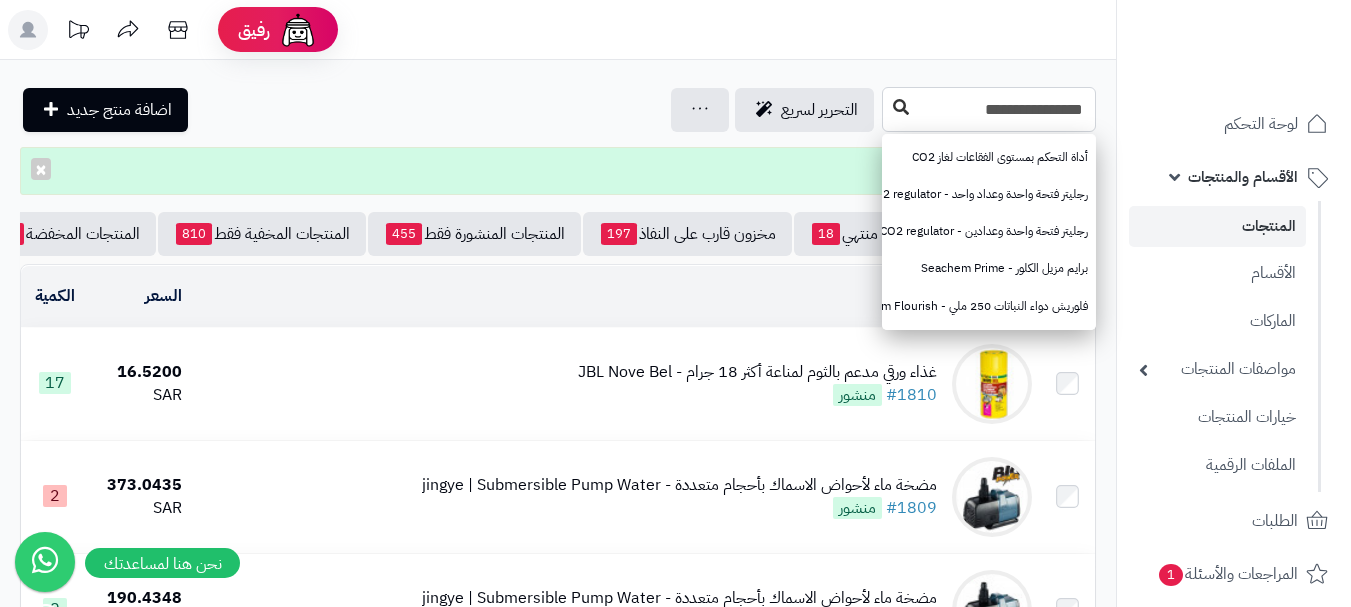 type on "**********" 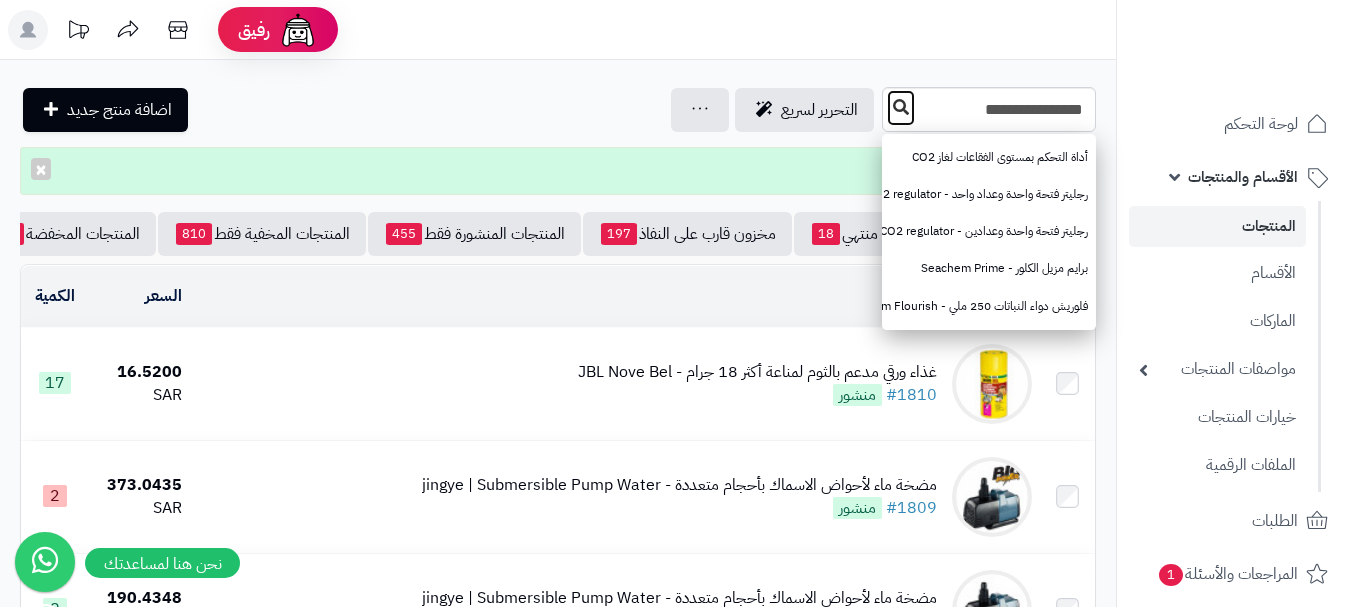 click at bounding box center (901, 107) 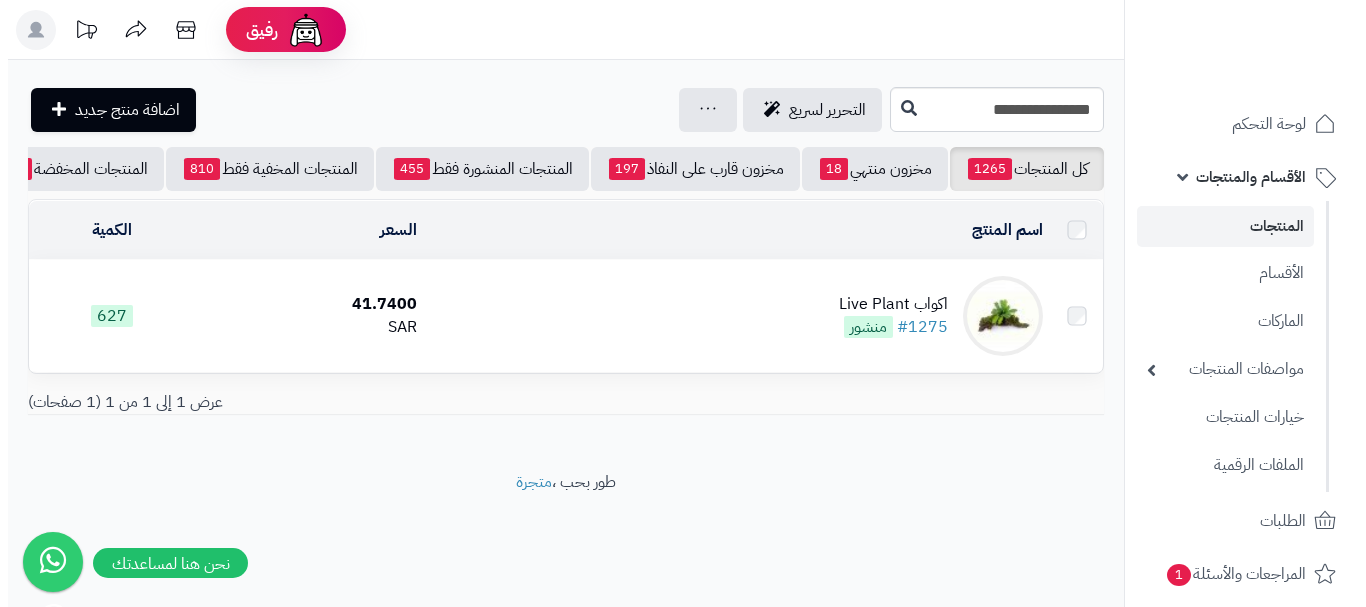 scroll, scrollTop: 0, scrollLeft: 0, axis: both 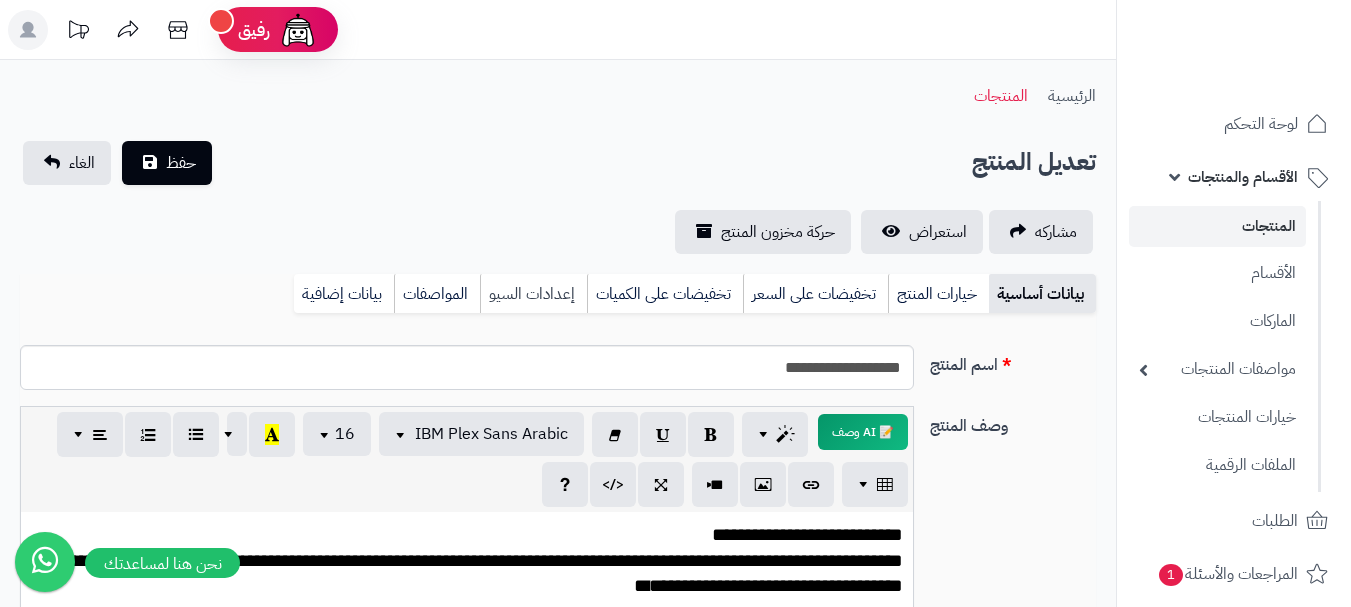 click on "إعدادات السيو" at bounding box center (533, 294) 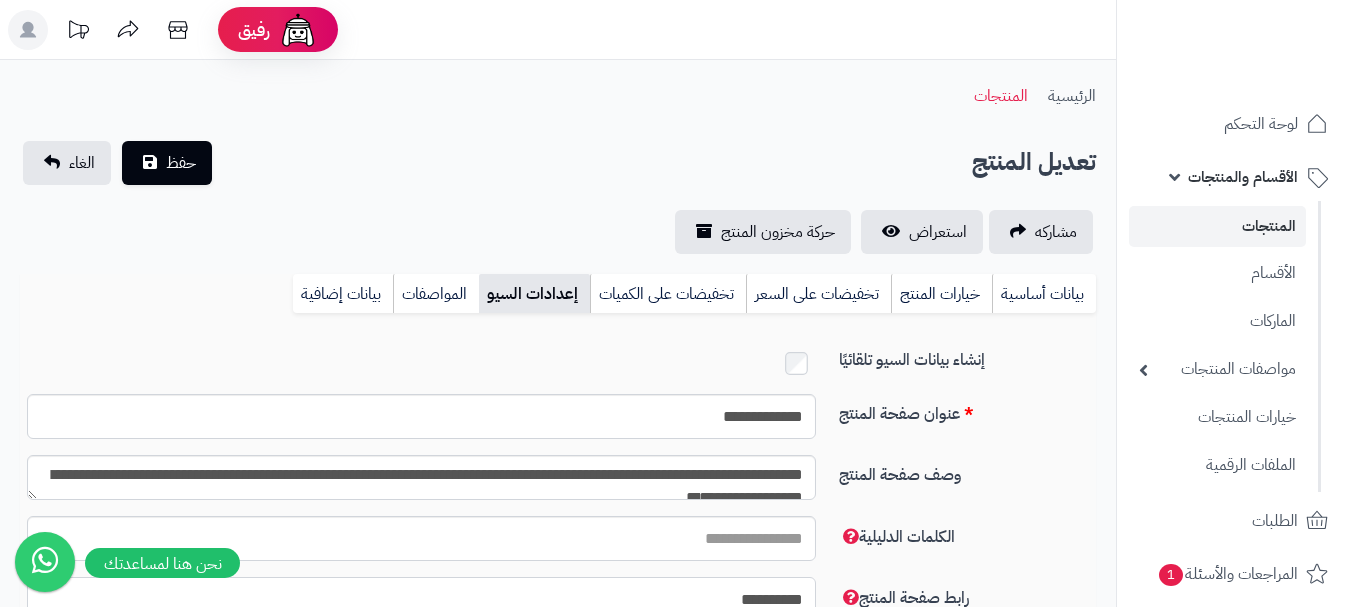 click on "**********" at bounding box center (421, 599) 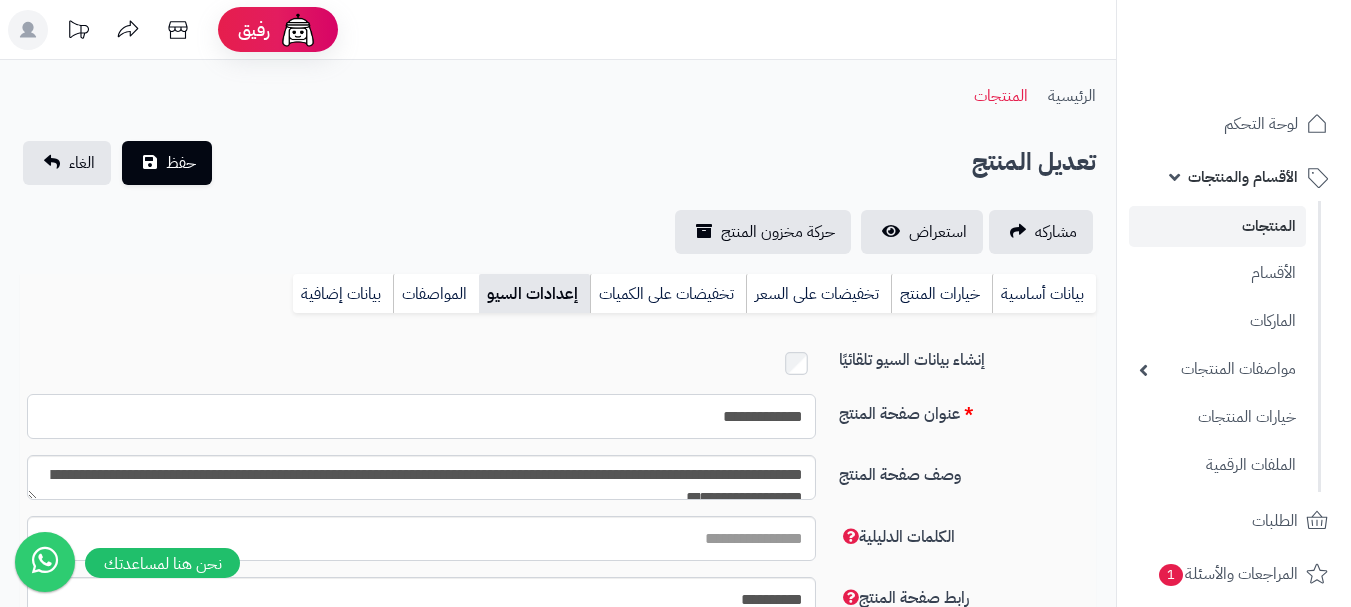 click on "**********" at bounding box center [421, 416] 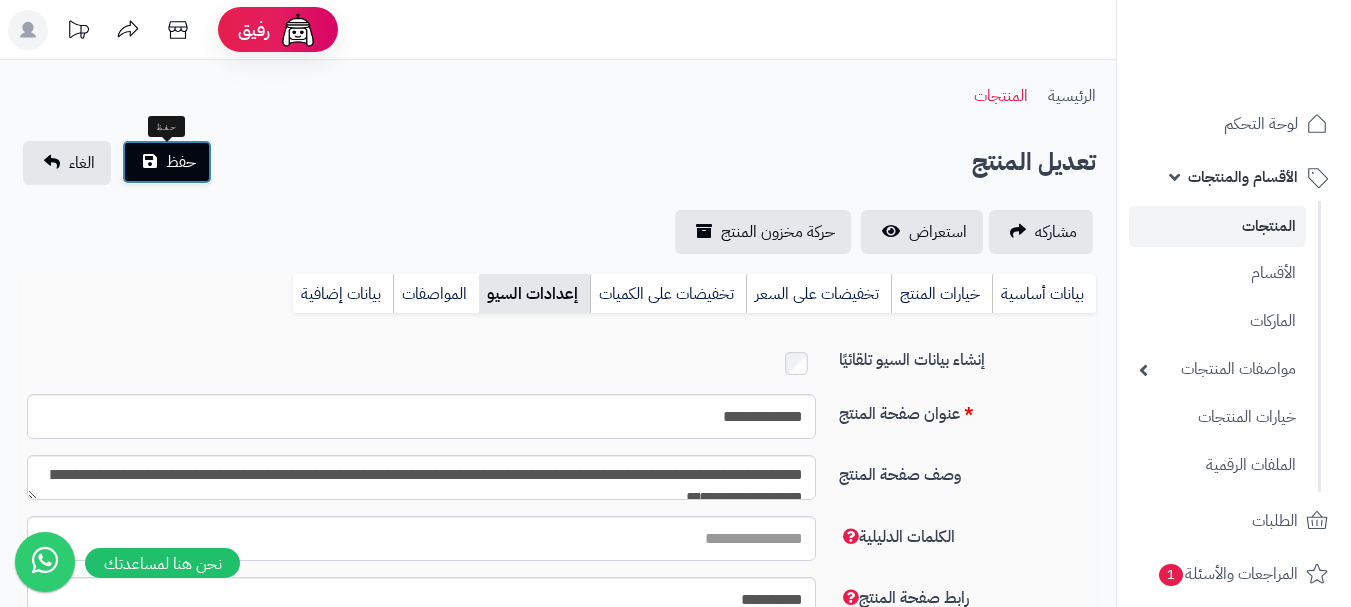 click on "حفظ" at bounding box center [167, 162] 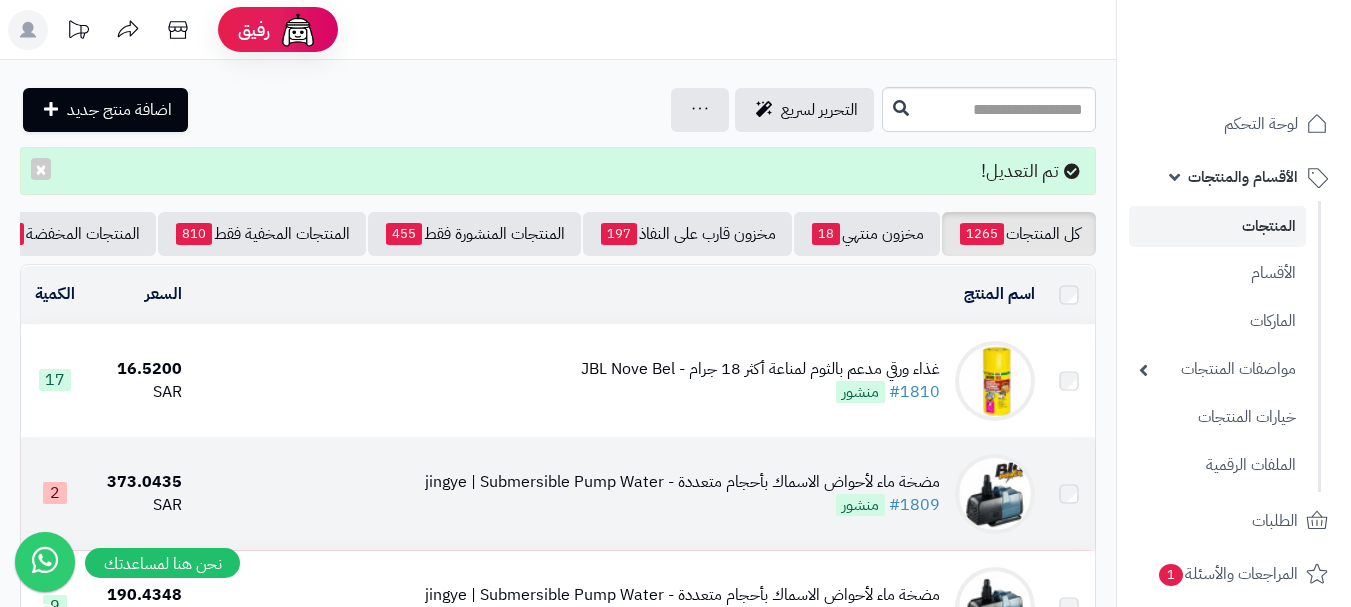 scroll, scrollTop: 0, scrollLeft: 0, axis: both 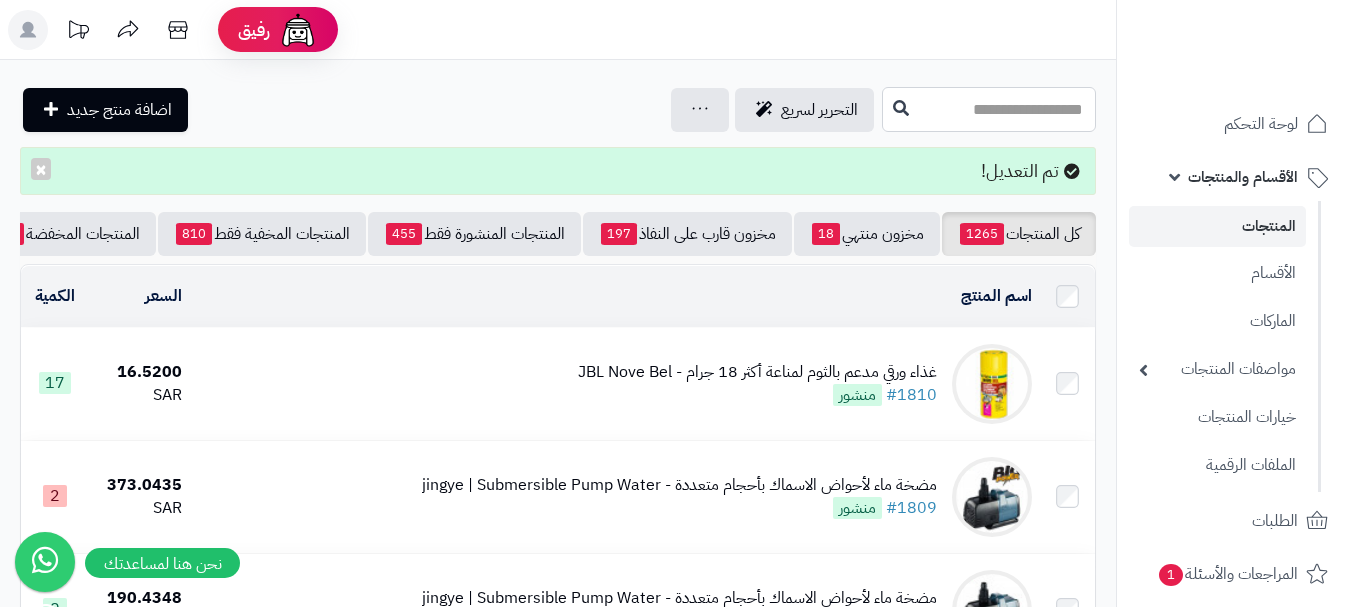 click at bounding box center [989, 109] 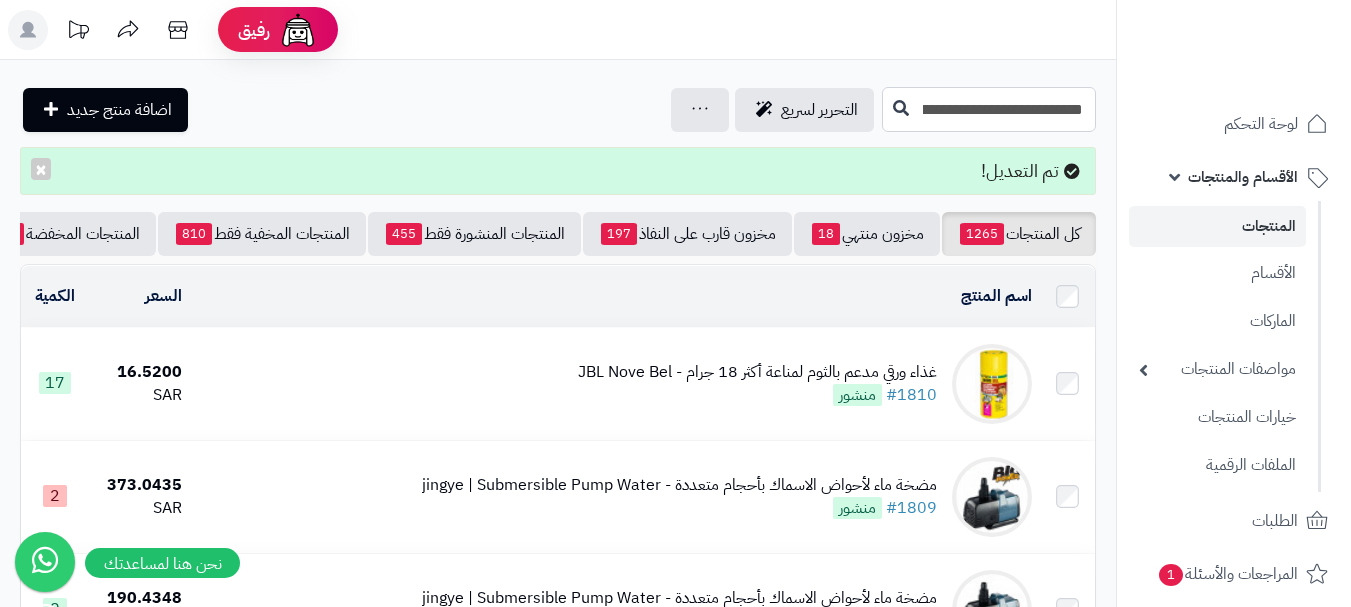 scroll, scrollTop: 0, scrollLeft: -153, axis: horizontal 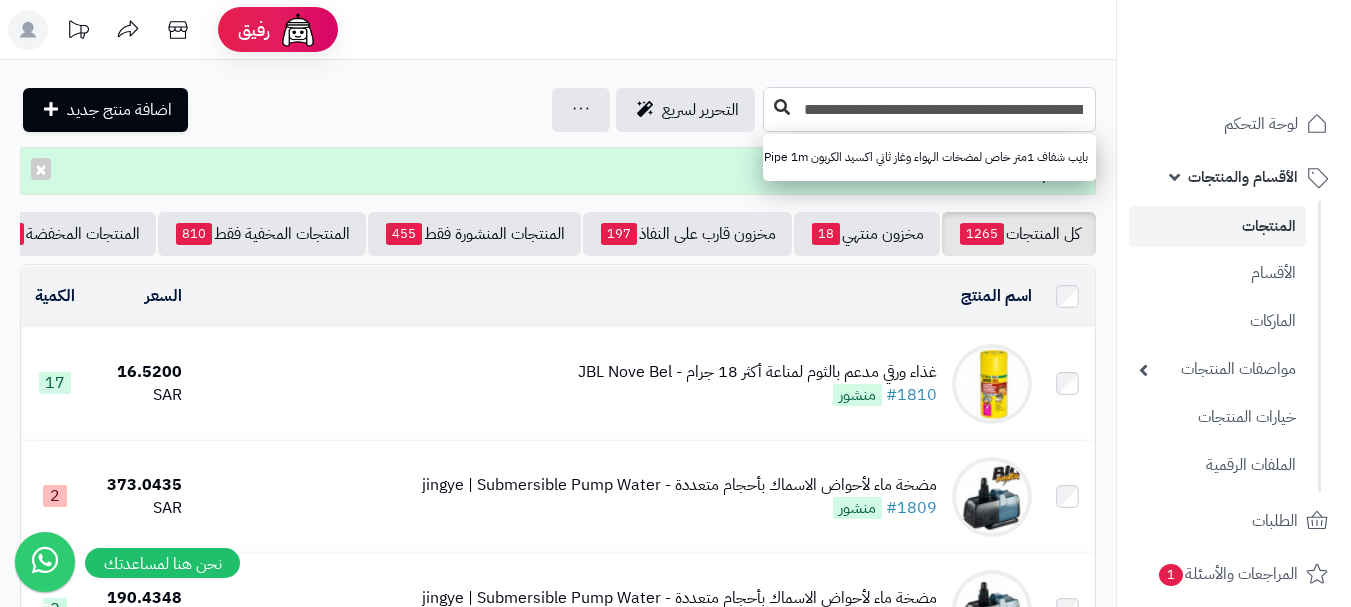 type on "**********" 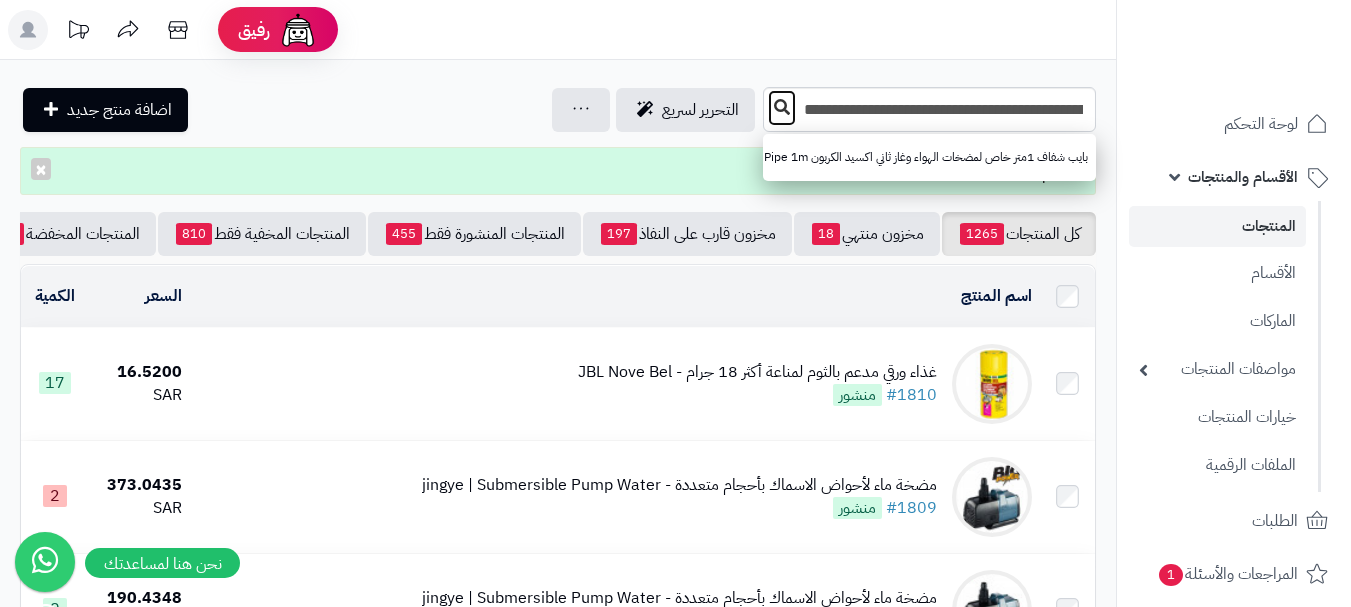 click at bounding box center [782, 107] 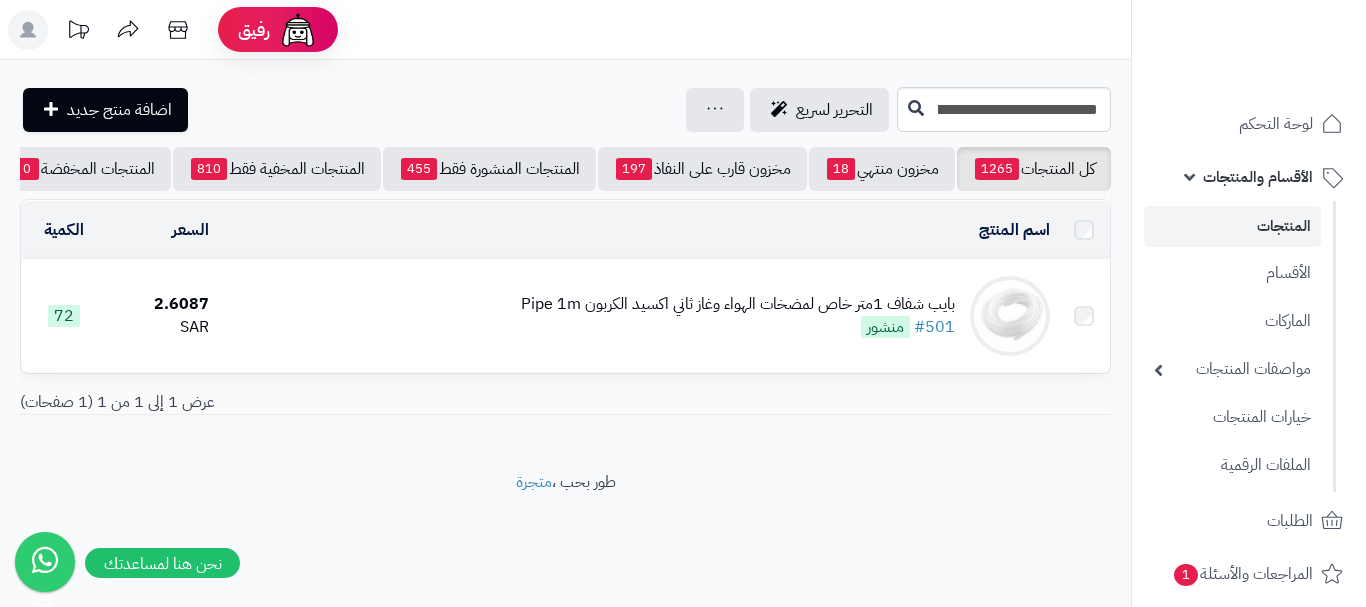 scroll, scrollTop: 0, scrollLeft: 0, axis: both 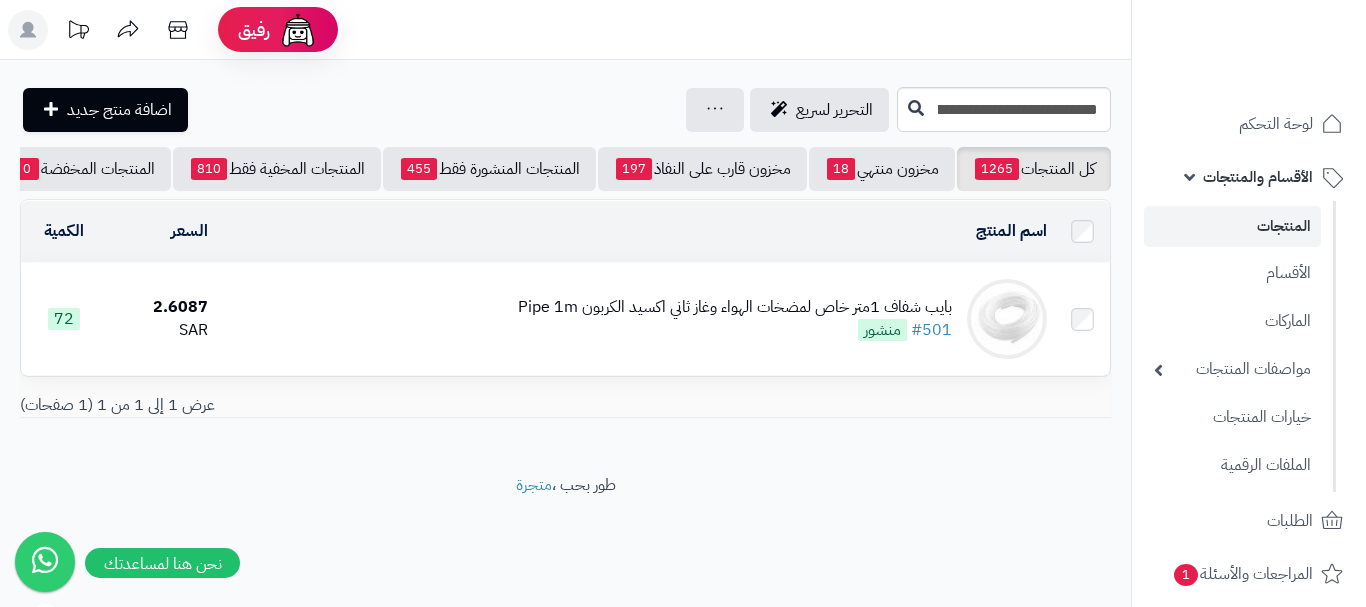 click on "بايب شفاف 1متر خاص لمضخات الهواء وغاز ثاني اكسيد الكربون Pipe 1m" at bounding box center (735, 307) 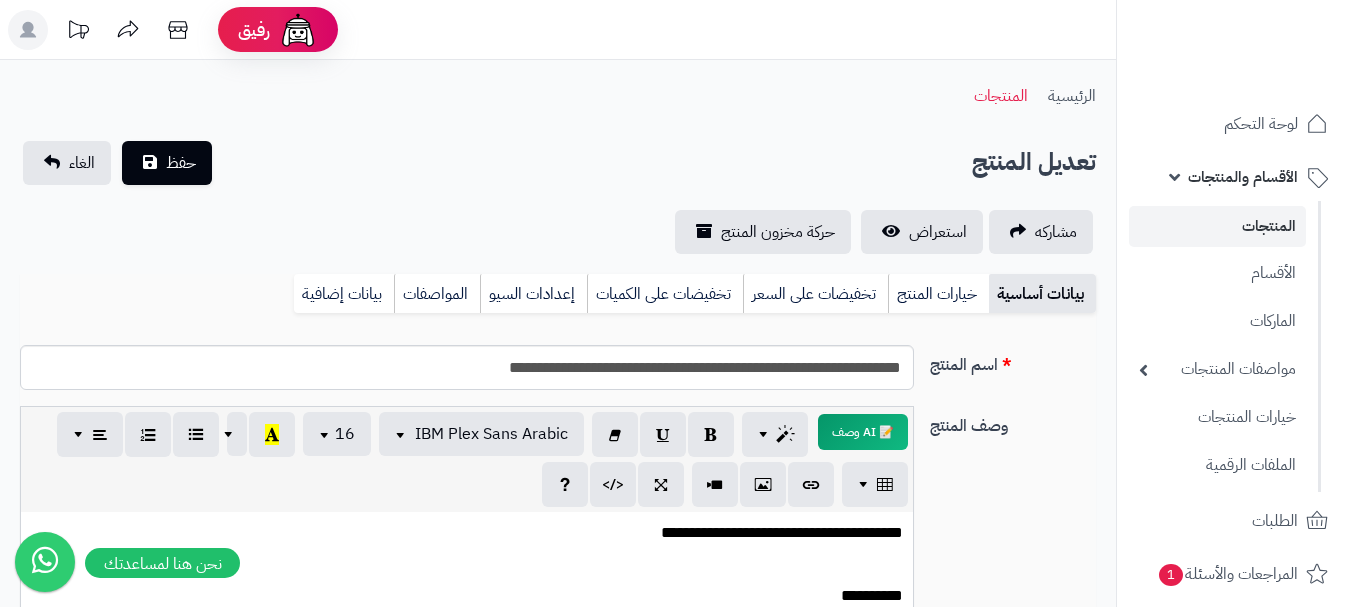 scroll, scrollTop: 0, scrollLeft: 0, axis: both 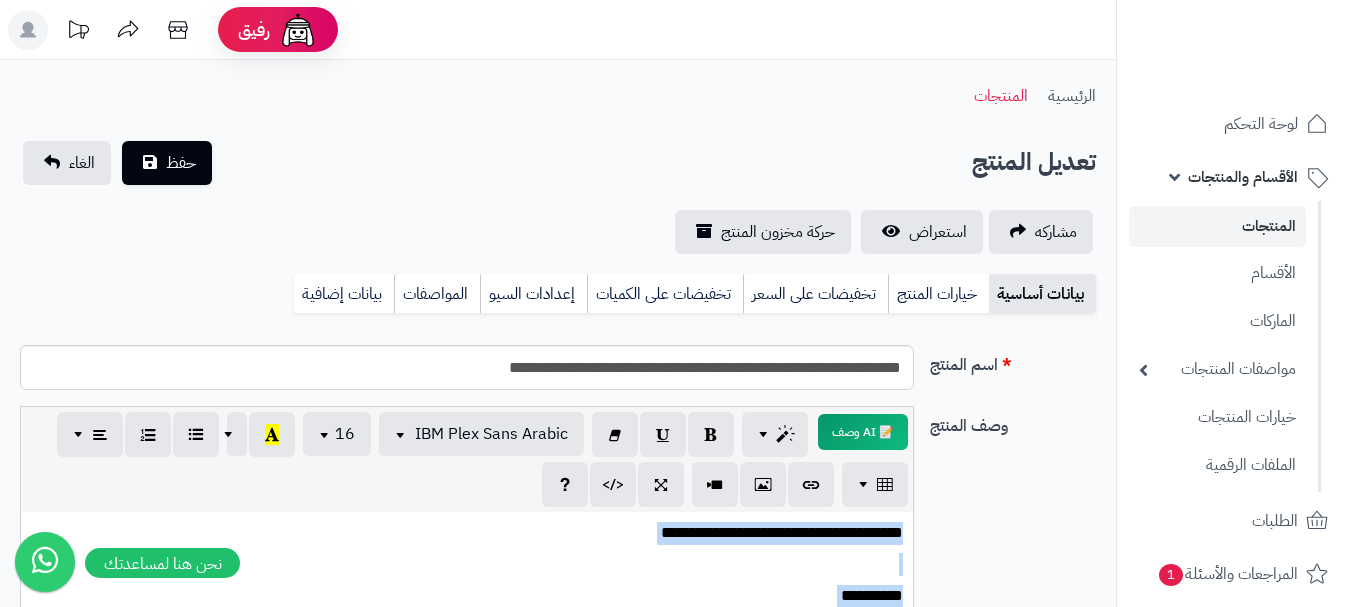 type 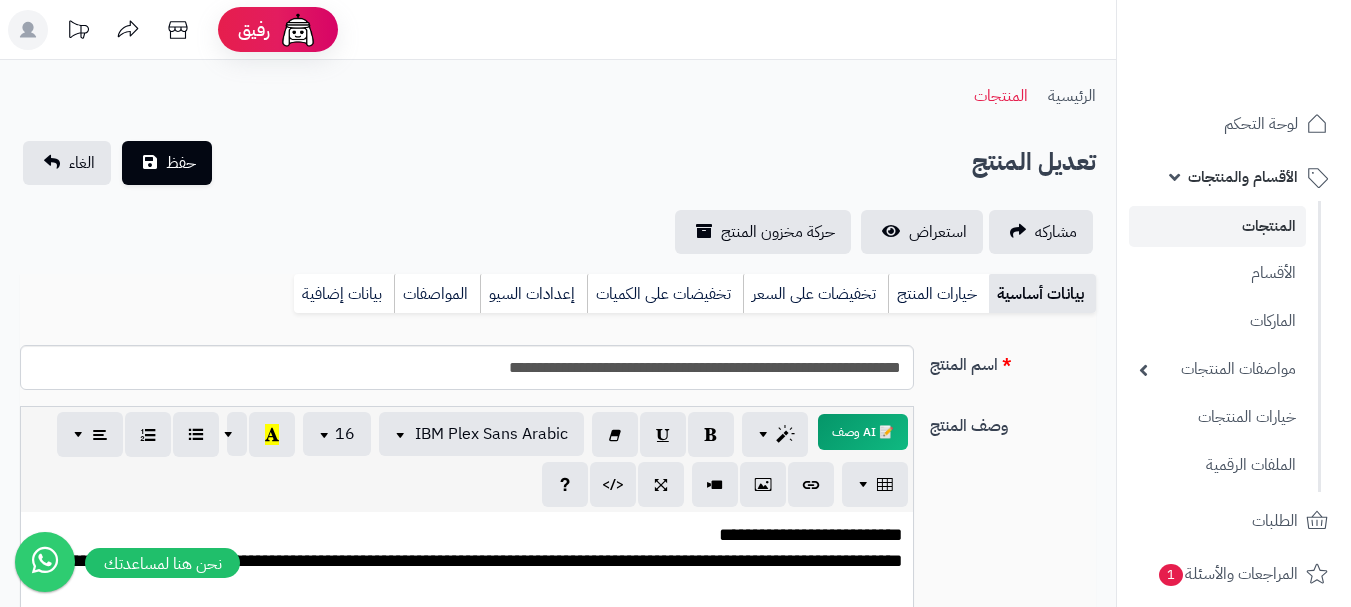 scroll, scrollTop: 487, scrollLeft: 0, axis: vertical 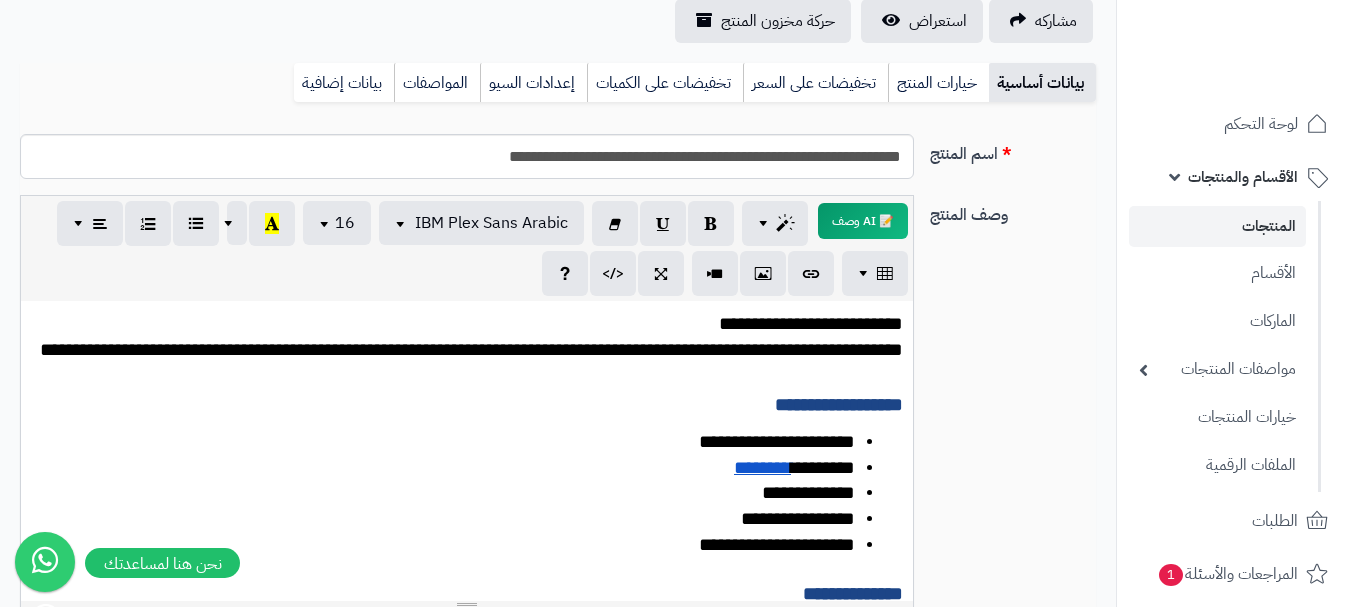 click on "**********" at bounding box center (471, 349) 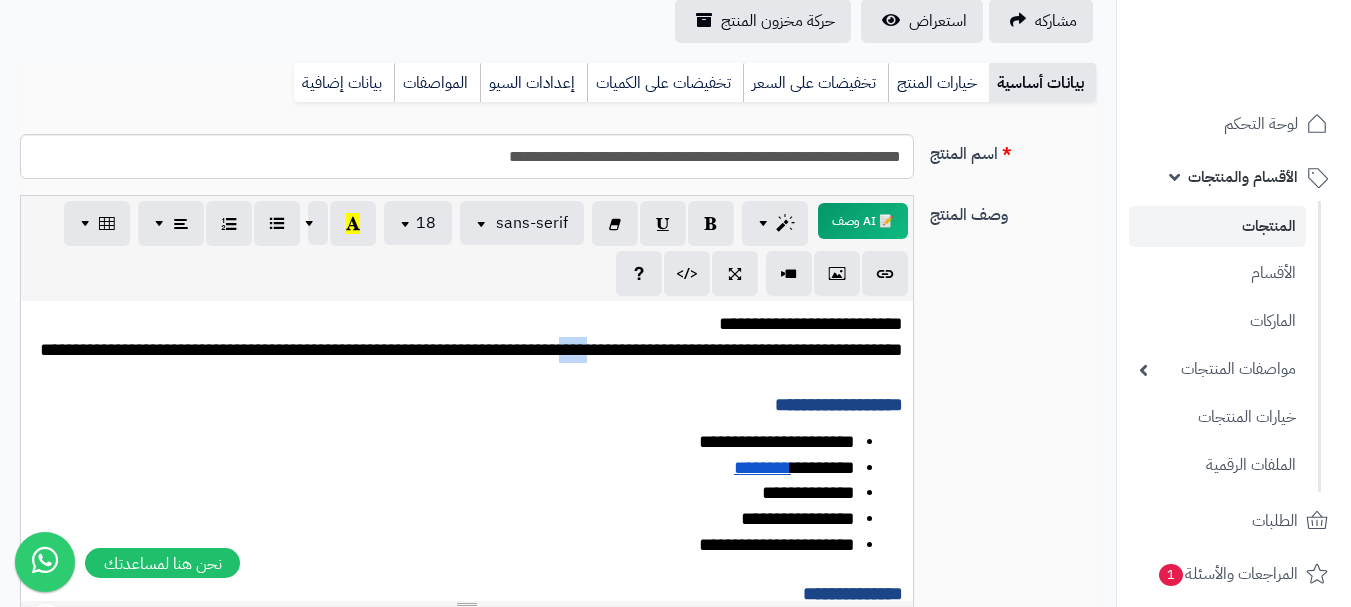 click on "**********" at bounding box center (471, 349) 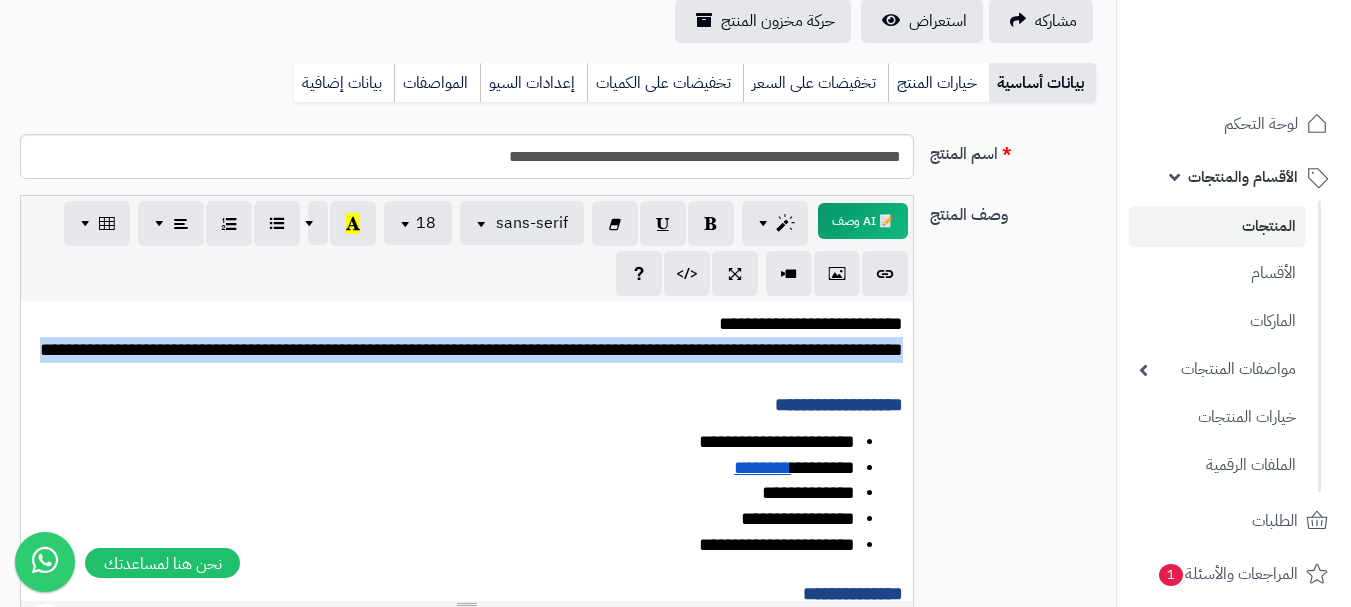 click on "**********" at bounding box center [471, 349] 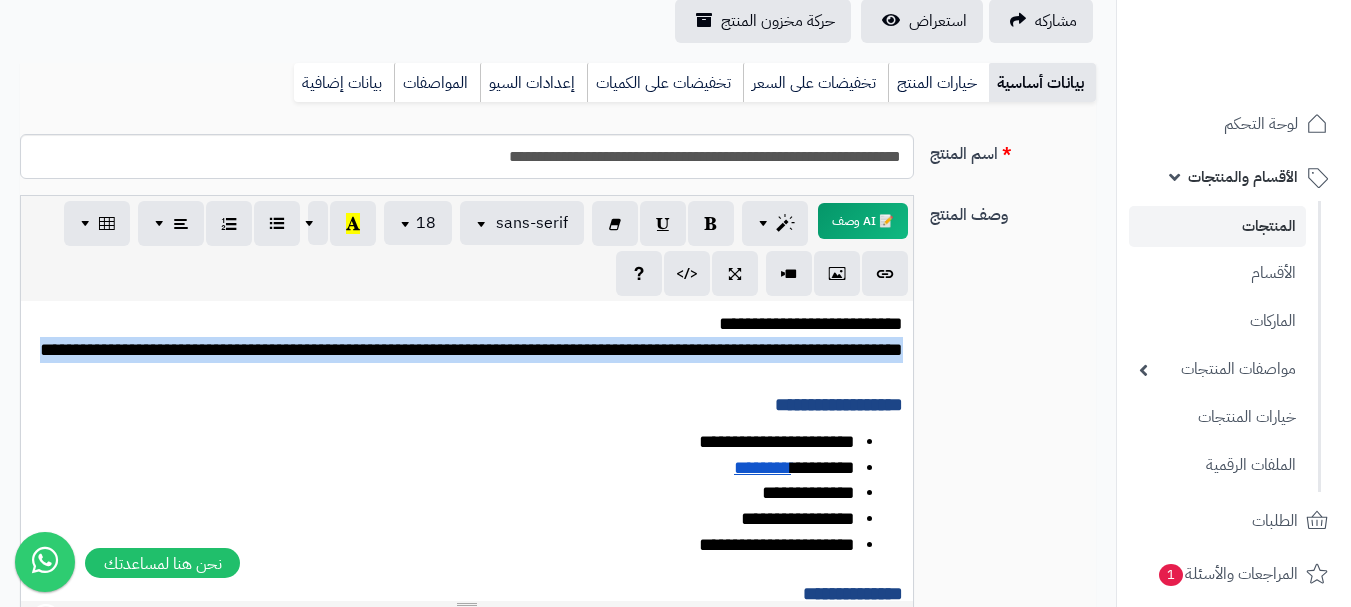 copy on "**********" 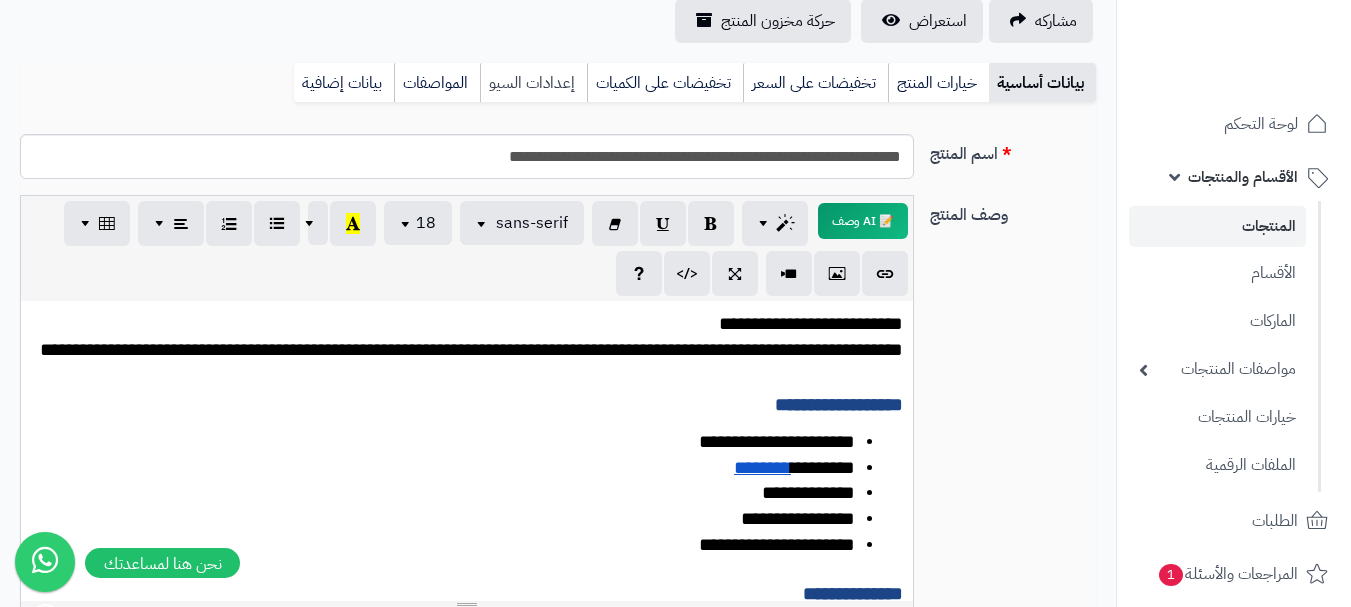 click on "إعدادات السيو" at bounding box center (533, 83) 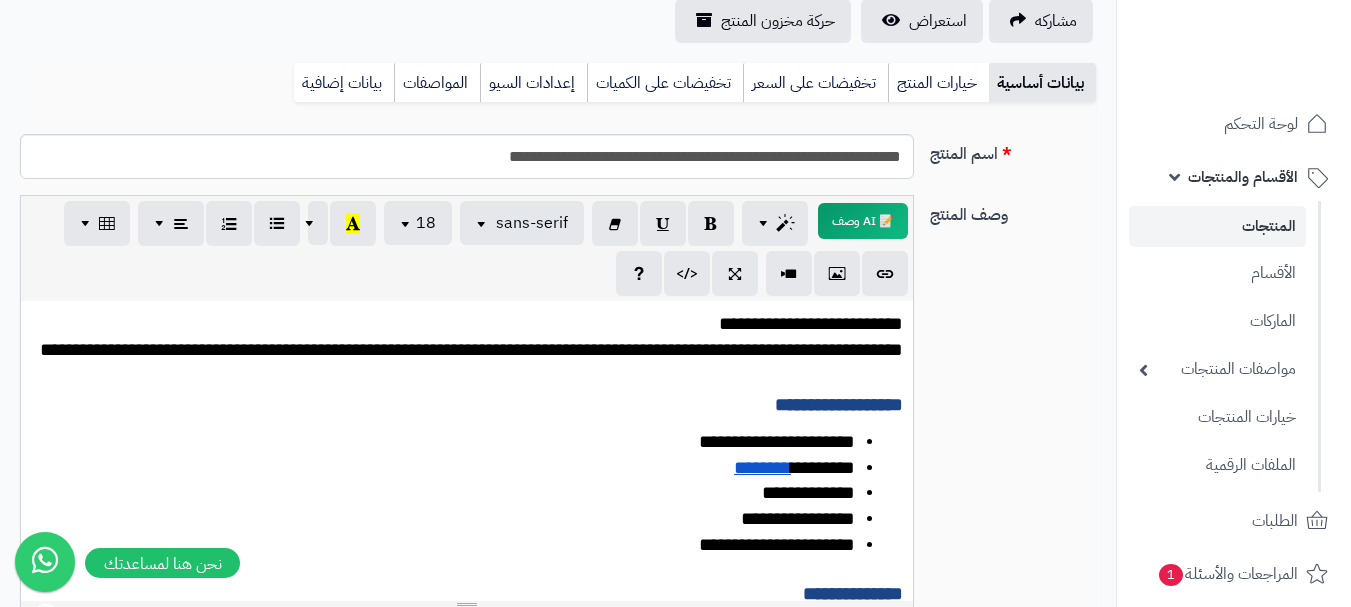 scroll, scrollTop: 191, scrollLeft: 0, axis: vertical 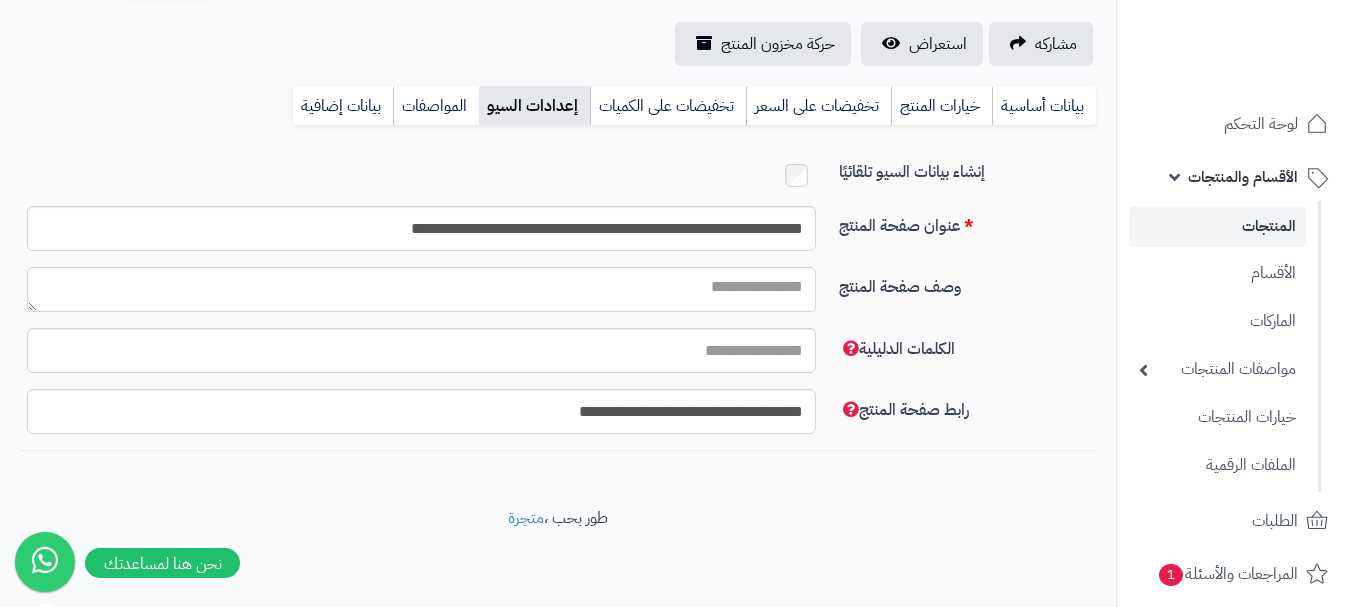 click on "وصف صفحة المنتج" at bounding box center (421, 289) 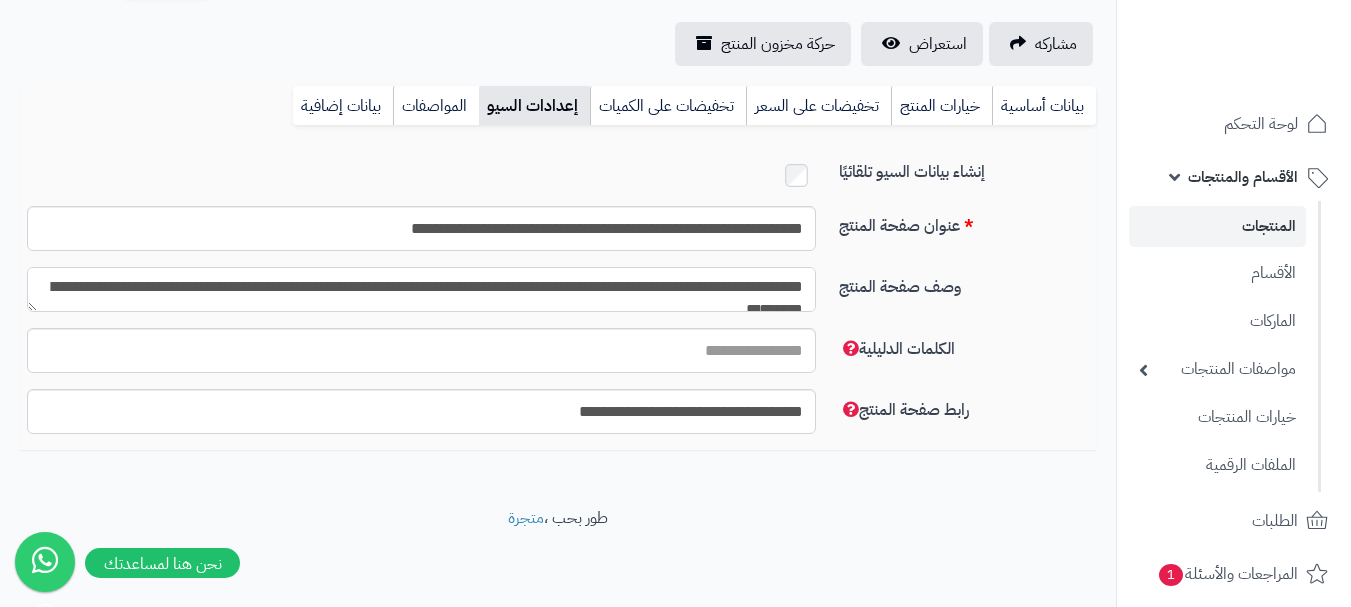 scroll, scrollTop: 11, scrollLeft: 0, axis: vertical 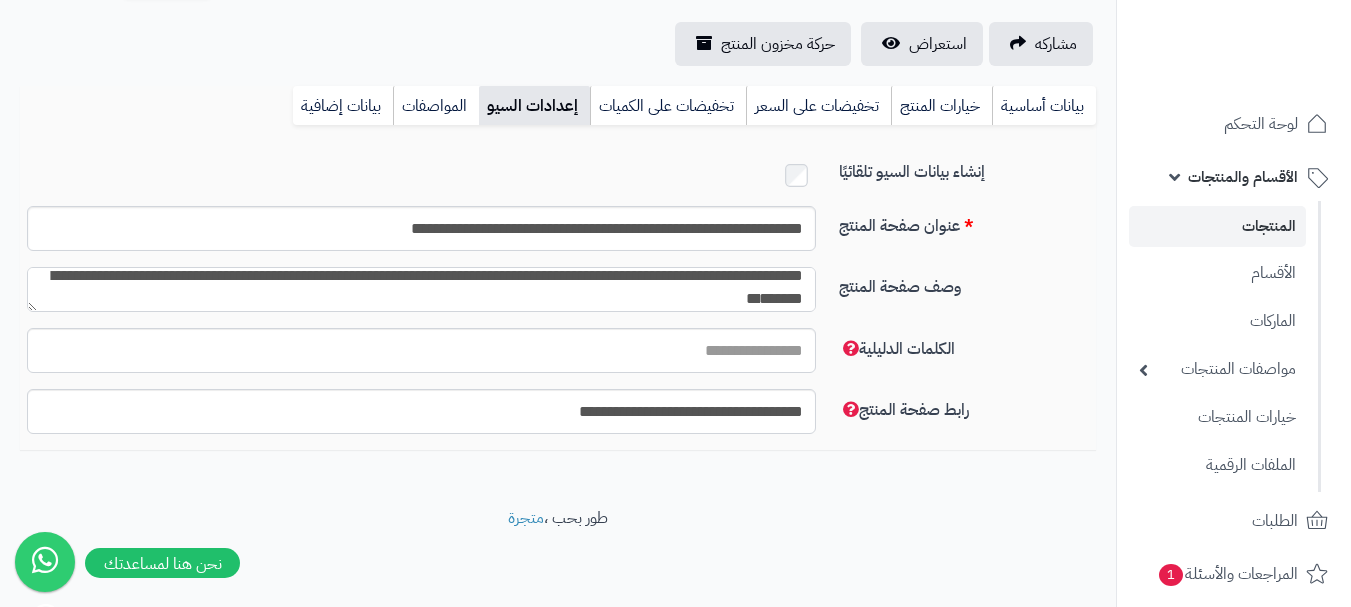 type on "**********" 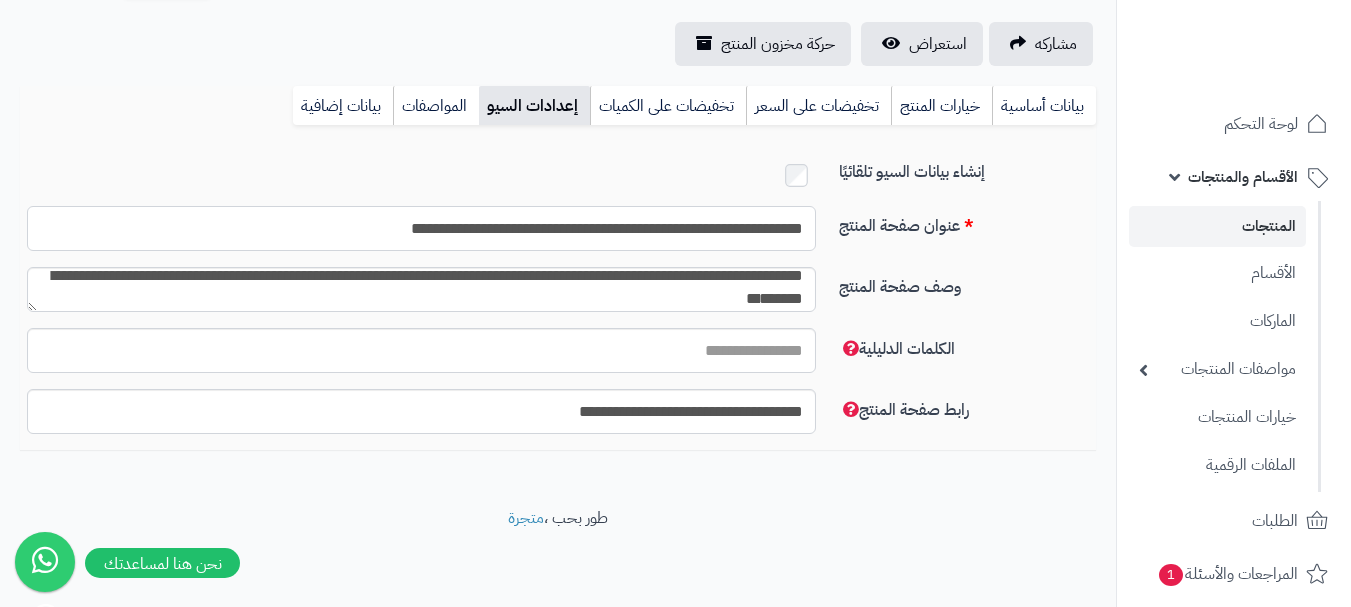 click on "**********" at bounding box center [421, 228] 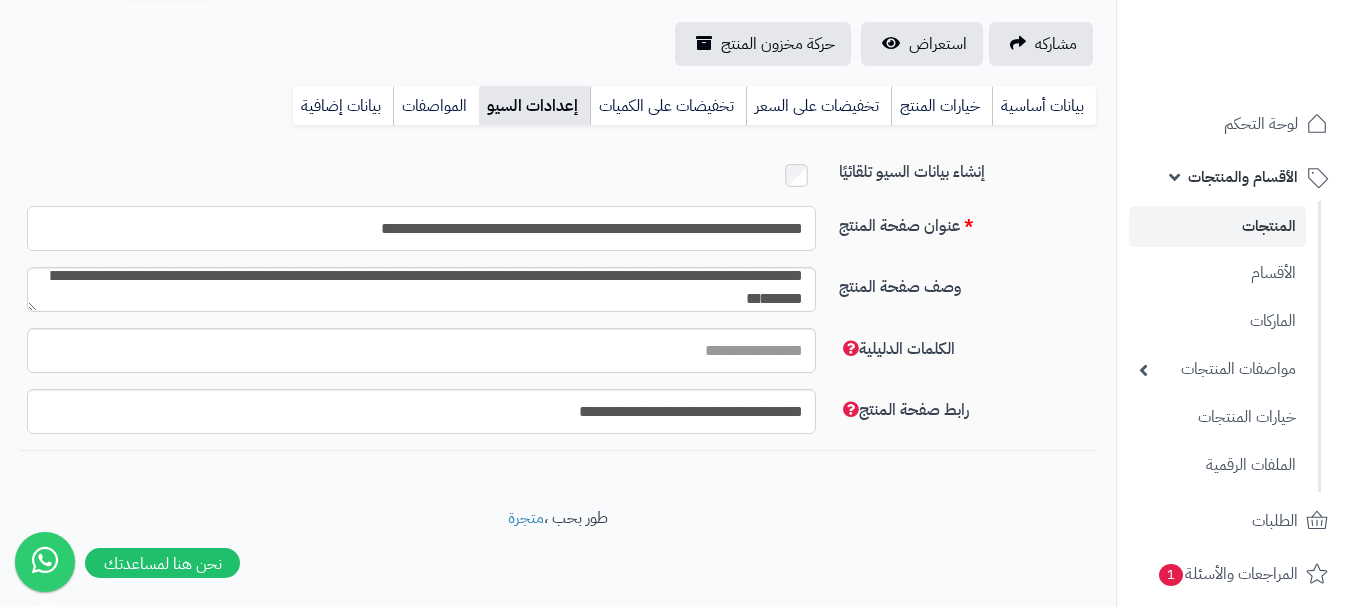 drag, startPoint x: 402, startPoint y: 226, endPoint x: 258, endPoint y: 226, distance: 144 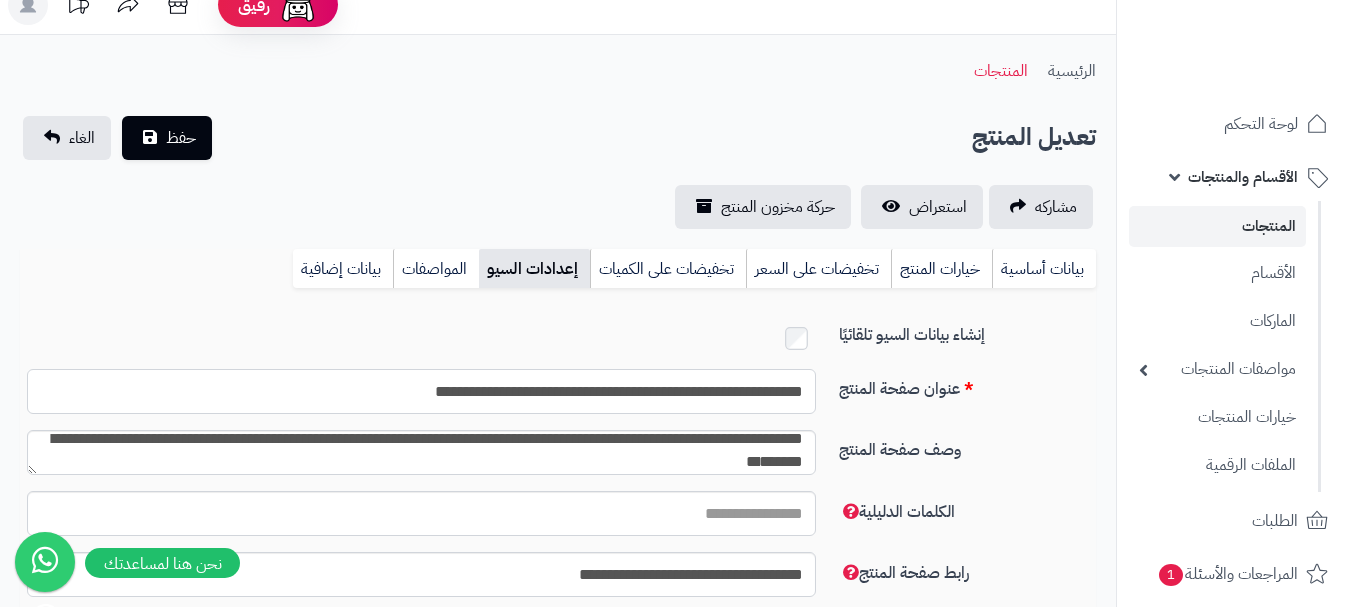 scroll, scrollTop: 0, scrollLeft: 0, axis: both 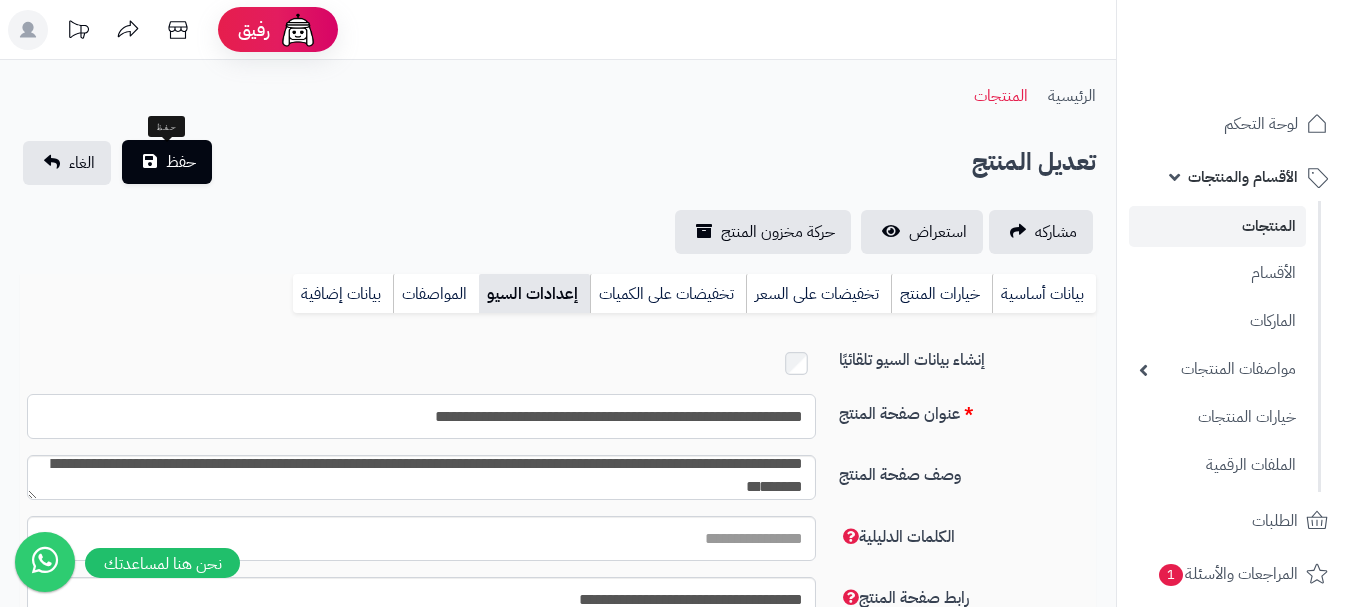 type on "**********" 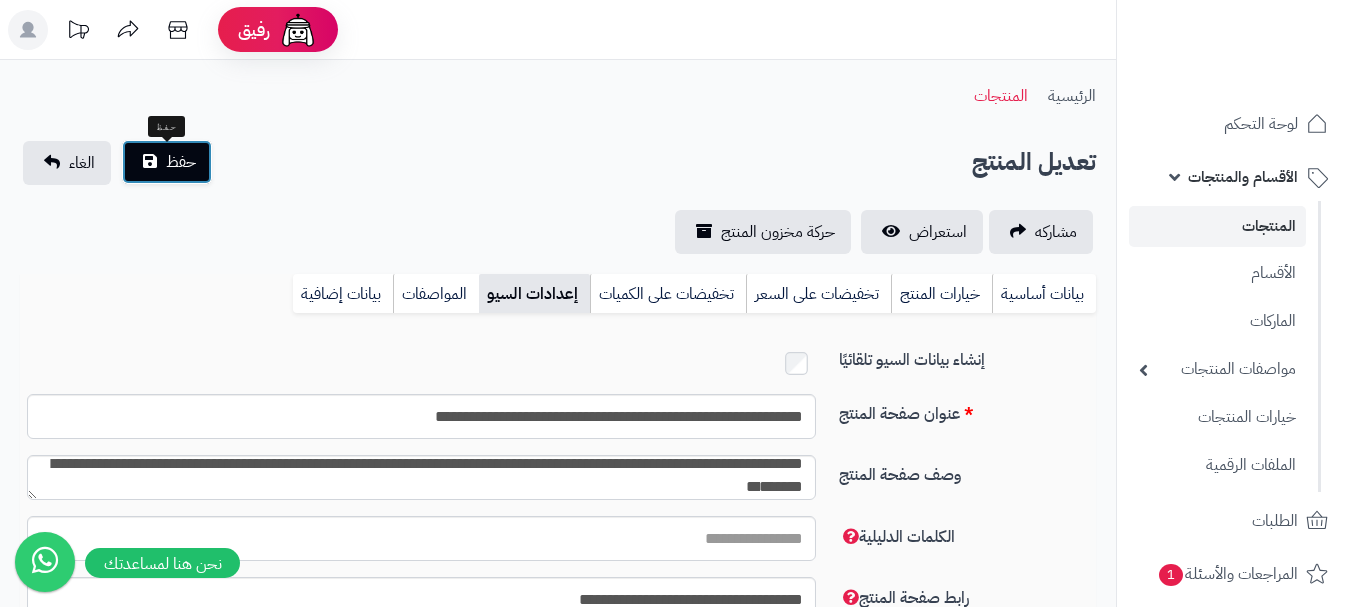 click on "حفظ" at bounding box center [181, 162] 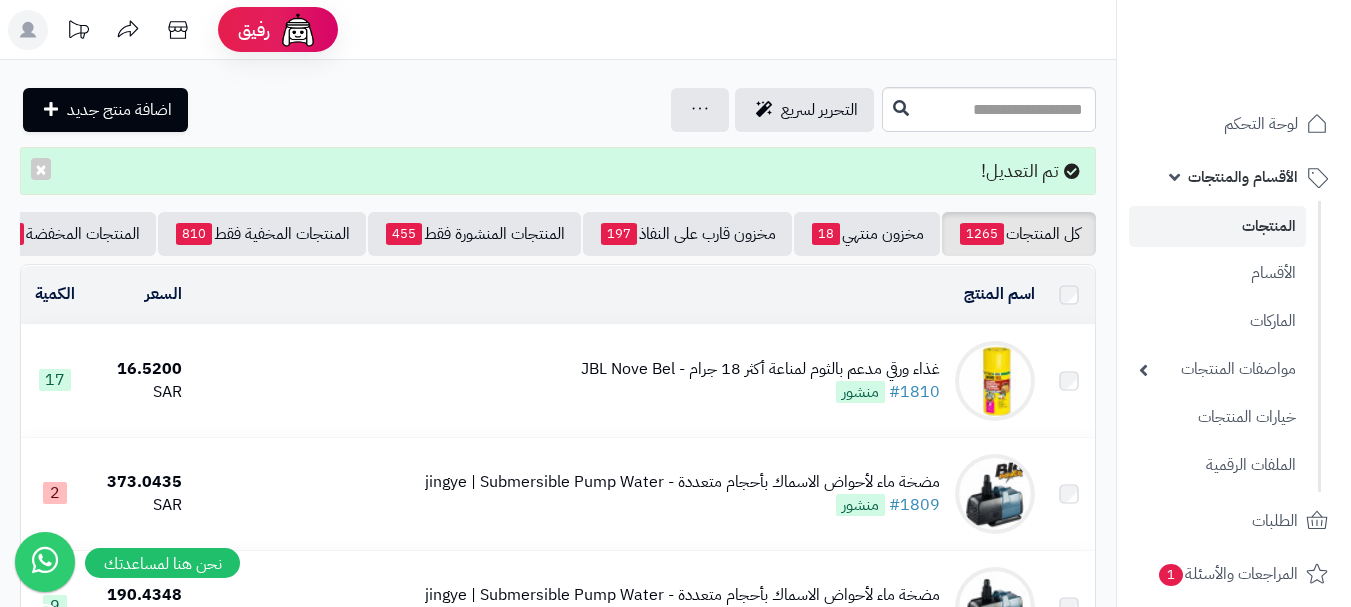 scroll, scrollTop: 0, scrollLeft: 0, axis: both 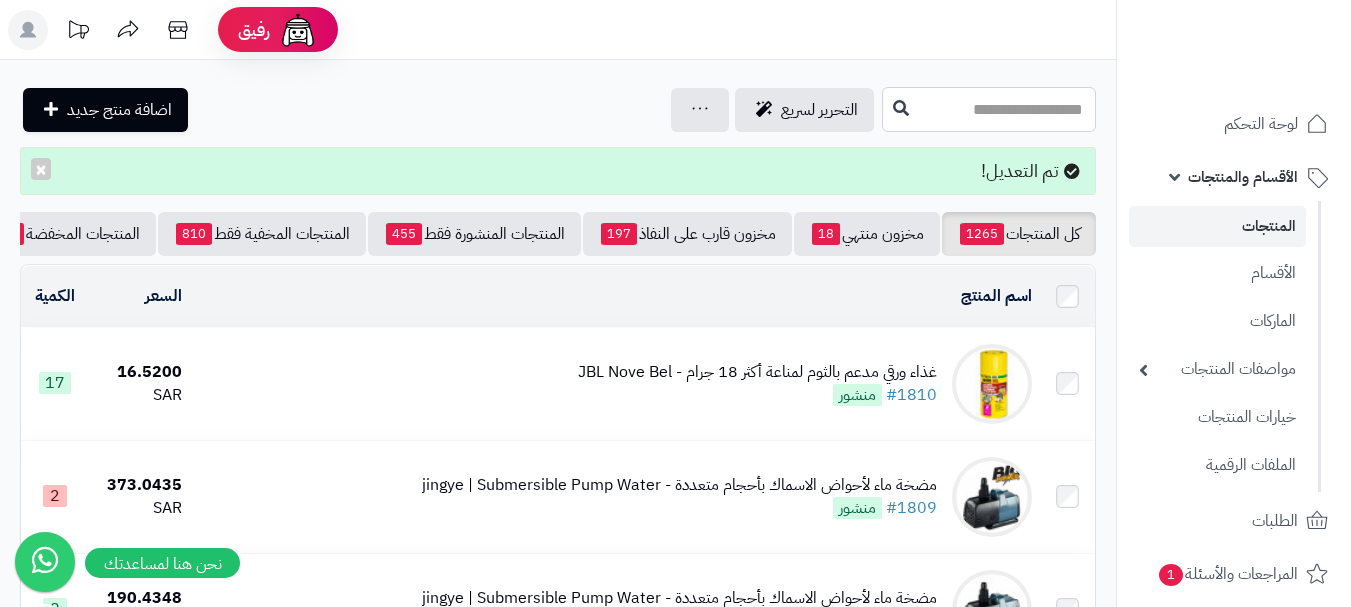 click at bounding box center (989, 109) 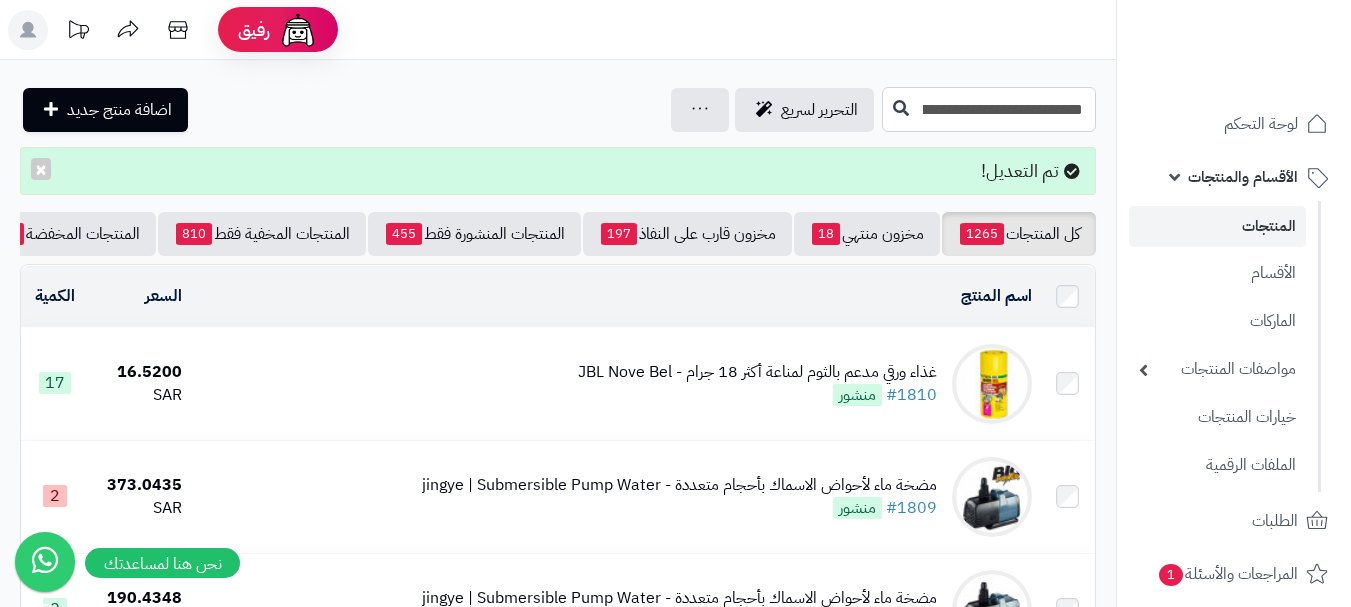 scroll, scrollTop: 0, scrollLeft: -225, axis: horizontal 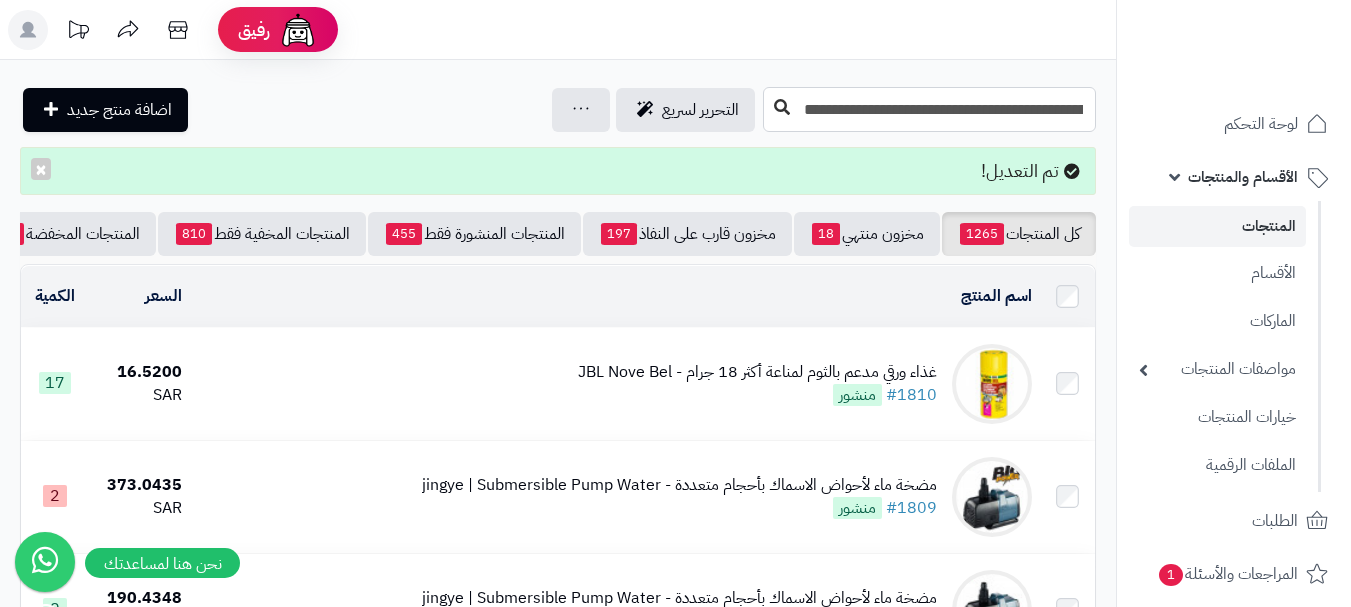 type on "**********" 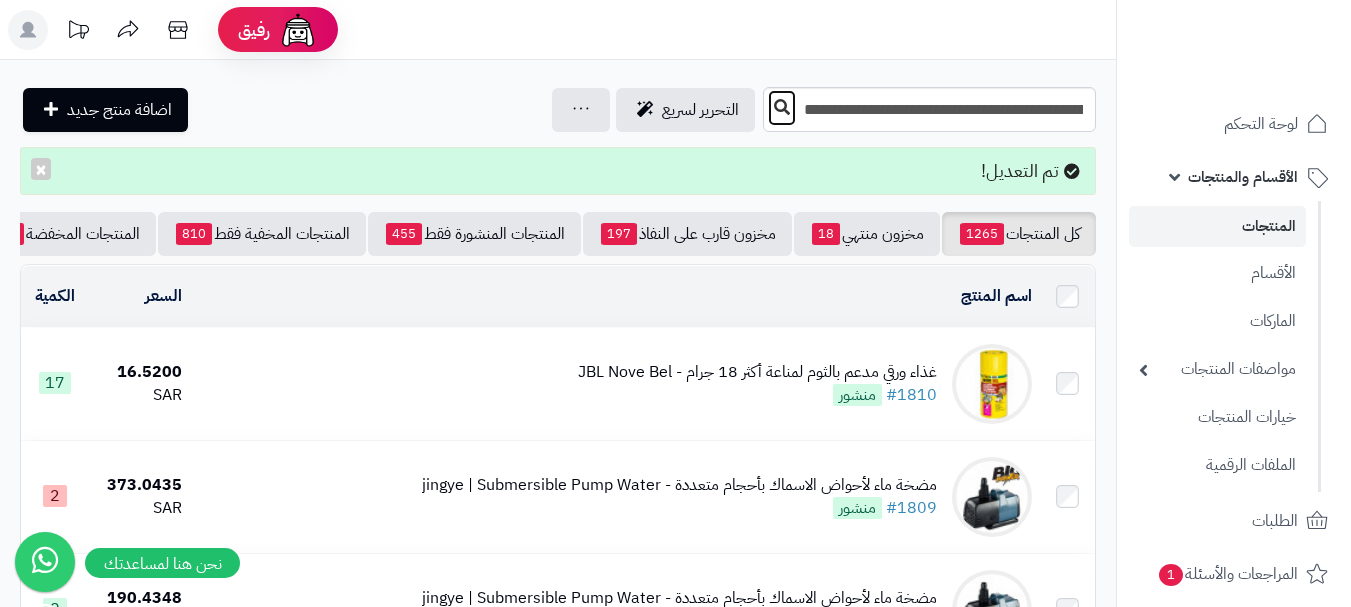 drag, startPoint x: 779, startPoint y: 109, endPoint x: 780, endPoint y: 122, distance: 13.038404 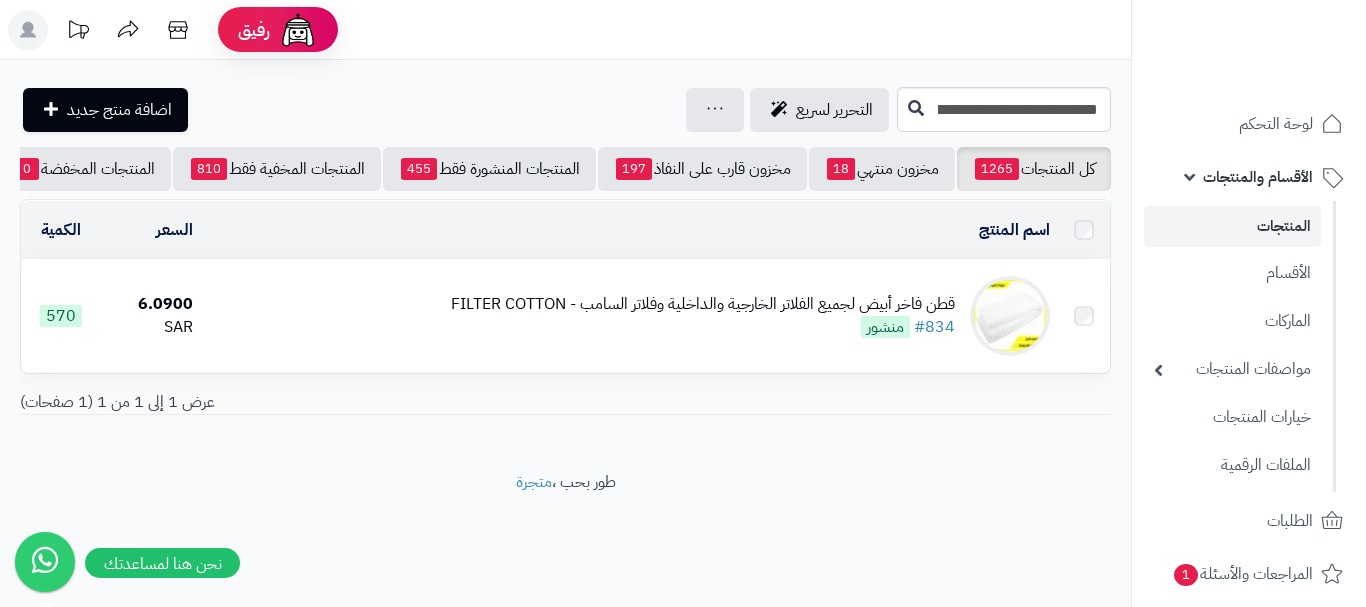 scroll, scrollTop: 0, scrollLeft: 0, axis: both 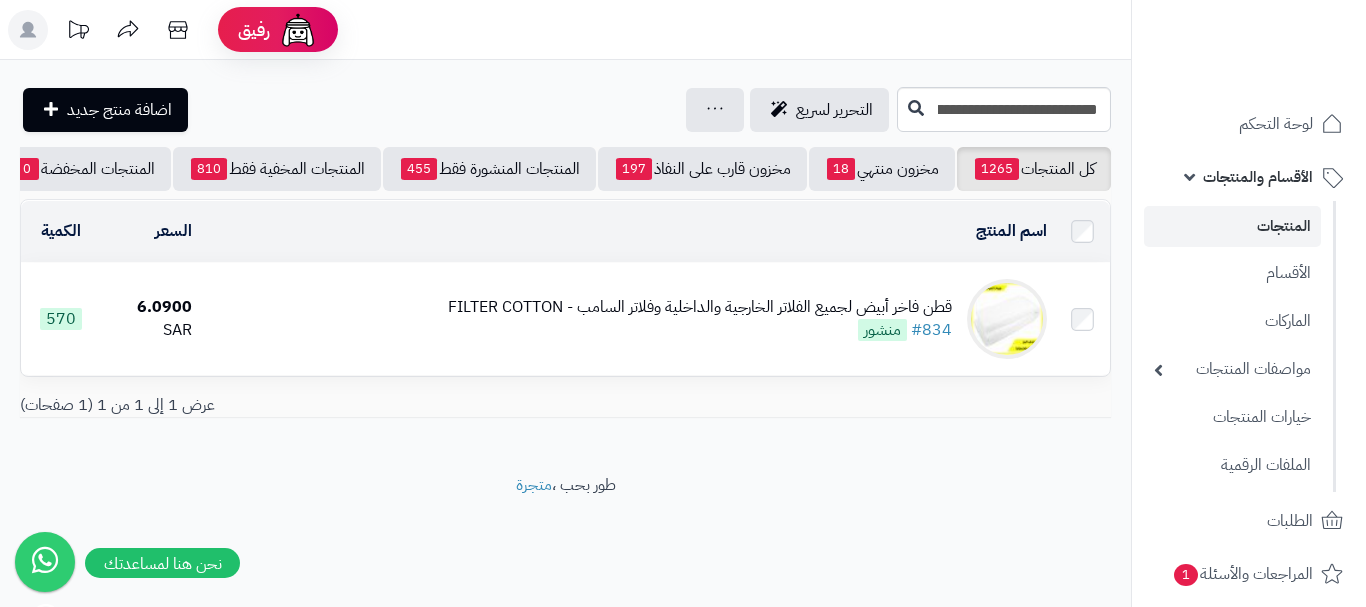 click on "قطن فاخر أبيض لجميع الفلاتر الخارجية والداخلية وفلاتر السامب - FILTER COTTON" at bounding box center [700, 307] 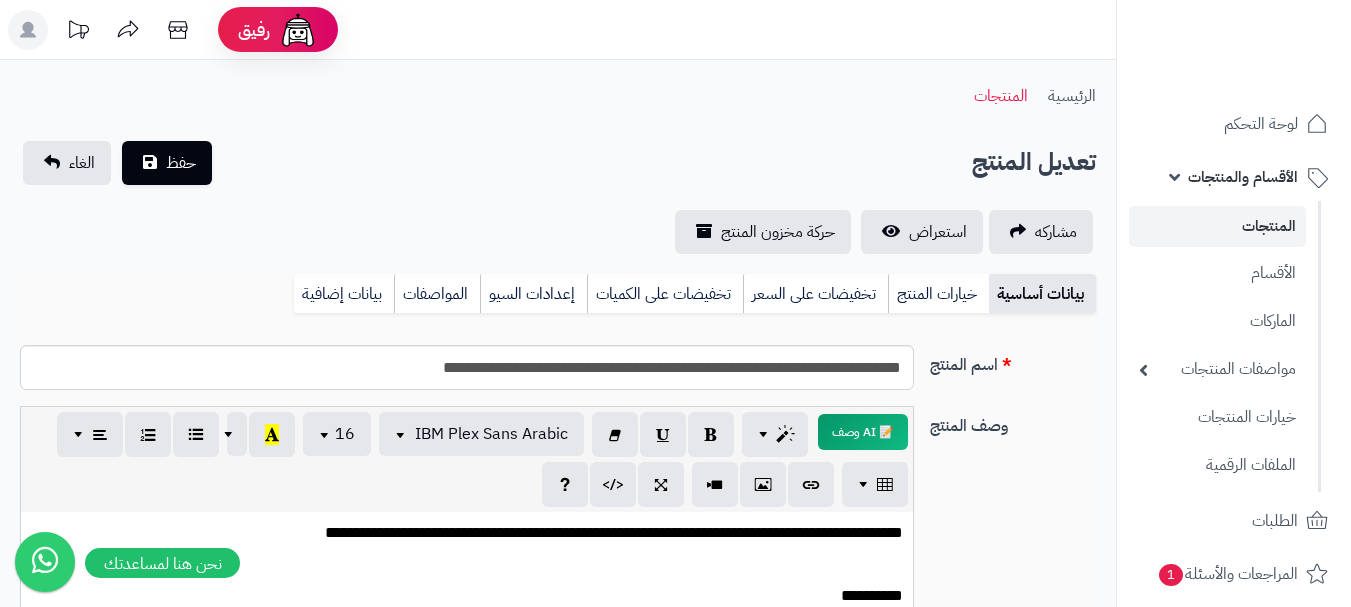 scroll, scrollTop: 0, scrollLeft: 0, axis: both 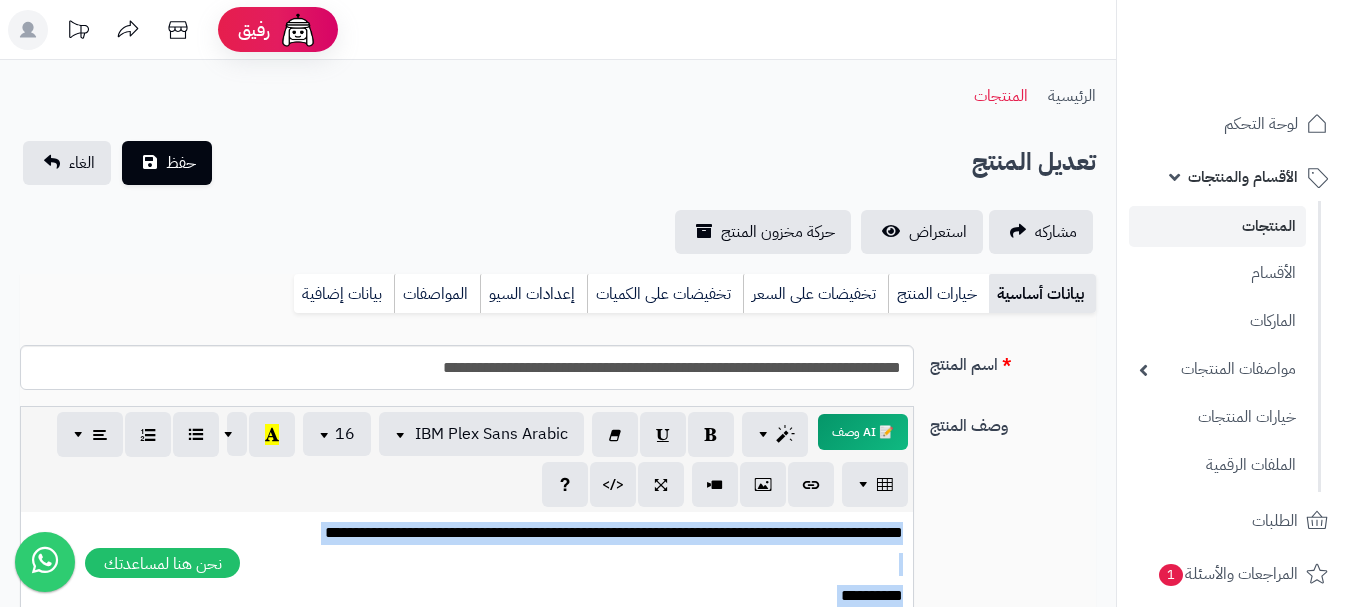 type 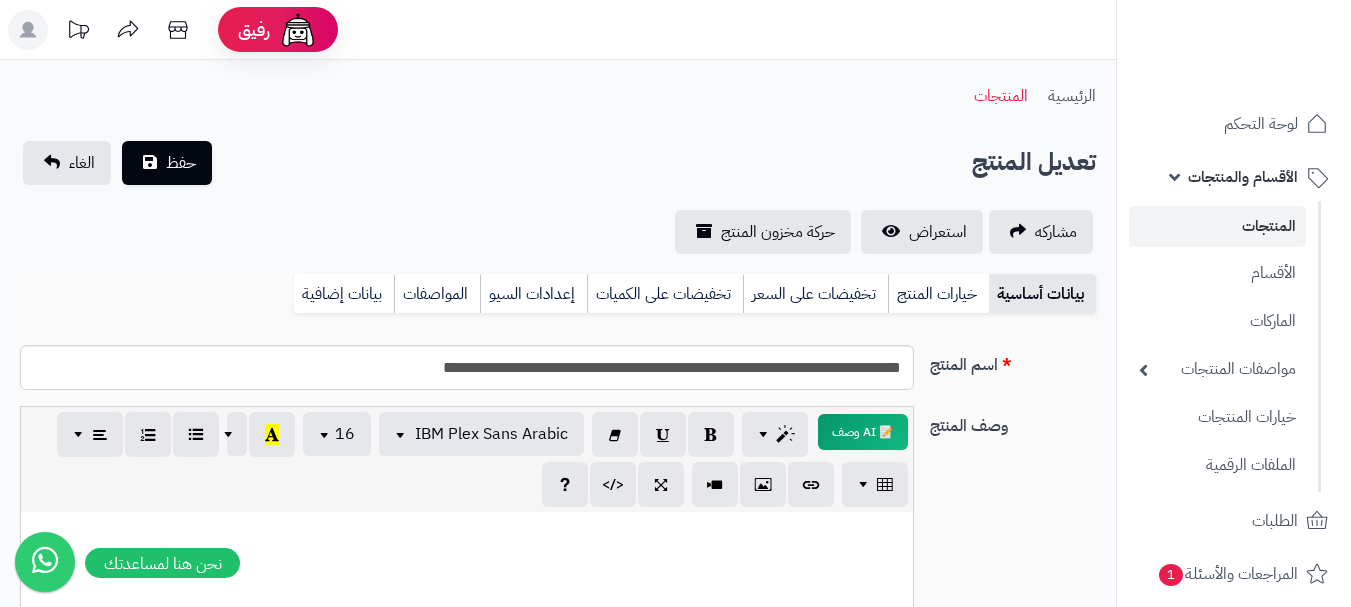 scroll, scrollTop: 535, scrollLeft: 0, axis: vertical 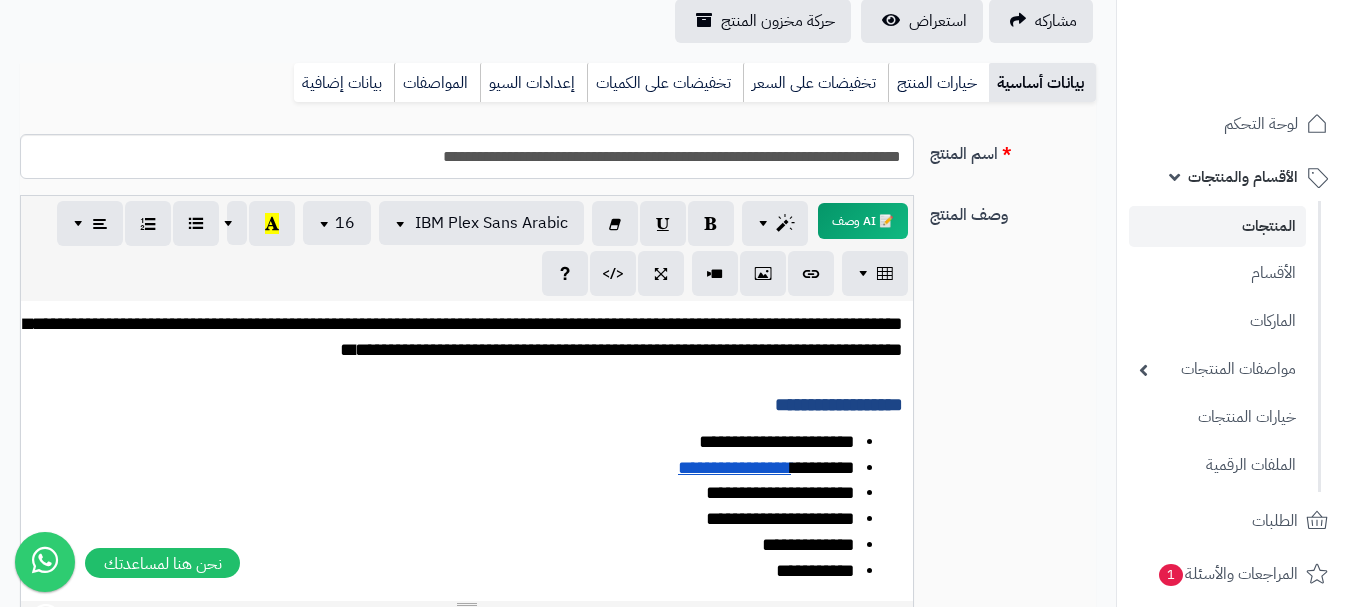 click on "**********" at bounding box center (463, 336) 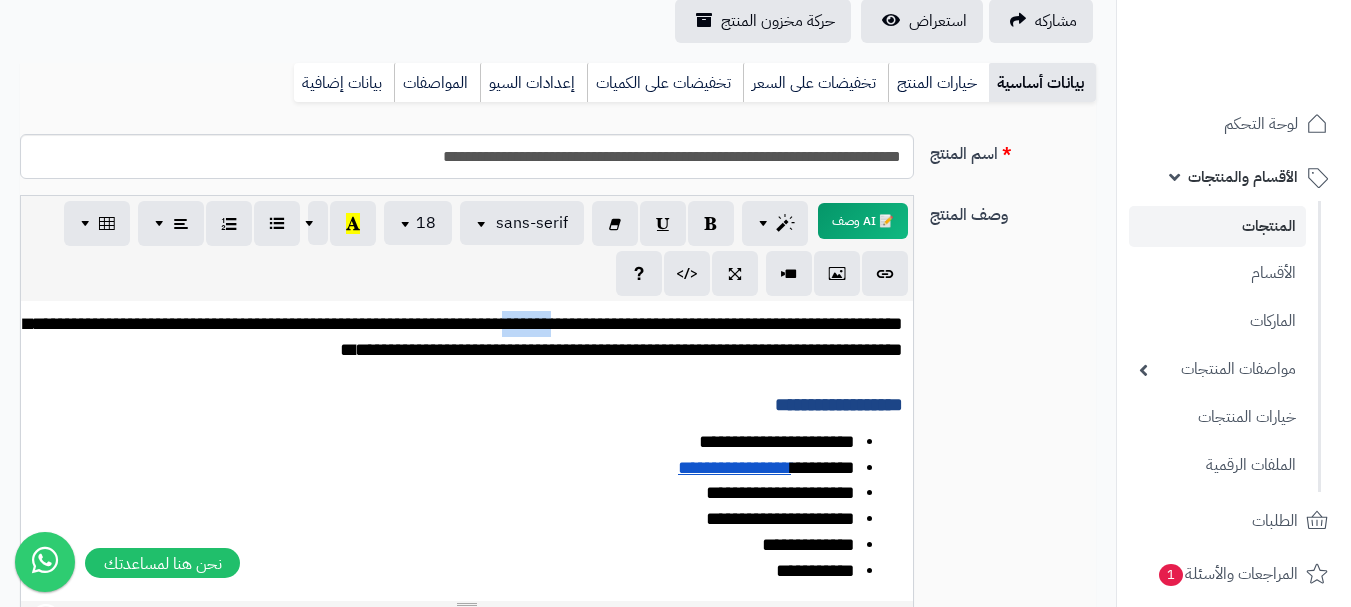 click on "**********" at bounding box center (463, 336) 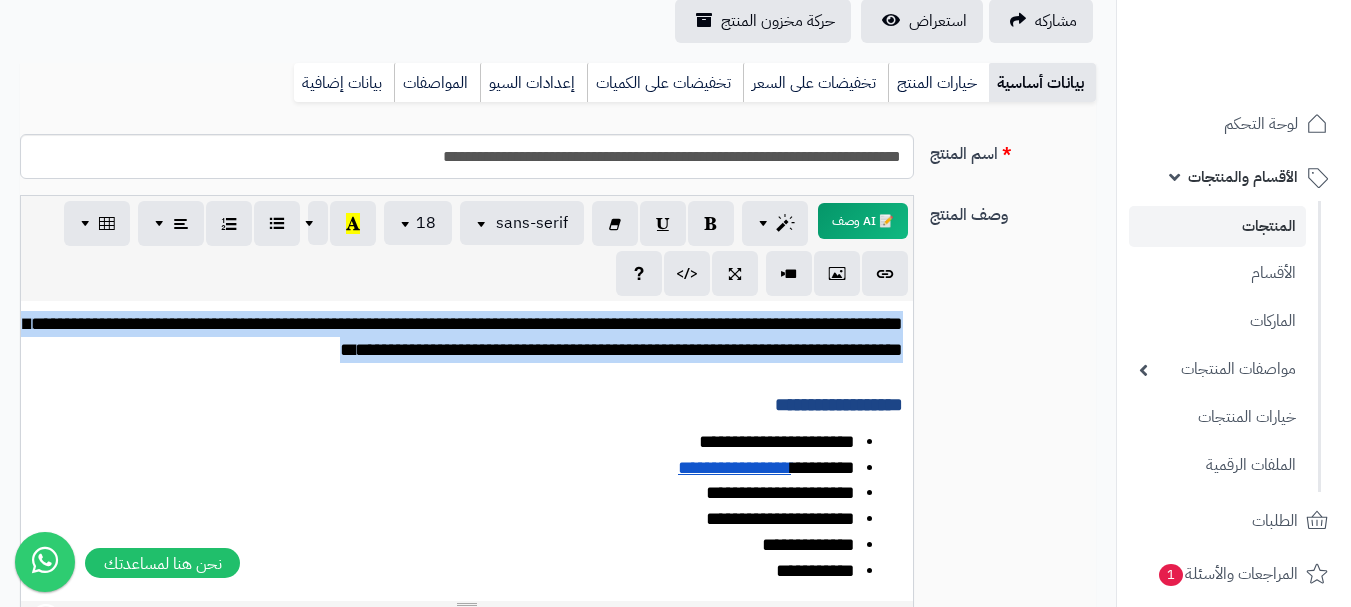 click on "**********" at bounding box center [463, 336] 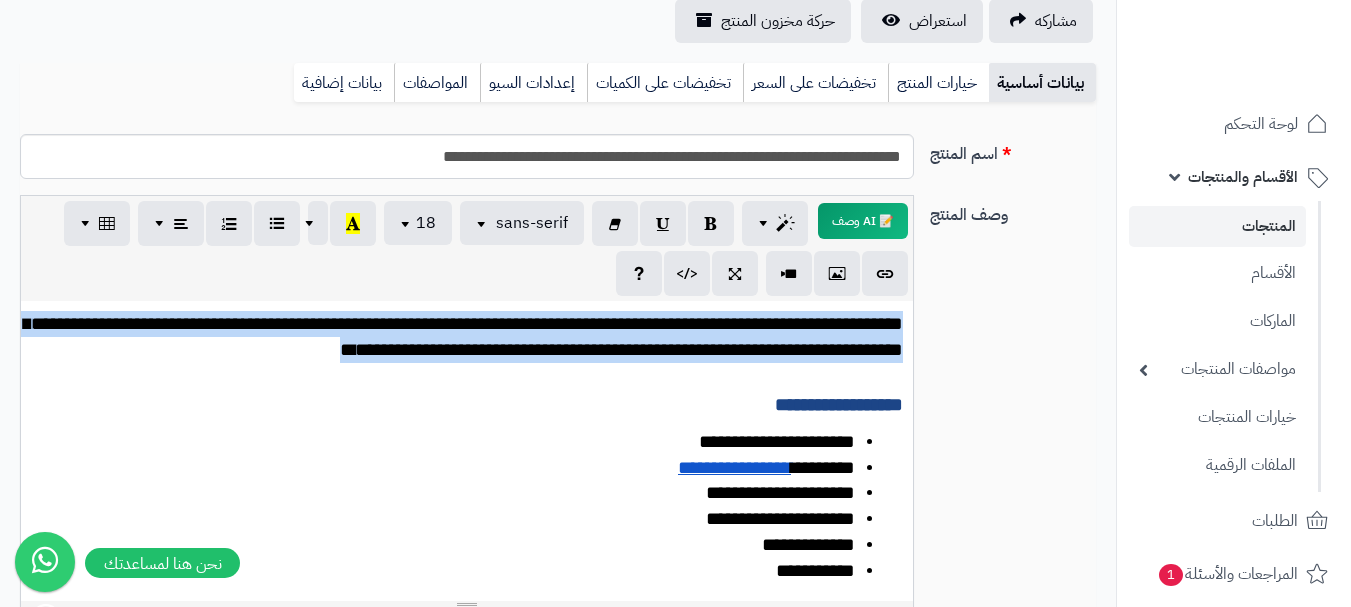copy on "**********" 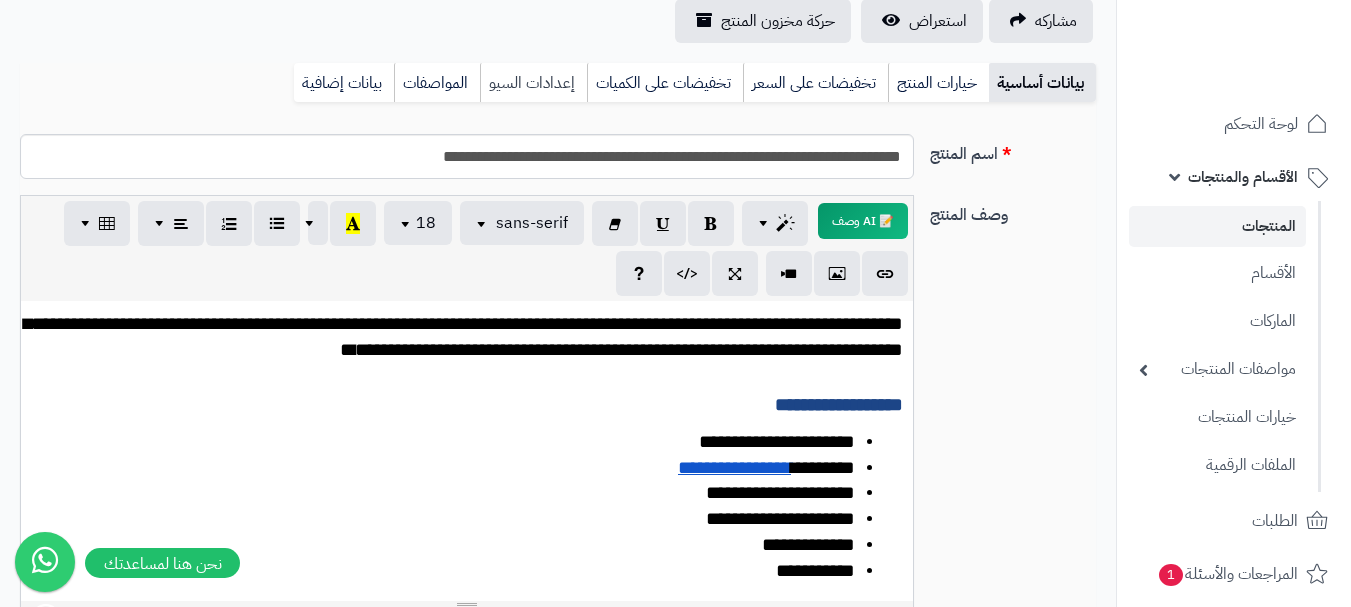 click on "إعدادات السيو" at bounding box center (533, 83) 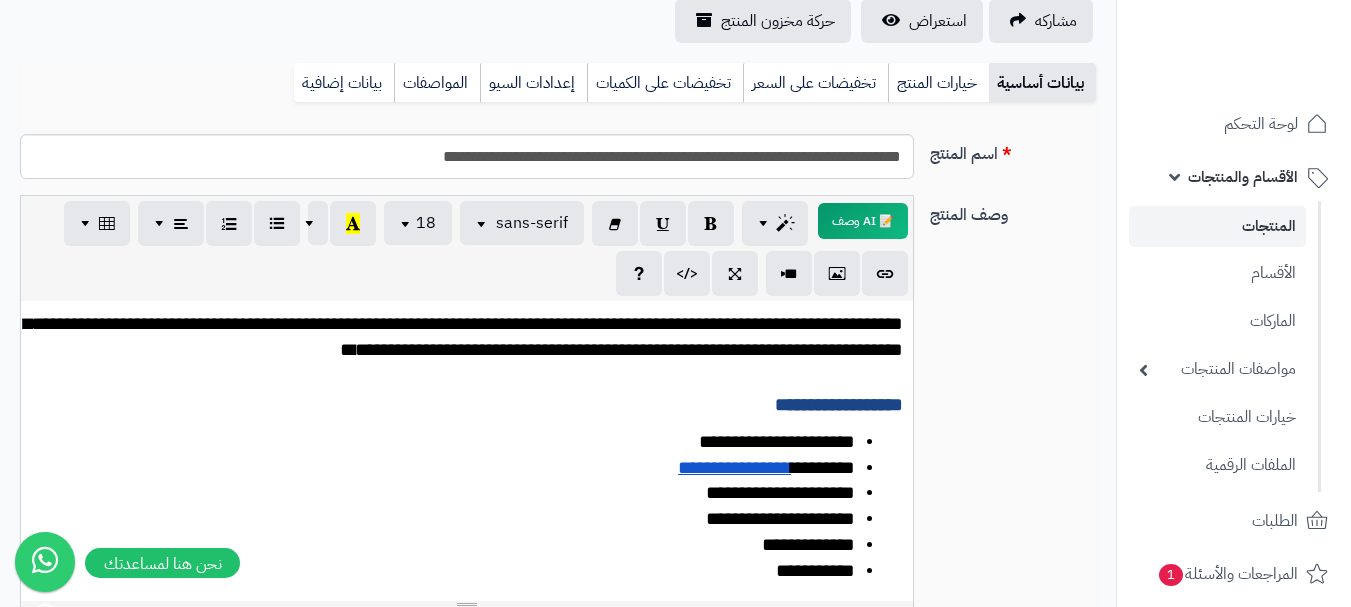 scroll, scrollTop: 191, scrollLeft: 0, axis: vertical 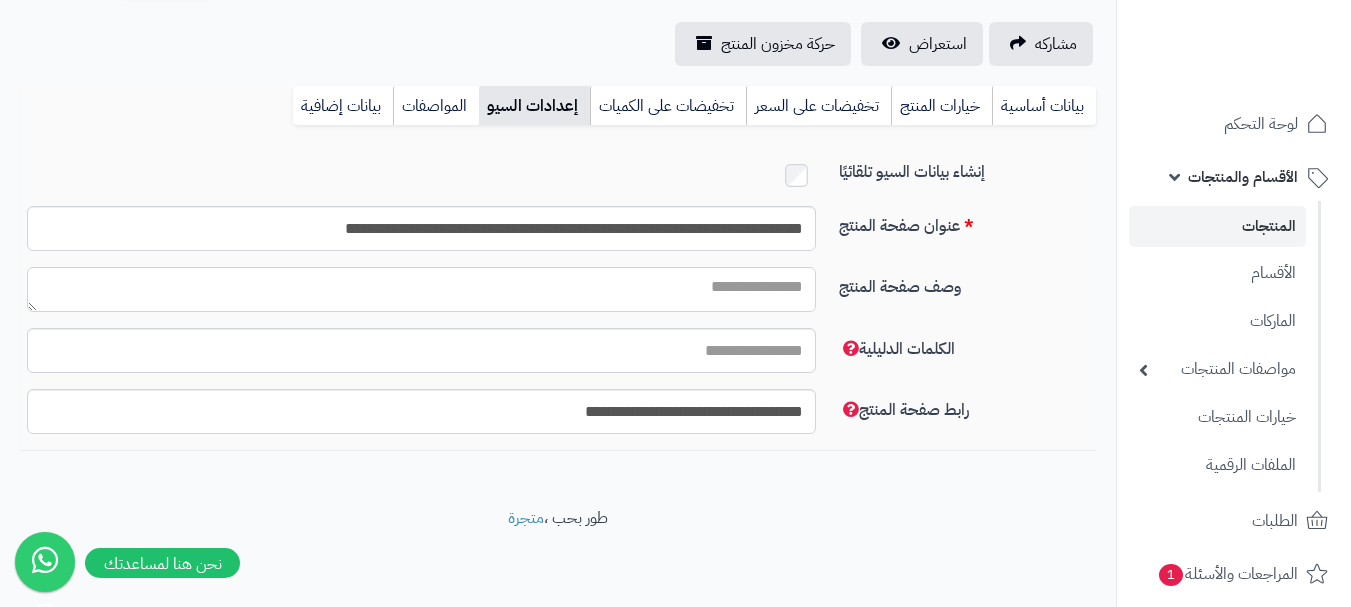 click on "وصف صفحة المنتج" at bounding box center [421, 289] 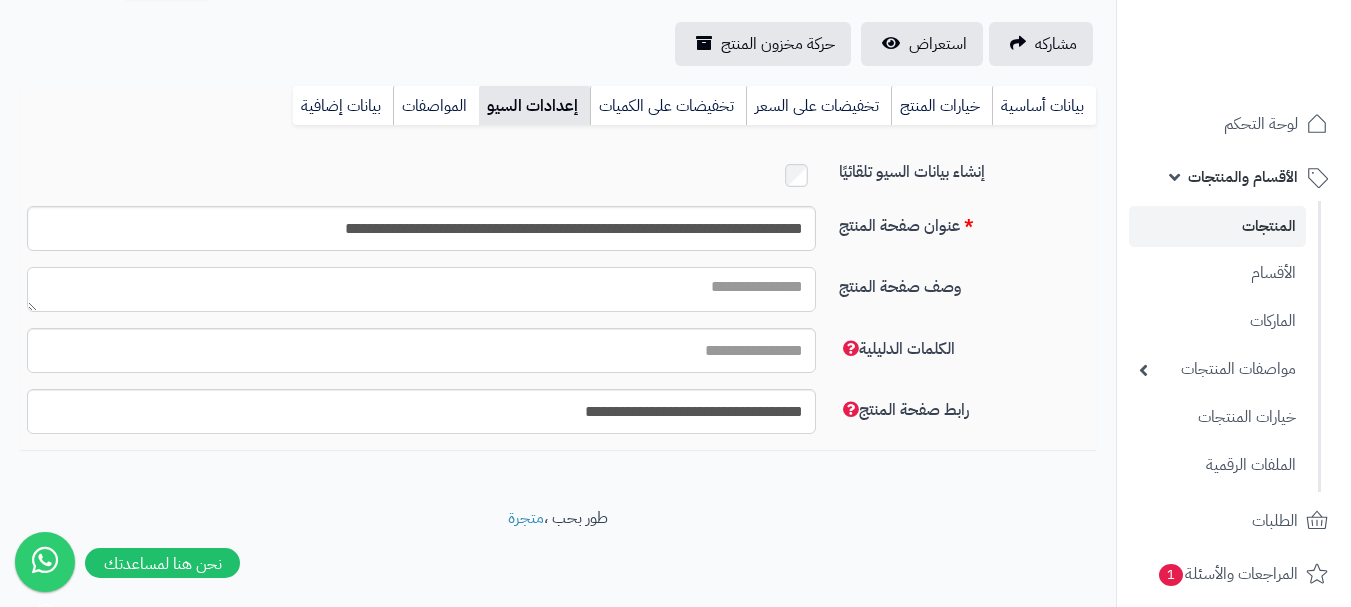 paste on "**********" 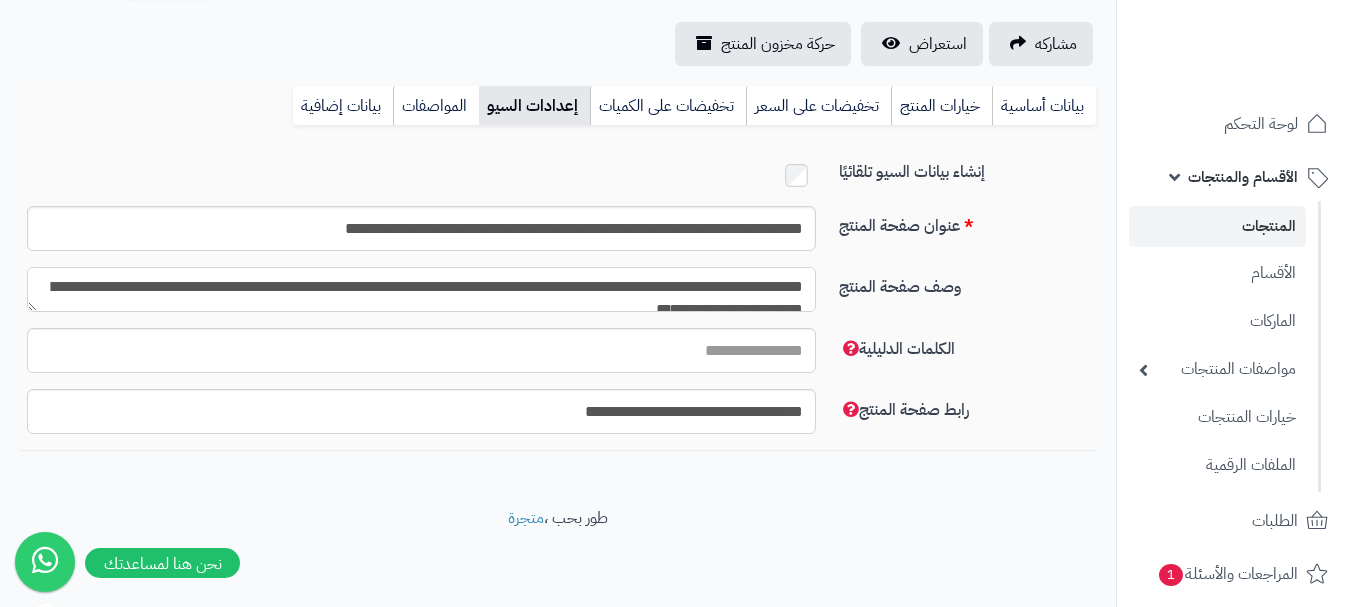 scroll, scrollTop: 11, scrollLeft: 0, axis: vertical 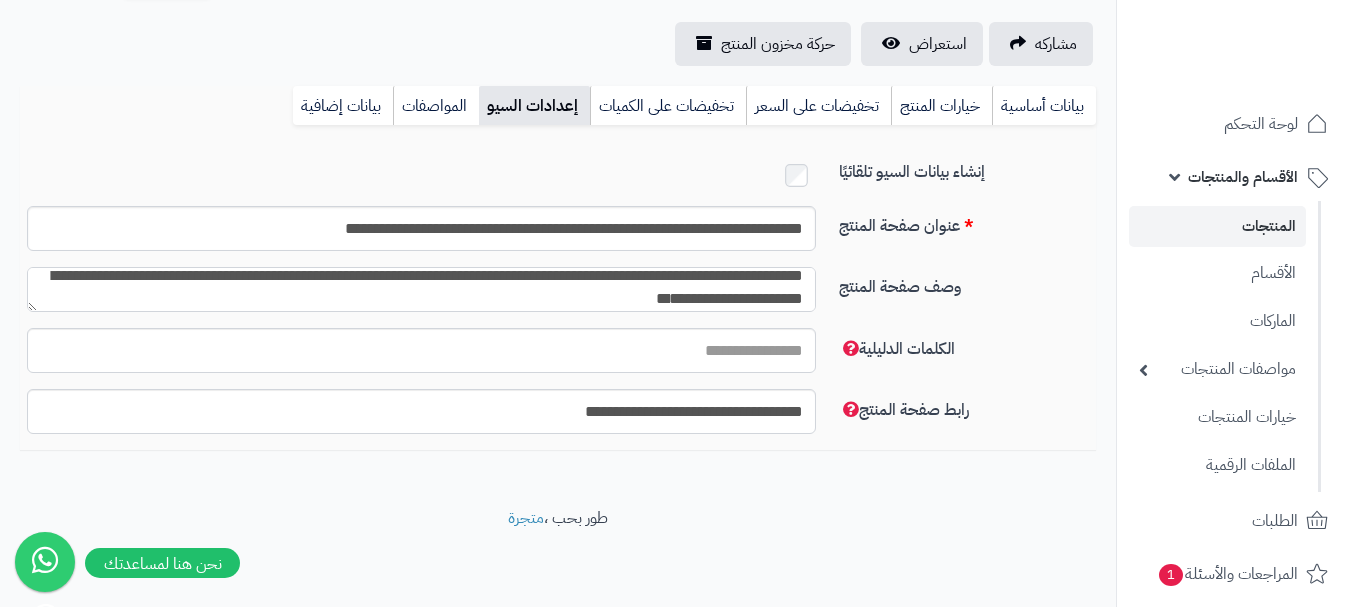 type on "**********" 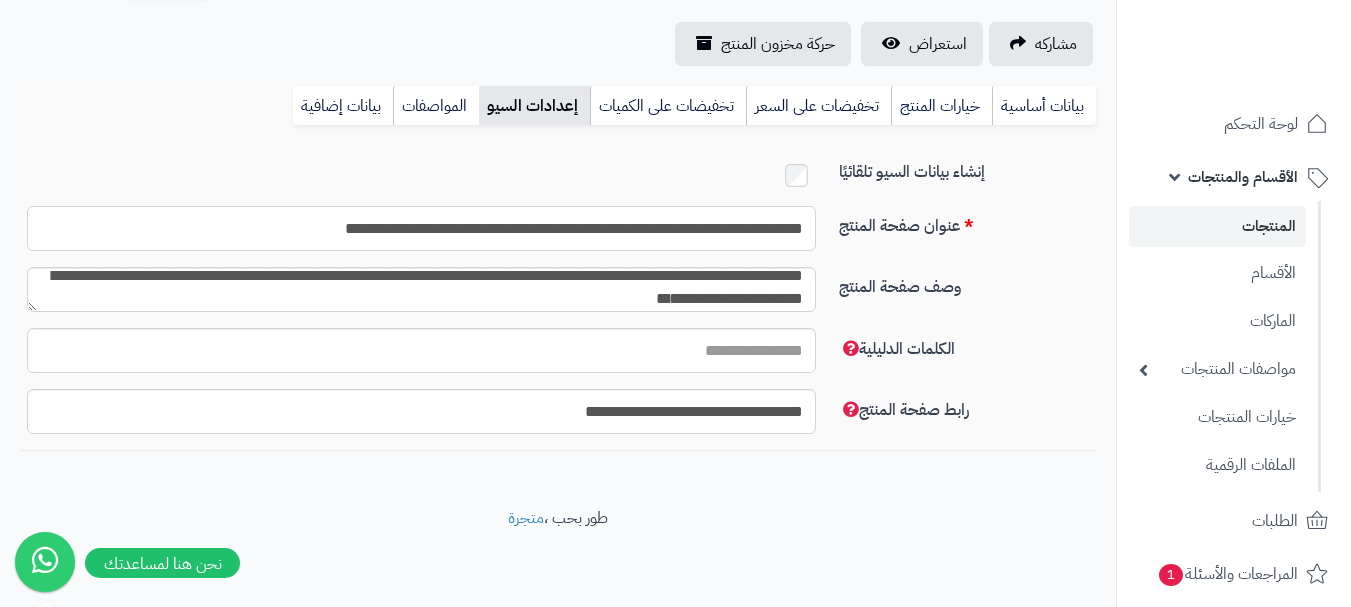 click on "**********" at bounding box center [421, 228] 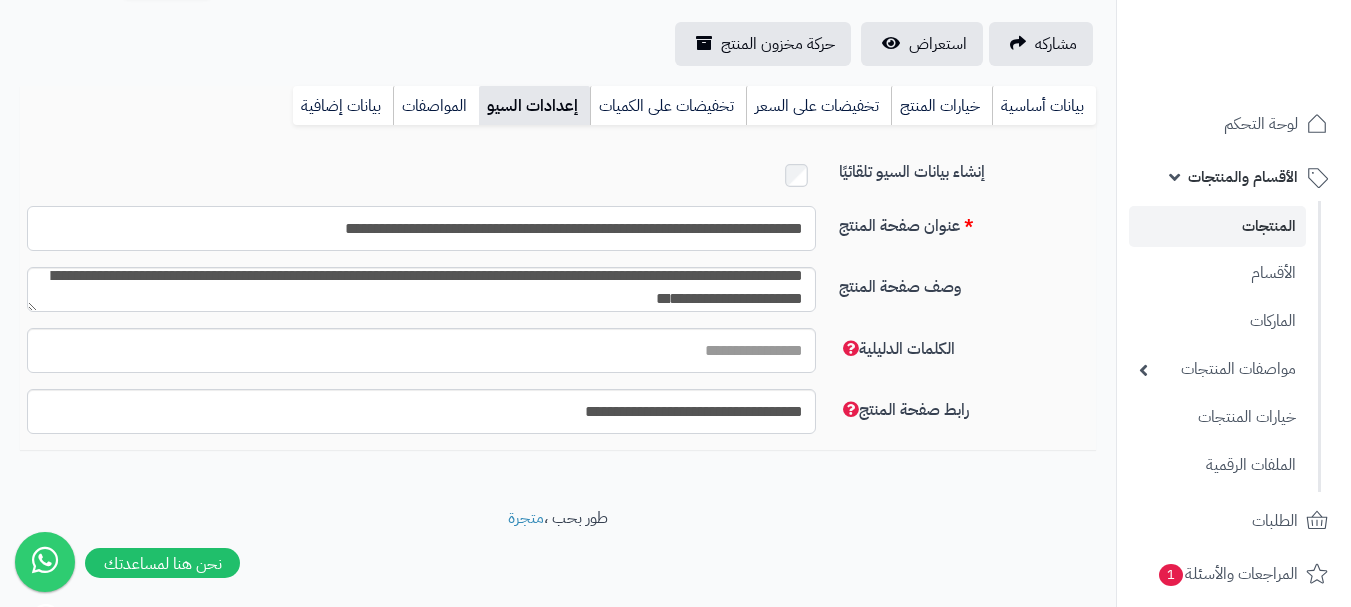 paste on "*****" 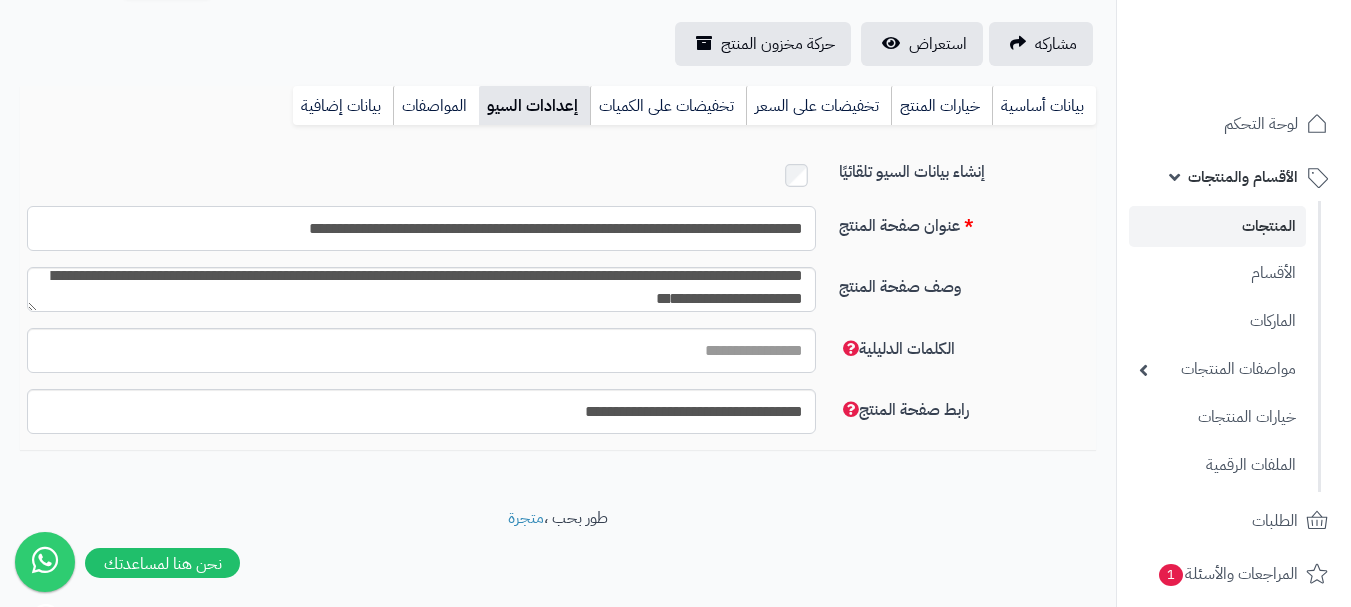 click on "**********" at bounding box center [421, 228] 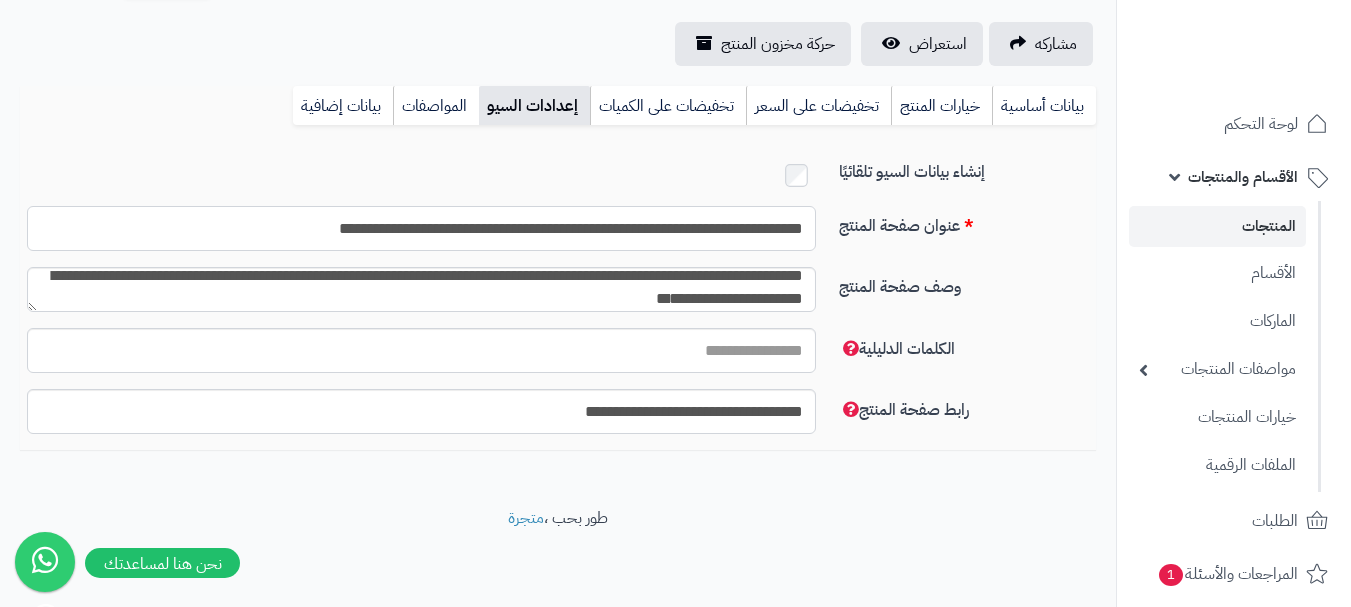 click on "**********" at bounding box center (421, 228) 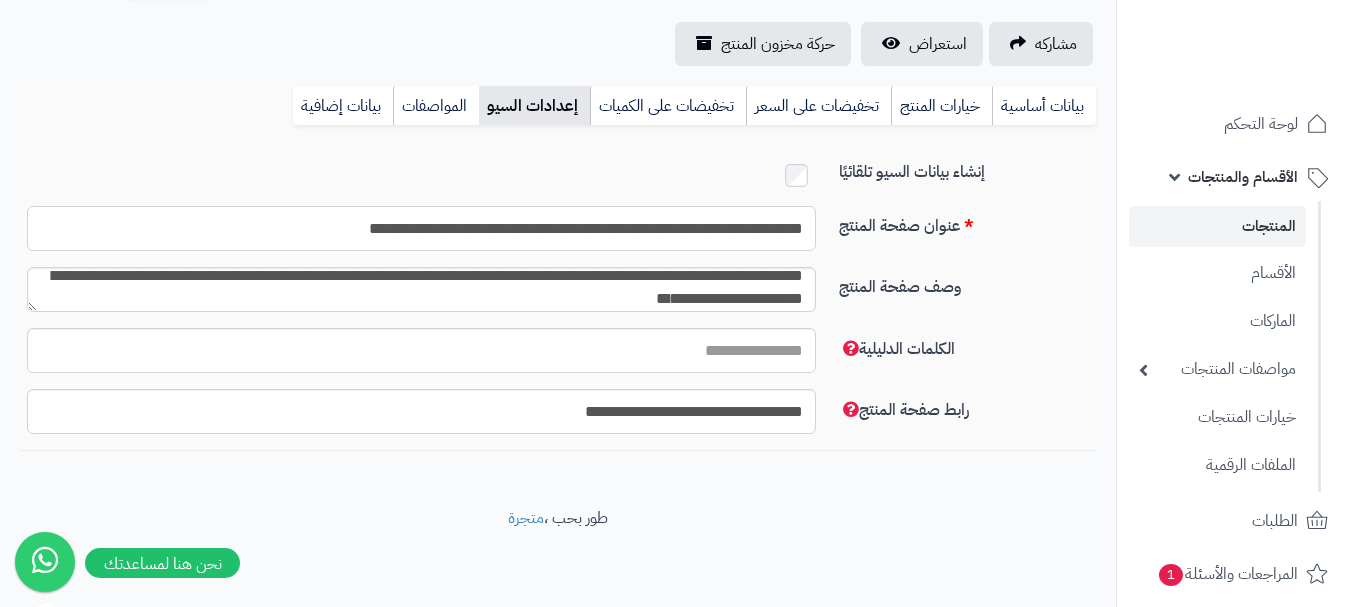 drag, startPoint x: 460, startPoint y: 229, endPoint x: 43, endPoint y: 278, distance: 419.86902 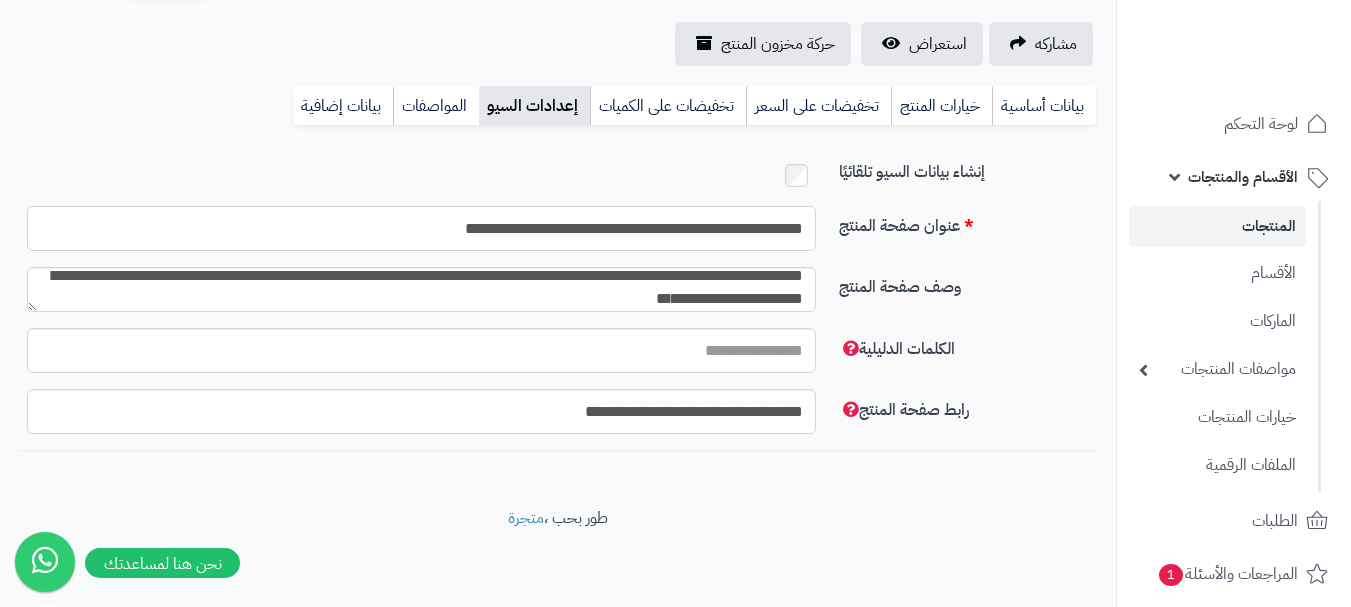 scroll, scrollTop: 0, scrollLeft: 0, axis: both 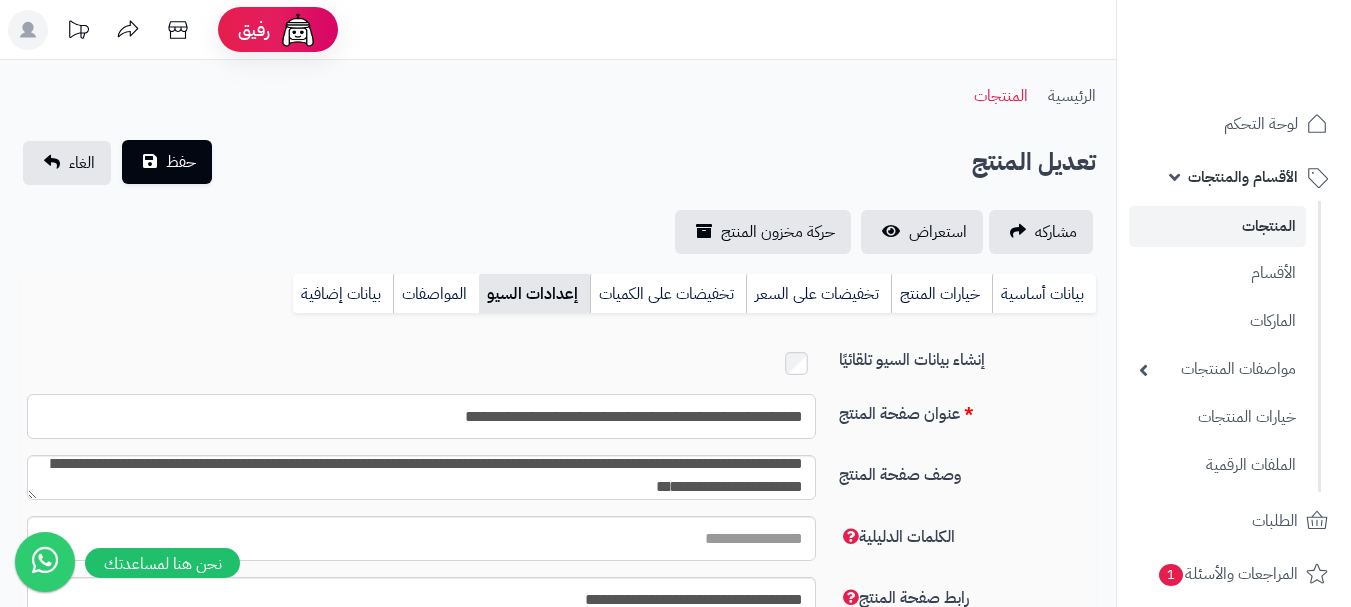 type on "**********" 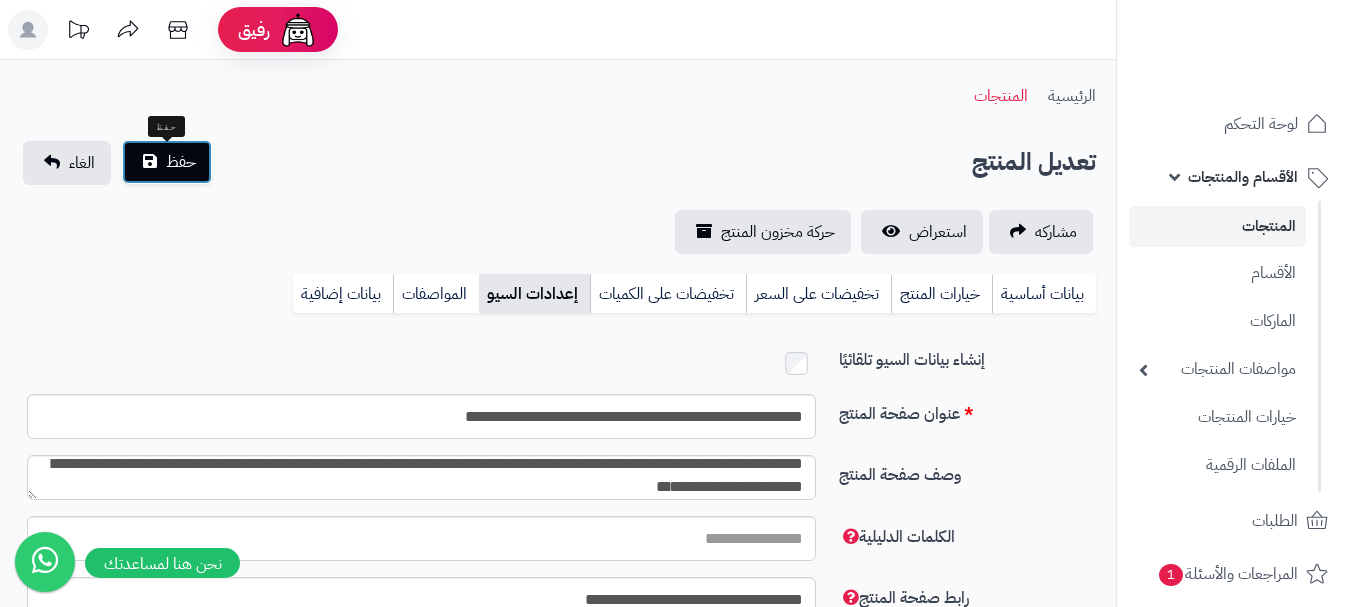 click on "حفظ" at bounding box center (167, 162) 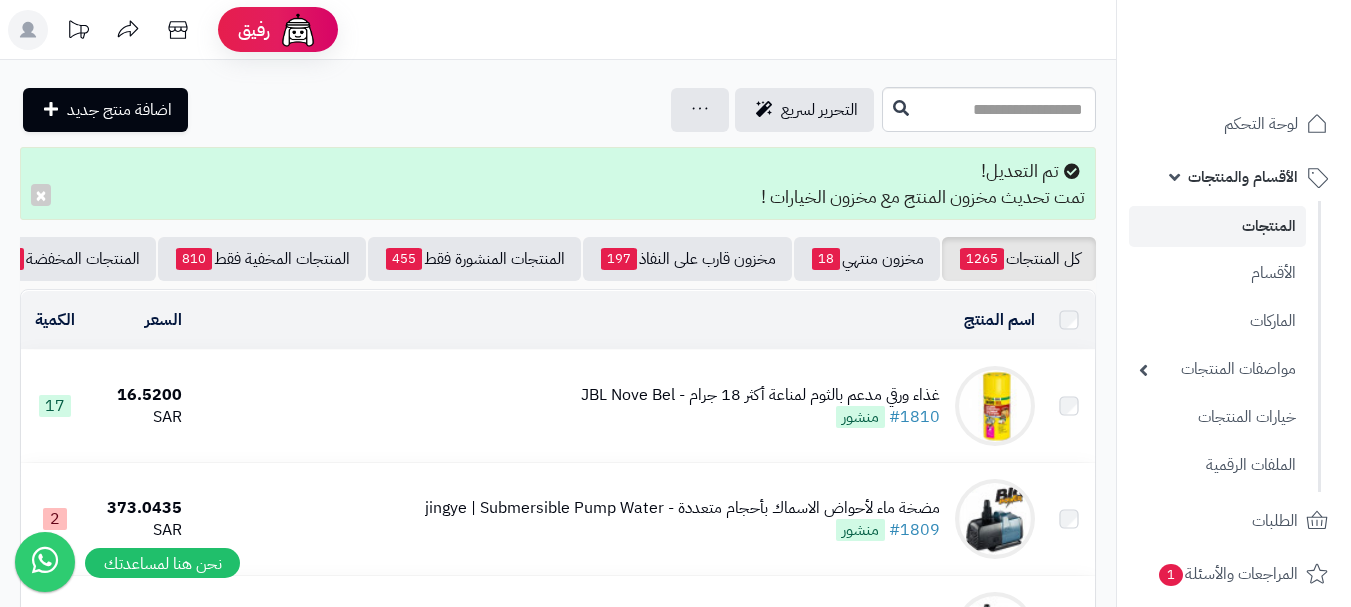 scroll, scrollTop: 0, scrollLeft: 0, axis: both 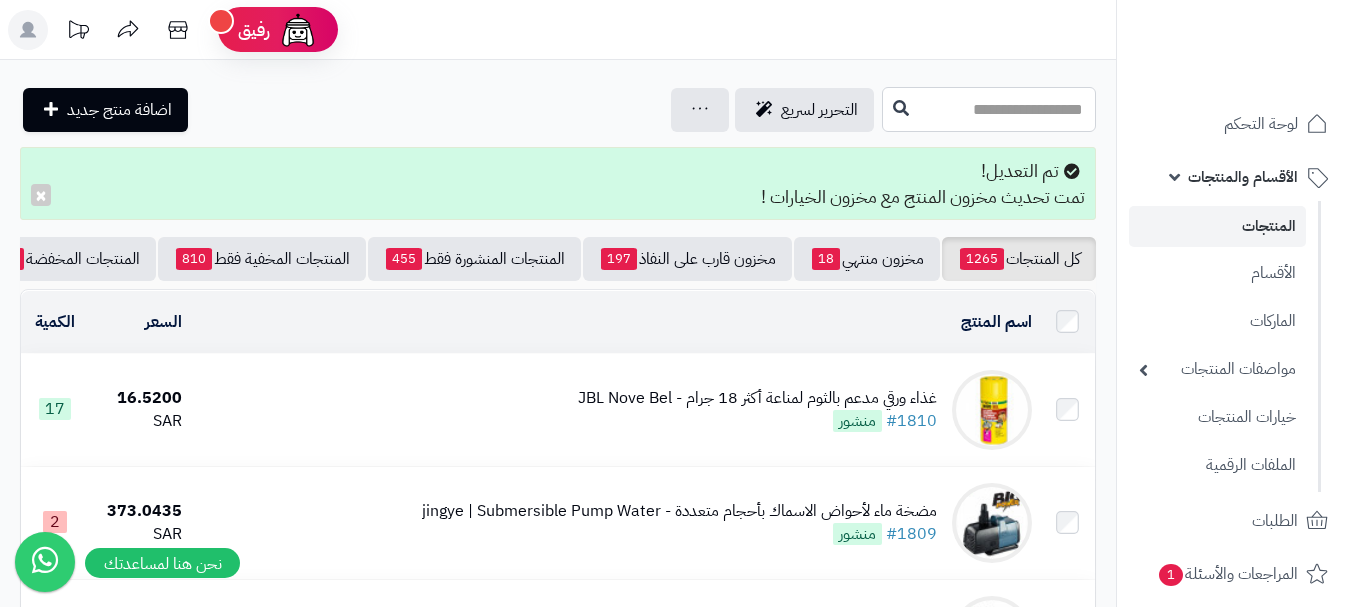 click at bounding box center (989, 109) 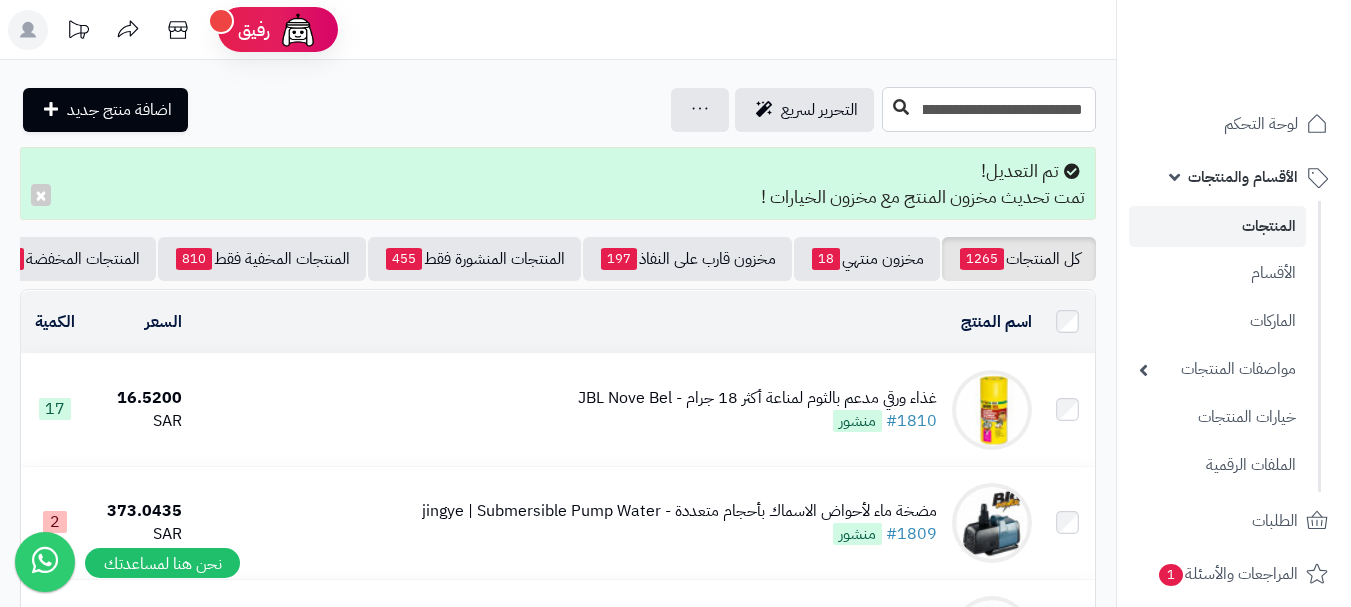 scroll, scrollTop: 0, scrollLeft: -89, axis: horizontal 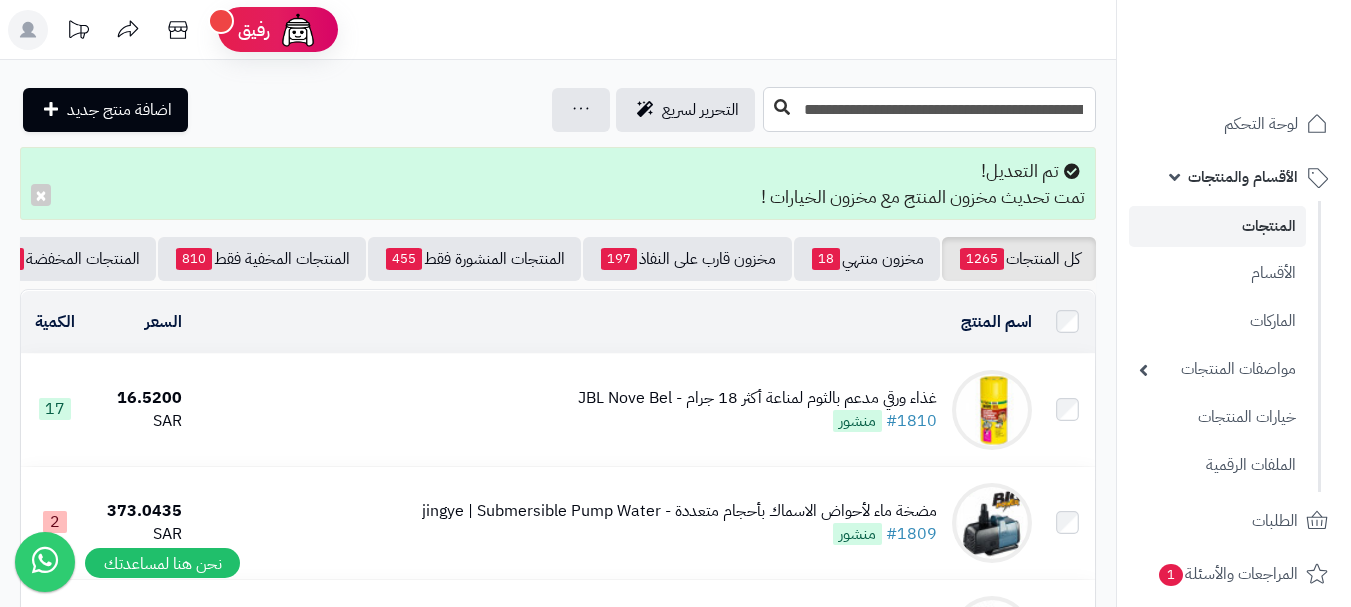 type on "**********" 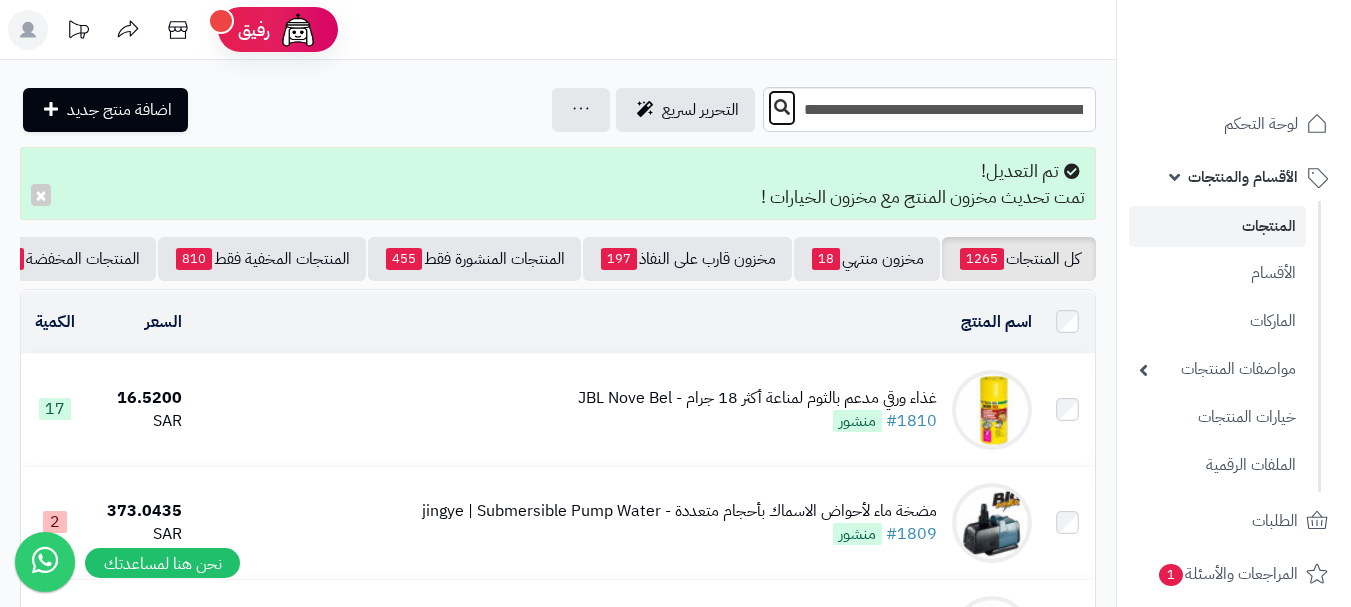click at bounding box center [782, 107] 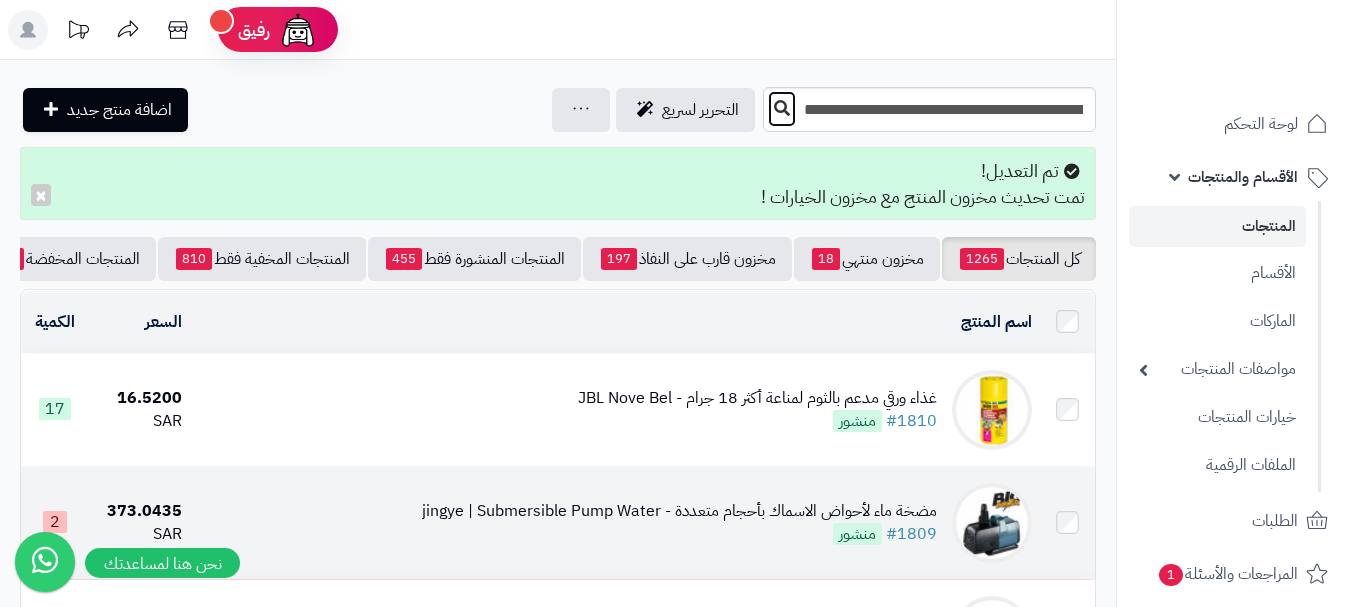scroll, scrollTop: 0, scrollLeft: 0, axis: both 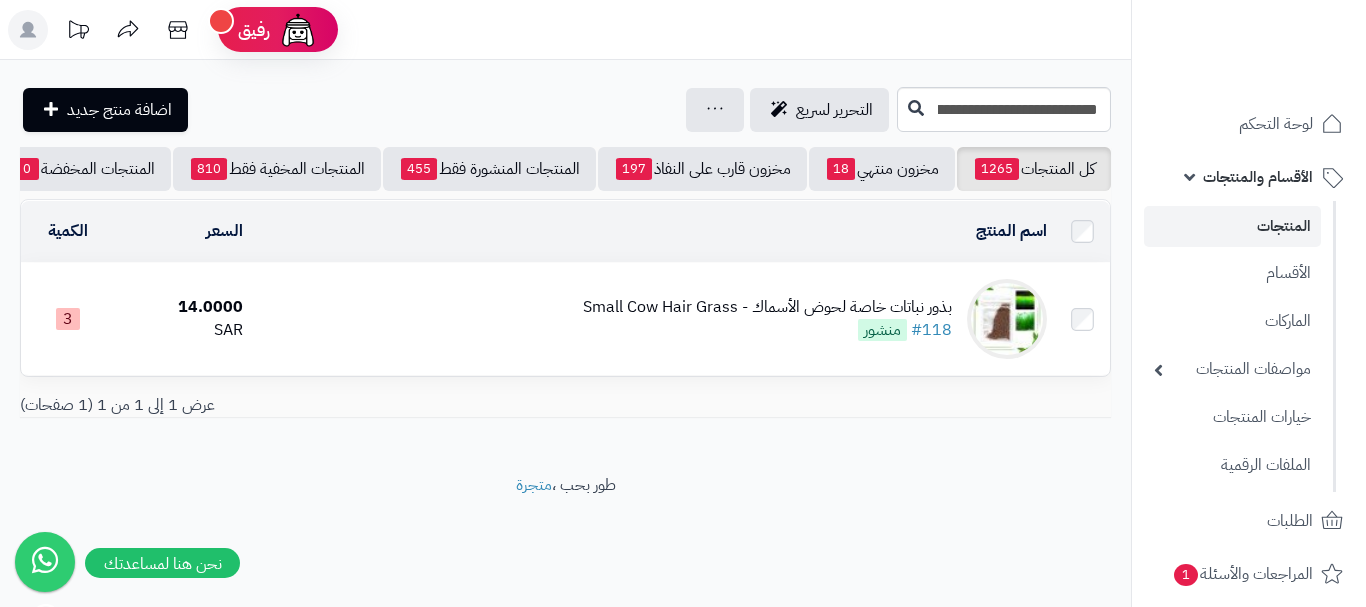 click on "بذور نباتات خاصة لحوض الأسماك - Small Cow Hair Grass" at bounding box center [767, 307] 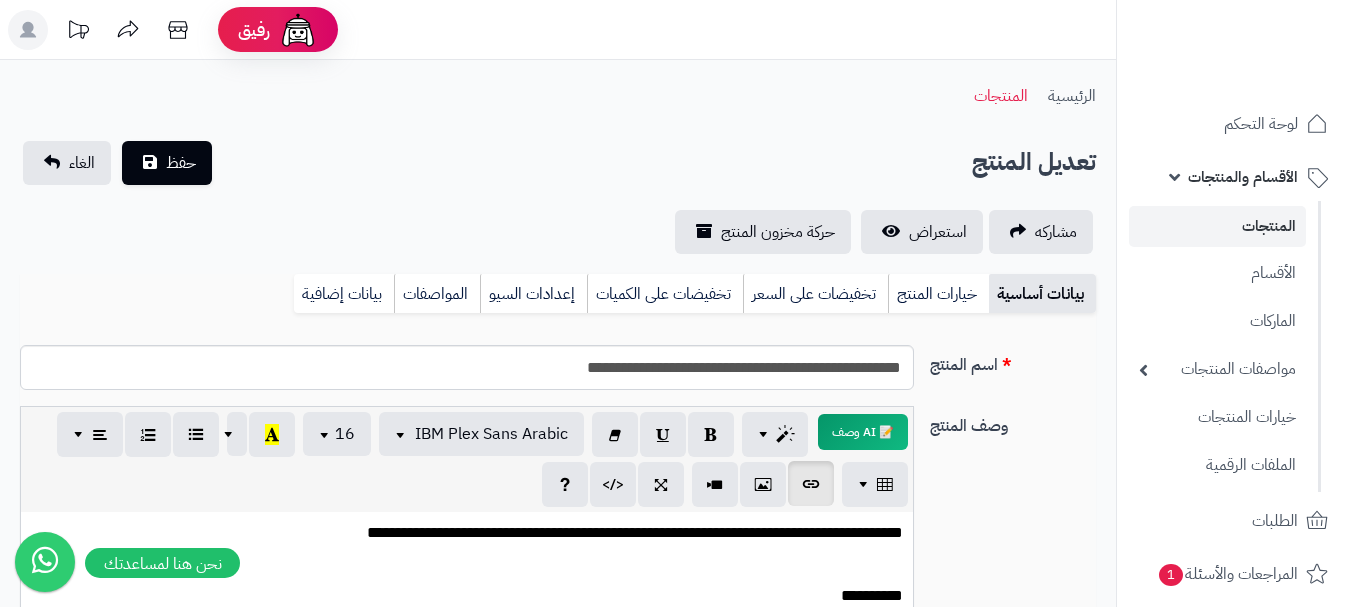 scroll, scrollTop: 0, scrollLeft: 0, axis: both 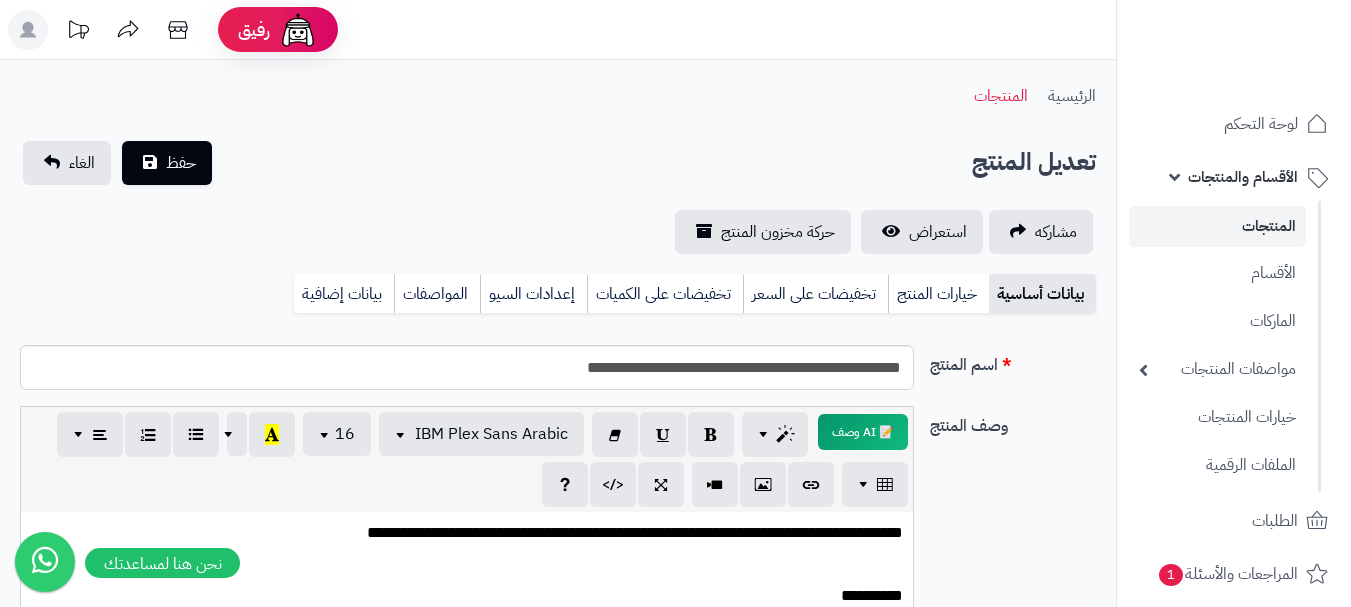 click on "**********" at bounding box center [474, 533] 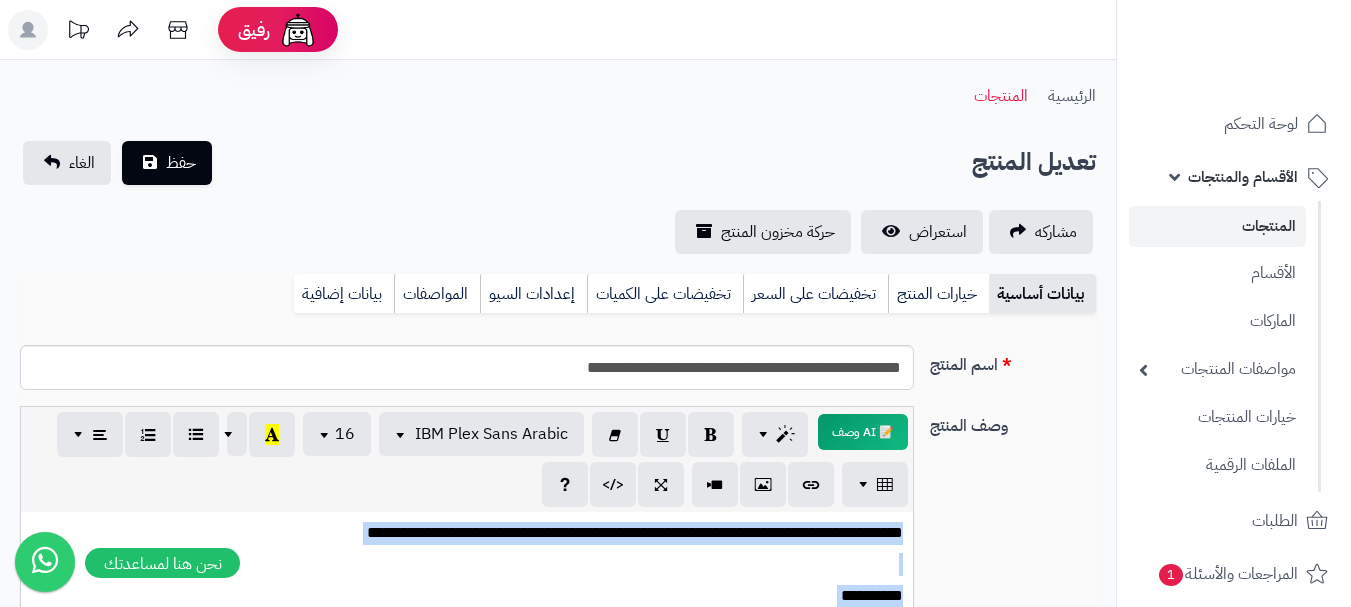 type 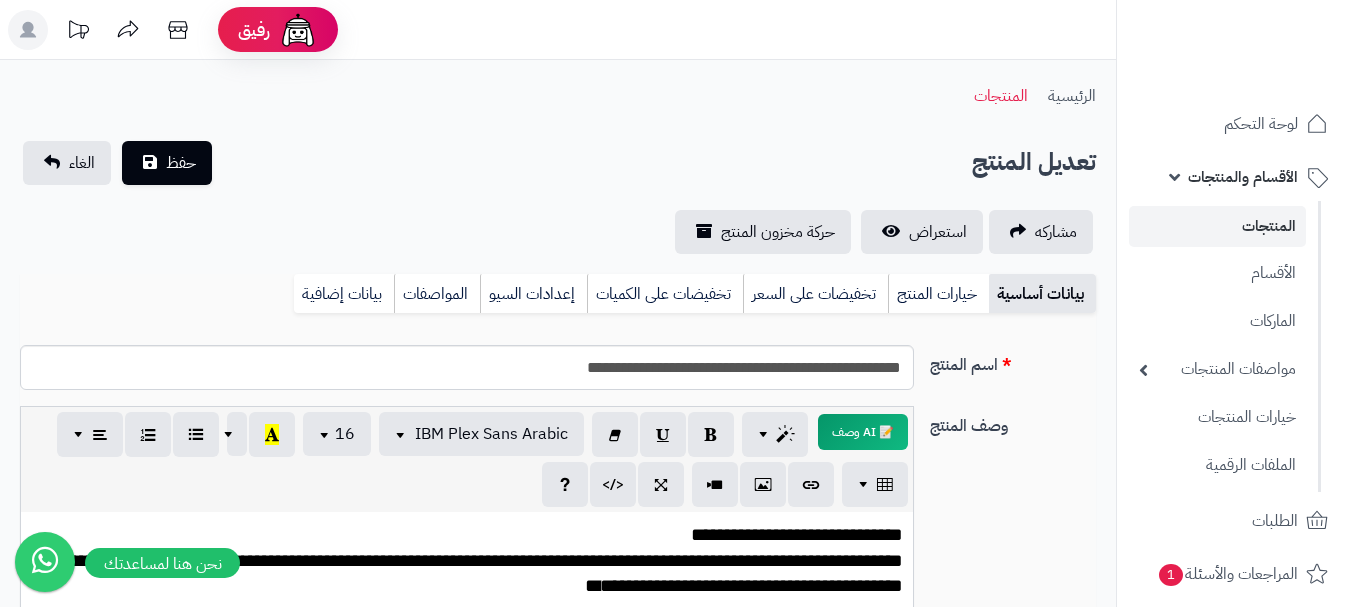 scroll, scrollTop: 211, scrollLeft: 0, axis: vertical 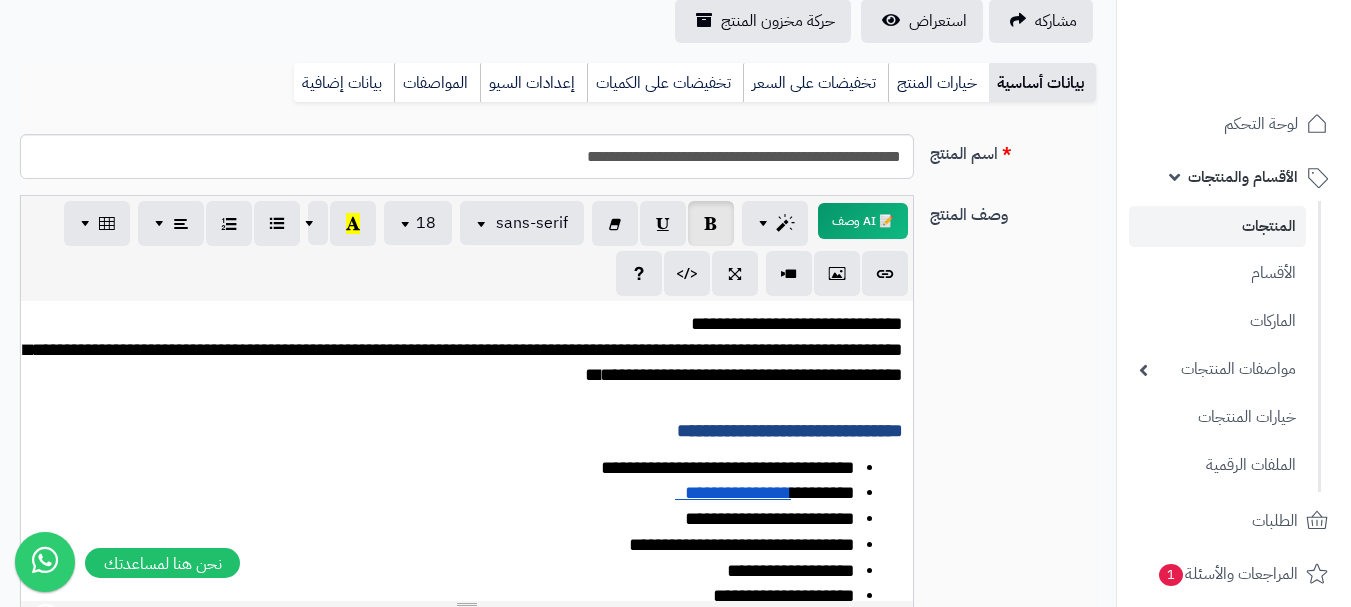 click on "**********" at bounding box center (463, 362) 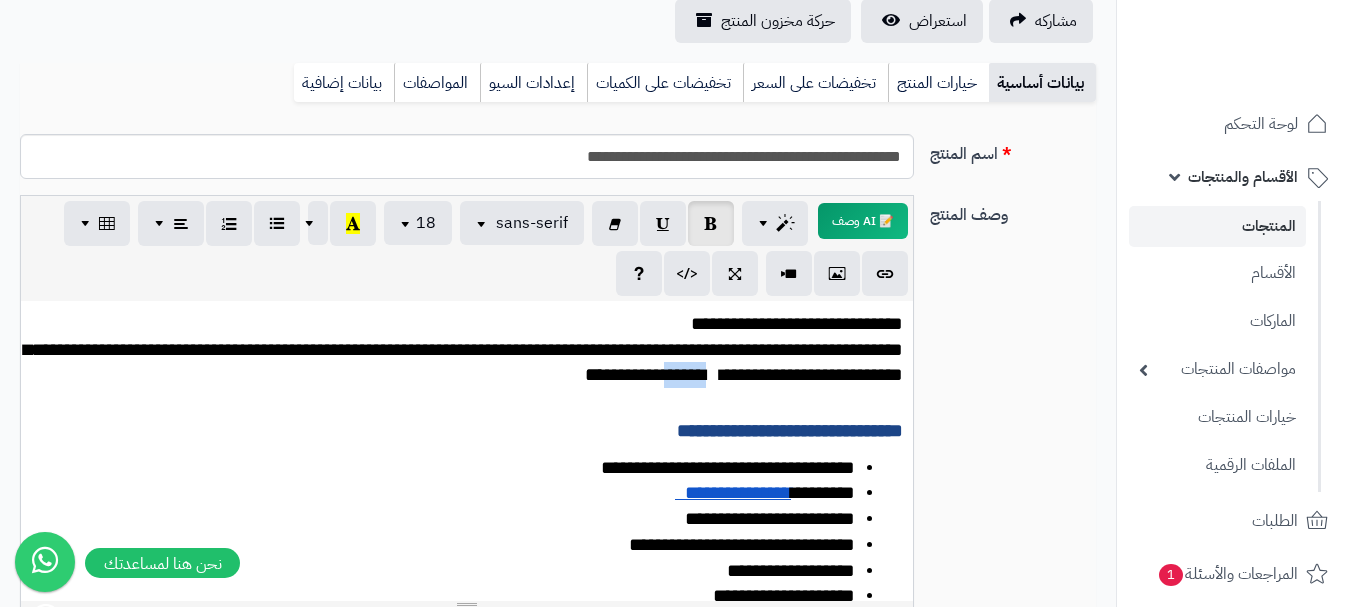 click on "**********" at bounding box center (463, 362) 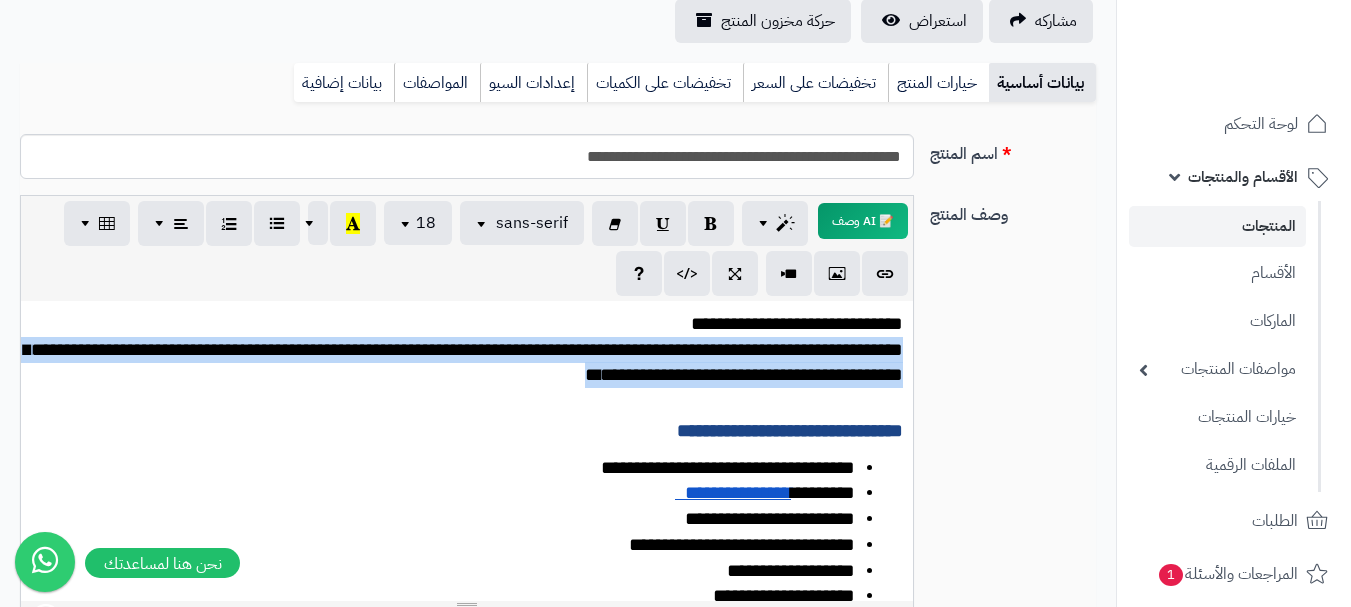click on "**********" at bounding box center [463, 362] 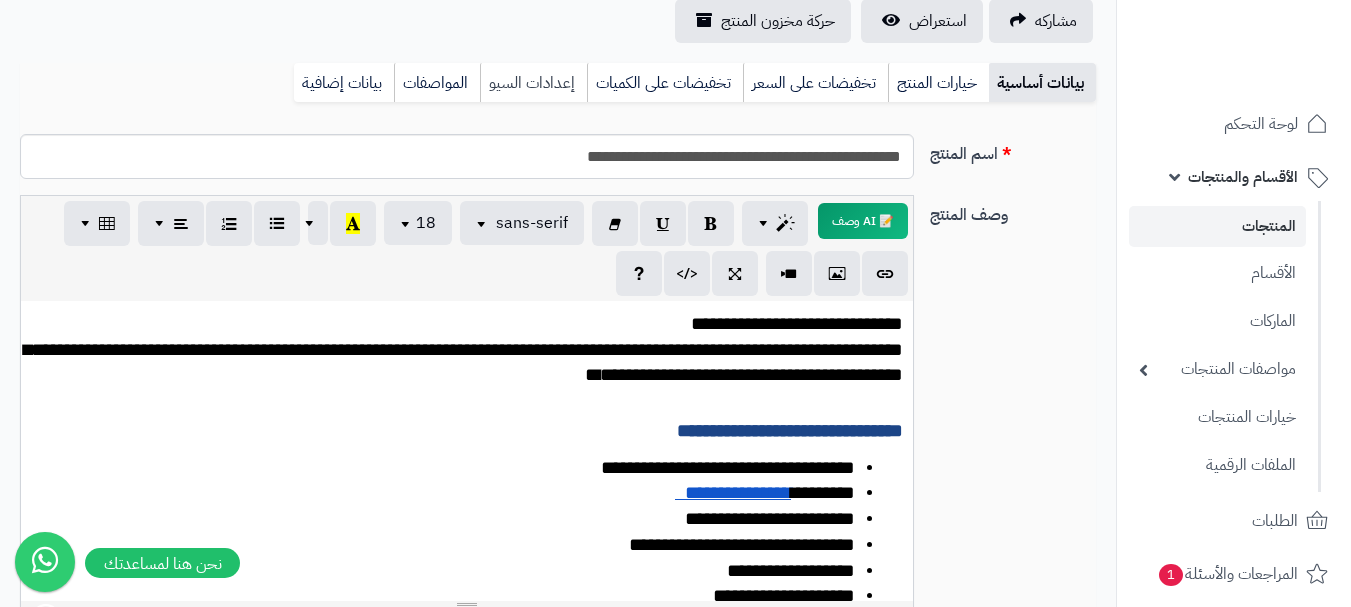 click on "إعدادات السيو" at bounding box center (533, 83) 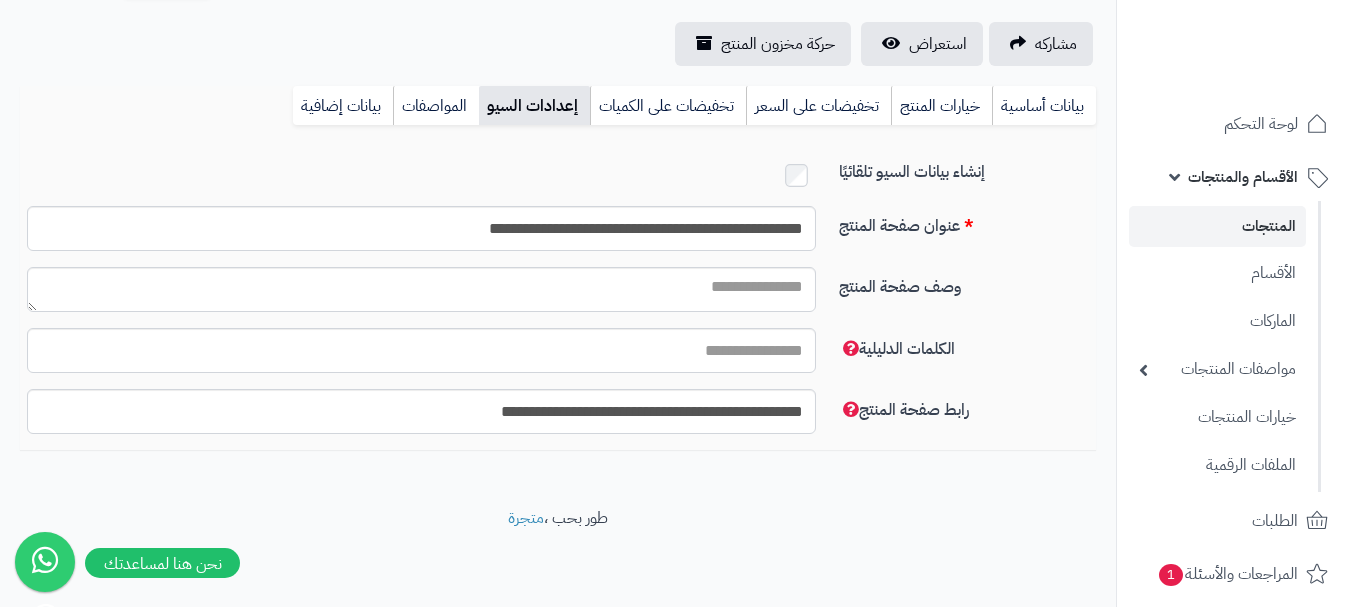 scroll, scrollTop: 191, scrollLeft: 0, axis: vertical 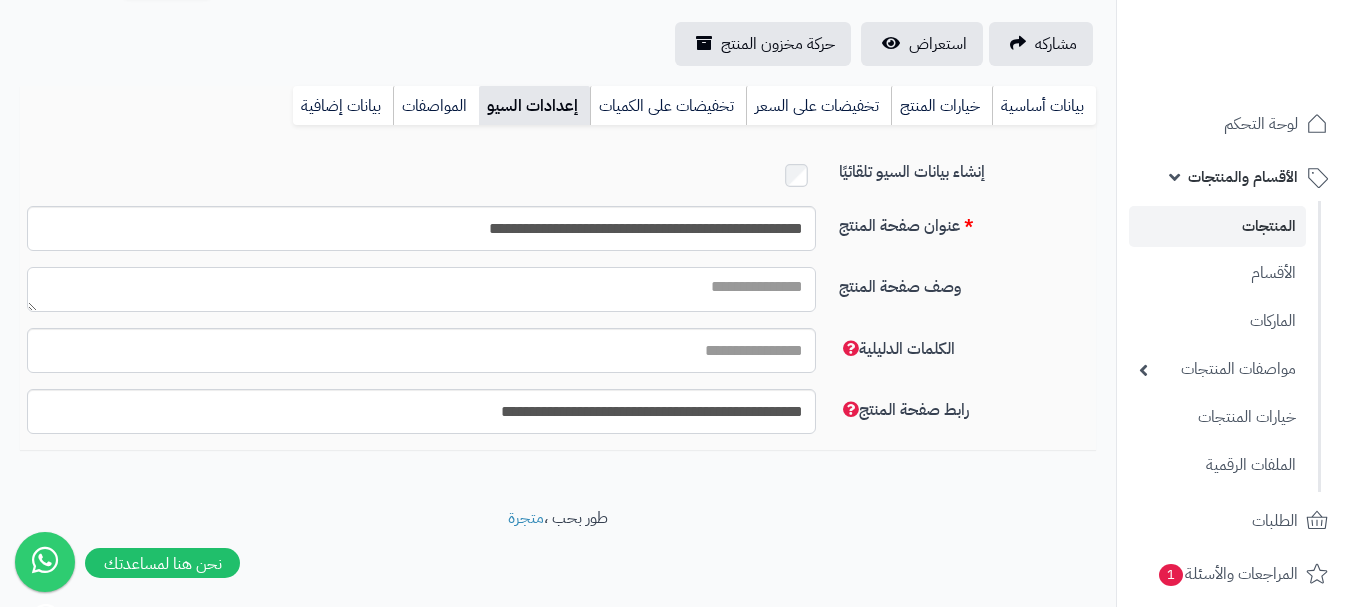 click on "وصف صفحة المنتج" at bounding box center [421, 289] 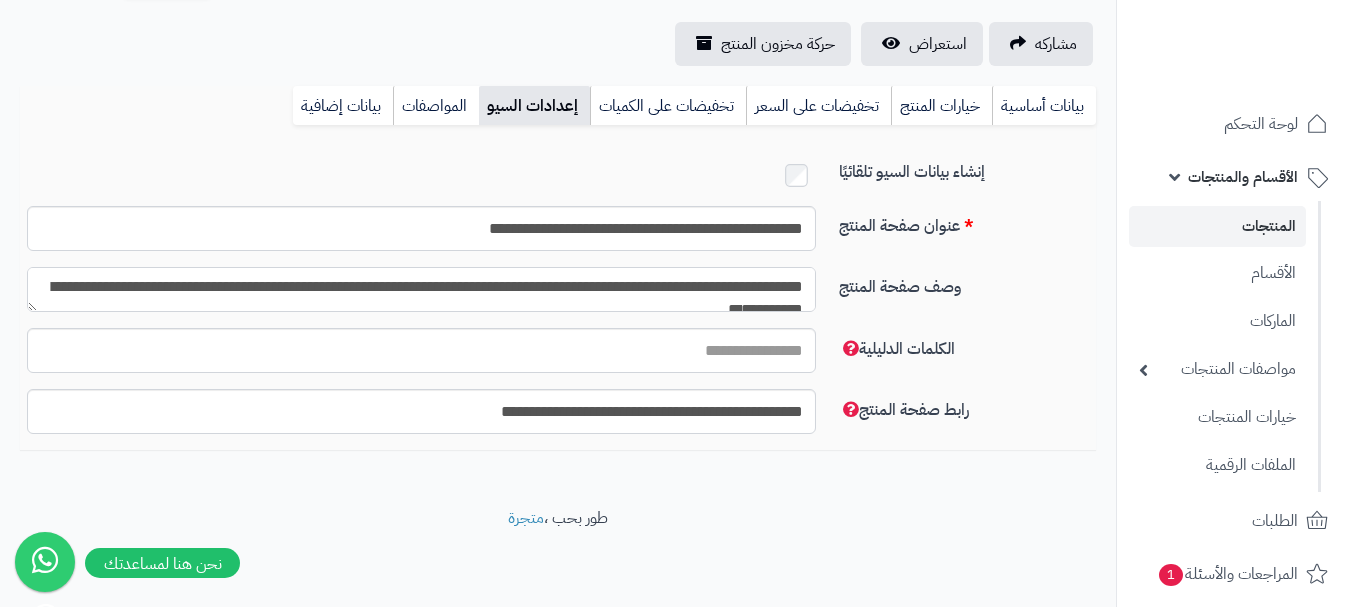 scroll, scrollTop: 11, scrollLeft: 0, axis: vertical 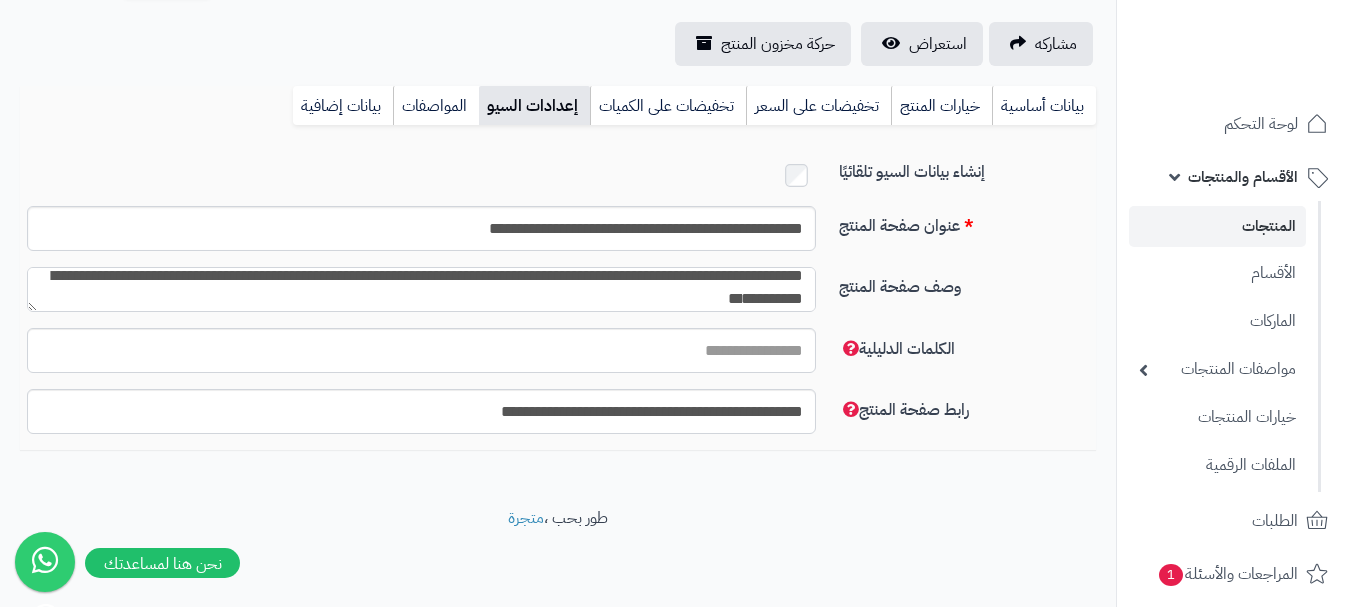 type on "**********" 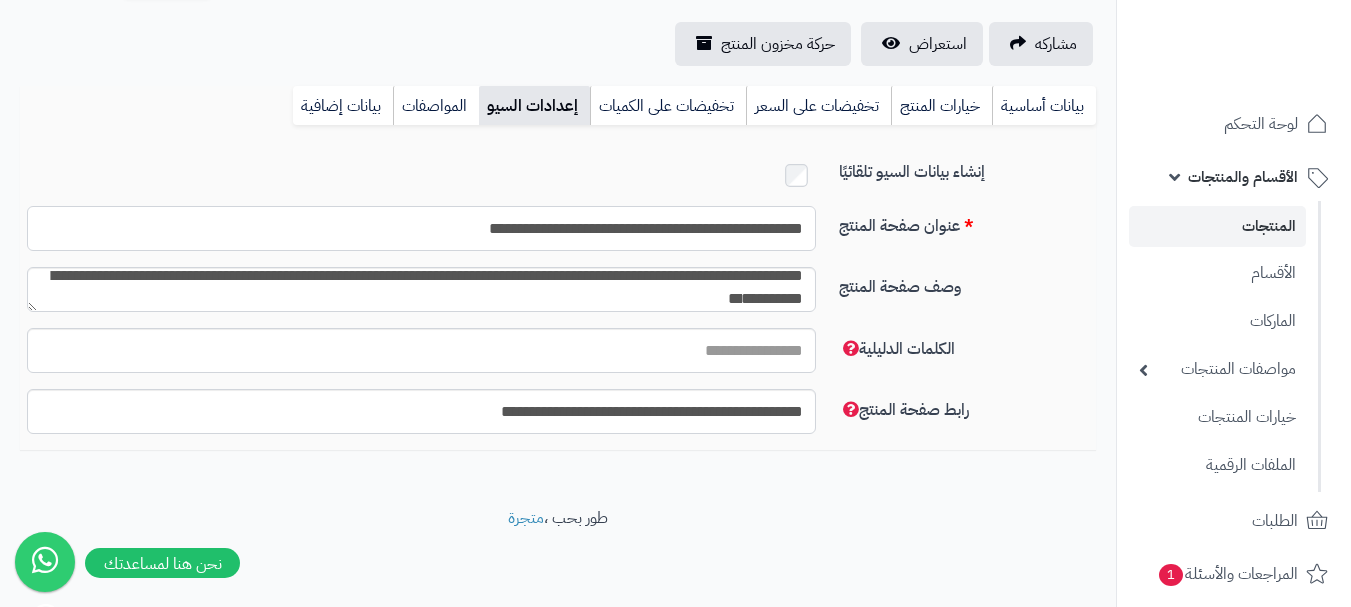 click on "**********" at bounding box center (421, 228) 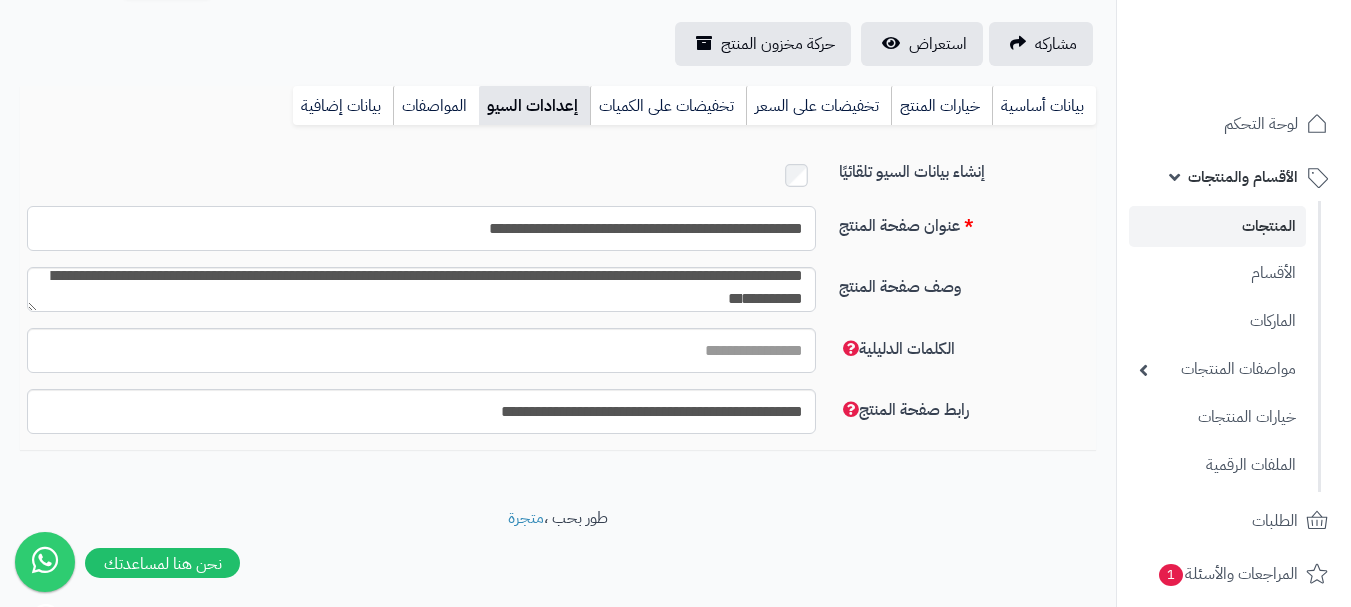 paste on "**********" 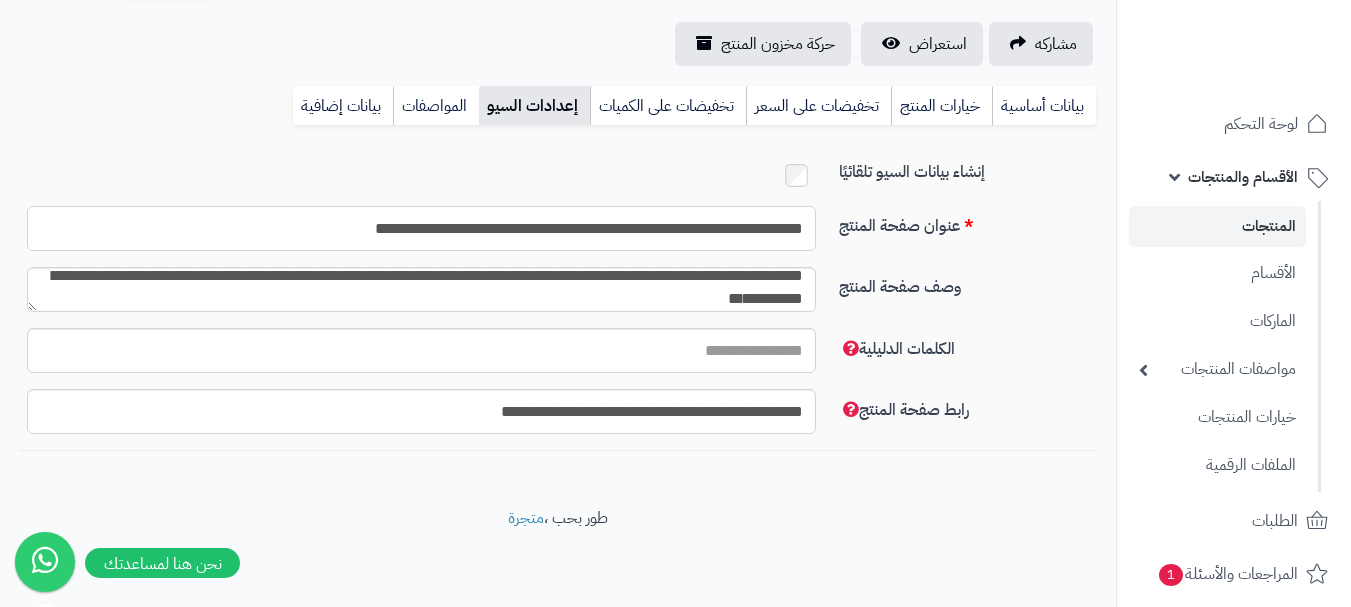click on "**********" at bounding box center [421, 228] 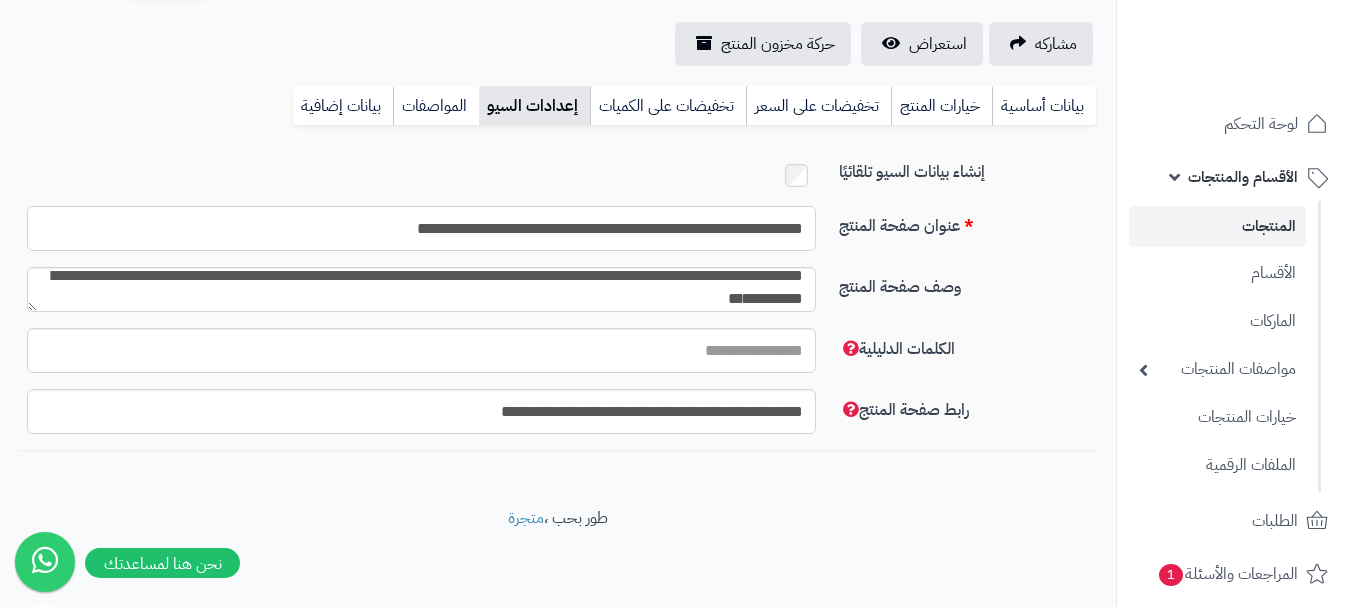click on "**********" at bounding box center (421, 228) 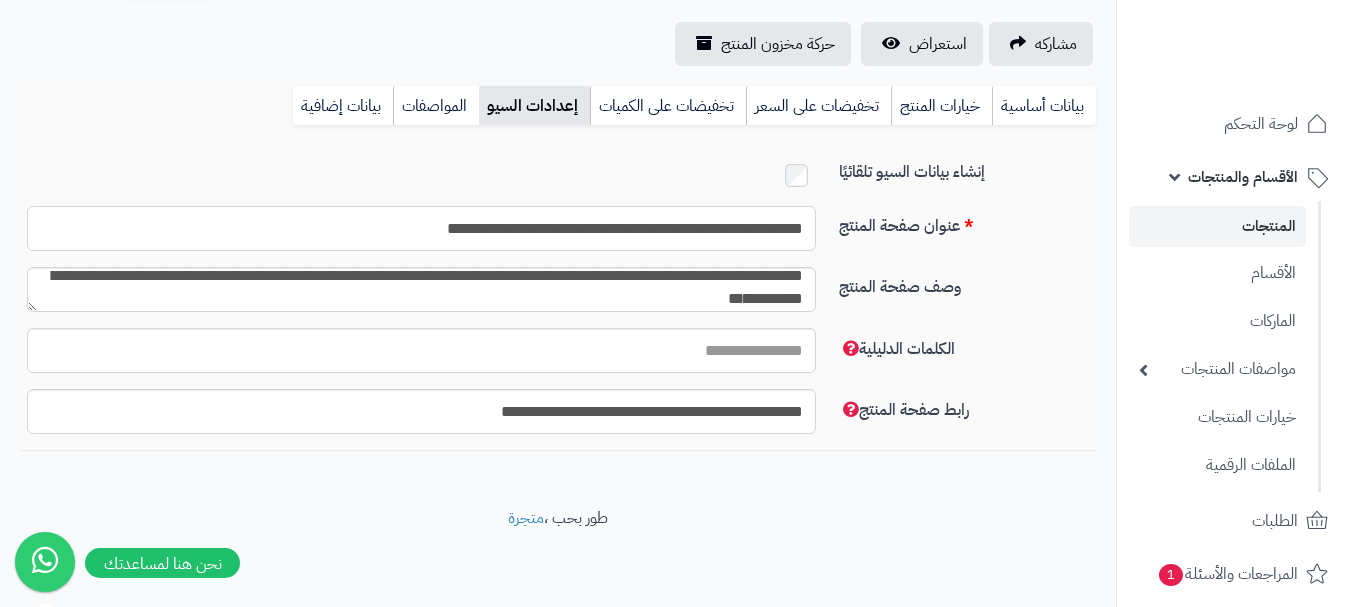 click on "**********" at bounding box center (421, 228) 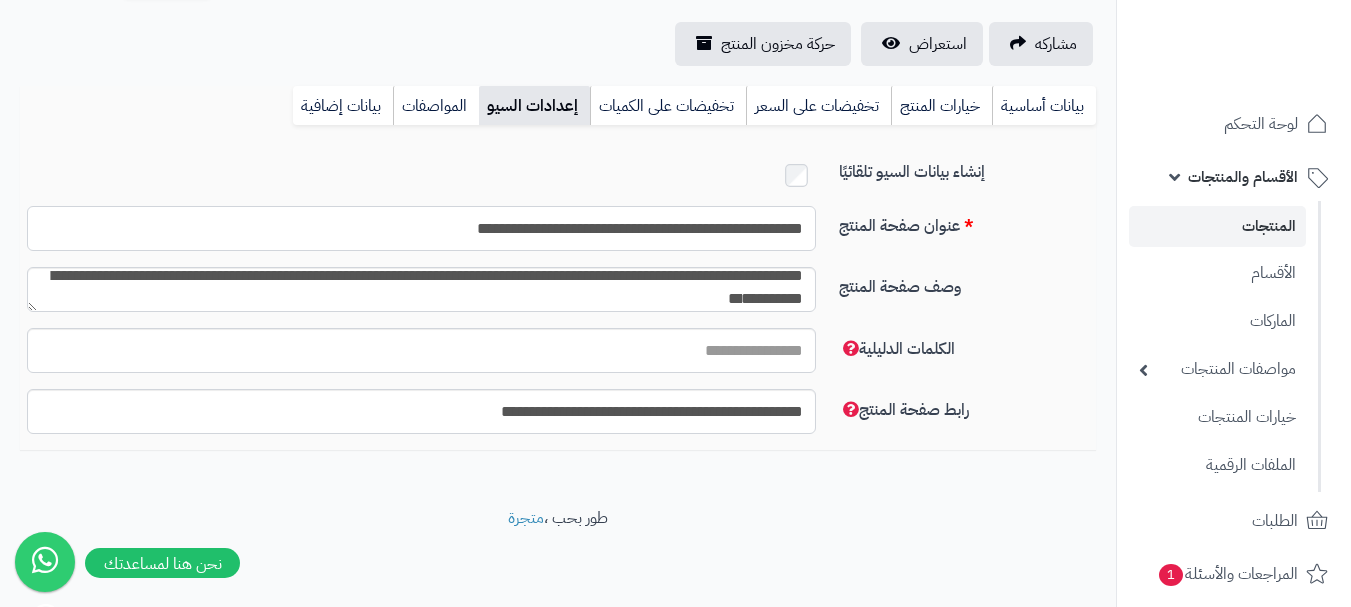 click on "**********" at bounding box center (421, 228) 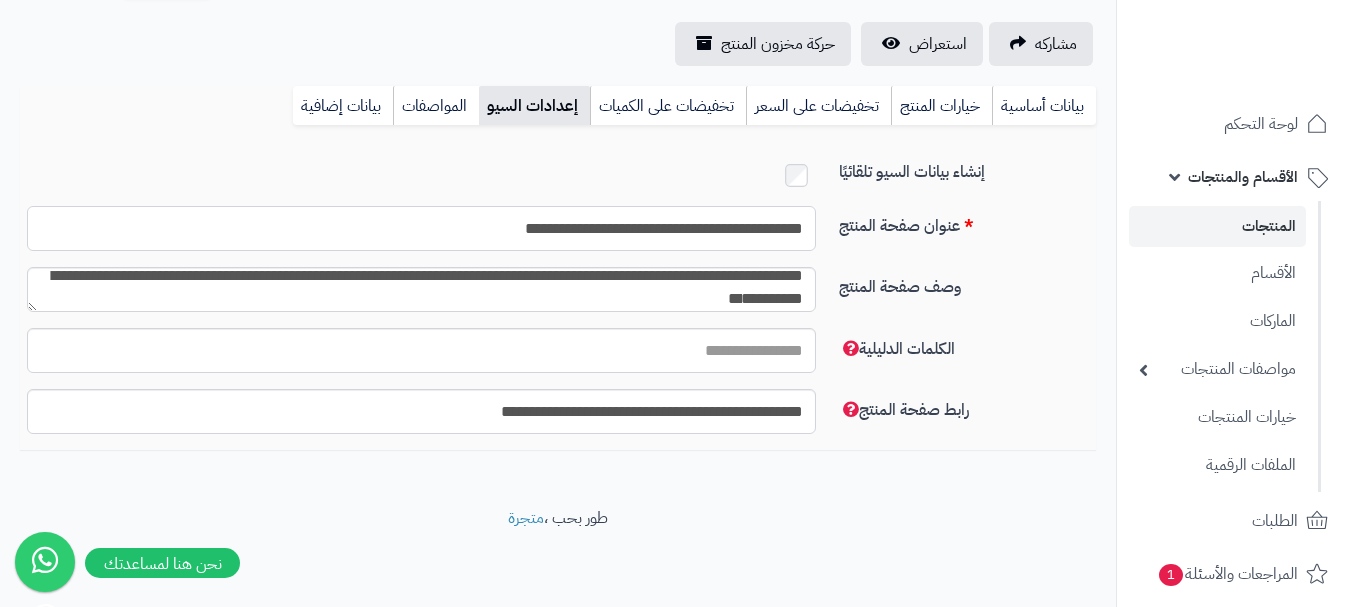 scroll, scrollTop: 0, scrollLeft: 0, axis: both 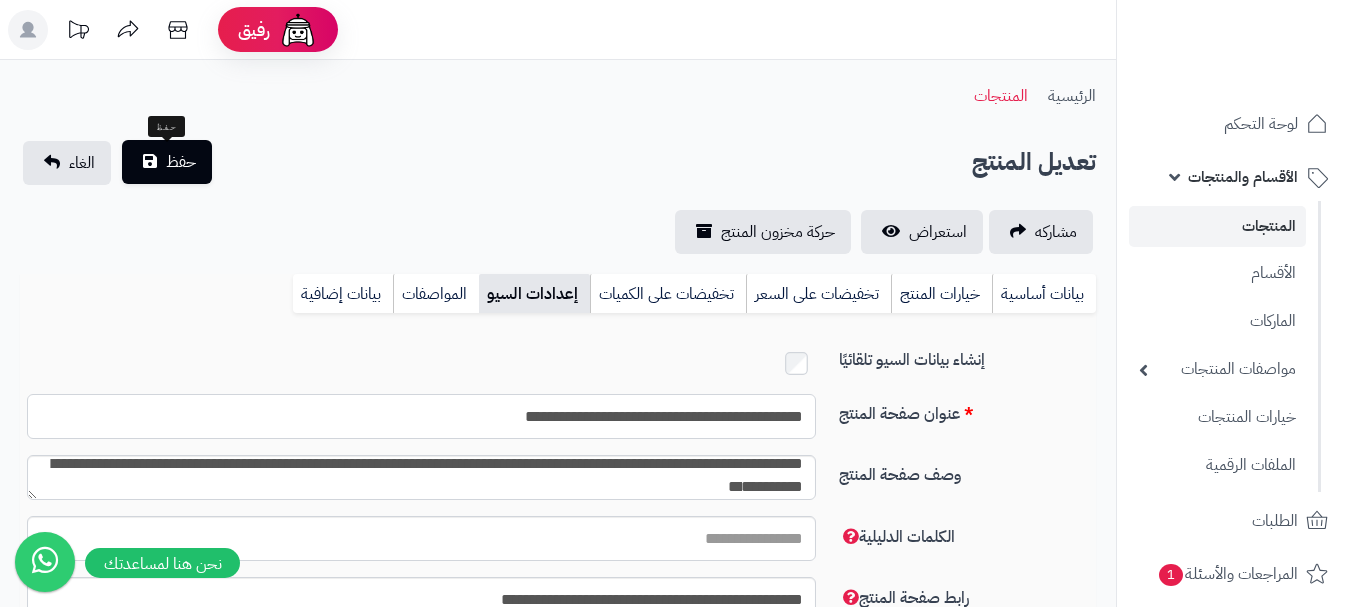 type on "**********" 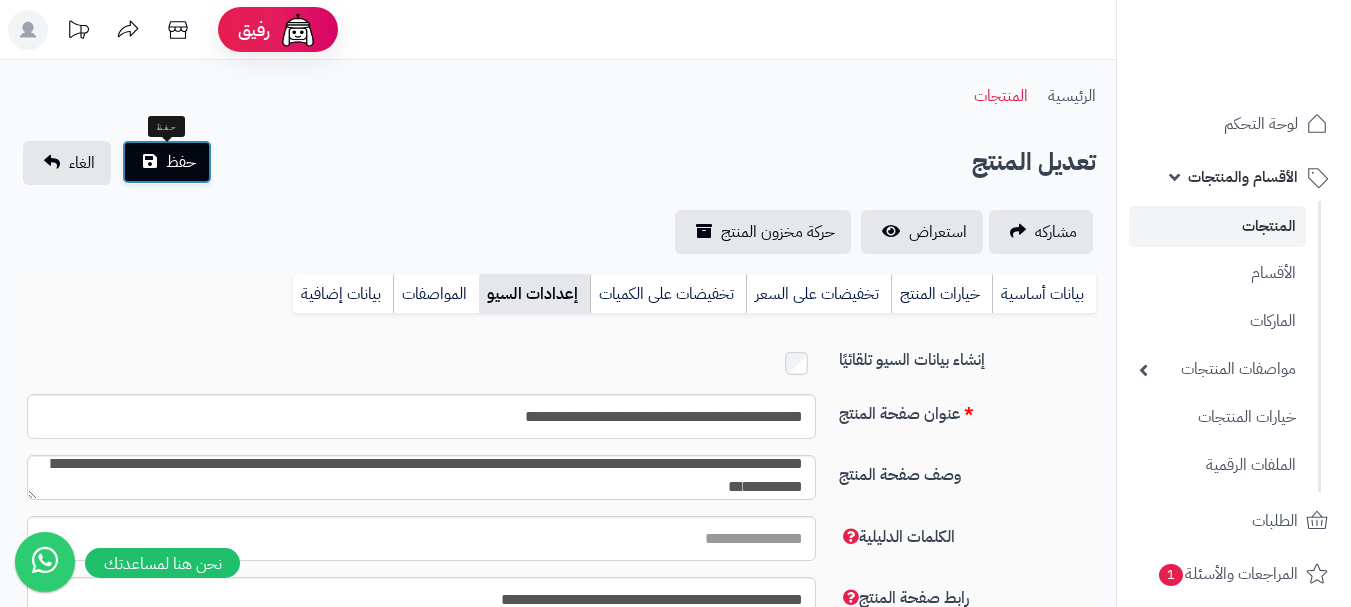 click on "حفظ" at bounding box center [181, 162] 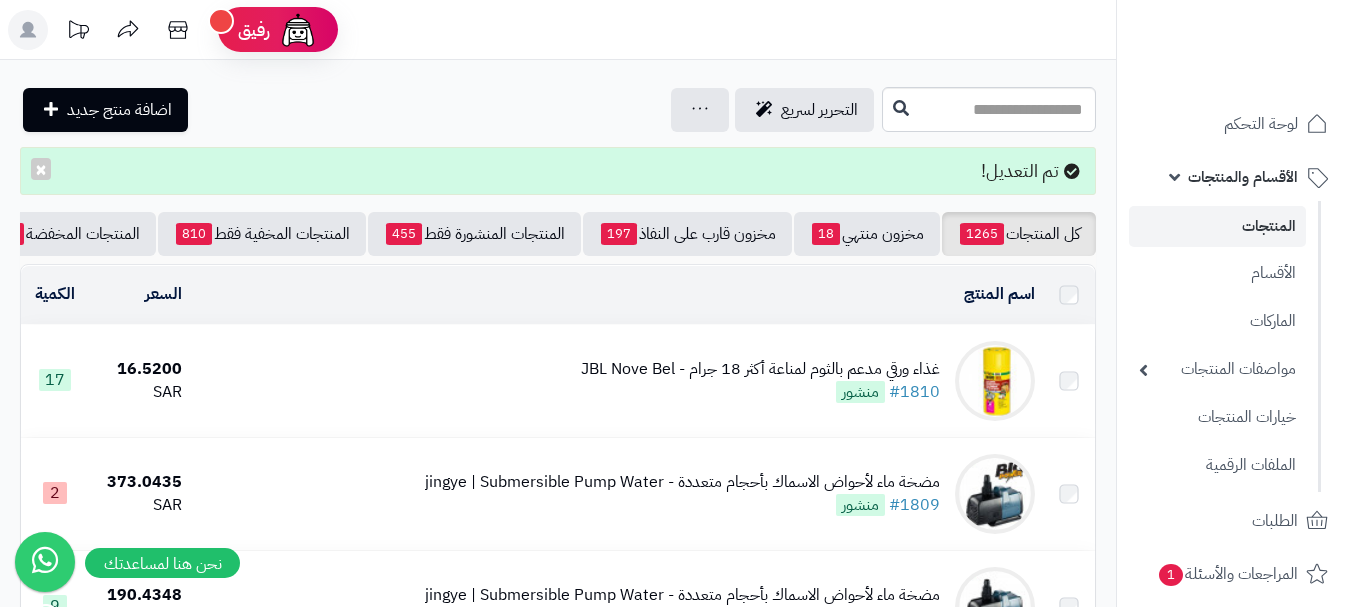 scroll, scrollTop: 0, scrollLeft: 0, axis: both 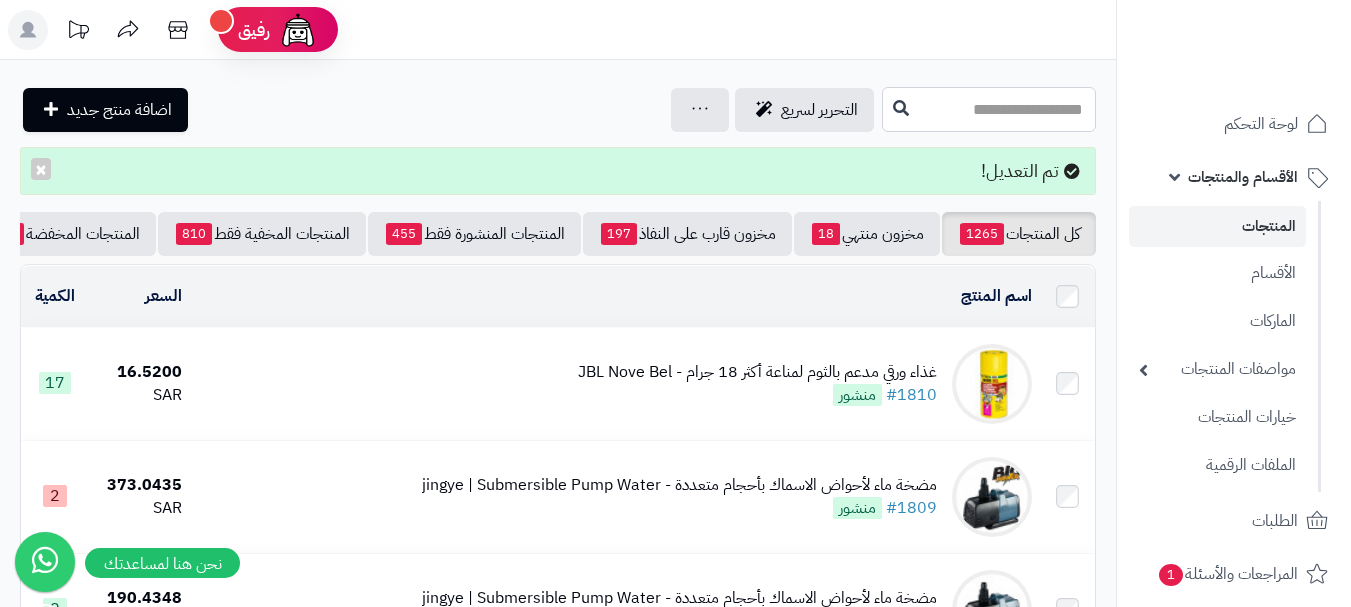 click at bounding box center (989, 109) 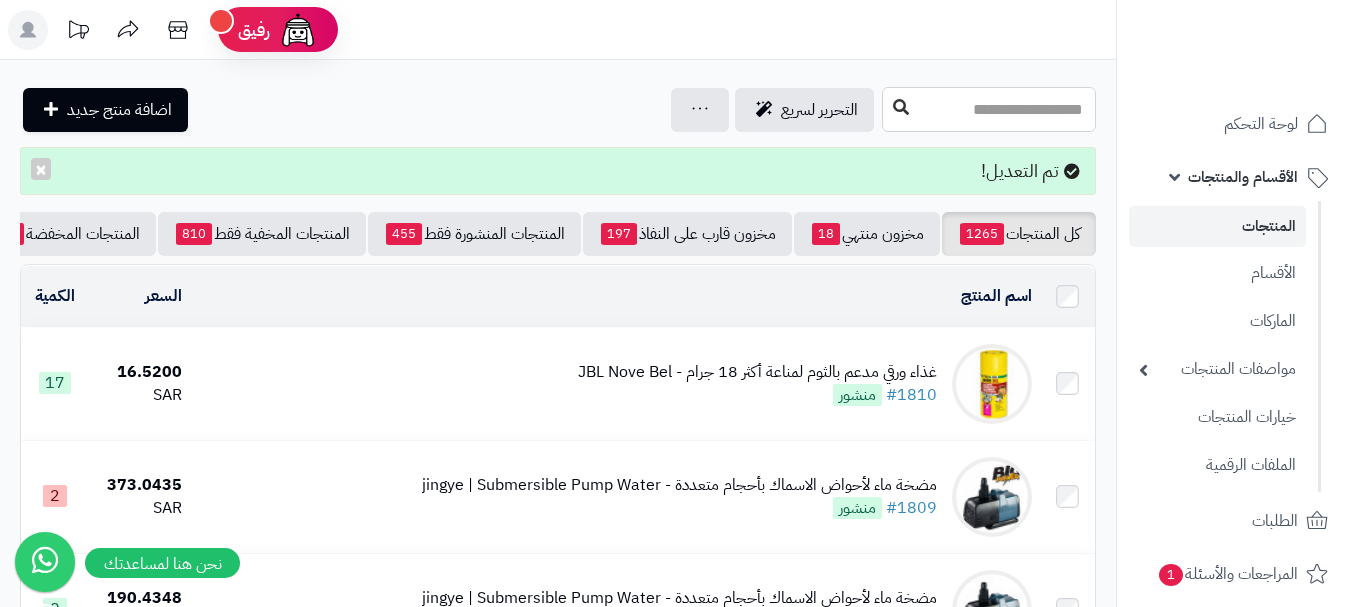 paste on "**********" 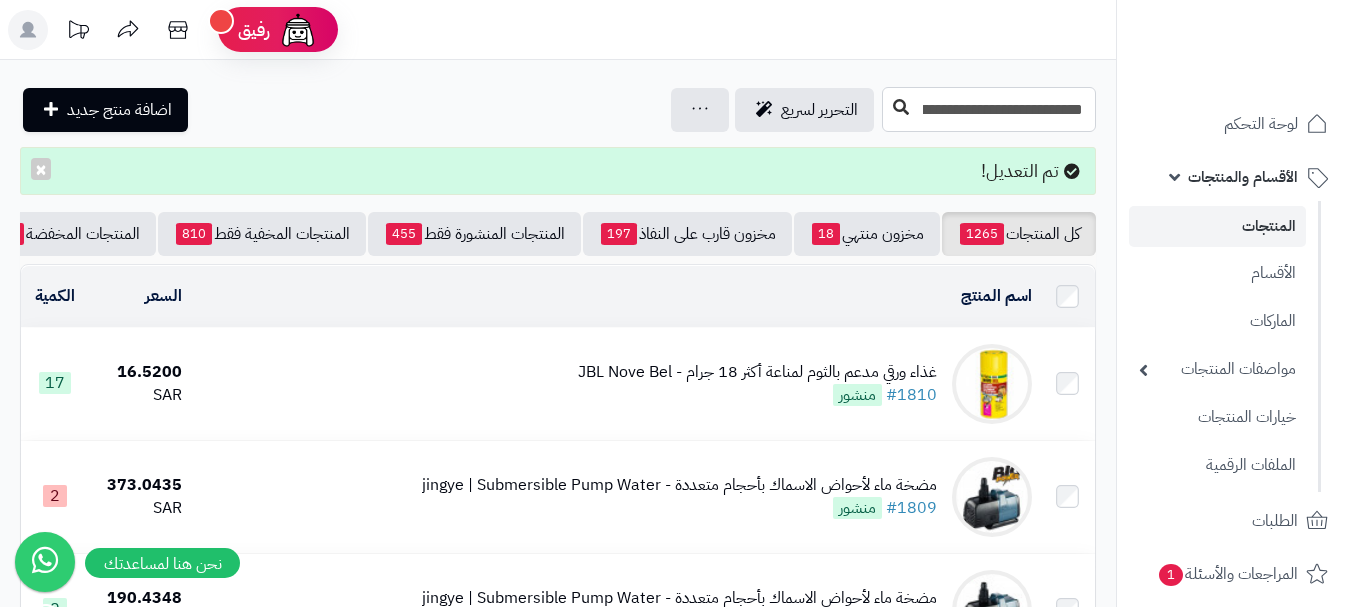 scroll, scrollTop: 0, scrollLeft: -58, axis: horizontal 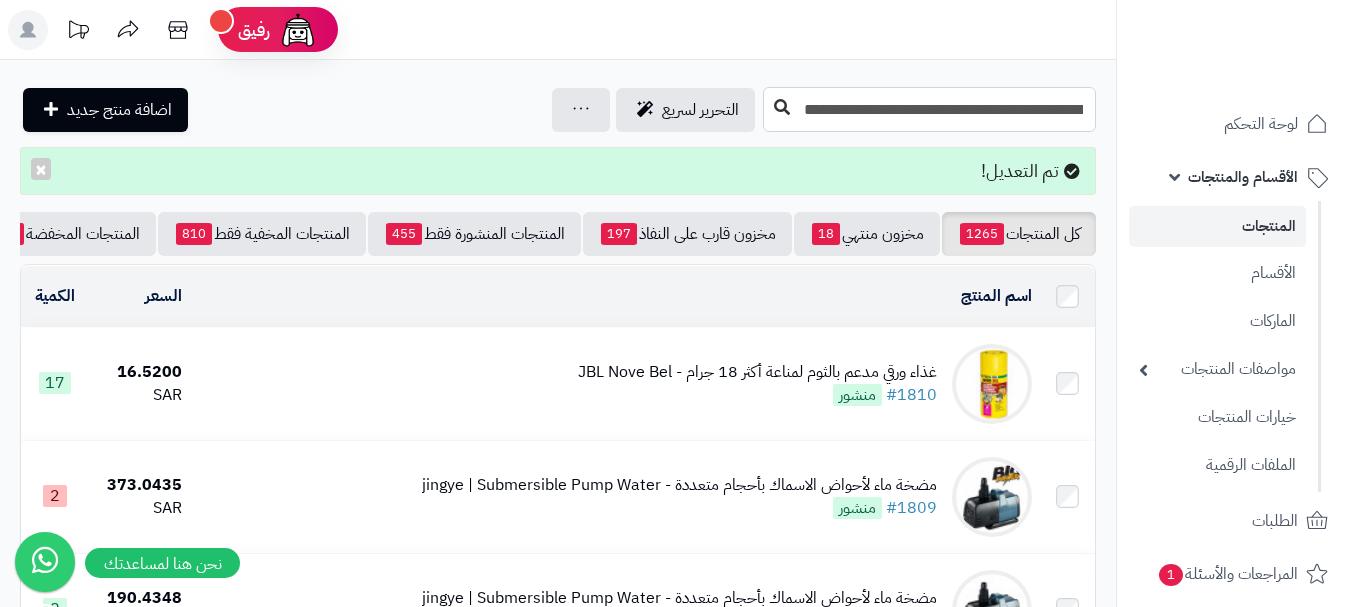 type on "**********" 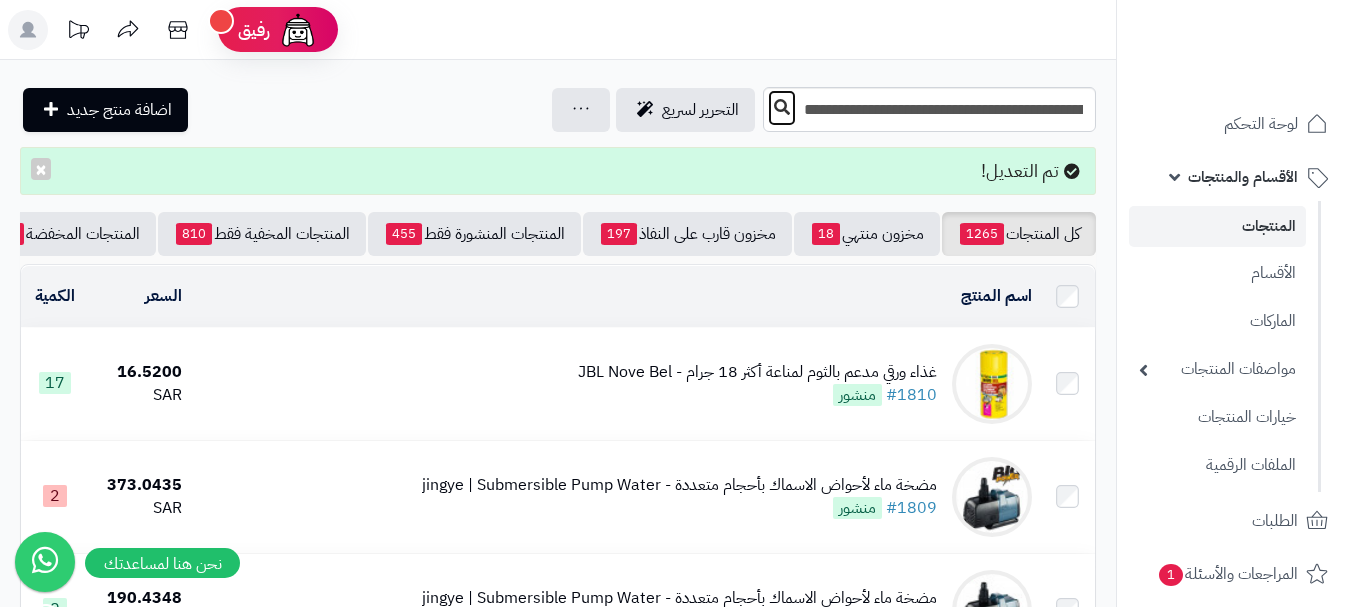scroll, scrollTop: 0, scrollLeft: 0, axis: both 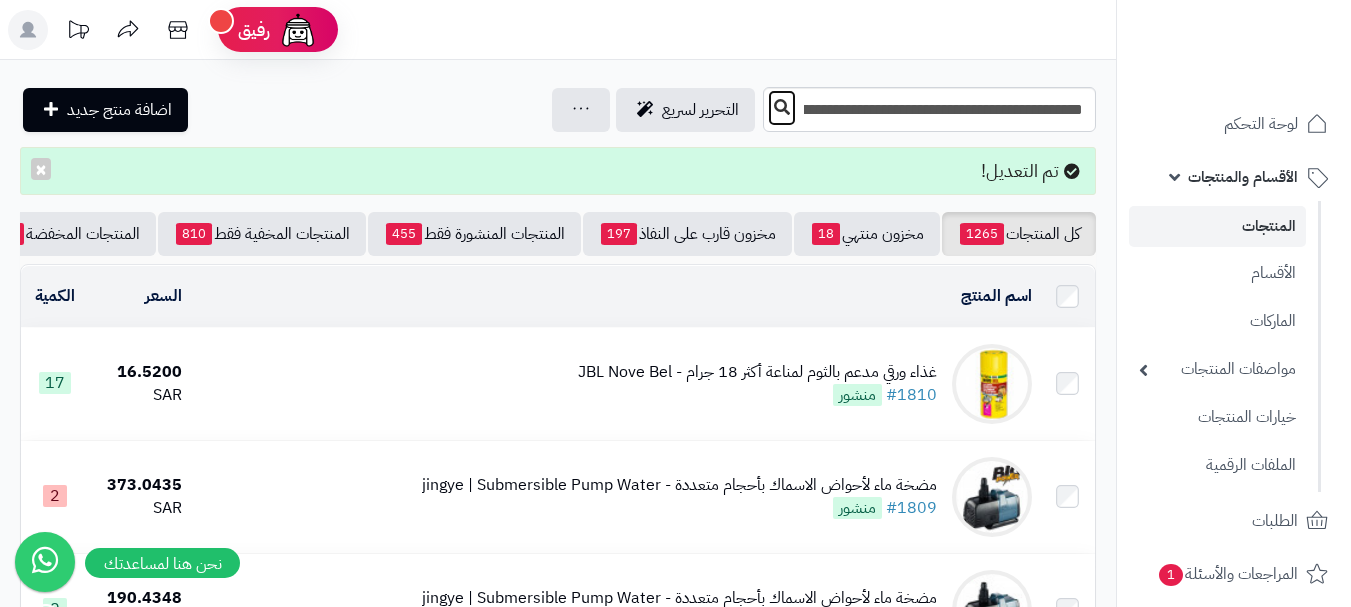 click at bounding box center [782, 107] 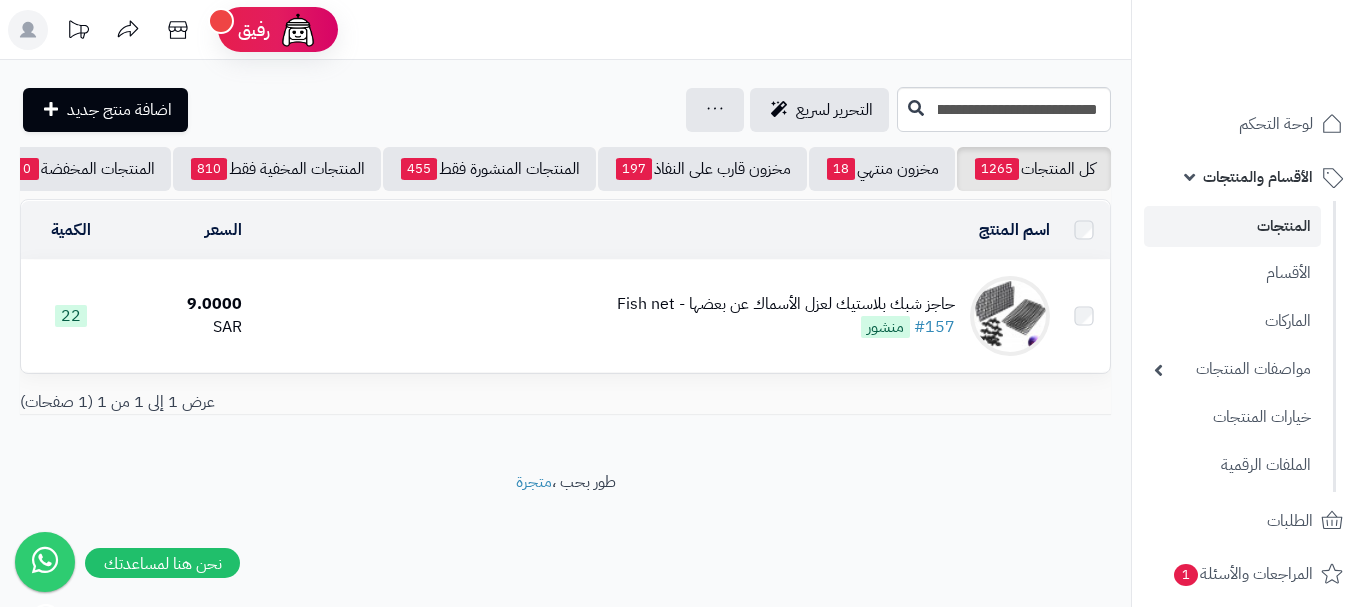scroll, scrollTop: 0, scrollLeft: 0, axis: both 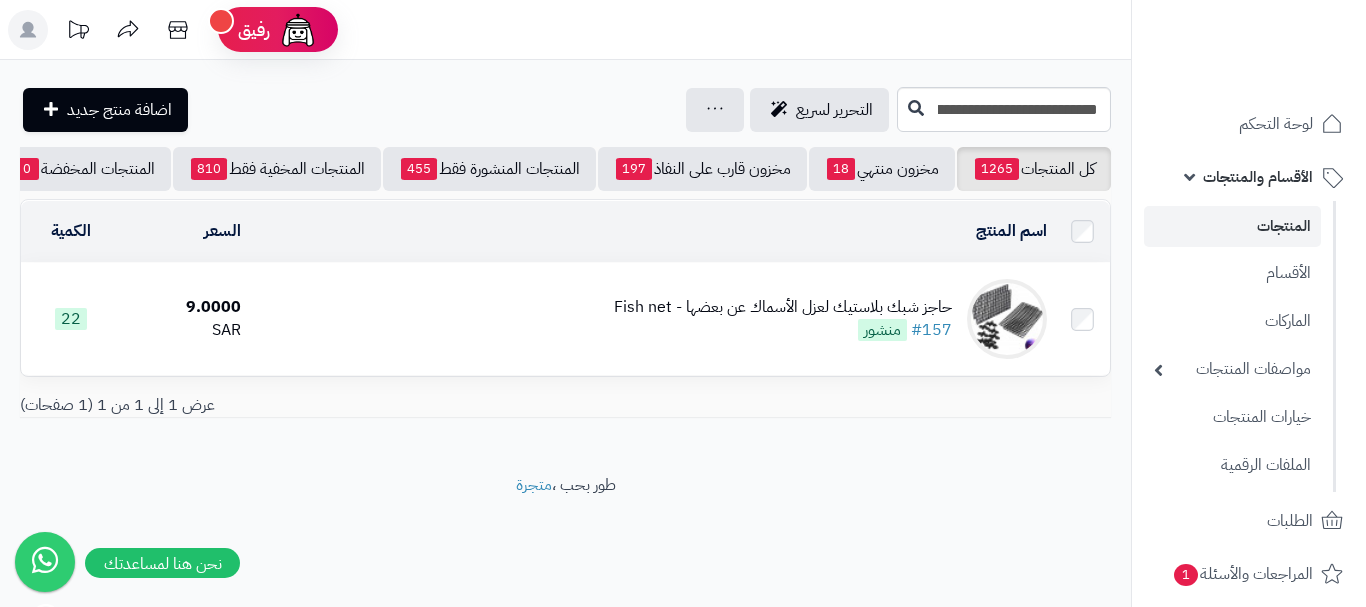 click on "حاجز شبك بلاستيك لعزل الأسماك عن بعضها - Fish net" at bounding box center [783, 307] 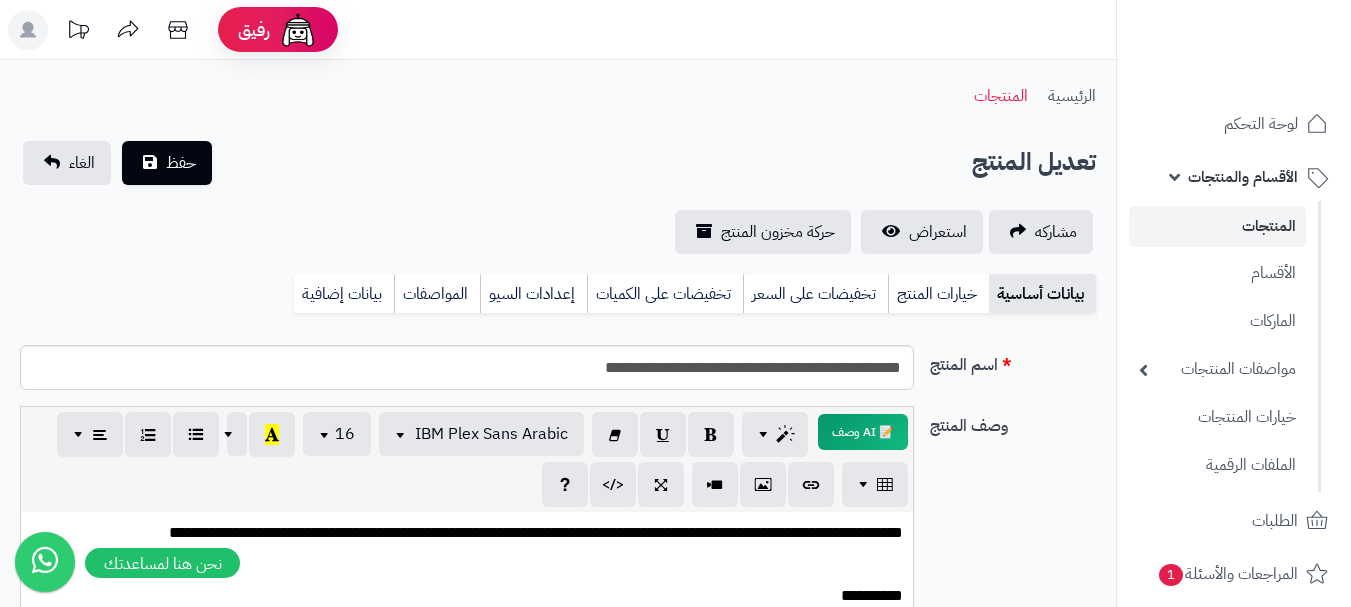 scroll, scrollTop: 0, scrollLeft: 0, axis: both 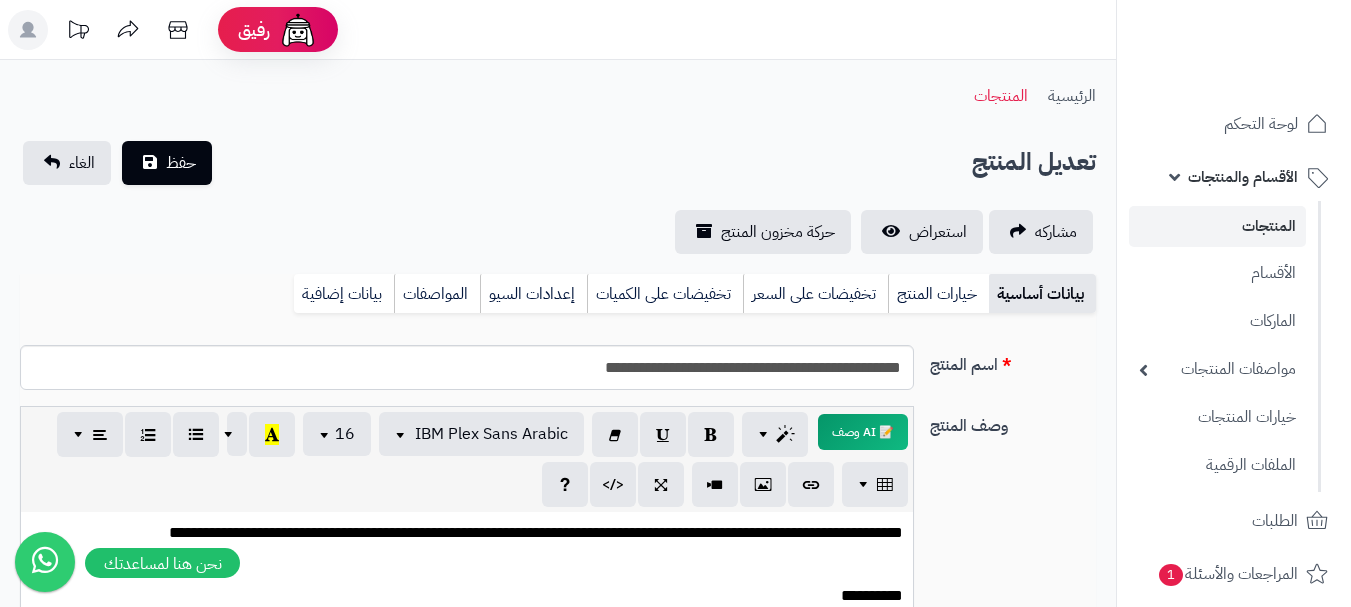 click at bounding box center (467, 564) 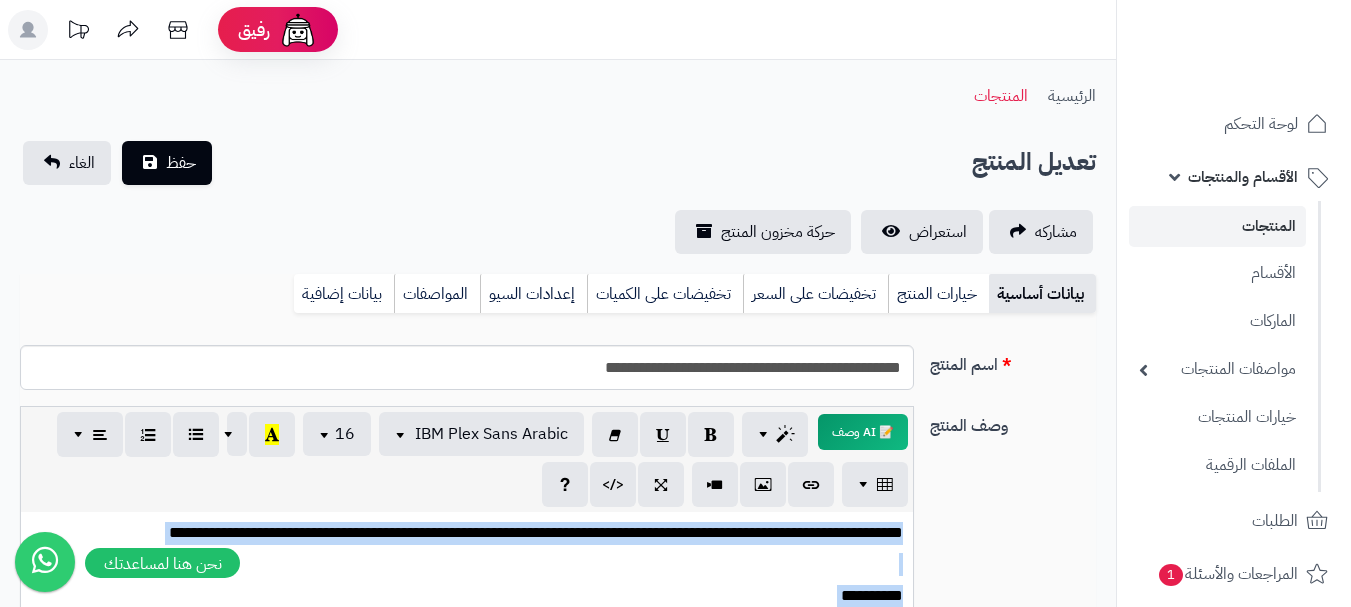 type 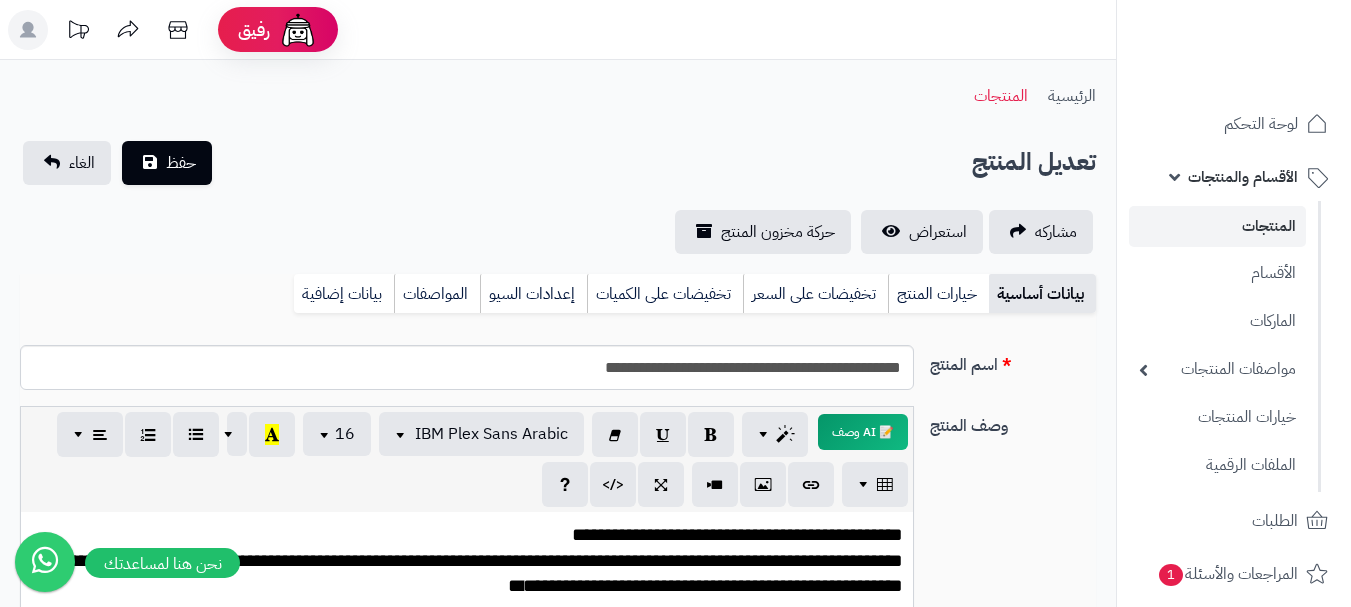 scroll, scrollTop: 211, scrollLeft: 0, axis: vertical 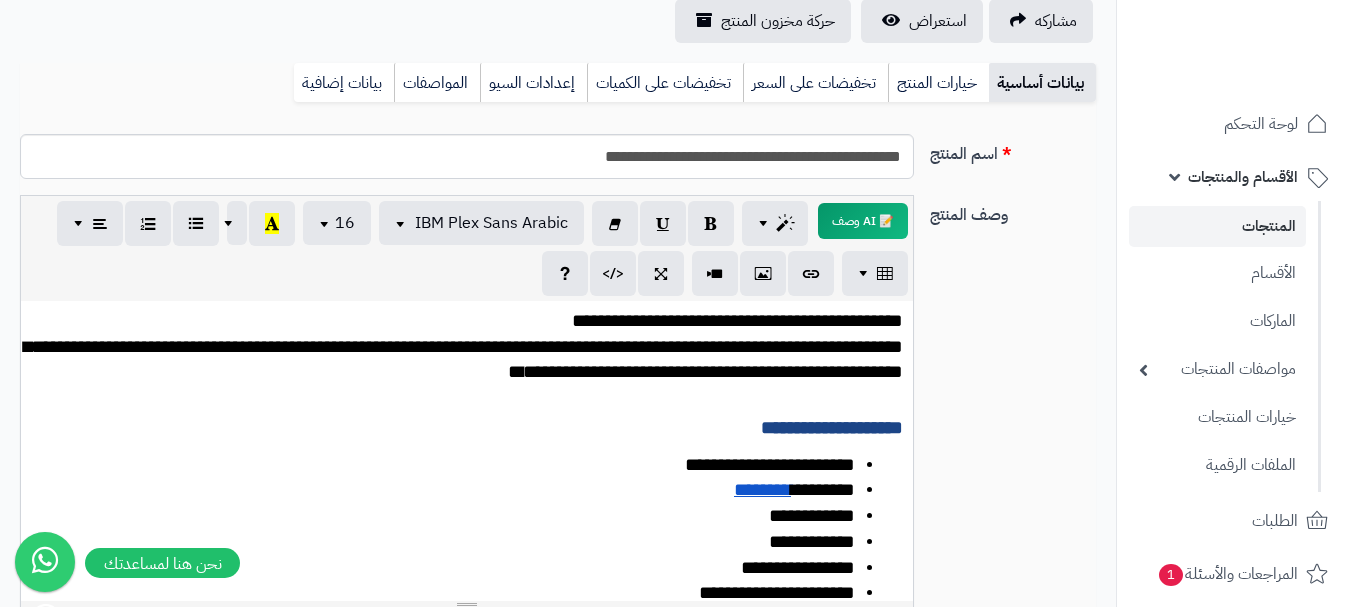 click on "**********" at bounding box center (467, 360) 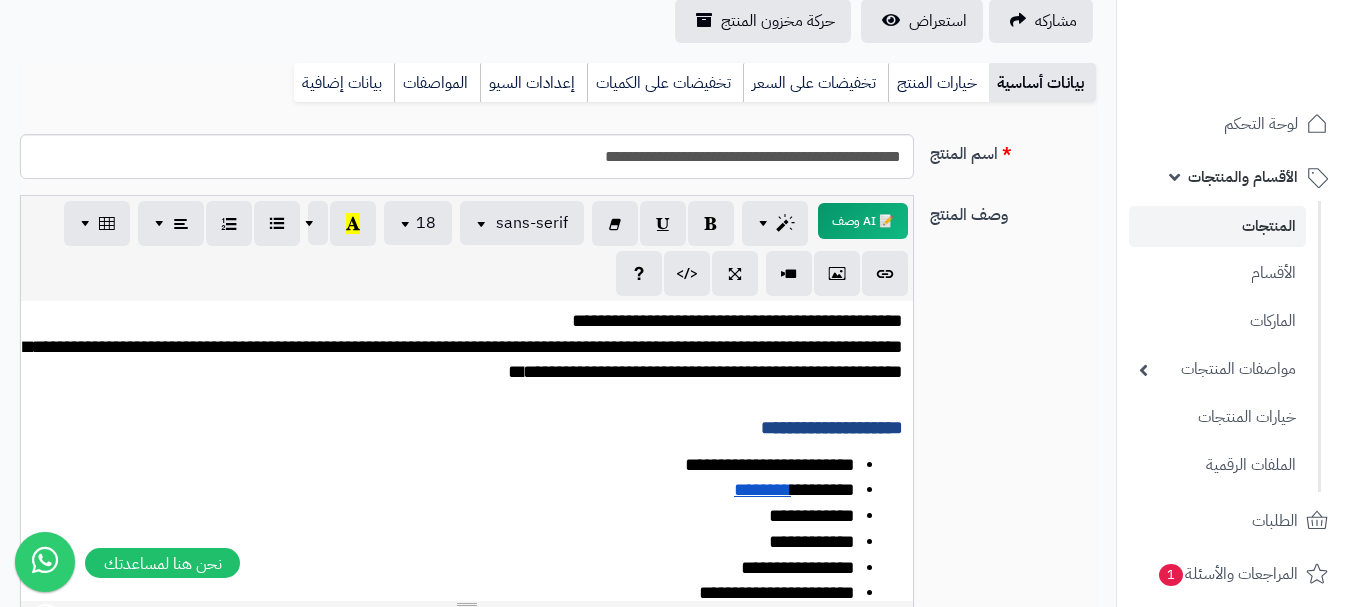 click on "**********" at bounding box center [467, 360] 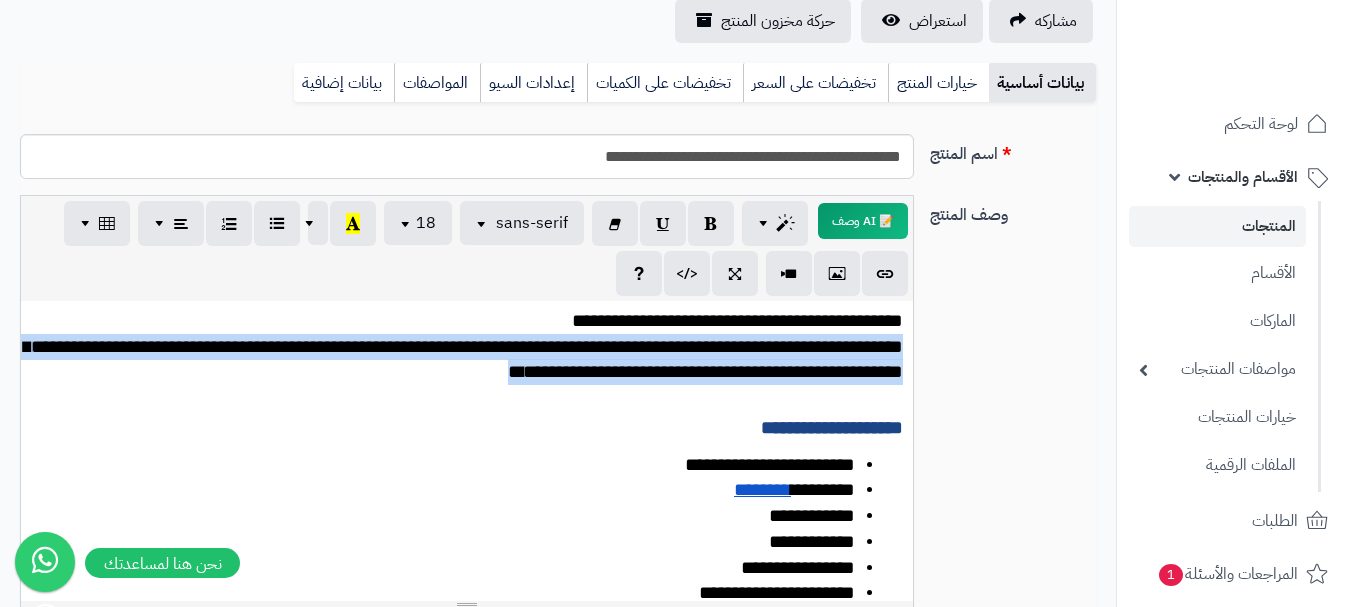 click on "**********" at bounding box center (467, 360) 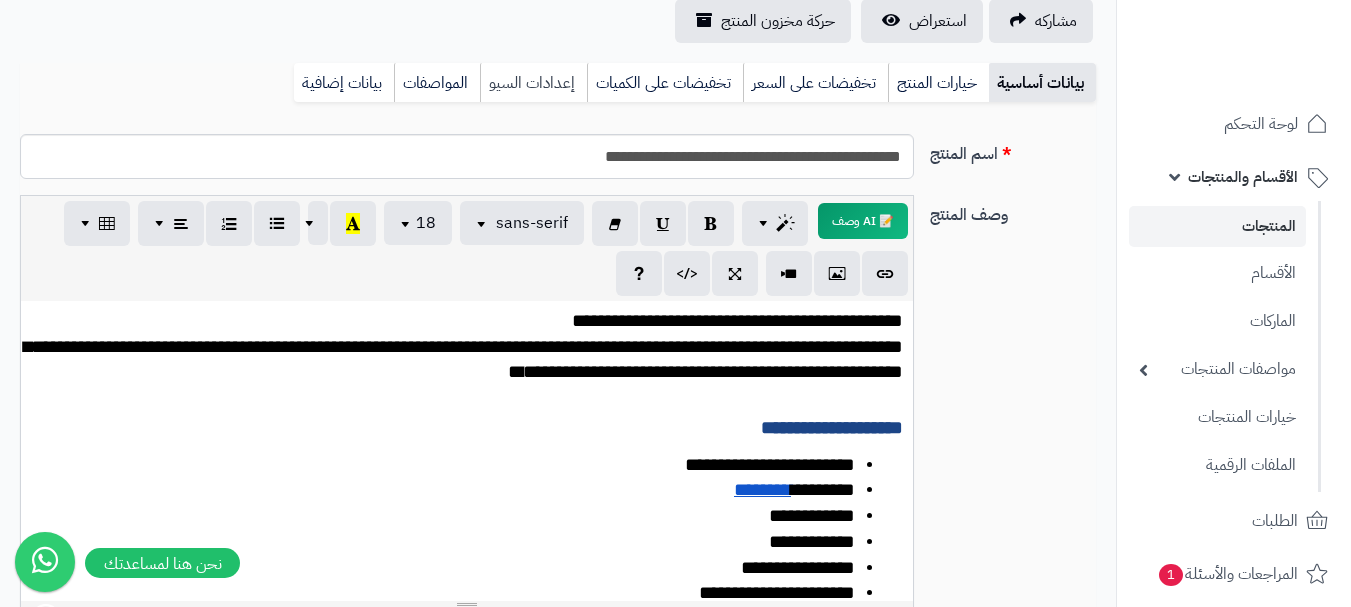 click on "إعدادات السيو" at bounding box center (533, 83) 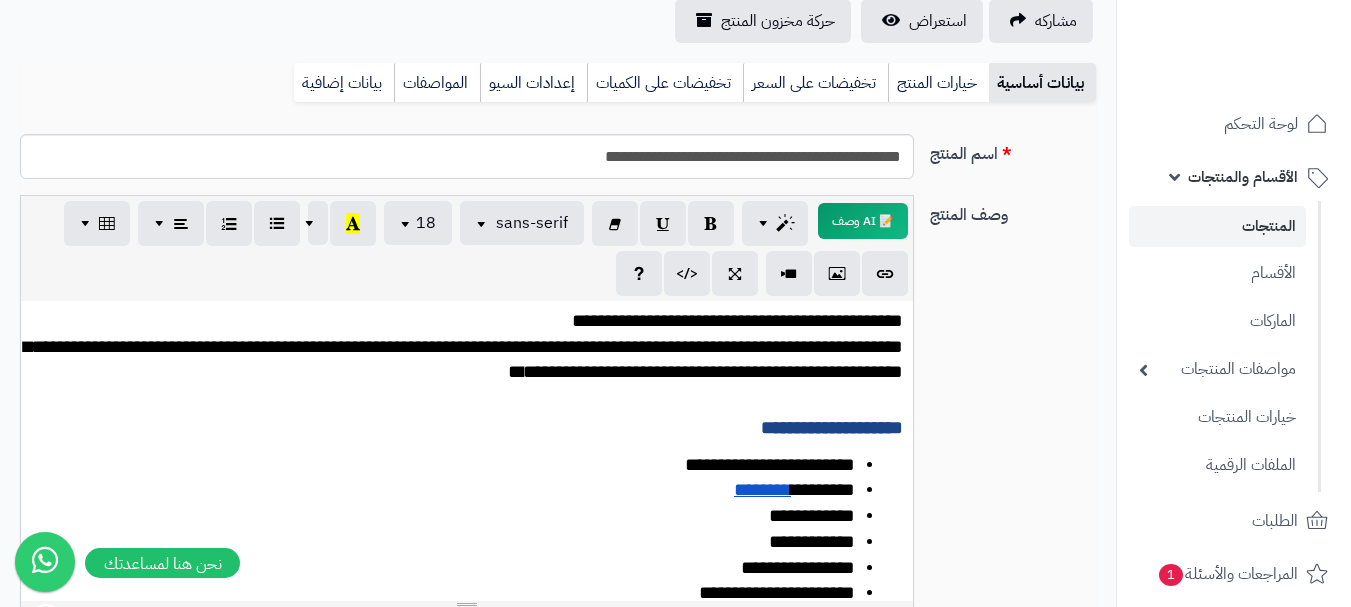 scroll, scrollTop: 191, scrollLeft: 0, axis: vertical 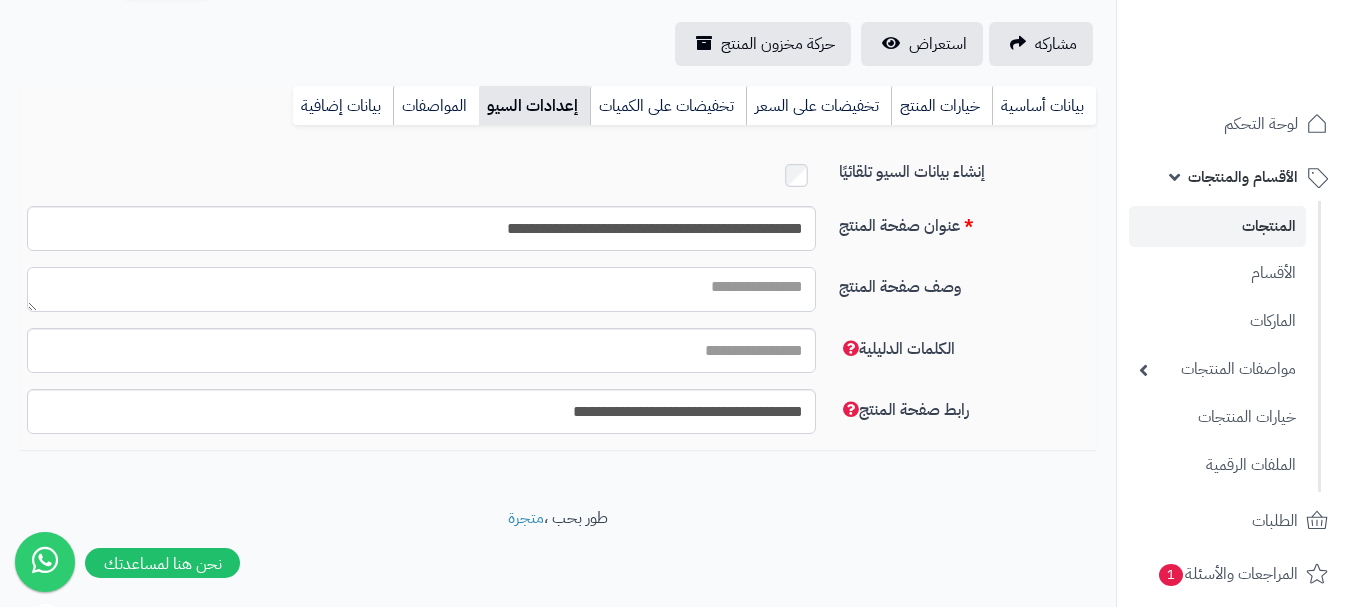 click on "وصف صفحة المنتج" at bounding box center (421, 289) 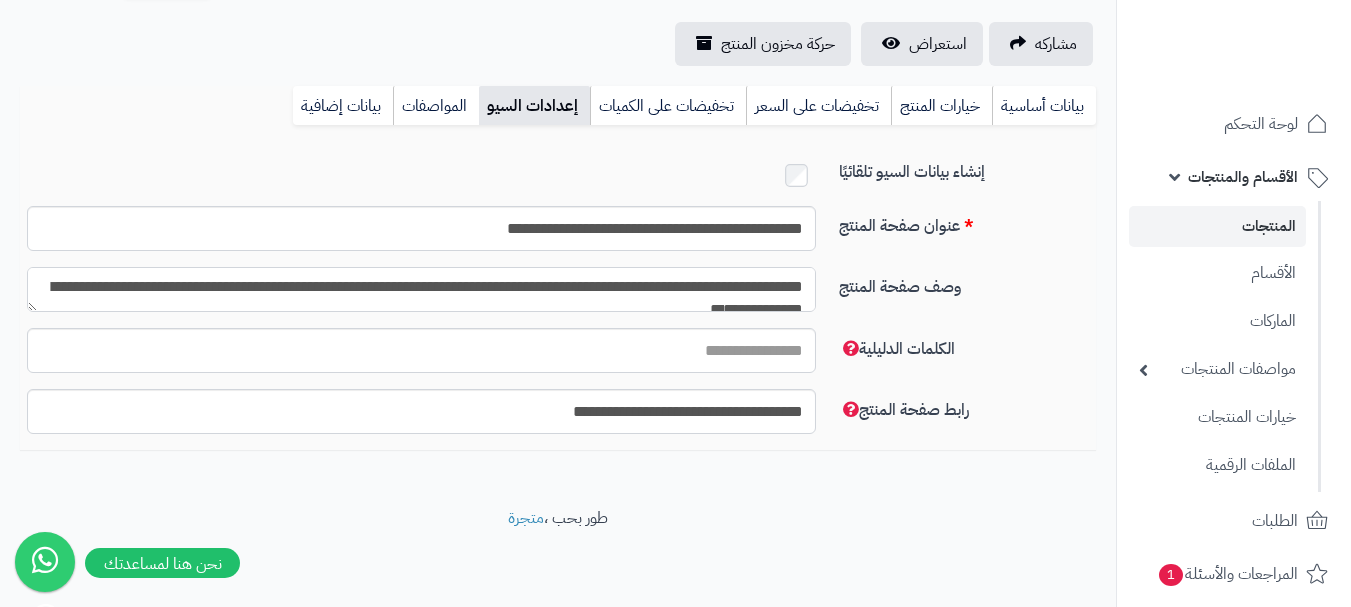scroll, scrollTop: 11, scrollLeft: 0, axis: vertical 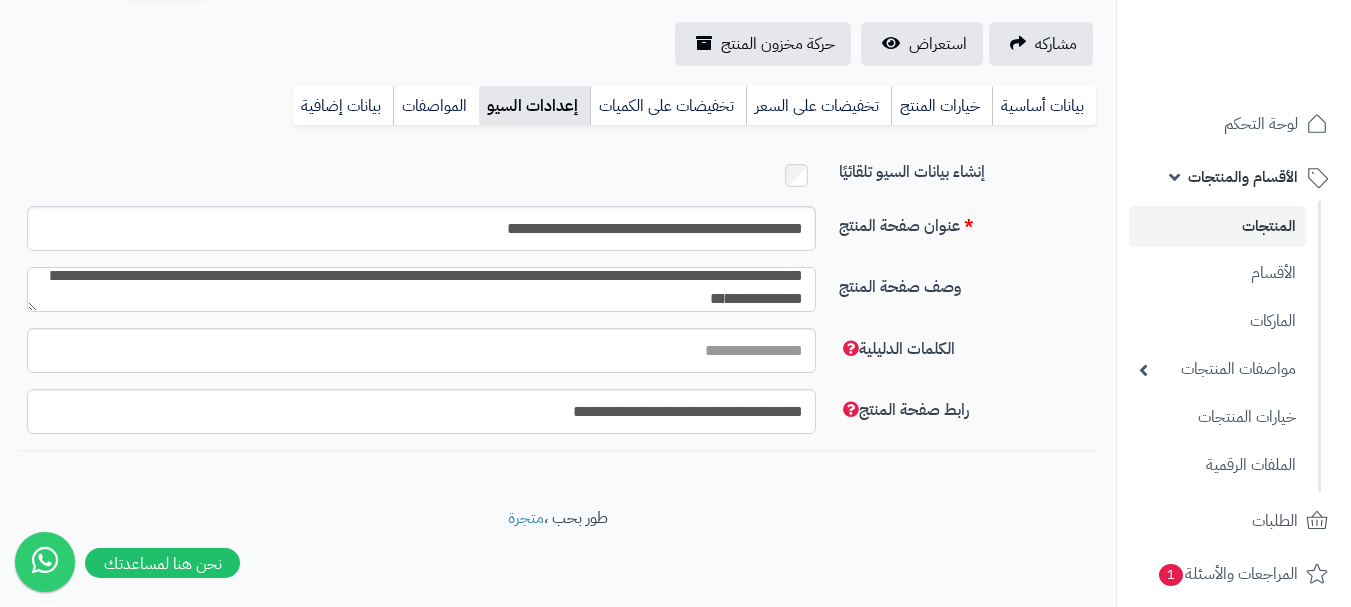 type on "**********" 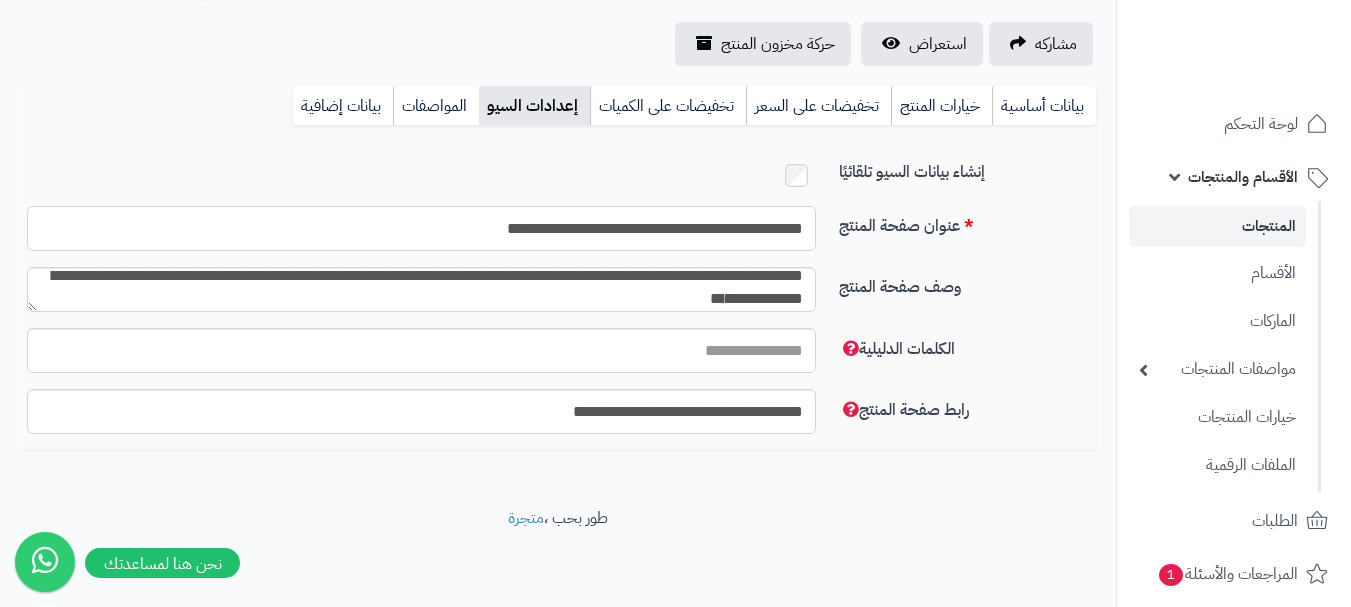 click on "**********" at bounding box center [421, 228] 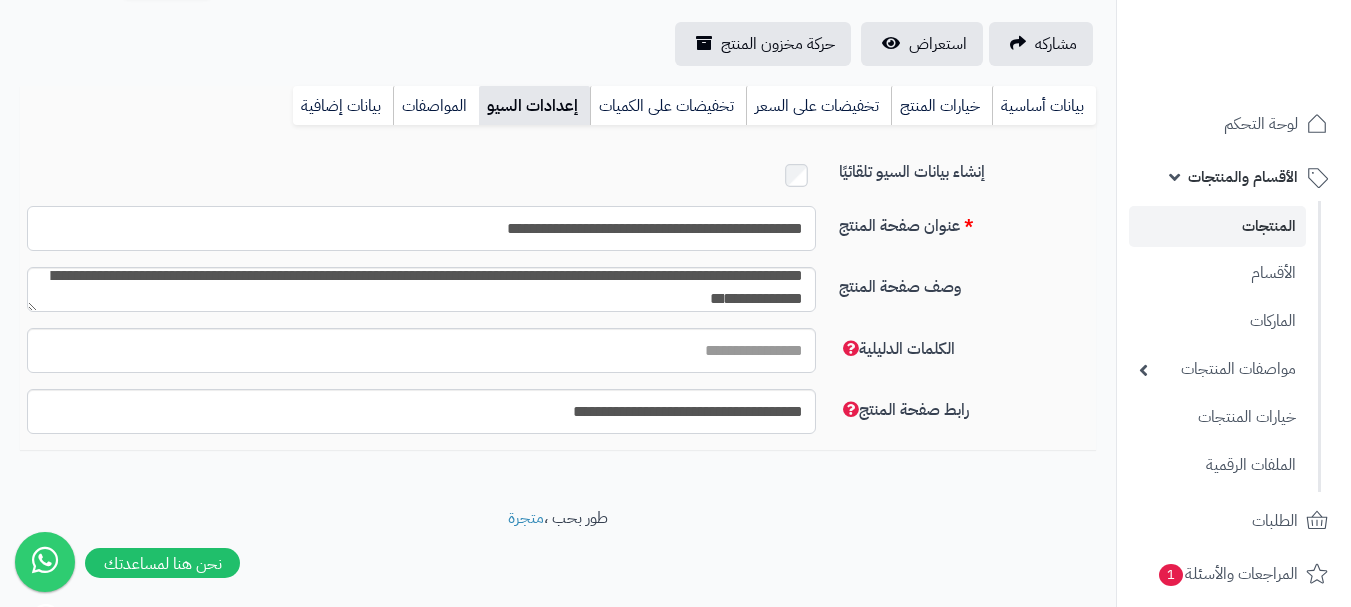 paste on "******" 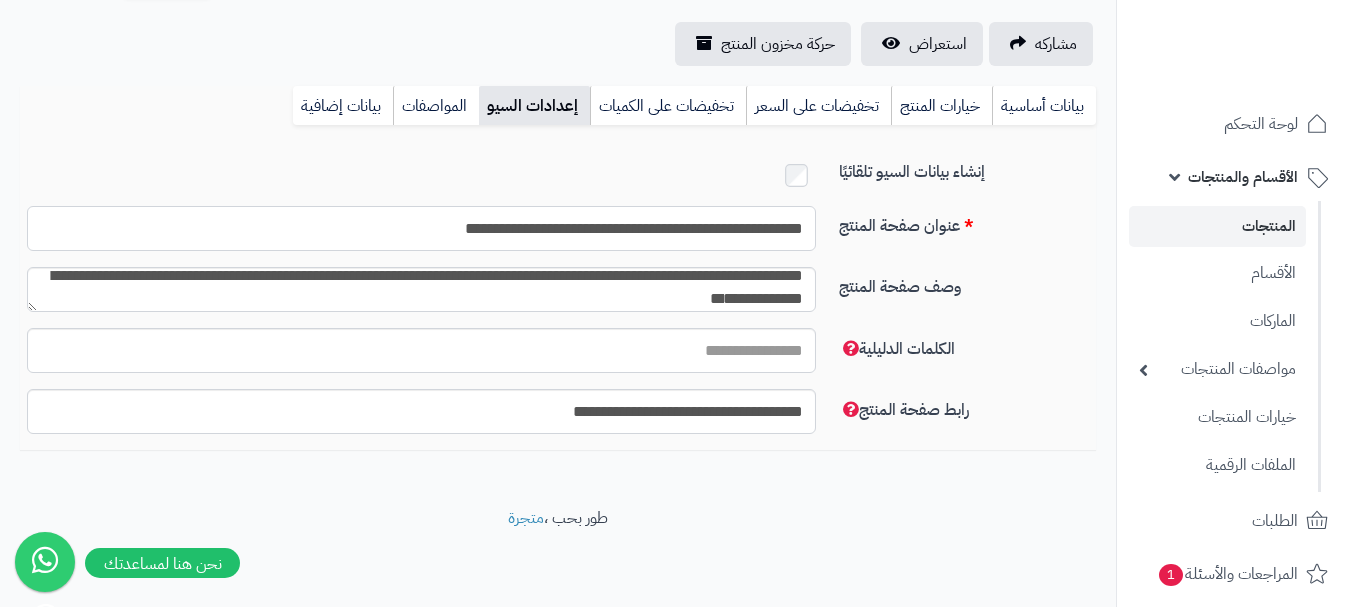 click on "**********" at bounding box center (421, 228) 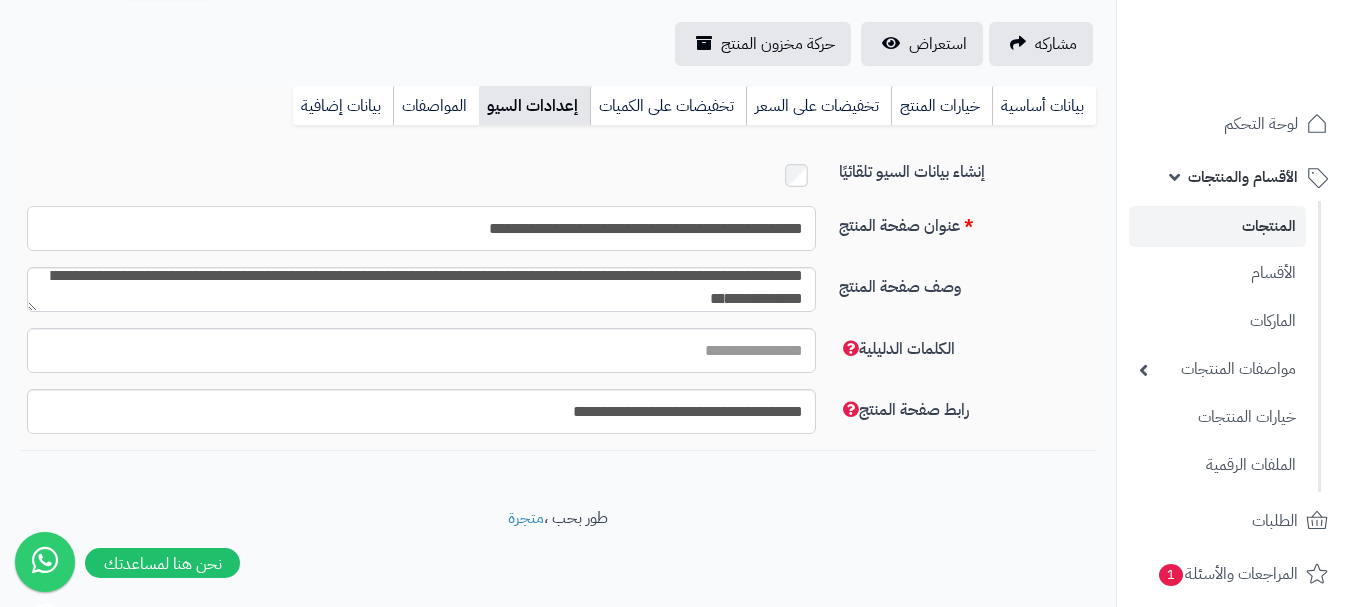 click on "**********" at bounding box center (421, 228) 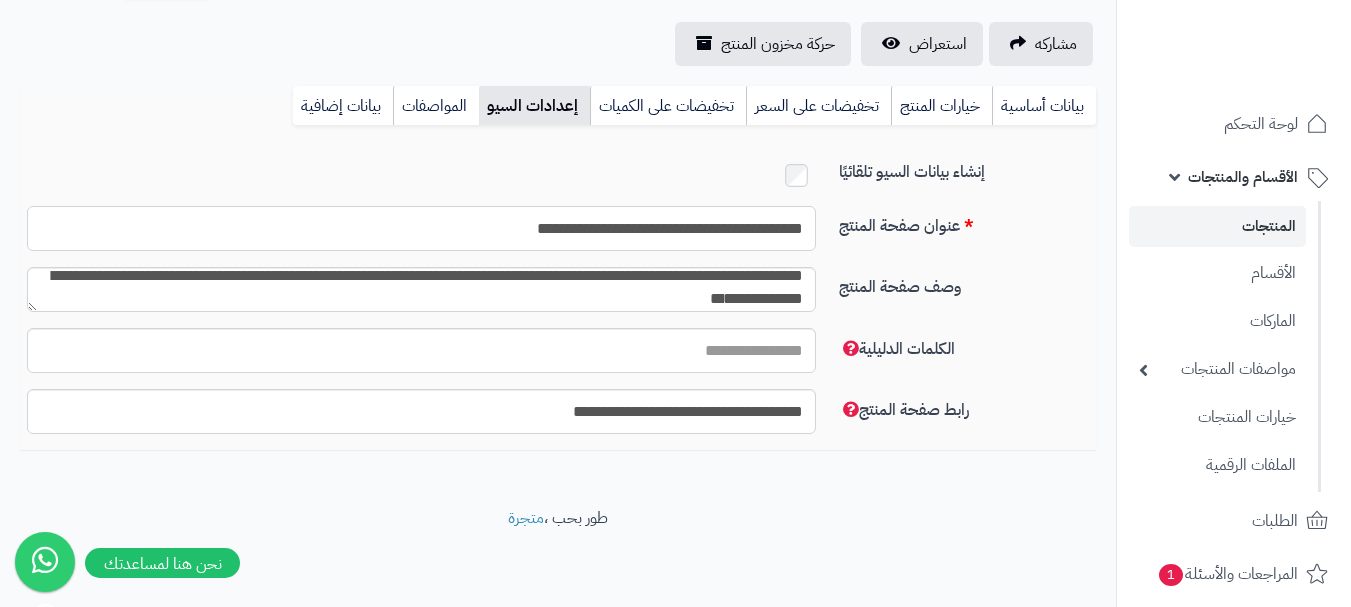 scroll, scrollTop: 0, scrollLeft: 0, axis: both 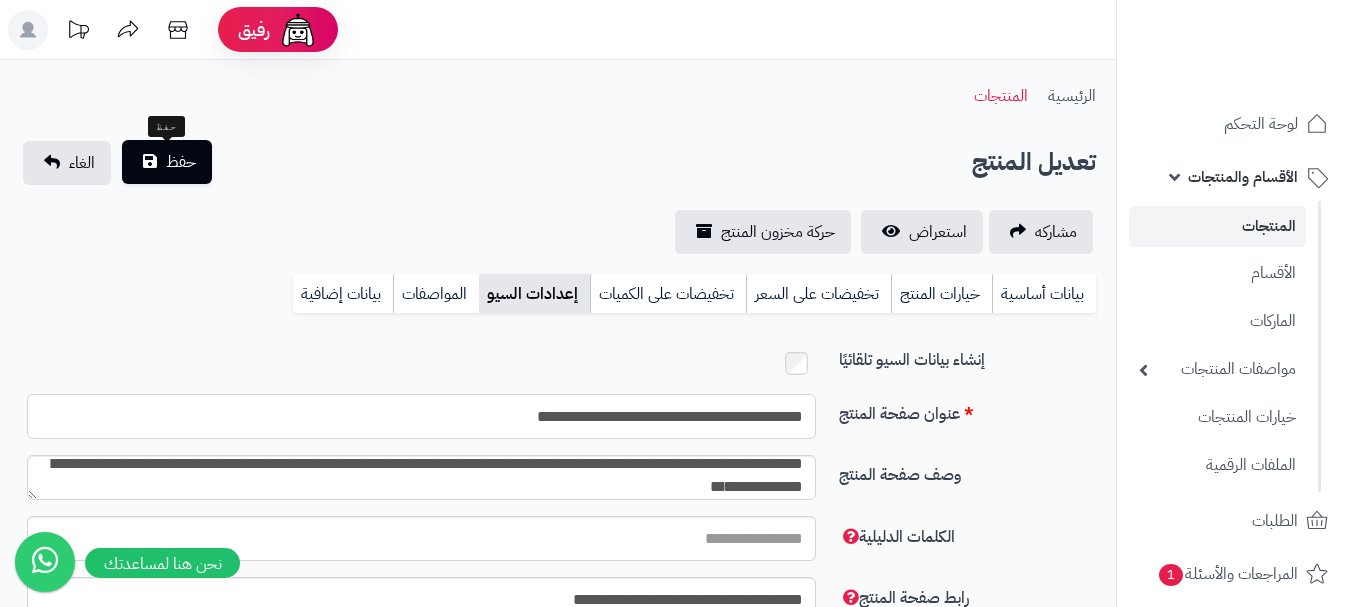 type on "**********" 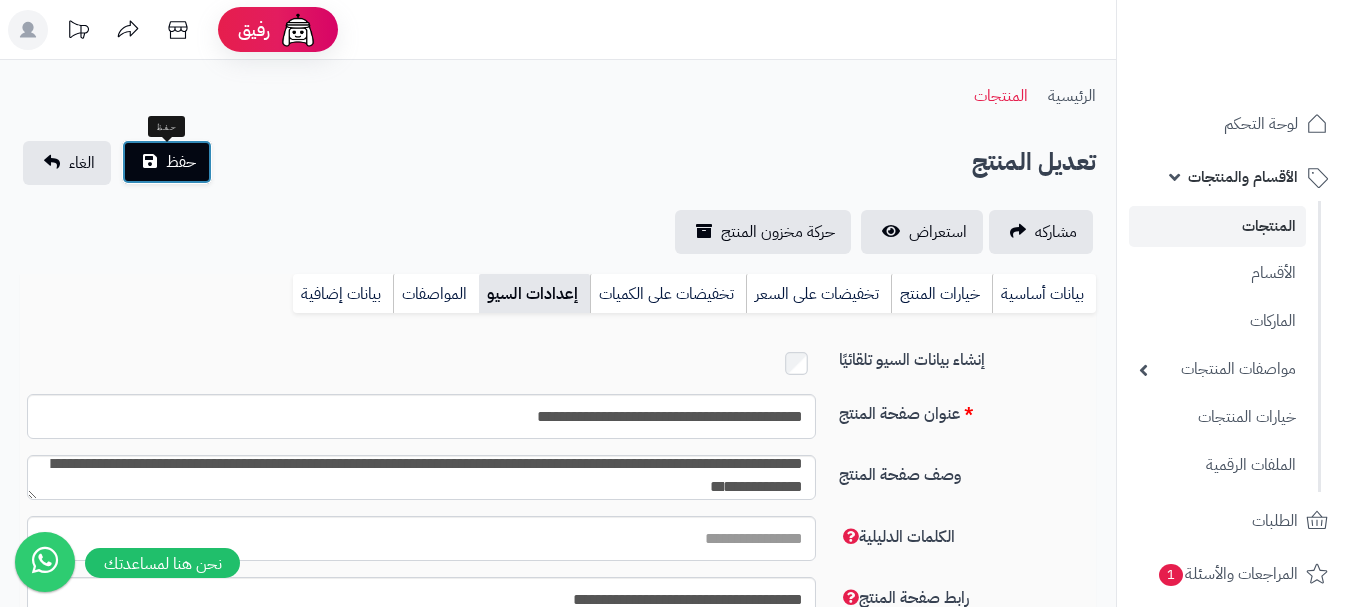 click on "حفظ" at bounding box center [181, 162] 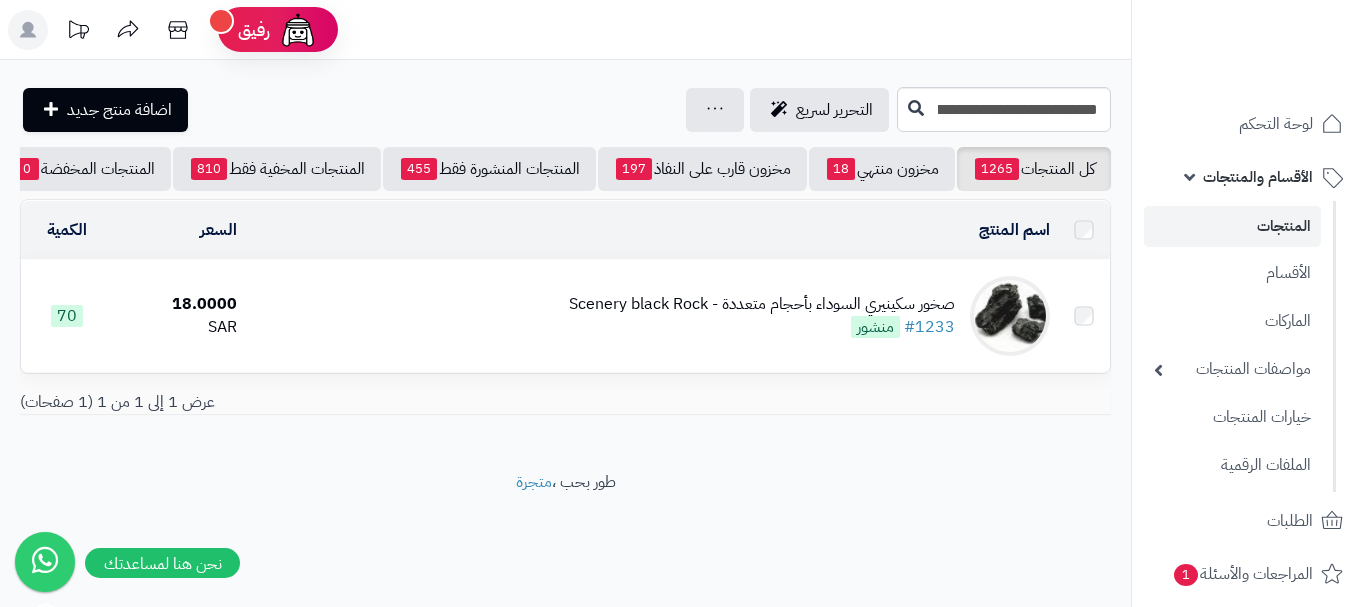 scroll, scrollTop: 0, scrollLeft: 0, axis: both 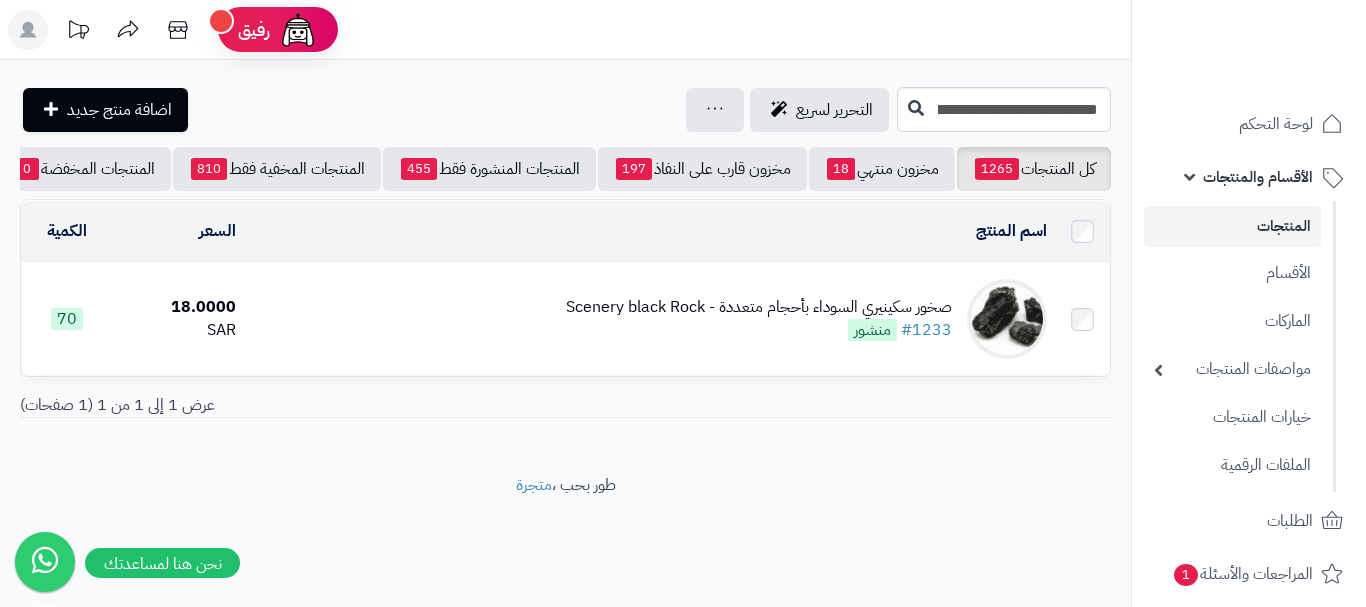 click on "صخور سكينيري السوداء بأحجام متعددة - Scenery black Rock" at bounding box center [759, 307] 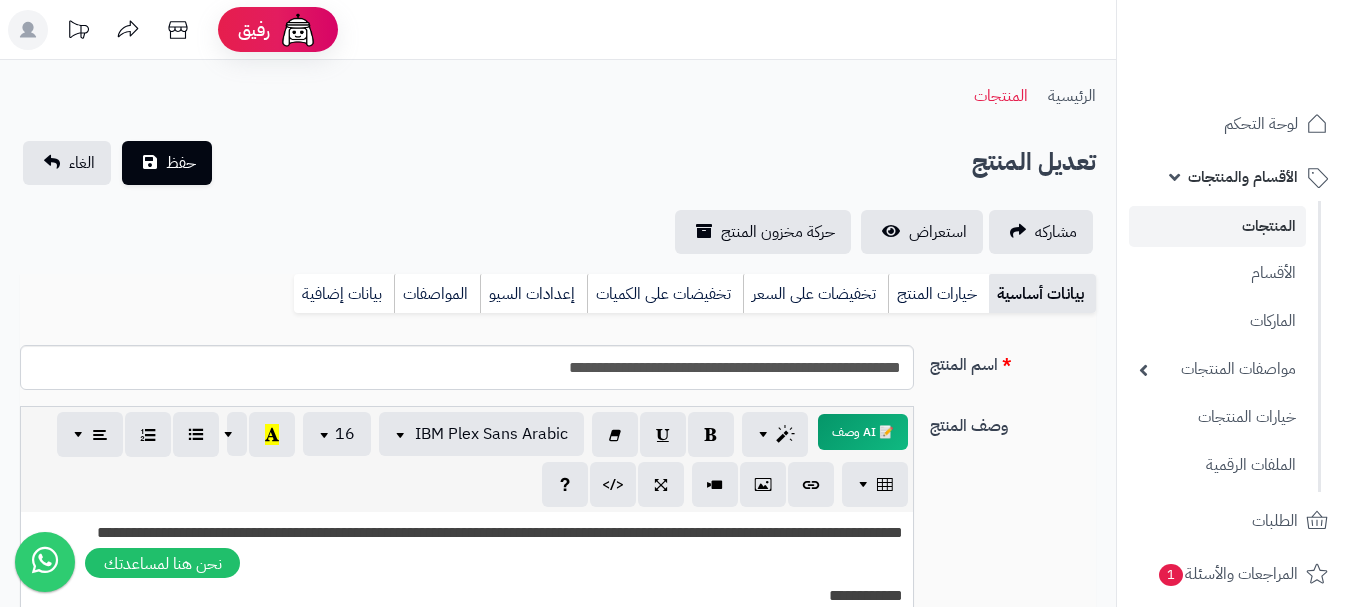 scroll, scrollTop: 0, scrollLeft: 0, axis: both 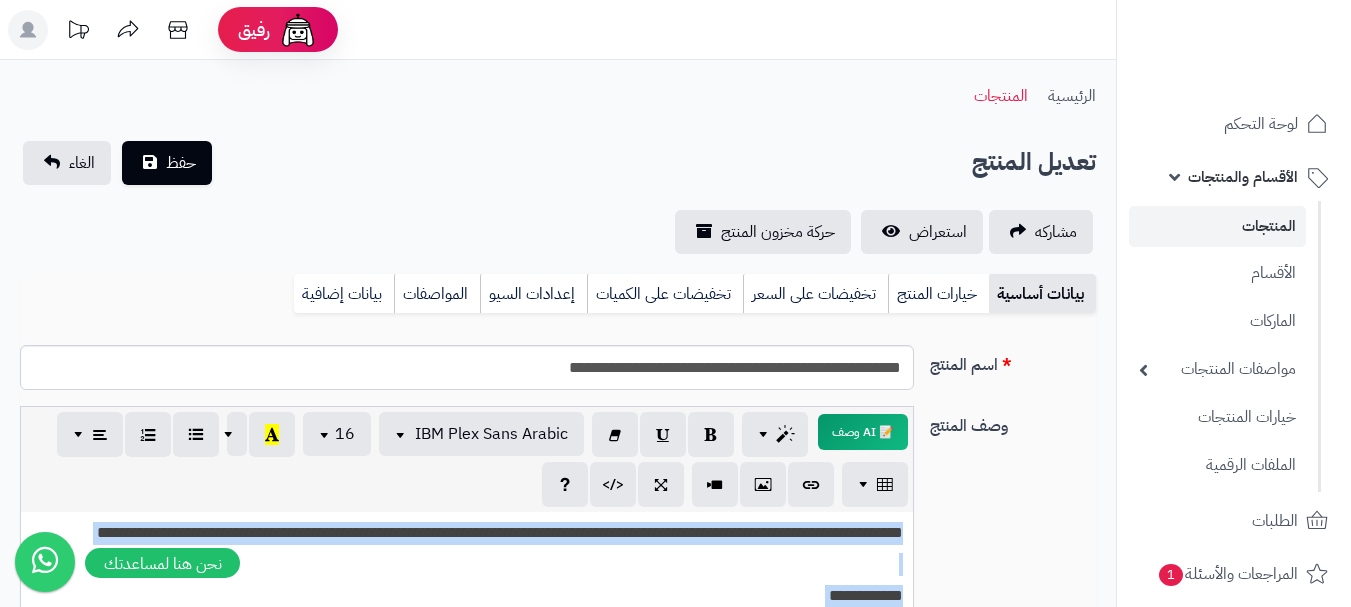 type 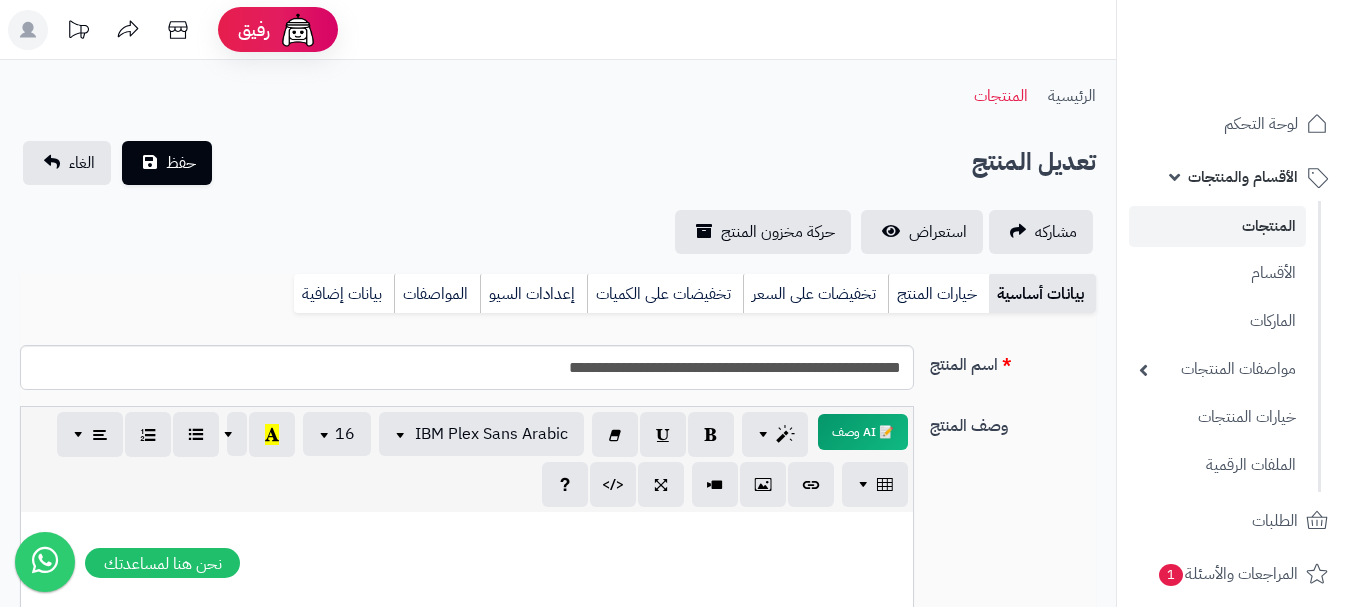 scroll, scrollTop: 412, scrollLeft: 0, axis: vertical 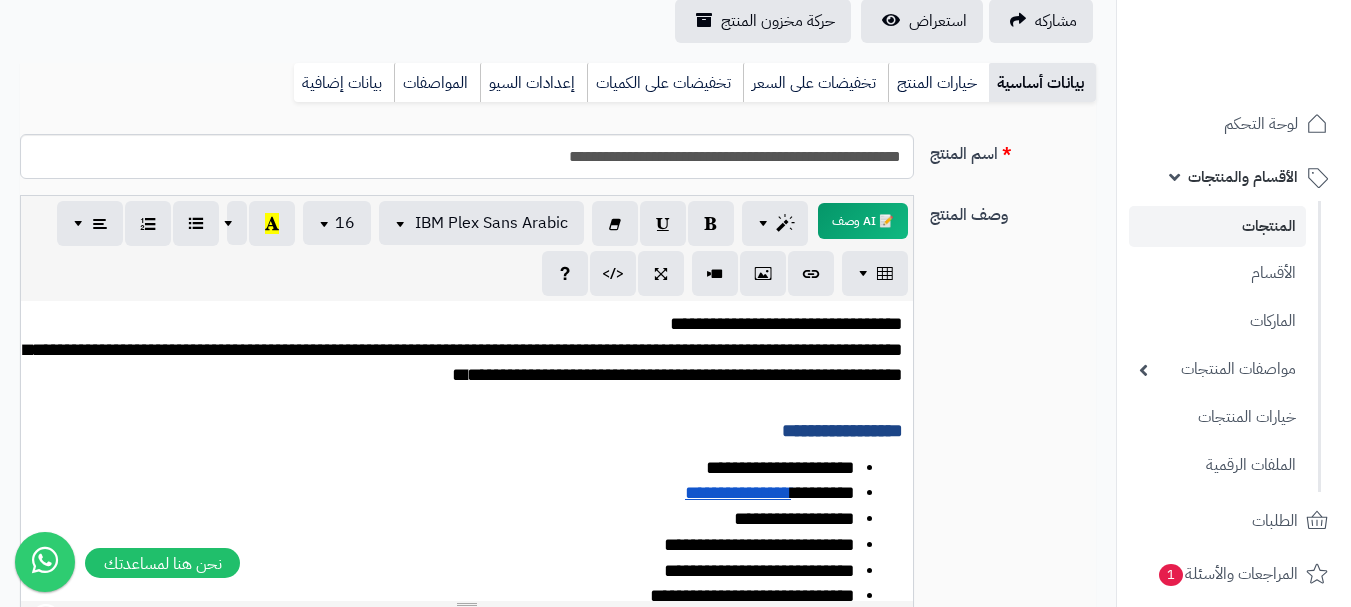 click on "**********" at bounding box center (463, 362) 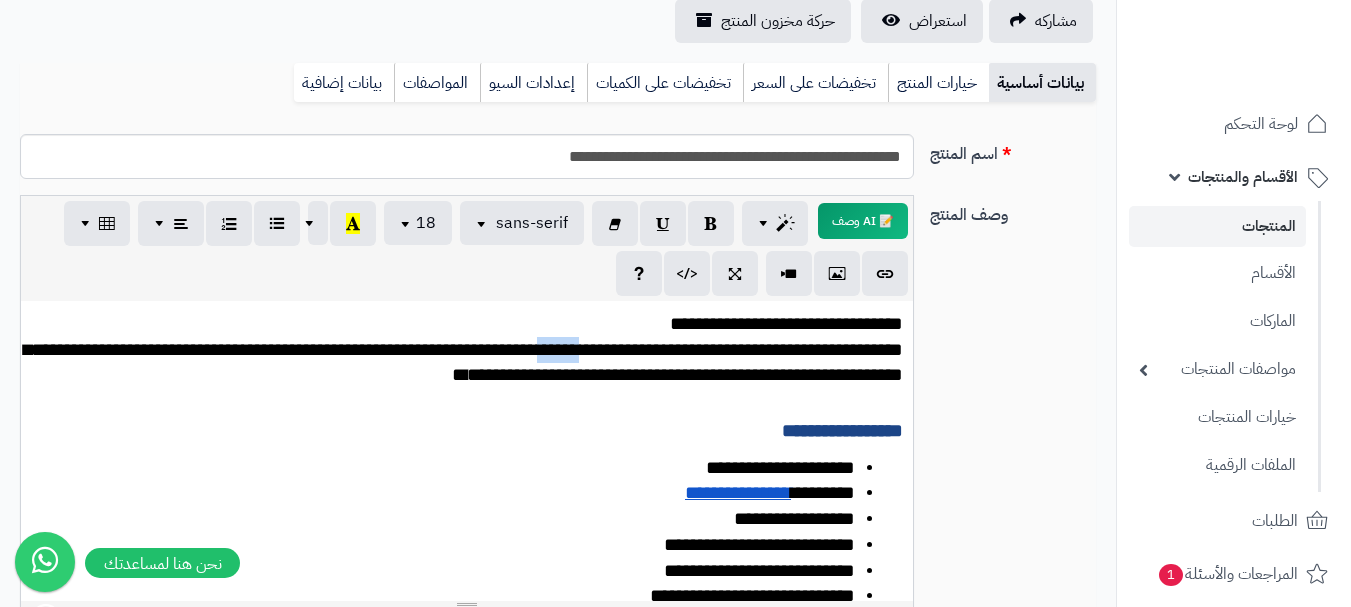click on "**********" at bounding box center (463, 362) 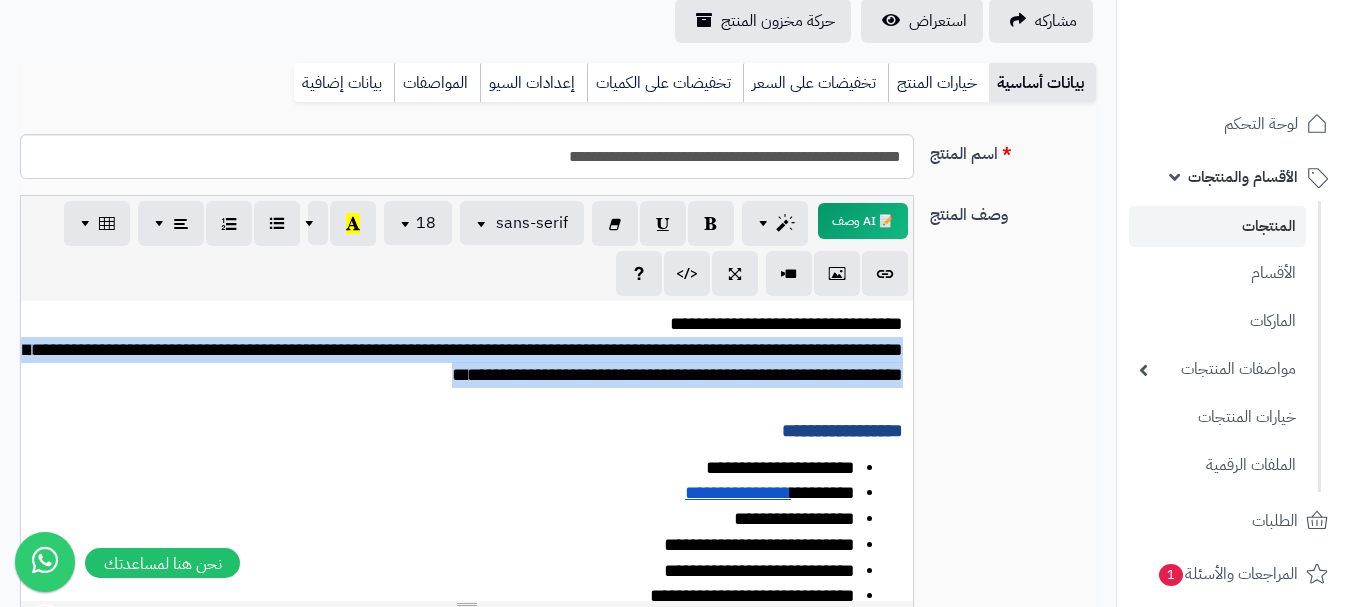 click on "**********" at bounding box center (463, 362) 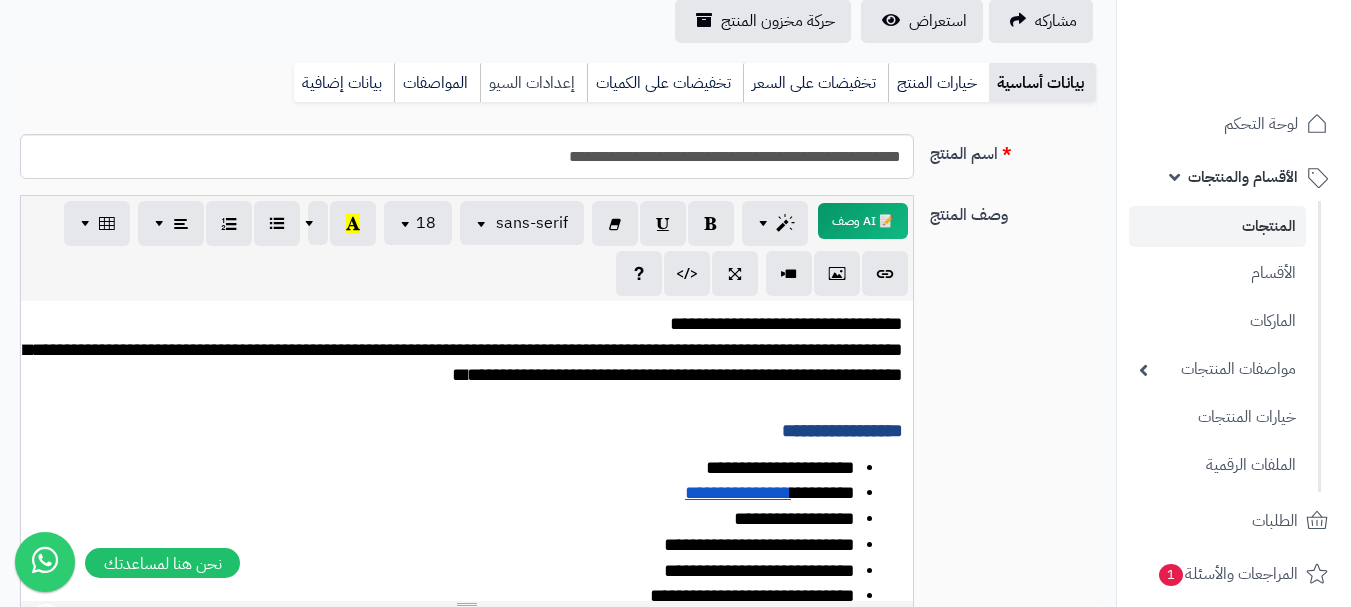 click on "إعدادات السيو" at bounding box center (533, 83) 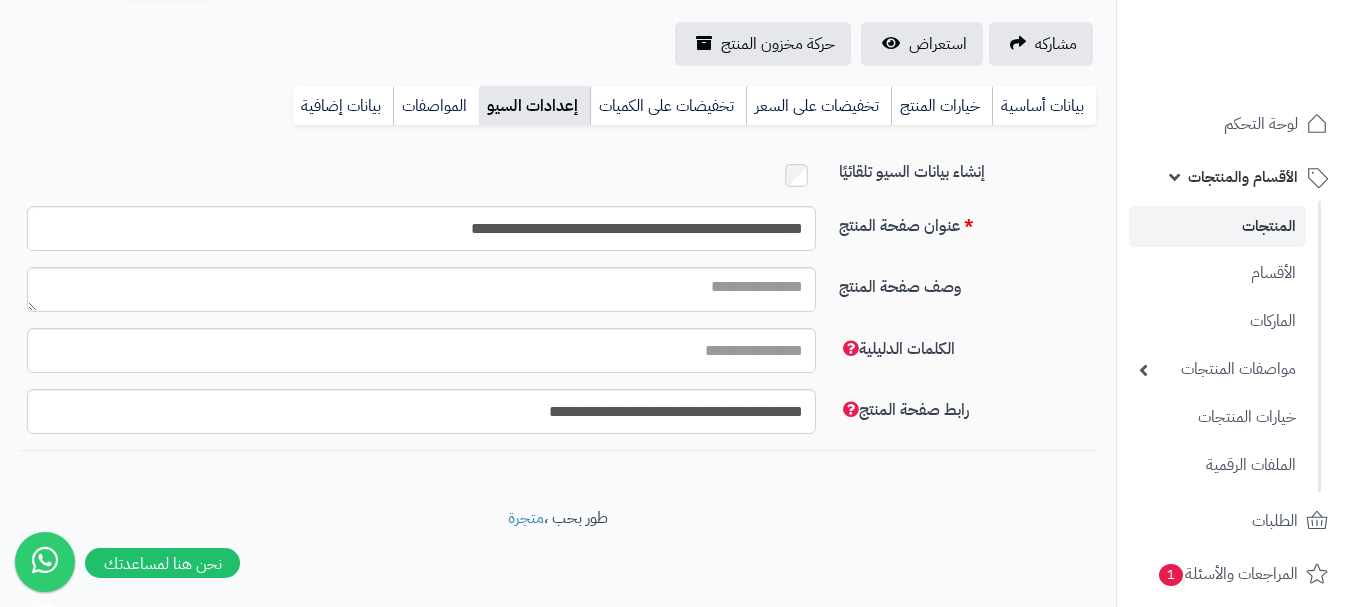 scroll, scrollTop: 191, scrollLeft: 0, axis: vertical 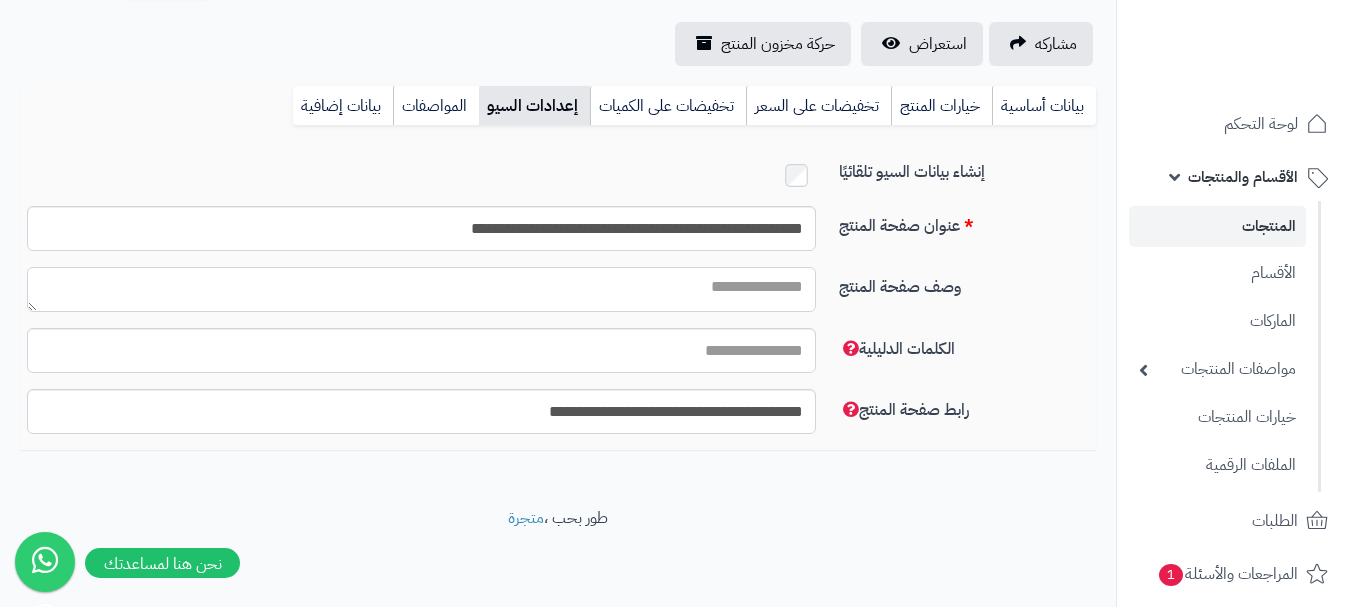 click on "وصف صفحة المنتج" at bounding box center (421, 289) 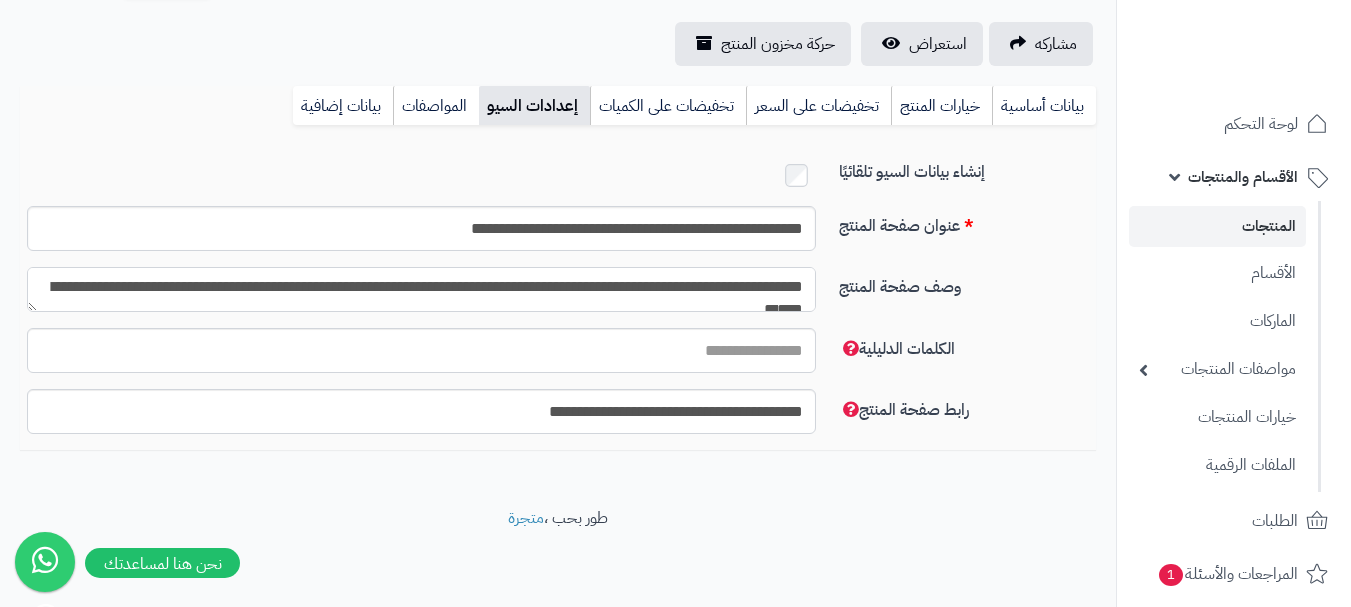 scroll, scrollTop: 11, scrollLeft: 0, axis: vertical 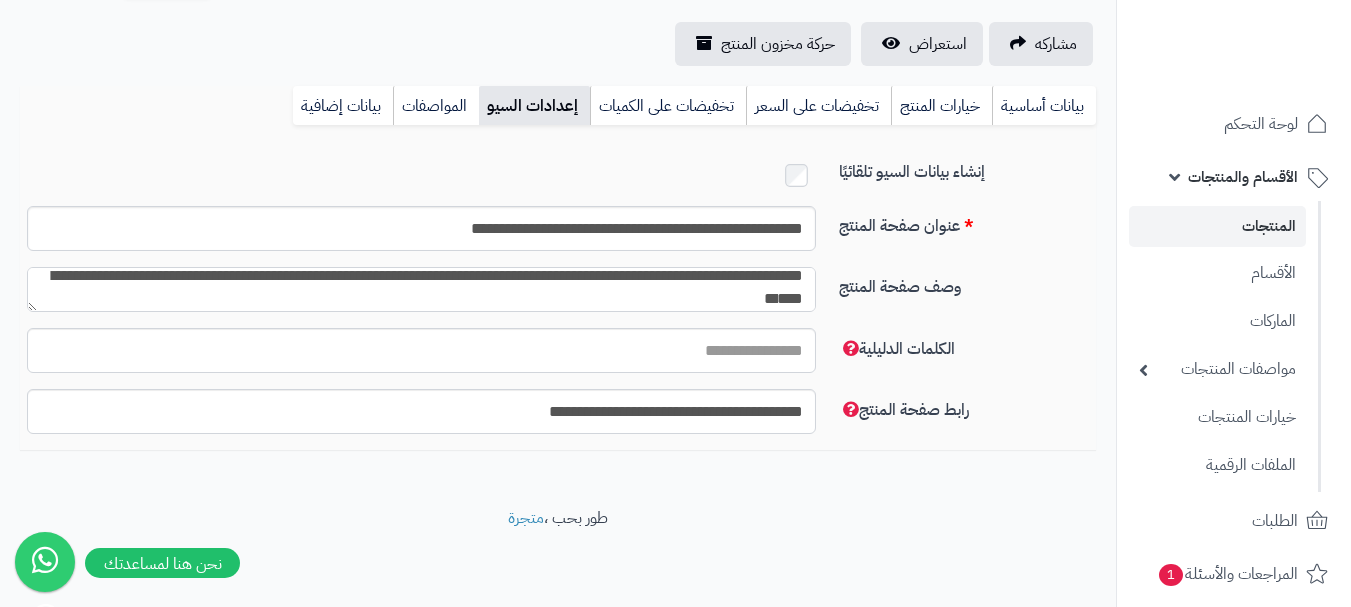 type on "**********" 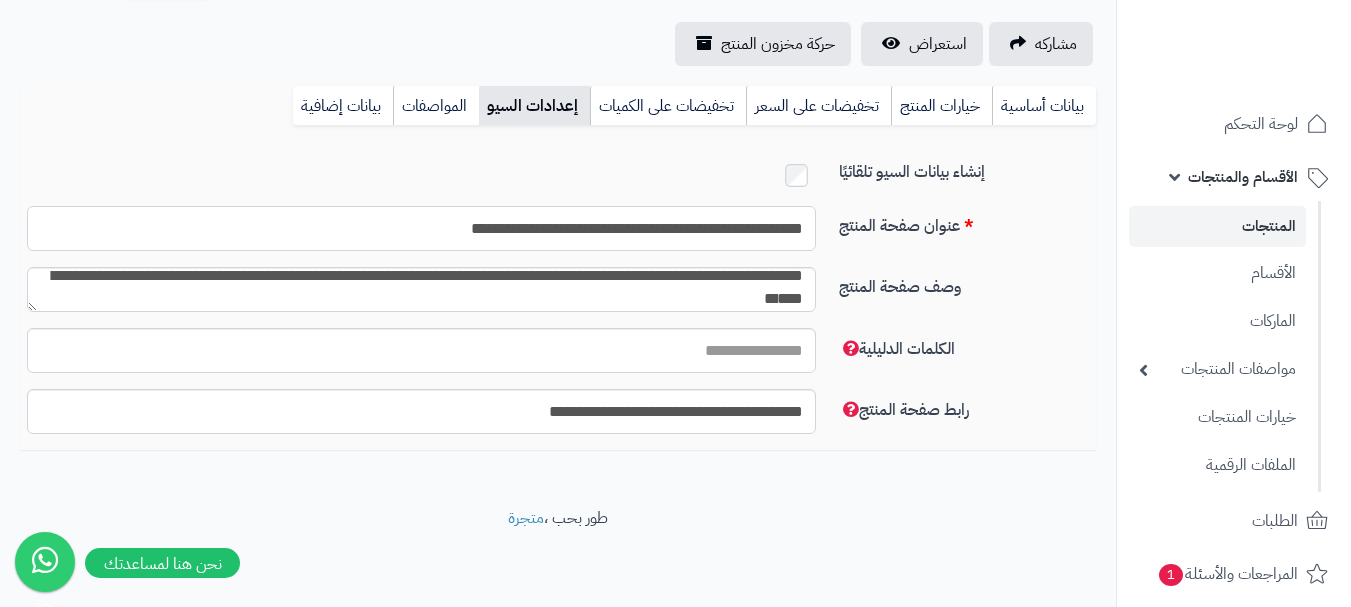 click on "**********" at bounding box center [421, 228] 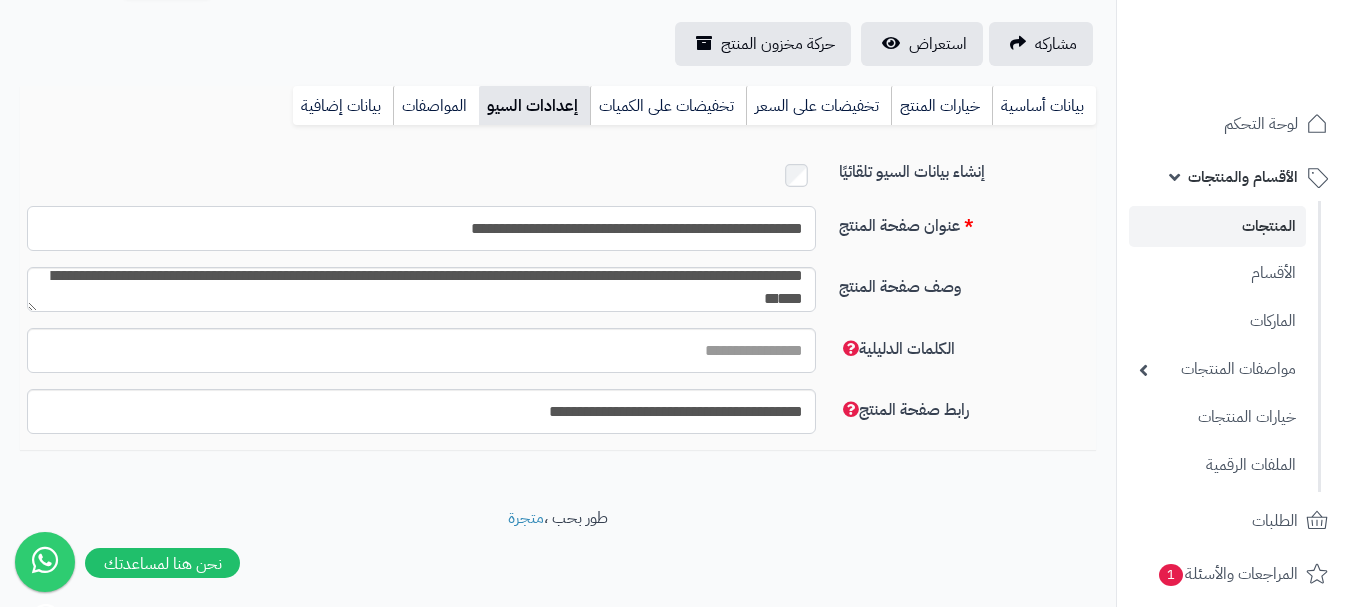 paste on "***" 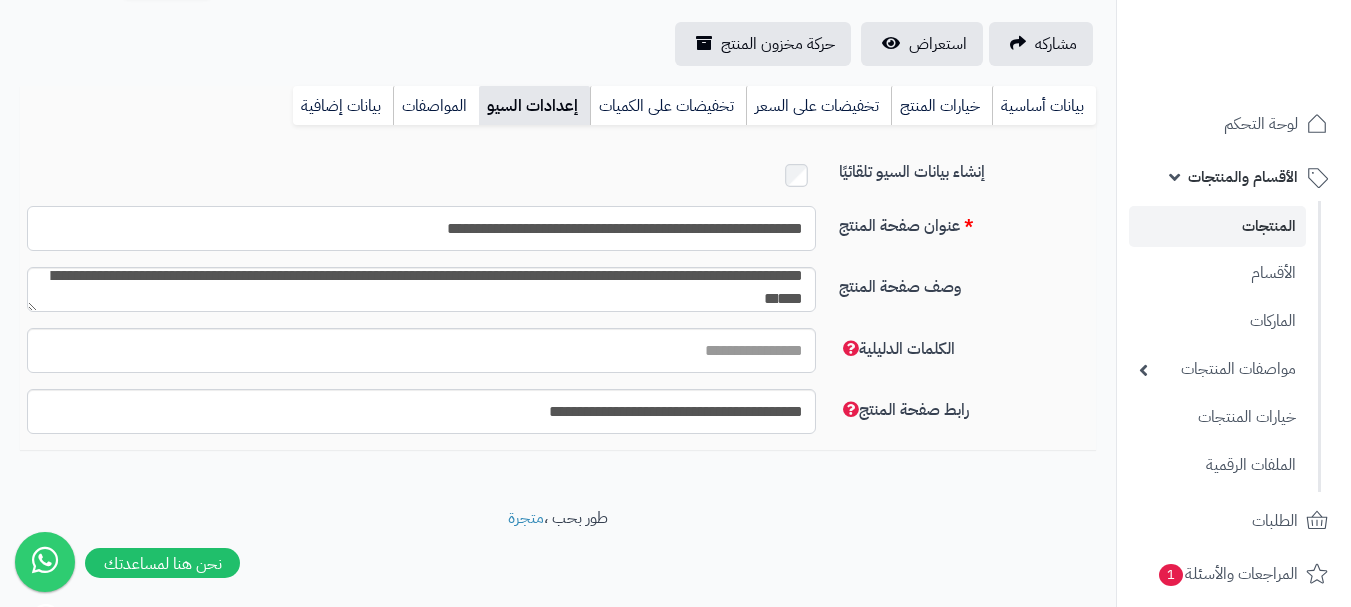 click on "**********" at bounding box center [421, 228] 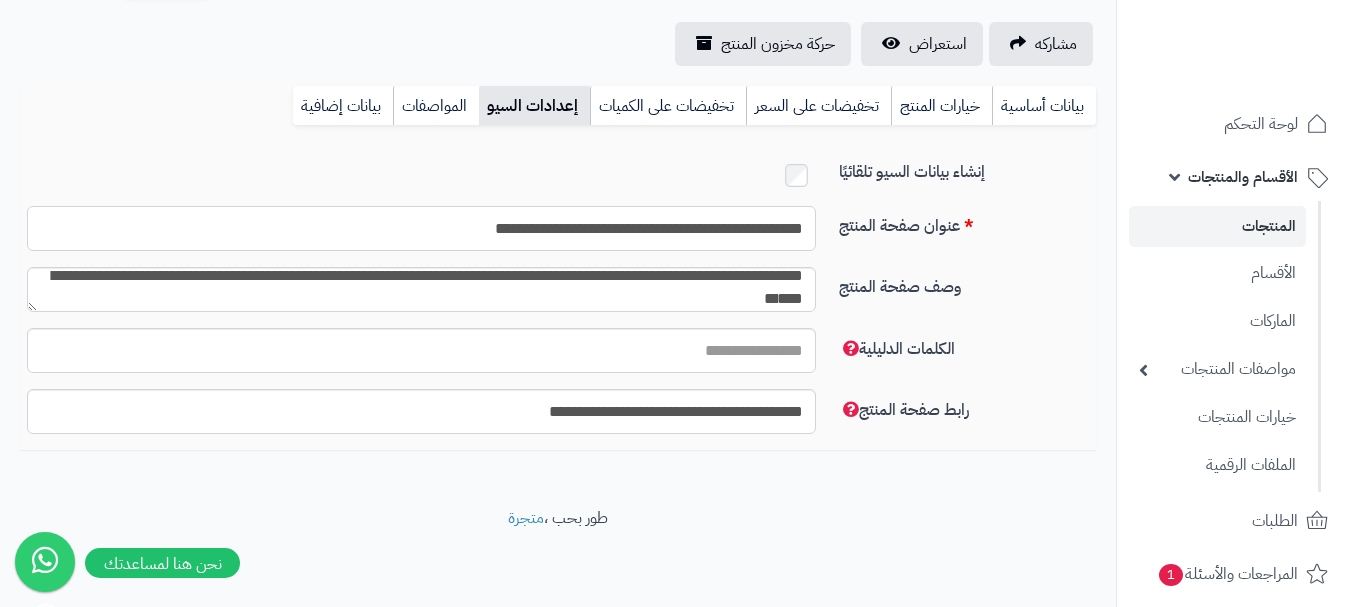scroll, scrollTop: 0, scrollLeft: 0, axis: both 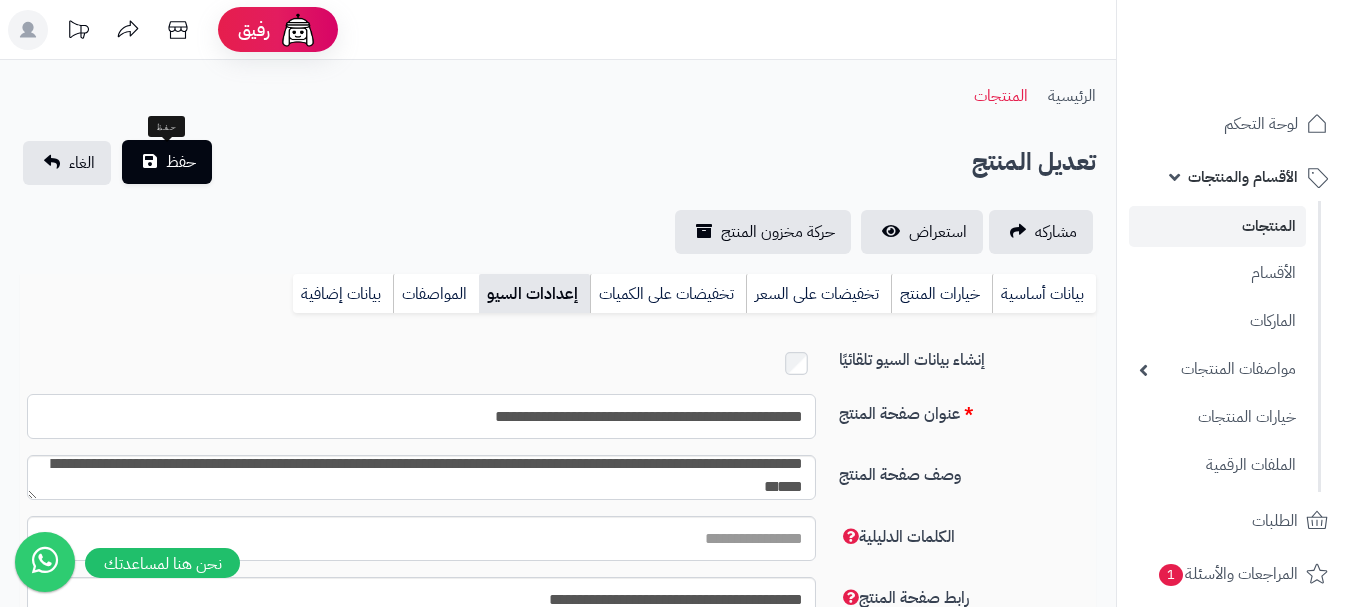 type on "**********" 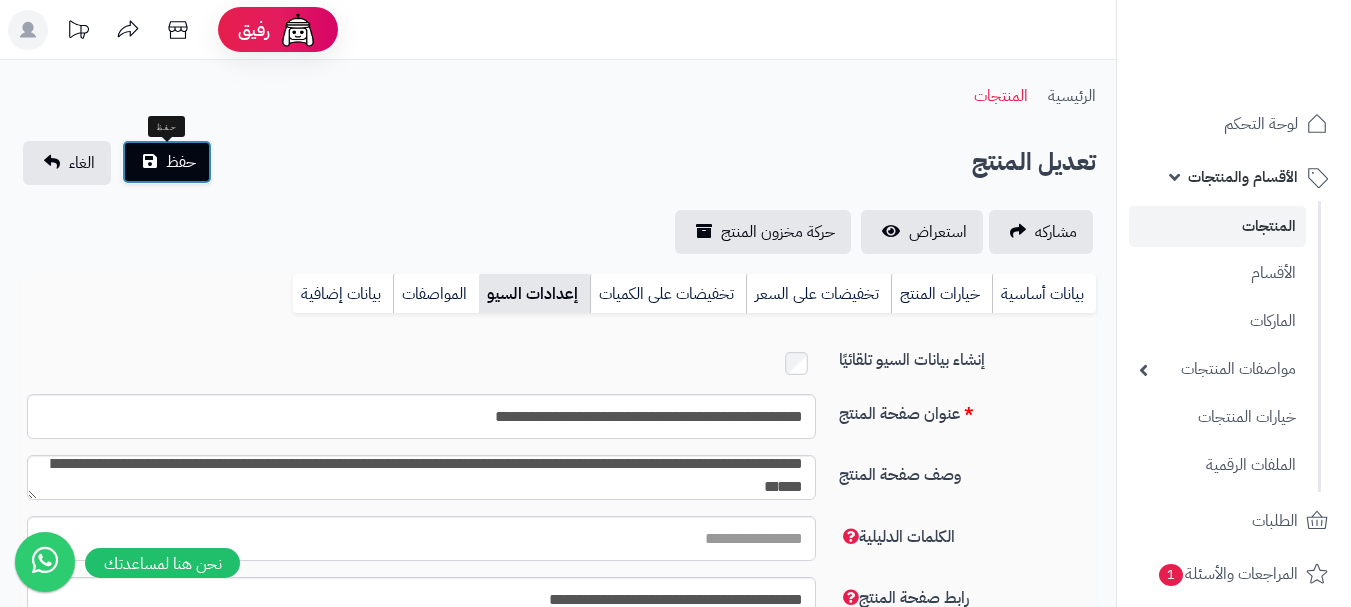 click on "حفظ" at bounding box center (181, 162) 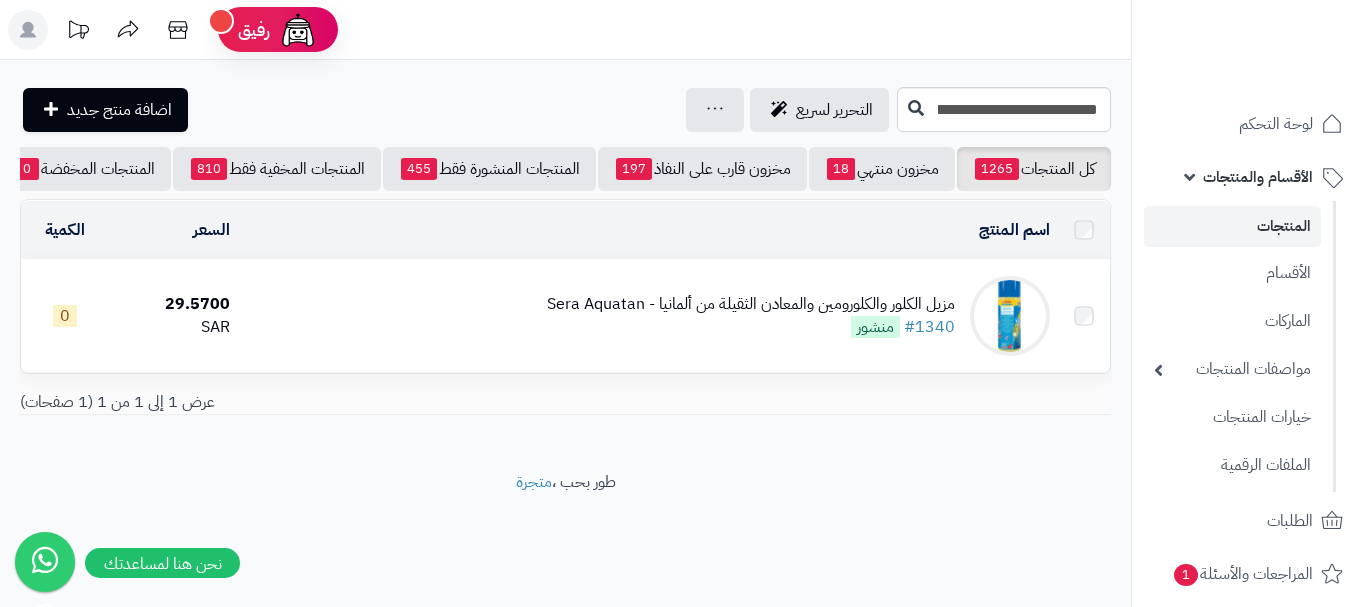 scroll, scrollTop: 0, scrollLeft: 0, axis: both 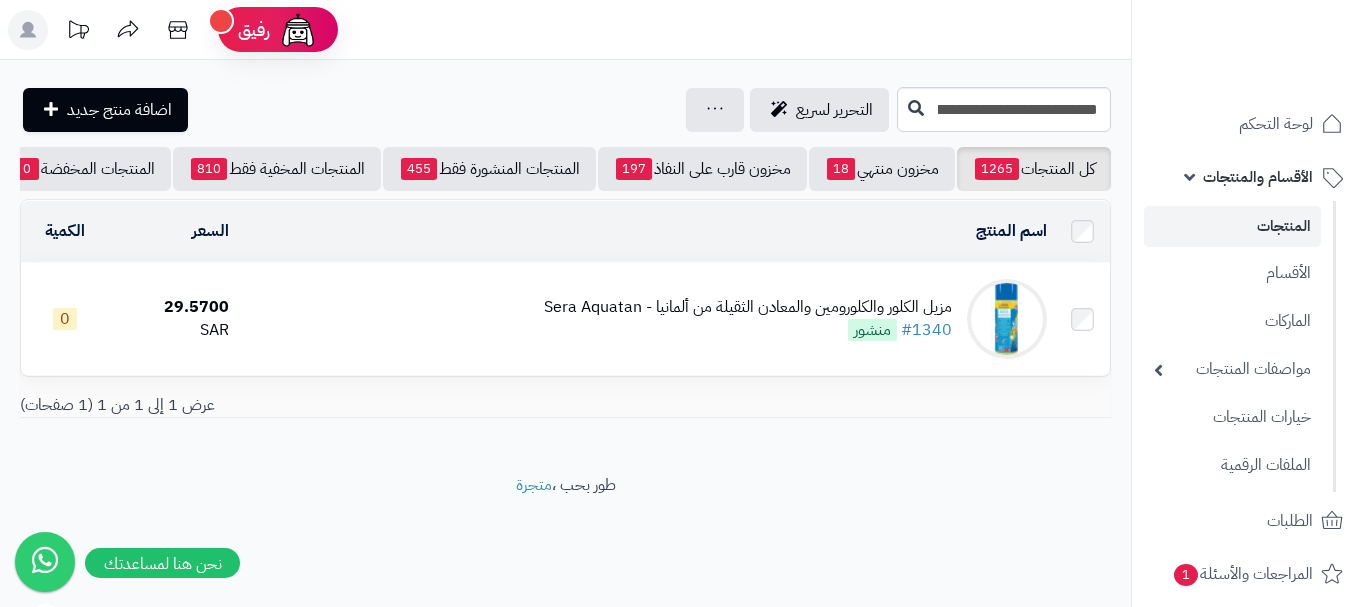 click on "مزيل الكلور والكلورومين والمعادن الثقيلة من [COUNTRY] - Sera Aquatan
#1340
منشور" at bounding box center [646, 319] 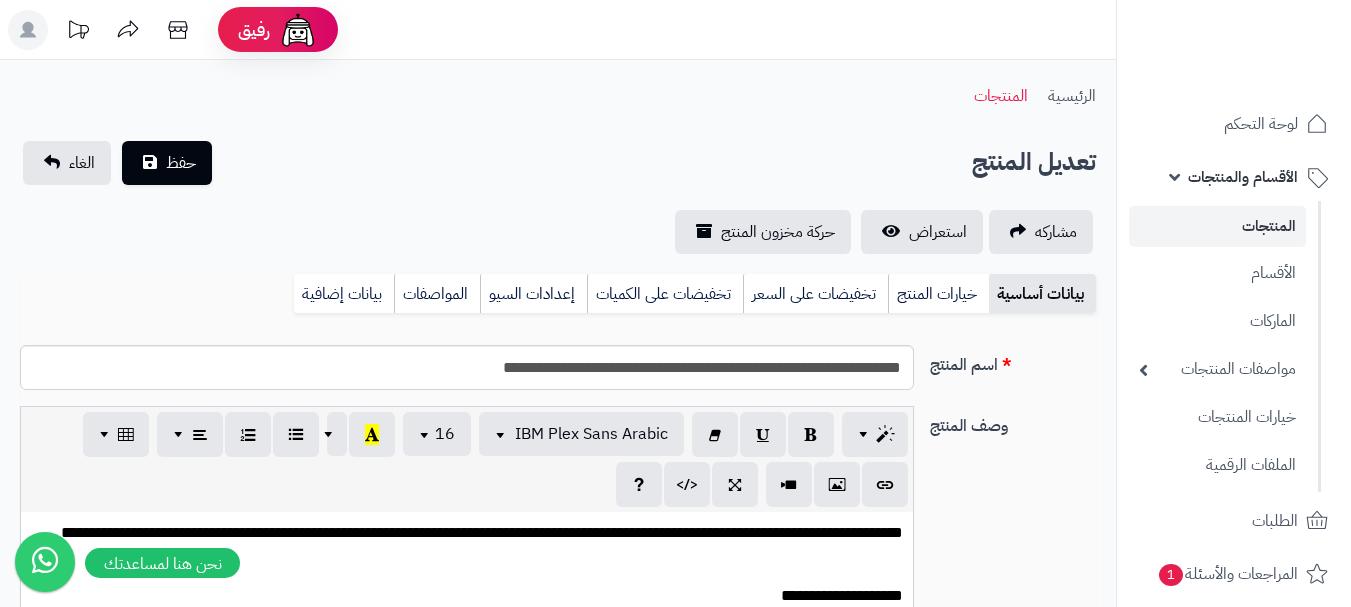 type on "*****" 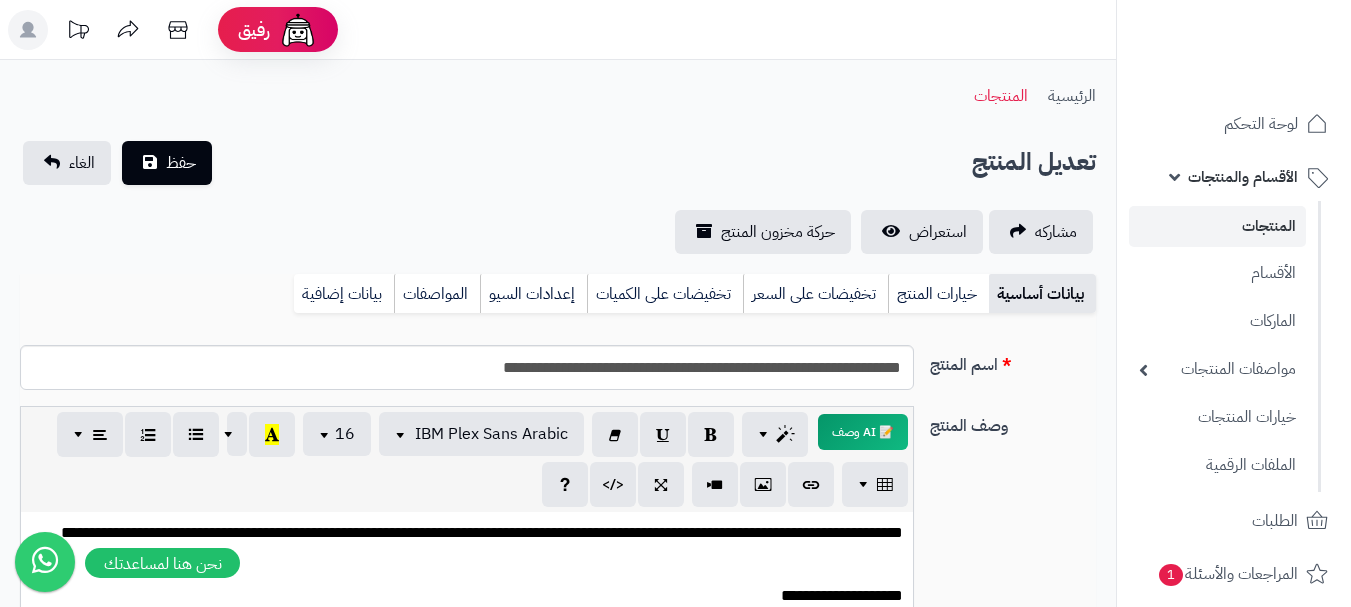 scroll, scrollTop: 0, scrollLeft: 0, axis: both 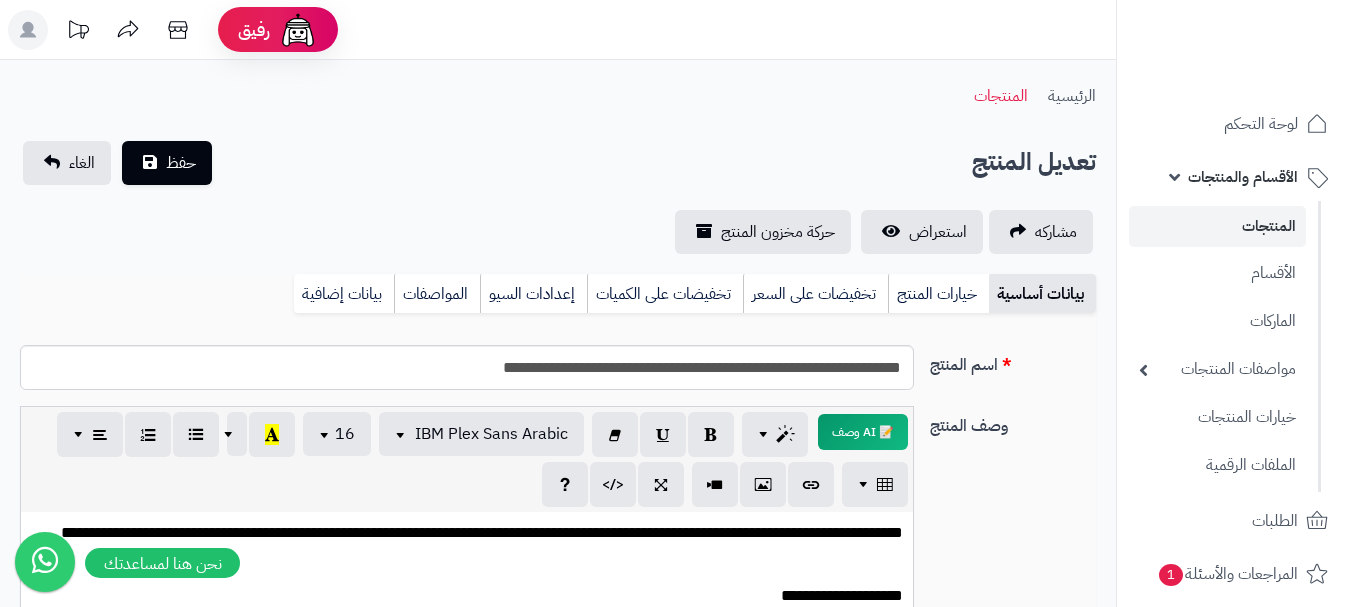 click on "**********" at bounding box center (467, 662) 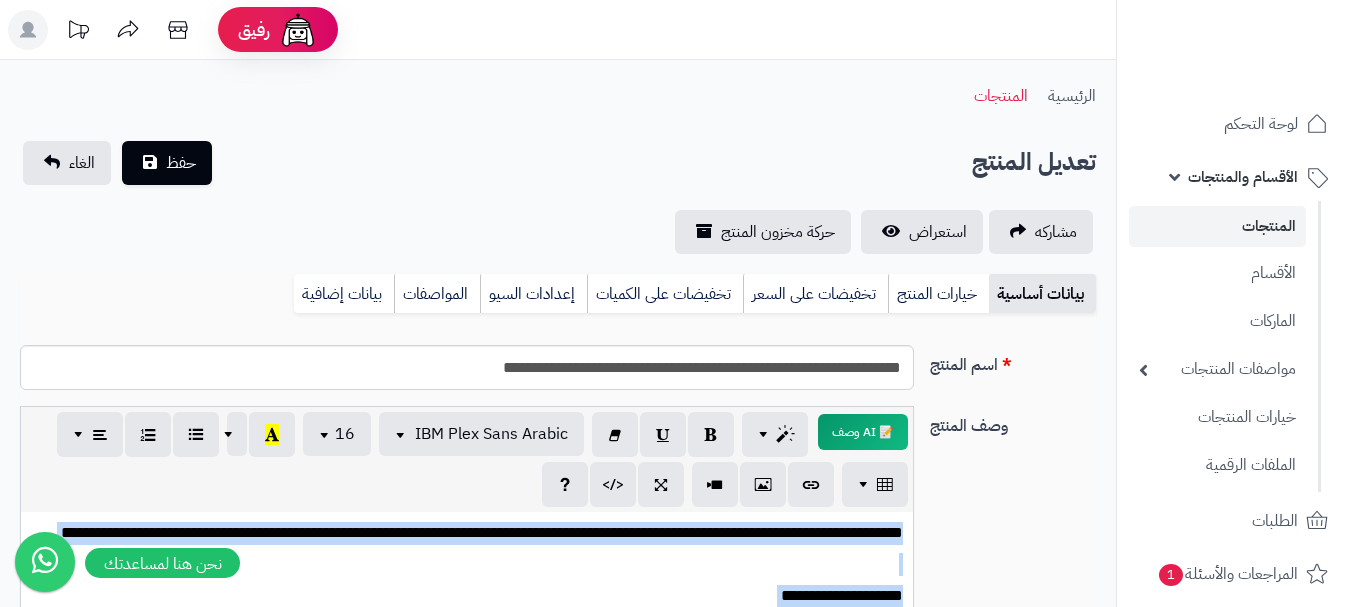 type 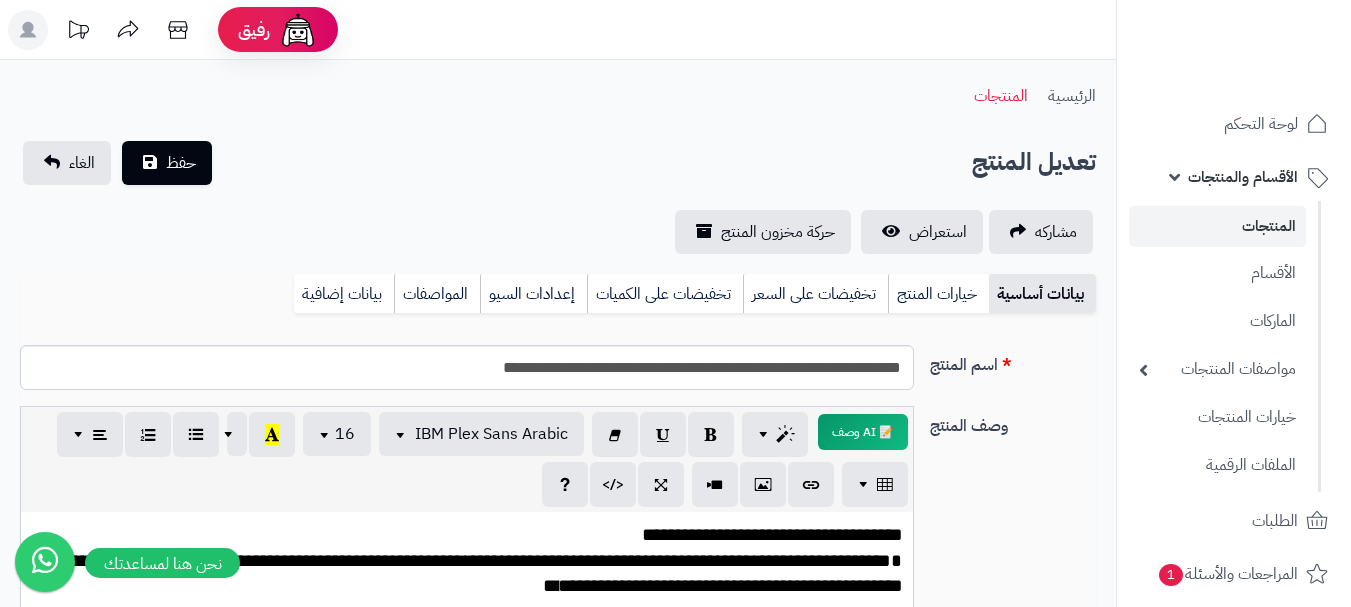 scroll, scrollTop: 211, scrollLeft: 0, axis: vertical 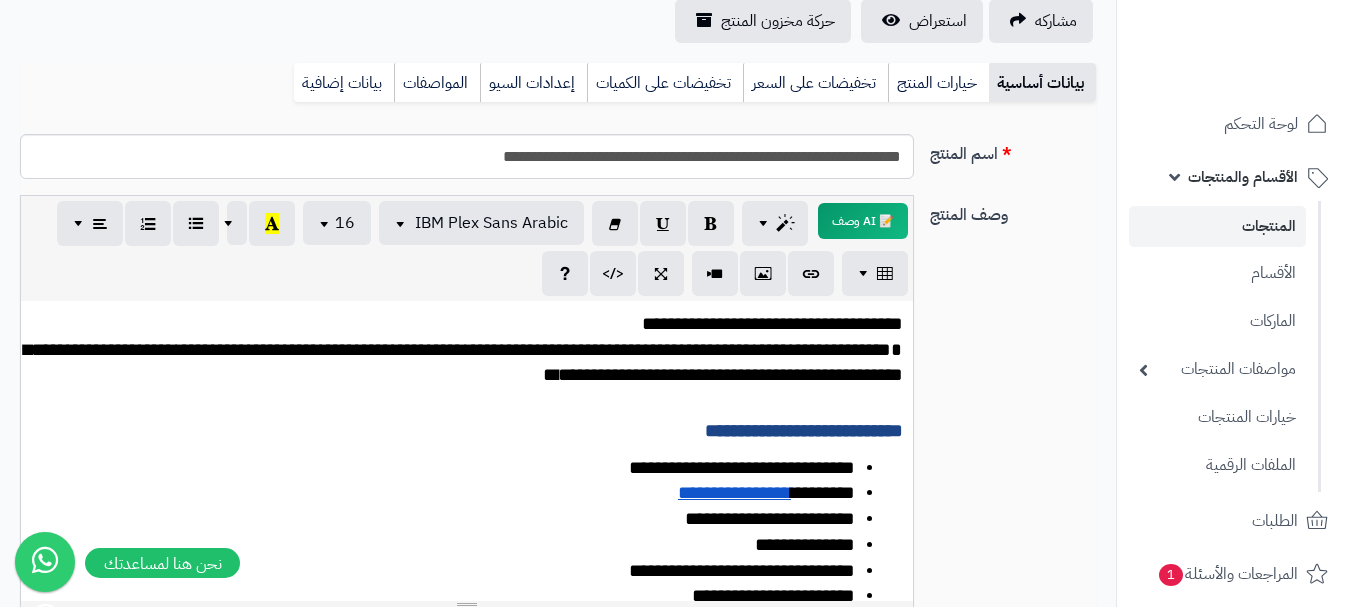 click on "**********" at bounding box center (463, 362) 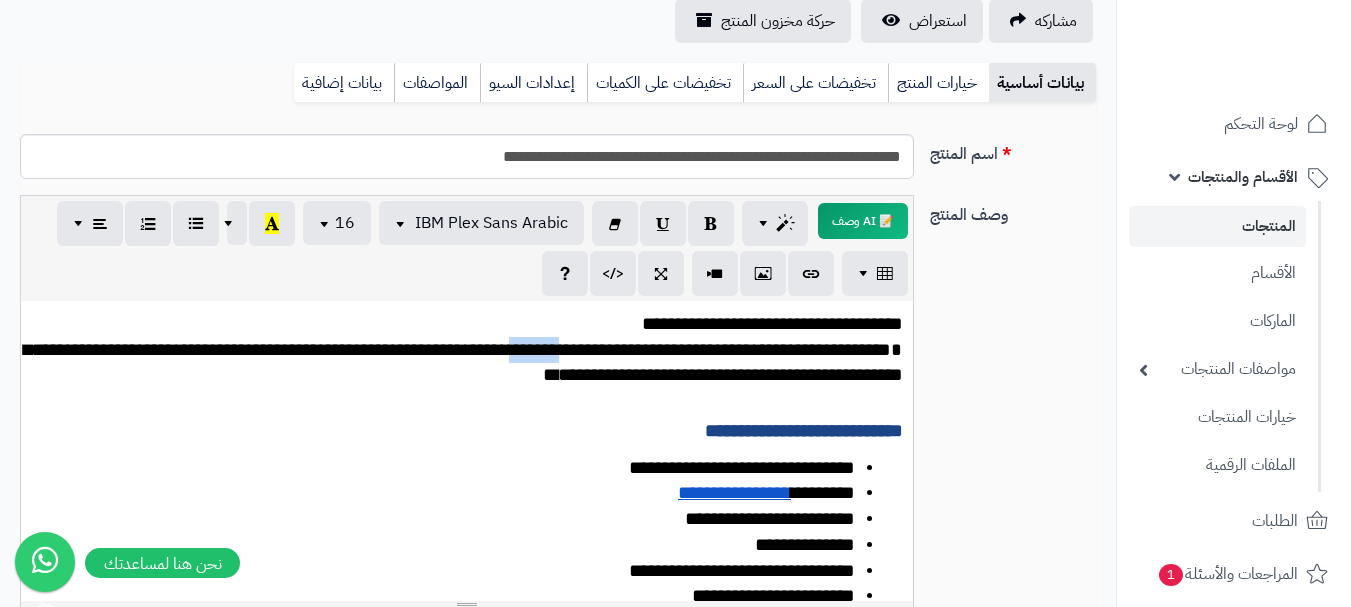 click on "**********" at bounding box center (463, 362) 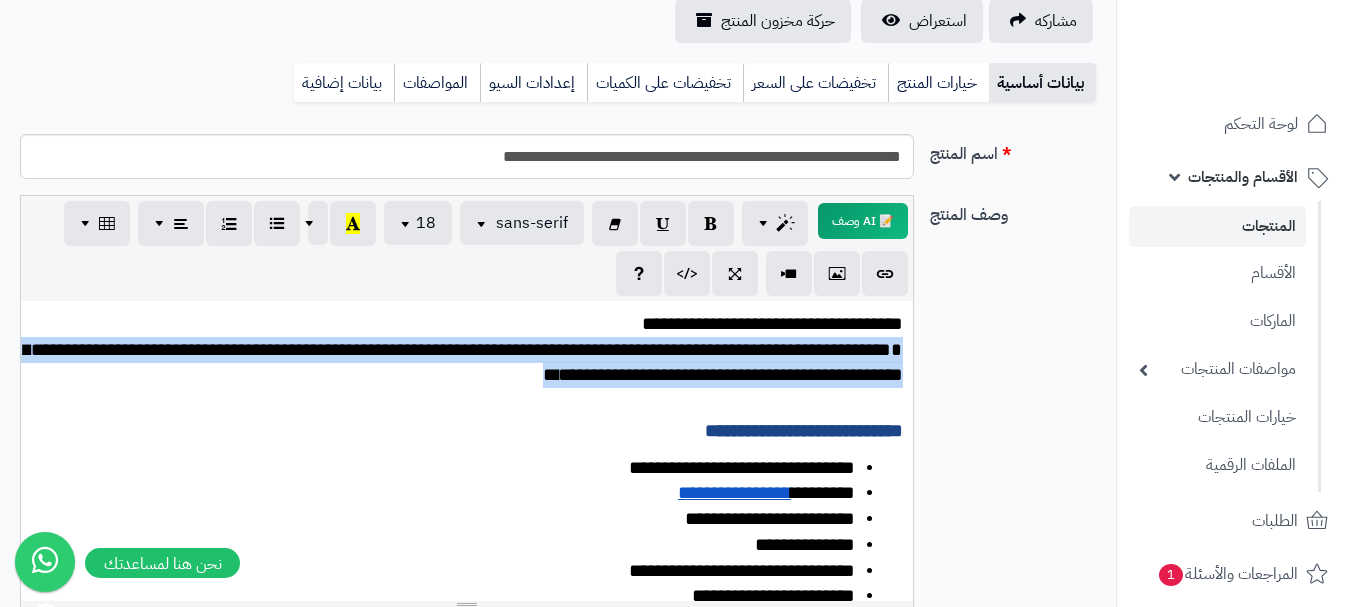 click on "**********" at bounding box center (463, 362) 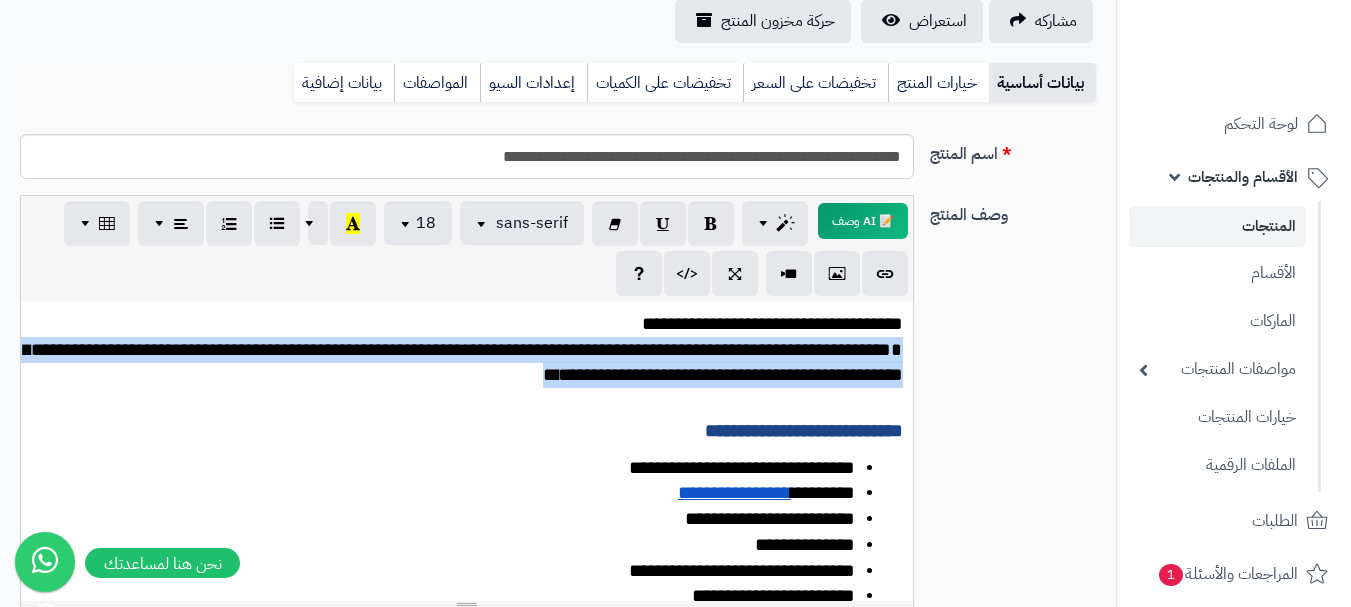 copy on "**********" 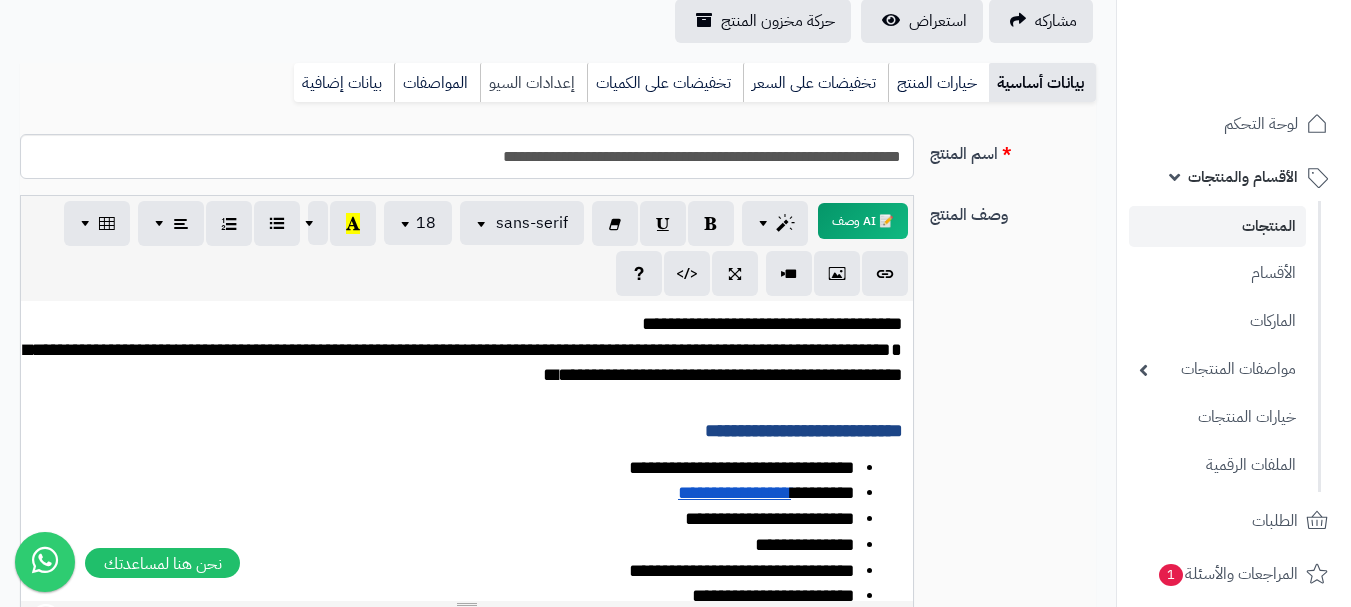 click on "إعدادات السيو" at bounding box center (533, 83) 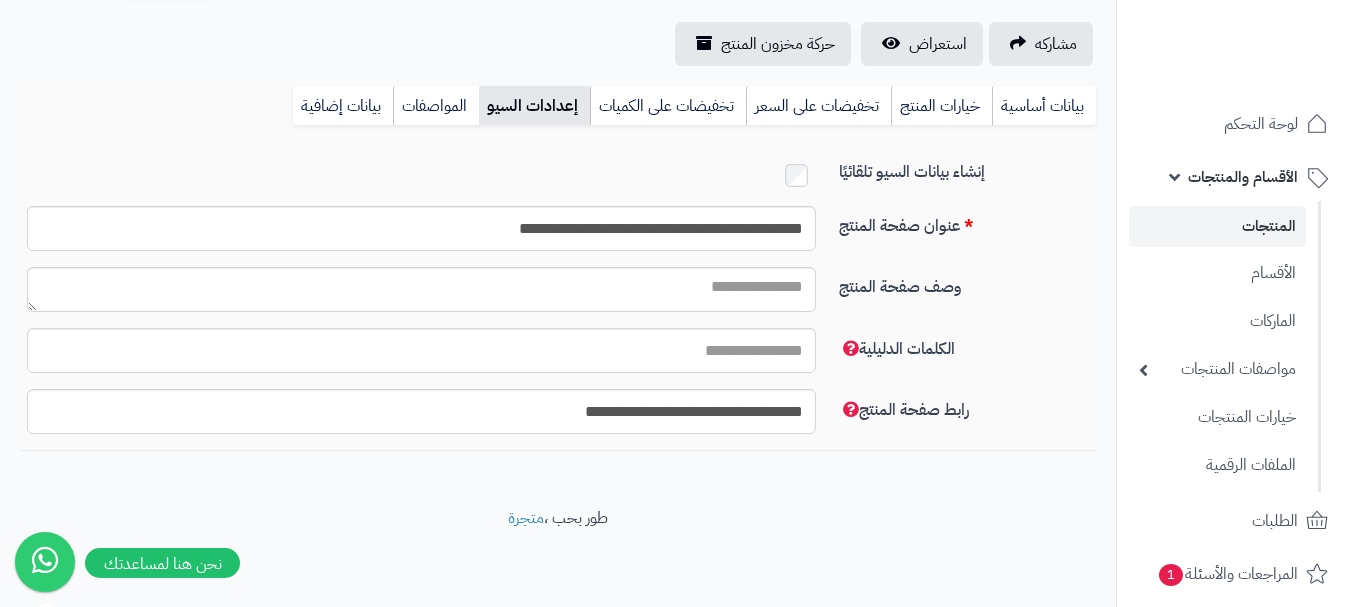 scroll, scrollTop: 191, scrollLeft: 0, axis: vertical 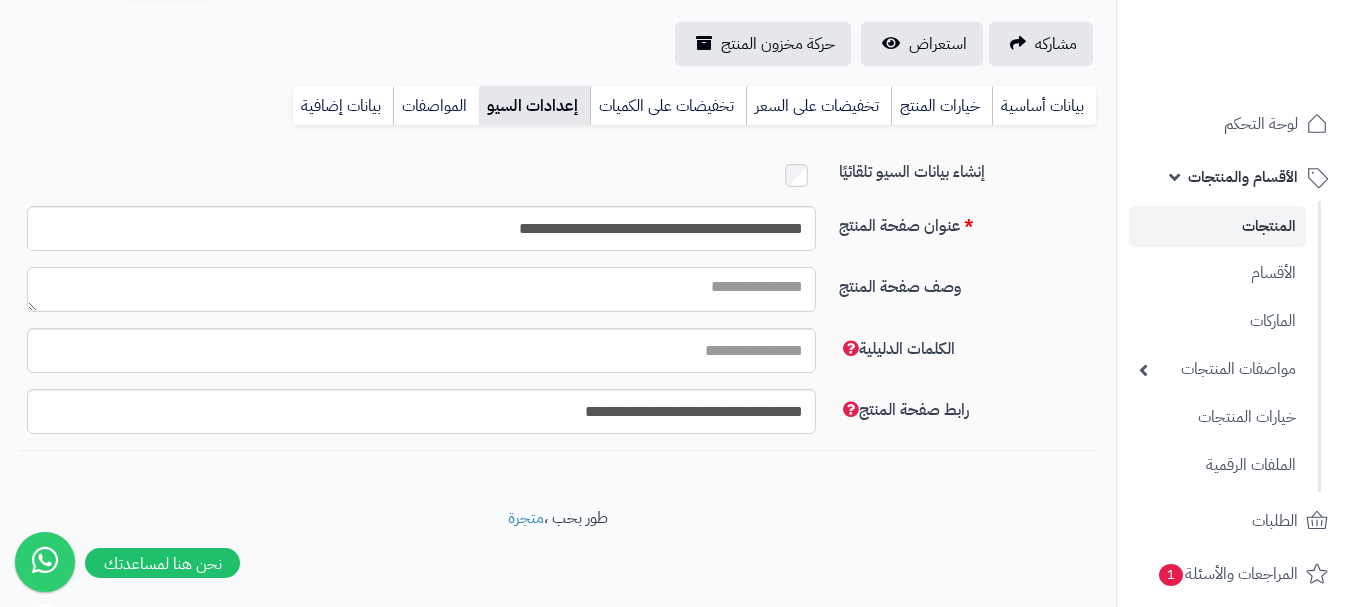 click on "وصف صفحة المنتج" at bounding box center [421, 289] 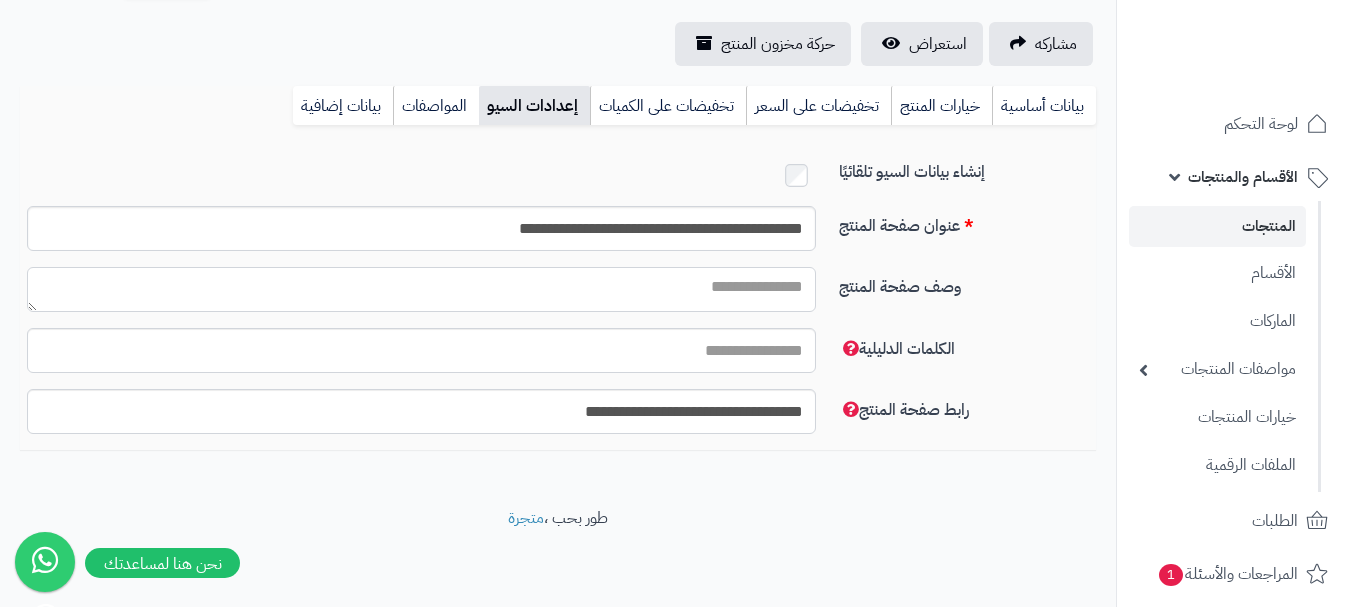 paste on "**********" 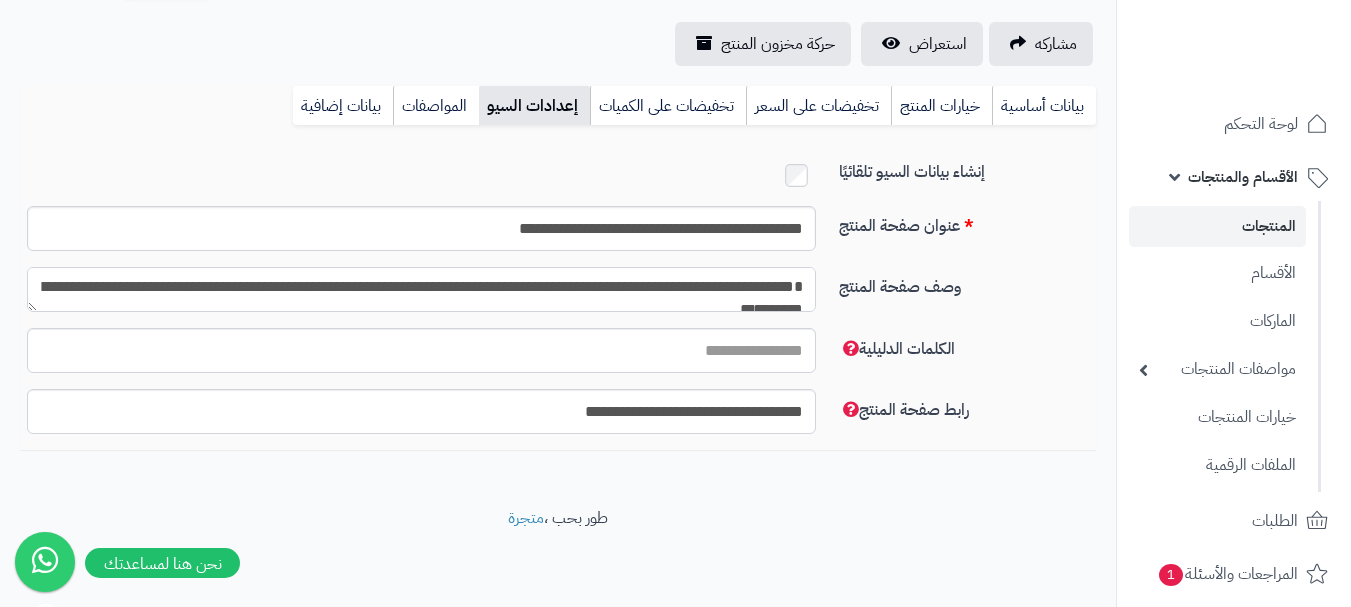 scroll, scrollTop: 11, scrollLeft: 0, axis: vertical 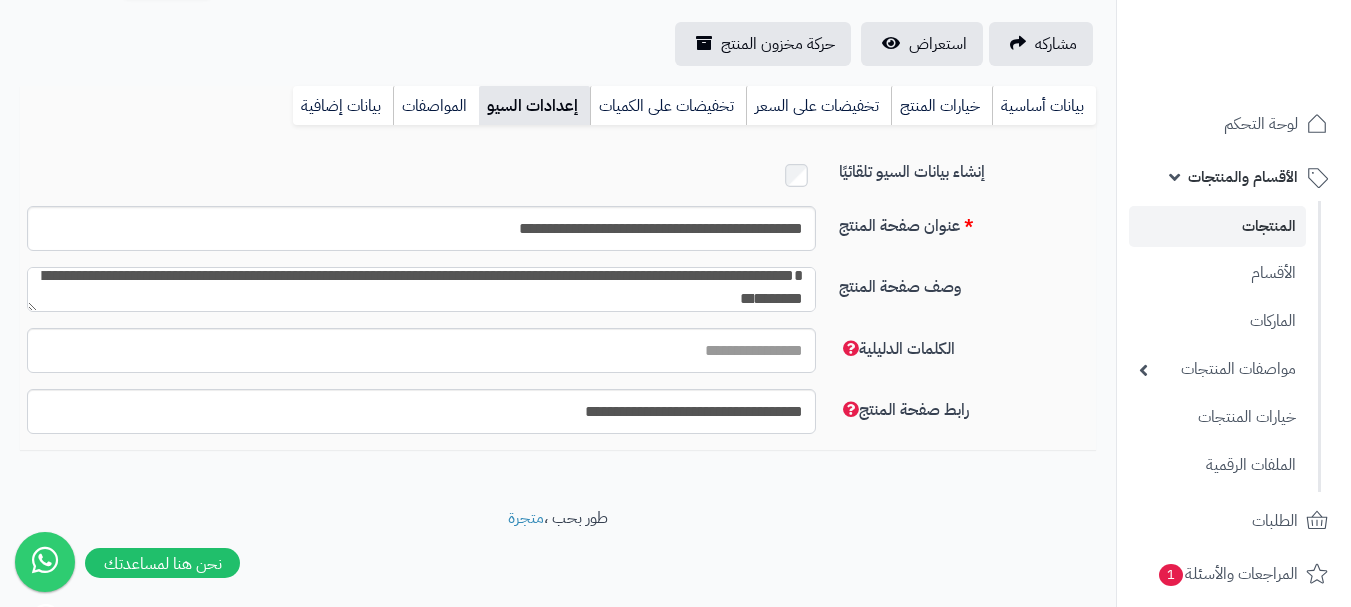 type on "**********" 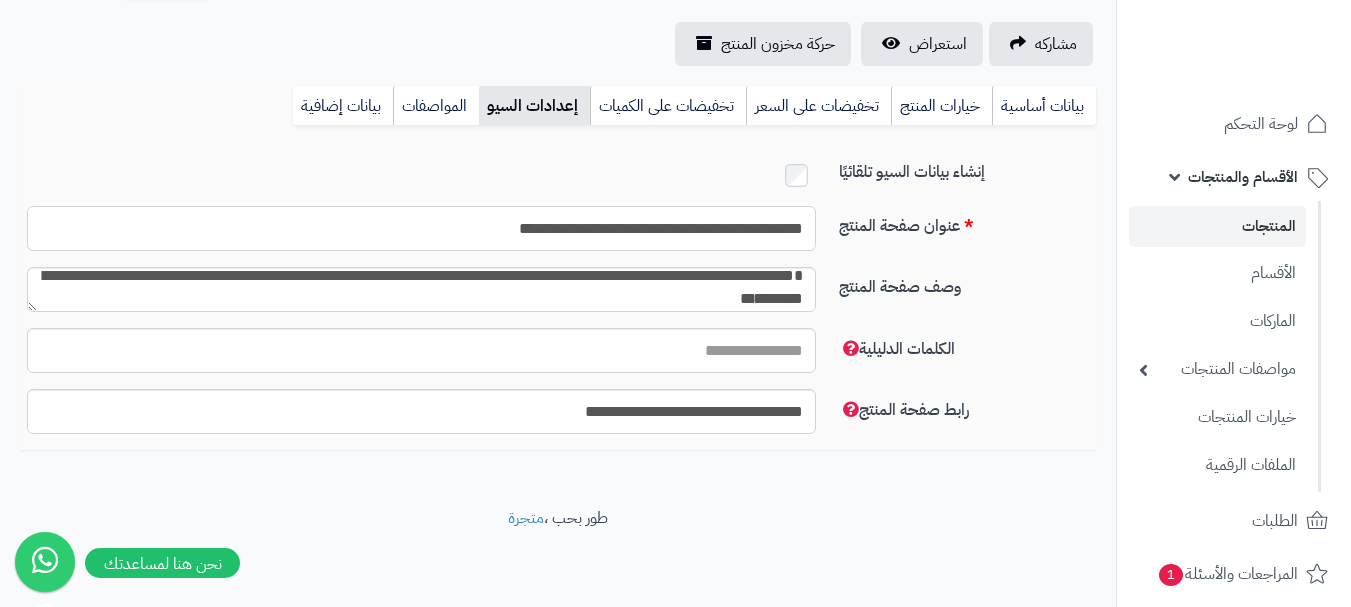 click on "**********" at bounding box center (421, 228) 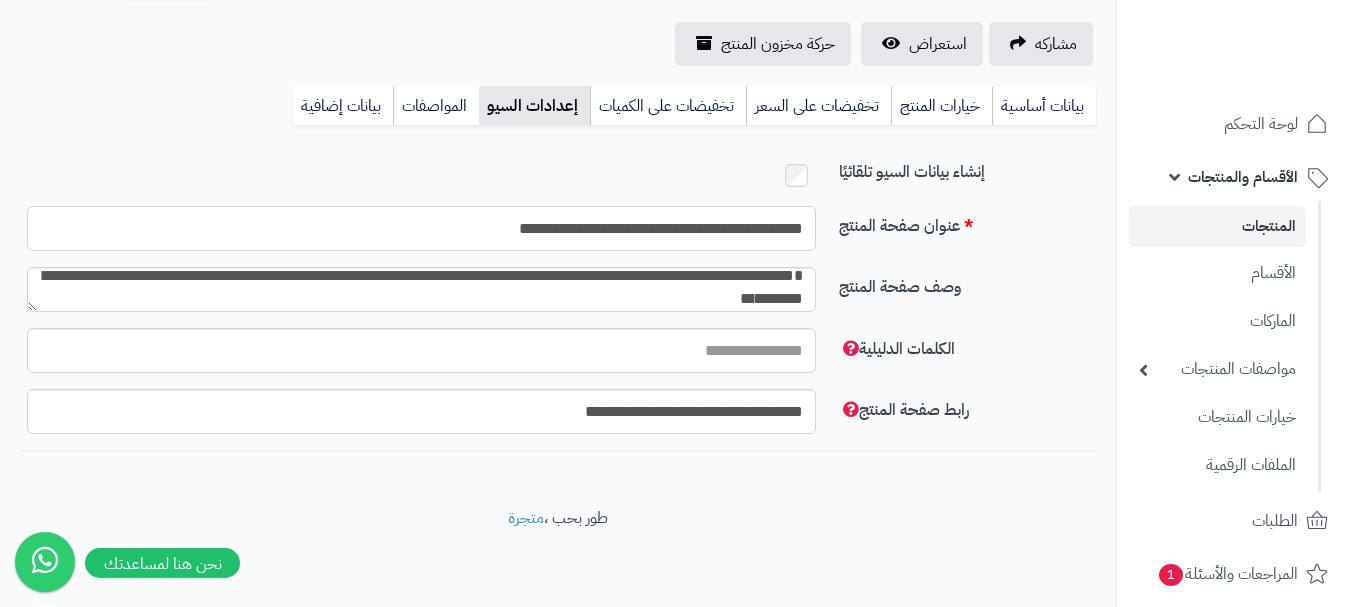 paste on "**********" 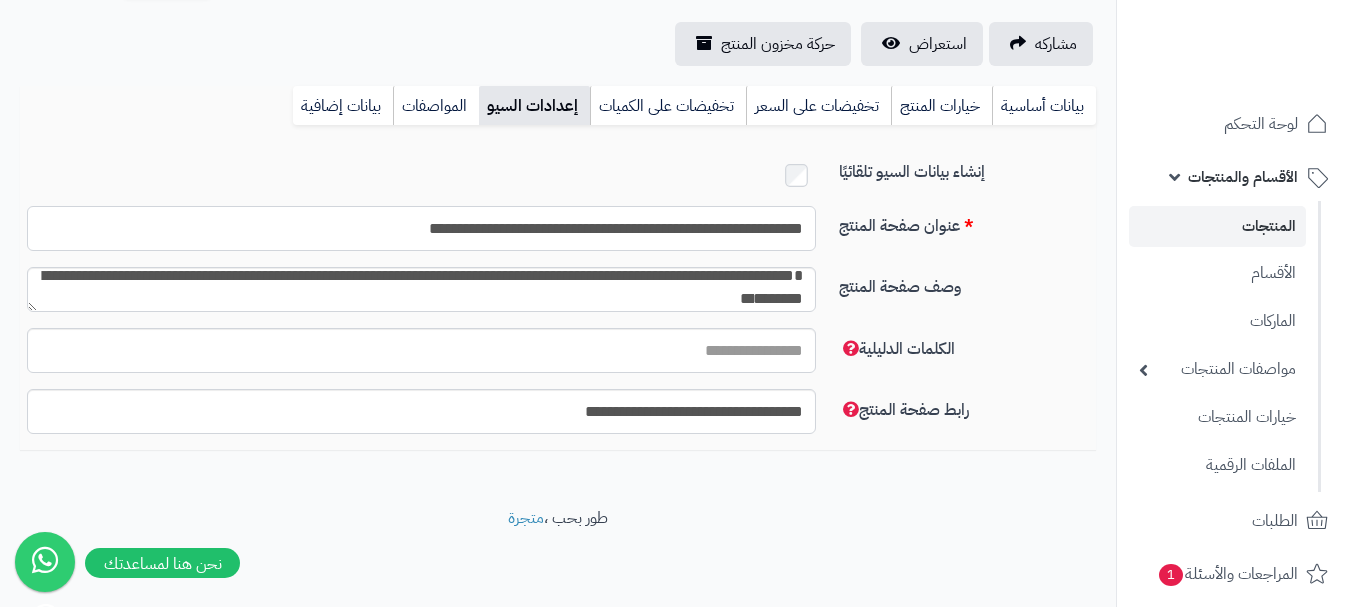 click on "**********" at bounding box center [421, 228] 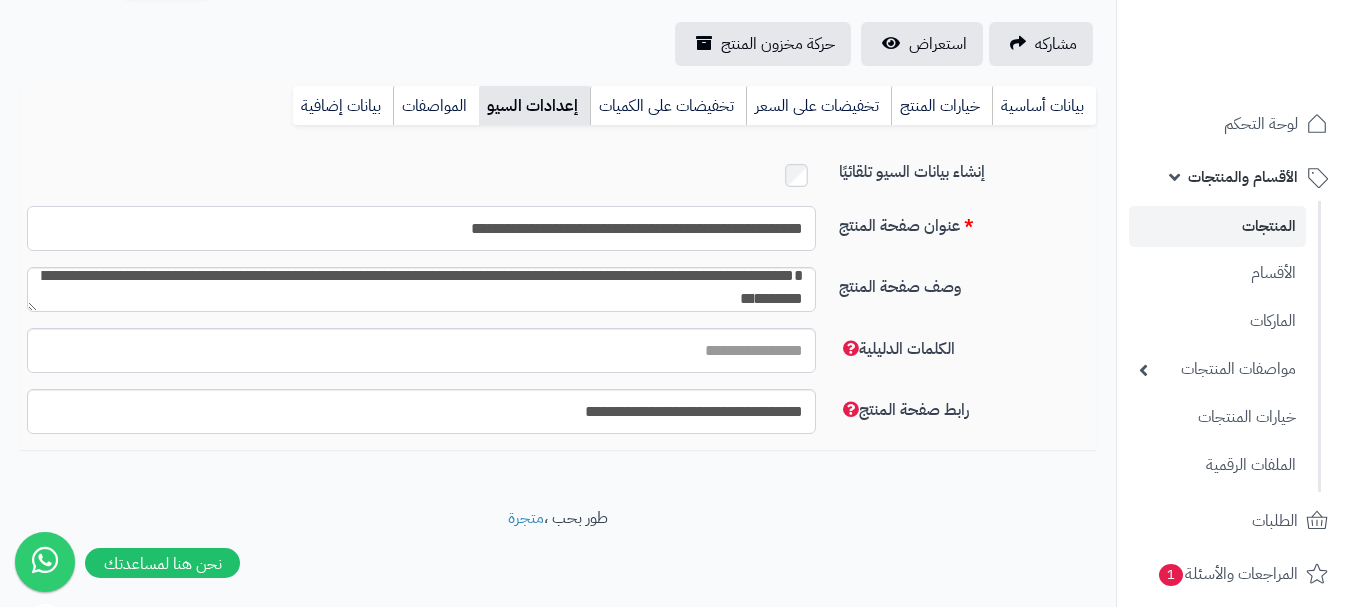 scroll, scrollTop: 0, scrollLeft: 0, axis: both 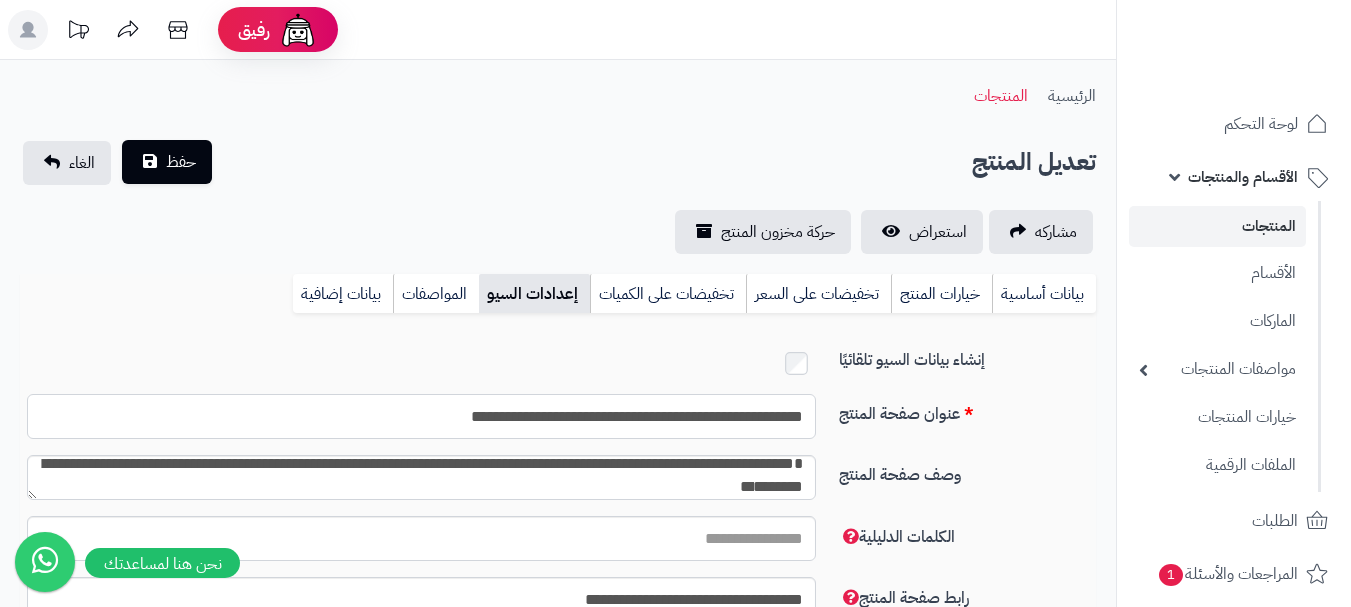 type on "**********" 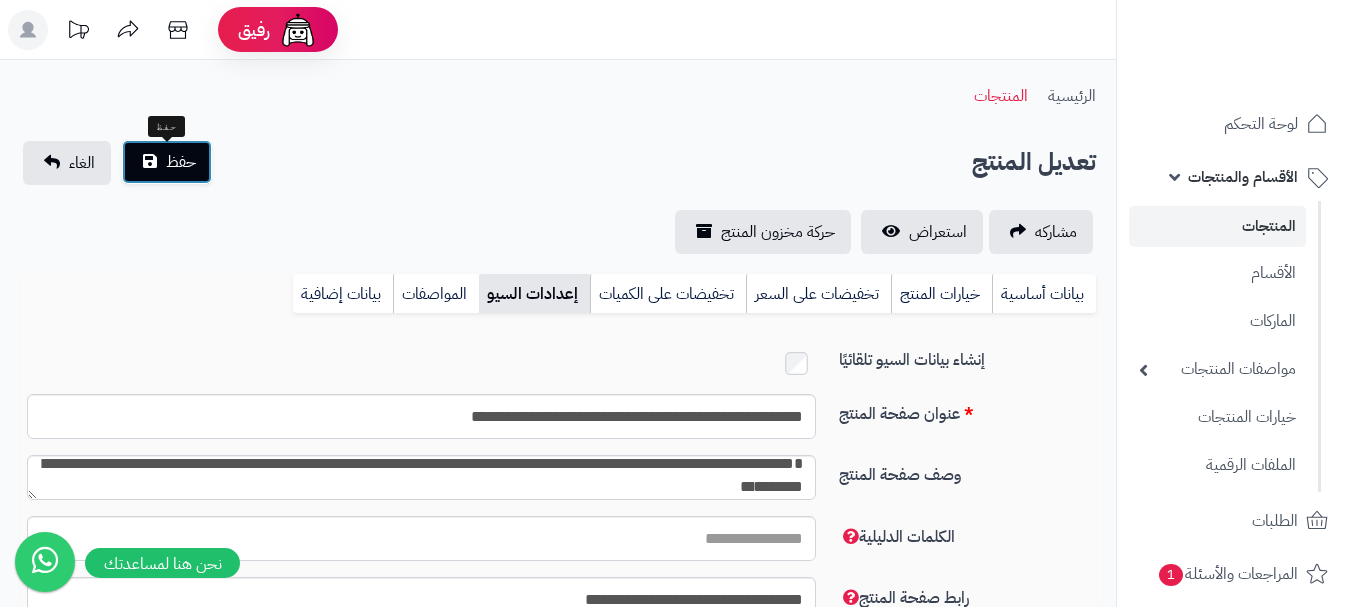 click on "حفظ" at bounding box center [181, 162] 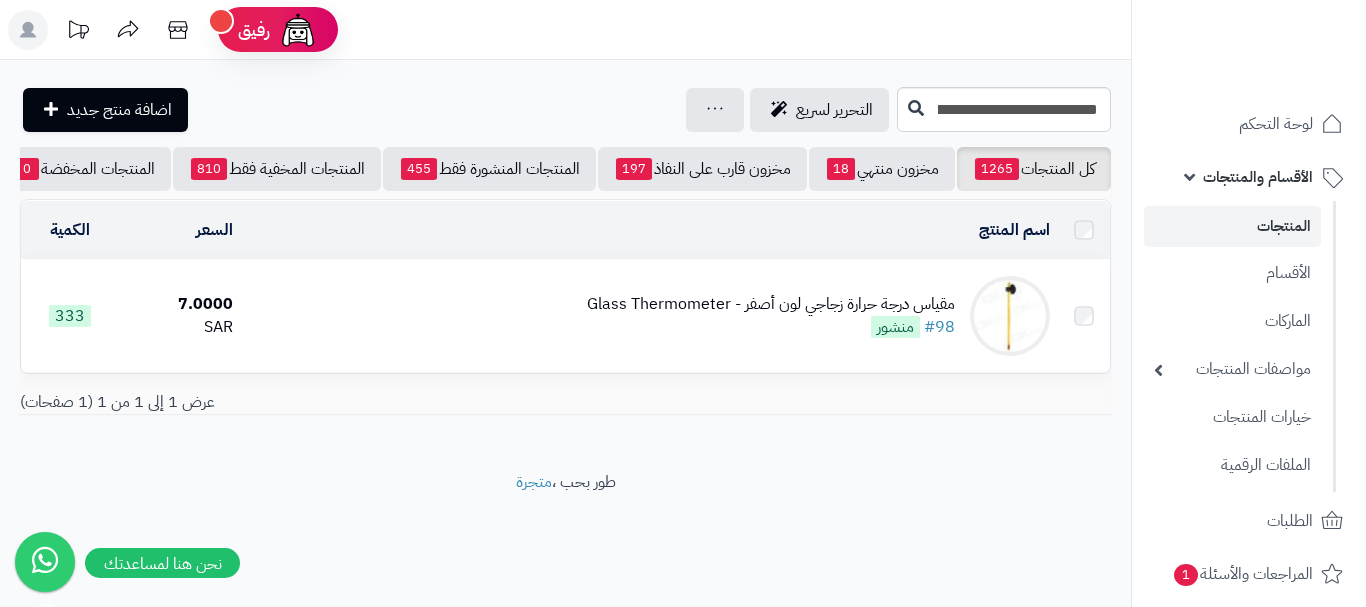 scroll, scrollTop: 0, scrollLeft: 0, axis: both 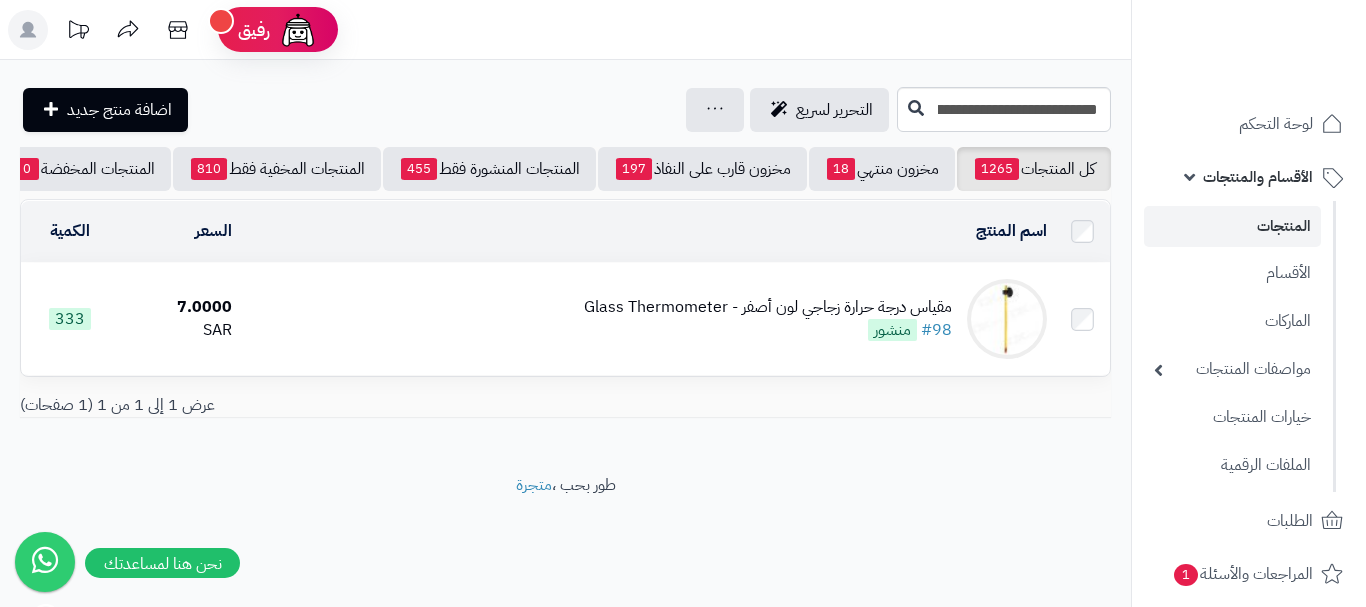 click on "مقياس درجة حرارة زجاجي لون أصفر - Glass Thermometer" at bounding box center (768, 307) 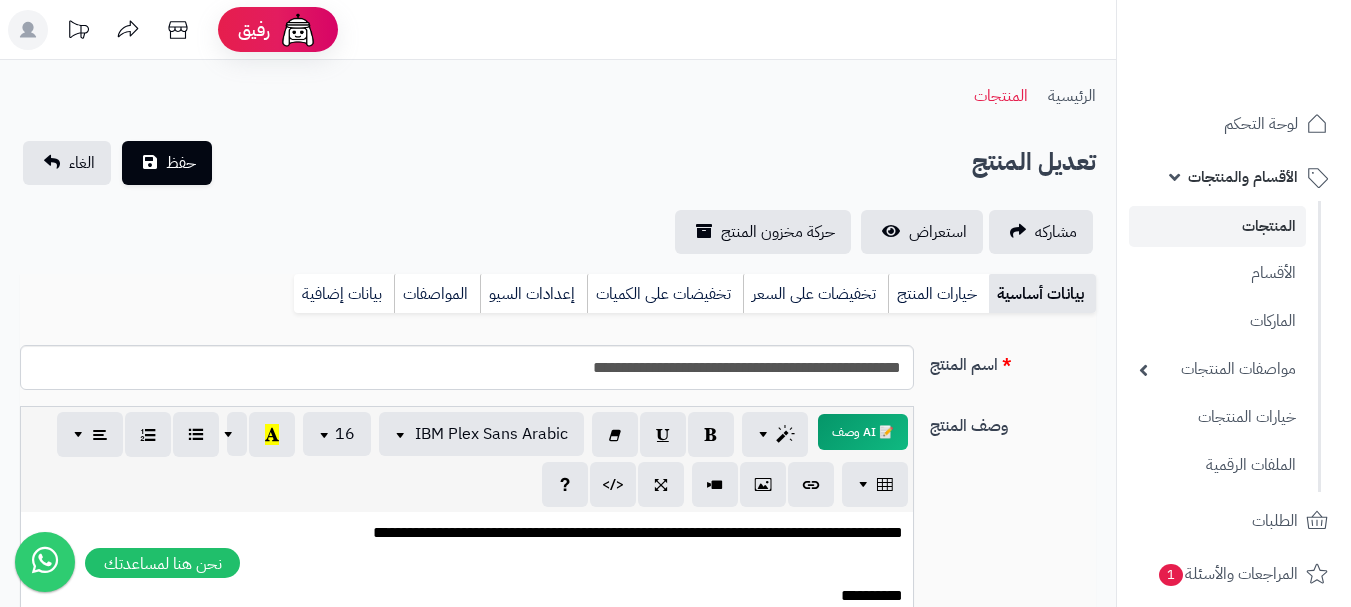 scroll, scrollTop: 0, scrollLeft: 0, axis: both 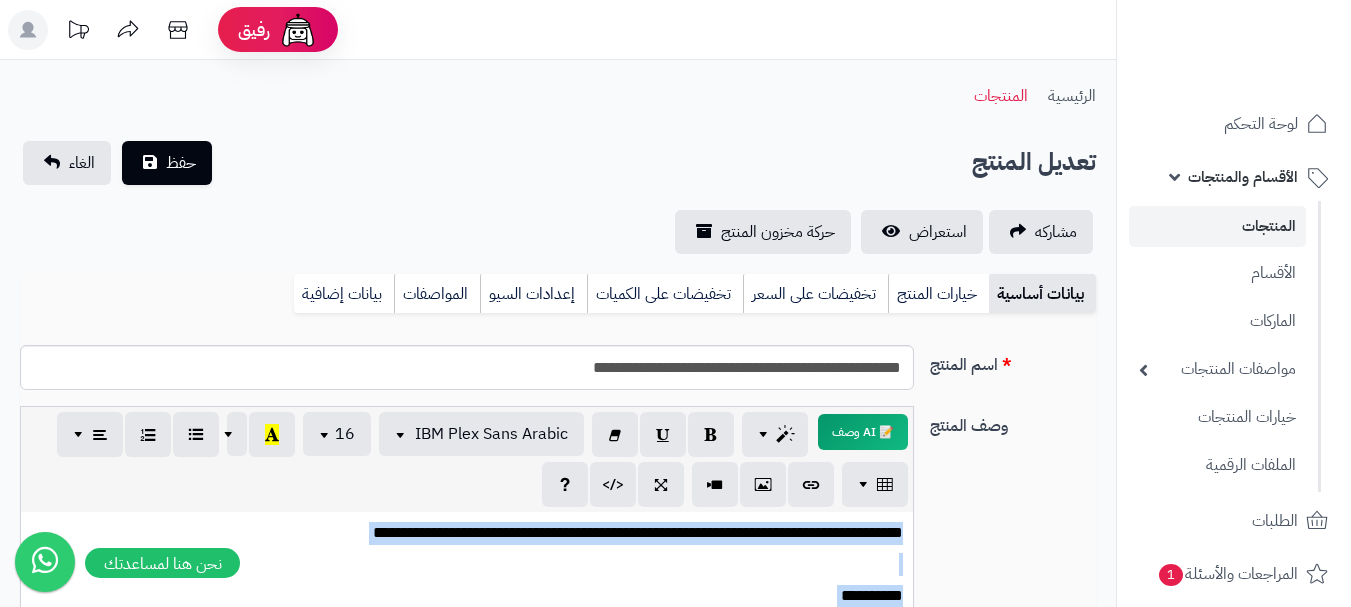 type 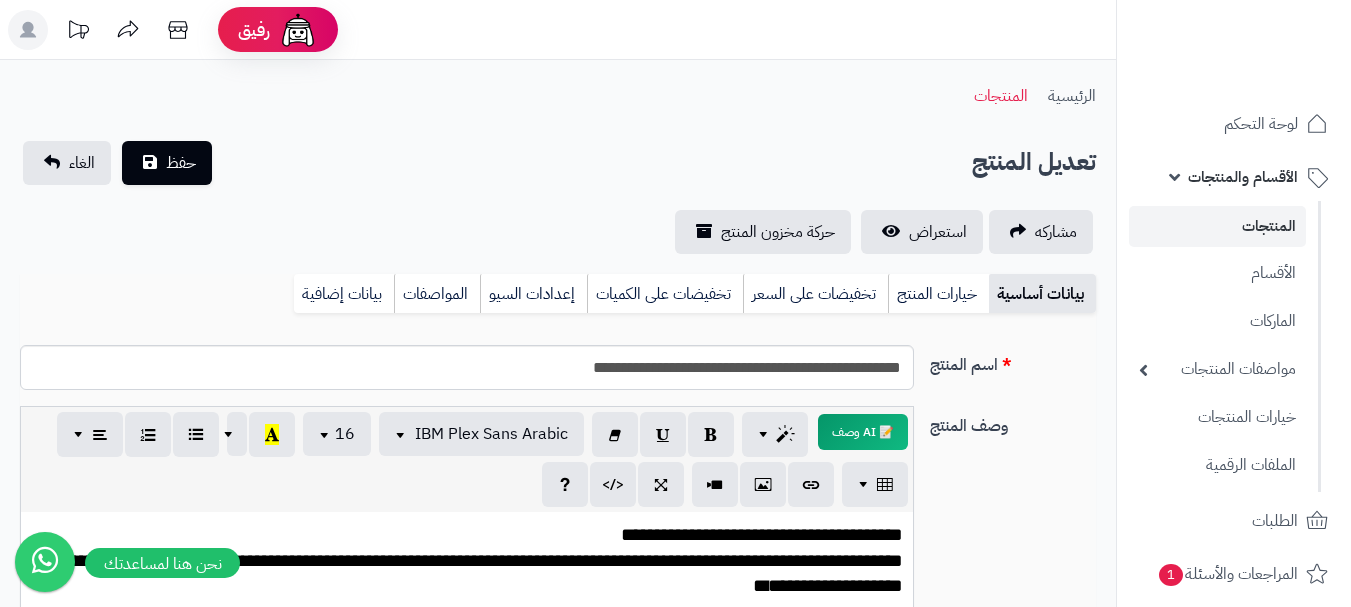 scroll, scrollTop: 211, scrollLeft: 0, axis: vertical 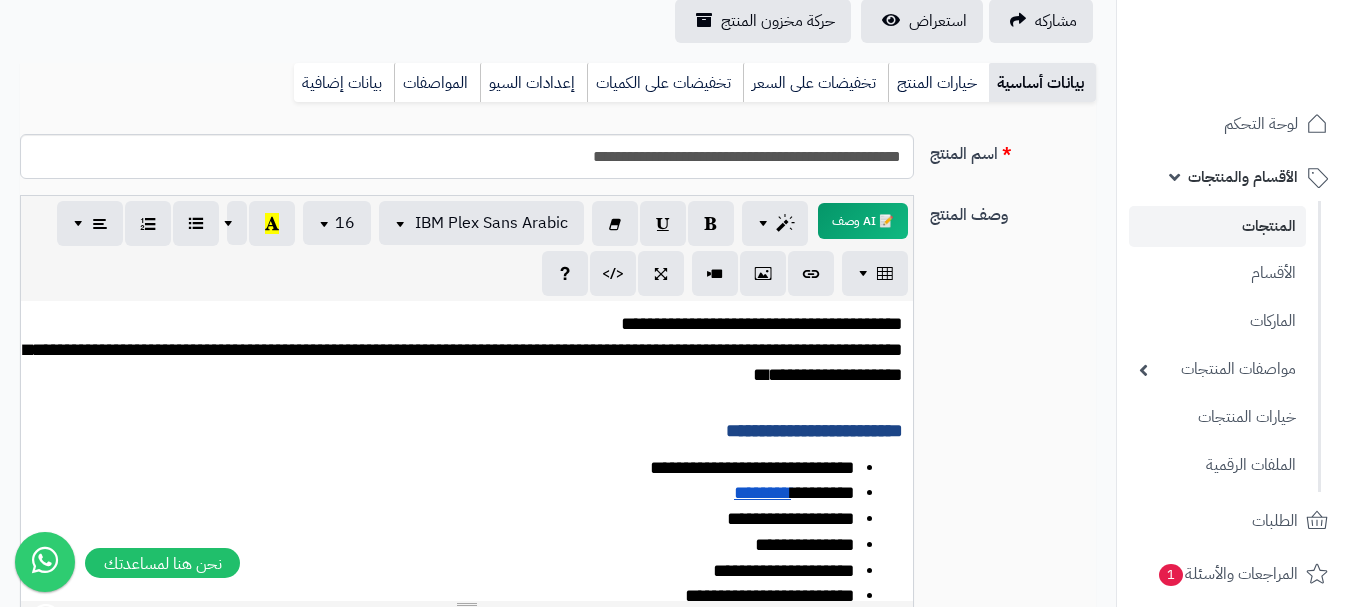 click on "**********" at bounding box center (463, 362) 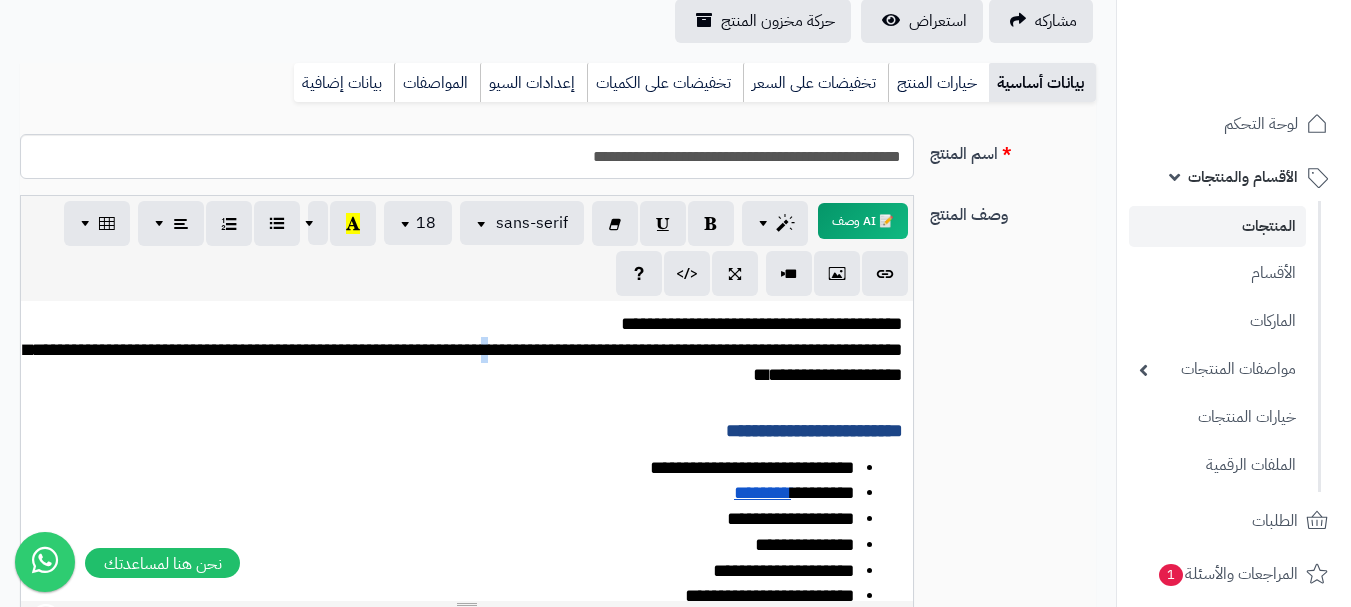 click on "**********" at bounding box center (463, 362) 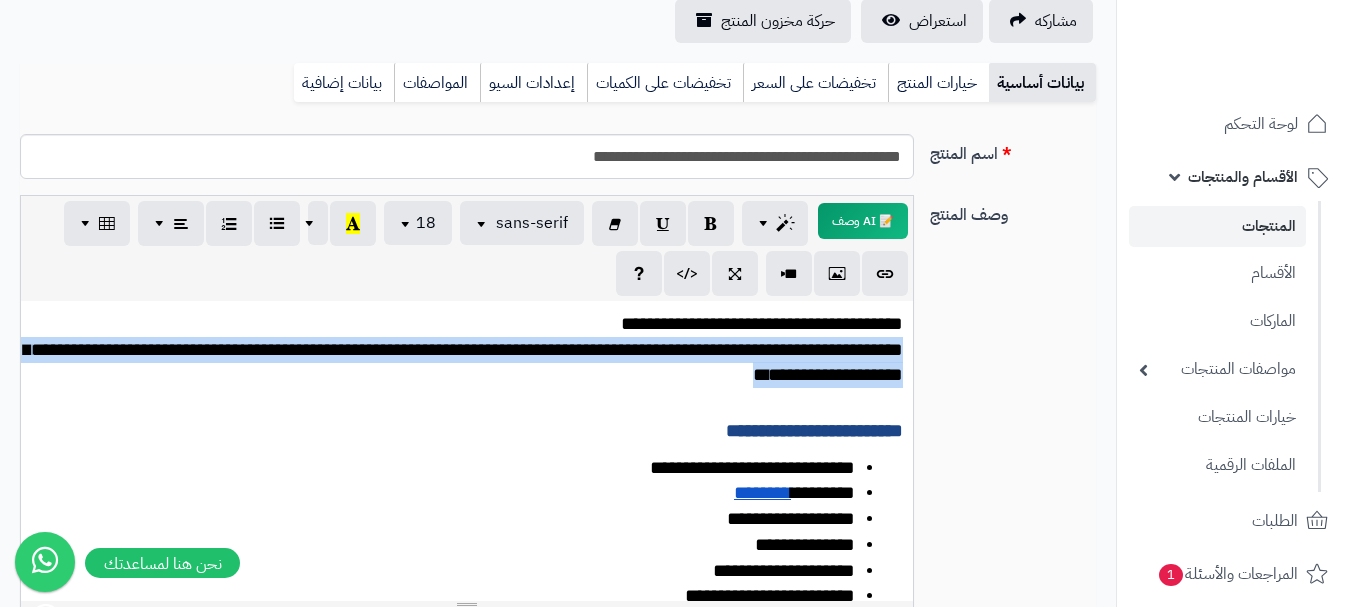 click on "**********" at bounding box center [463, 362] 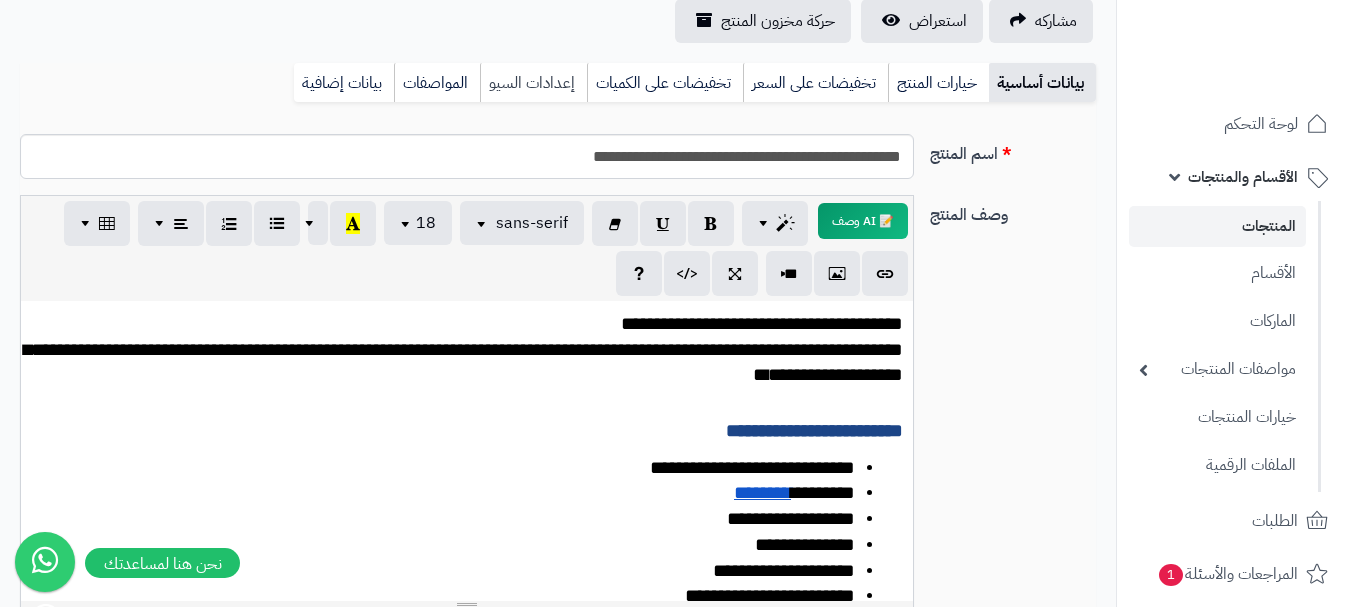click on "إعدادات السيو" at bounding box center [533, 83] 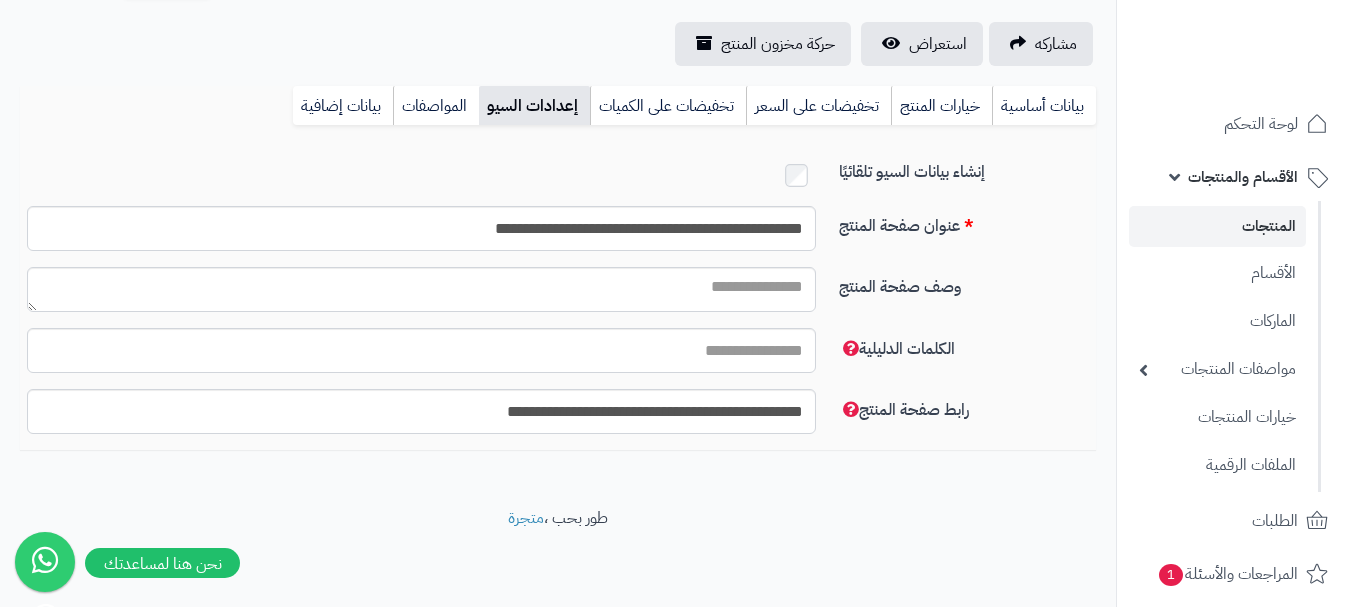 scroll, scrollTop: 191, scrollLeft: 0, axis: vertical 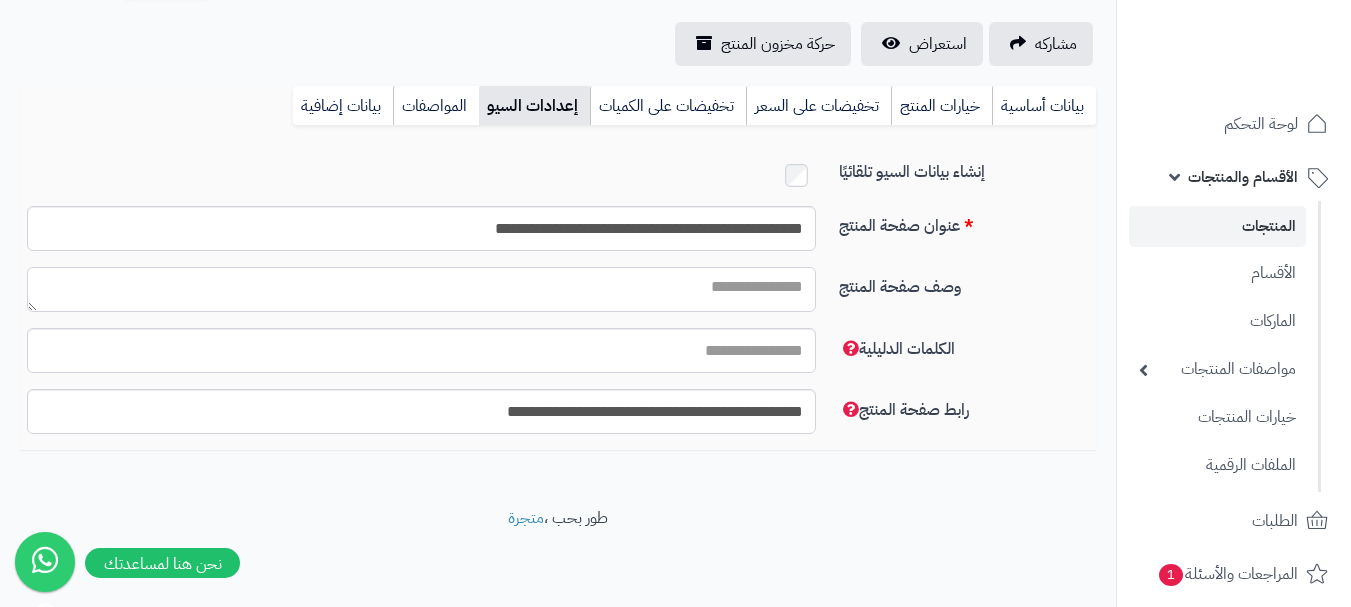 click on "وصف صفحة المنتج" at bounding box center [421, 289] 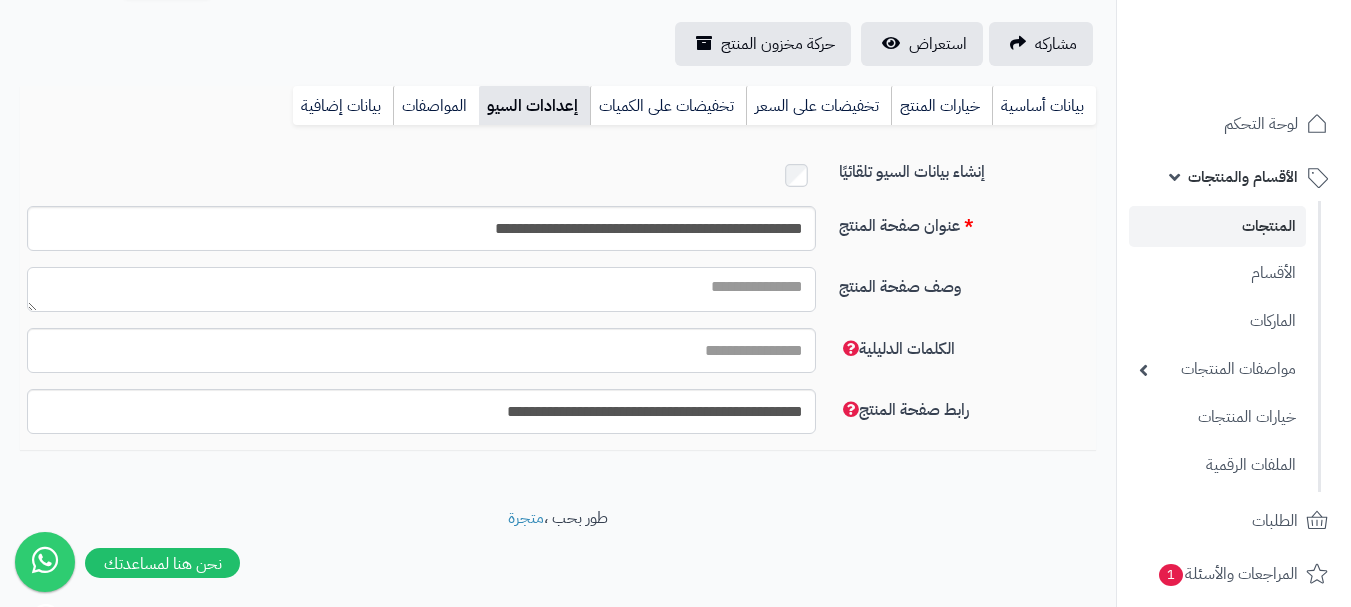 paste on "**********" 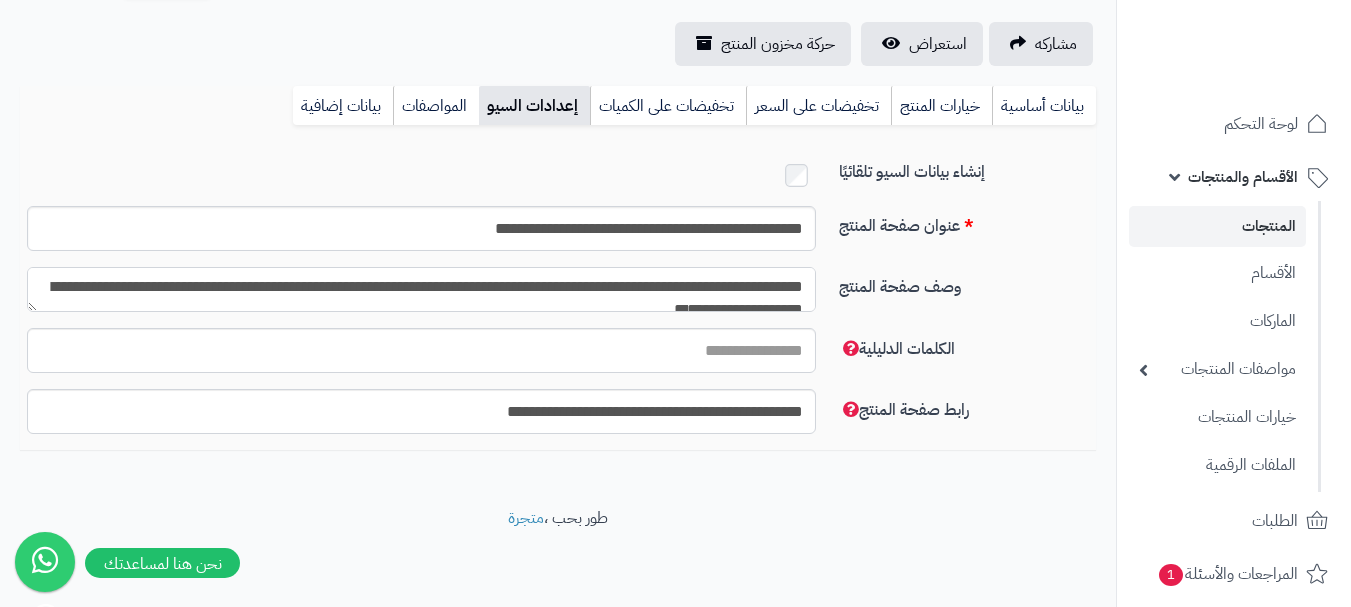 scroll, scrollTop: 11, scrollLeft: 0, axis: vertical 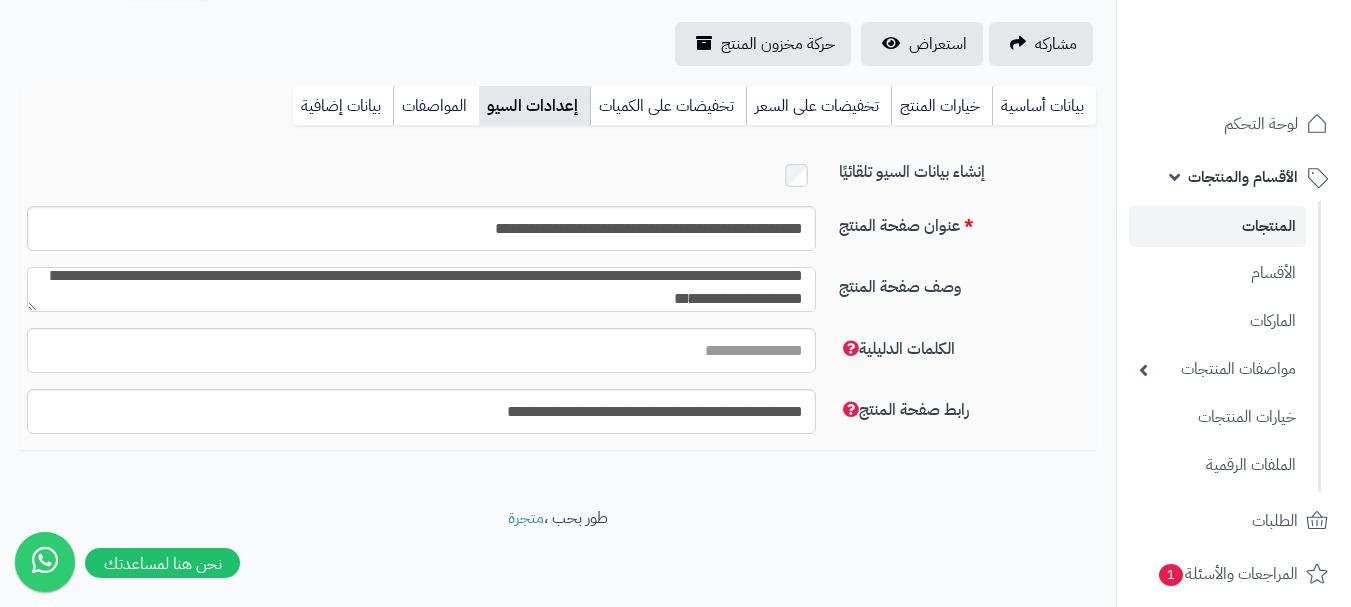 type on "**********" 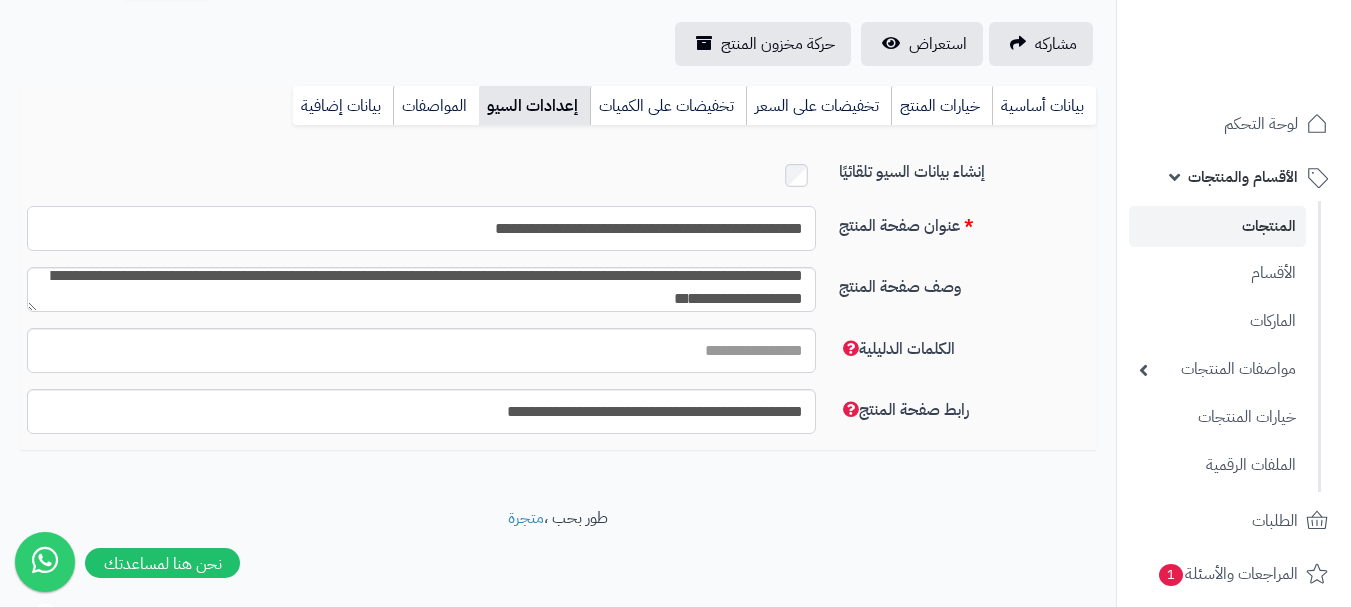 click on "**********" at bounding box center [421, 228] 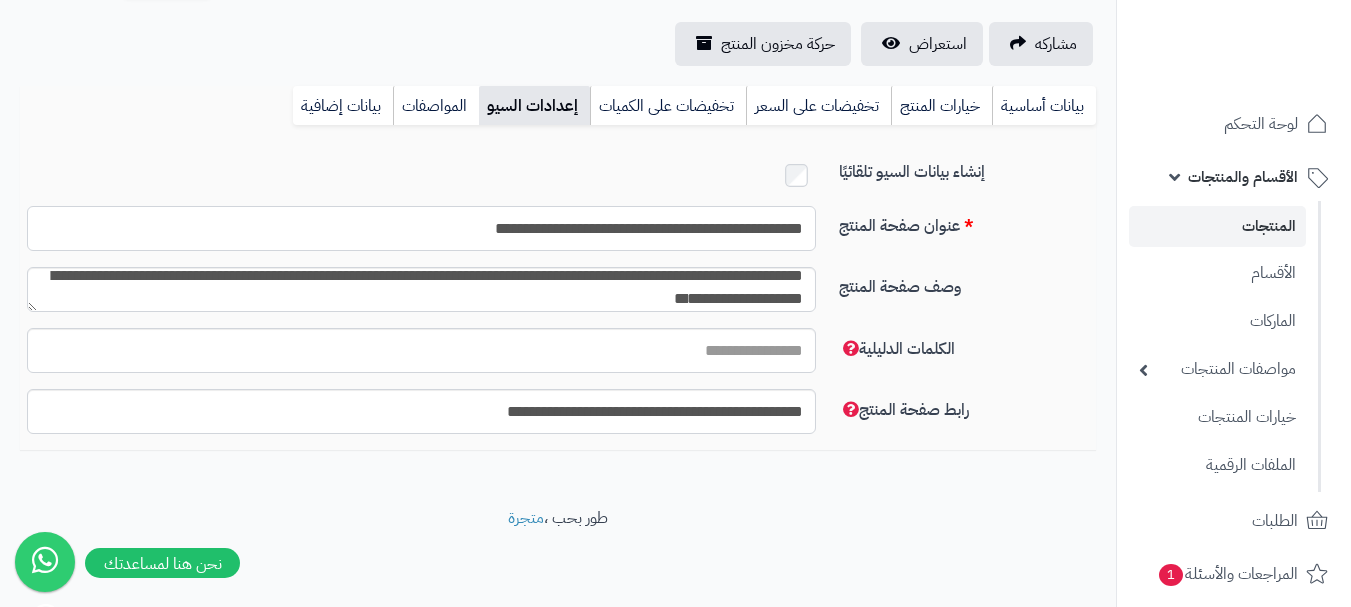paste on "**********" 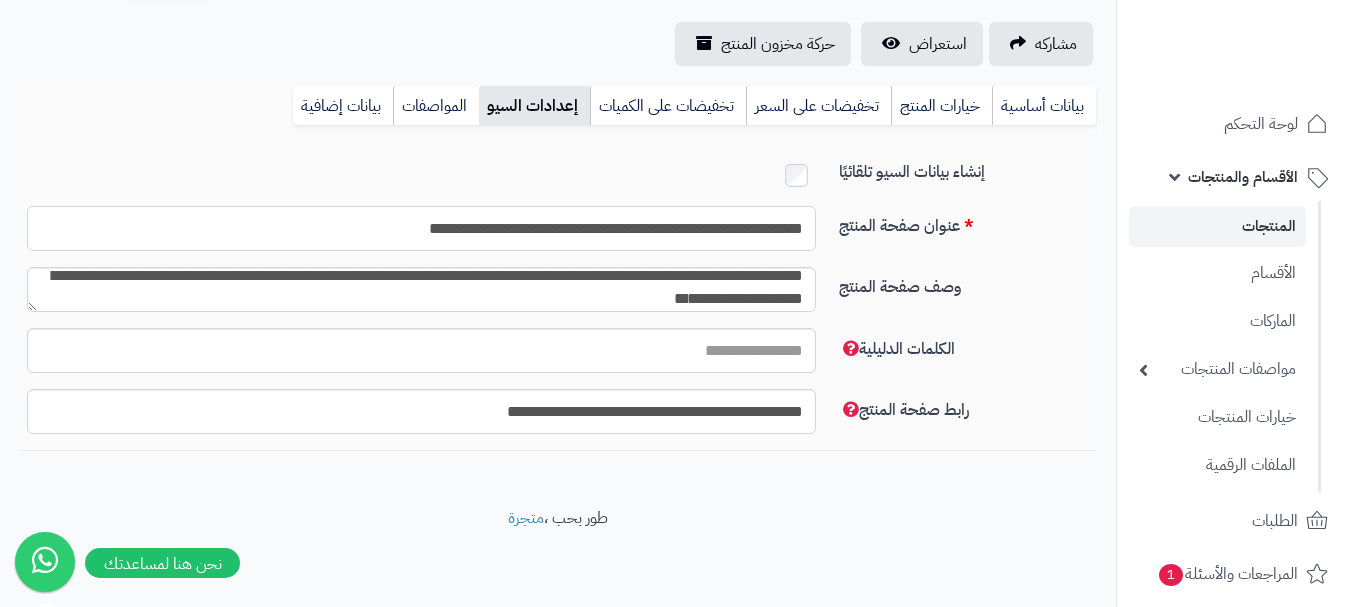 click on "**********" at bounding box center (421, 228) 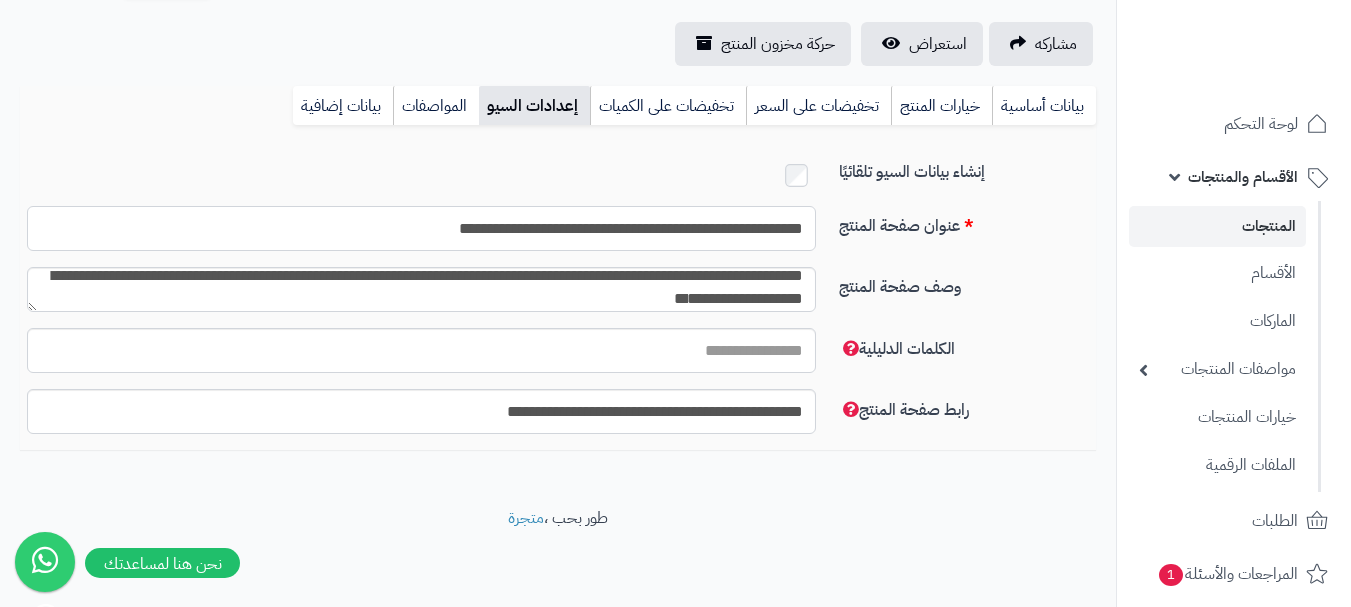 click on "**********" at bounding box center (421, 228) 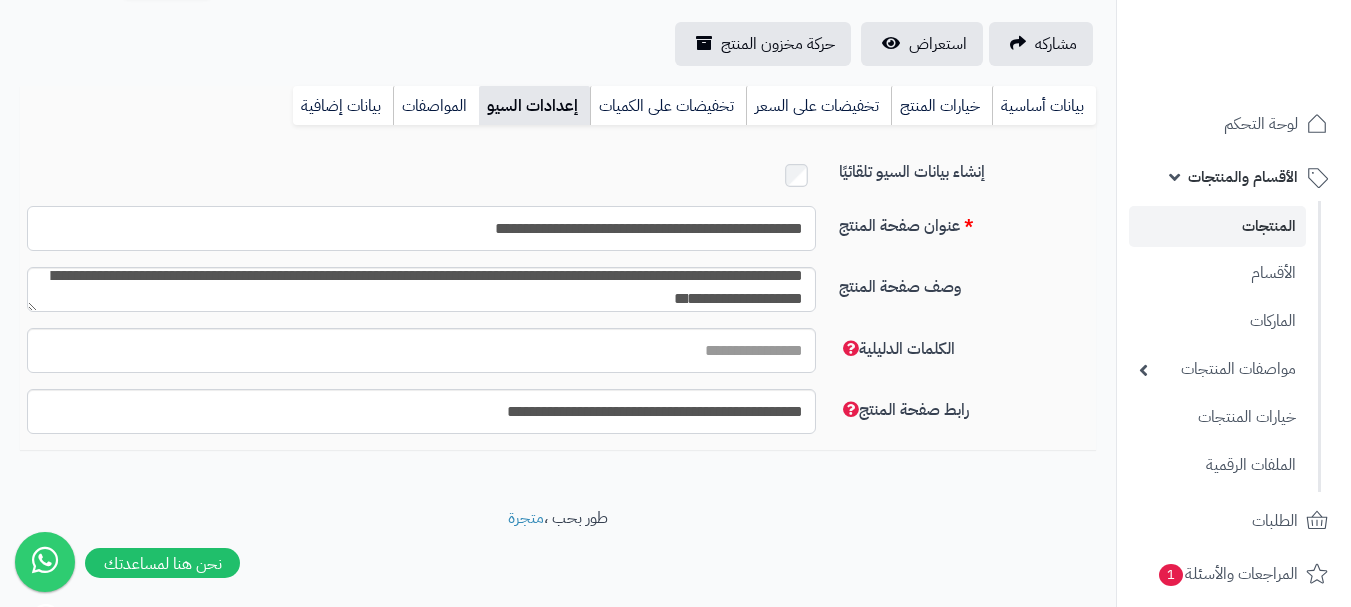scroll, scrollTop: 0, scrollLeft: 0, axis: both 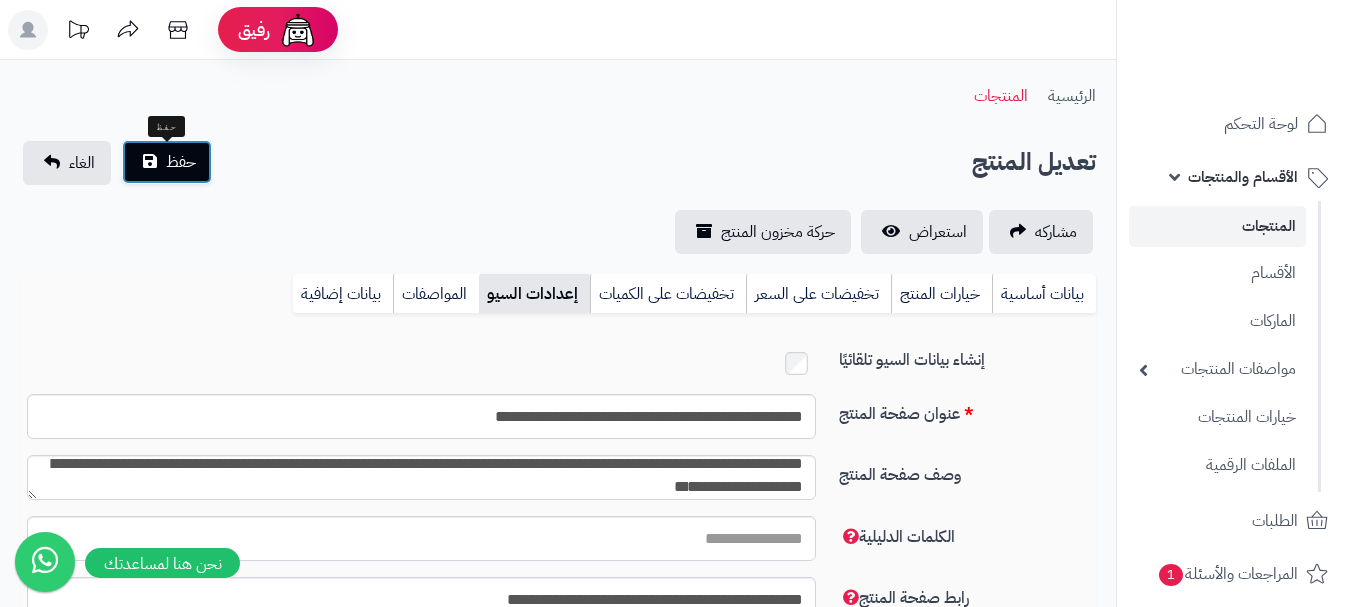 click on "حفظ" at bounding box center [181, 162] 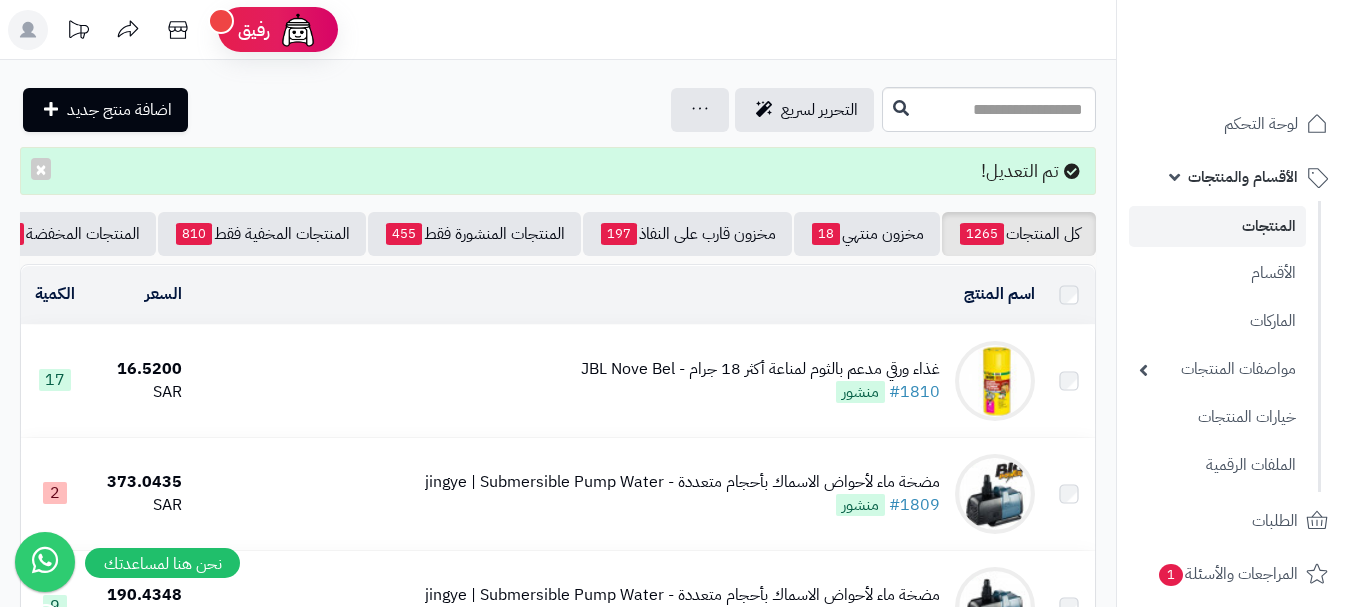 scroll, scrollTop: 0, scrollLeft: 0, axis: both 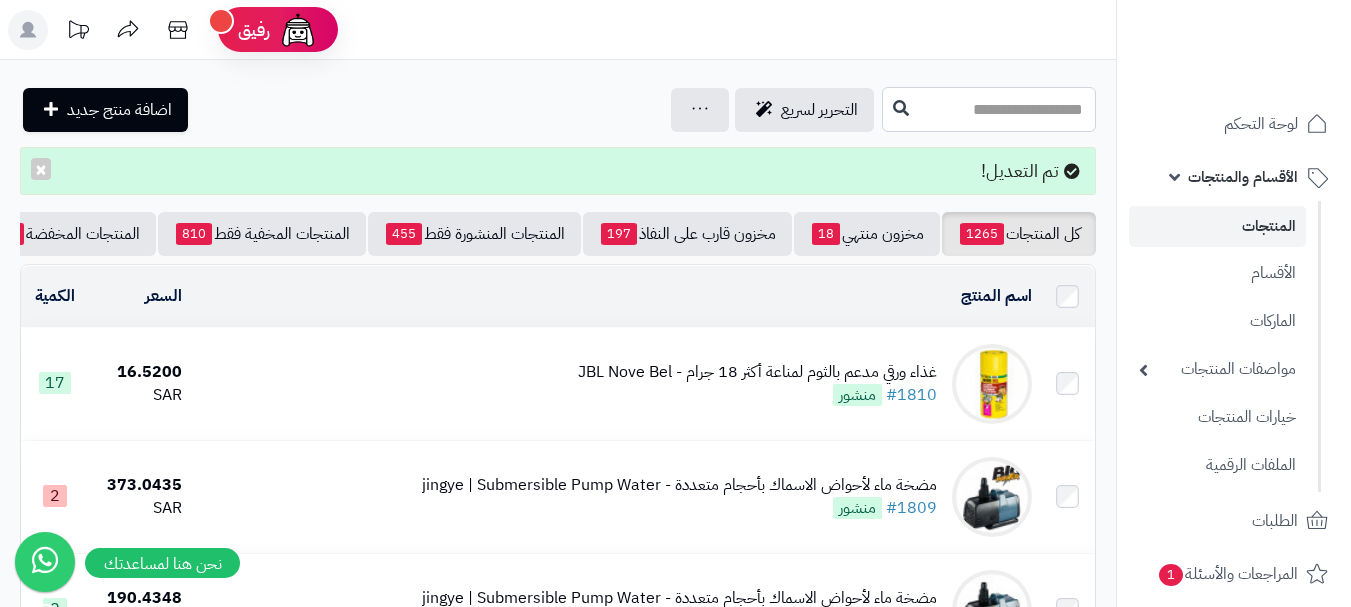click at bounding box center [989, 109] 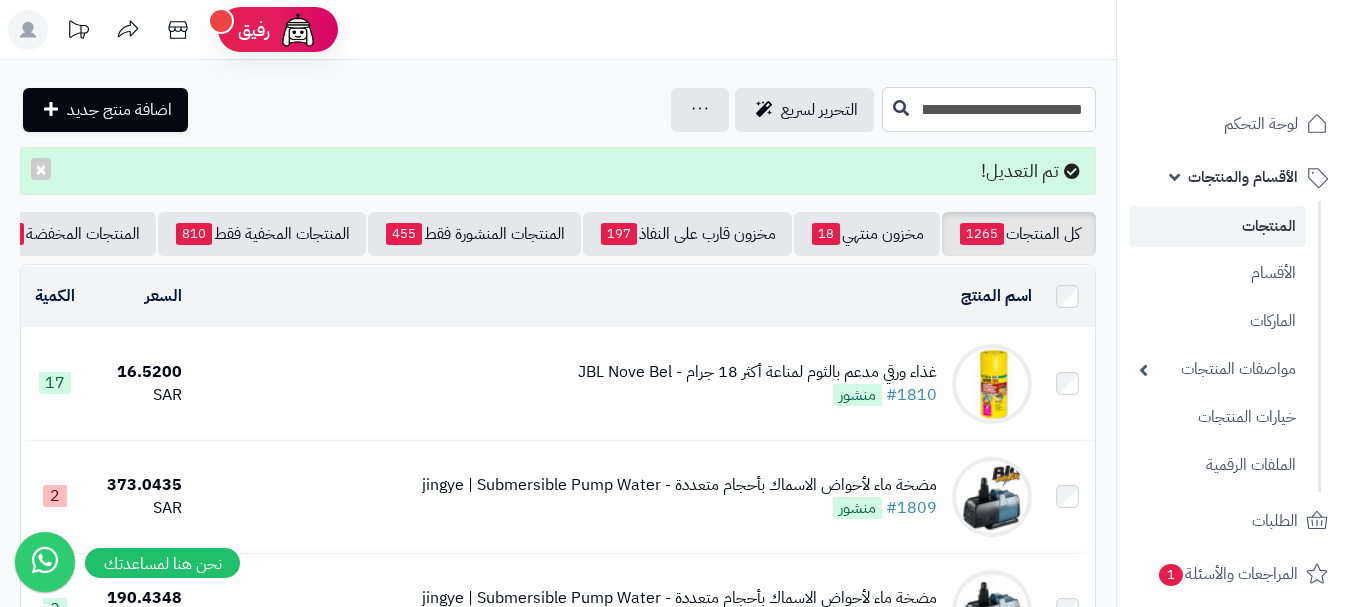 scroll, scrollTop: 0, scrollLeft: -77, axis: horizontal 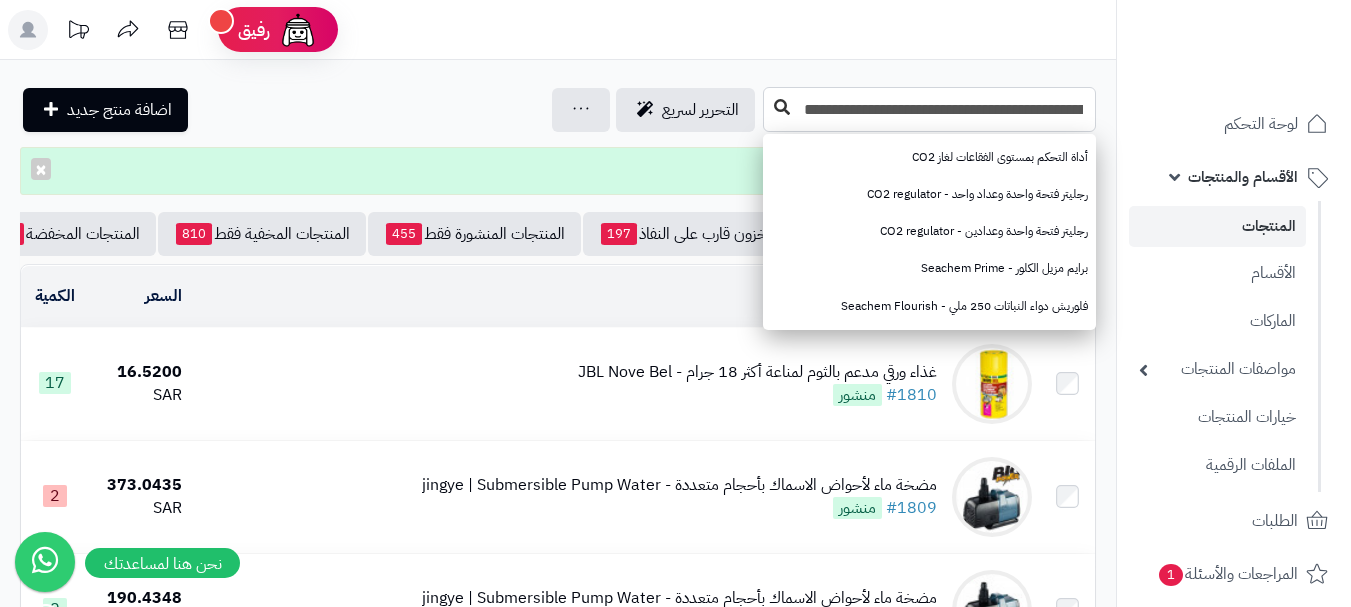 type on "**********" 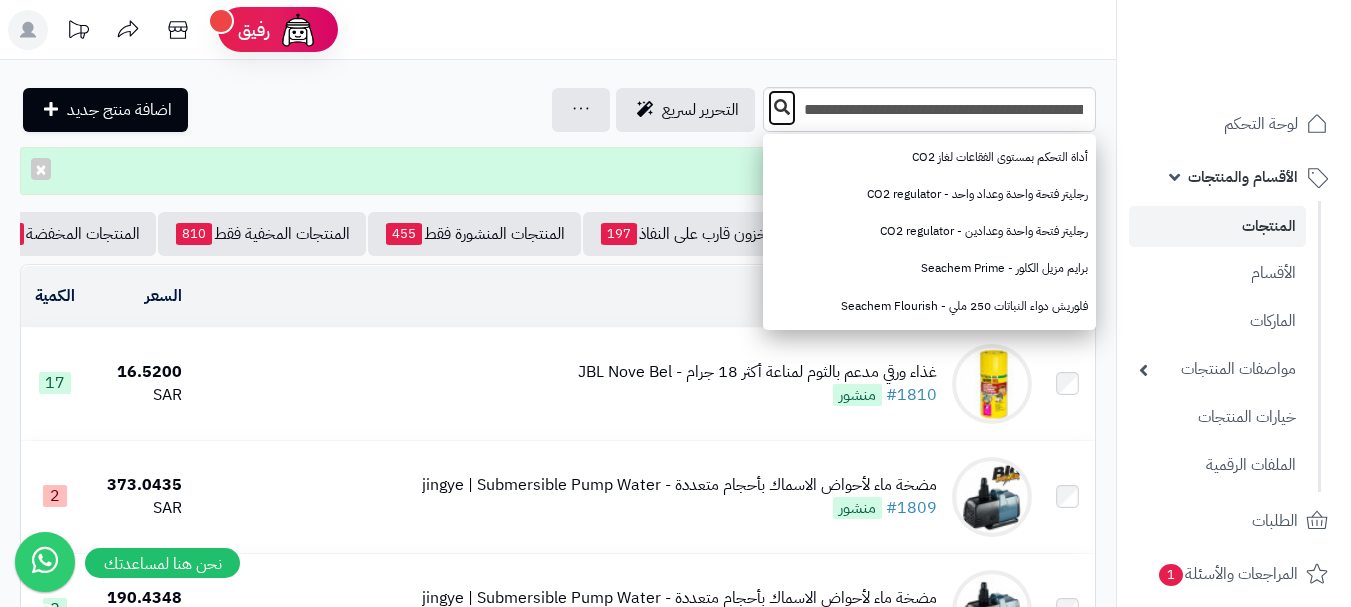 click at bounding box center [782, 107] 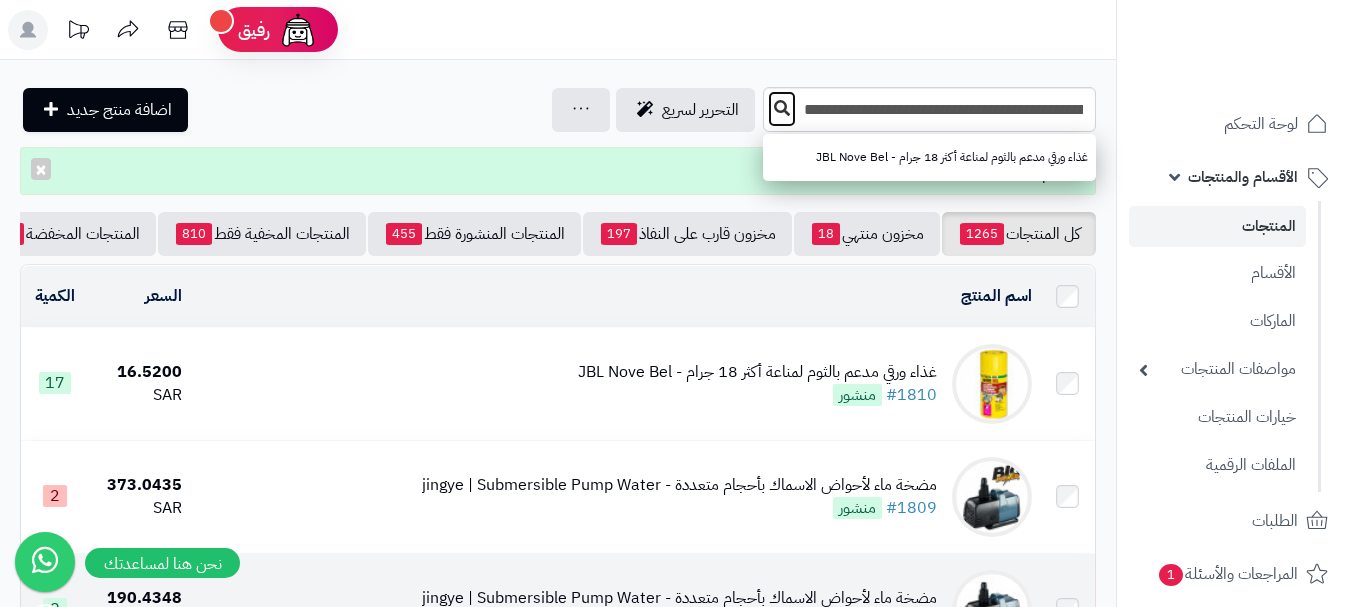 scroll, scrollTop: 0, scrollLeft: 0, axis: both 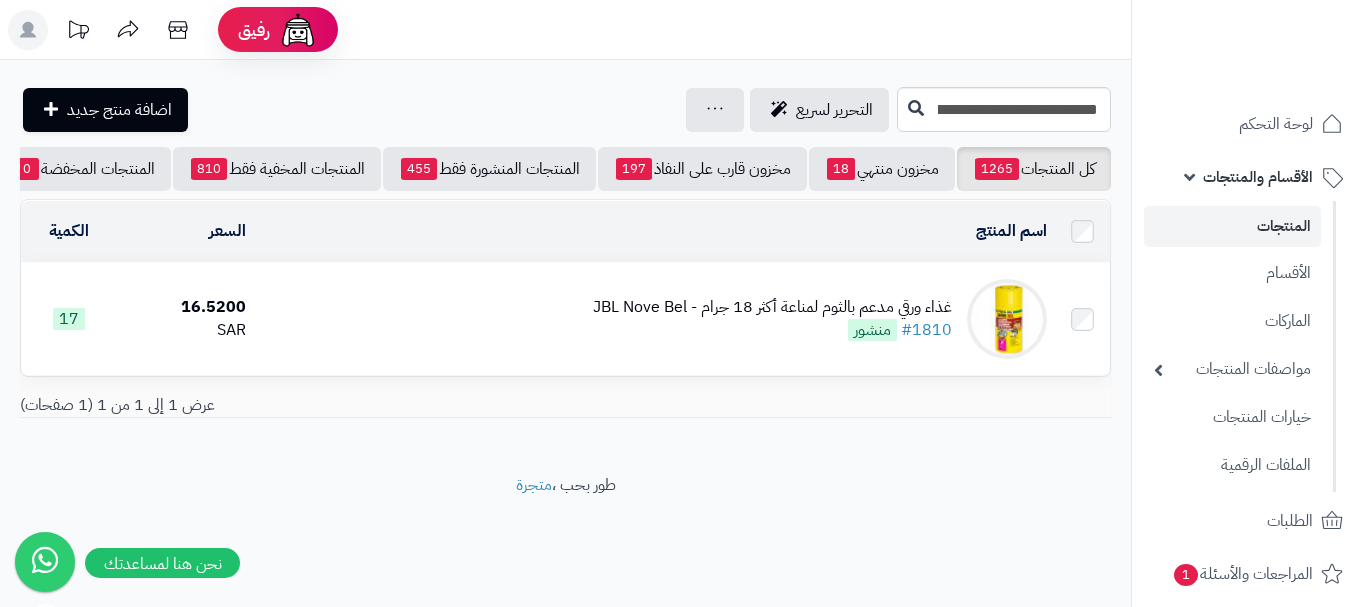 click on "غذاء ورقي مدعم بالثوم لمناعة أكثر 18 جرام - JBL Nove Bel" at bounding box center (772, 307) 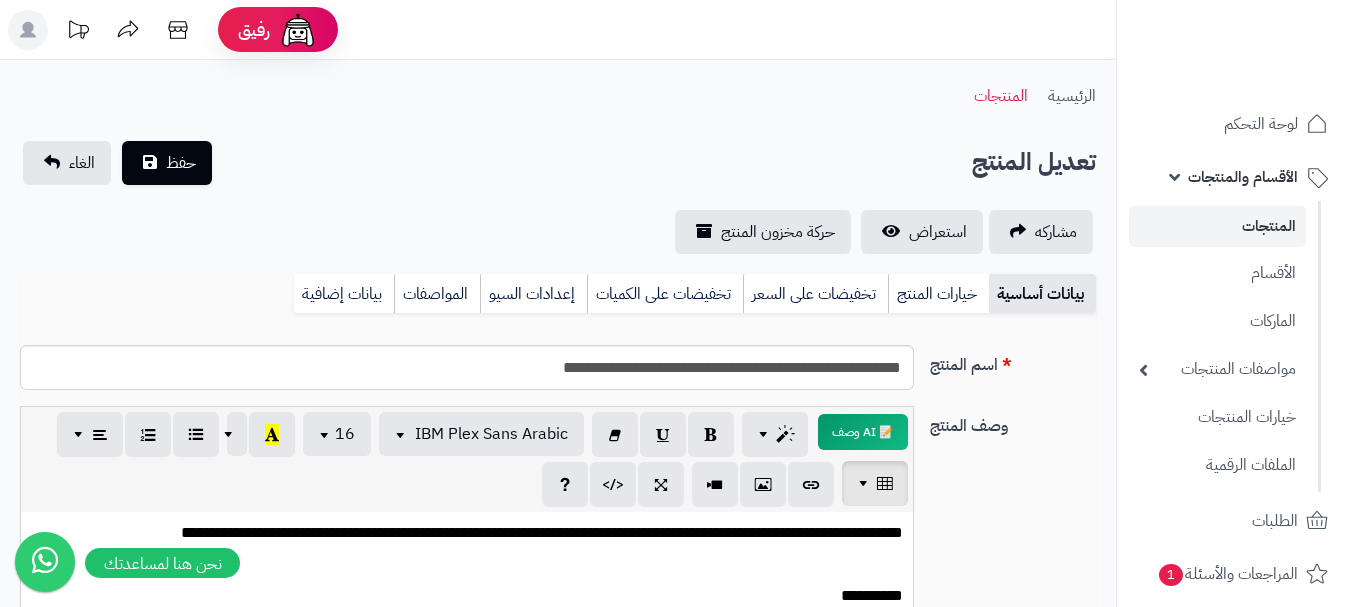 scroll, scrollTop: 0, scrollLeft: 0, axis: both 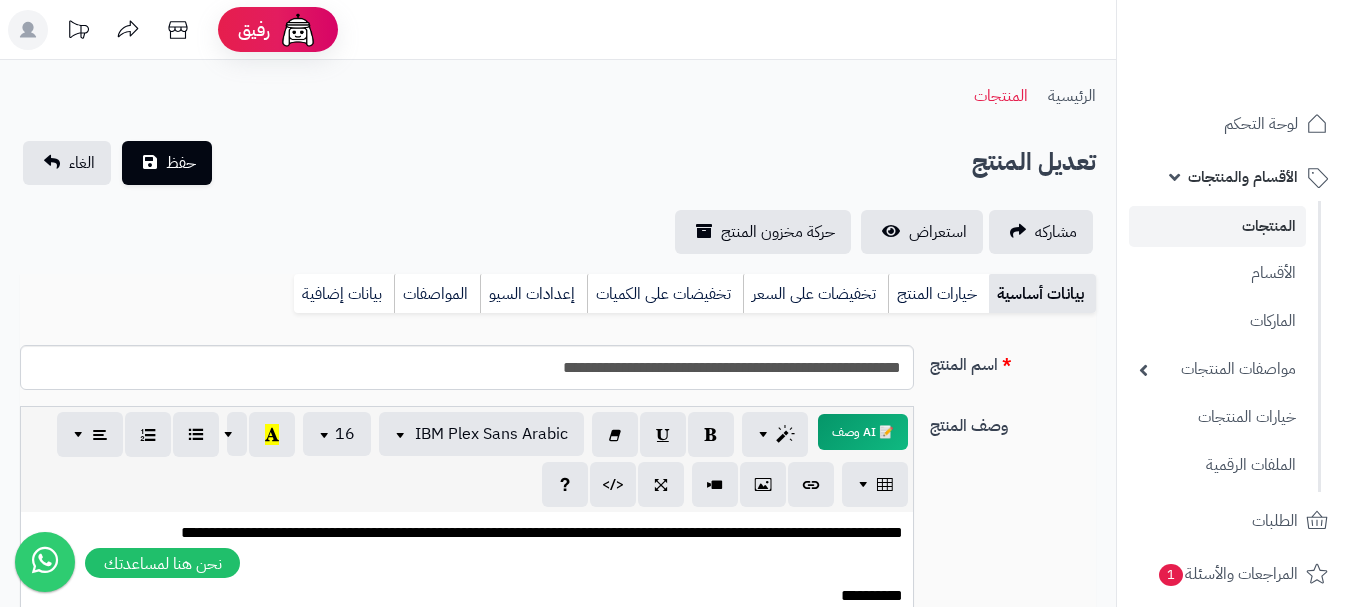 click at bounding box center (467, 564) 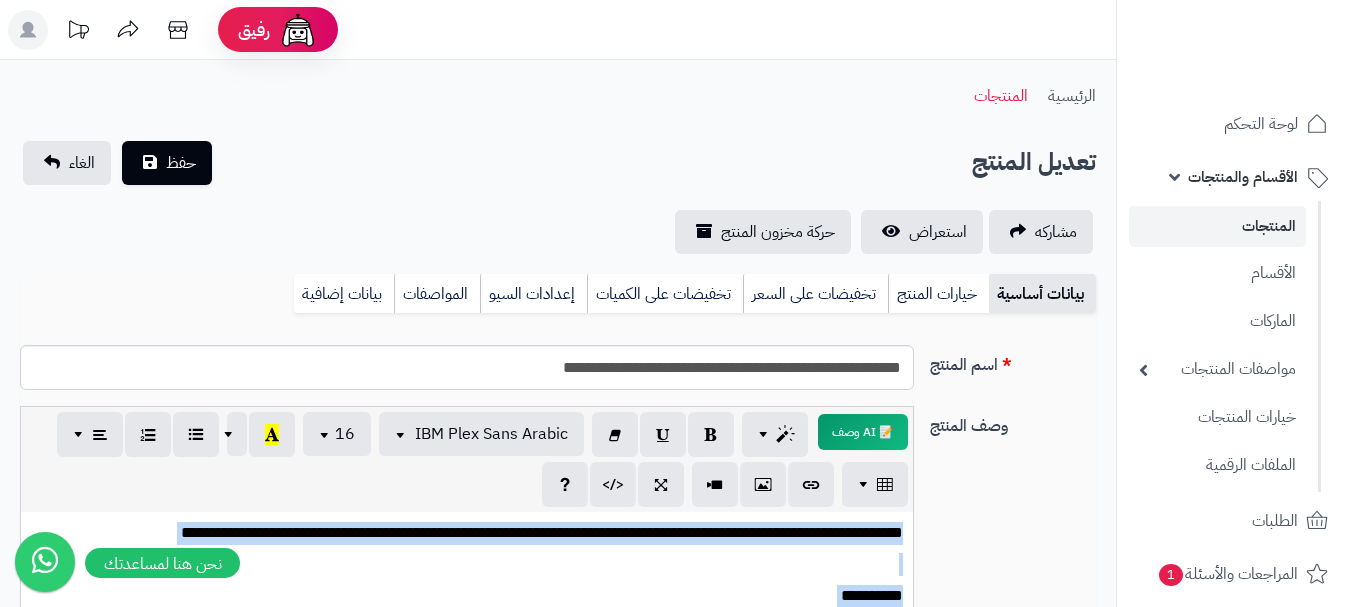 type 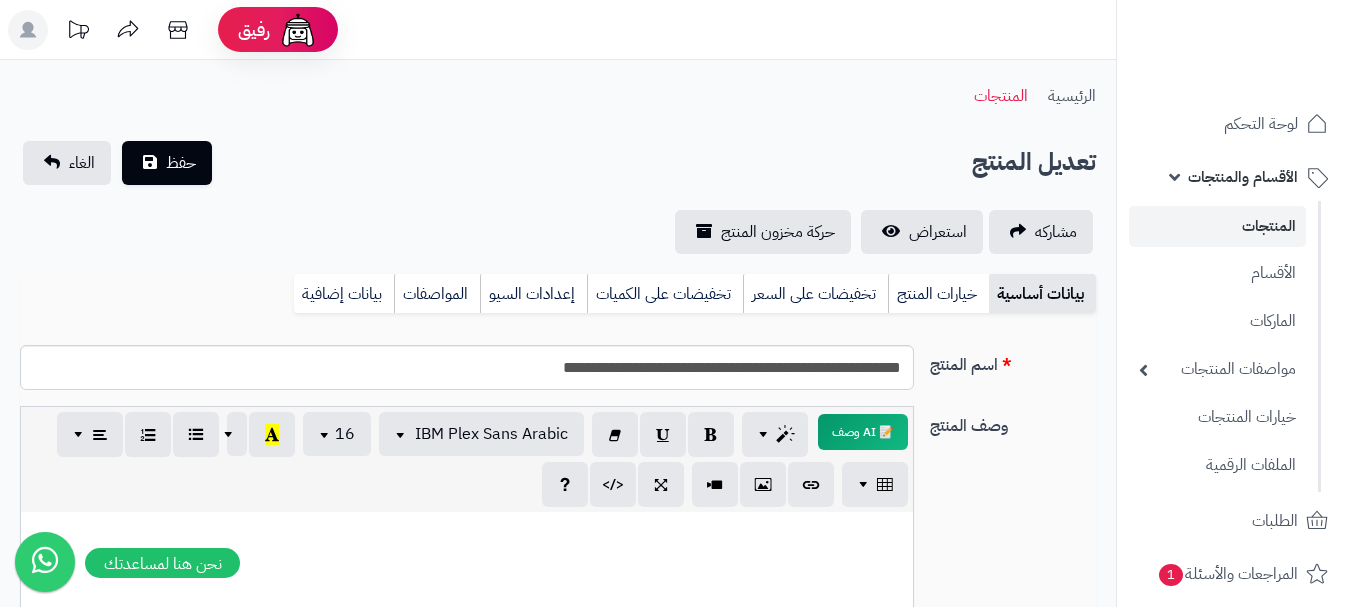 scroll, scrollTop: 584, scrollLeft: 0, axis: vertical 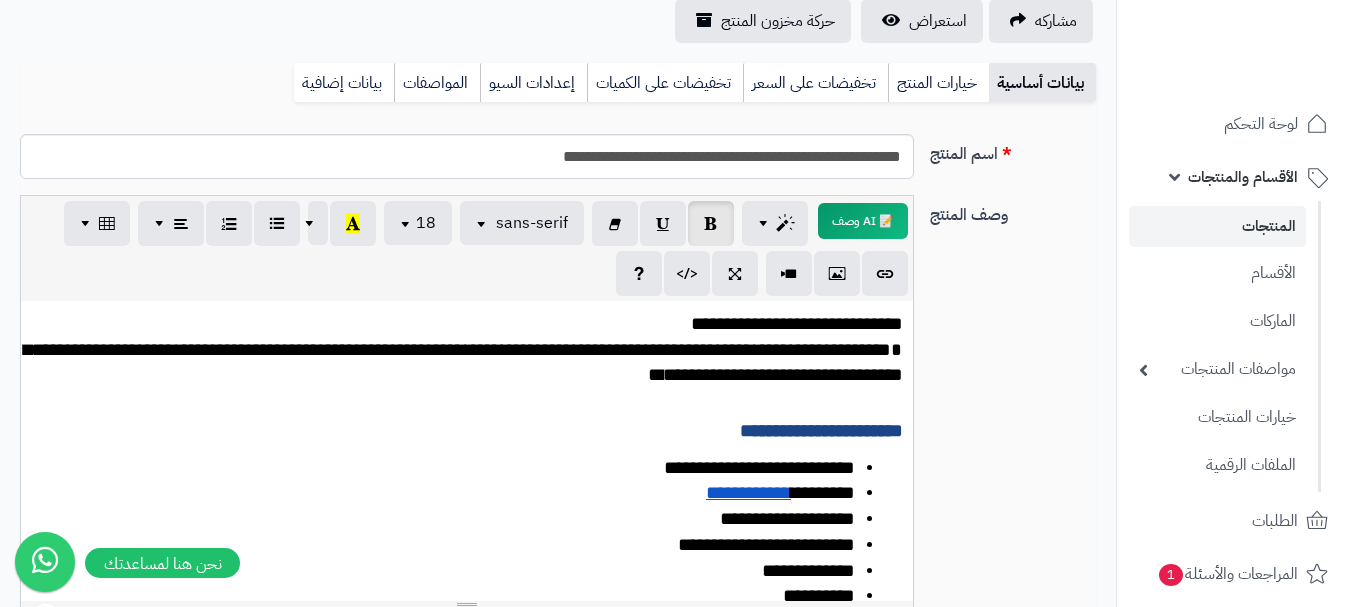 click on "**********" at bounding box center [463, 362] 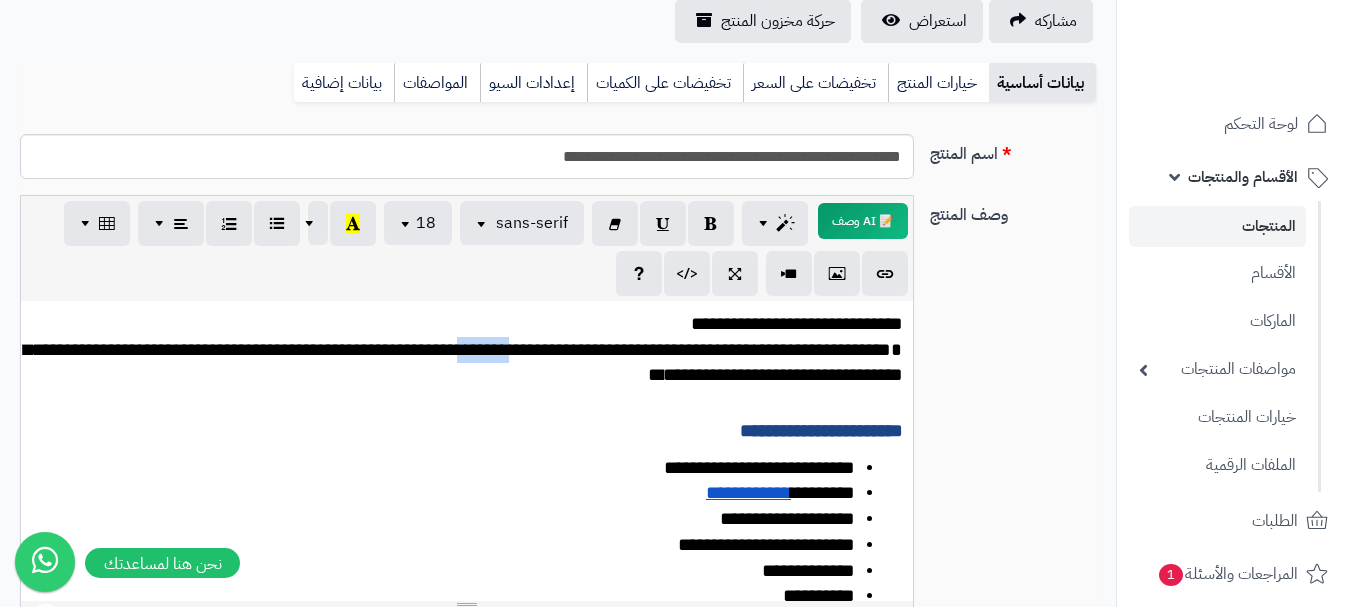 click on "**********" at bounding box center (463, 362) 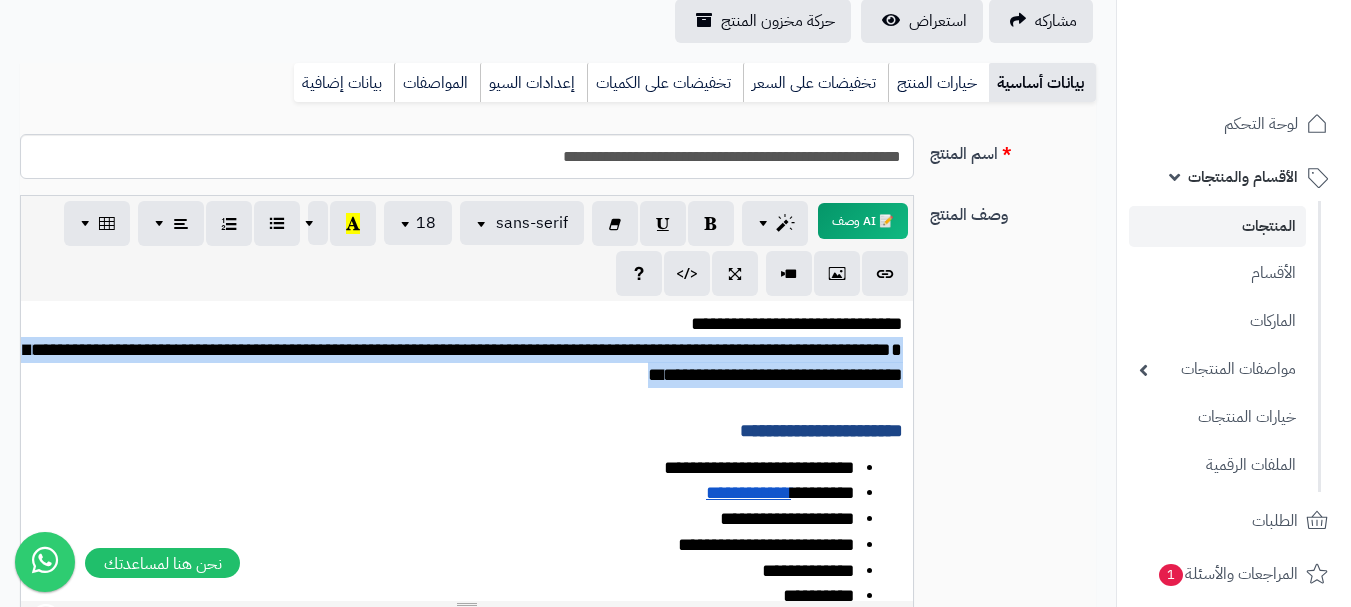 click on "**********" at bounding box center (463, 362) 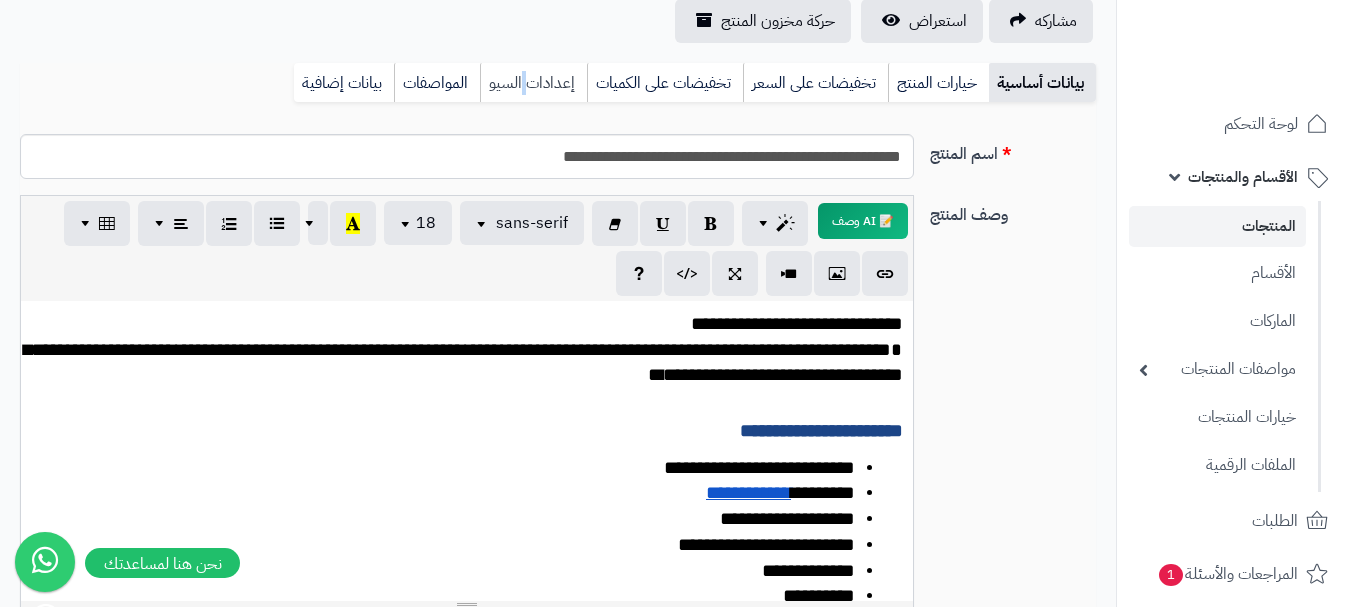 drag, startPoint x: 524, startPoint y: 75, endPoint x: 530, endPoint y: 111, distance: 36.496574 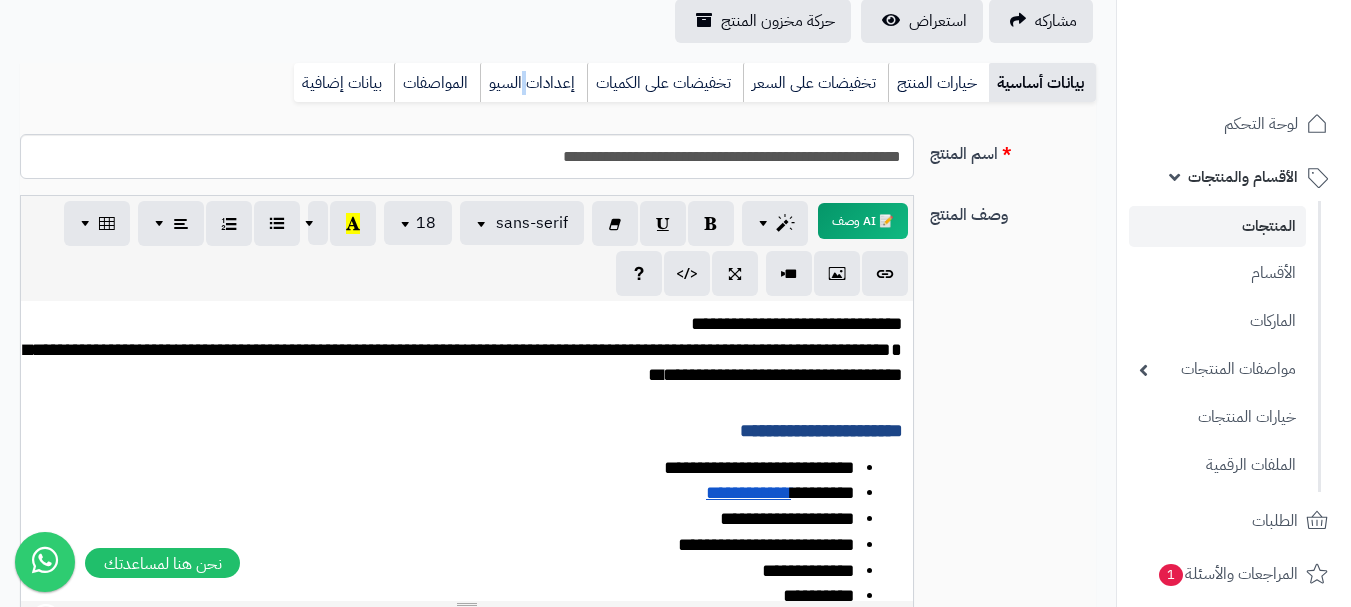 scroll, scrollTop: 191, scrollLeft: 0, axis: vertical 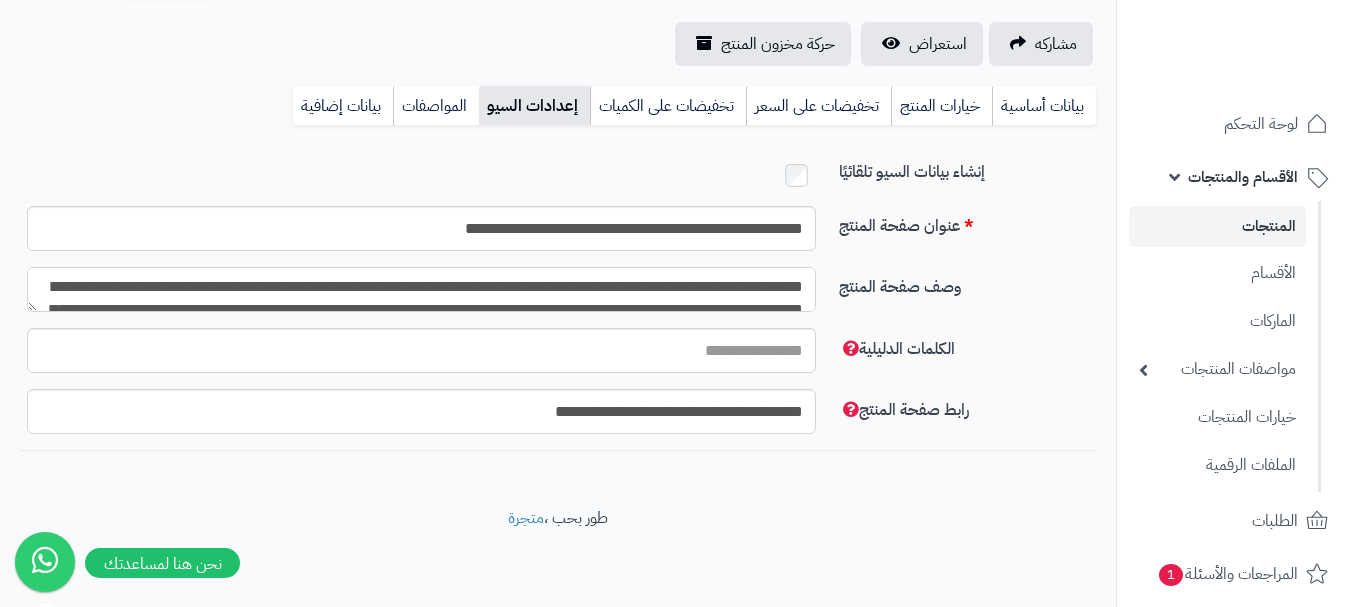 click on "**********" at bounding box center (421, 289) 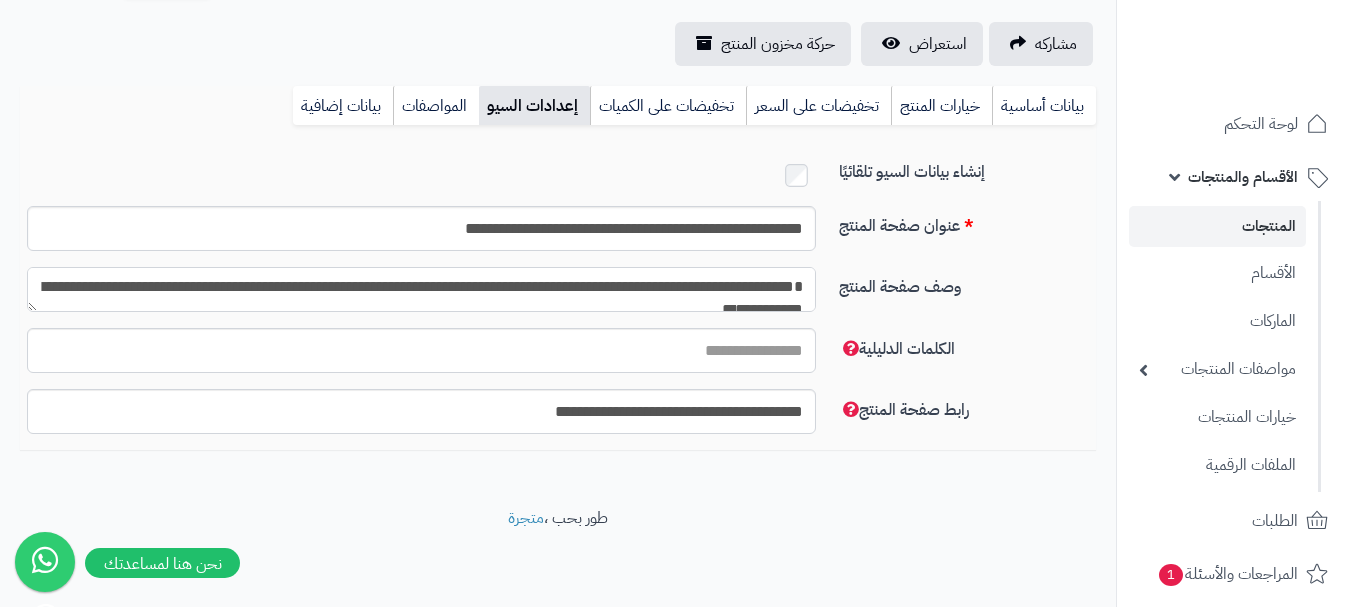 scroll, scrollTop: 11, scrollLeft: 0, axis: vertical 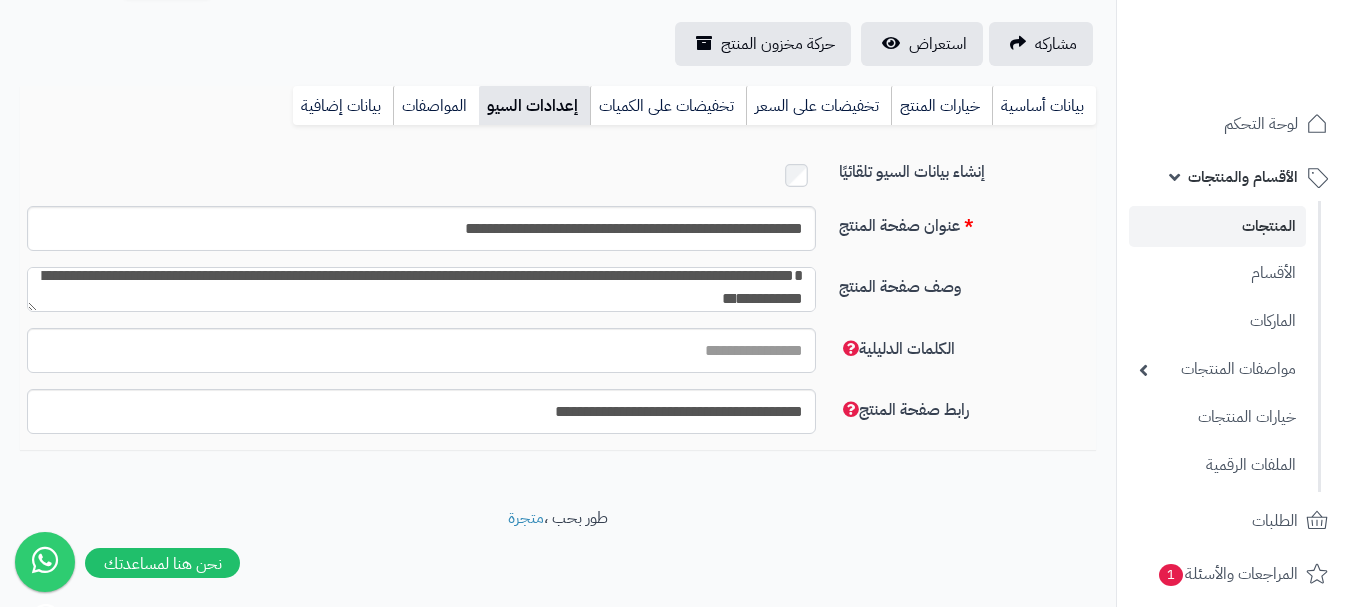 type on "**********" 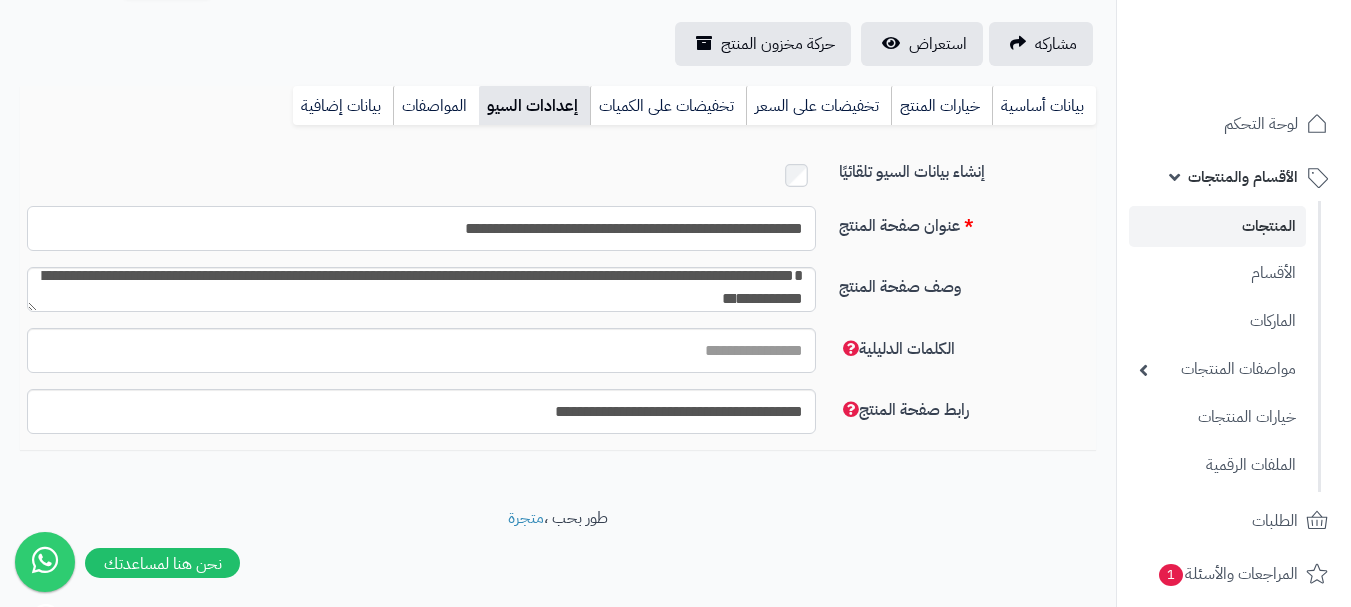 click on "**********" at bounding box center [421, 228] 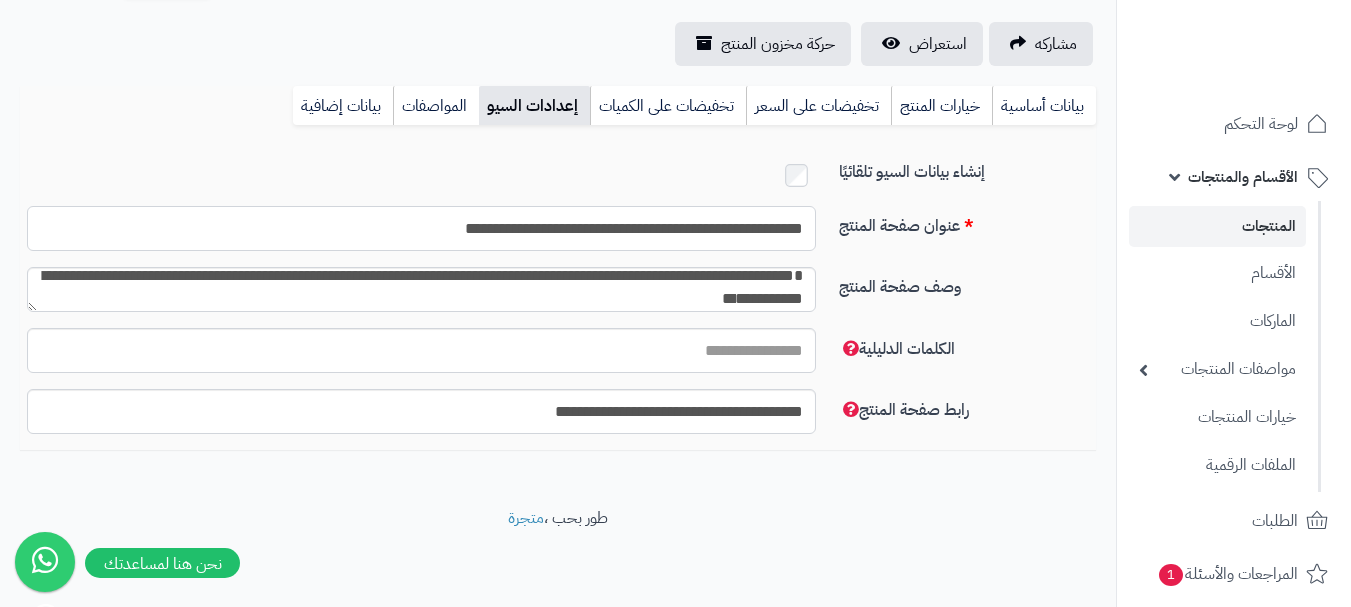 paste on "*********" 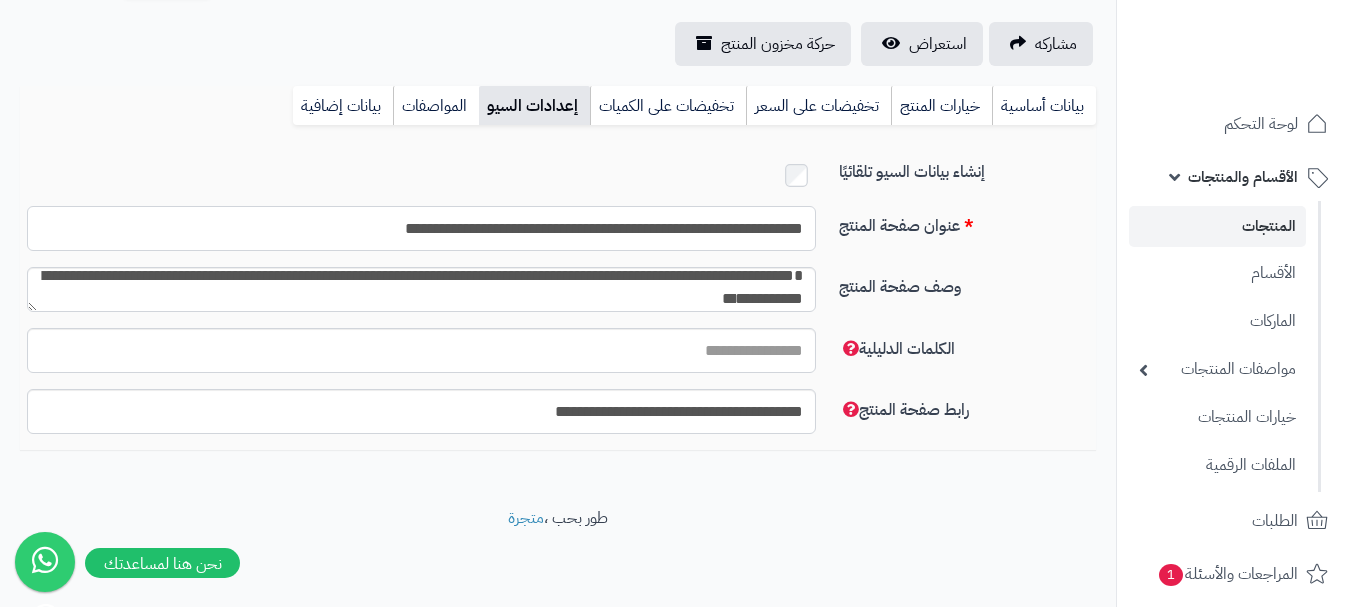 click on "**********" at bounding box center (421, 228) 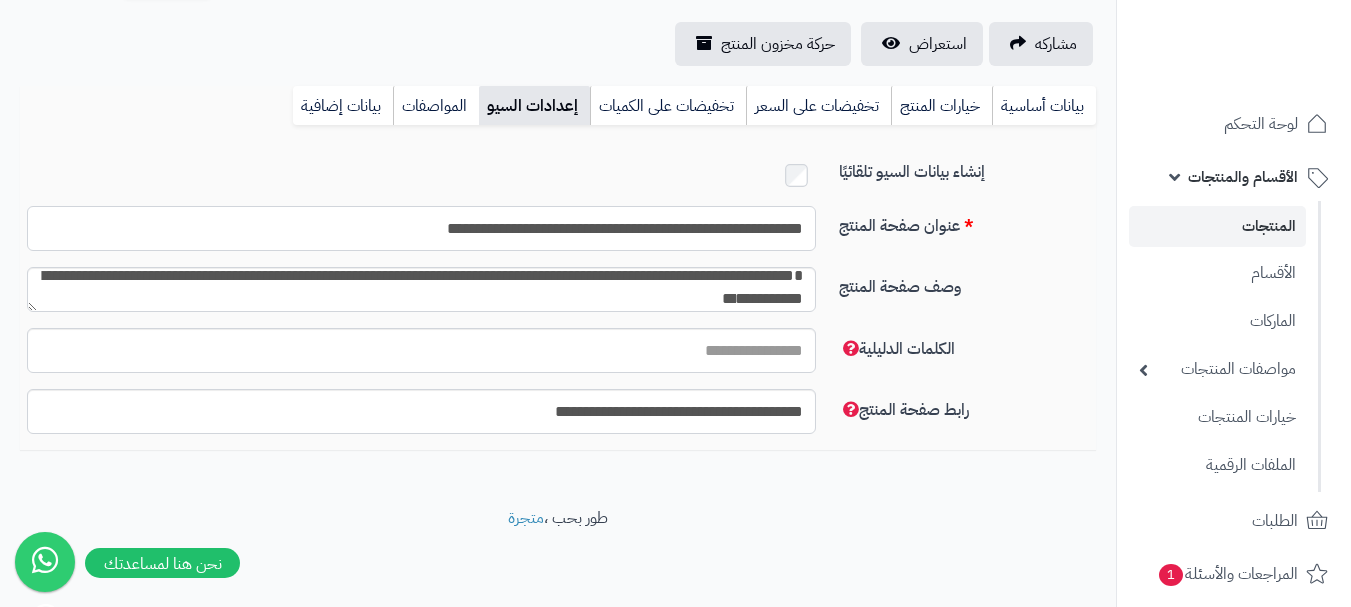scroll, scrollTop: 0, scrollLeft: 0, axis: both 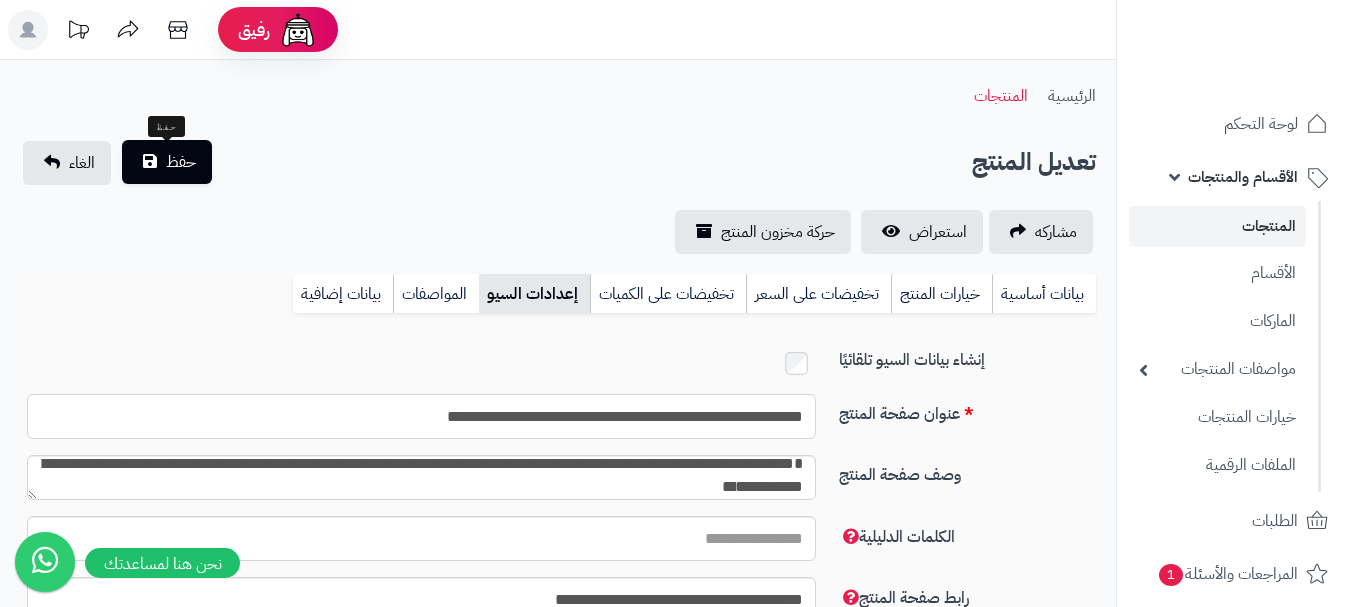 type on "**********" 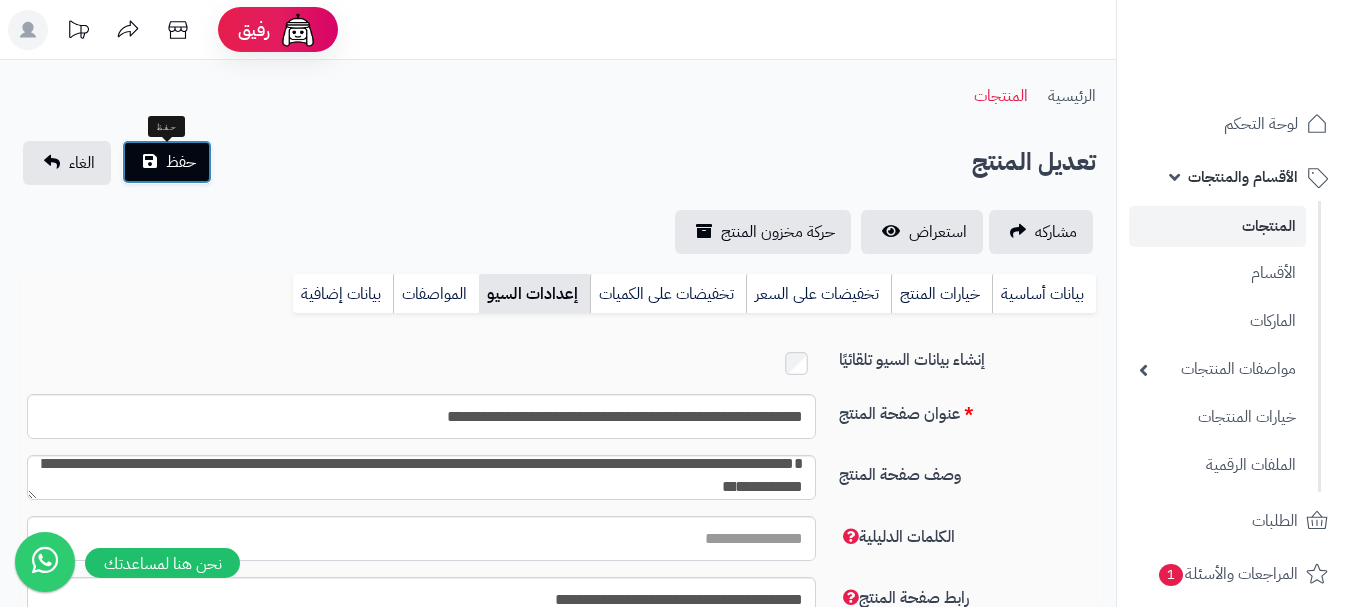 click on "حفظ" at bounding box center [167, 162] 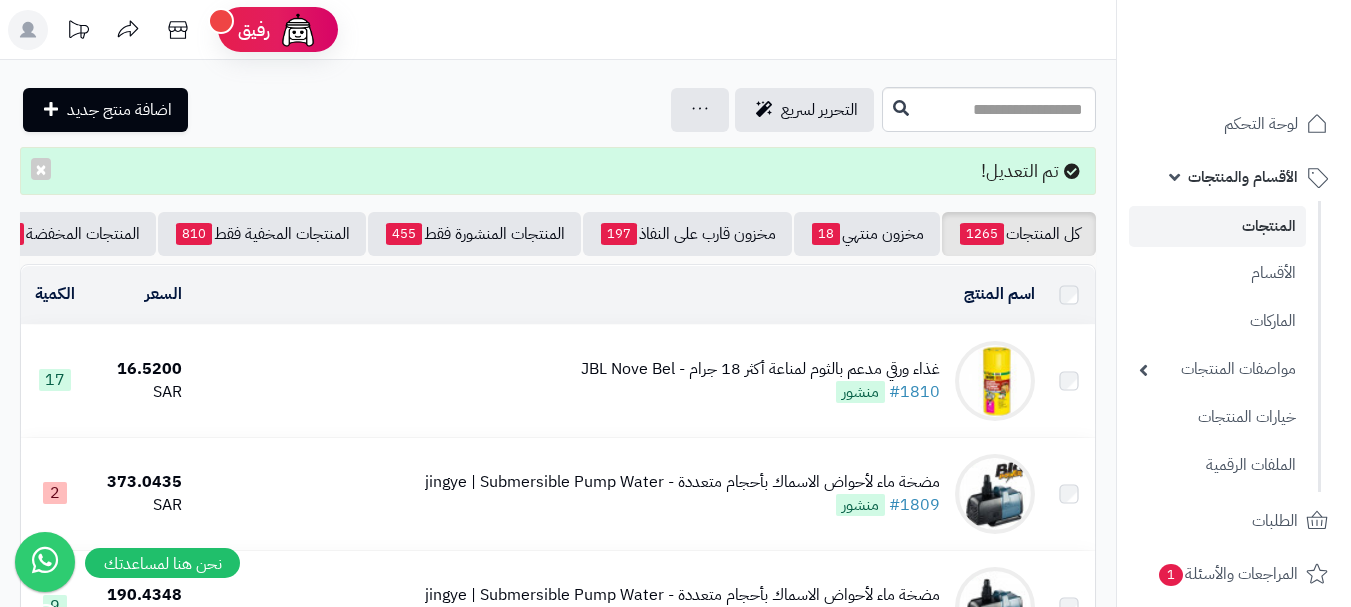 scroll, scrollTop: 0, scrollLeft: 0, axis: both 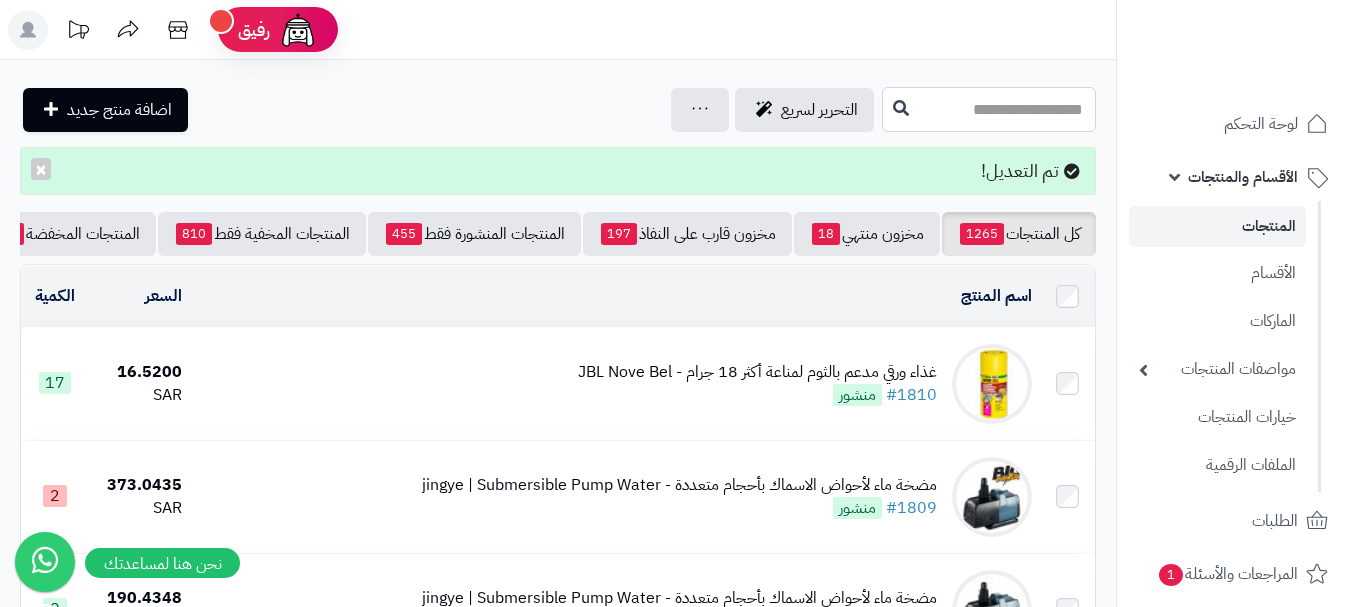 click at bounding box center [989, 109] 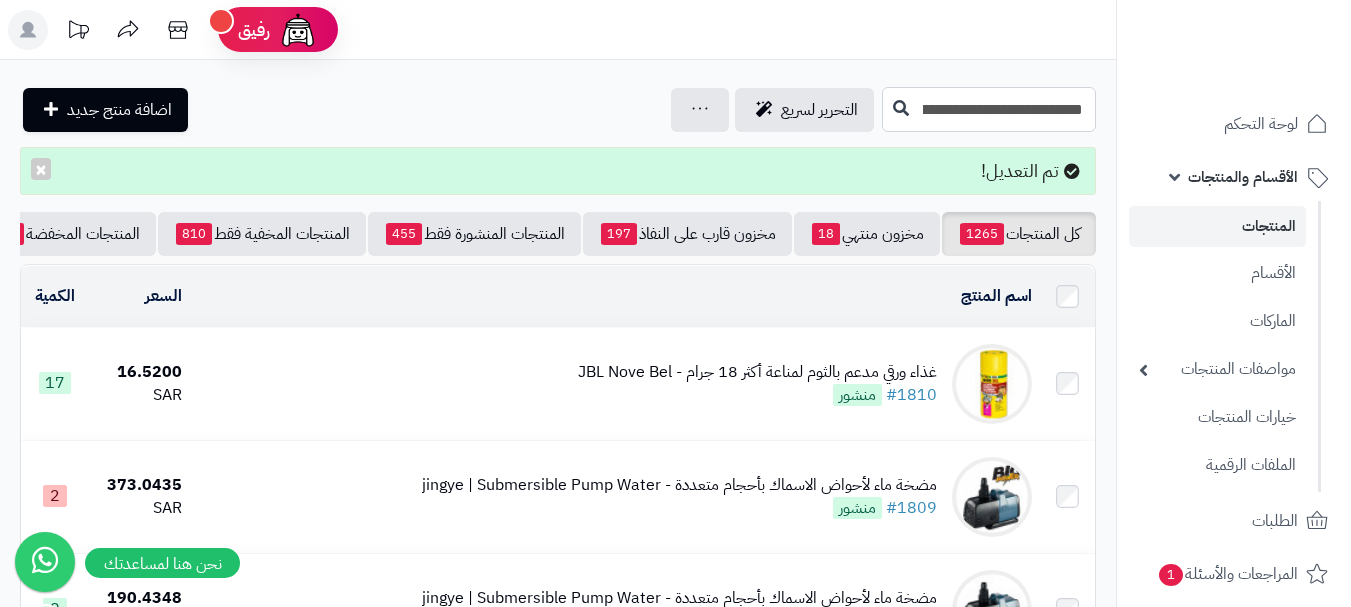 scroll, scrollTop: 0, scrollLeft: -233, axis: horizontal 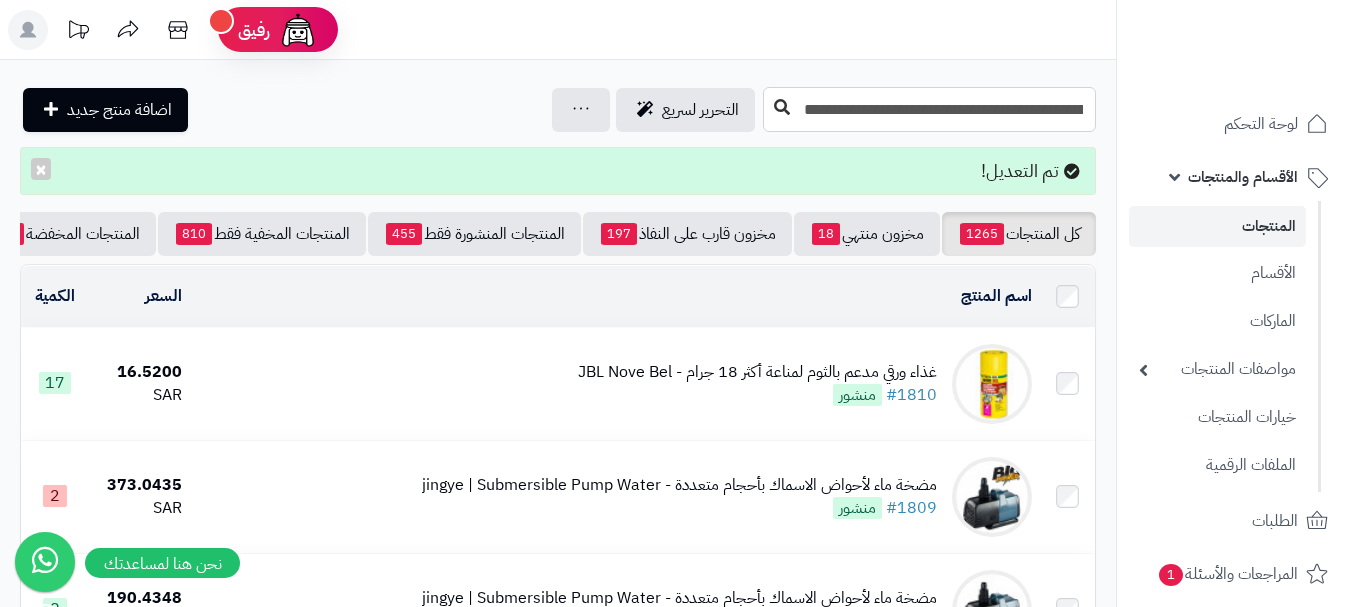 type on "**********" 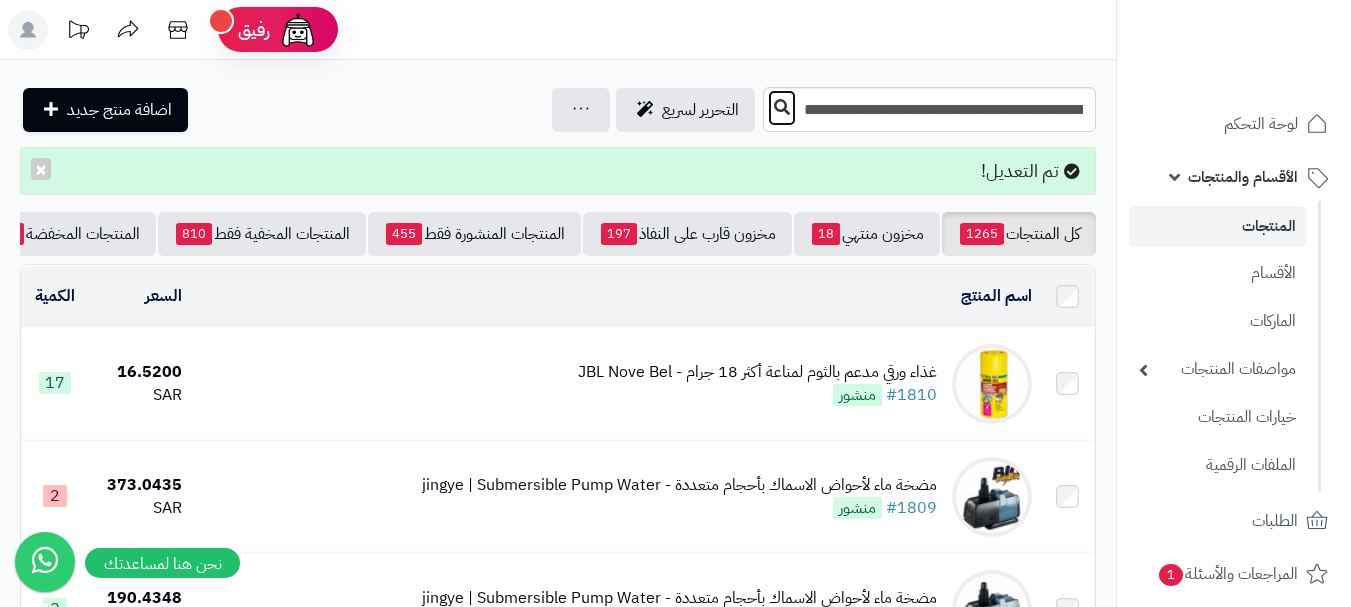click at bounding box center [782, 108] 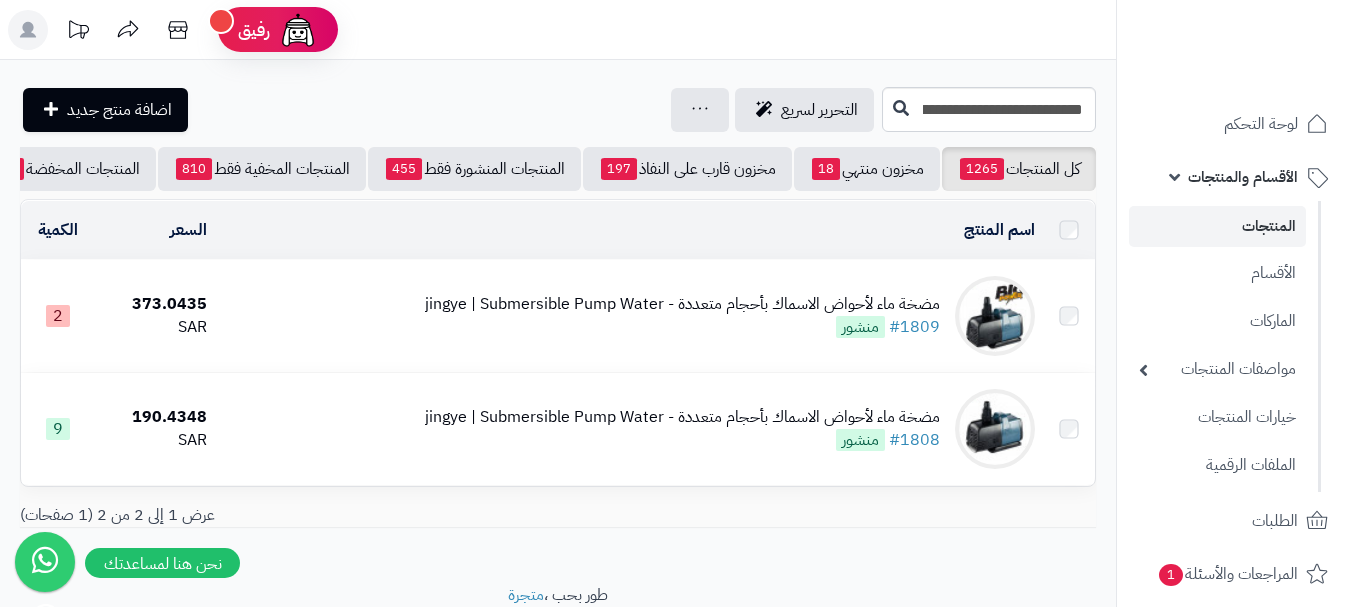 scroll, scrollTop: 0, scrollLeft: 0, axis: both 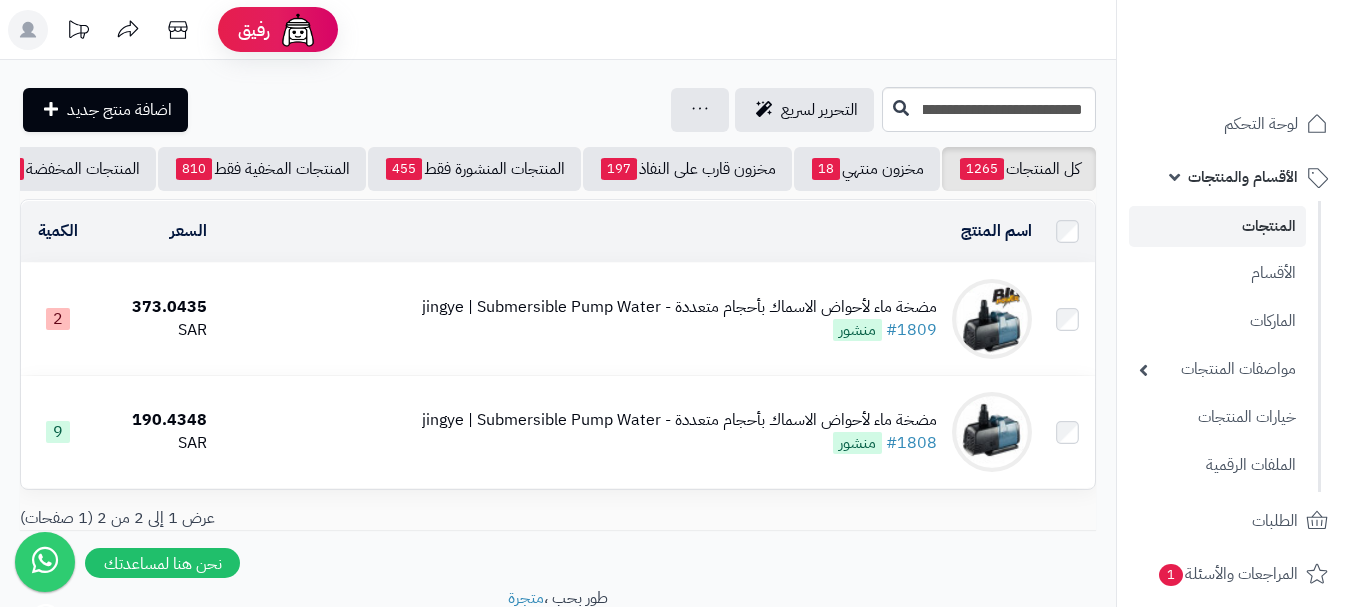 click on "مضخة ماء لأحواض الاسماك بأحجام متعددة - jingye | Submersible Pump Water" at bounding box center [679, 307] 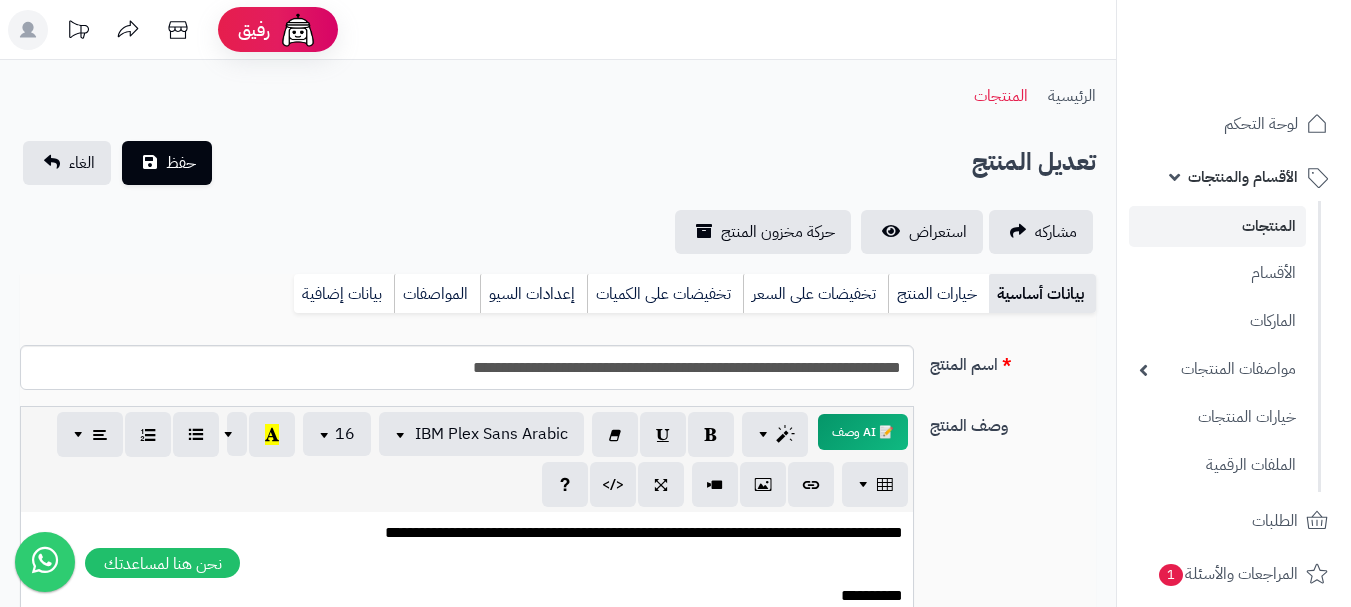 scroll, scrollTop: 0, scrollLeft: 0, axis: both 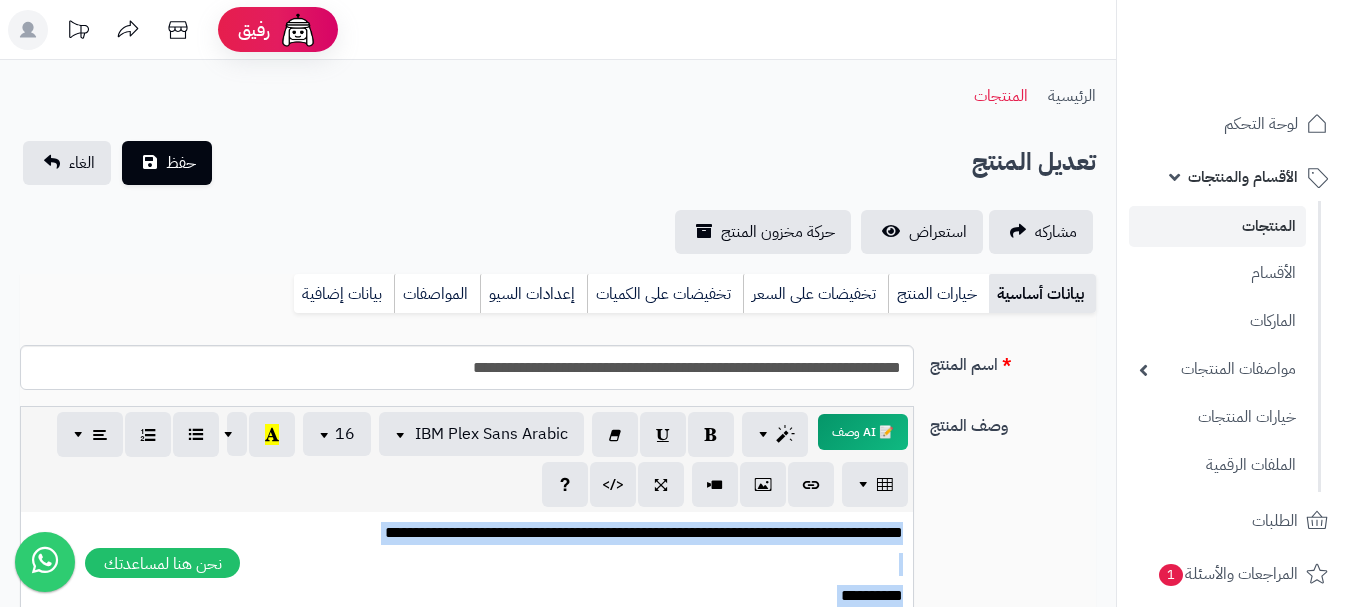 type 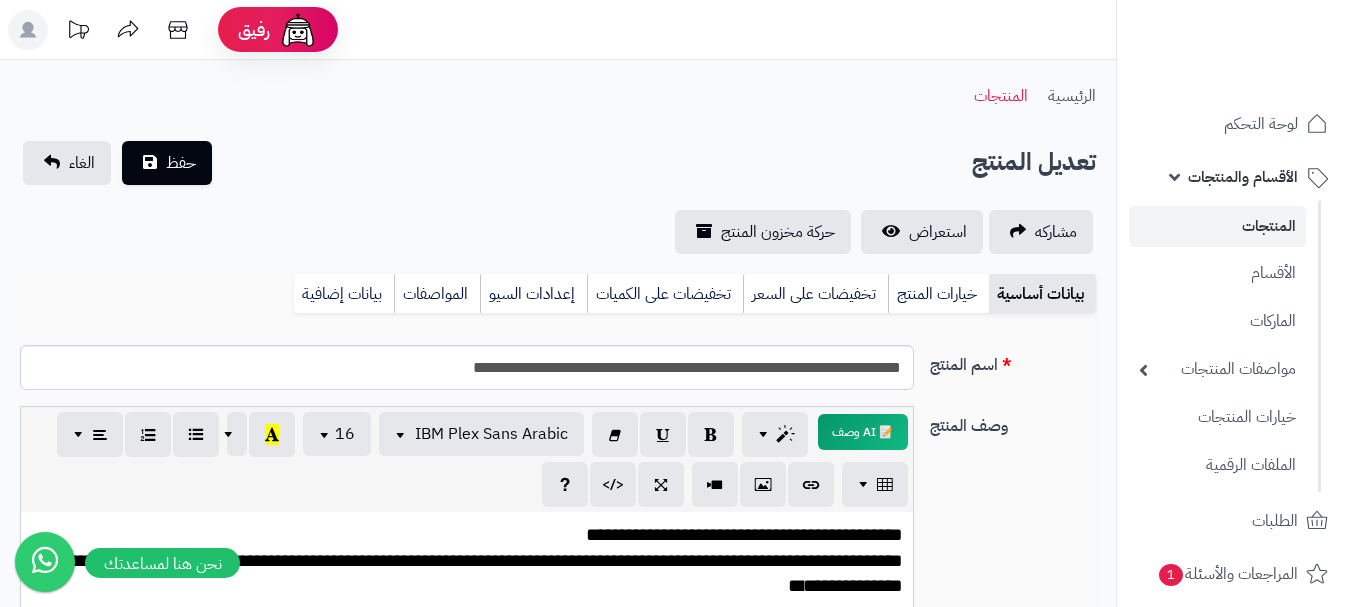 scroll, scrollTop: 211, scrollLeft: 0, axis: vertical 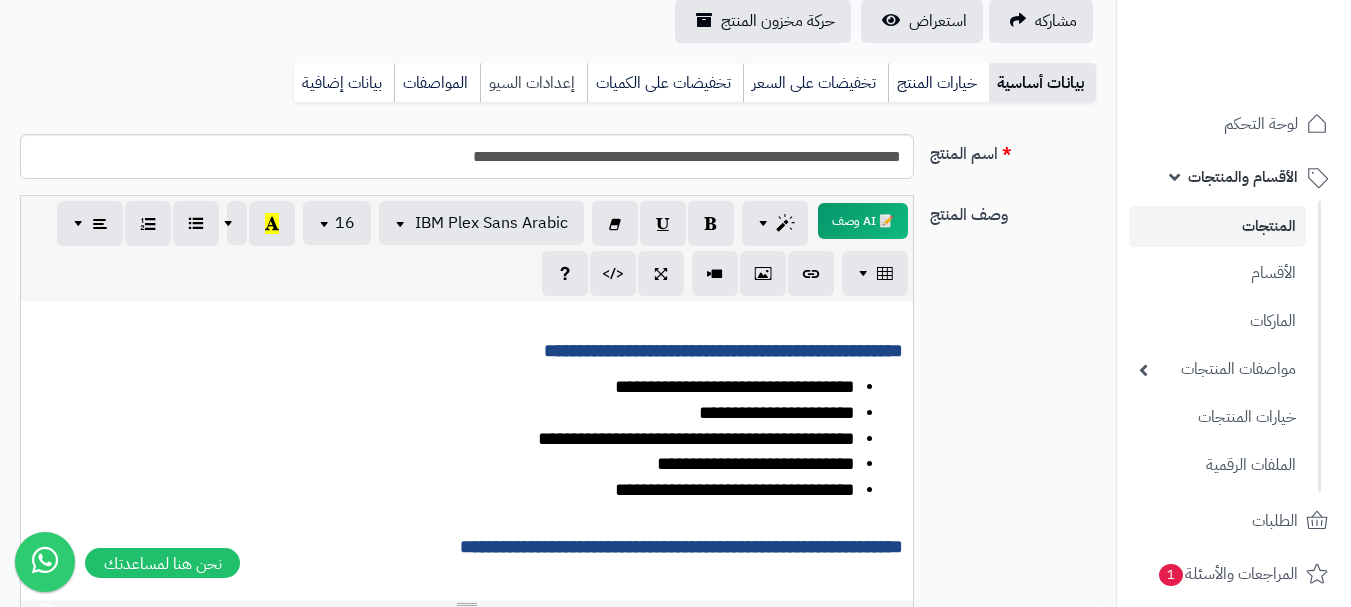 click on "إعدادات السيو" at bounding box center [533, 83] 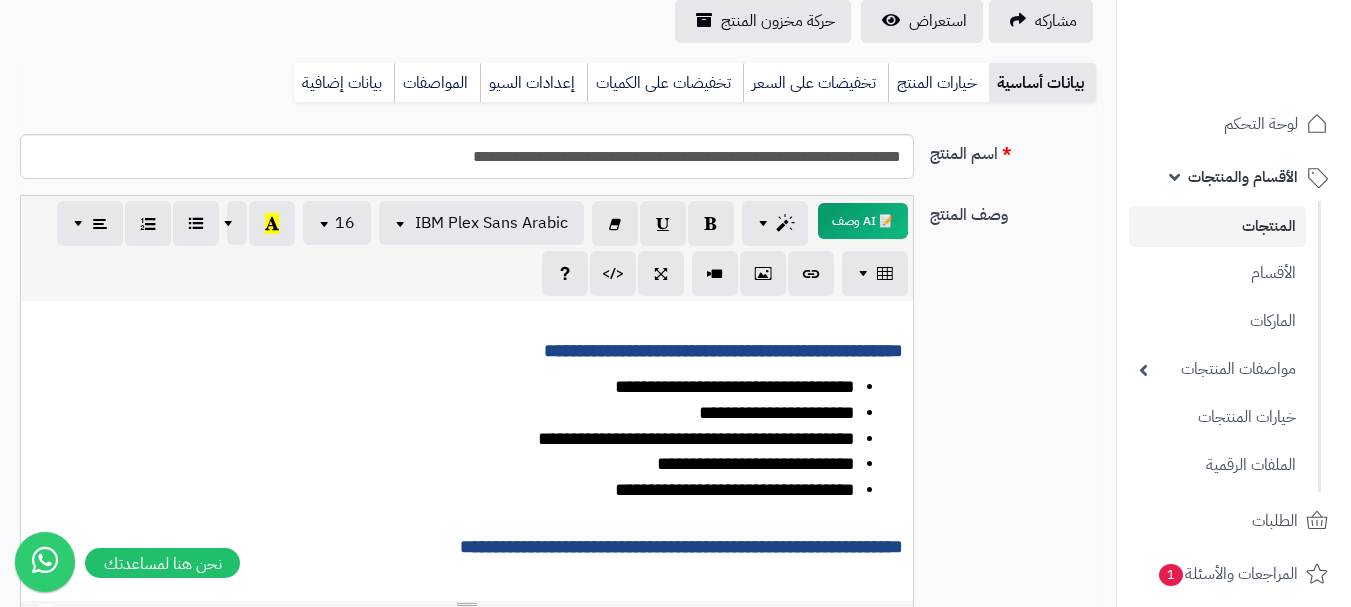 scroll, scrollTop: 191, scrollLeft: 0, axis: vertical 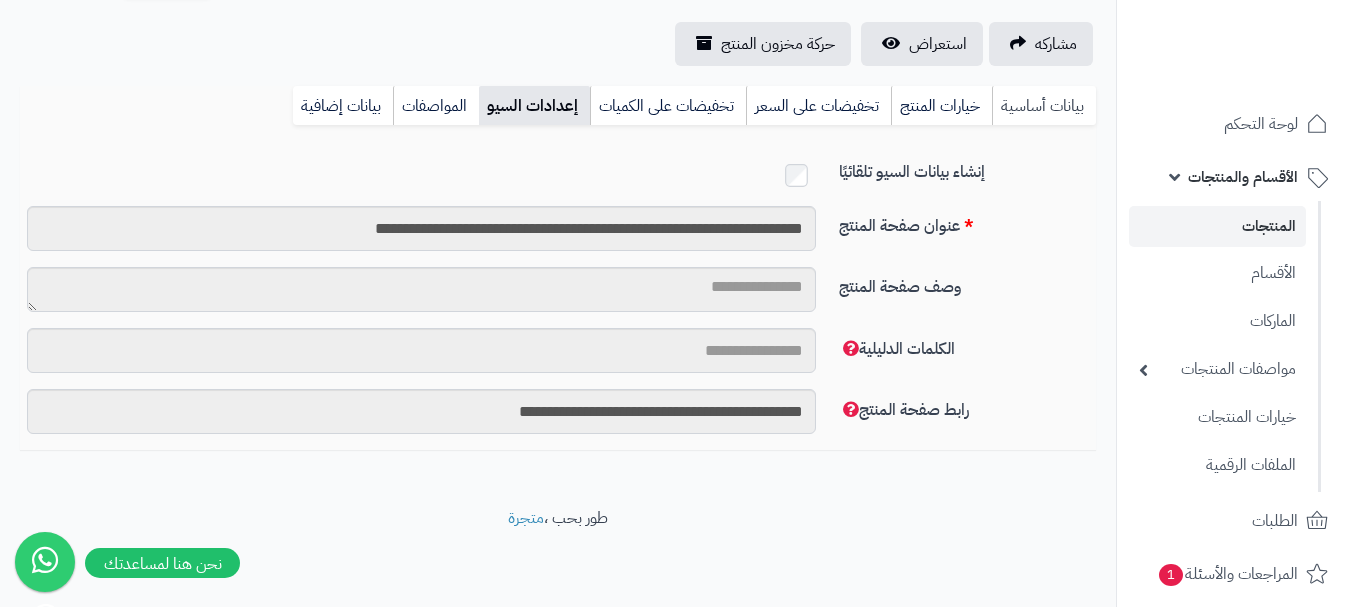click on "بيانات أساسية" at bounding box center (1044, 106) 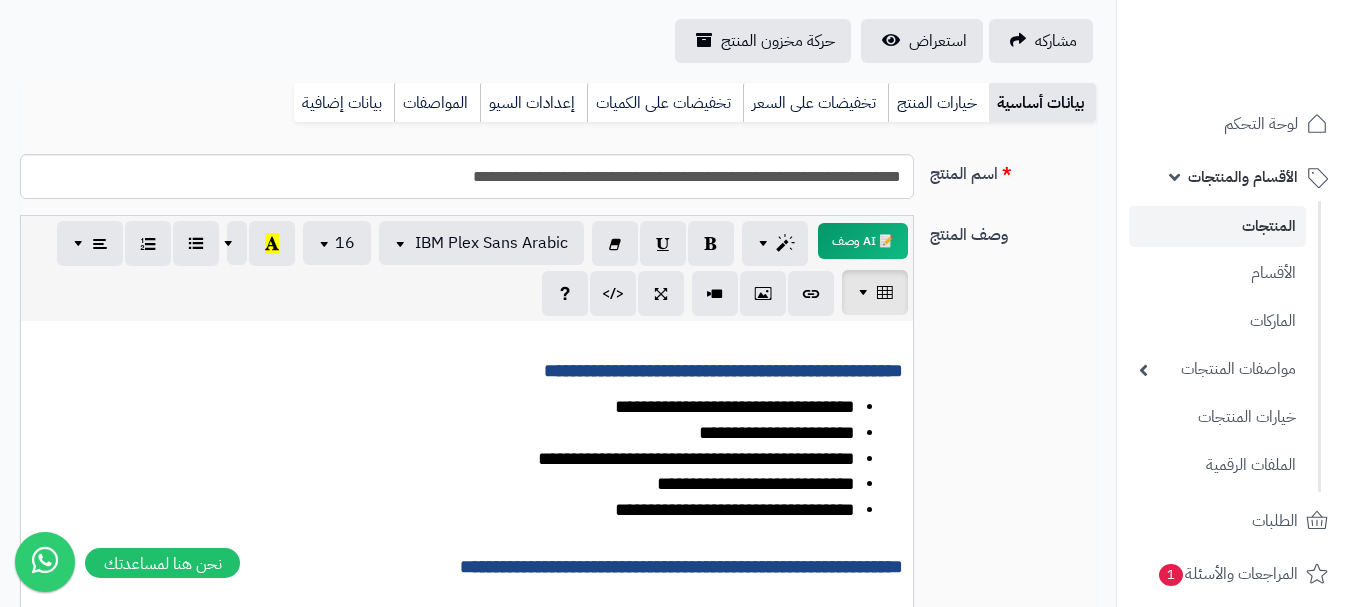 scroll, scrollTop: 211, scrollLeft: 0, axis: vertical 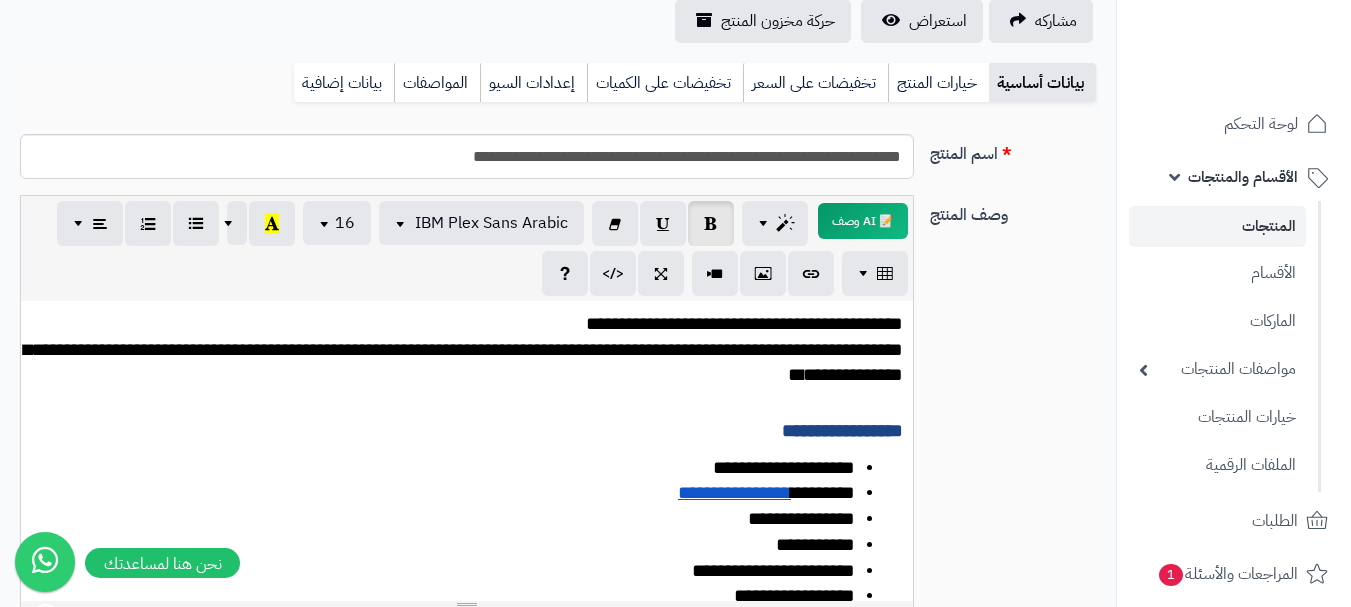 click on "**********" at bounding box center (463, 362) 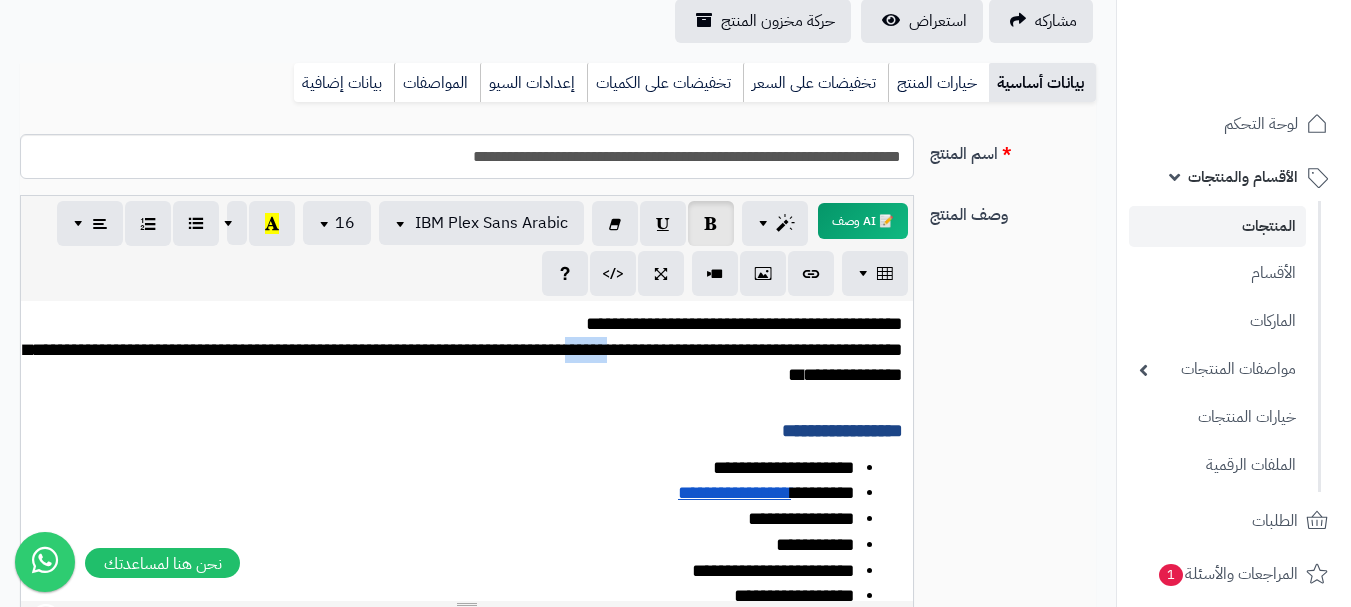 click on "**********" at bounding box center [463, 362] 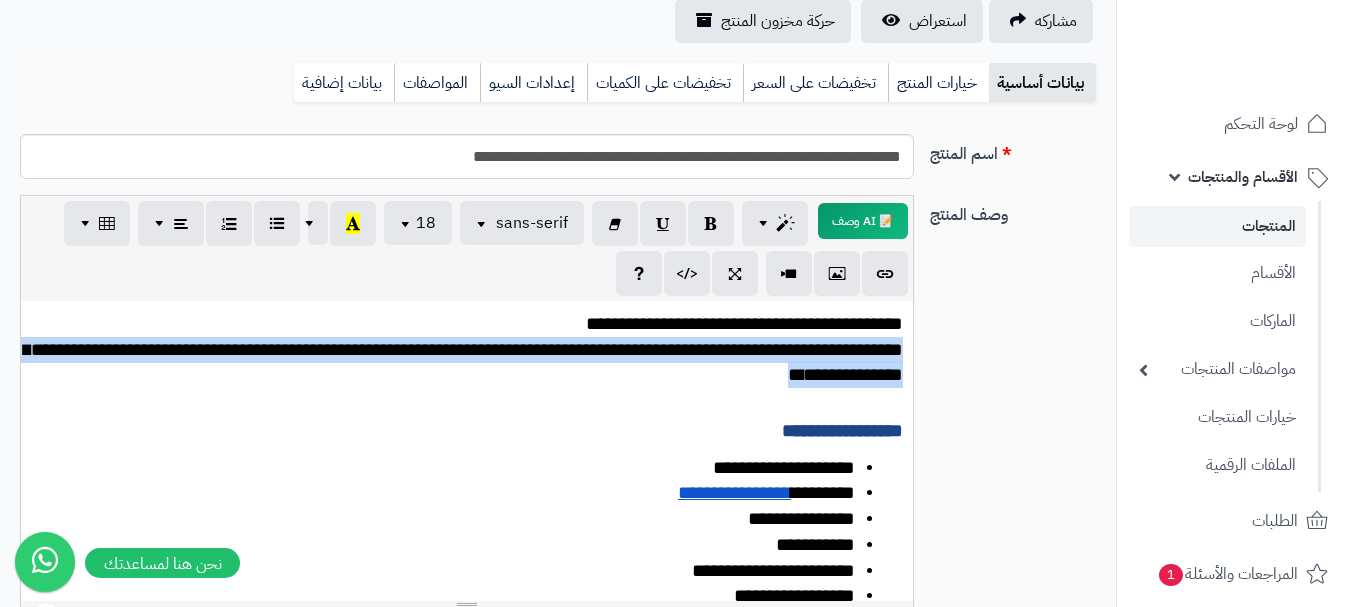 click on "**********" at bounding box center (463, 362) 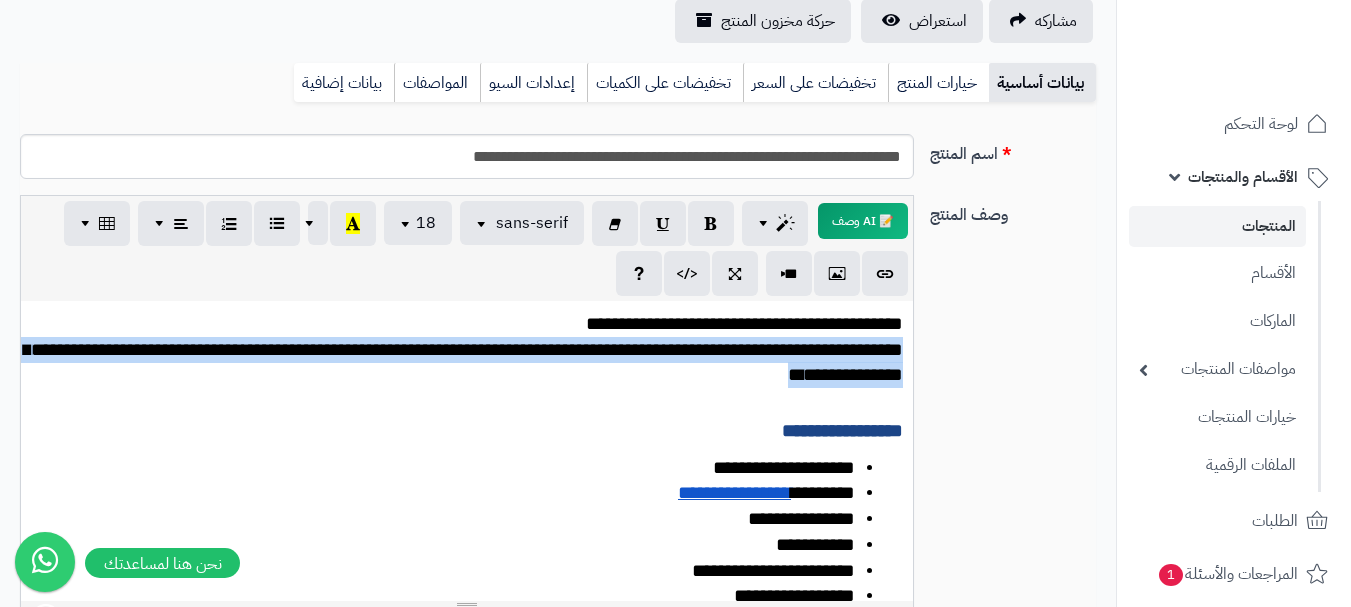 copy on "**********" 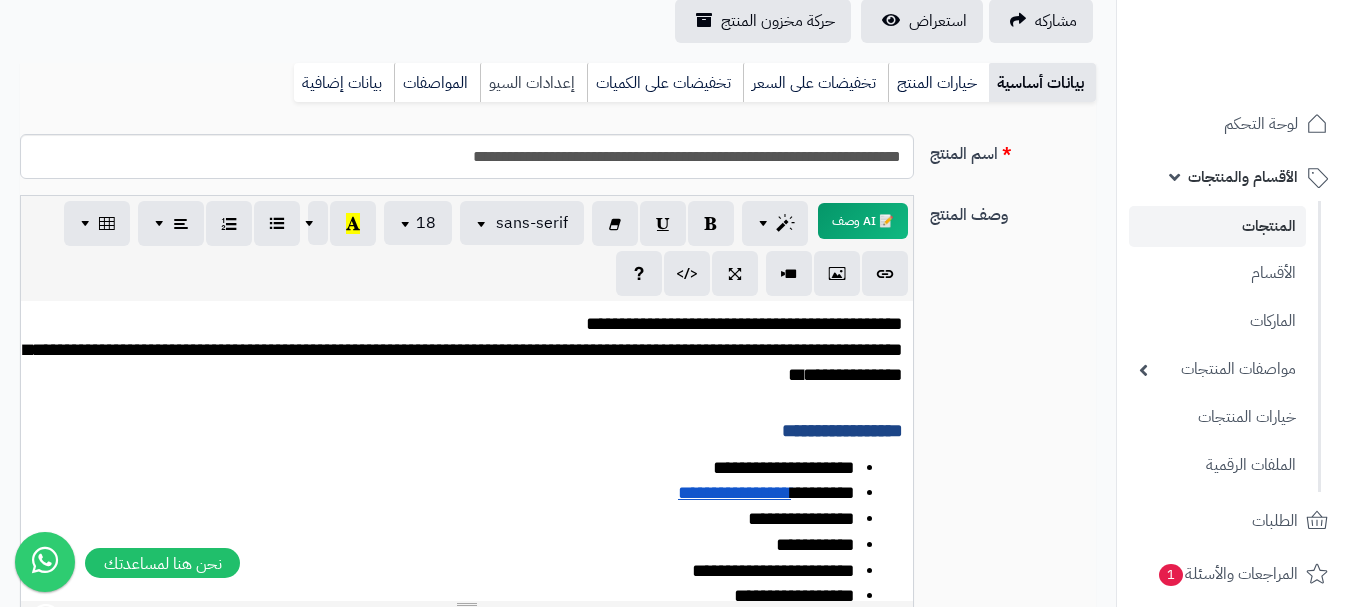 click on "إعدادات السيو" at bounding box center (533, 83) 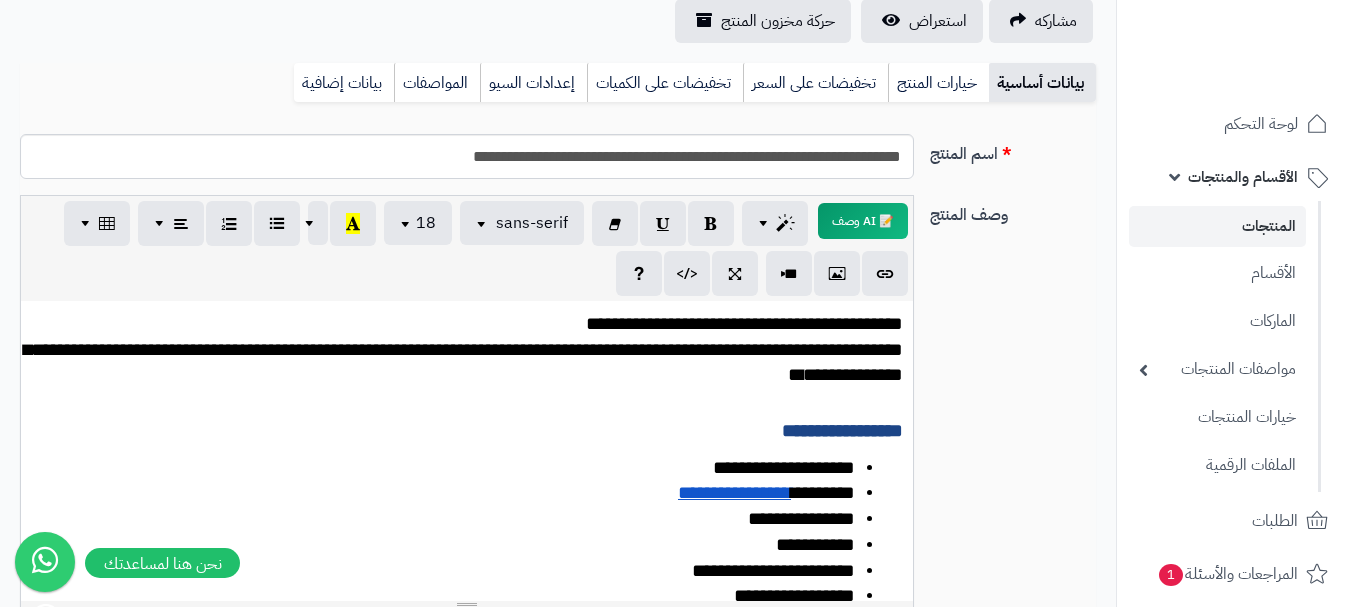 scroll, scrollTop: 191, scrollLeft: 0, axis: vertical 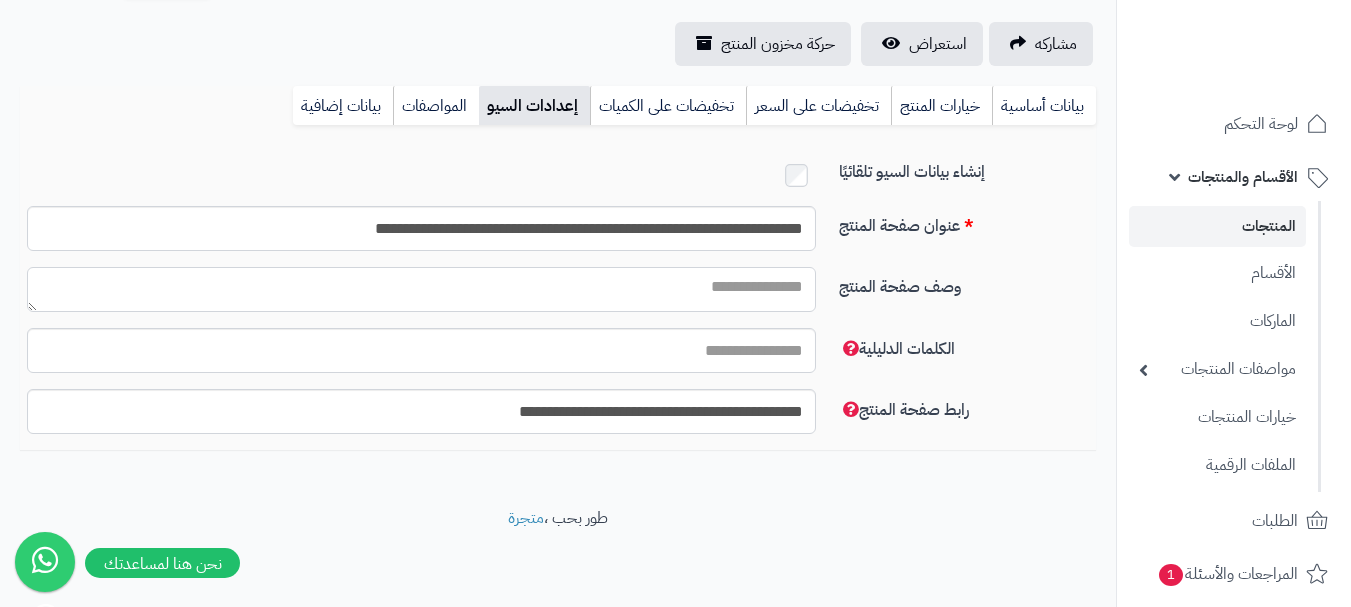 click on "وصف صفحة المنتج" at bounding box center (421, 289) 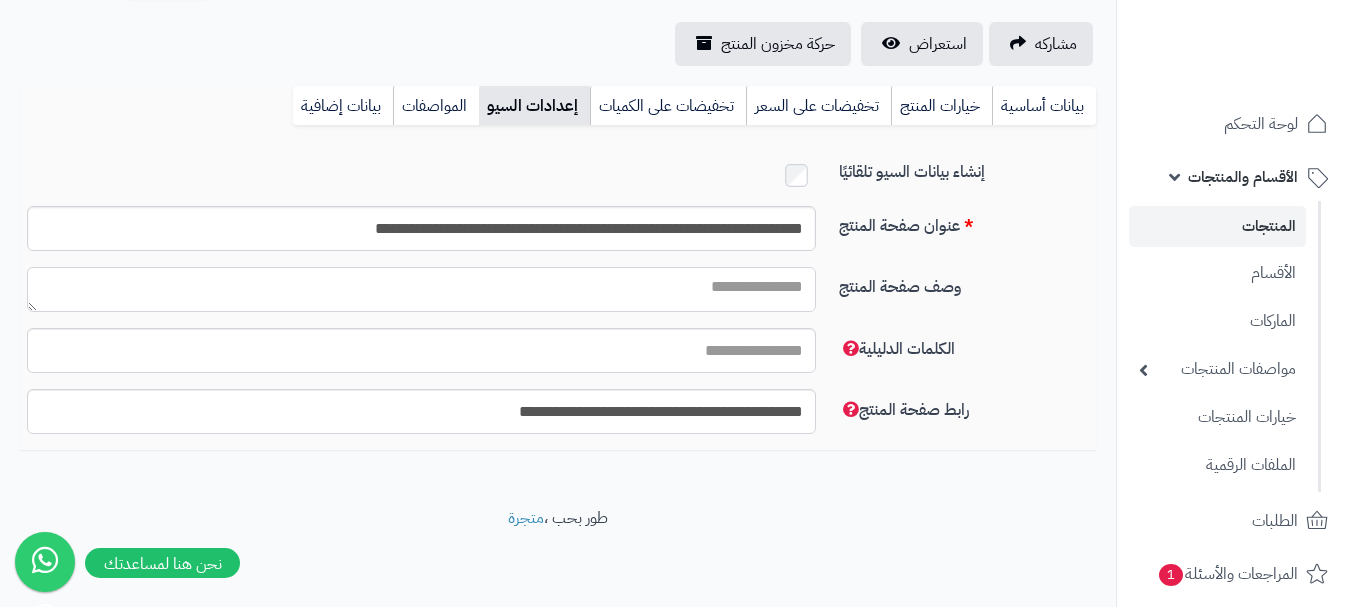 paste on "**********" 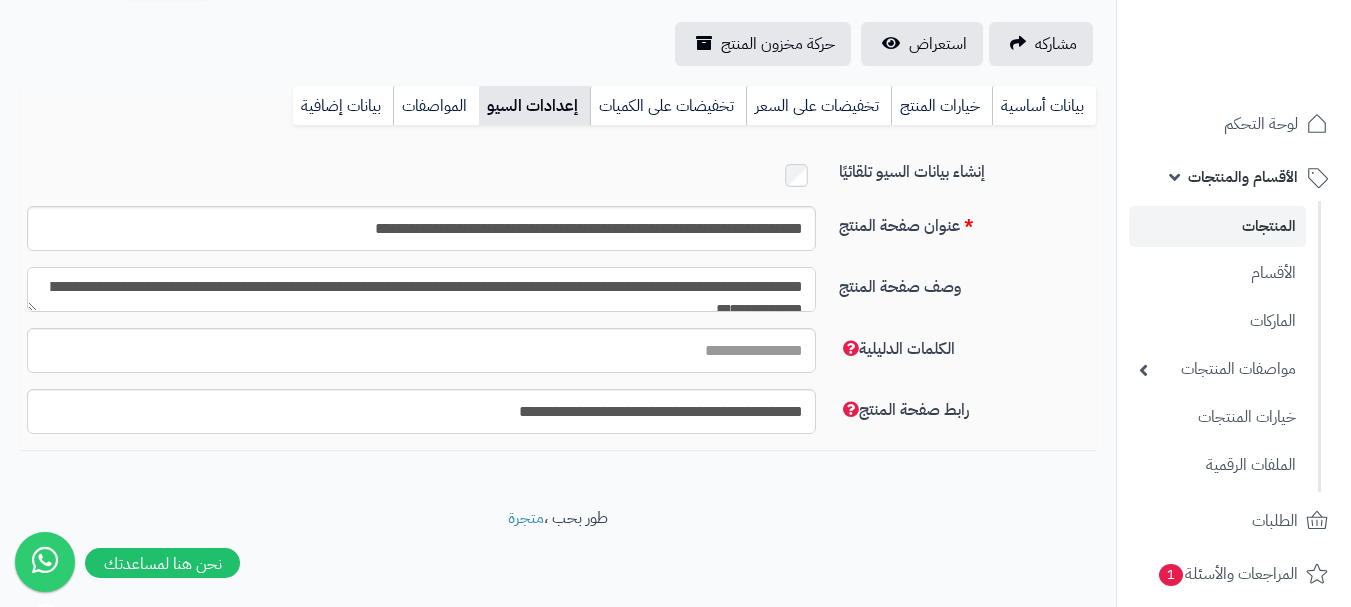 scroll, scrollTop: 11, scrollLeft: 0, axis: vertical 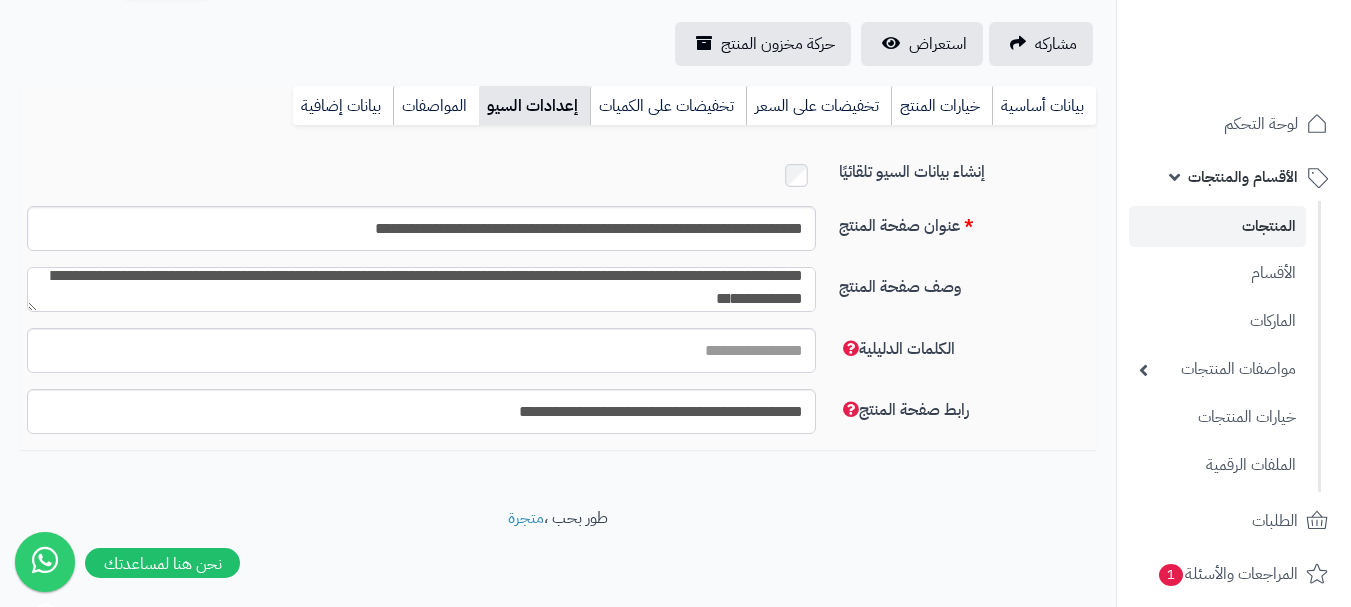 type on "**********" 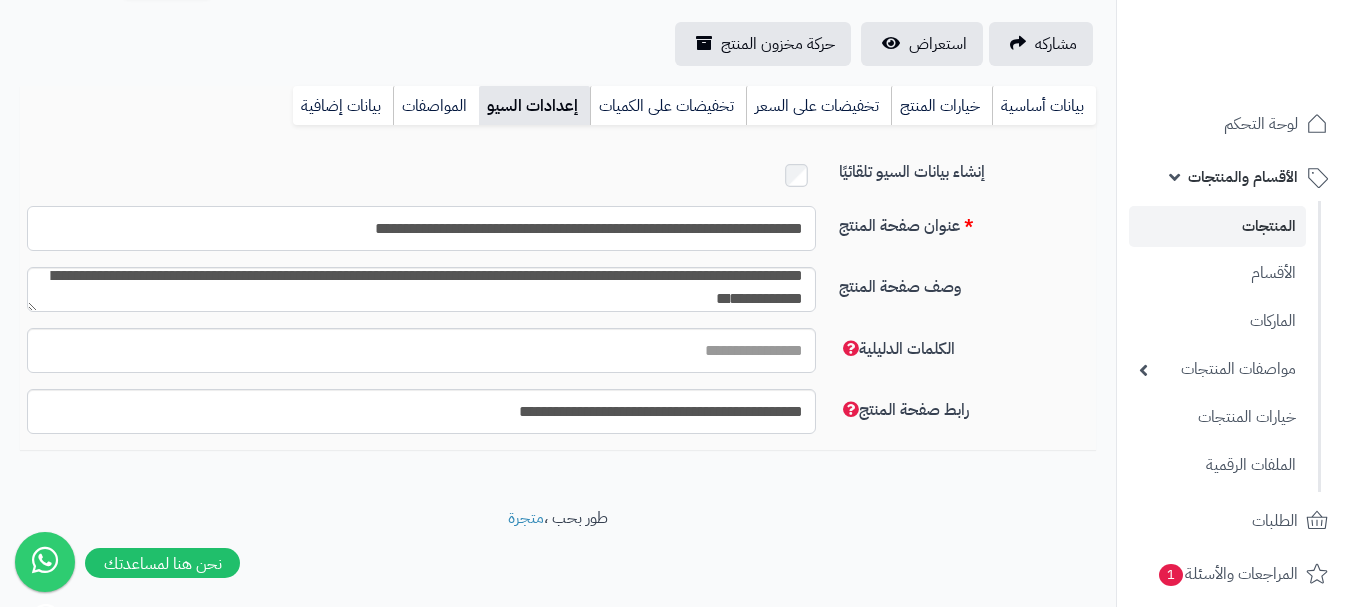 click on "**********" at bounding box center (421, 228) 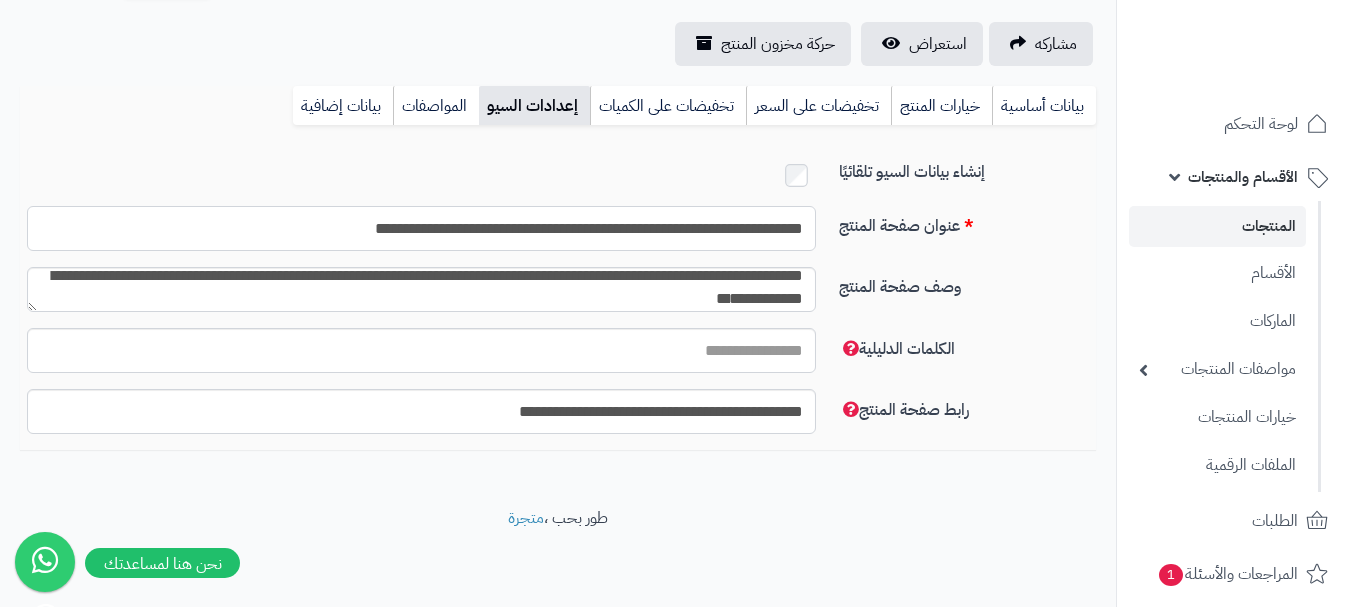 paste on "**" 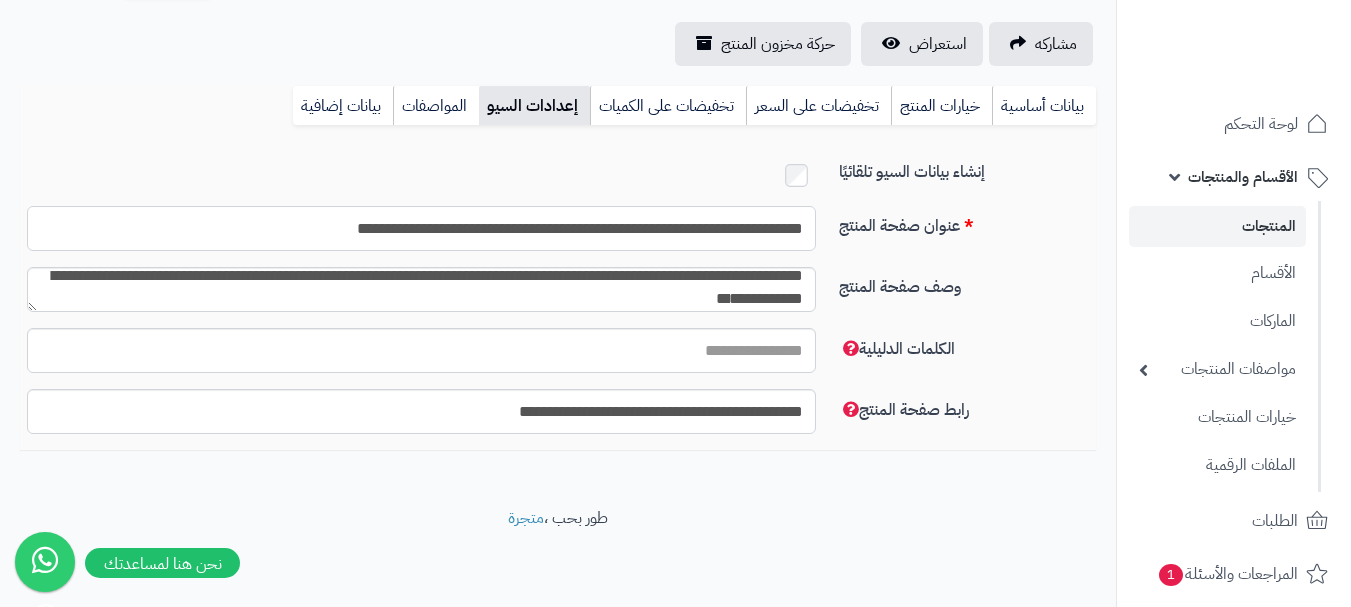 click on "**********" at bounding box center [421, 228] 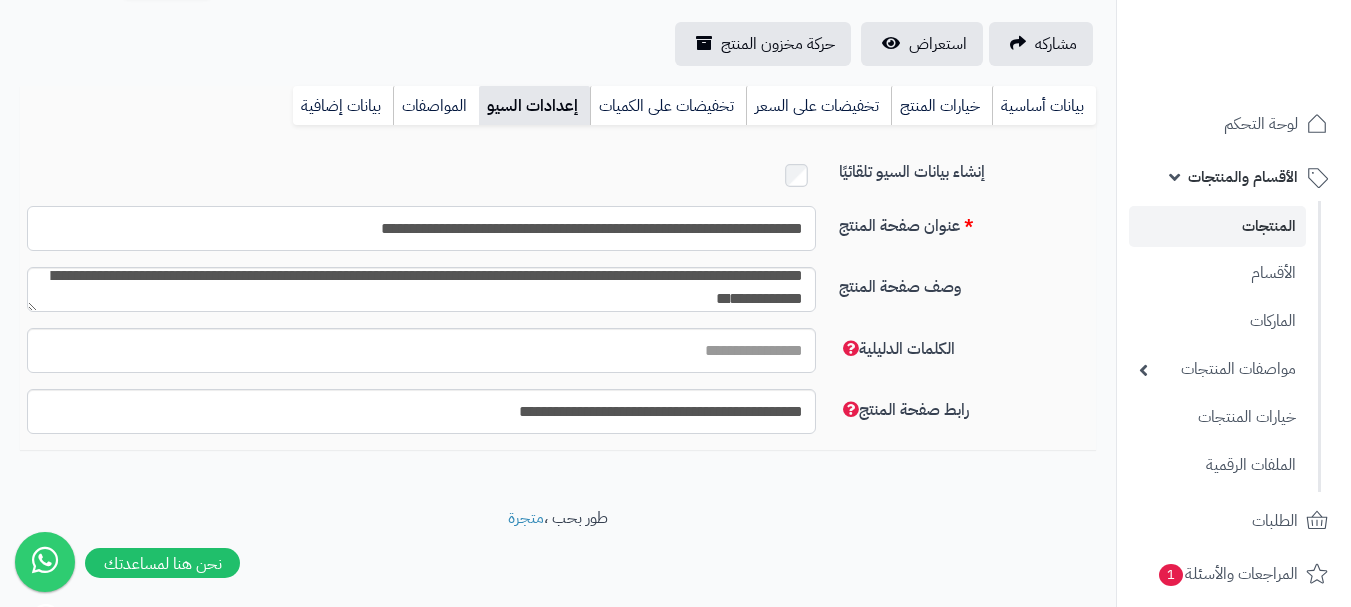 scroll, scrollTop: 0, scrollLeft: 0, axis: both 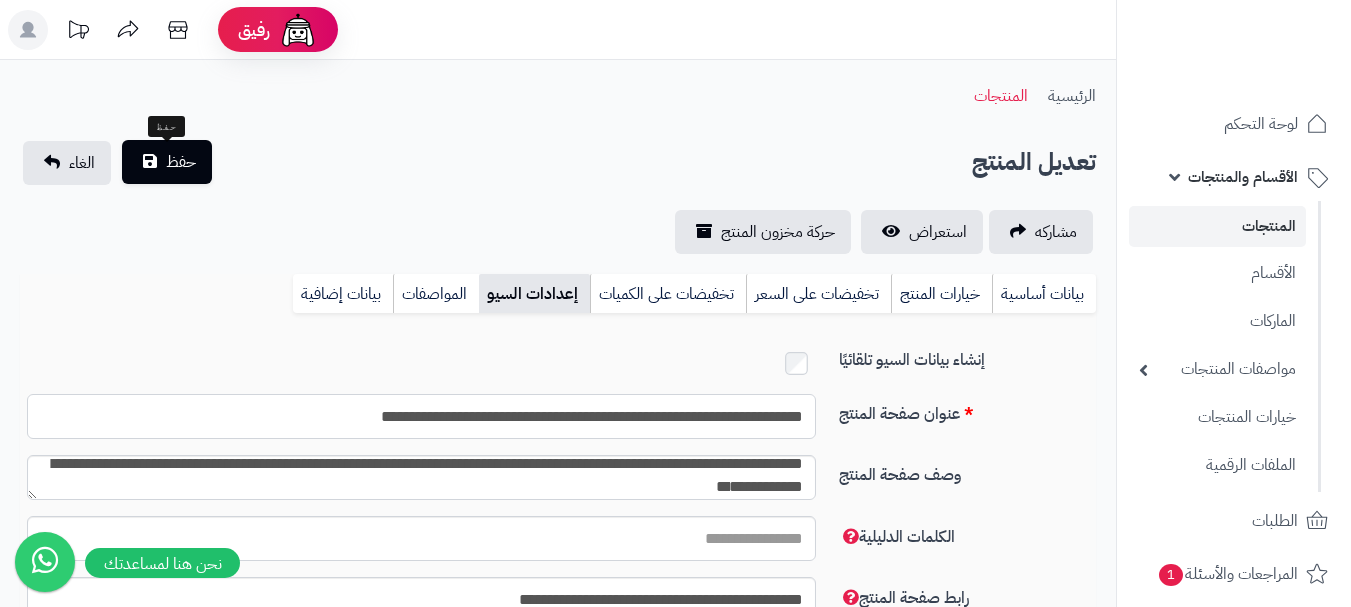 type on "**********" 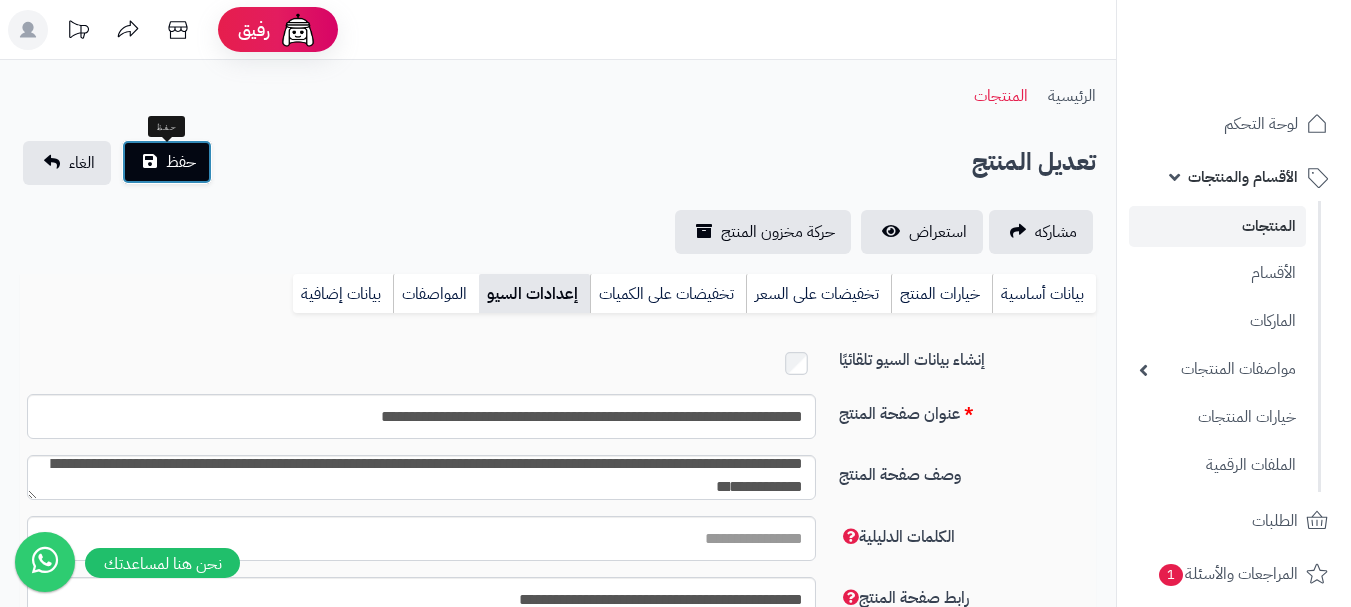 click on "حفظ" at bounding box center [181, 162] 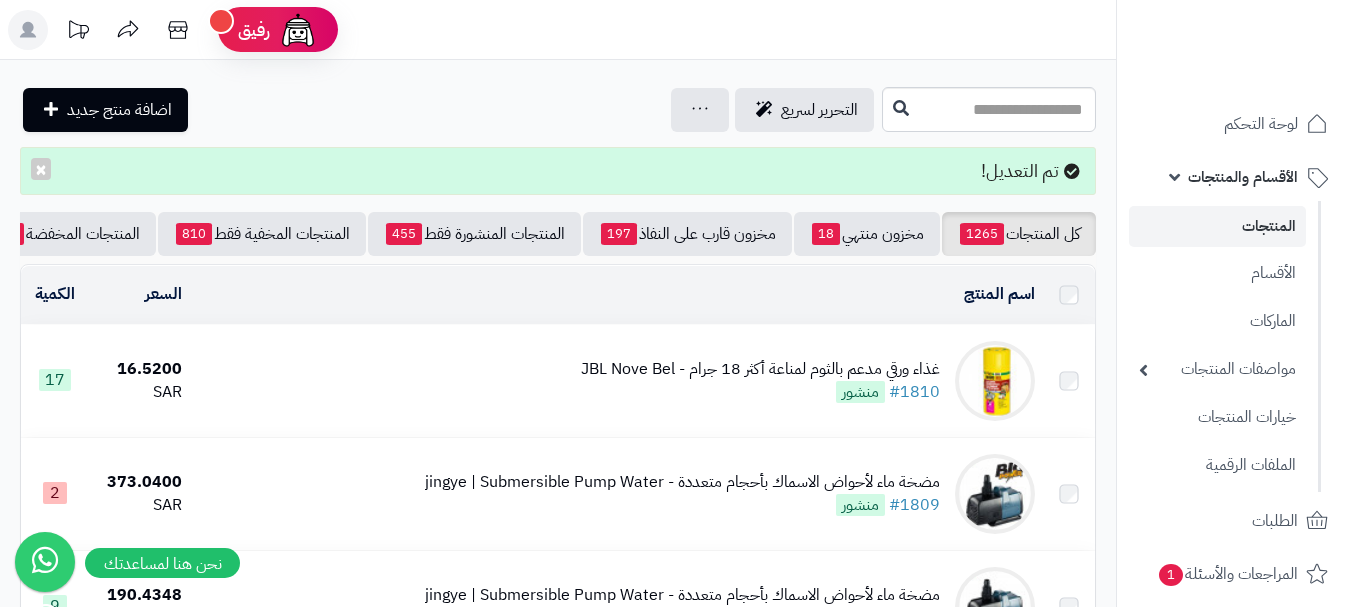 scroll, scrollTop: 0, scrollLeft: 0, axis: both 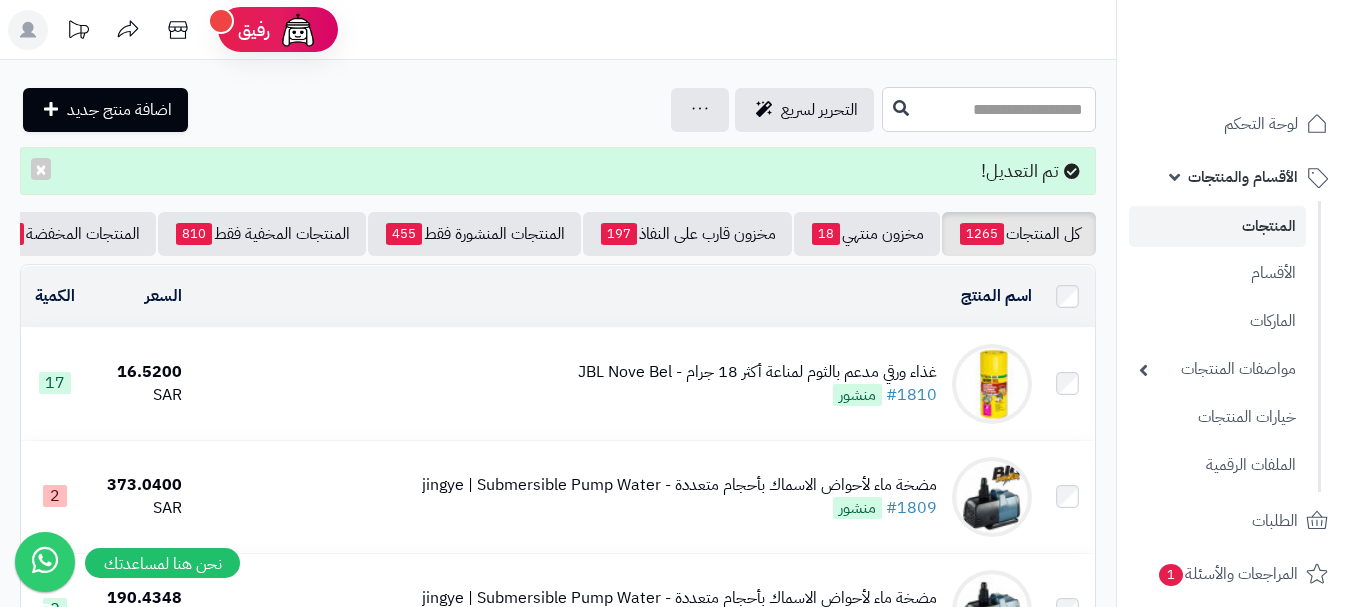 click at bounding box center (989, 109) 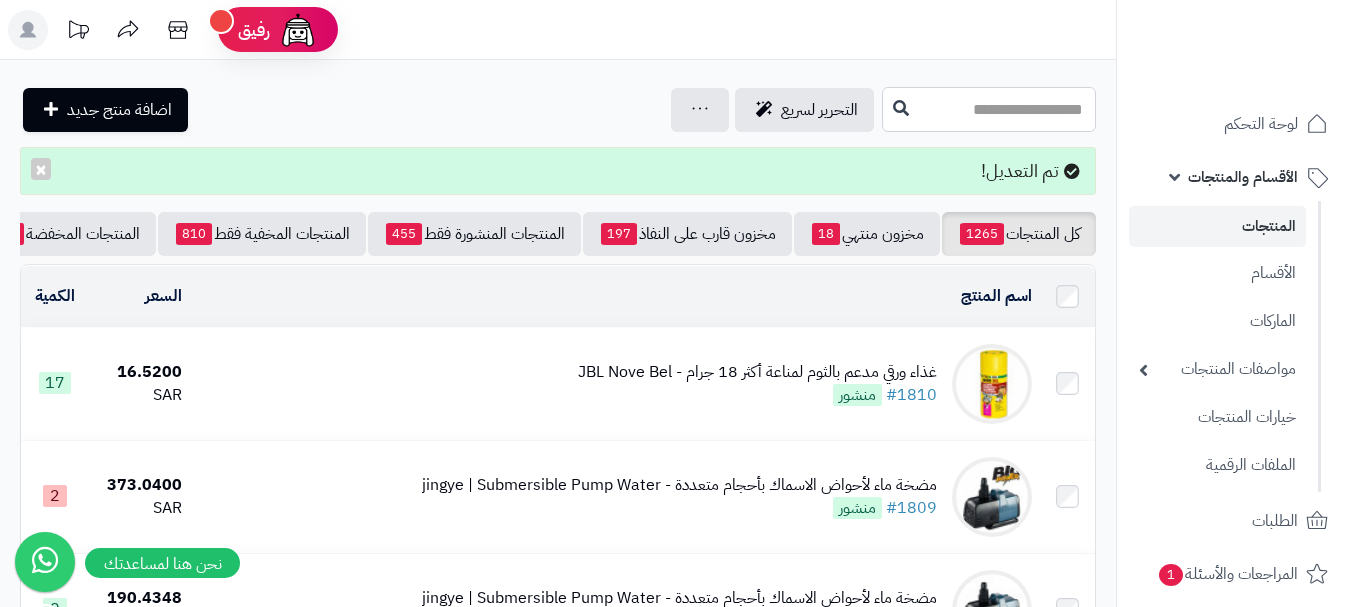 paste on "**********" 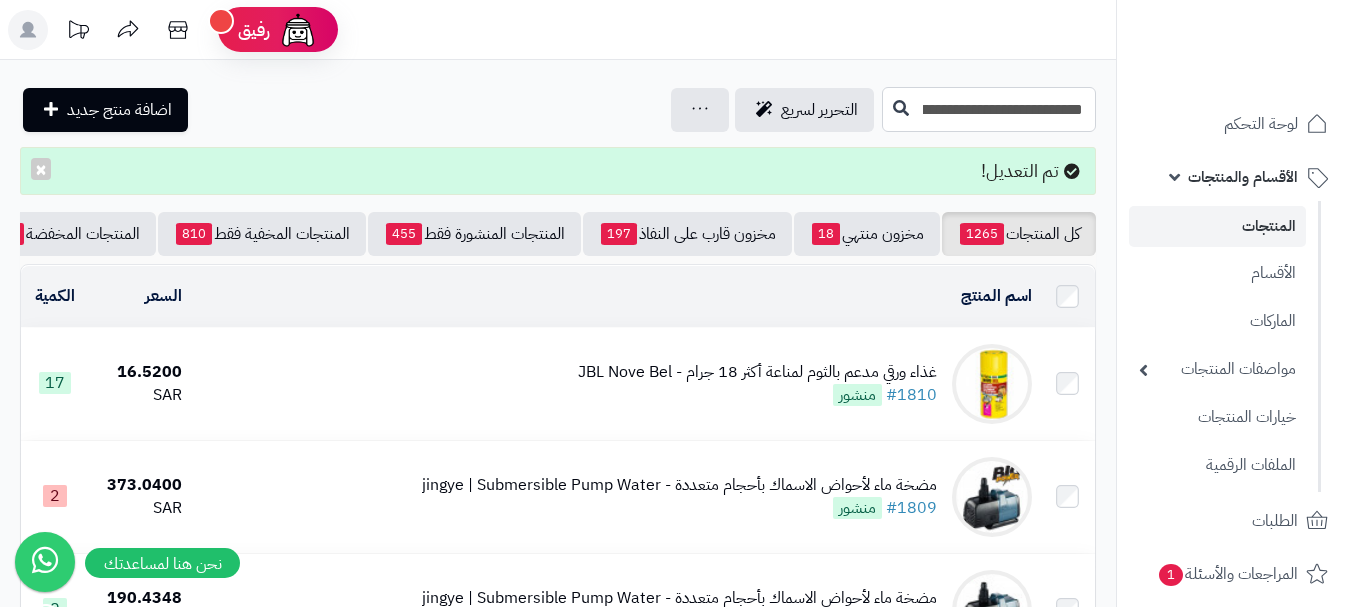 scroll, scrollTop: 0, scrollLeft: -273, axis: horizontal 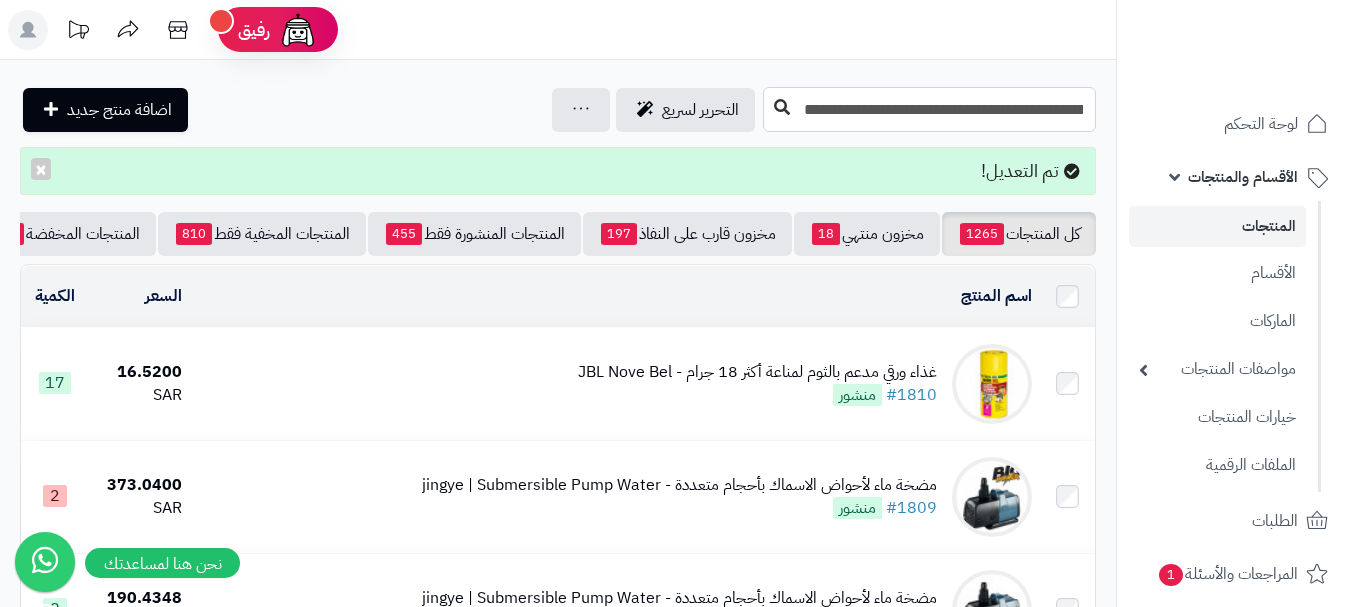 type on "**********" 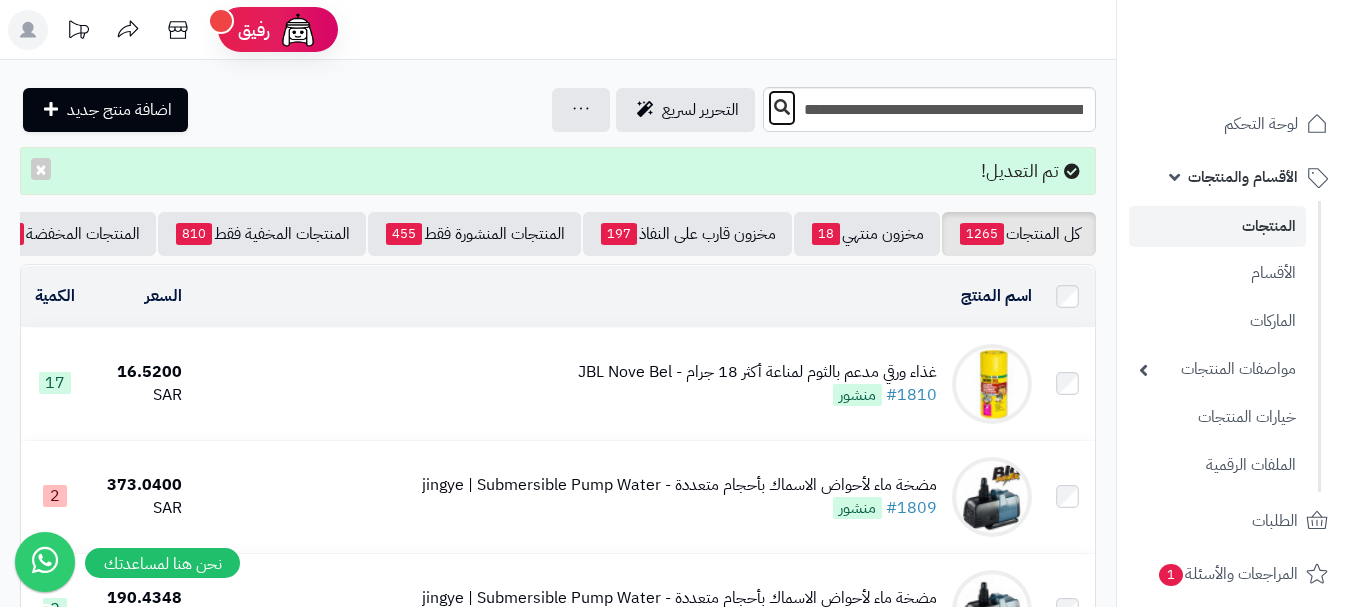 click at bounding box center (782, 108) 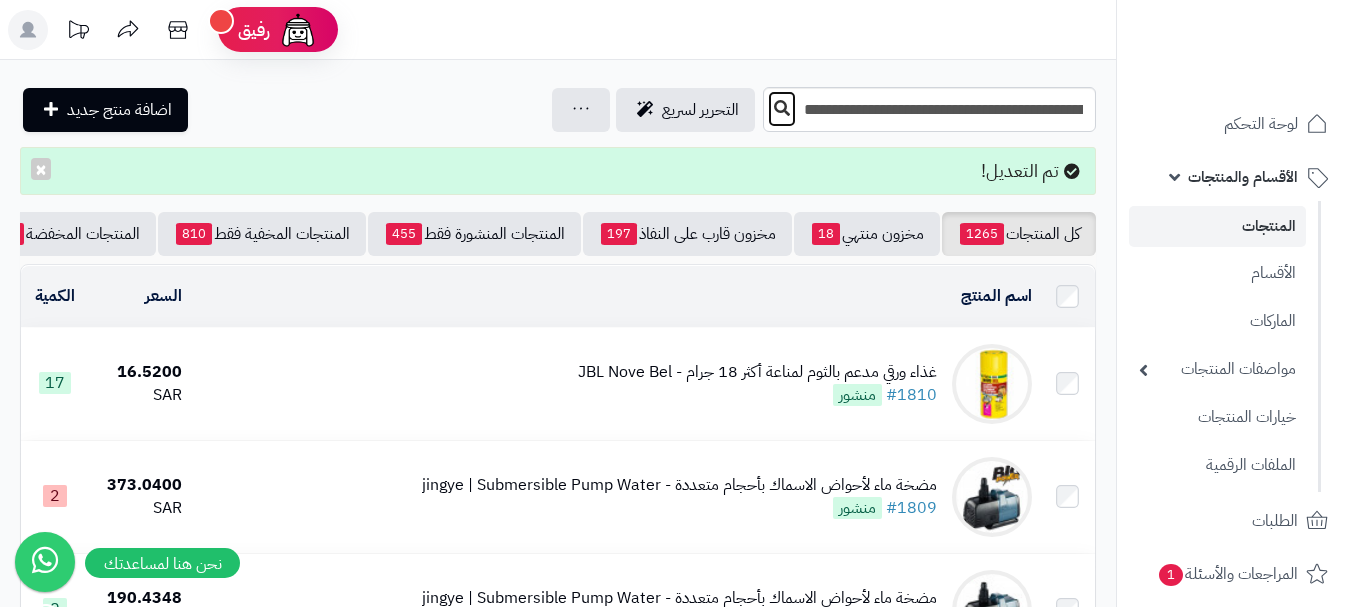scroll, scrollTop: 0, scrollLeft: 0, axis: both 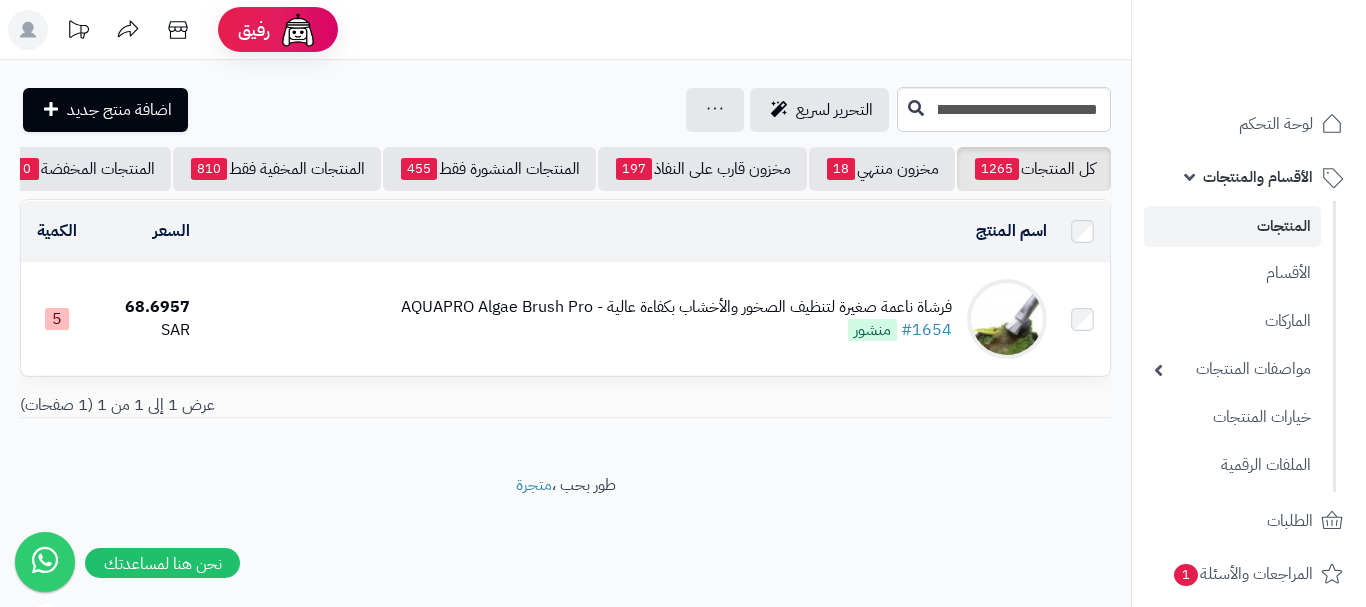 click on "فرشاة ناعمة صغيرة لتنظيف الصخور والأخشاب بكفاءة عالية - AQUAPRO Algae Brush Pro
#1654
منشور" at bounding box center [626, 319] 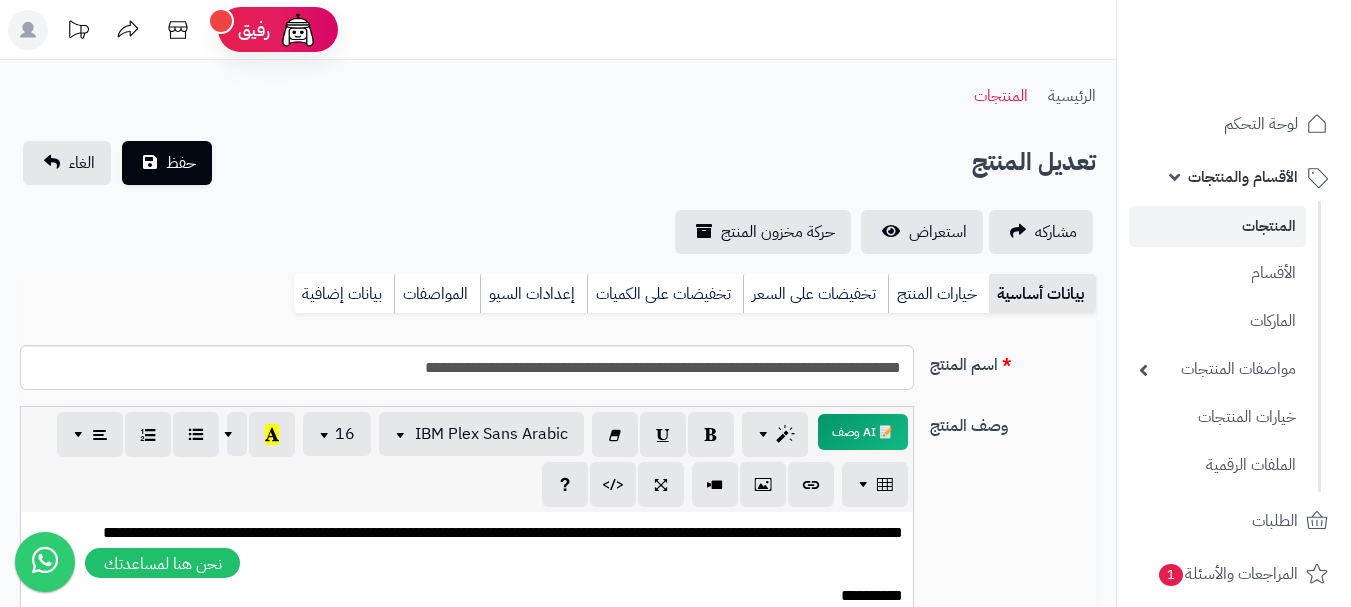 scroll, scrollTop: 0, scrollLeft: 0, axis: both 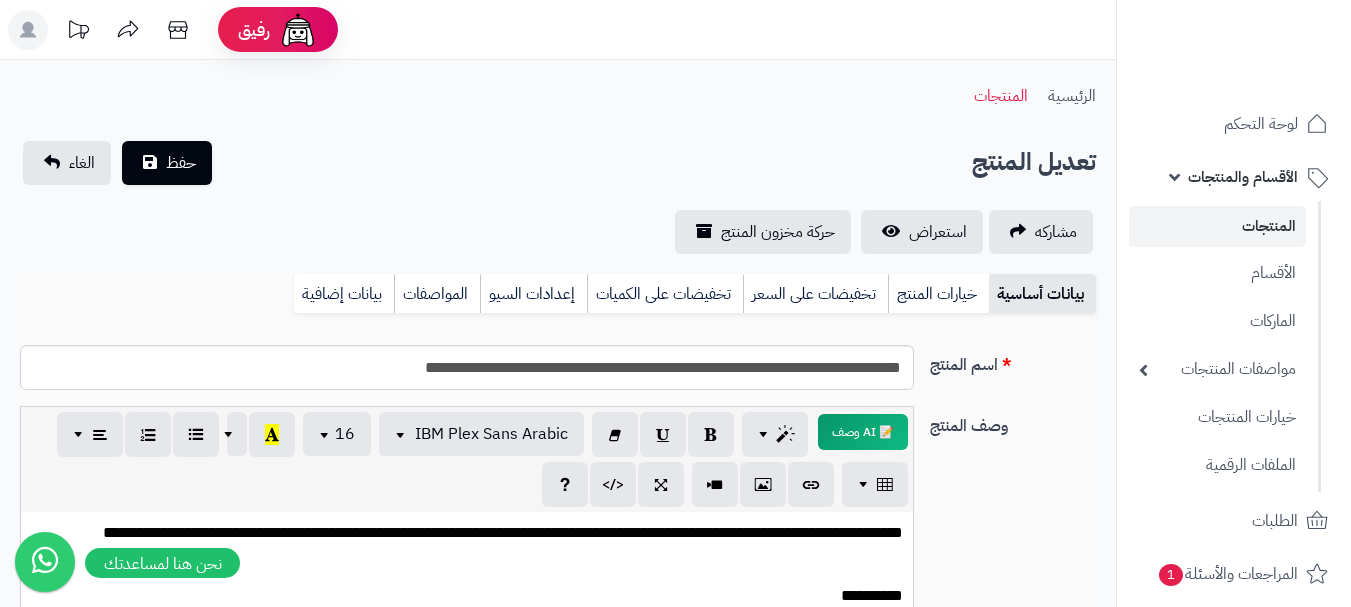 click on "**********" at bounding box center (474, 533) 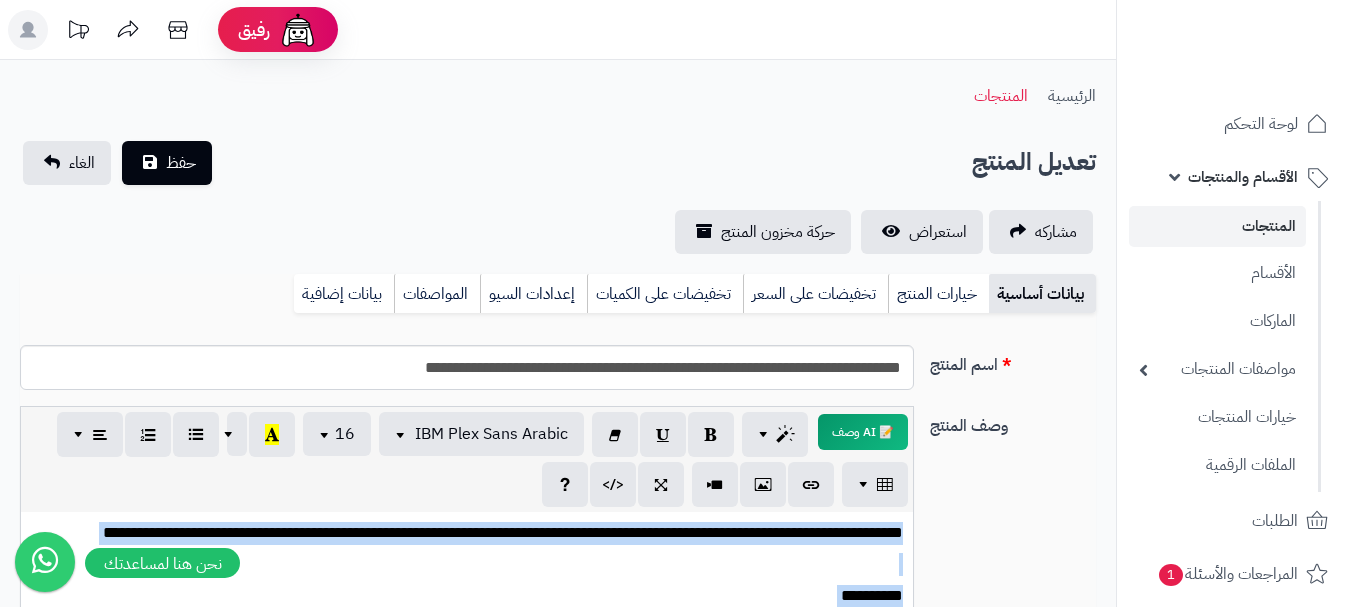 type 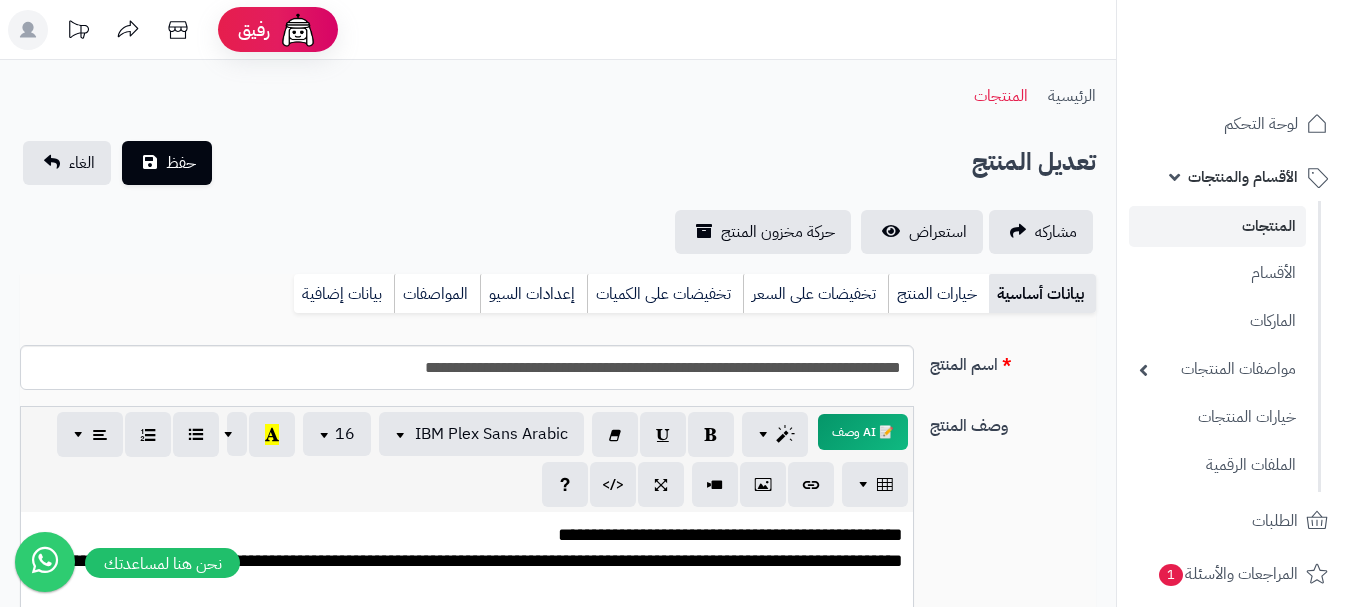 scroll, scrollTop: 211, scrollLeft: 0, axis: vertical 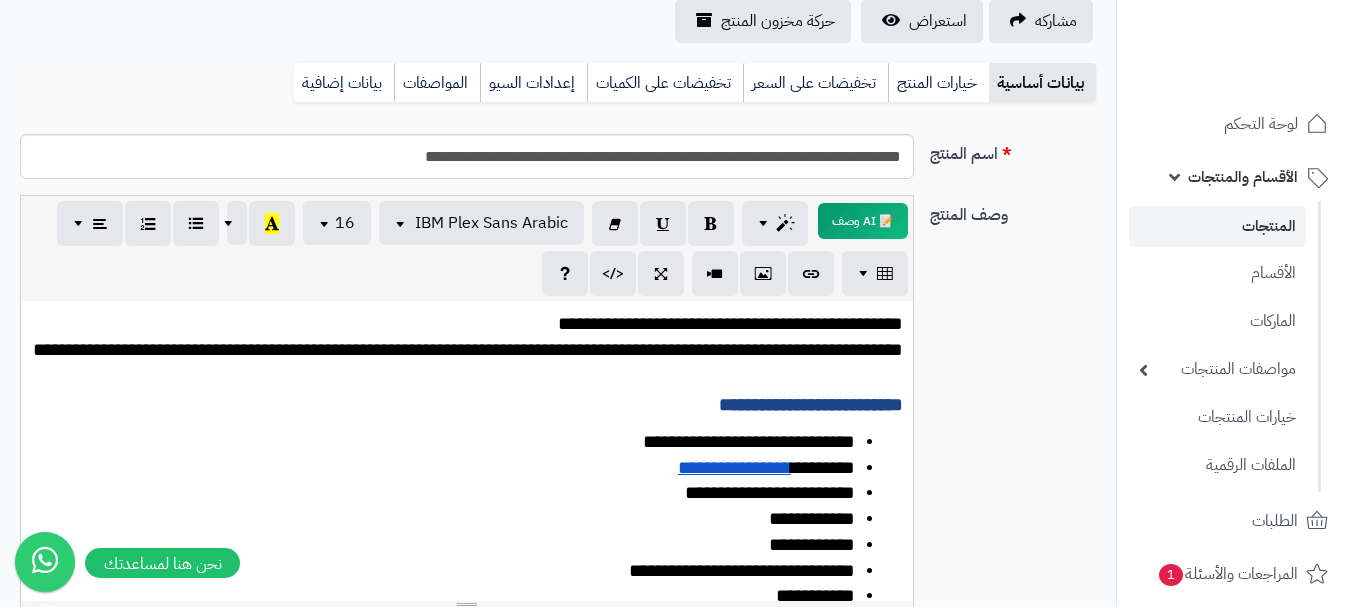 click on "**********" at bounding box center [468, 349] 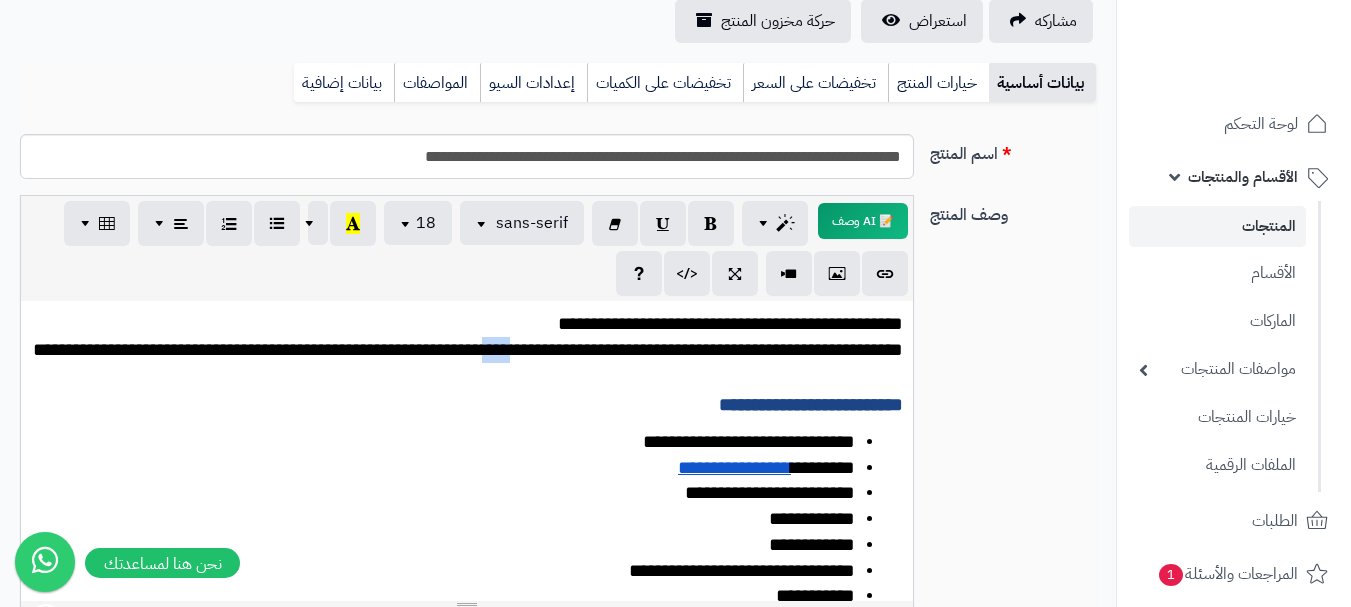 click on "**********" at bounding box center (468, 349) 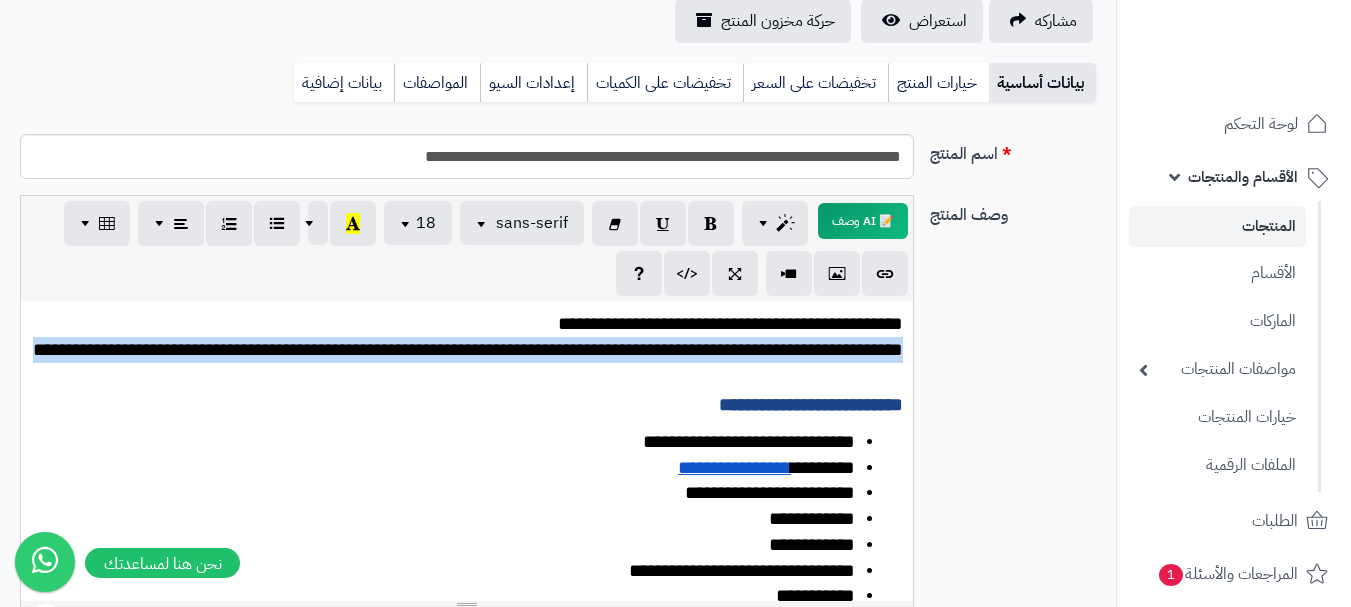 click on "**********" at bounding box center [468, 349] 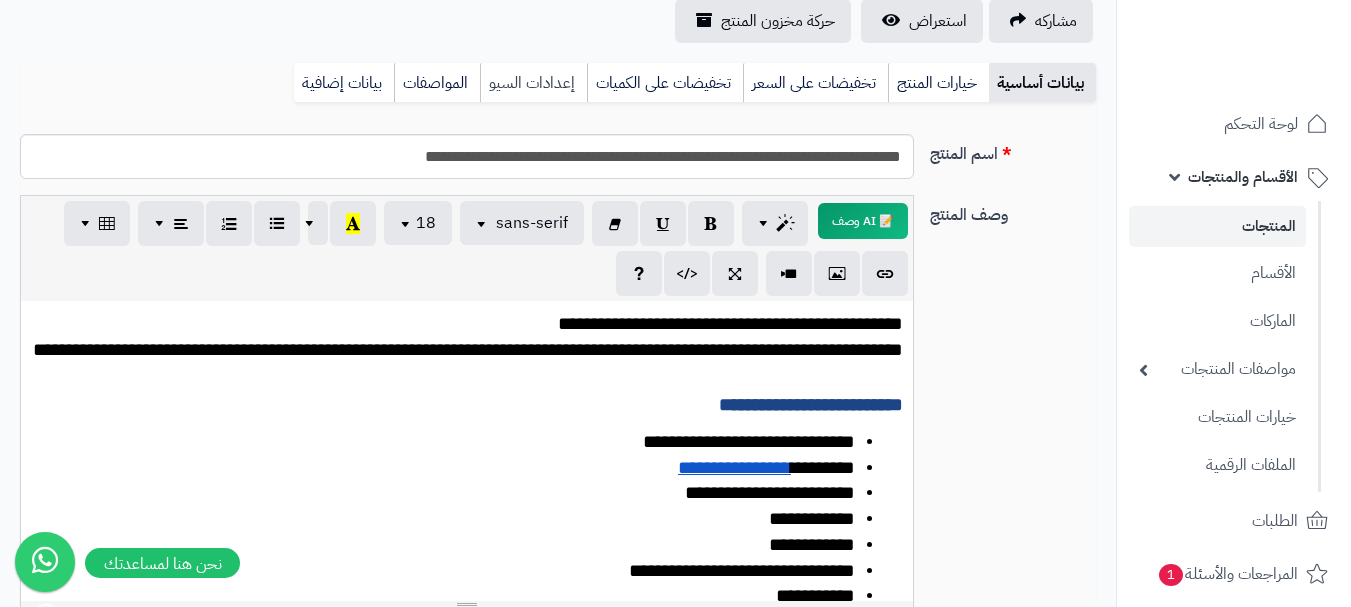 click on "إعدادات السيو" at bounding box center (533, 83) 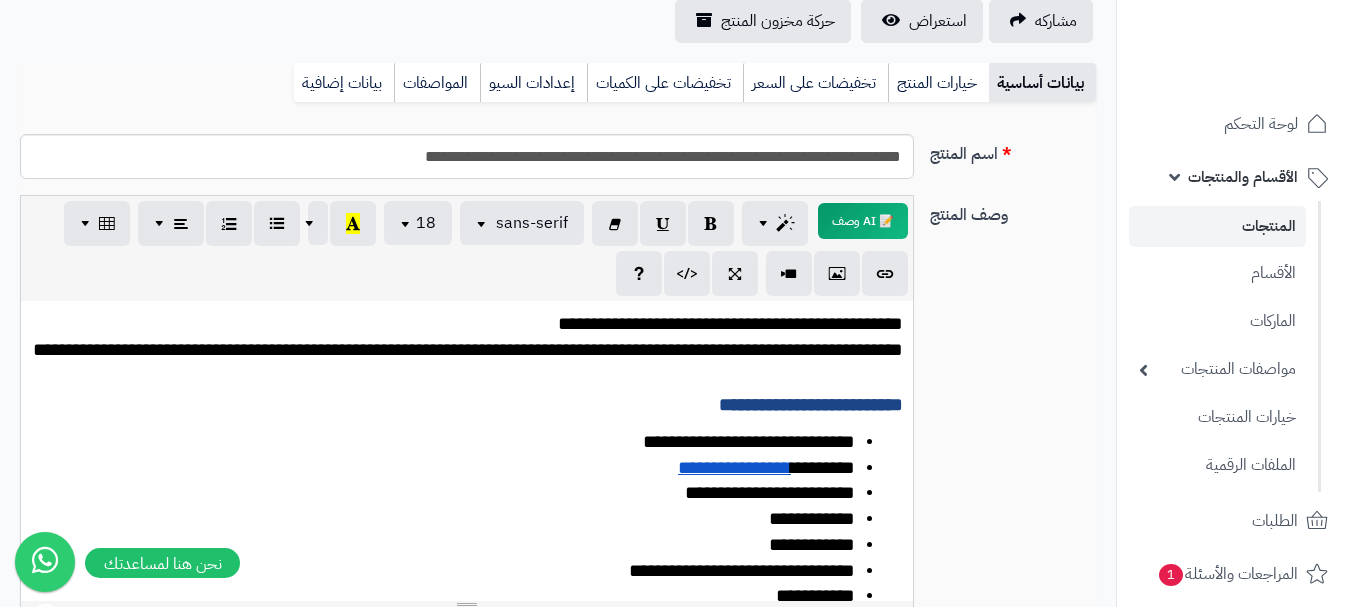 scroll, scrollTop: 191, scrollLeft: 0, axis: vertical 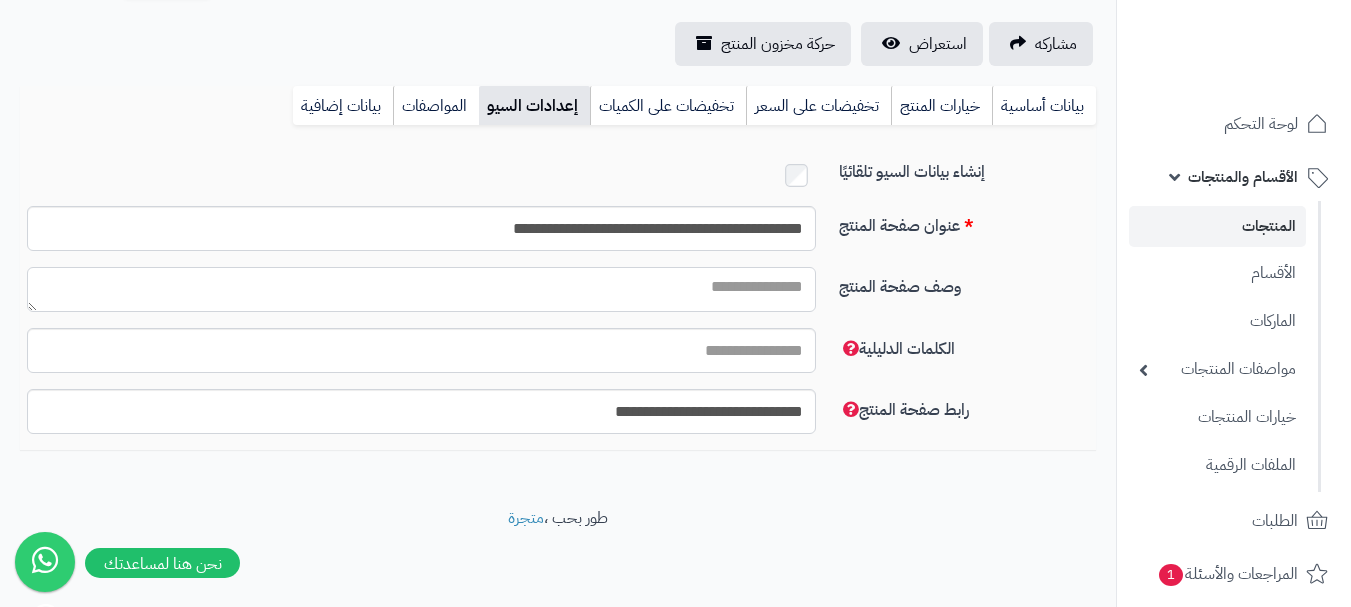 click on "وصف صفحة المنتج" at bounding box center (421, 289) 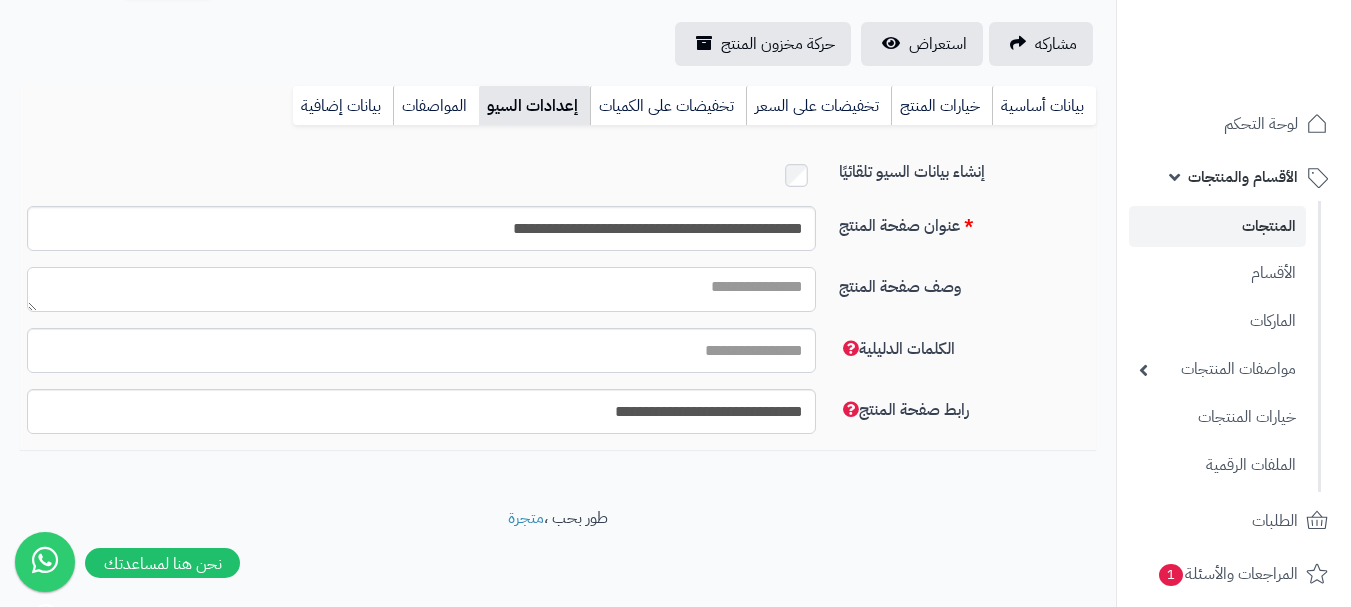 paste on "**********" 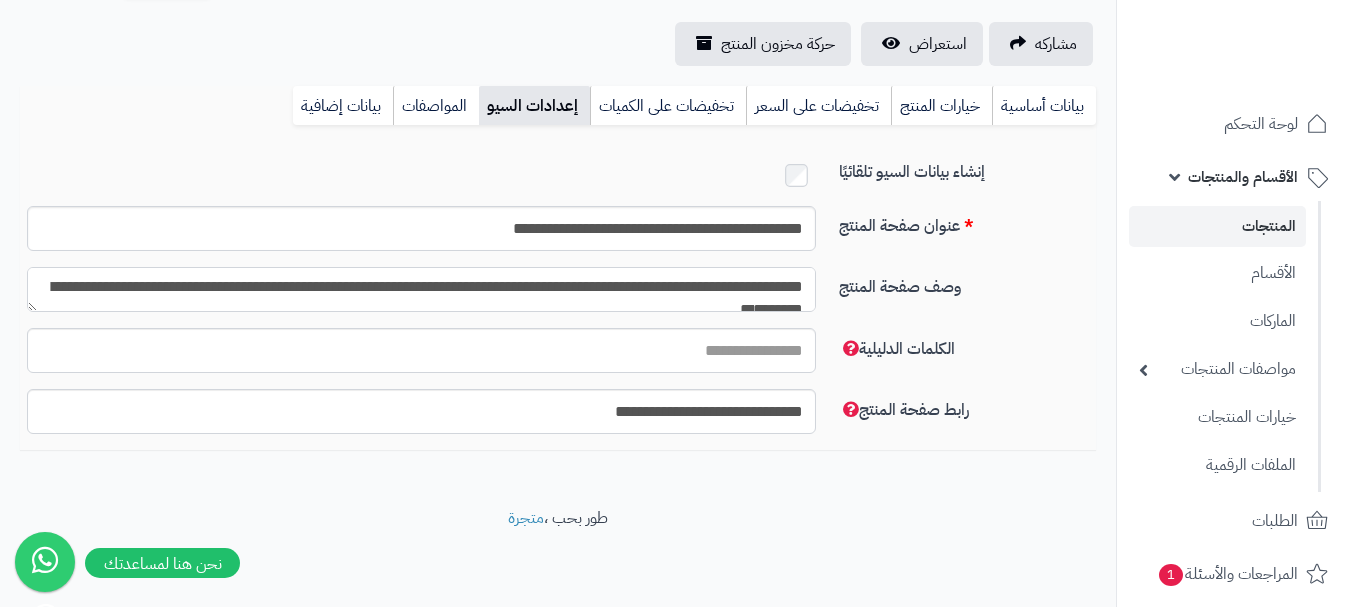 scroll, scrollTop: 11, scrollLeft: 0, axis: vertical 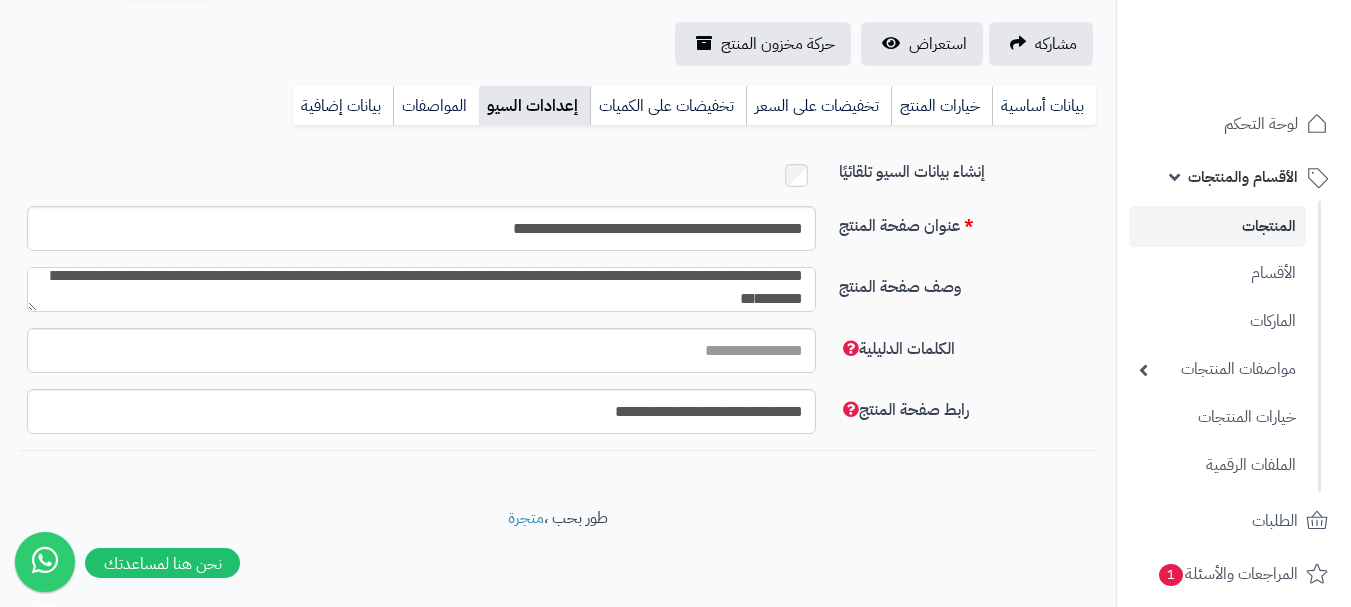 type on "**********" 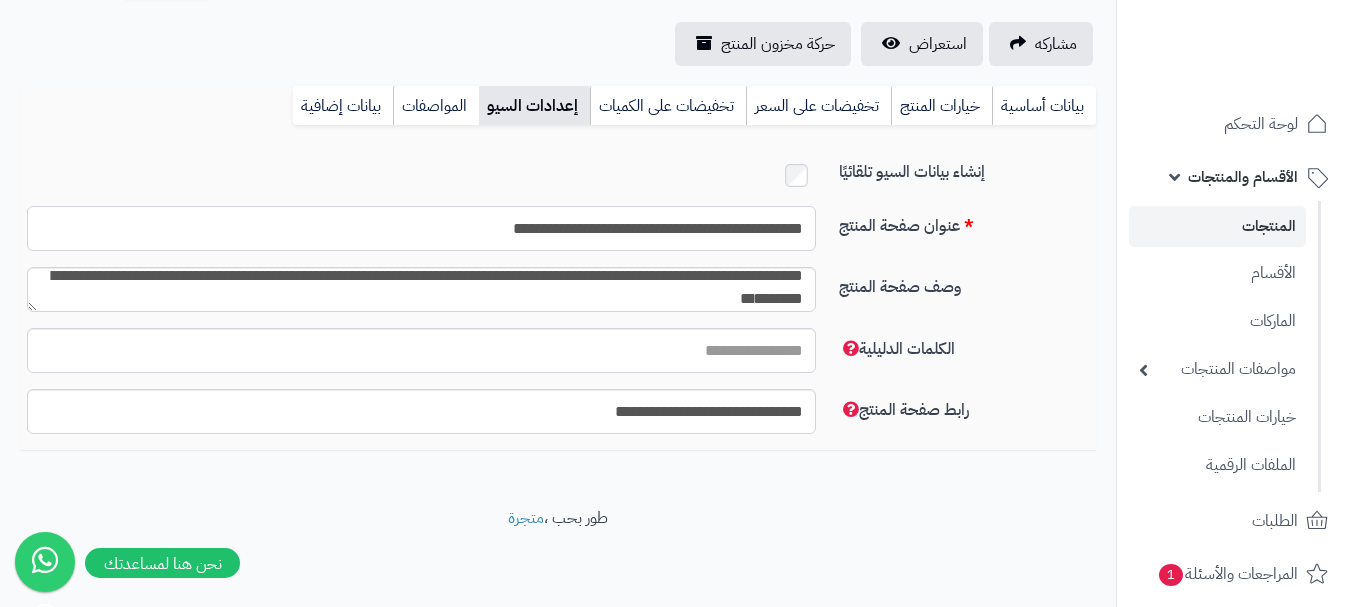 click on "**********" 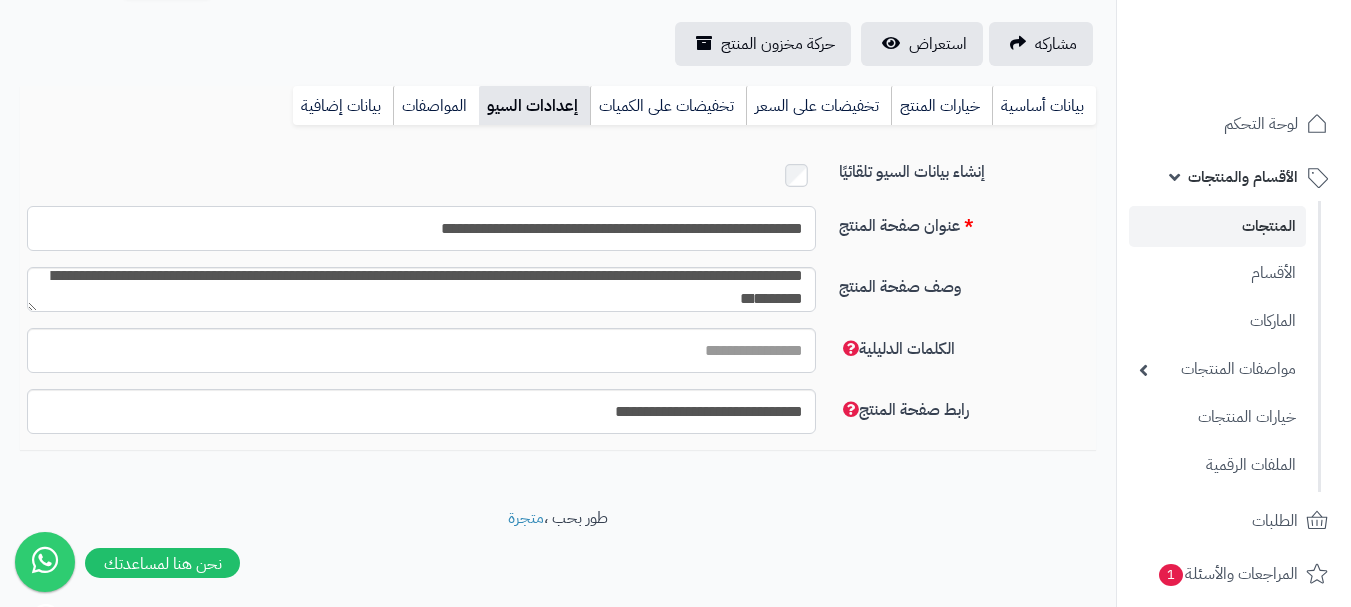 click on "**********" 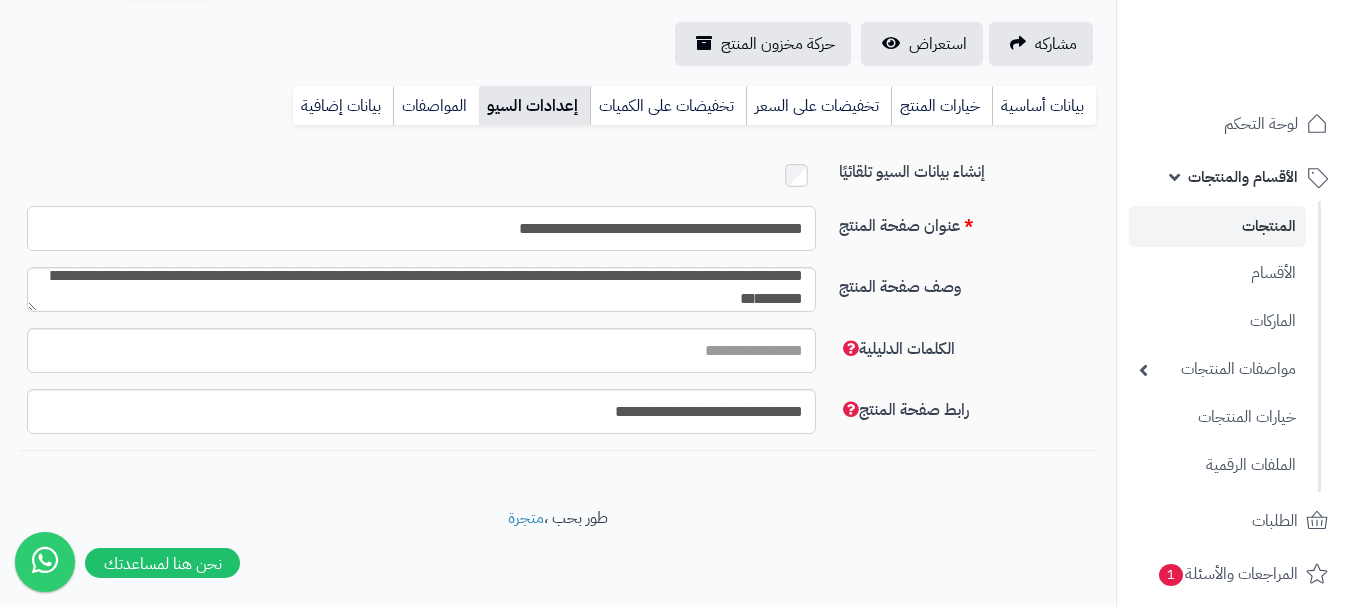 drag, startPoint x: 468, startPoint y: 233, endPoint x: 359, endPoint y: 234, distance: 109.004585 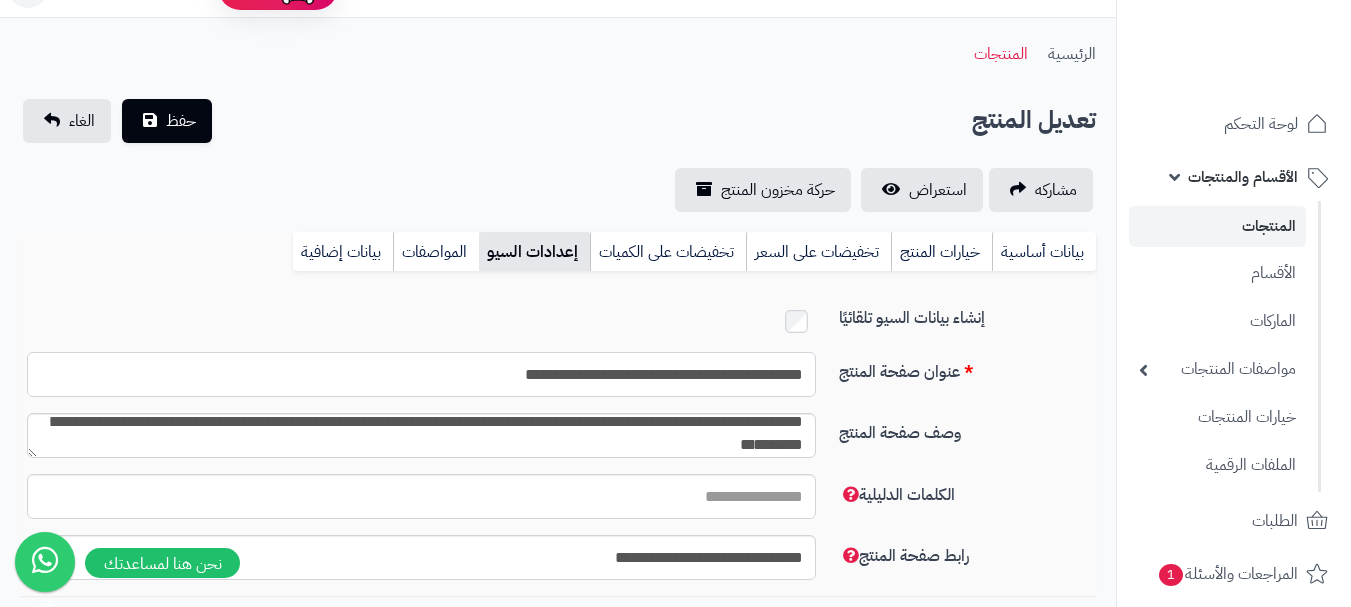 scroll, scrollTop: 0, scrollLeft: 0, axis: both 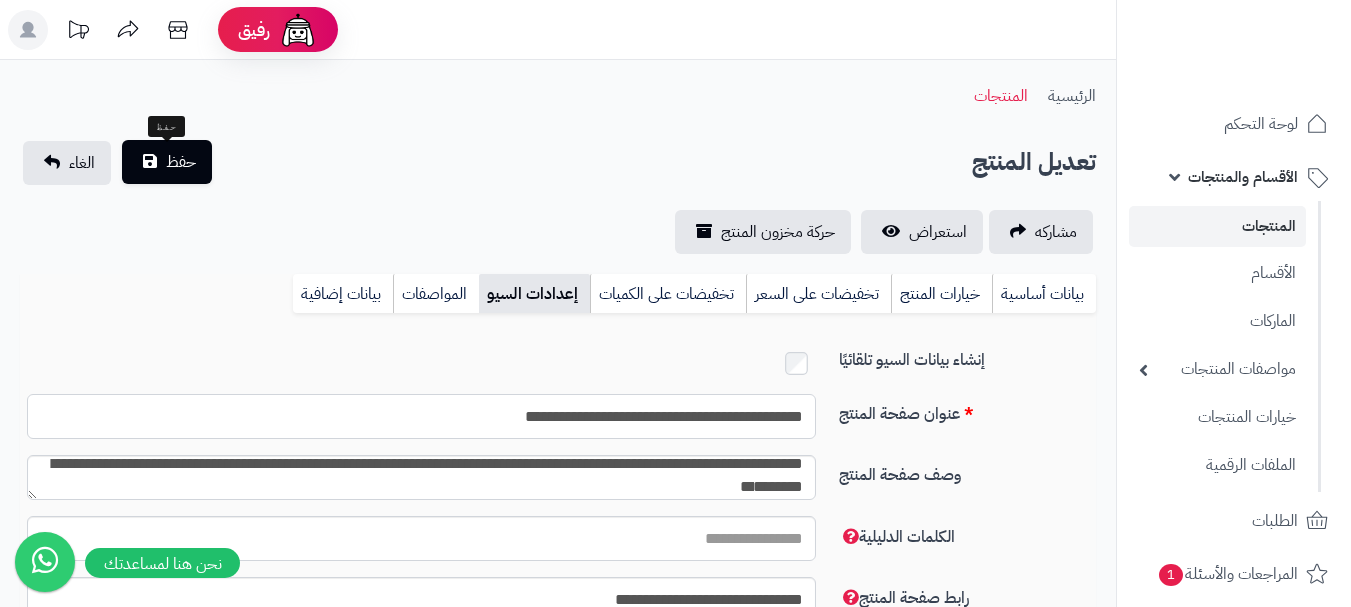 type on "**********" 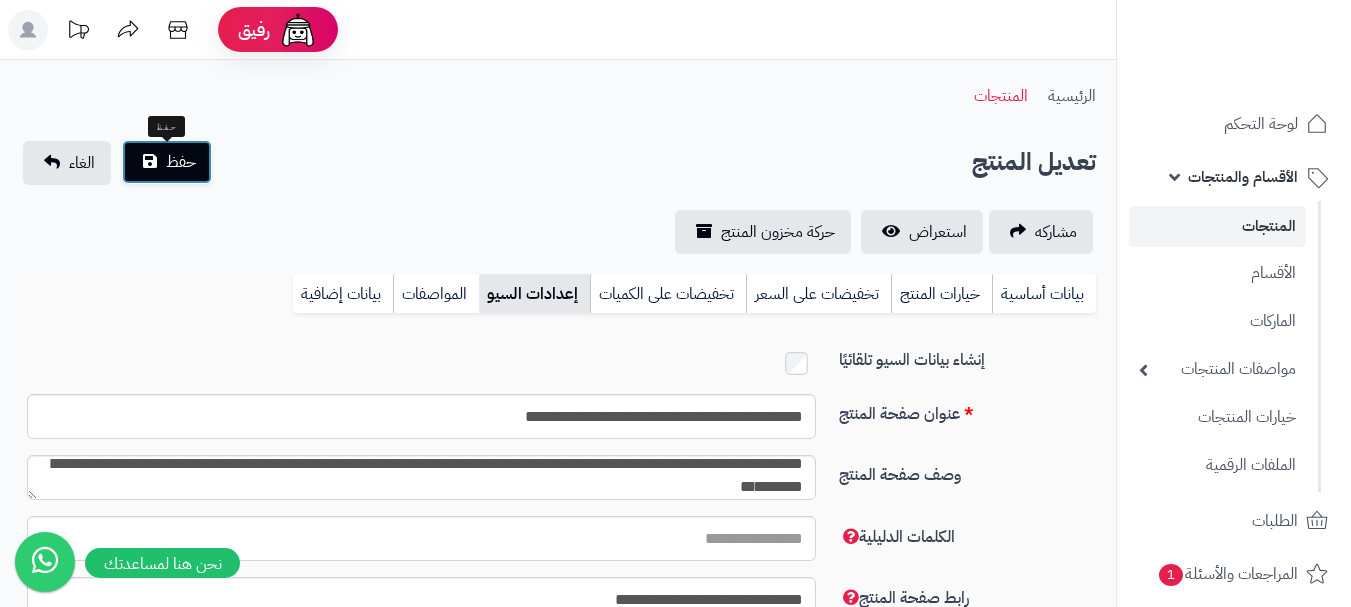 click on "حفظ" 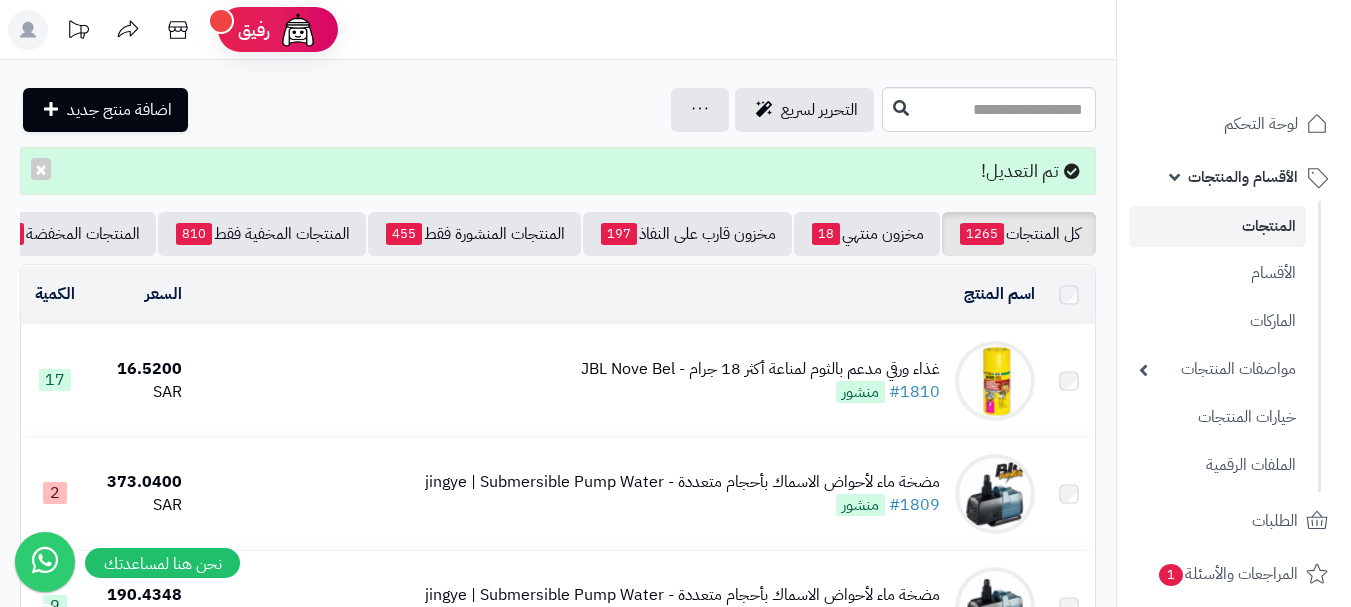 scroll, scrollTop: 0, scrollLeft: 0, axis: both 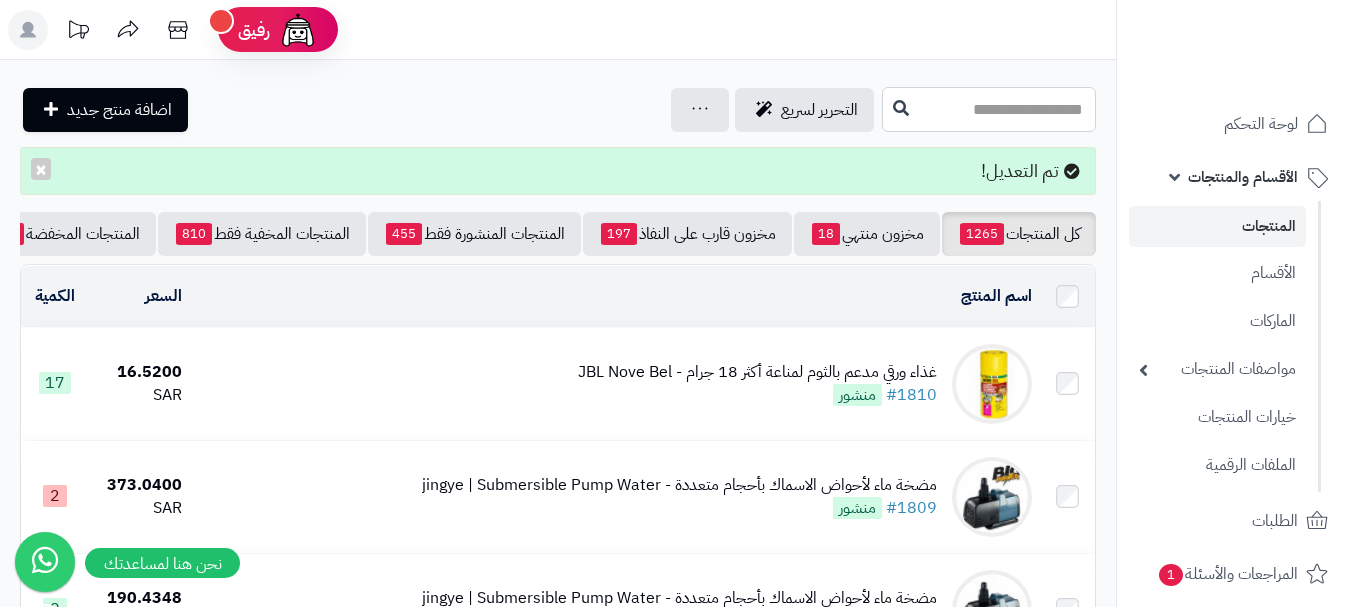 click at bounding box center (989, 109) 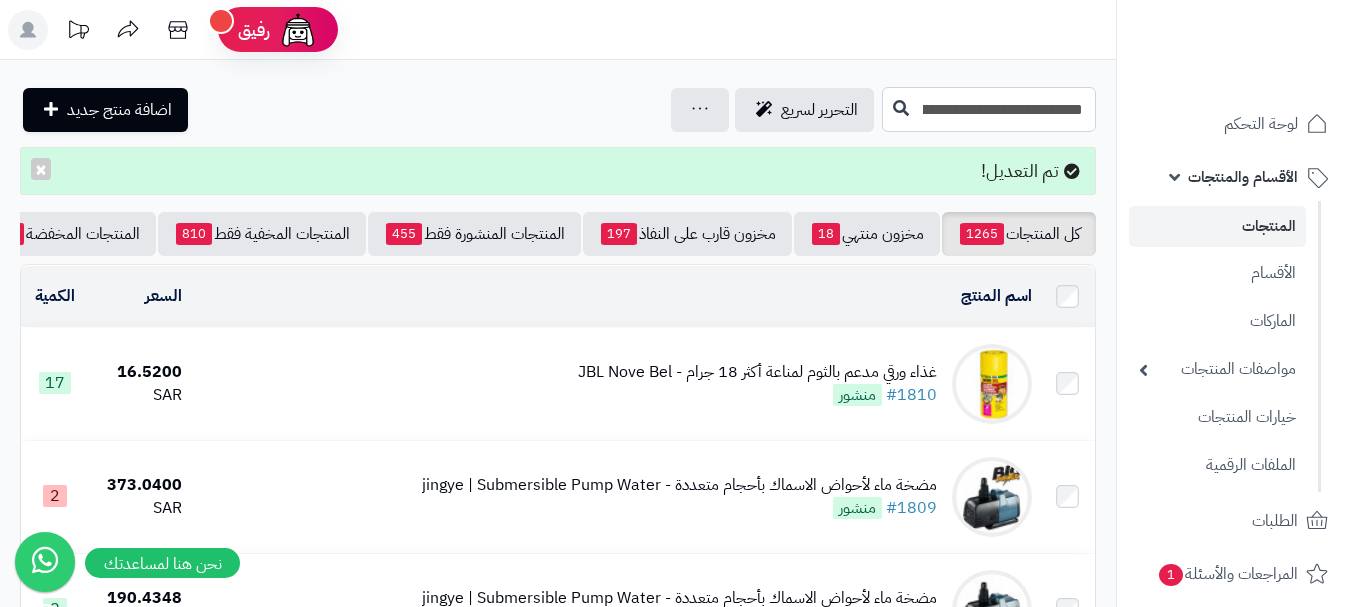 scroll, scrollTop: 0, scrollLeft: -161, axis: horizontal 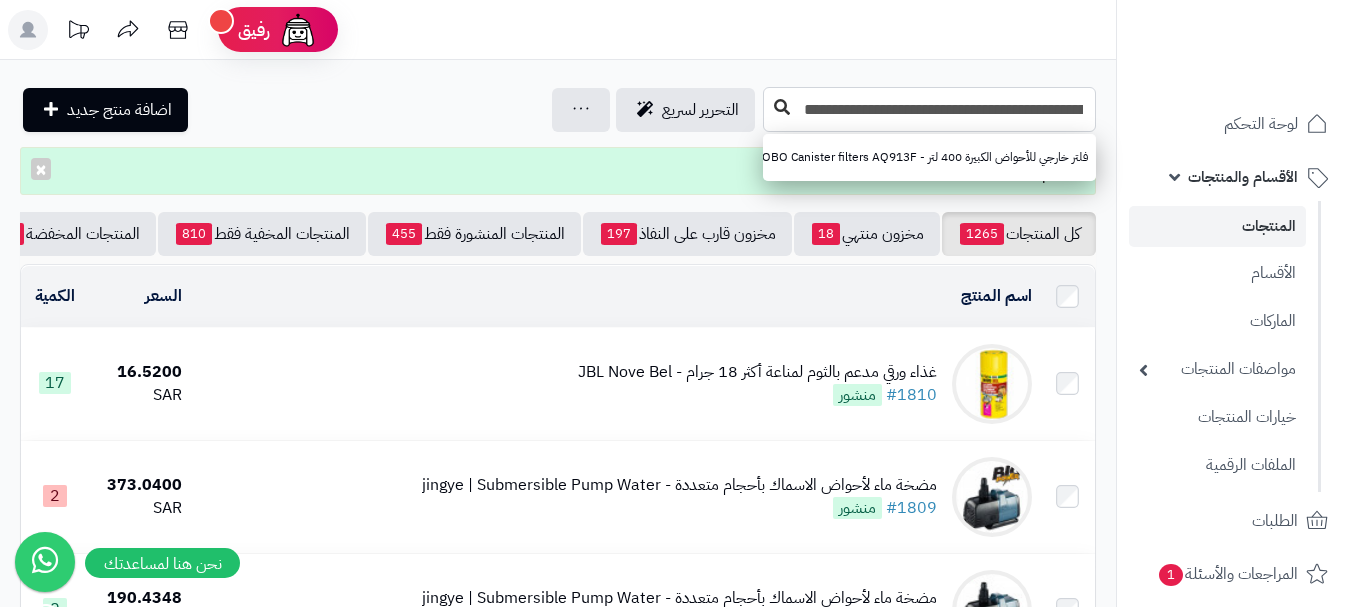 type on "**********" 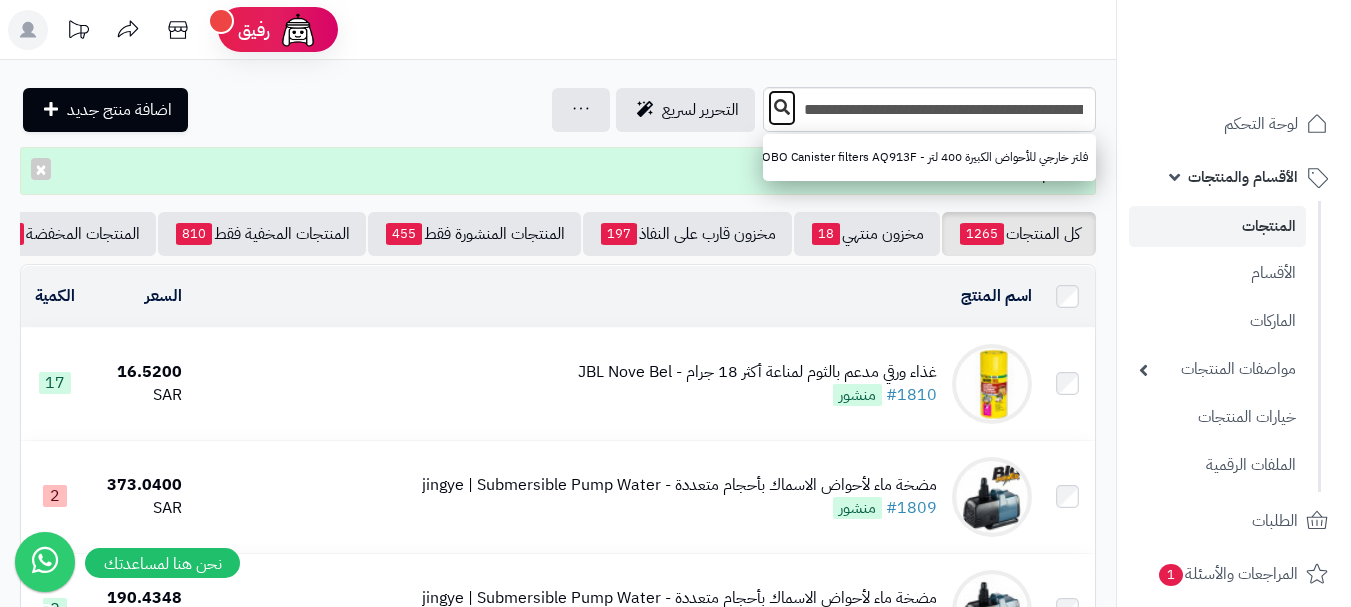 click at bounding box center (782, 108) 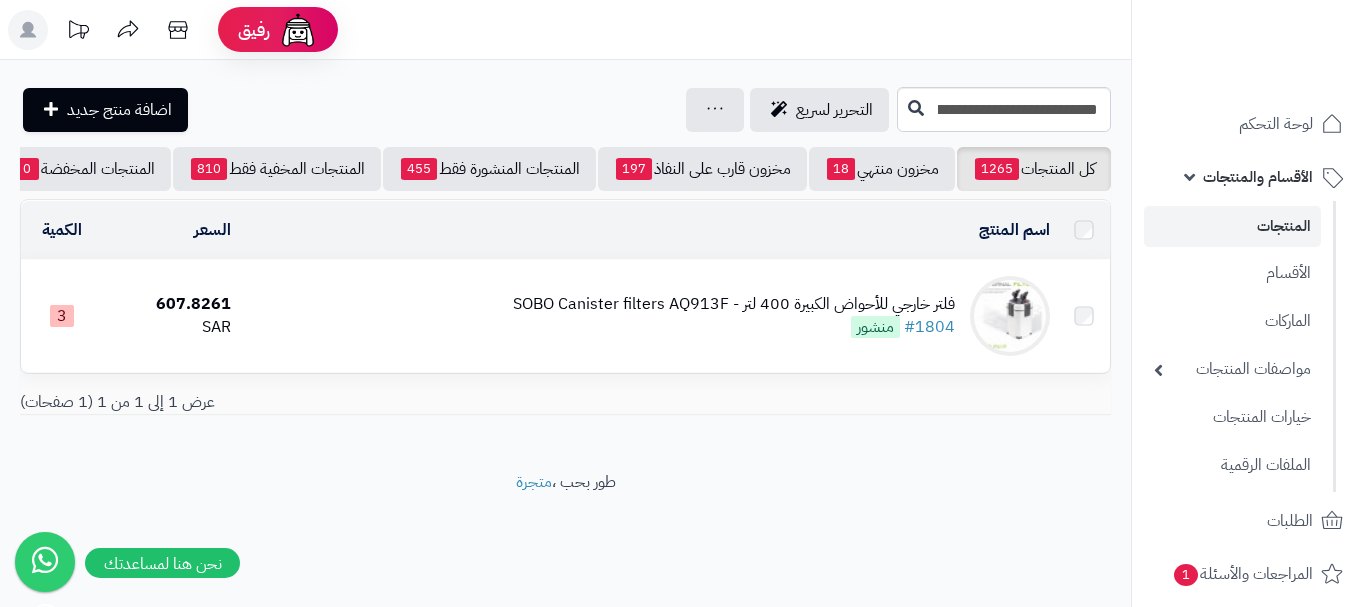 scroll, scrollTop: 0, scrollLeft: 0, axis: both 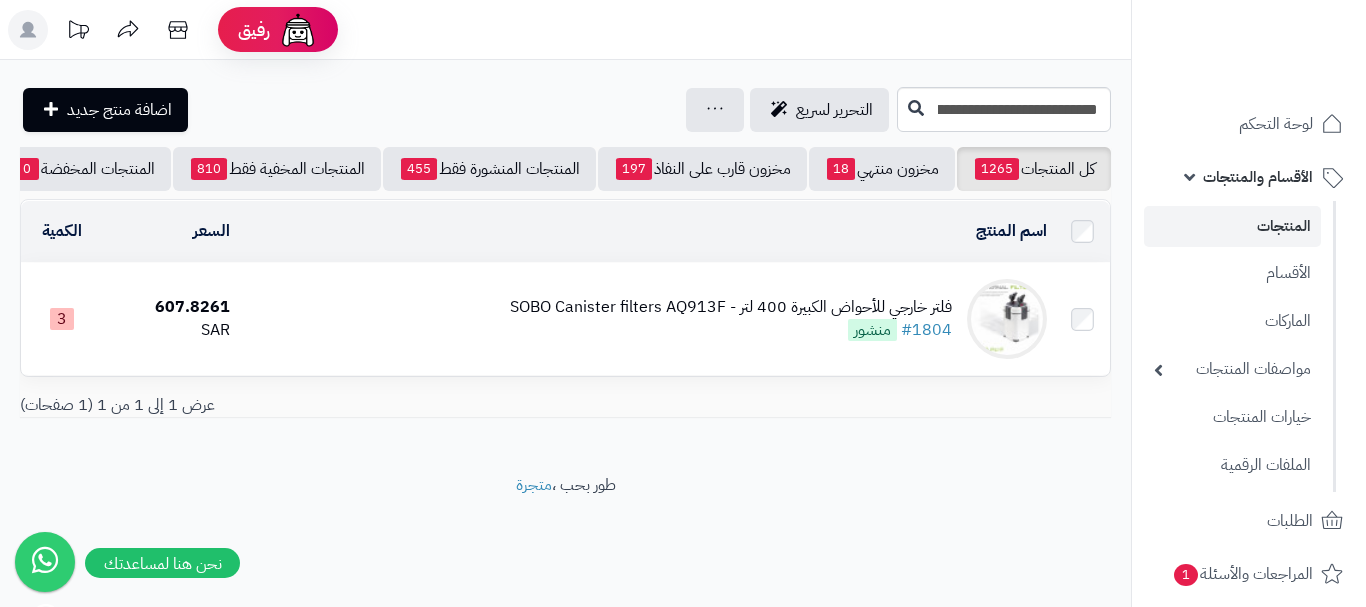 click on "فلتر خارجي للأحواض الكبيرة 400 لتر - SOBO Canister filters AQ913F" at bounding box center [731, 307] 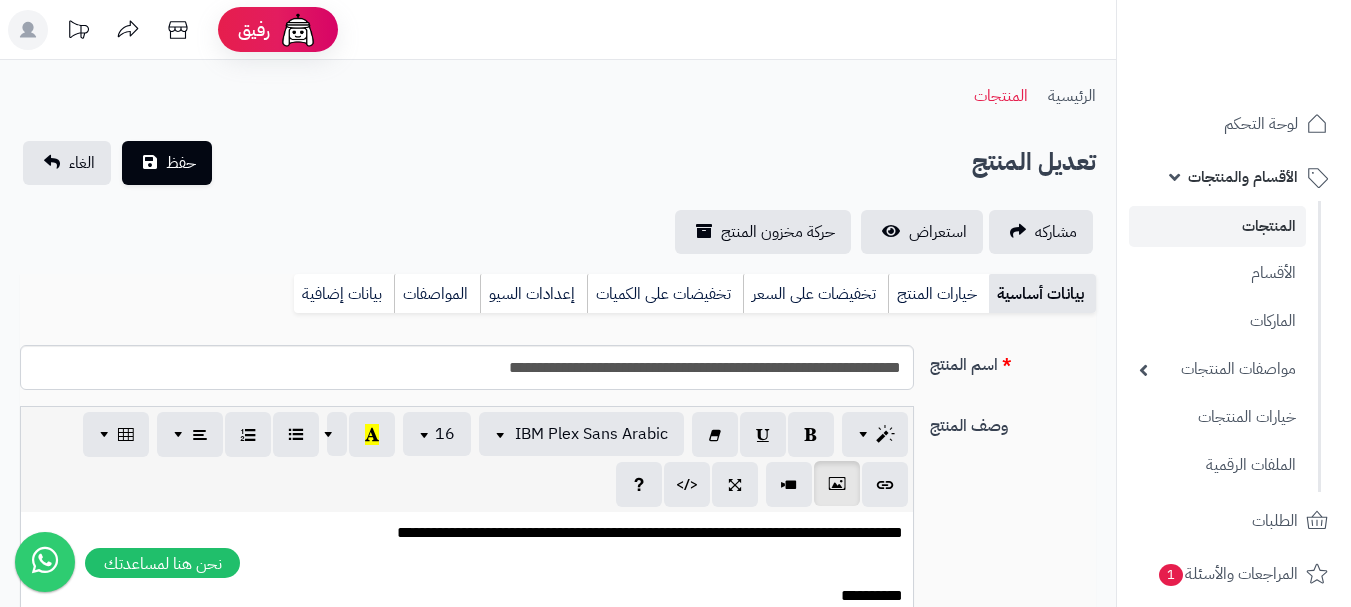 scroll, scrollTop: 0, scrollLeft: 0, axis: both 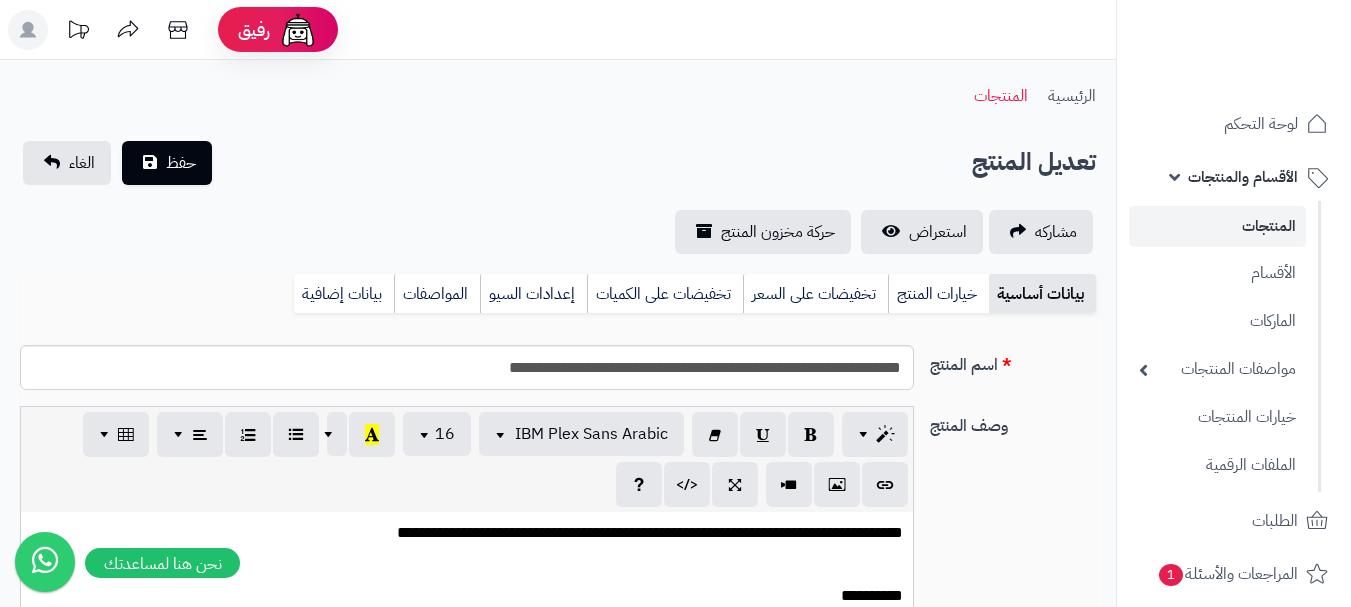 click at bounding box center (467, 564) 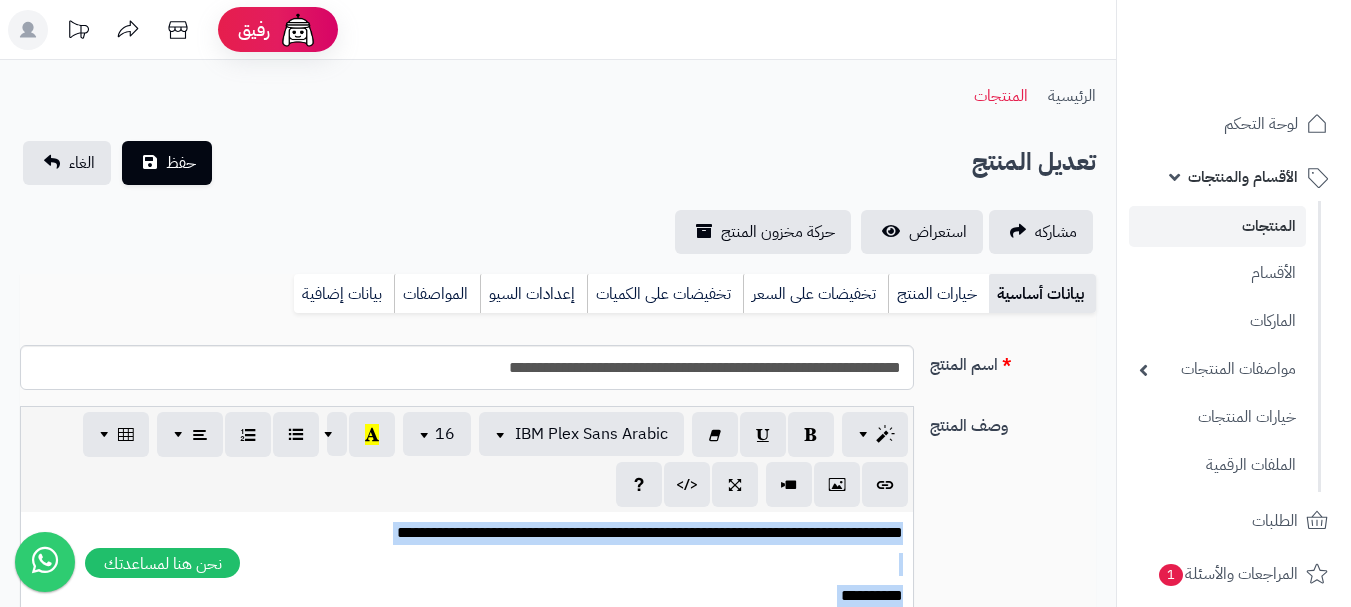 type 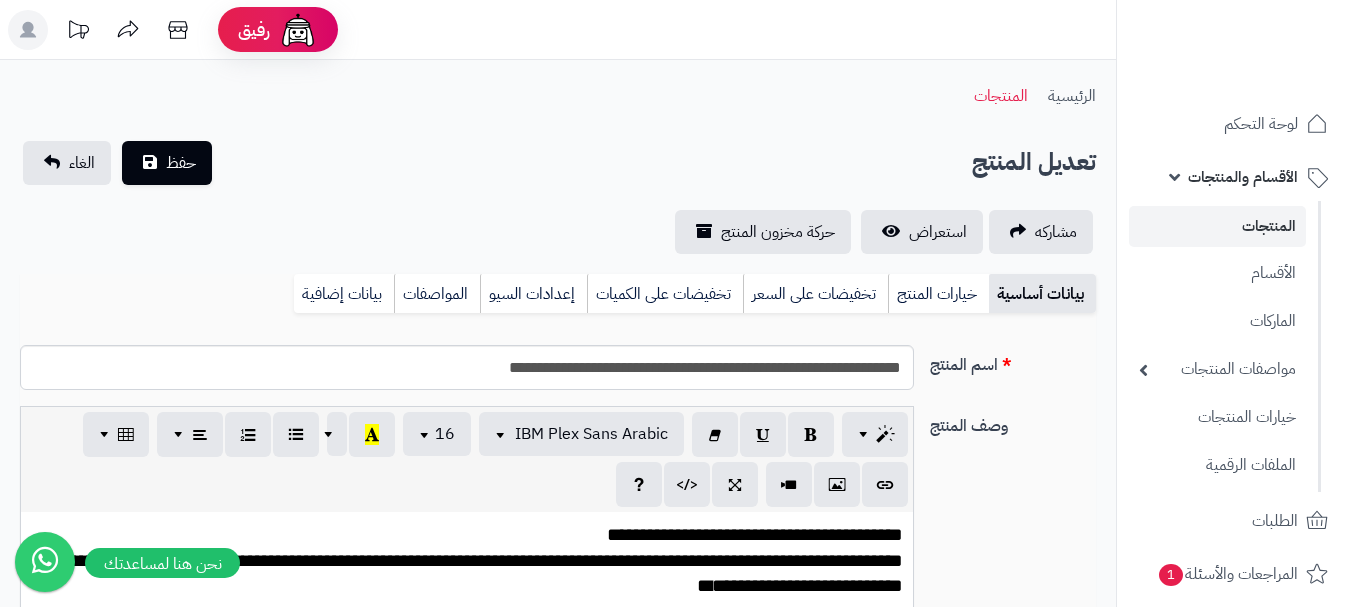 scroll, scrollTop: 211, scrollLeft: 0, axis: vertical 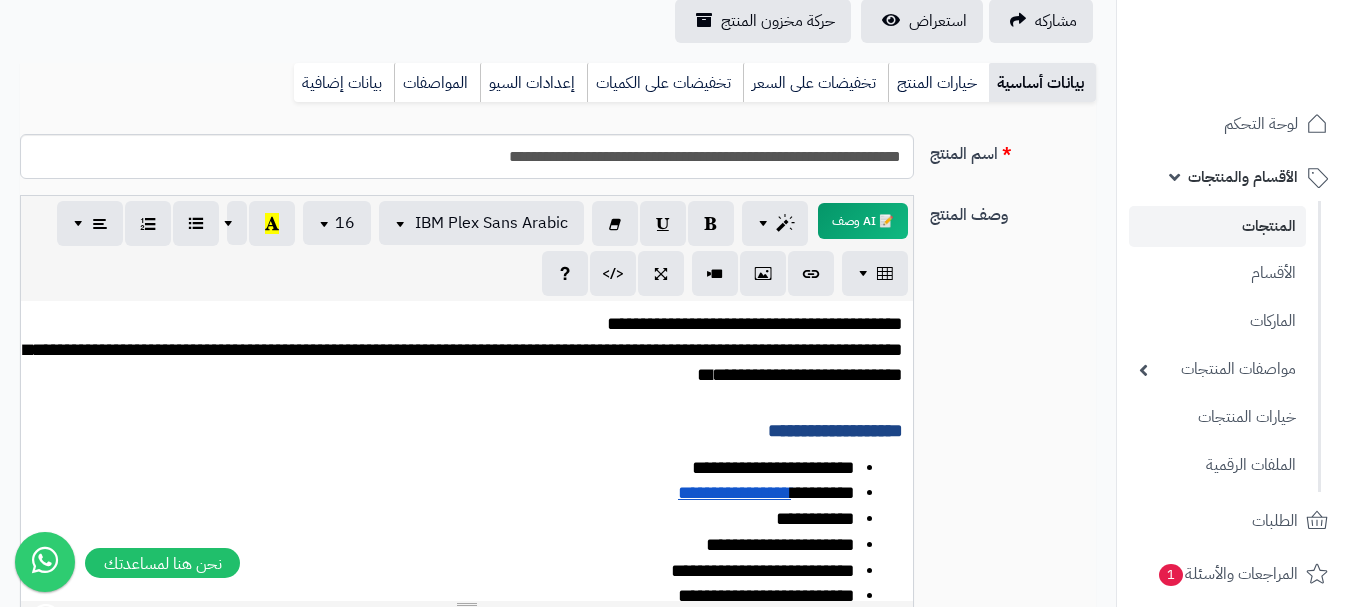 click on "**********" at bounding box center (463, 362) 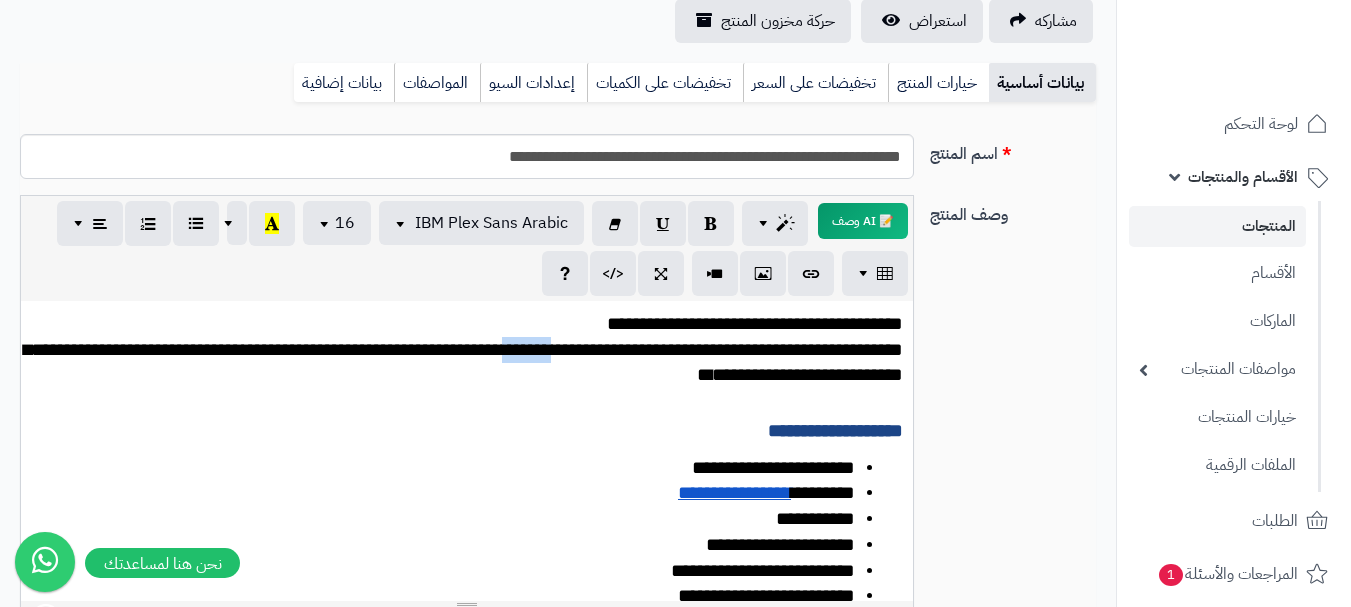 click on "**********" at bounding box center (463, 362) 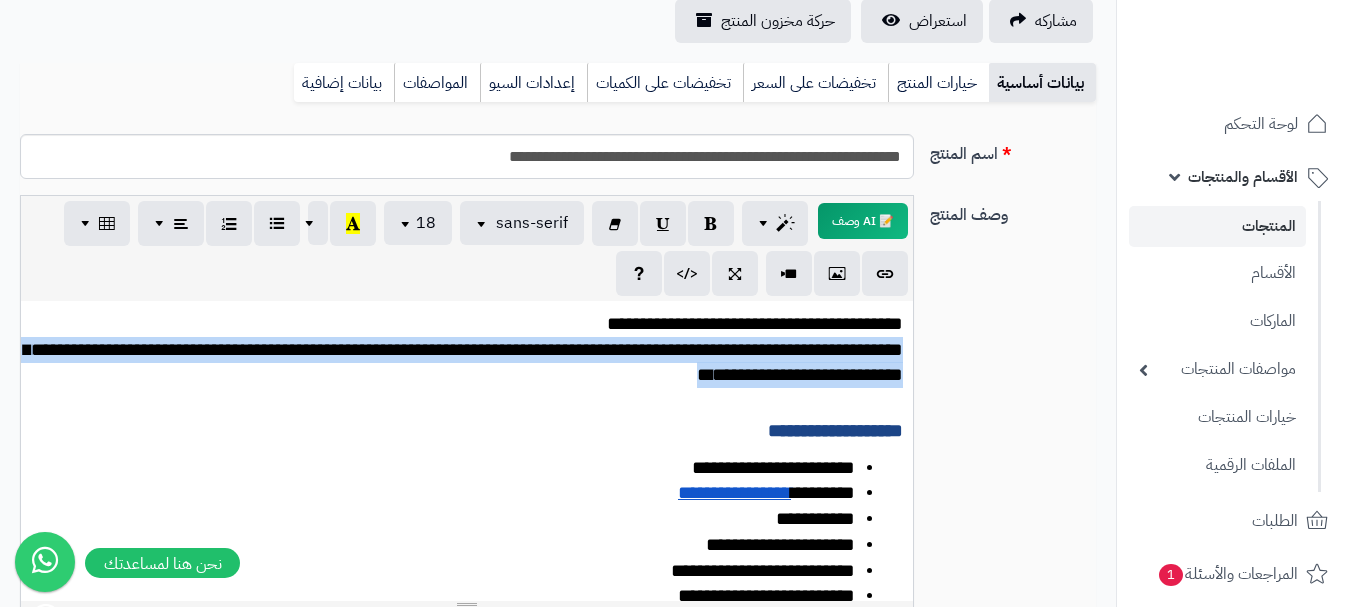 click on "**********" at bounding box center (463, 362) 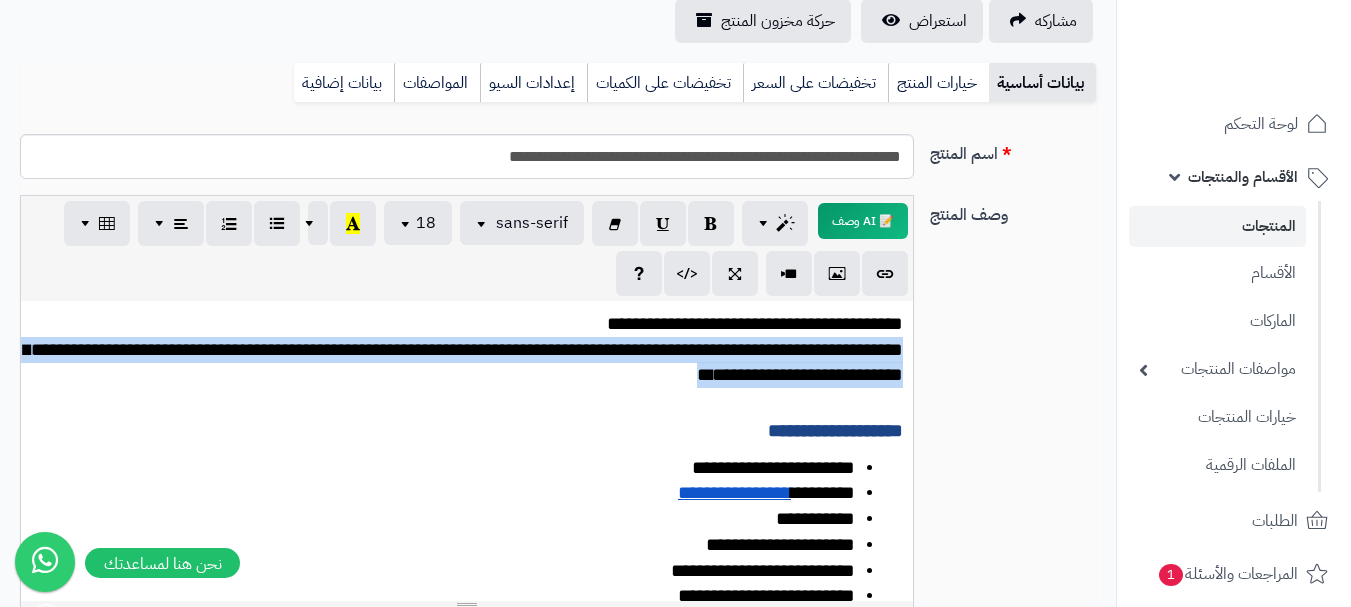 copy on "**********" 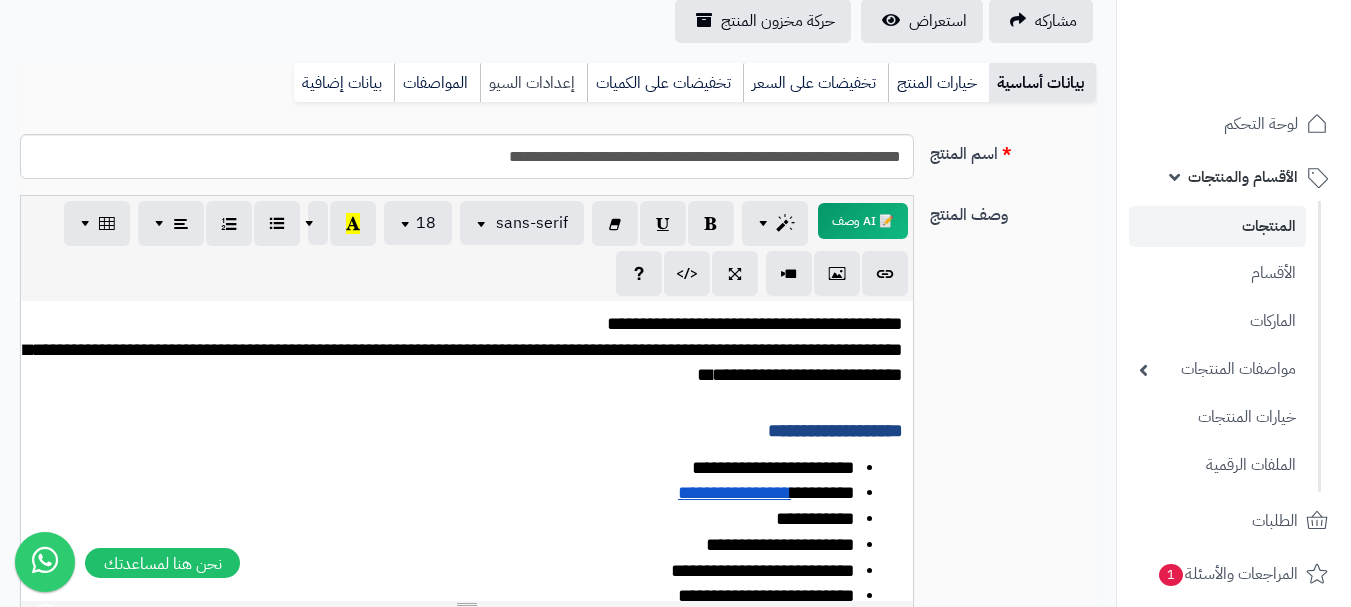 click on "إعدادات السيو" at bounding box center (533, 83) 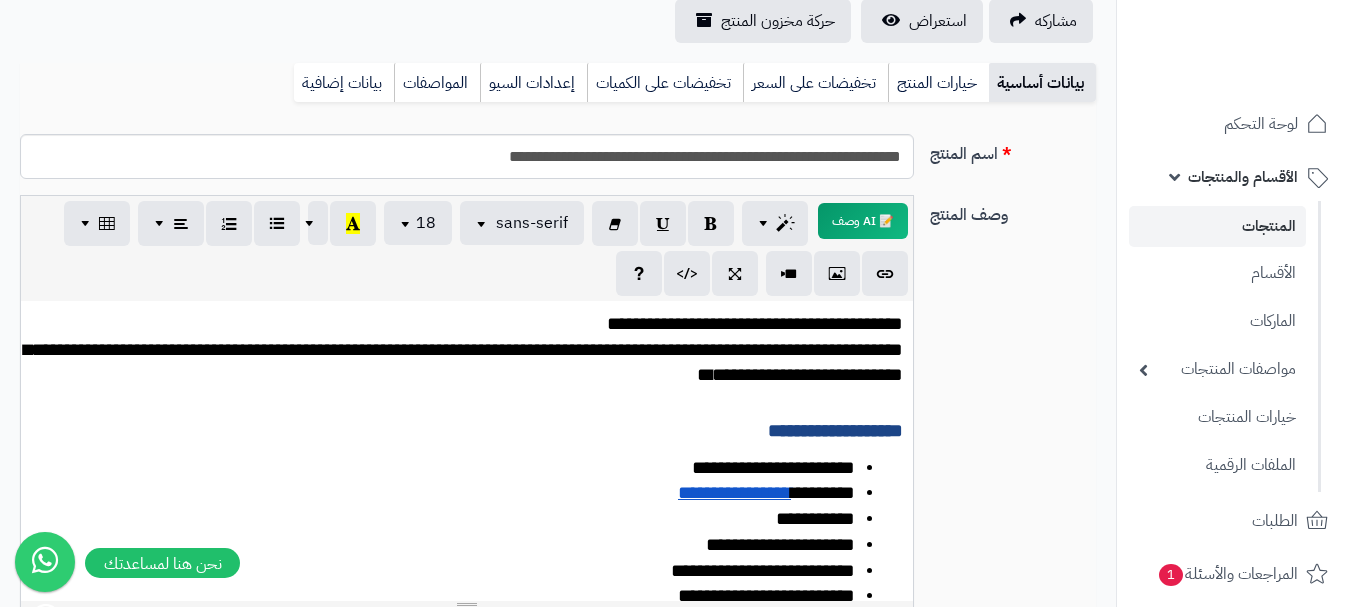 scroll, scrollTop: 191, scrollLeft: 0, axis: vertical 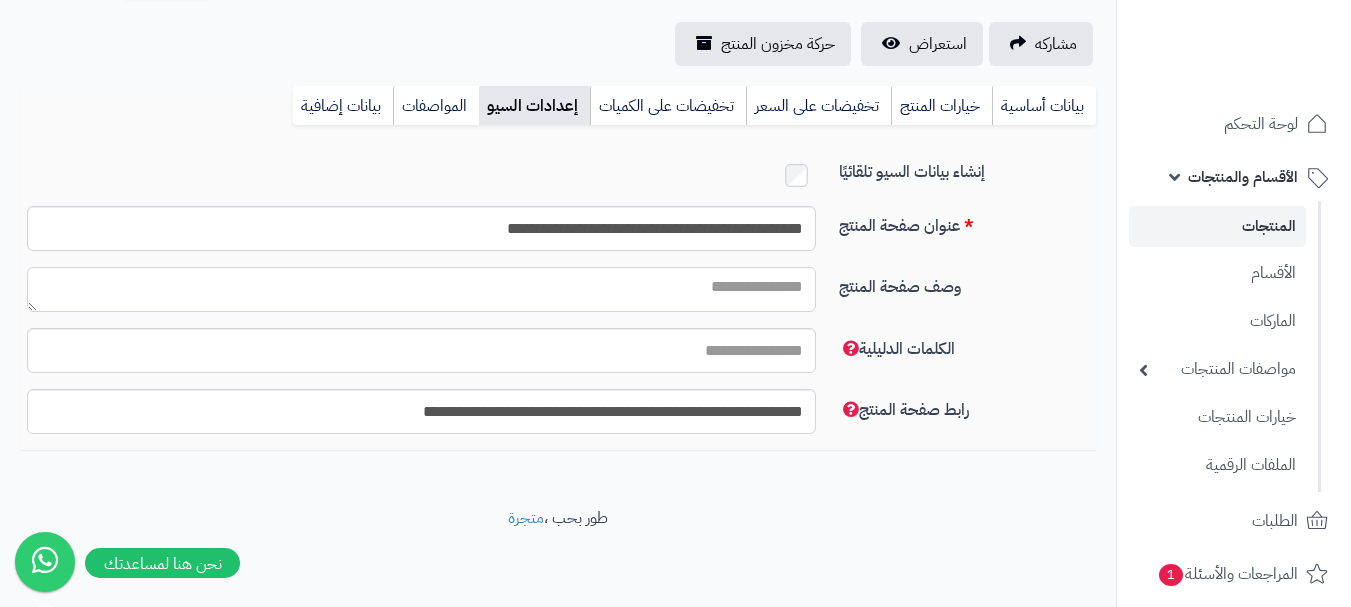 click on "وصف صفحة المنتج" at bounding box center [421, 289] 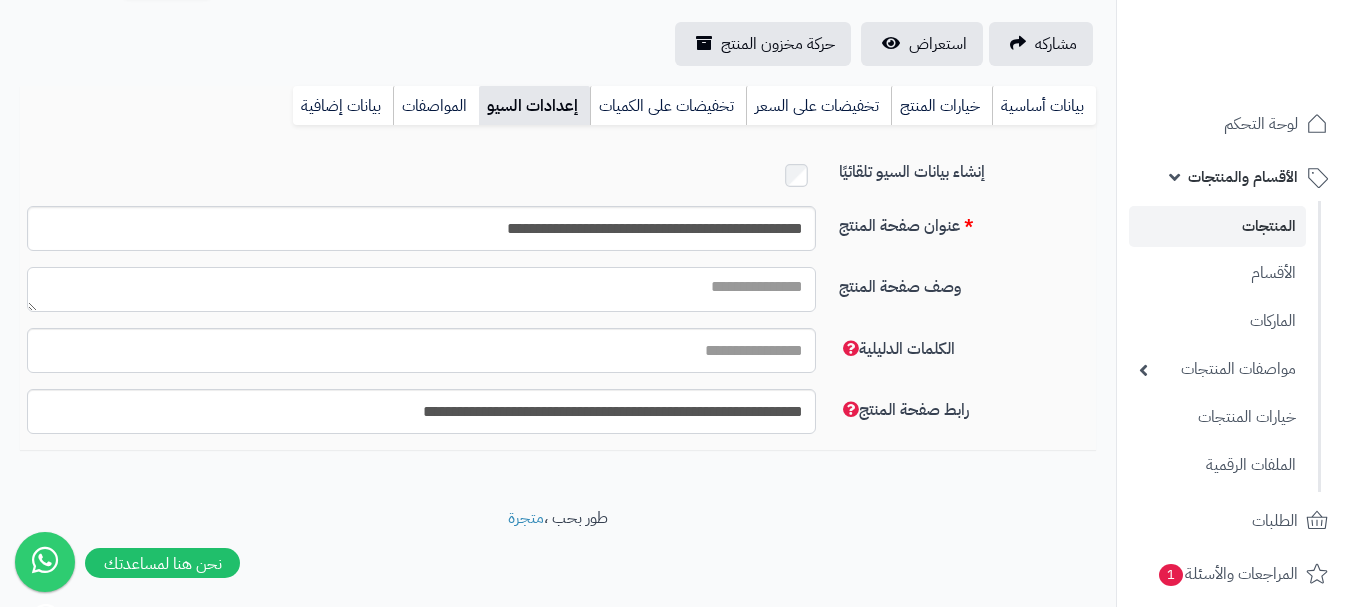 paste on "**********" 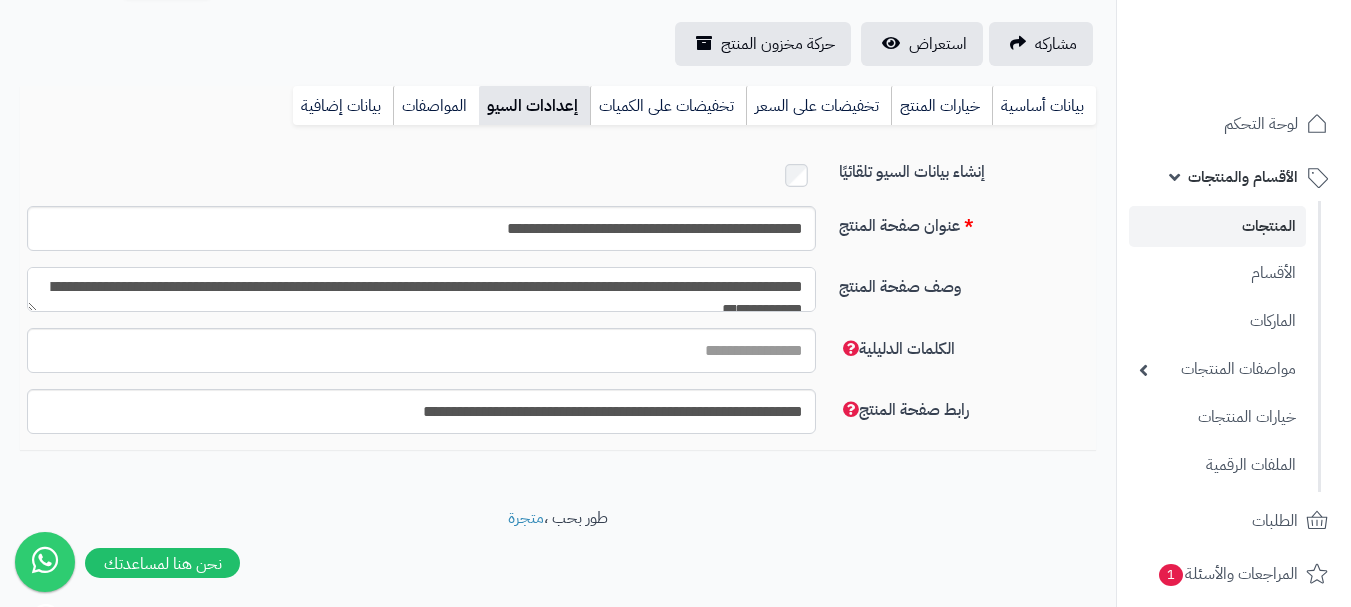 scroll, scrollTop: 11, scrollLeft: 0, axis: vertical 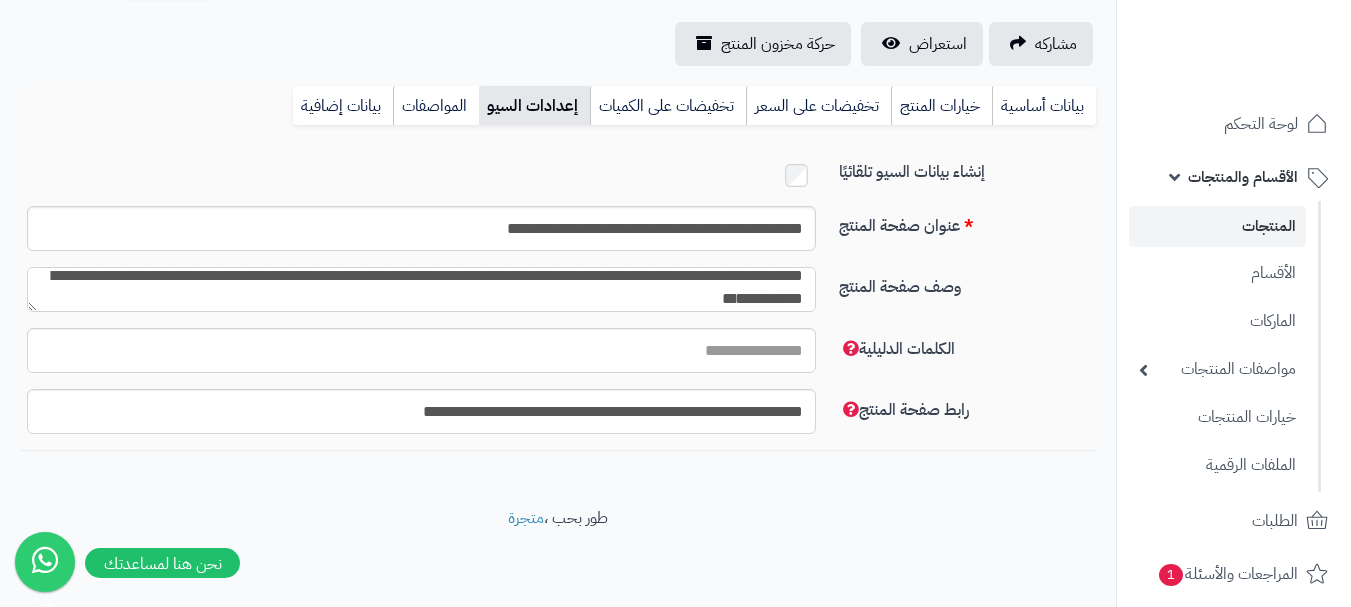 type on "**********" 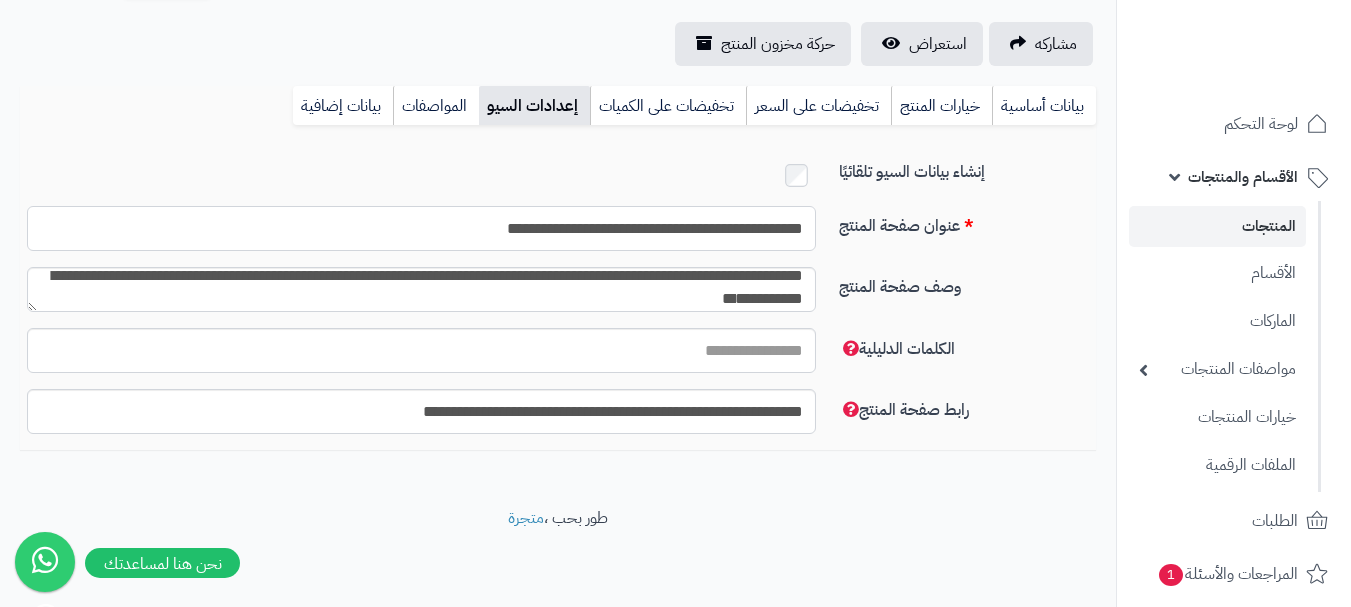 click on "**********" at bounding box center [421, 228] 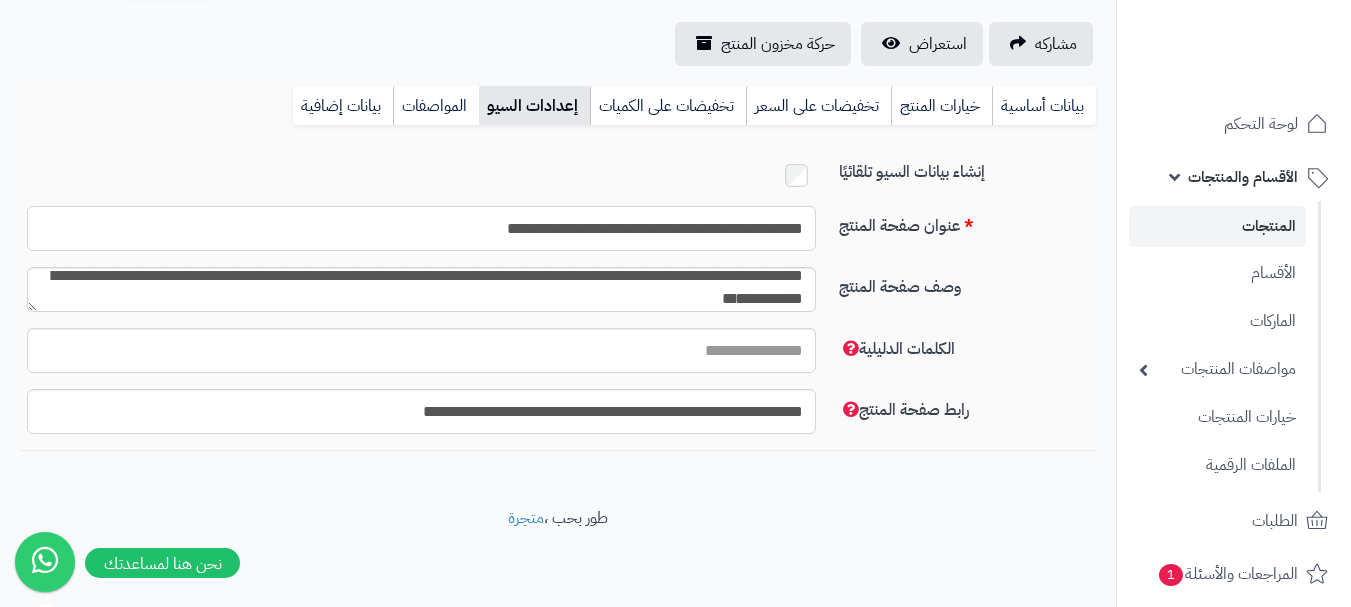 paste on "*****" 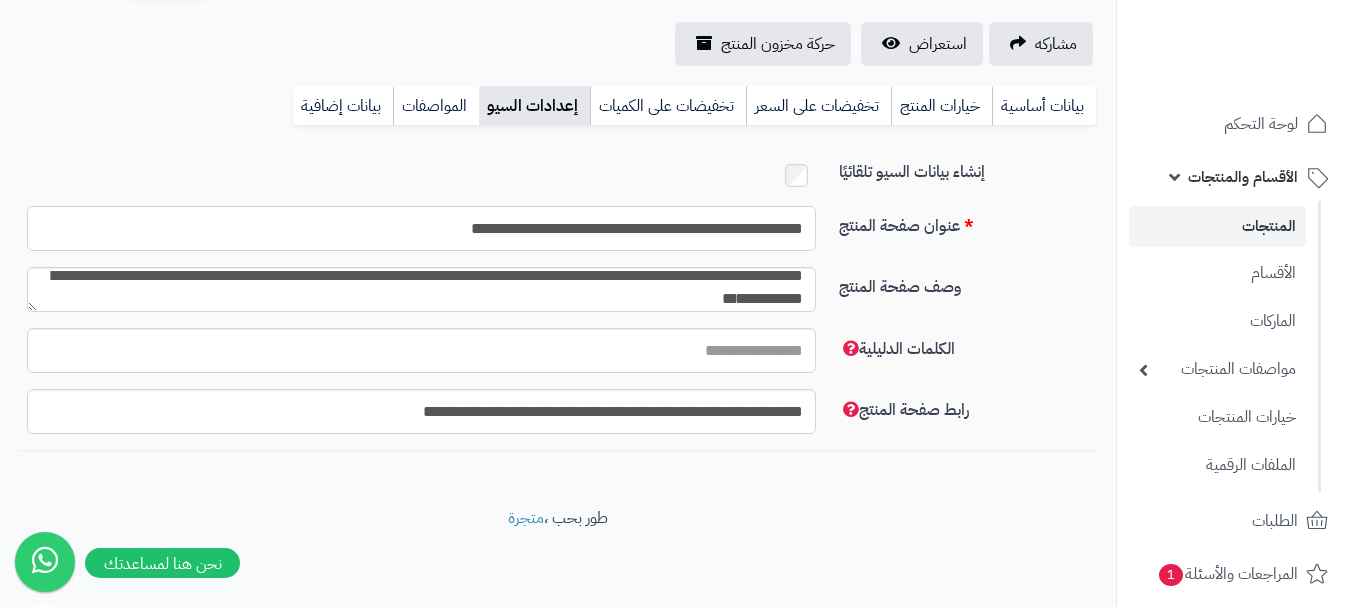 click on "**********" at bounding box center (421, 228) 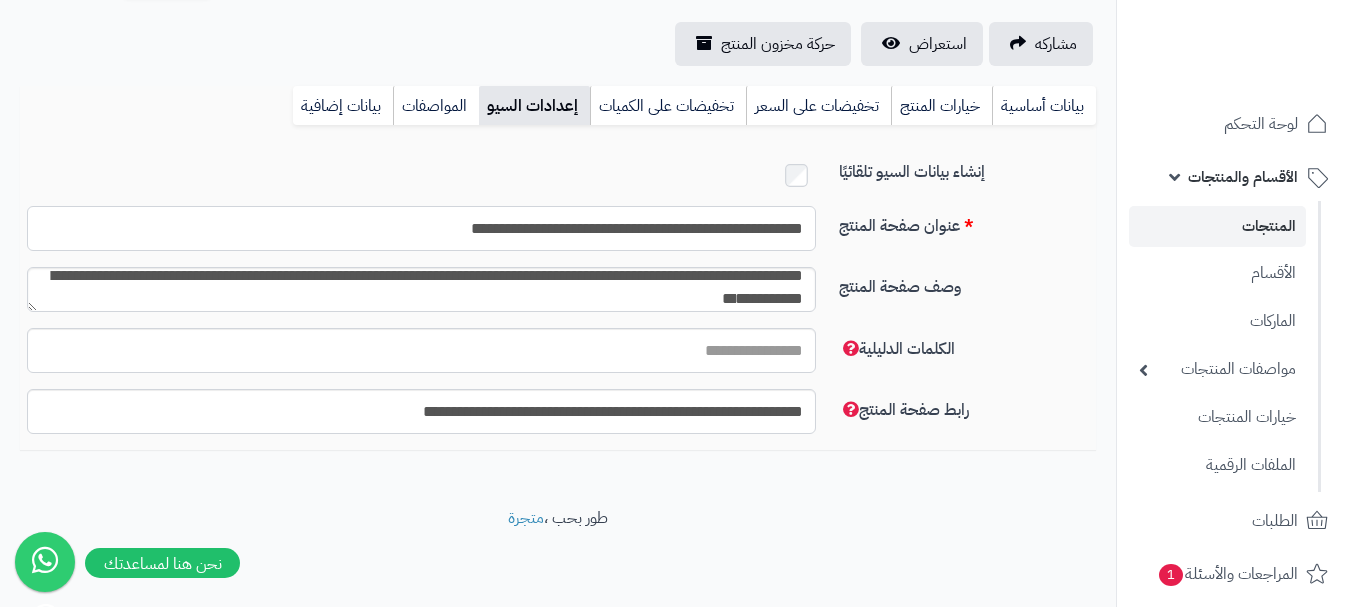 type on "**********" 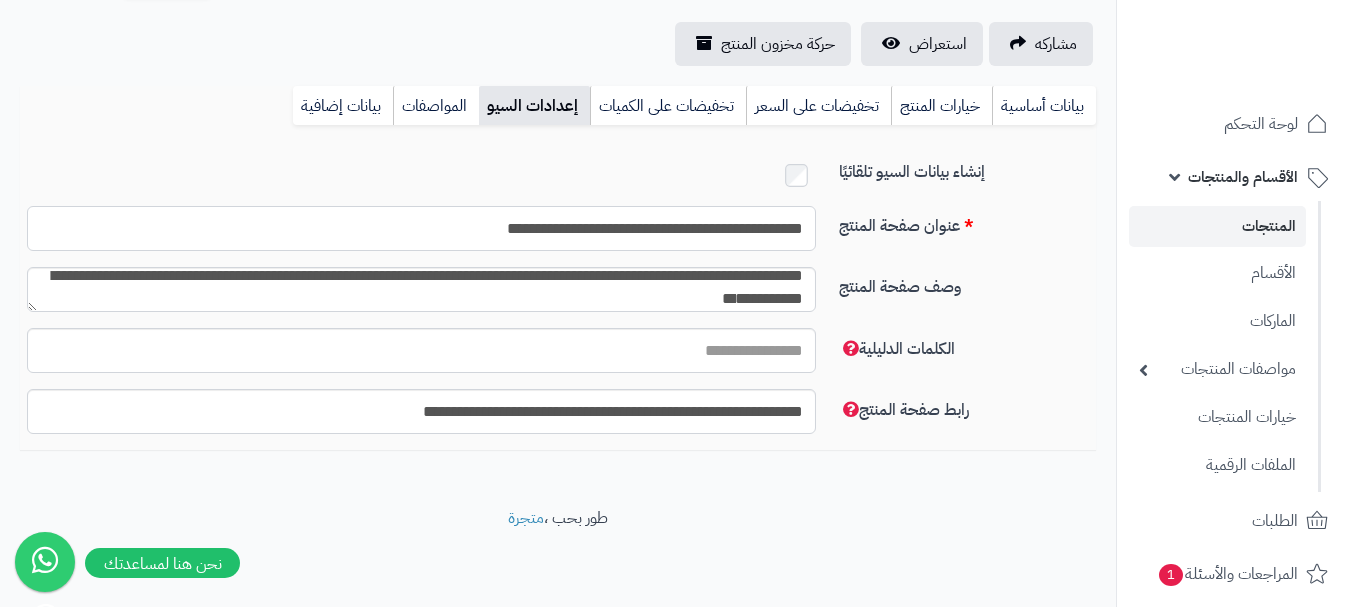 scroll, scrollTop: 0, scrollLeft: 0, axis: both 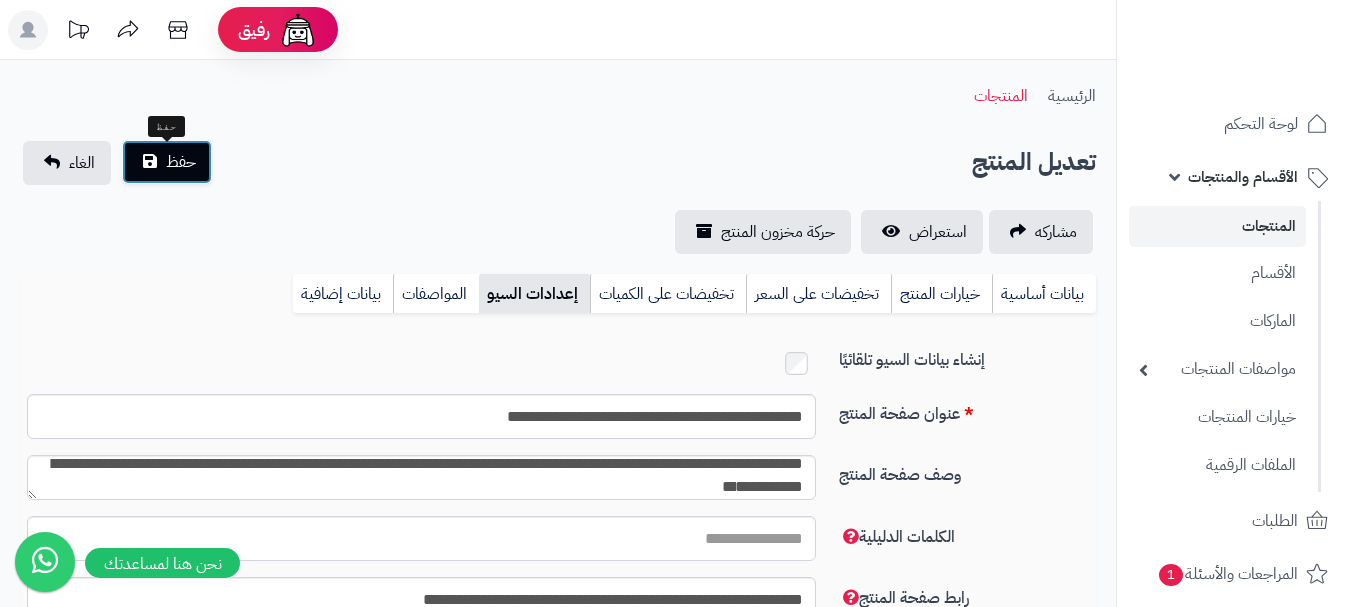 click on "حفظ" at bounding box center [167, 162] 